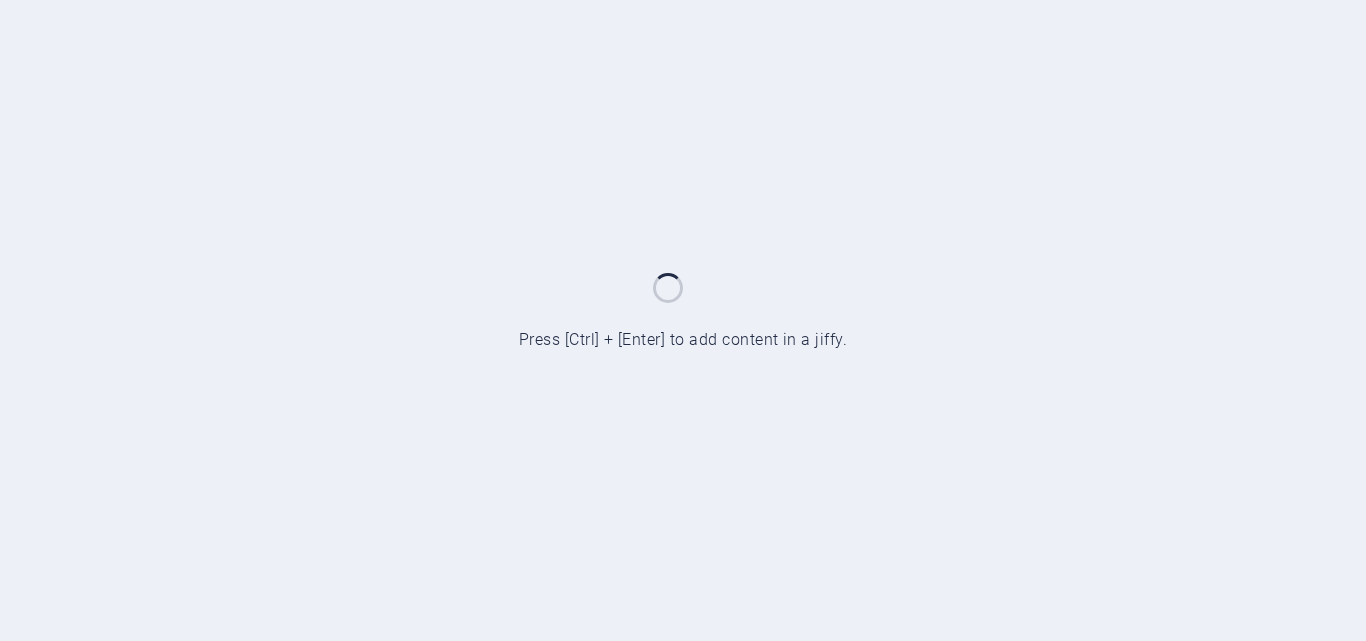 scroll, scrollTop: 0, scrollLeft: 0, axis: both 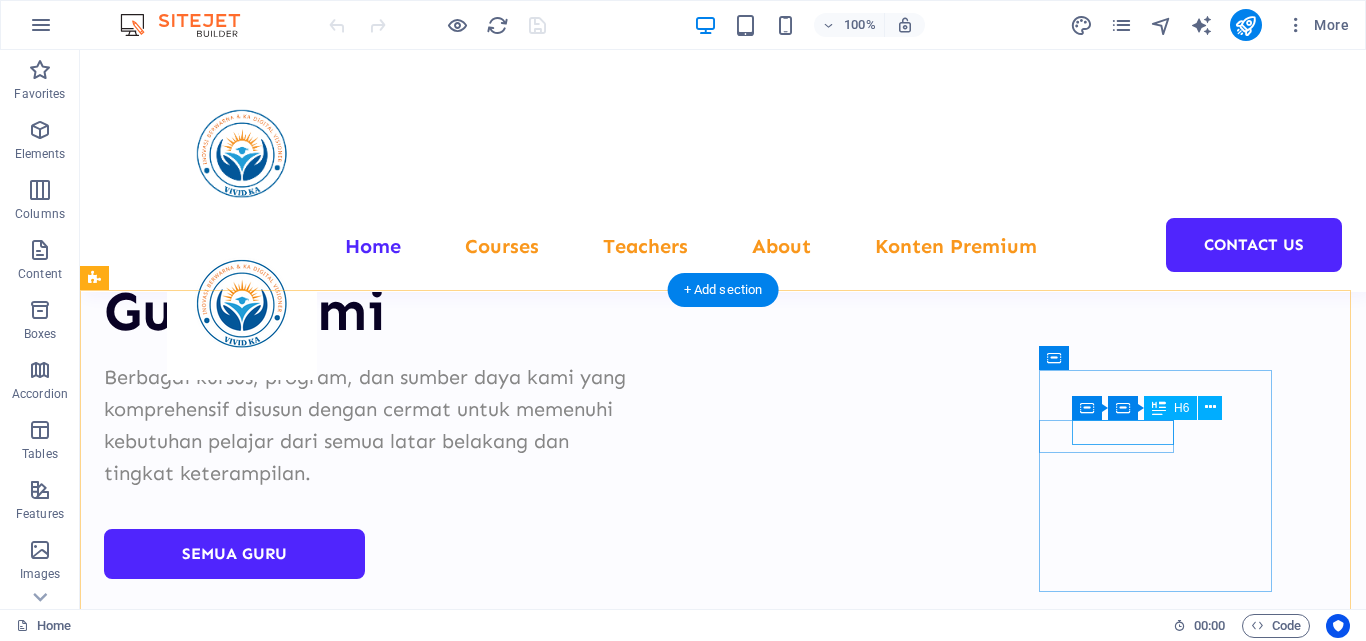 click on "0123 - 456789" at bounding box center (220, 10387) 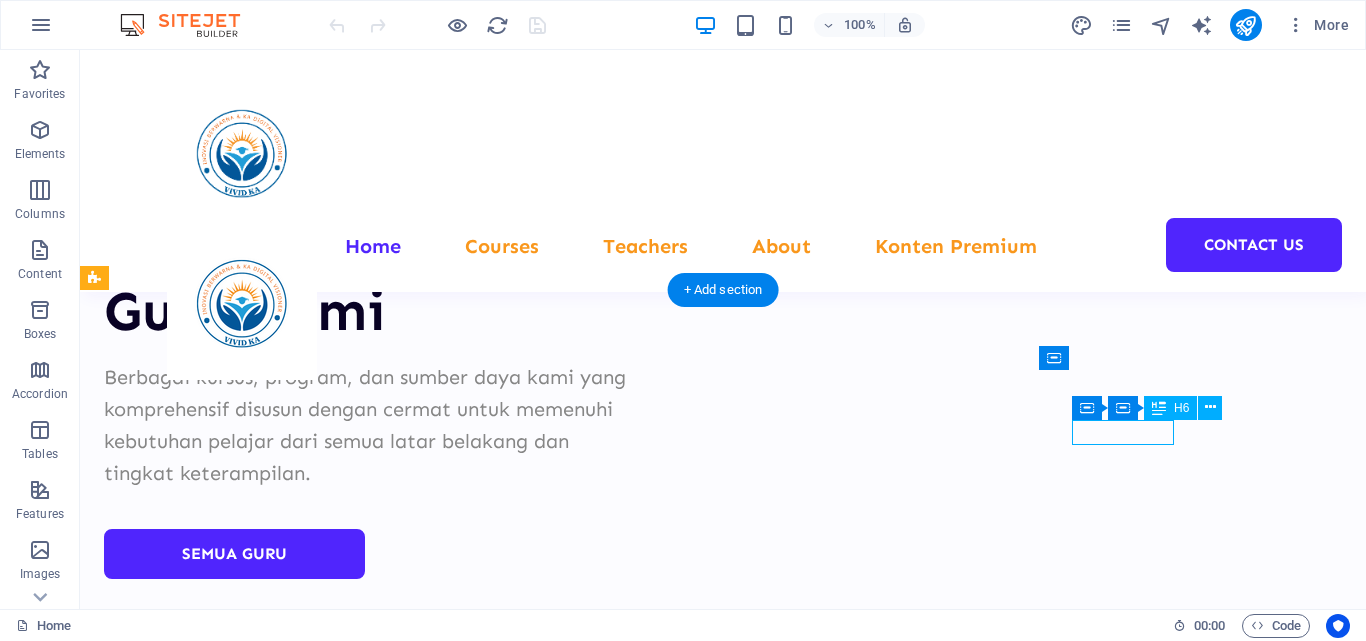 click on "0123 - 456789" at bounding box center (220, 10387) 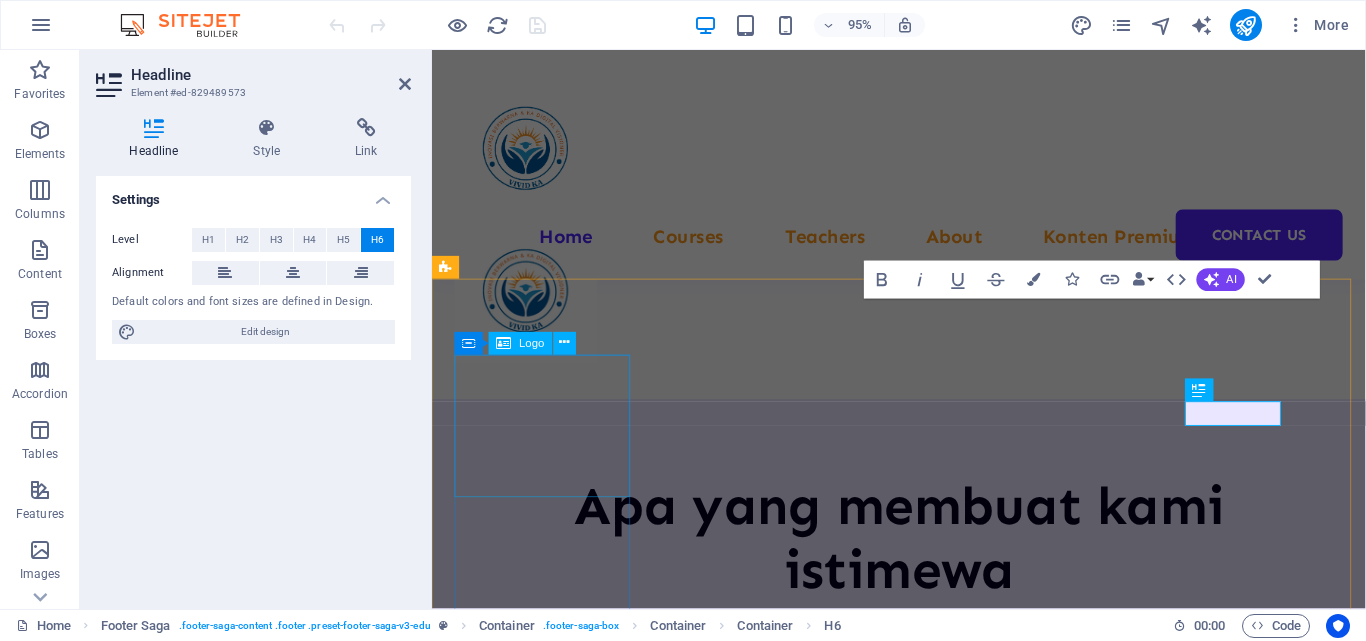 scroll, scrollTop: 9629, scrollLeft: 0, axis: vertical 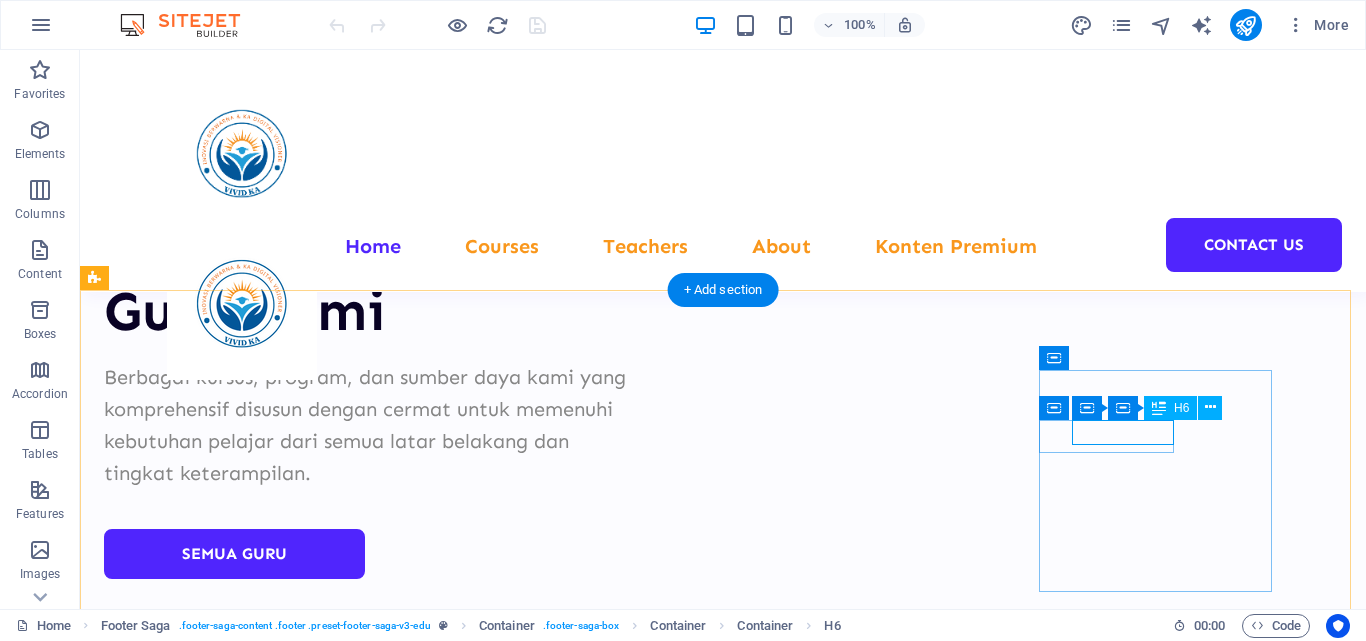 click on "0123 - 456789" at bounding box center (220, 10387) 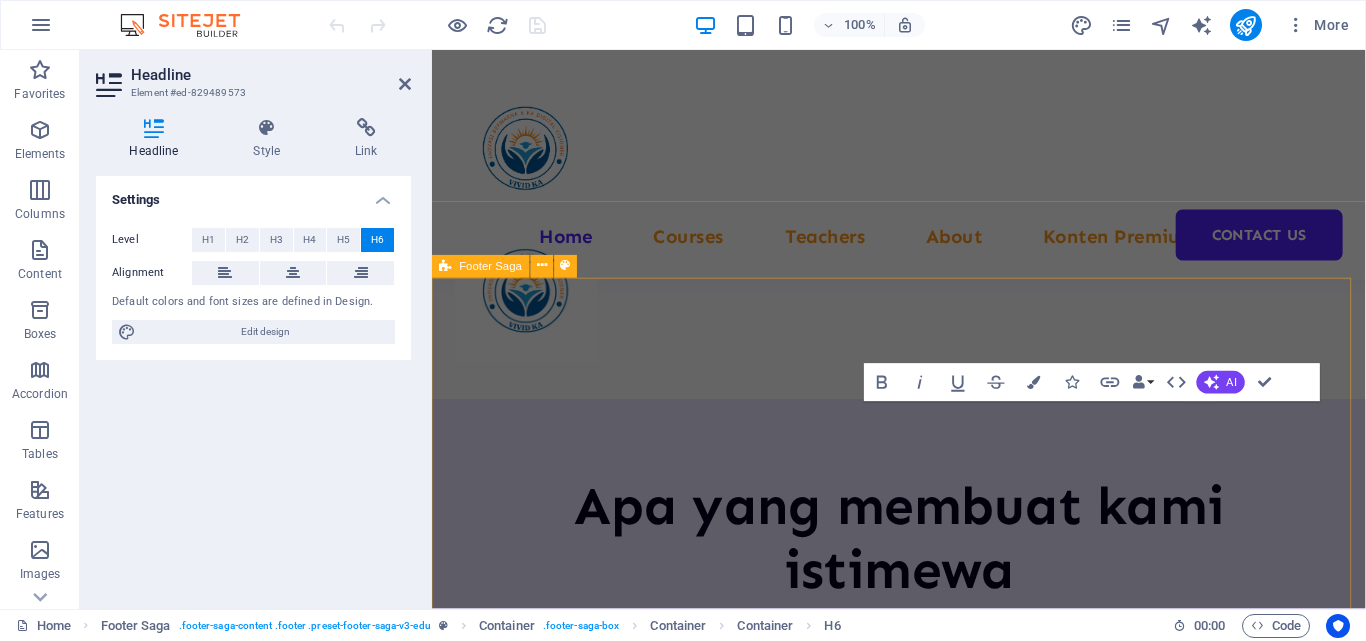 scroll, scrollTop: 9629, scrollLeft: 0, axis: vertical 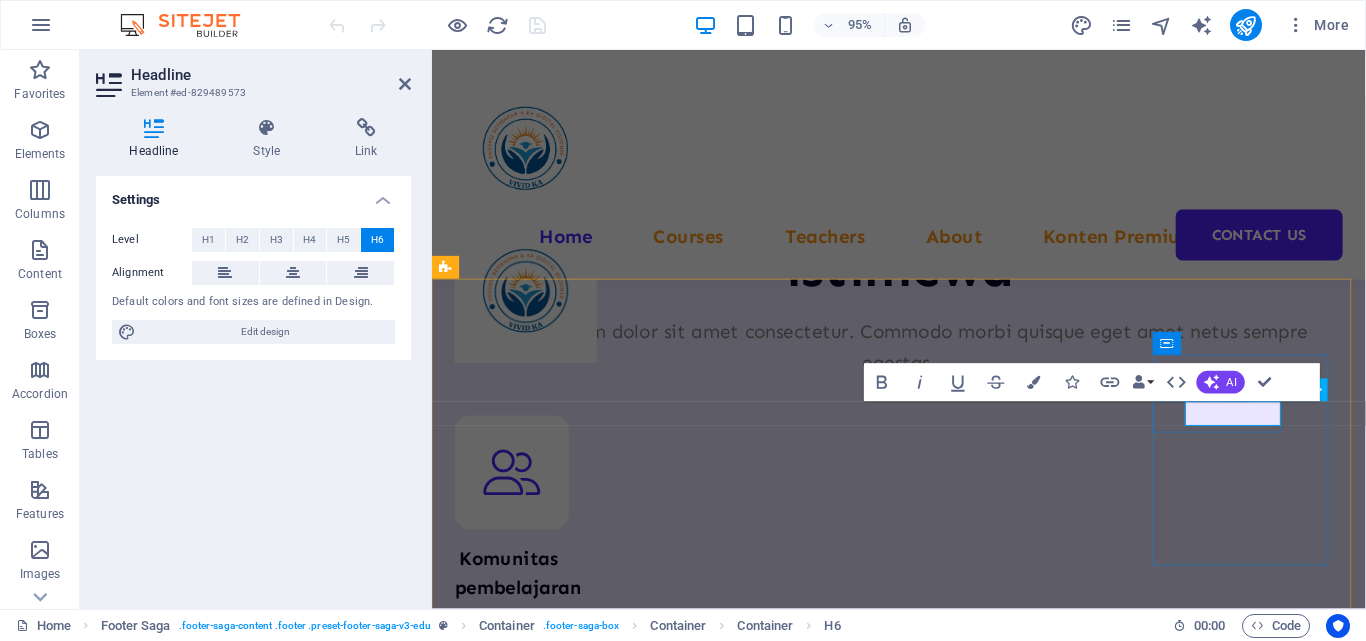 type 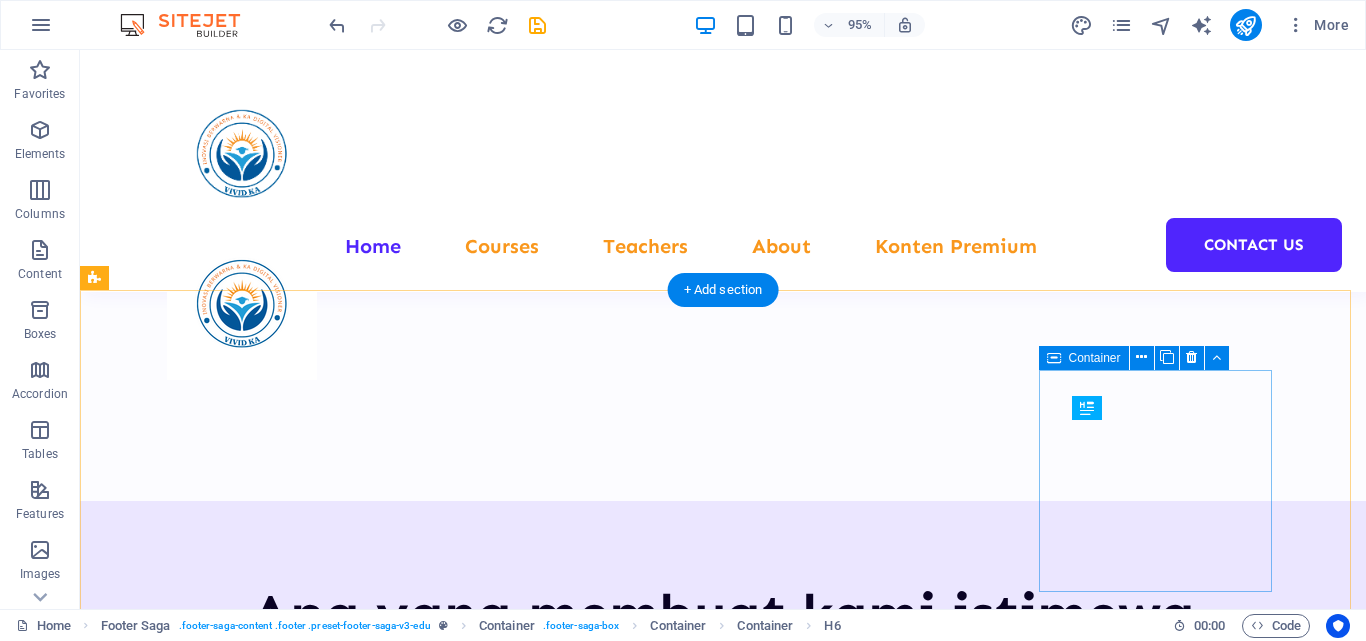 scroll, scrollTop: 9311, scrollLeft: 0, axis: vertical 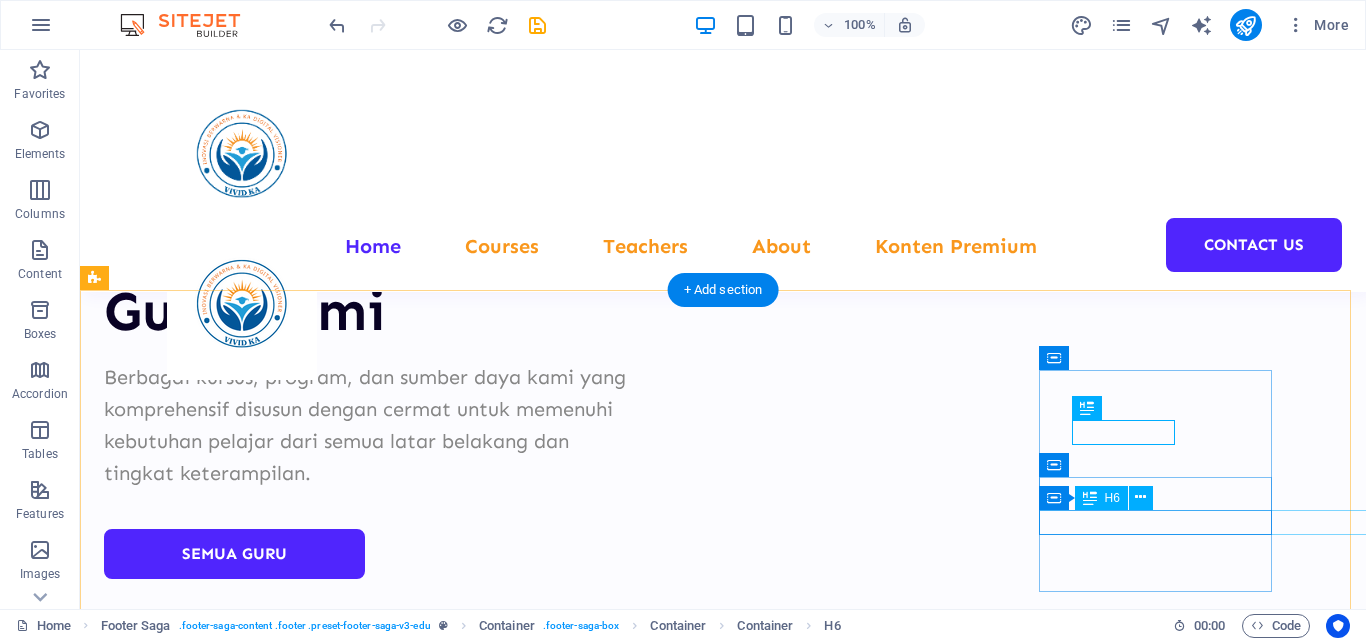 click on "[EMAIL]" at bounding box center [220, 10469] 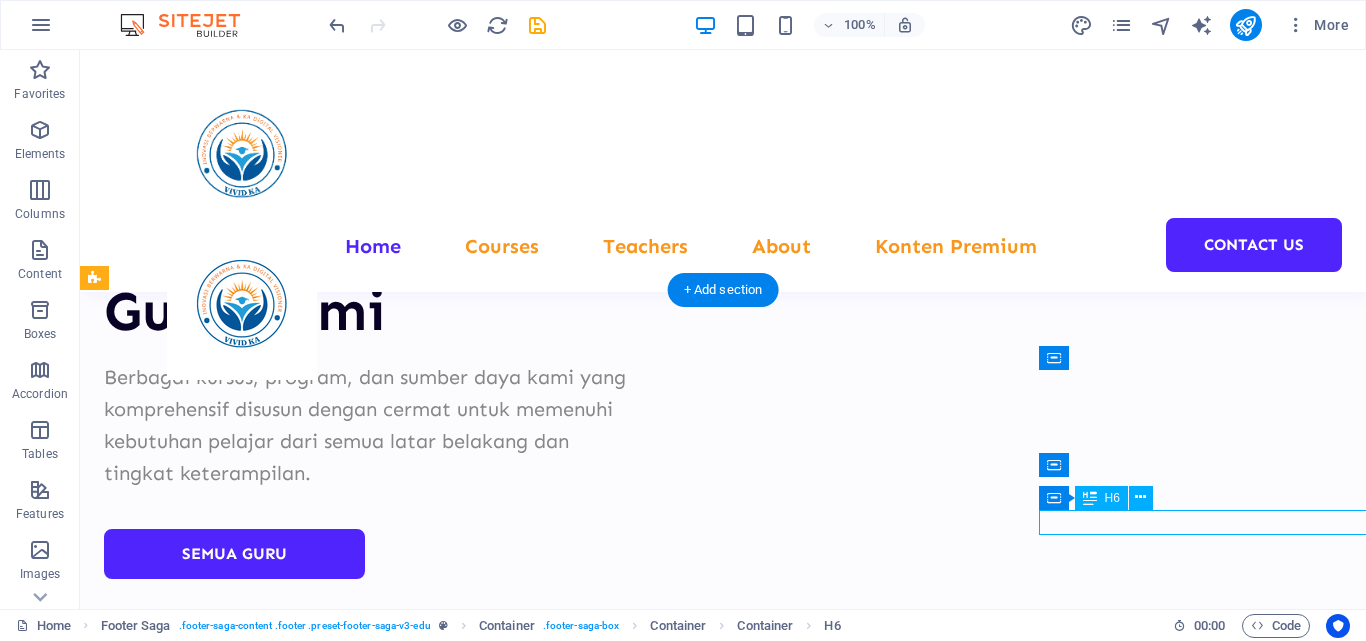 click on "[EMAIL]" at bounding box center [220, 10469] 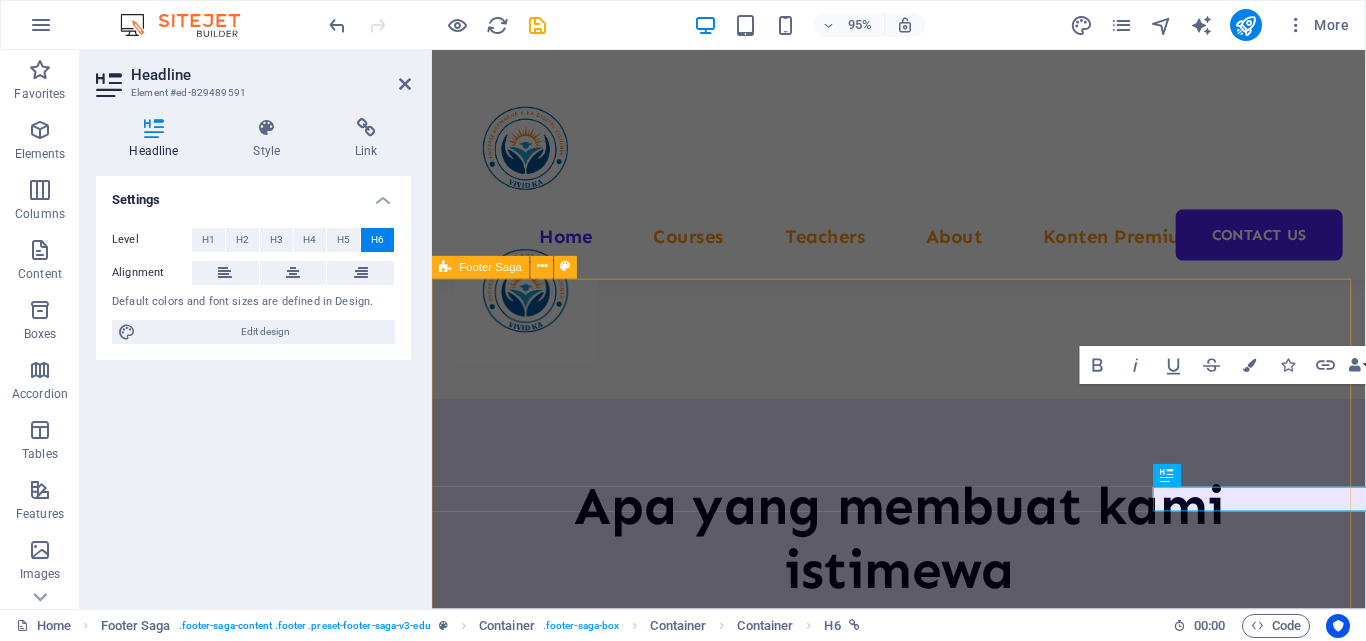 scroll, scrollTop: 9629, scrollLeft: 0, axis: vertical 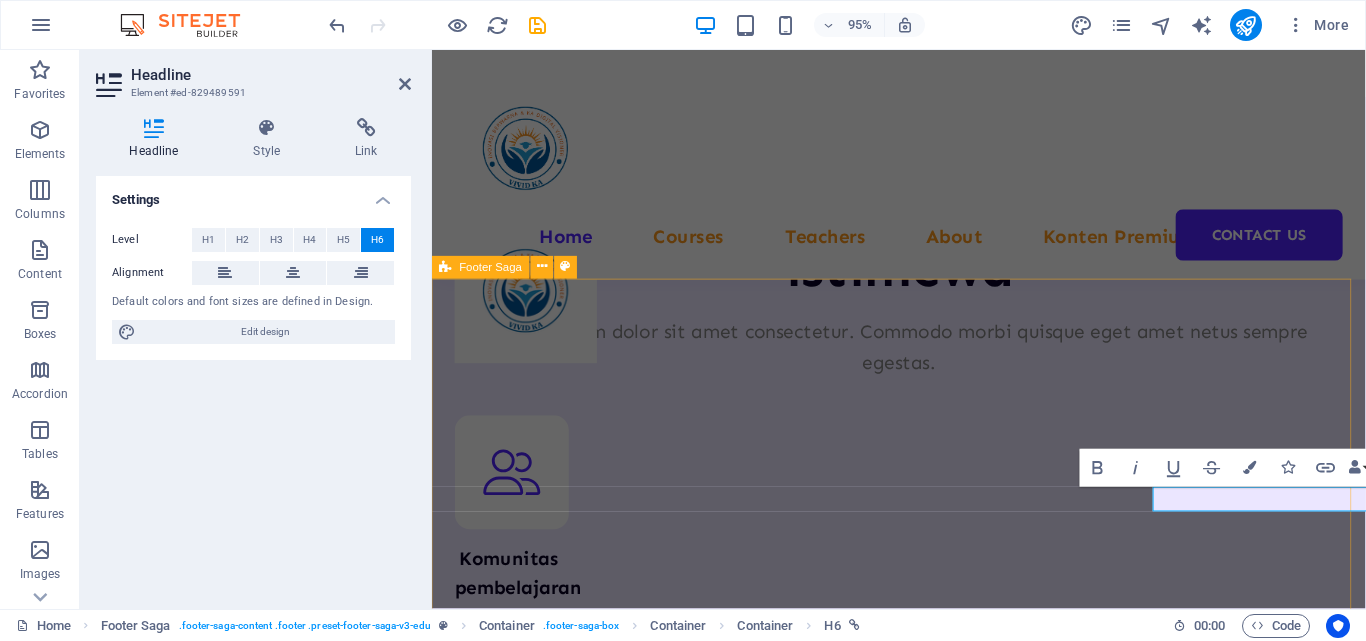 type 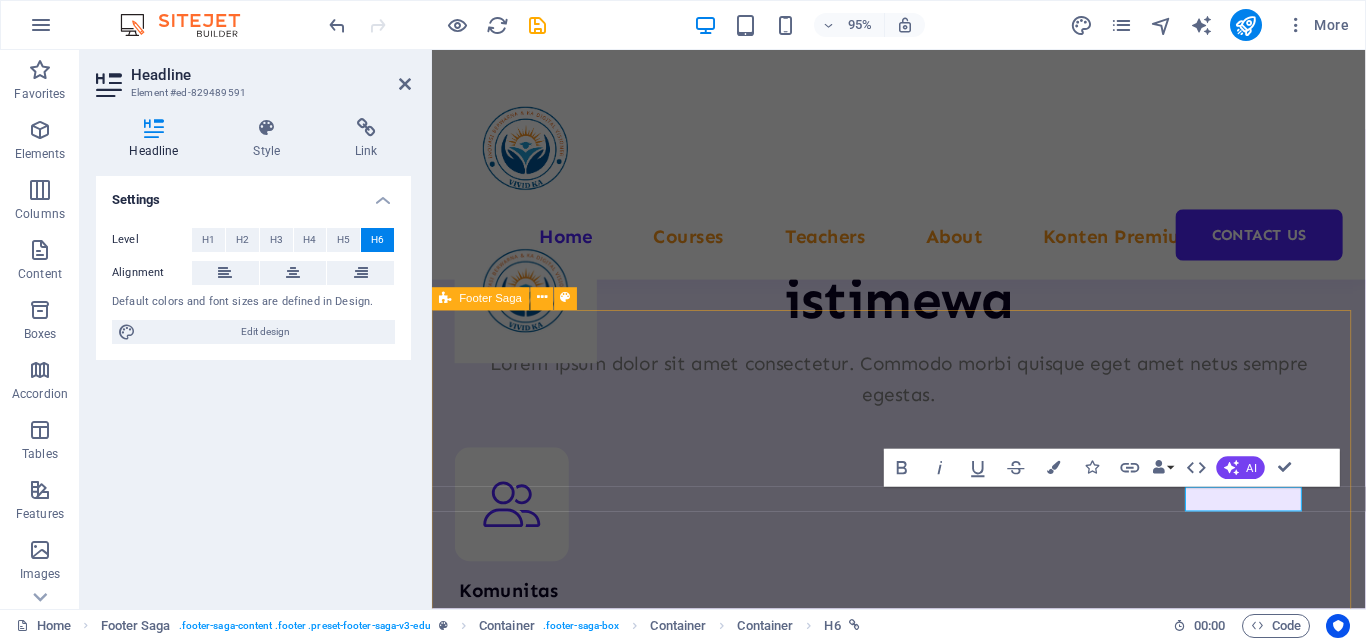 click on "Kontak [PHONE] [LAST_NAME], S.Kom Pukul 08.00 - 19.00" at bounding box center [923, 9186] 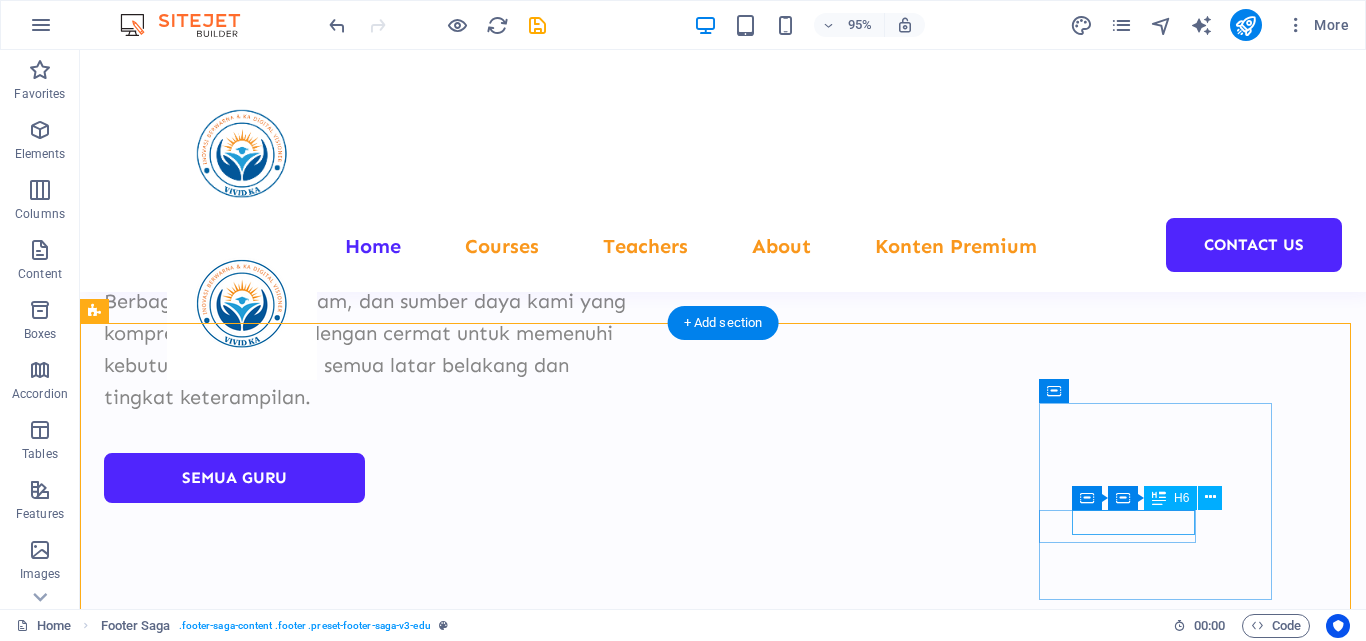 scroll, scrollTop: 9278, scrollLeft: 0, axis: vertical 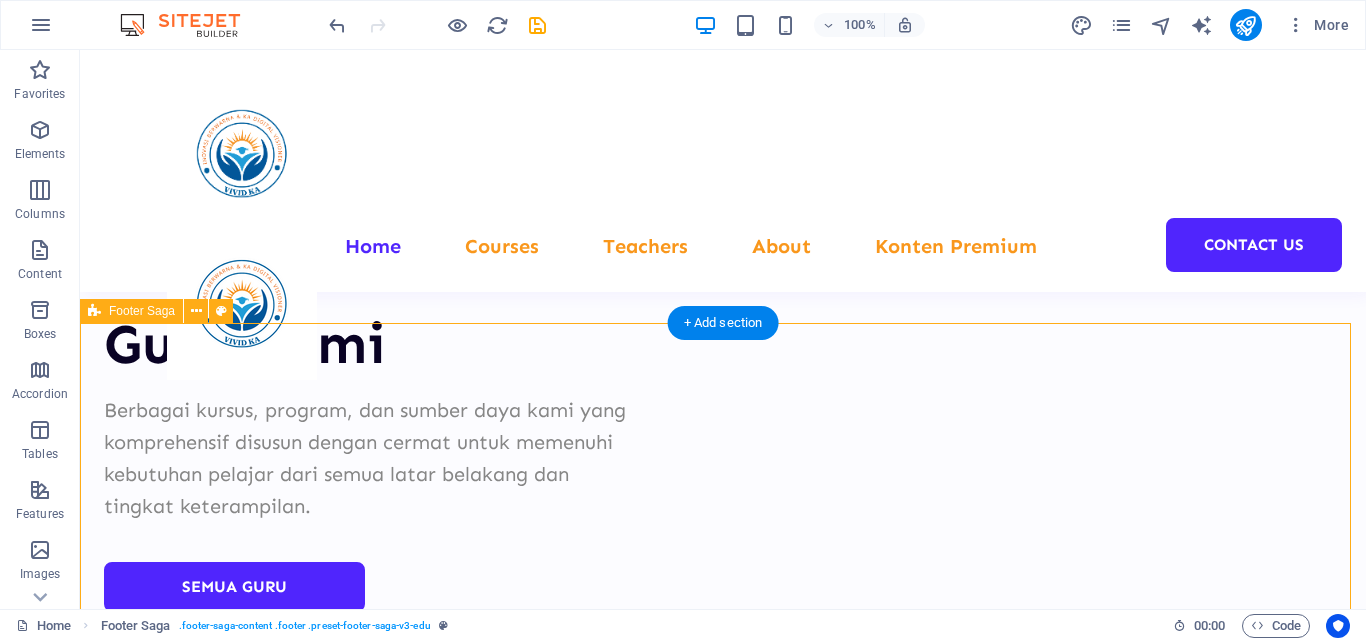 click on "Kontak [PHONE] [LAST_NAME], S.Kom Pukul 08.00 - 19.00" at bounding box center [723, 9955] 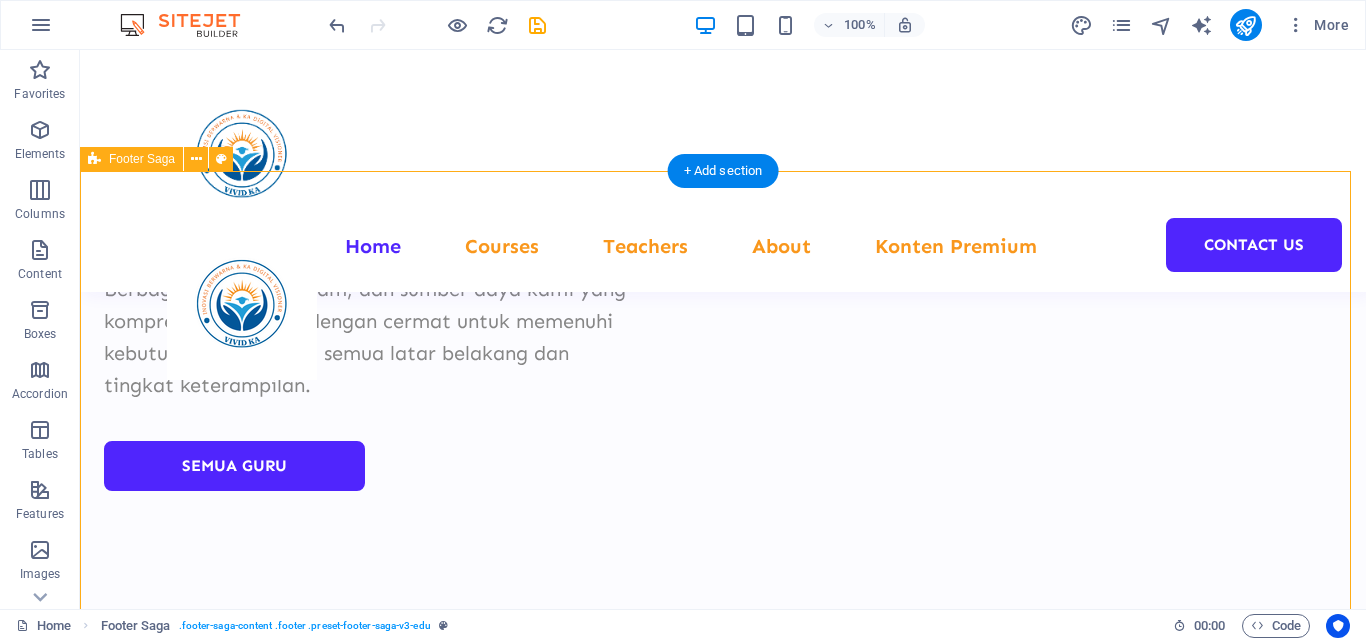 scroll, scrollTop: 9378, scrollLeft: 0, axis: vertical 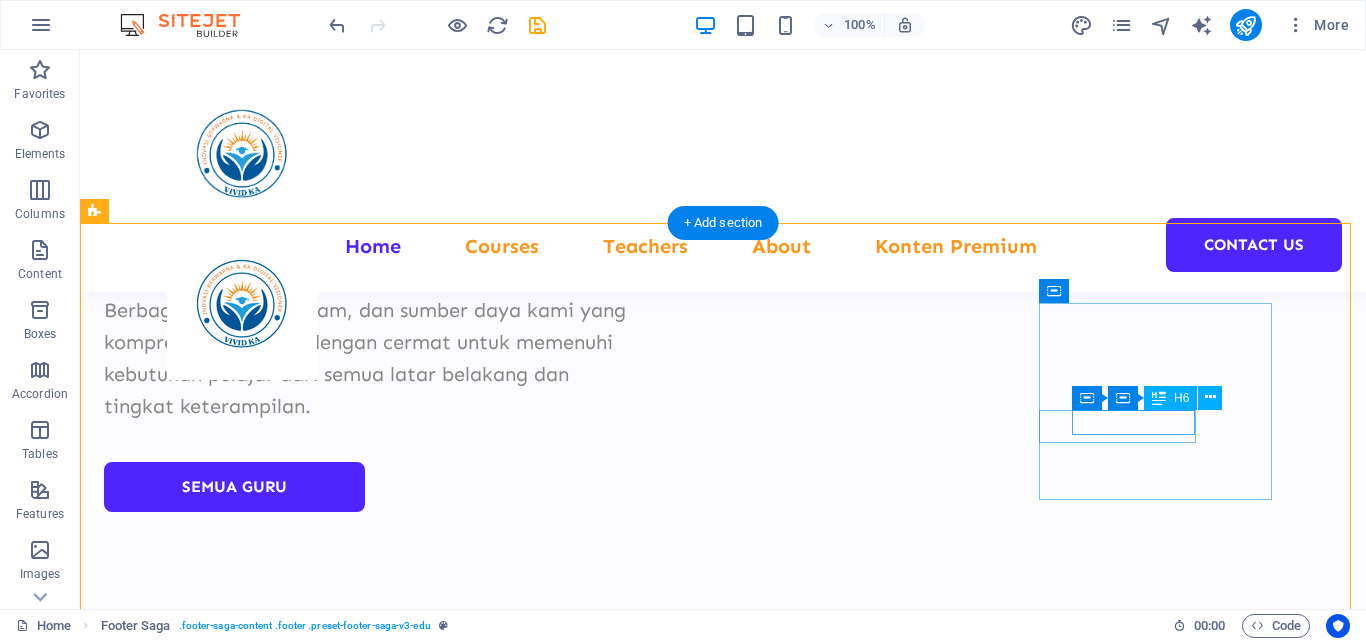 click on "[LAST_NAME], S.Kom" at bounding box center (220, 10402) 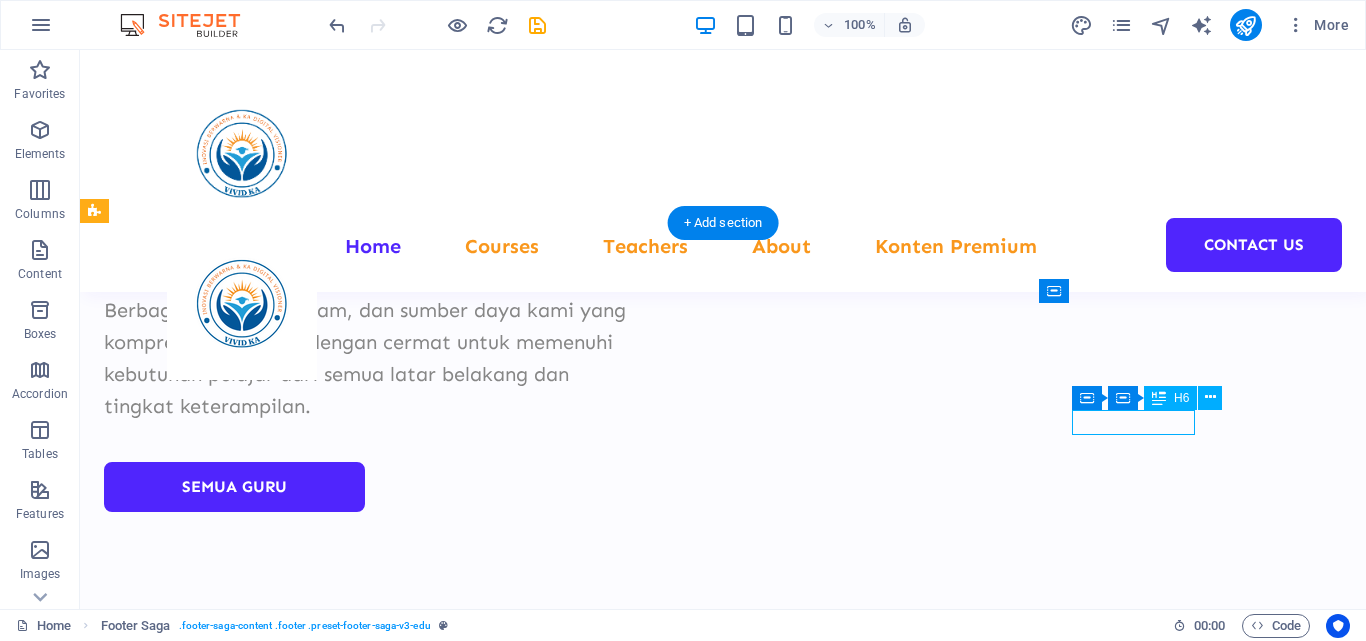 click on "[LAST_NAME], S.Kom" at bounding box center (220, 10402) 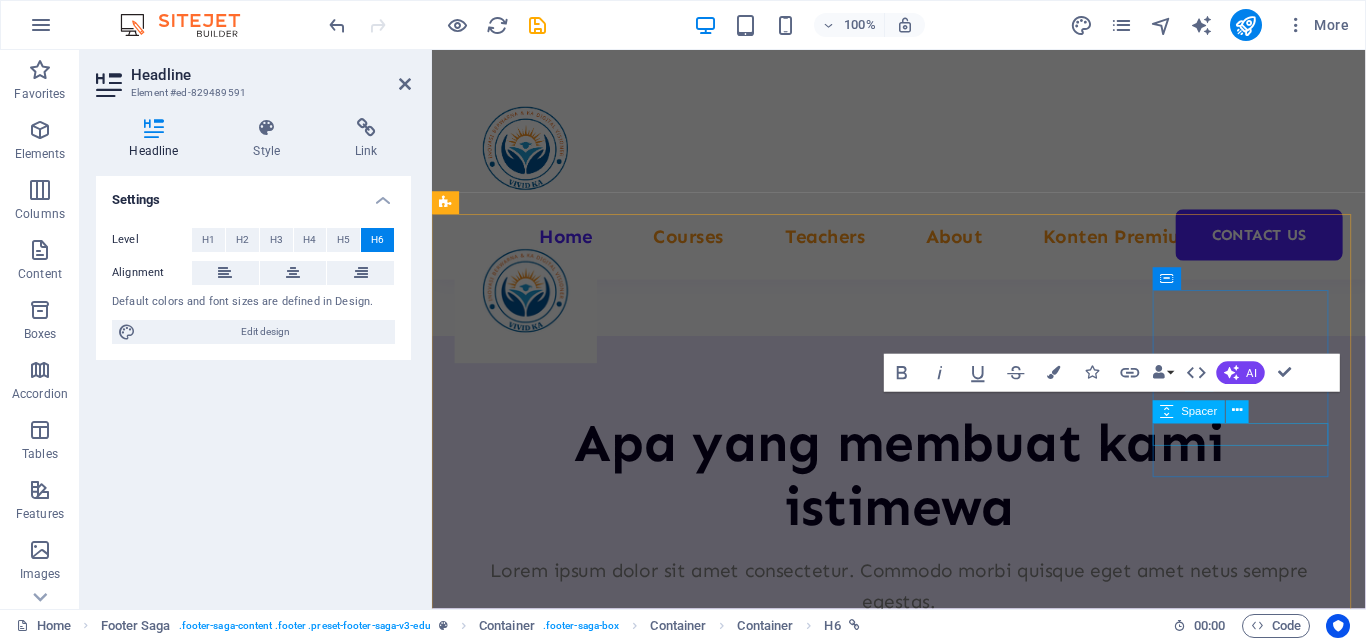 scroll, scrollTop: 9696, scrollLeft: 0, axis: vertical 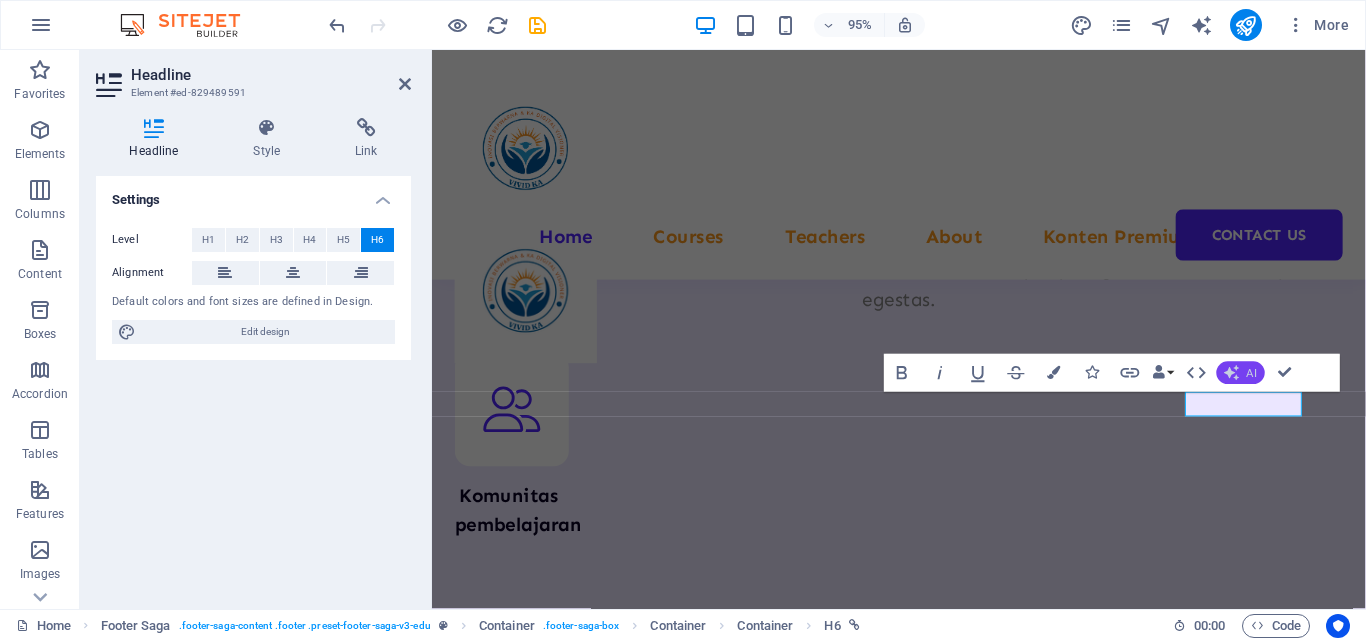 type 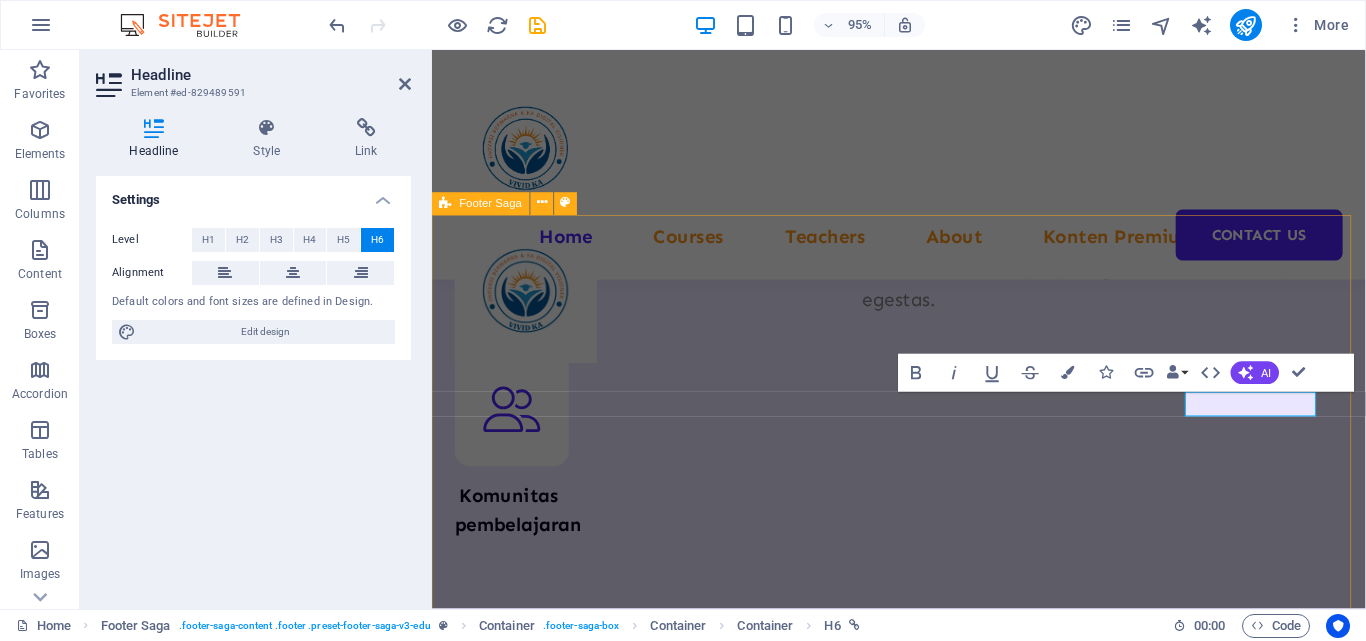click on "Kontak [PHONE] [EMAIL] Pukul 08.00 - 19.00" at bounding box center [923, 9086] 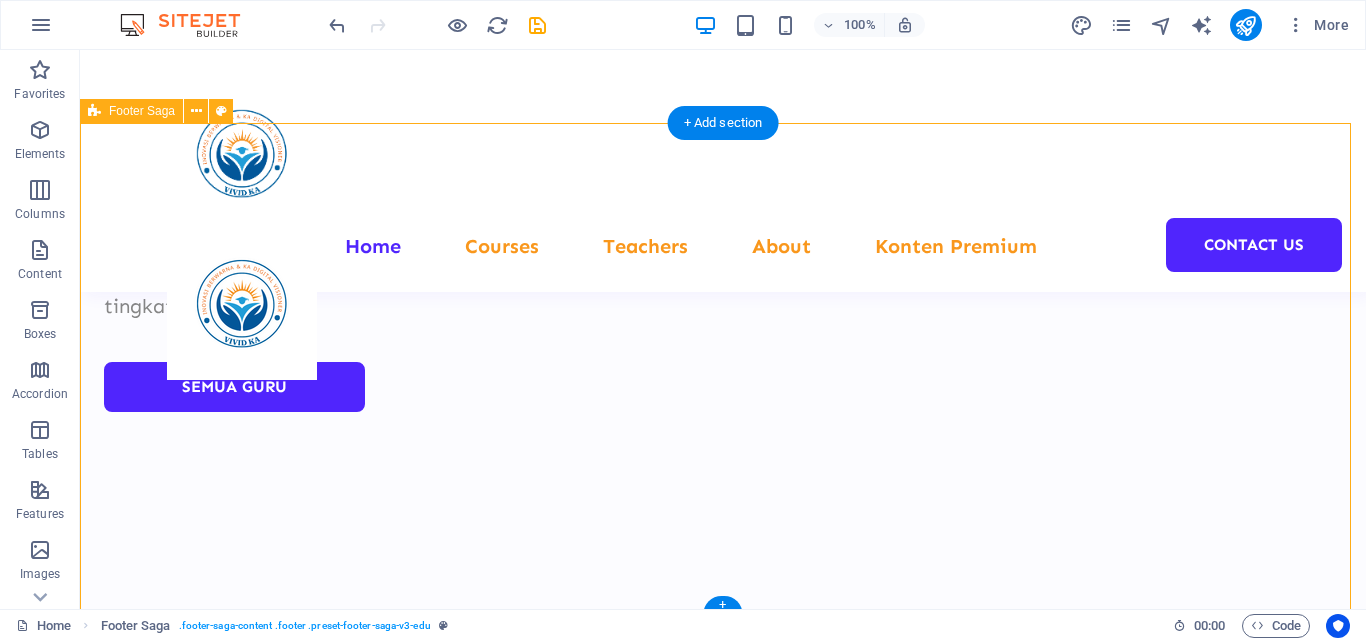 scroll, scrollTop: 9378, scrollLeft: 0, axis: vertical 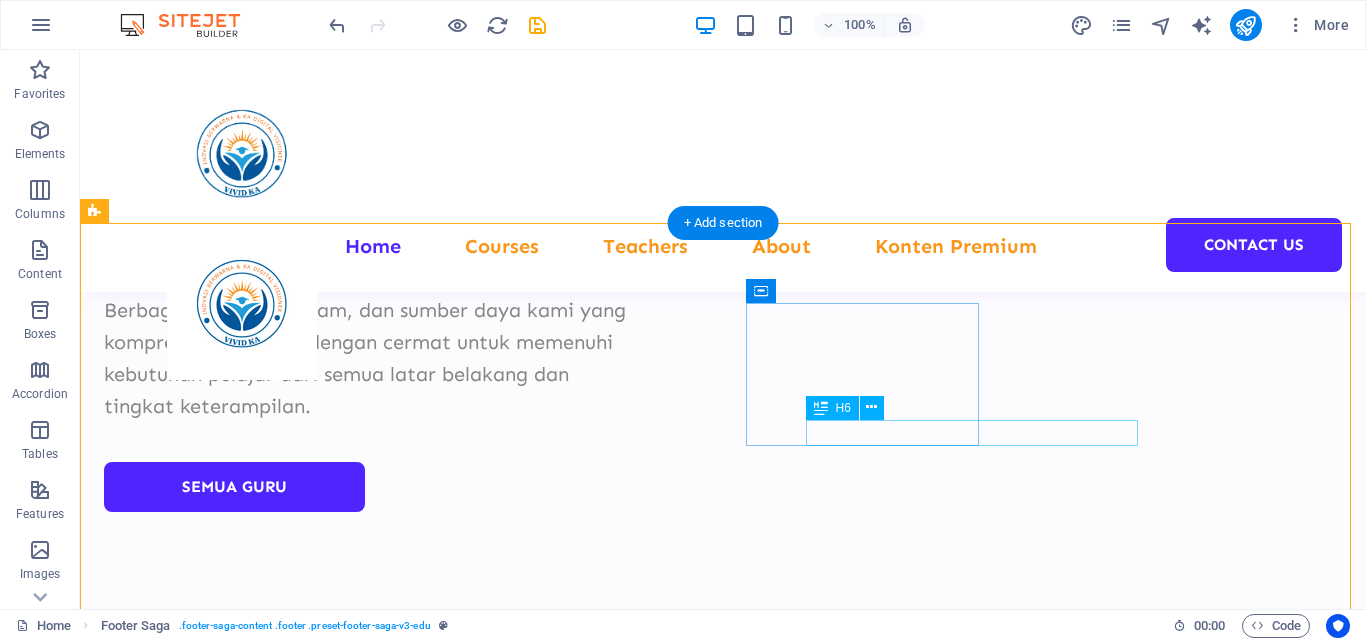 click on "Seluruh hak cipta dilindungi undang-undang" at bounding box center [250, 10155] 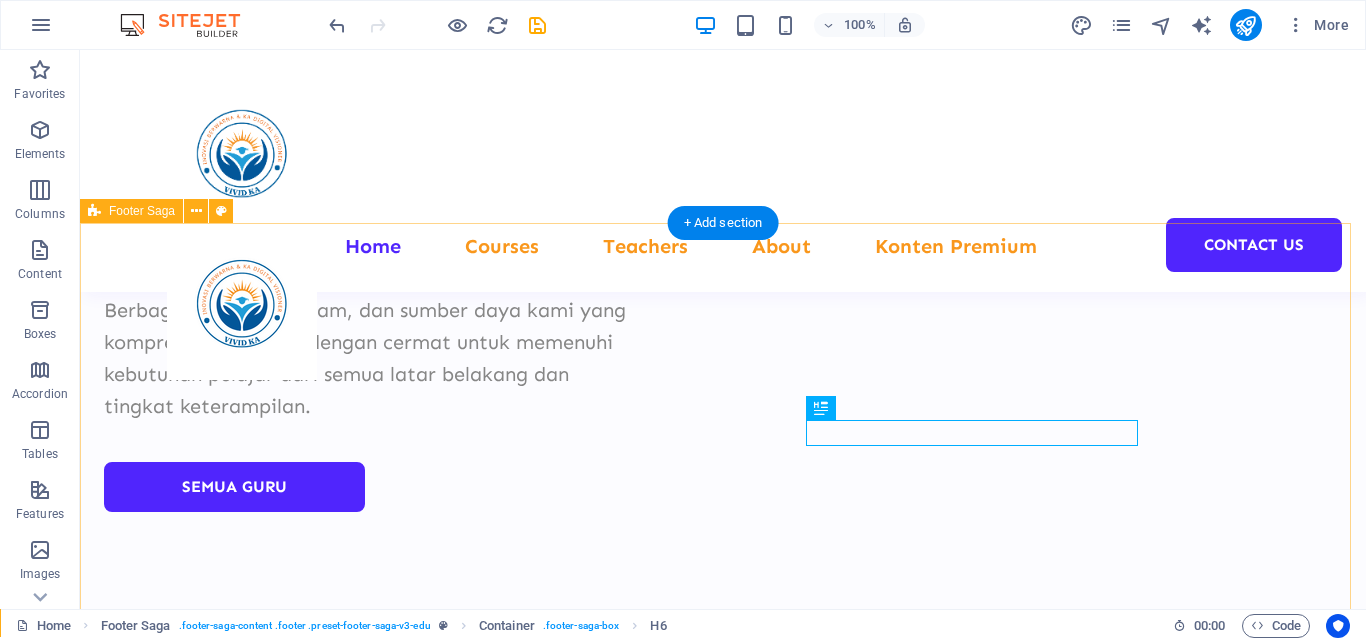 click on "Kontak [PHONE] [EMAIL] Pukul 08.00 - 19.00" at bounding box center (723, 9855) 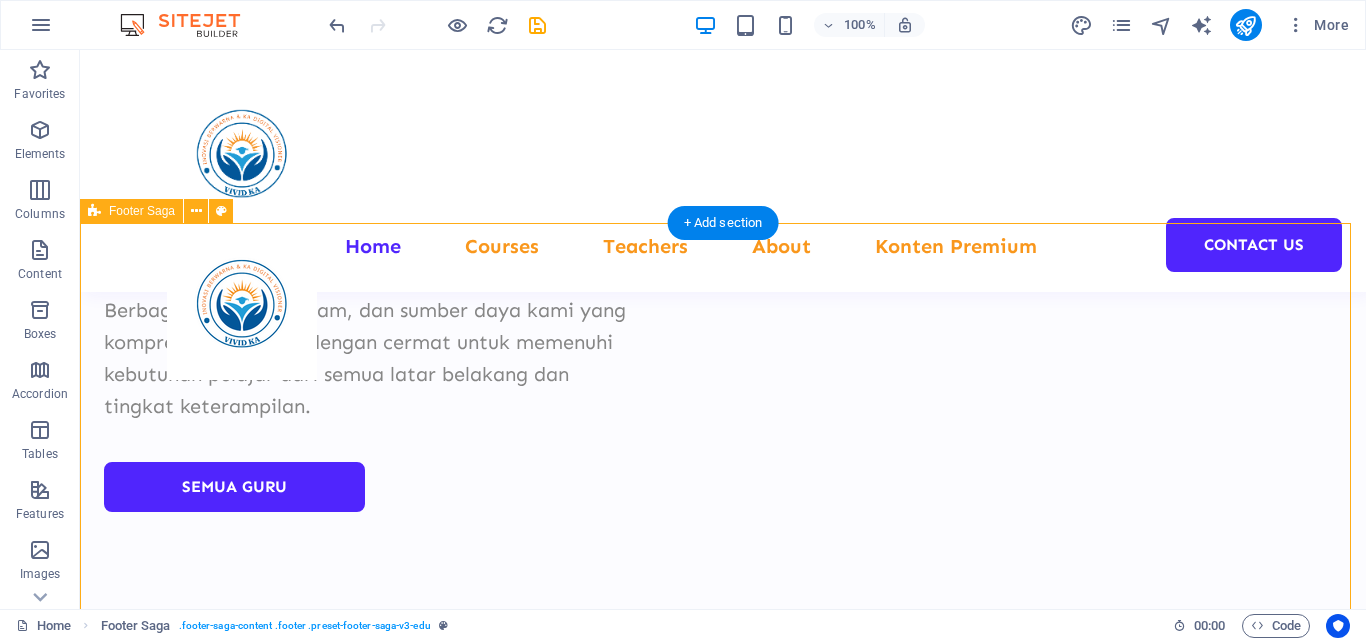 click on "Kontak [PHONE] [EMAIL] Pukul 08.00 - 19.00" at bounding box center (723, 9855) 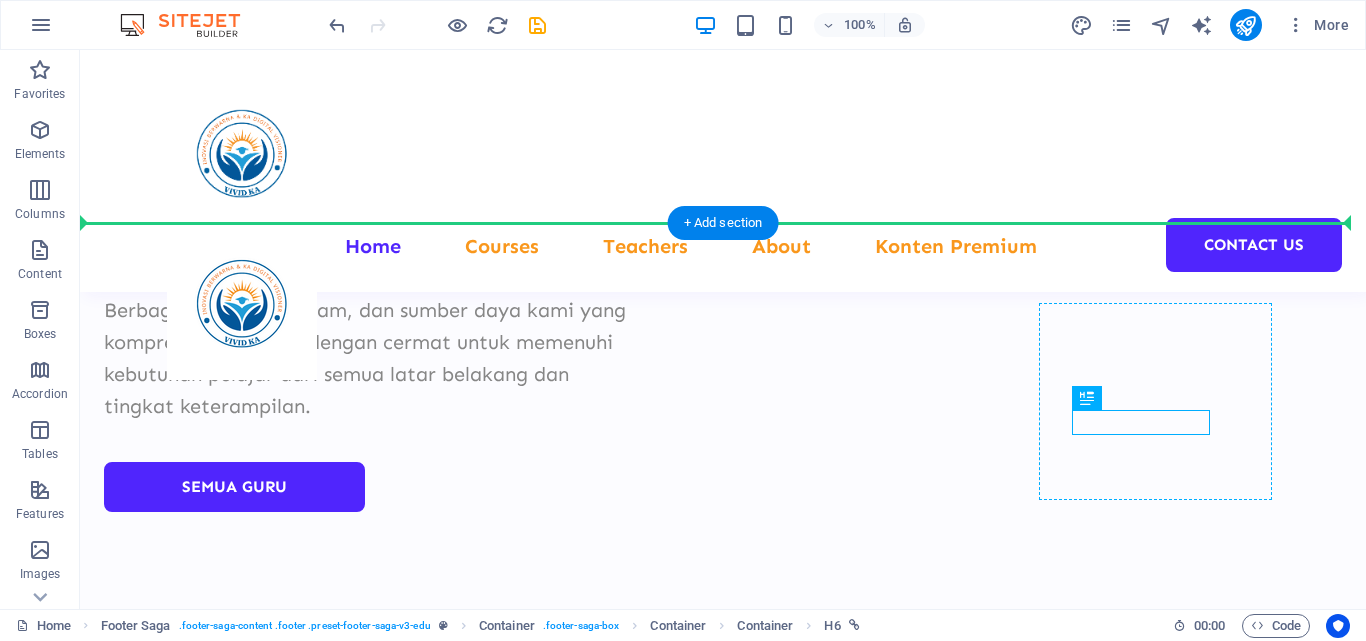 drag, startPoint x: 1170, startPoint y: 422, endPoint x: 1172, endPoint y: 405, distance: 17.117243 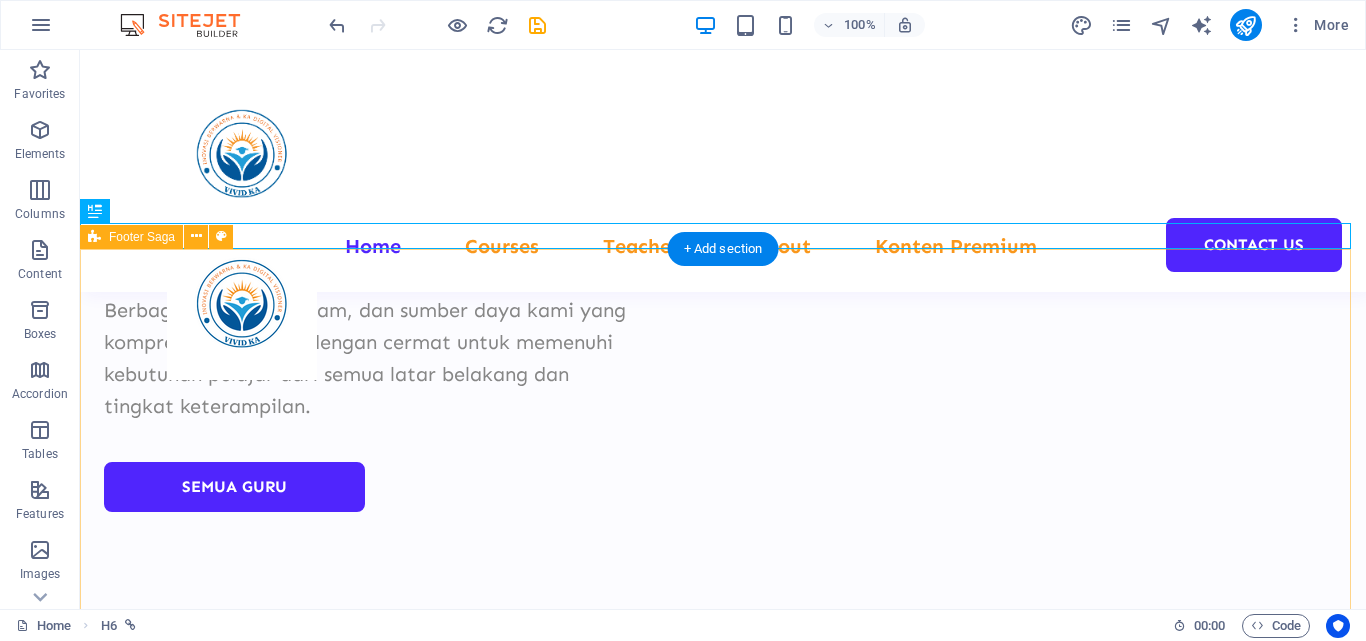 click on "Kontak [PHONE] Drop content here or Add elements Paste clipboard Pukul 08.00 - 19.00" at bounding box center (723, 9956) 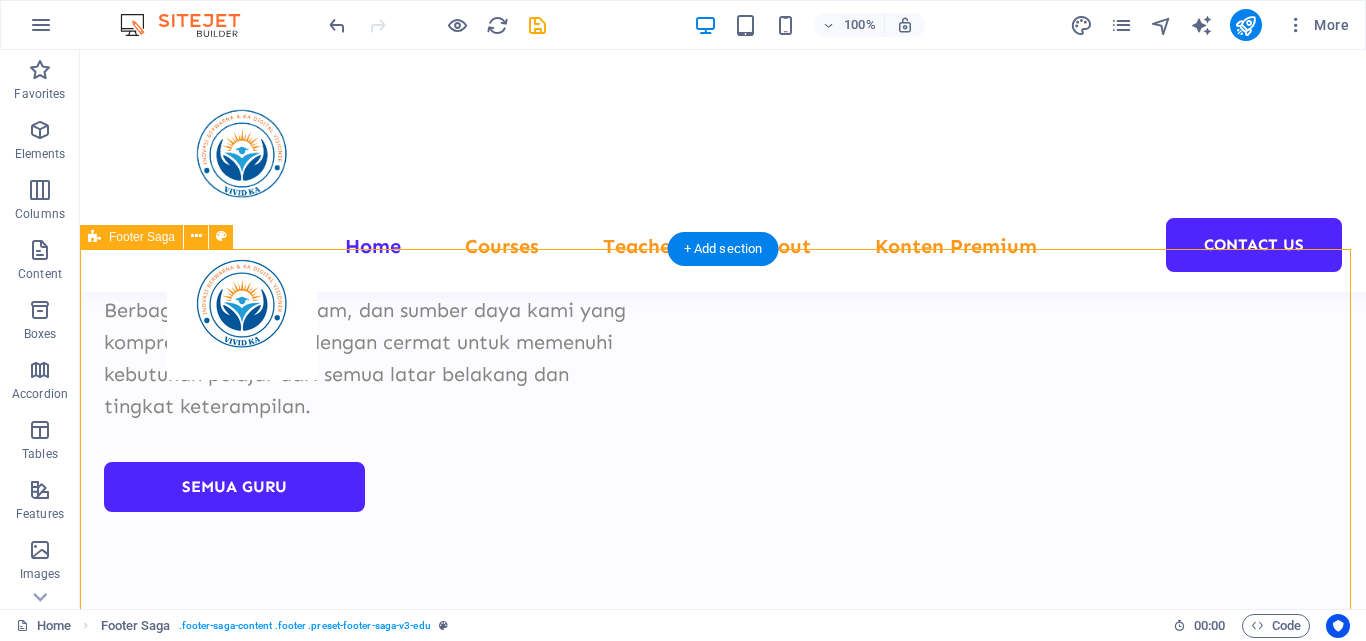 click on "Kontak [PHONE] Drop content here or Add elements Paste clipboard Pukul 08.00 - 19.00" at bounding box center [723, 9956] 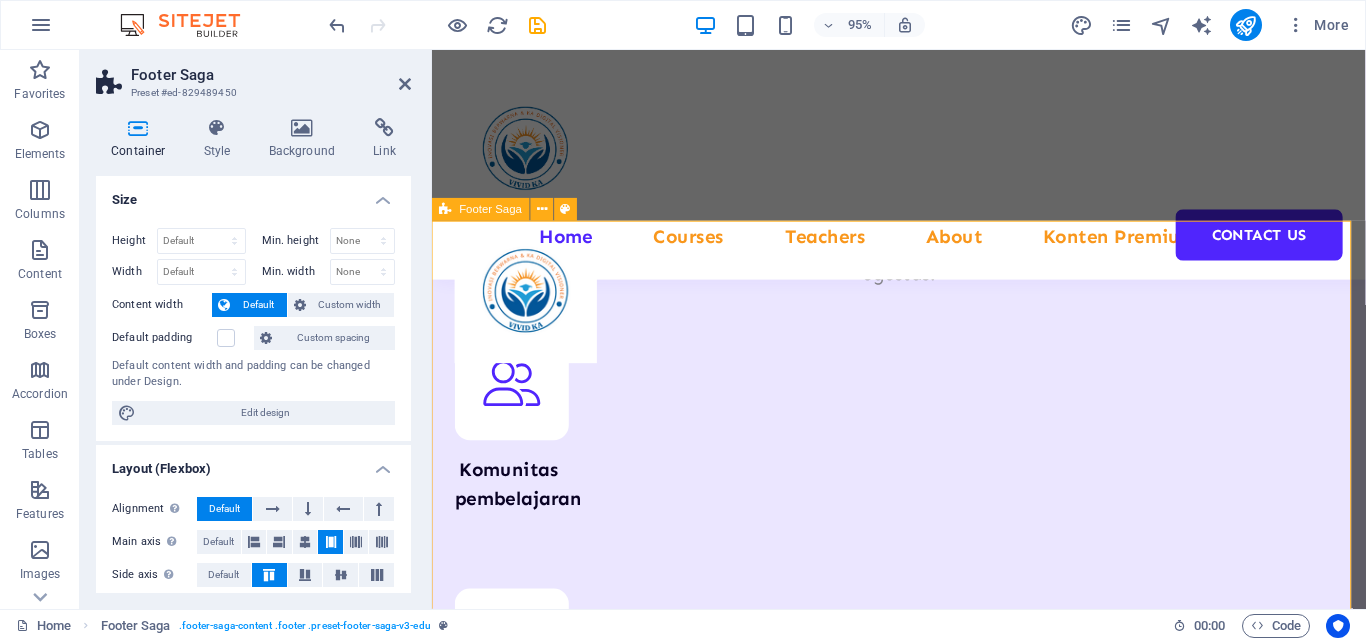scroll, scrollTop: 9715, scrollLeft: 0, axis: vertical 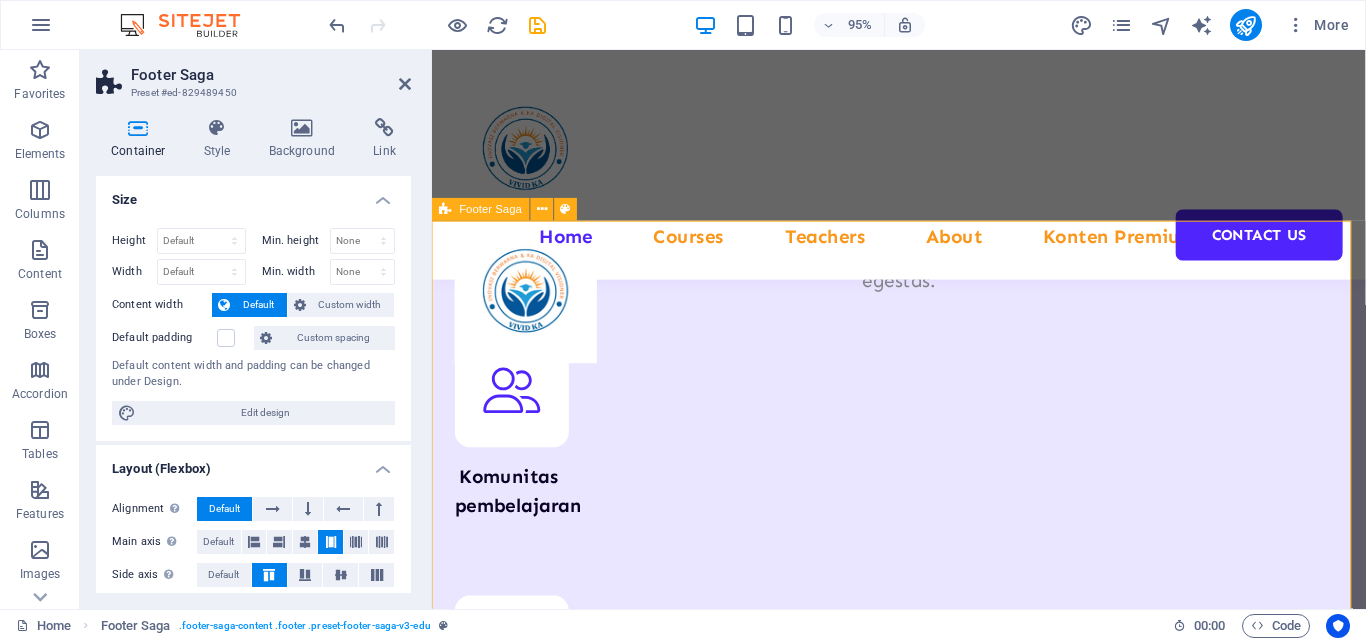 click on "Kontak [PHONE] Drop content here or Add elements Paste clipboard Pukul 08.00 - 19.00" at bounding box center (923, 9168) 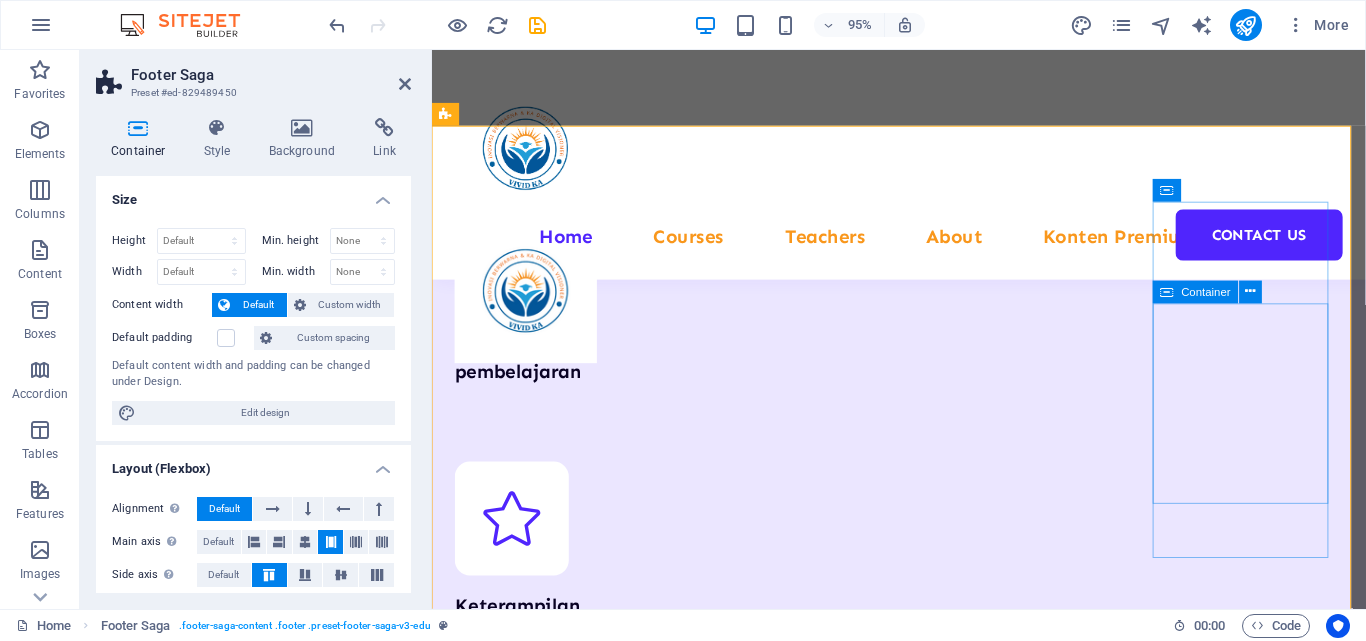 scroll, scrollTop: 9815, scrollLeft: 0, axis: vertical 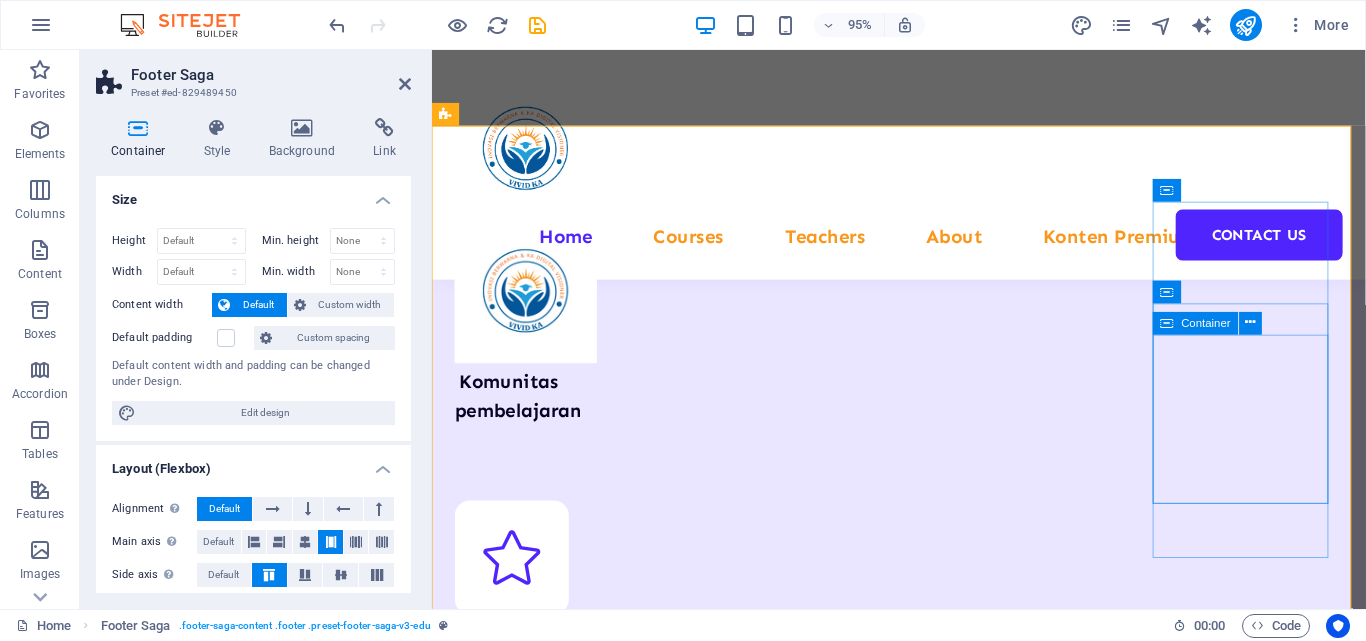 click on "Drop content here or  Add elements  Paste clipboard" at bounding box center [550, 9676] 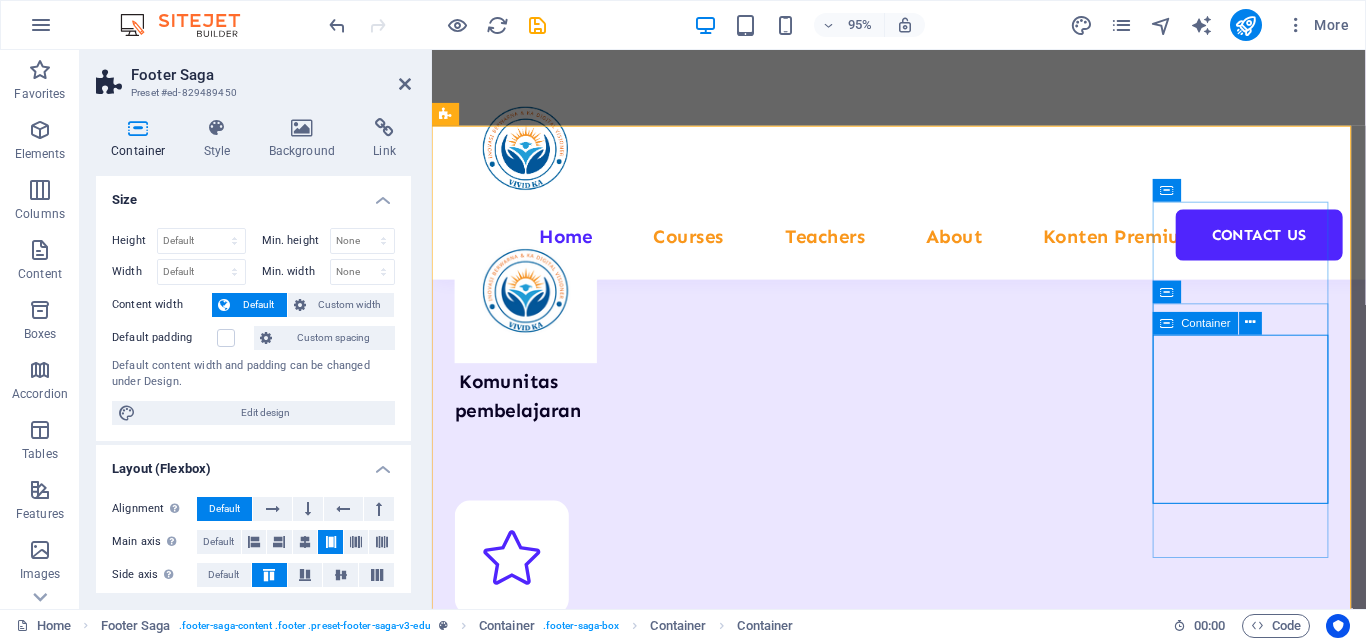 click on "Paste clipboard" at bounding box center (551, 9724) 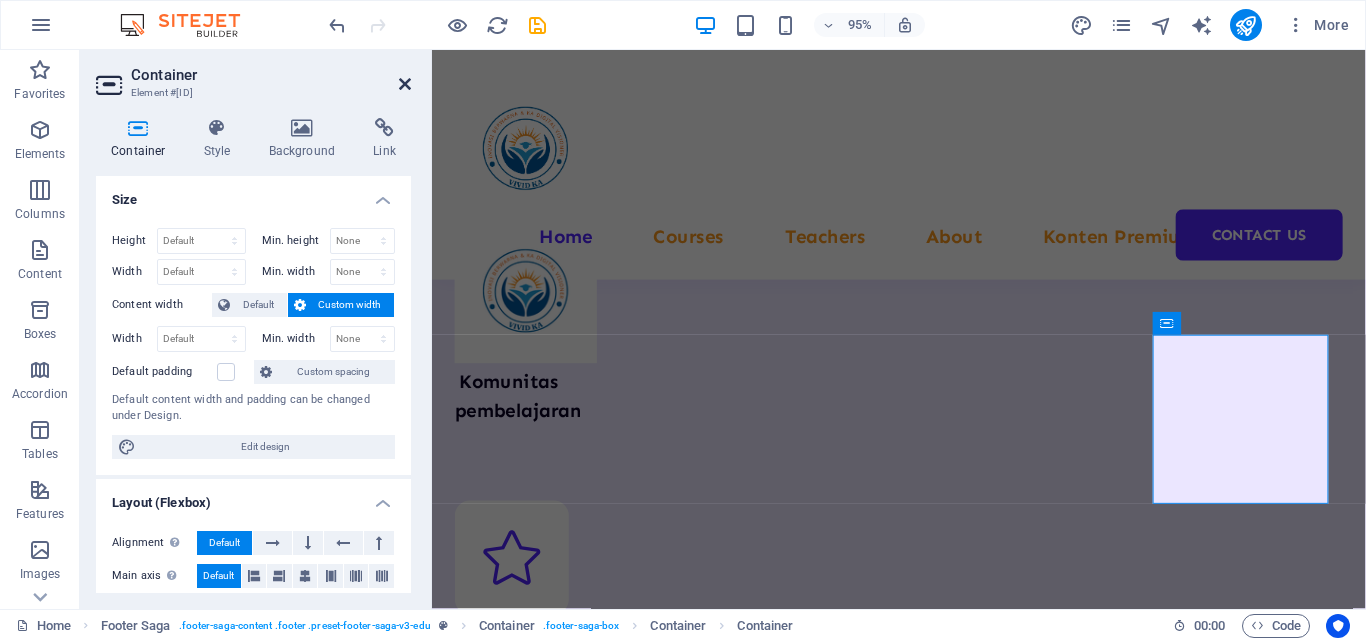 click on "Container Element #ed-829489588" at bounding box center (253, 76) 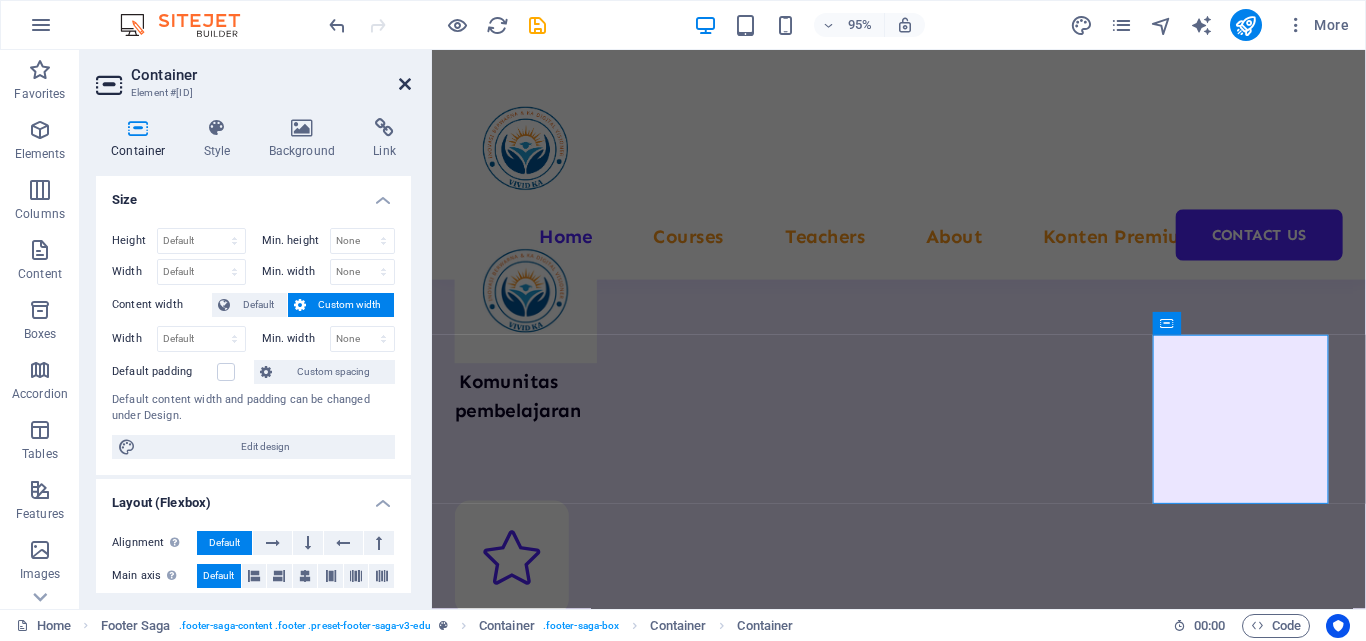 click at bounding box center [405, 84] 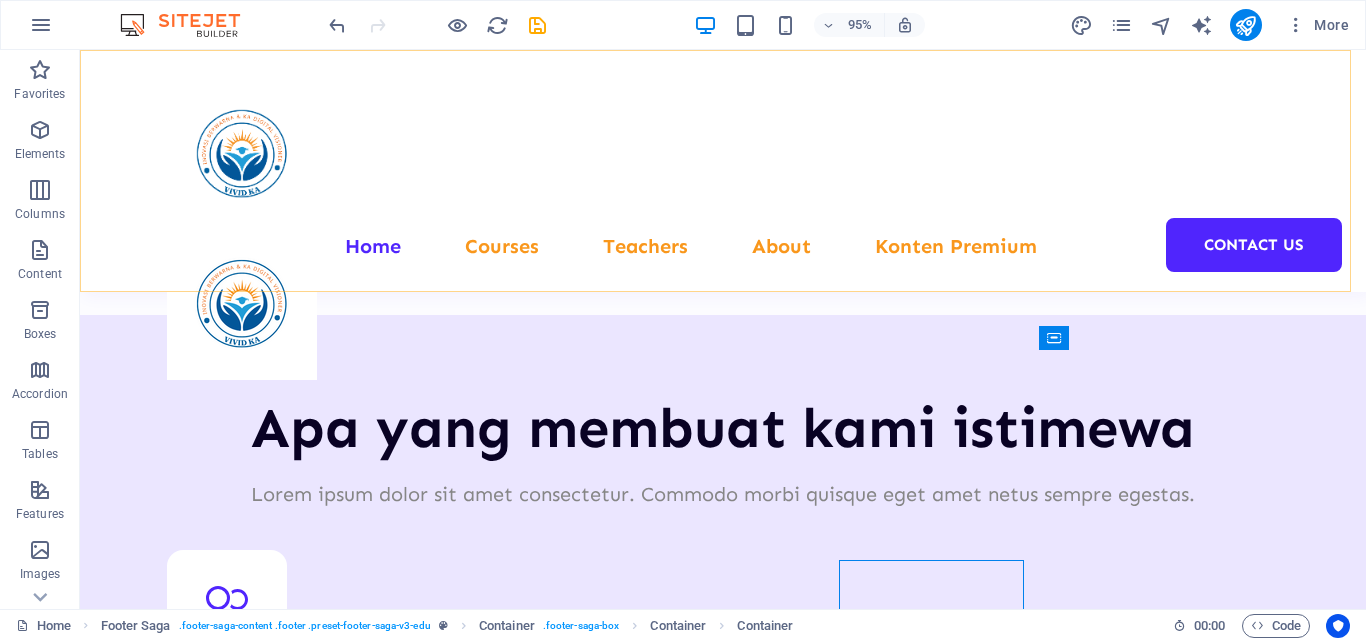 scroll, scrollTop: 9497, scrollLeft: 0, axis: vertical 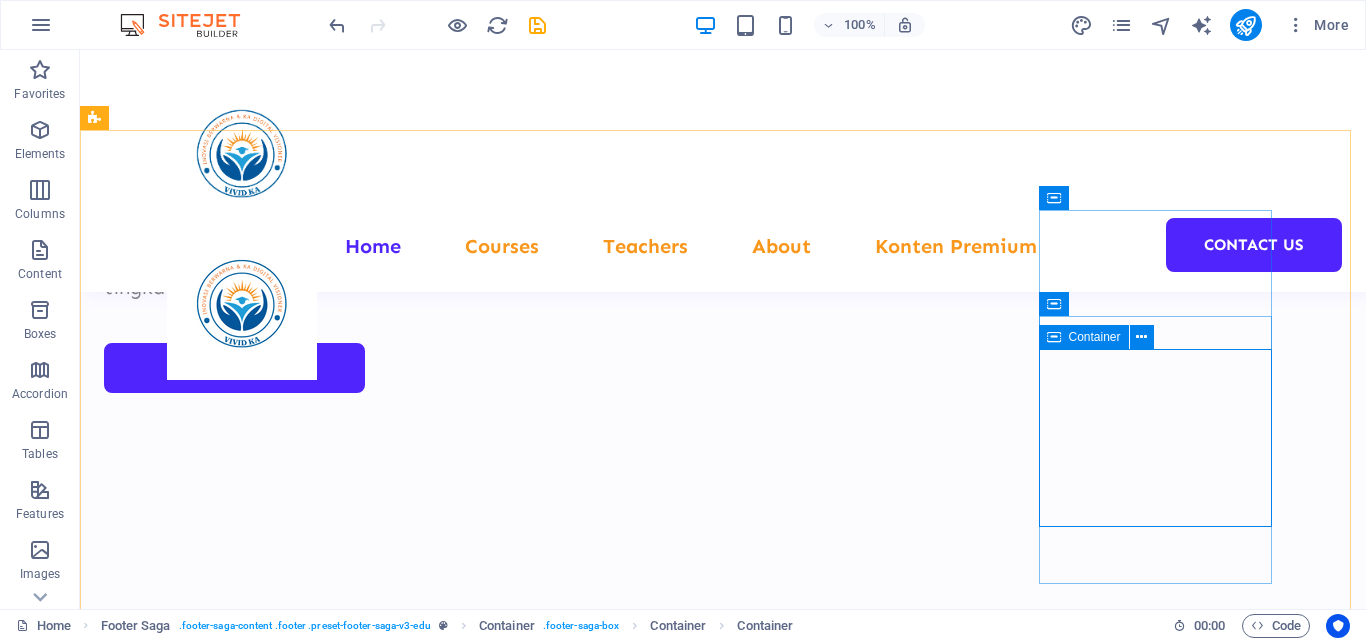 click at bounding box center (1054, 337) 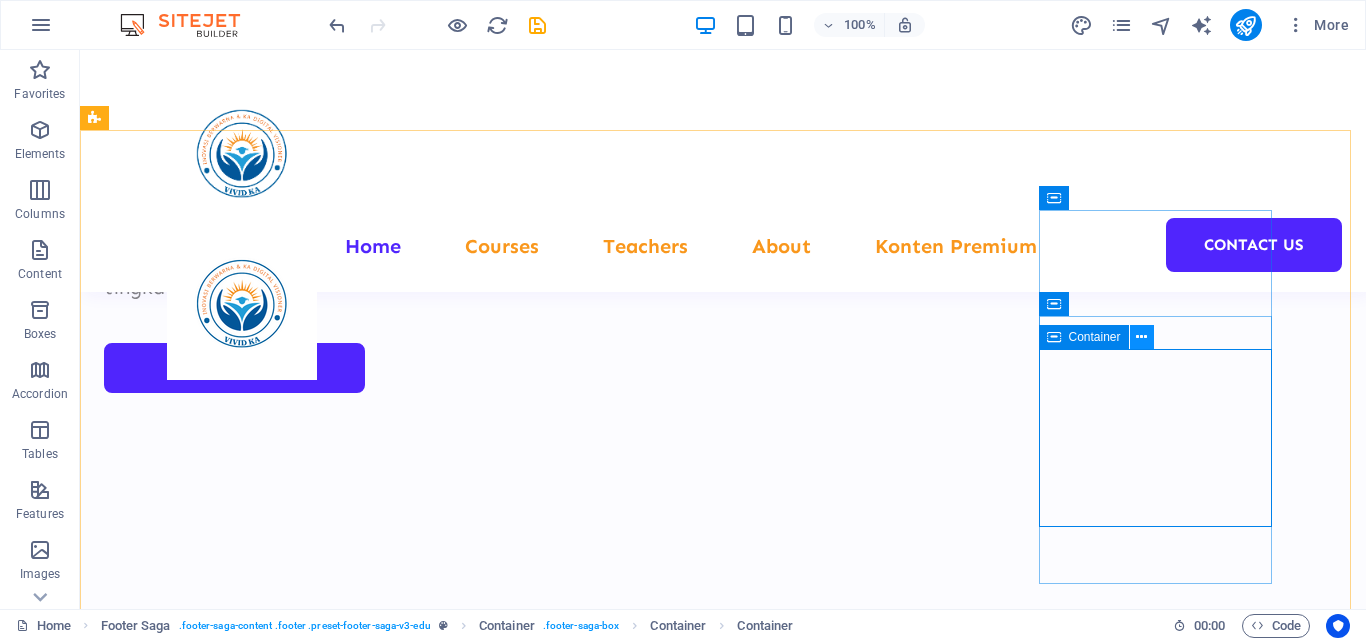 click at bounding box center (1141, 337) 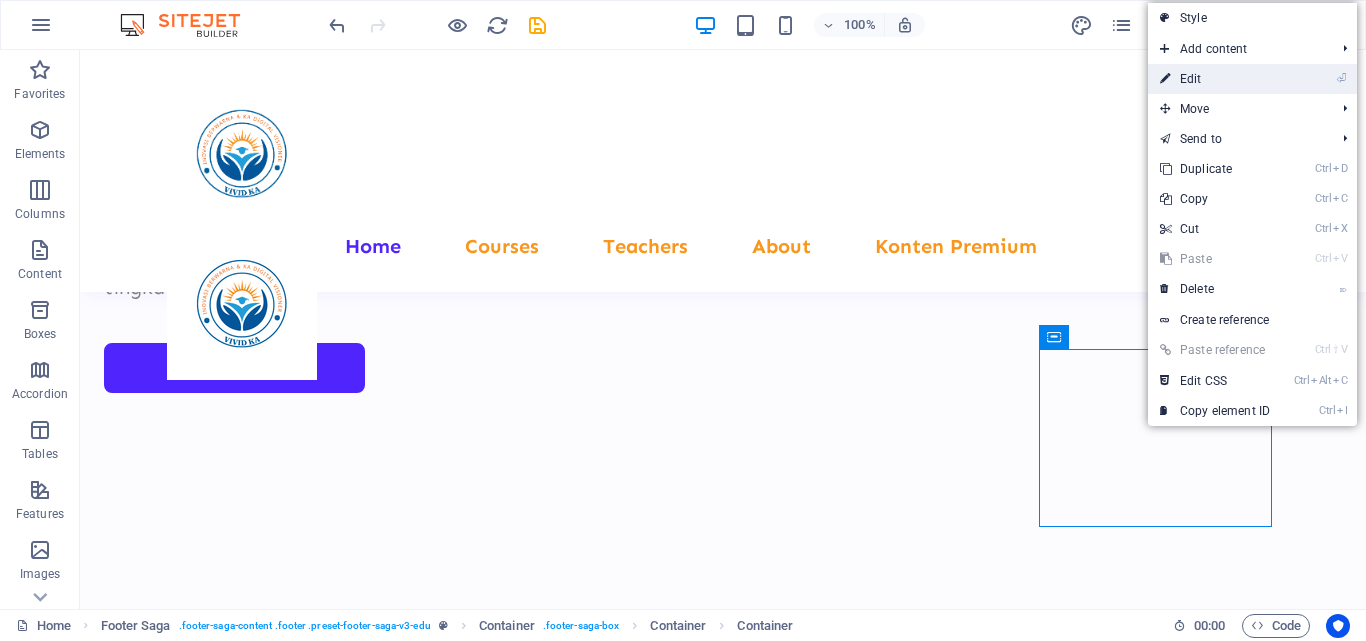 click on "⏎  Edit" at bounding box center (1215, 79) 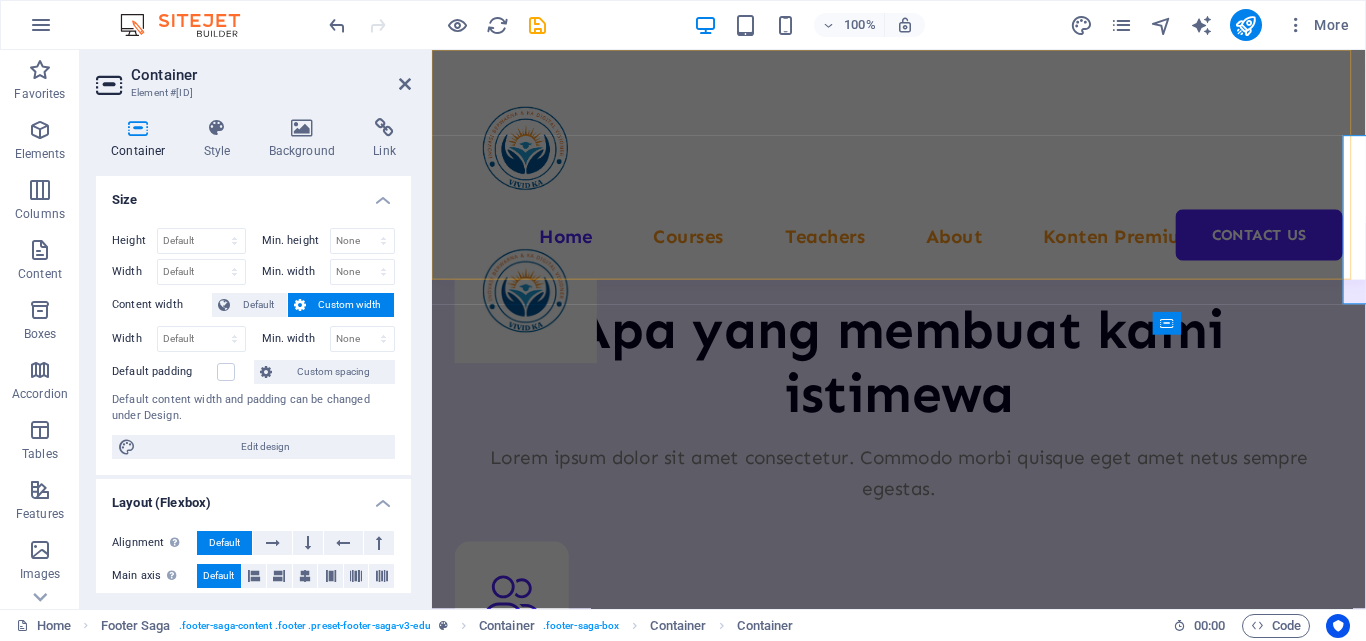 scroll, scrollTop: 9815, scrollLeft: 0, axis: vertical 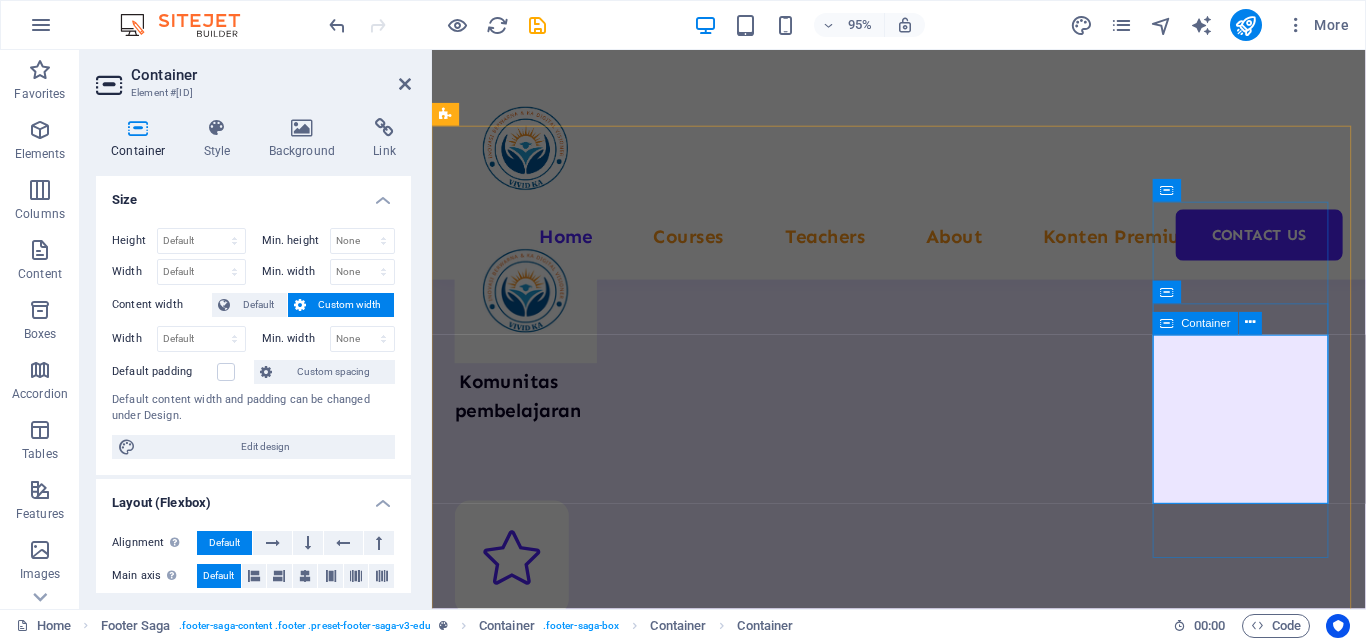 click at bounding box center [509, 9688] 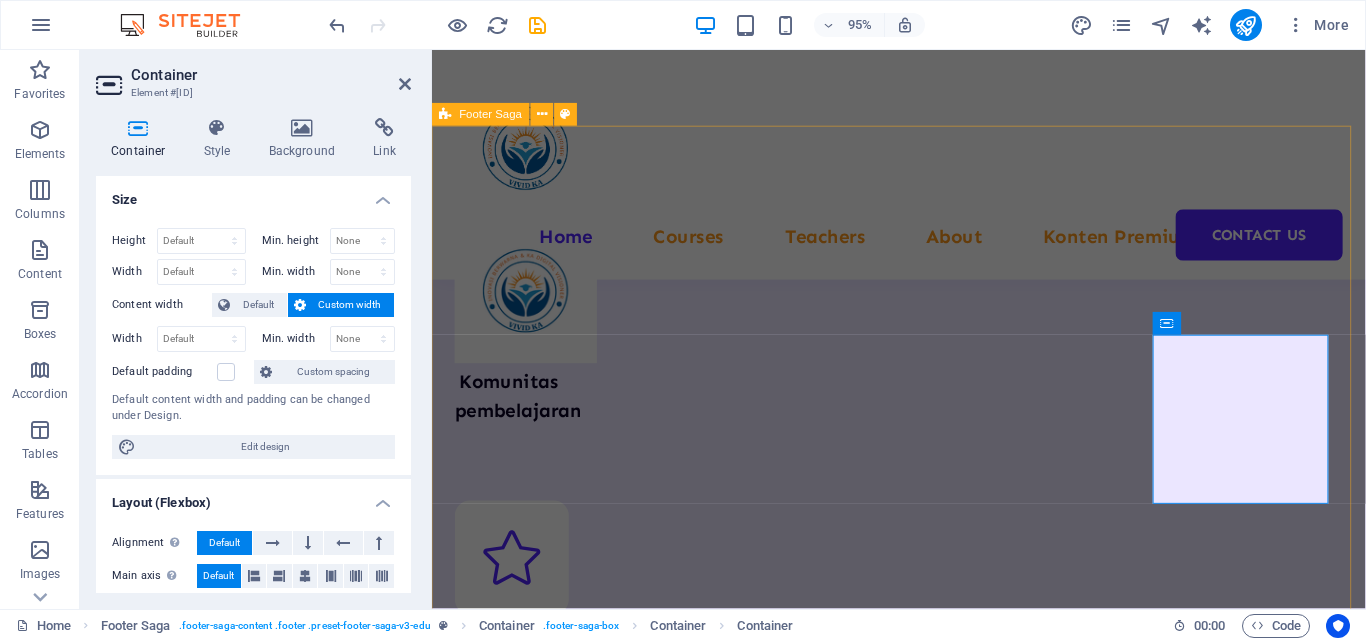 click on "Kontak [PHONE] Drop content here or Add elements Paste clipboard Pukul 08.00 - 19.00" at bounding box center (923, 9068) 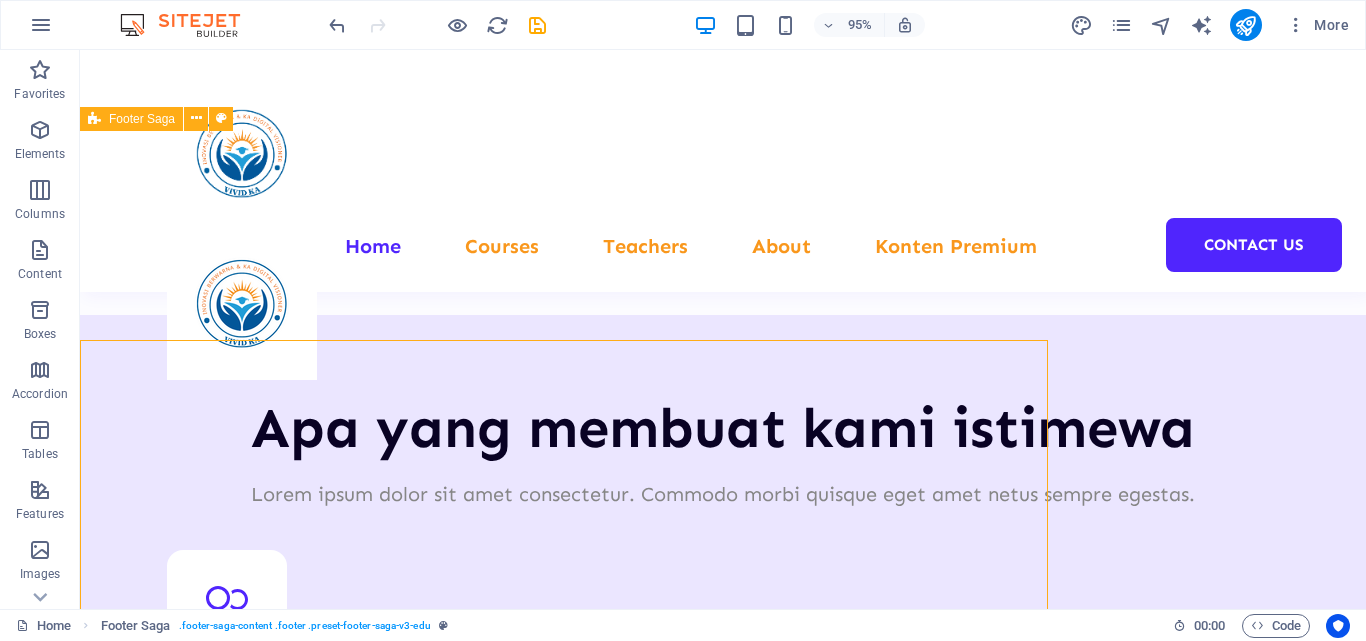 scroll, scrollTop: 9497, scrollLeft: 0, axis: vertical 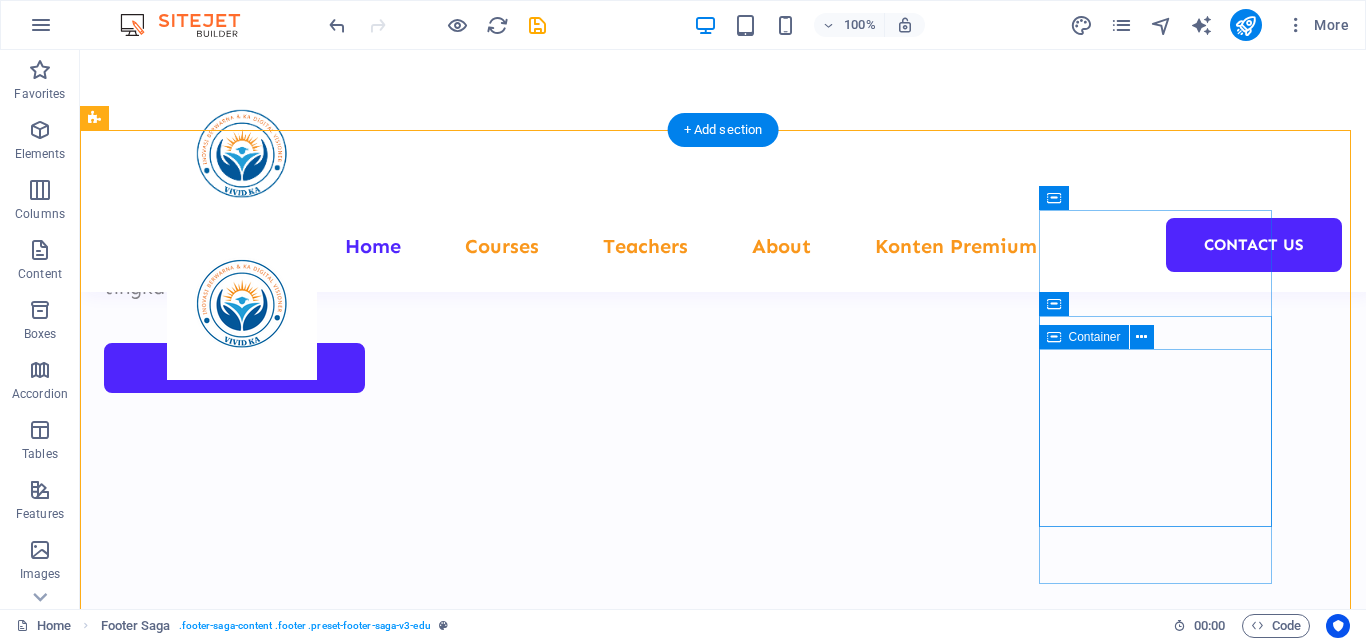 click on "Drop content here or  Add elements  Paste clipboard" at bounding box center (220, 10385) 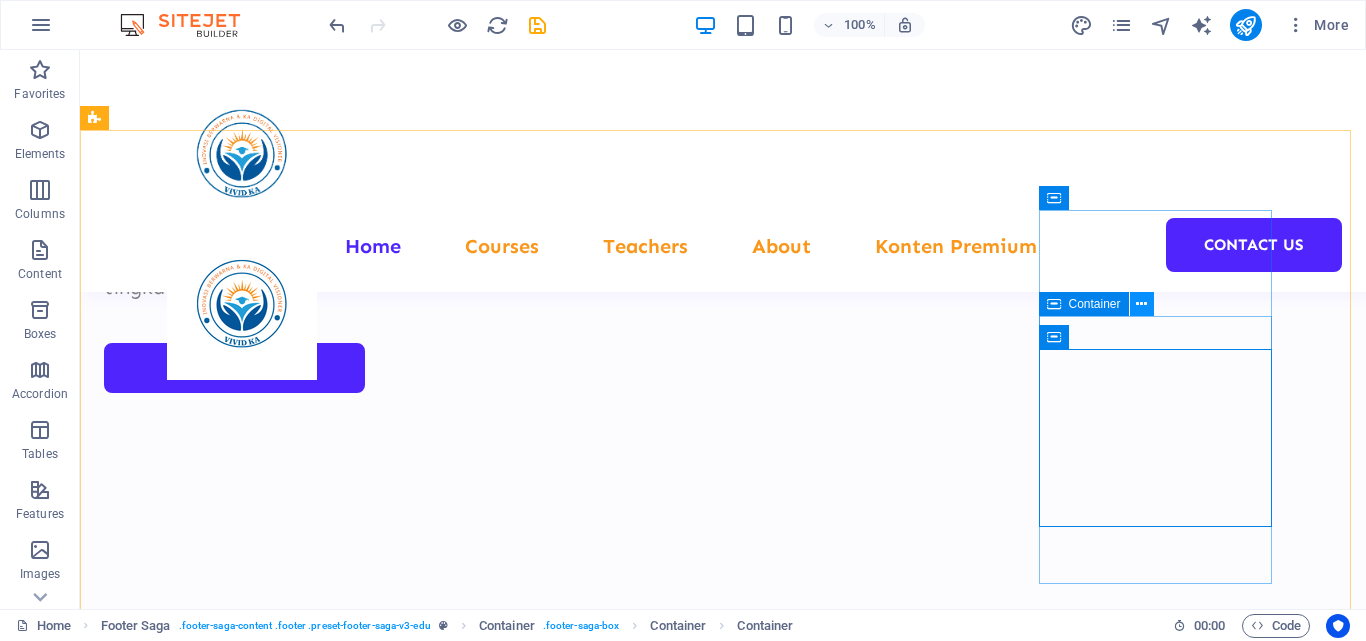 click at bounding box center (1141, 304) 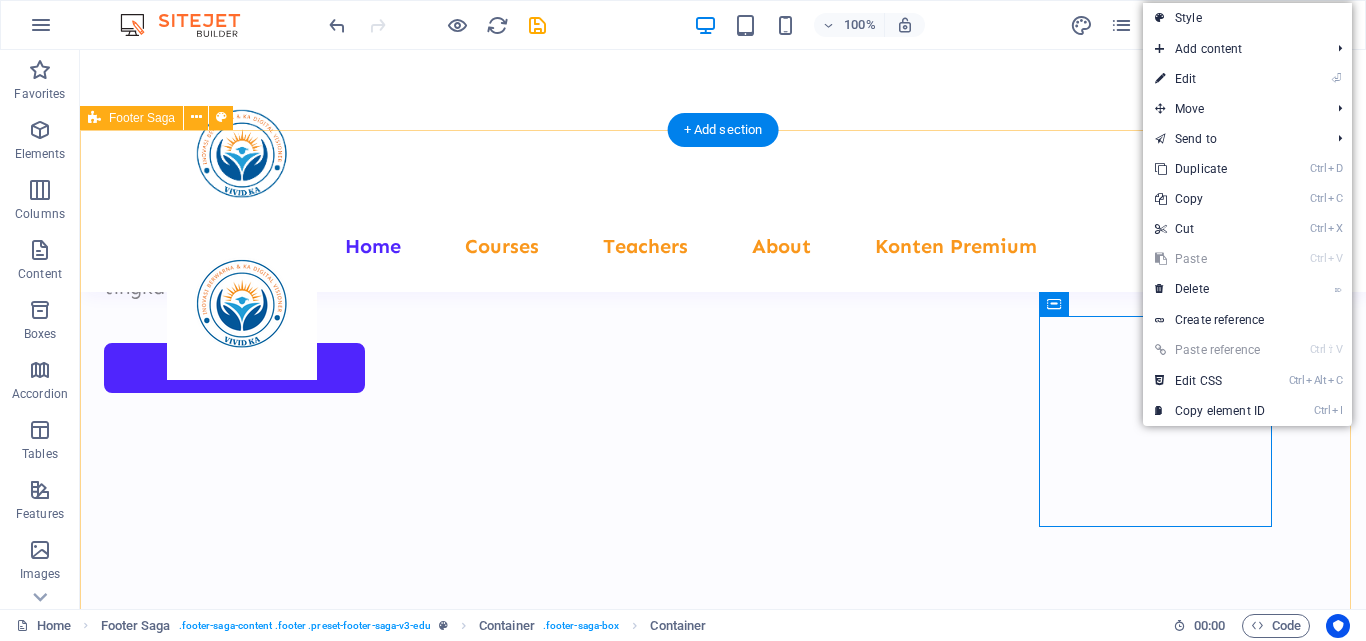click on "Kontak [PHONE] Drop content here or Add elements Paste clipboard Pukul 08.00 - 19.00" at bounding box center [723, 9837] 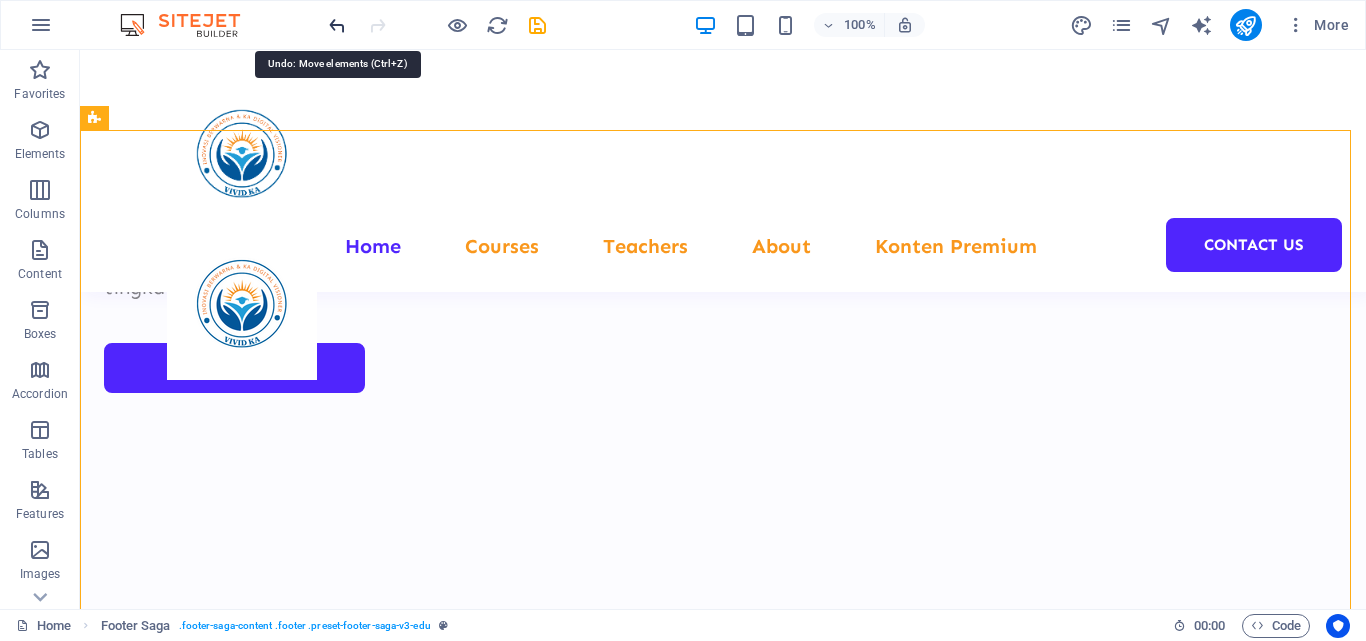 click at bounding box center [337, 25] 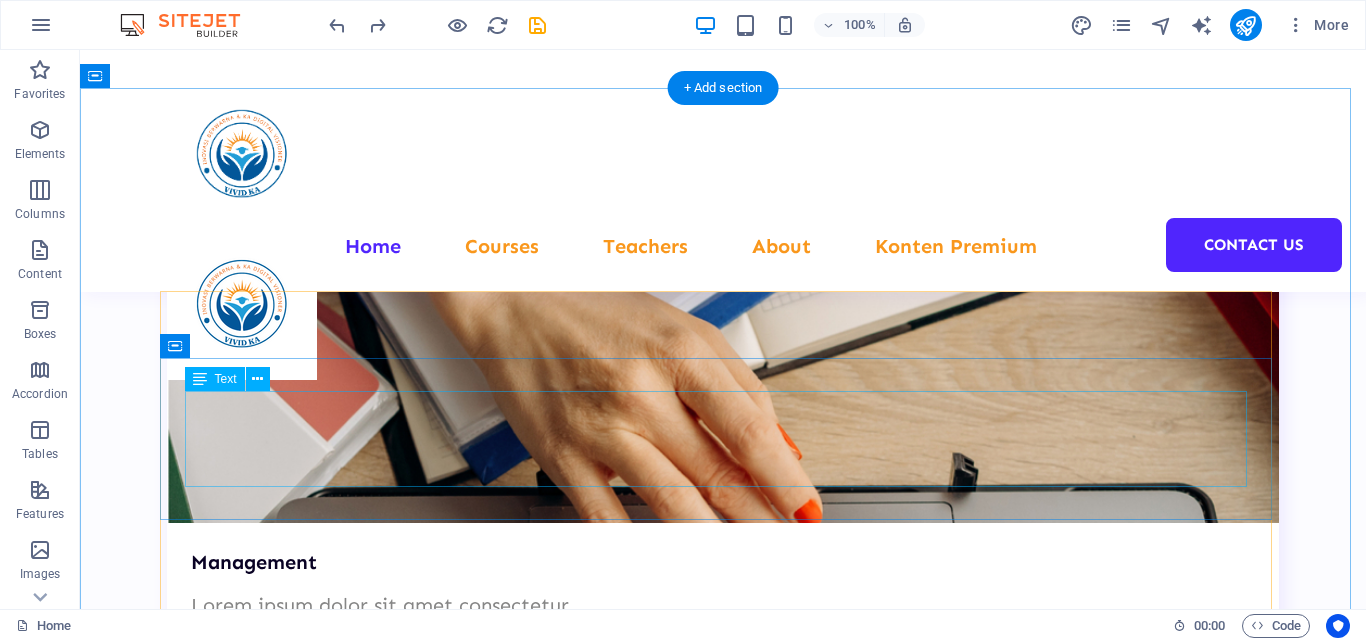scroll, scrollTop: 8184, scrollLeft: 0, axis: vertical 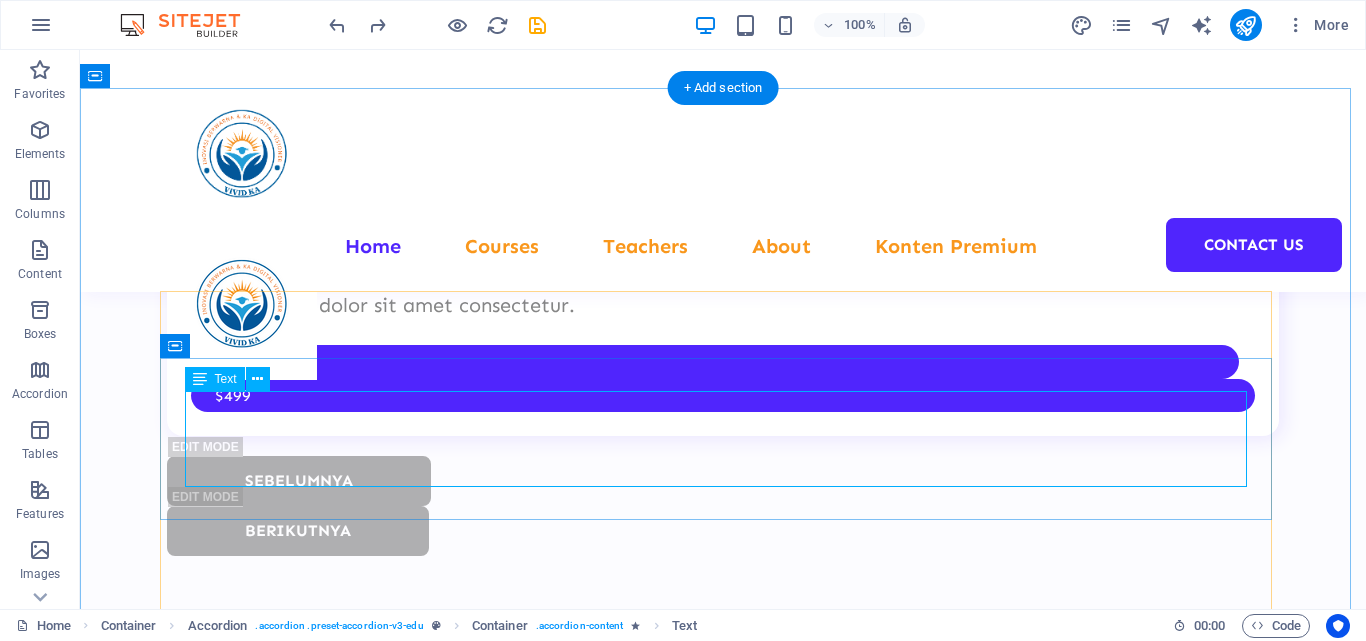 click on "Lorem ipsum dolor sit amet, consectetur adipiscing elite, sed do eiusmod tempor incididunt ut labore dan dolore magna aliqua. Ut enim ad minim veniam, exeritation  yang kita lakukan  . Sed do eiusmod tempor incididunt ut labore dan dolore magna aliqua." at bounding box center [723, 9348] 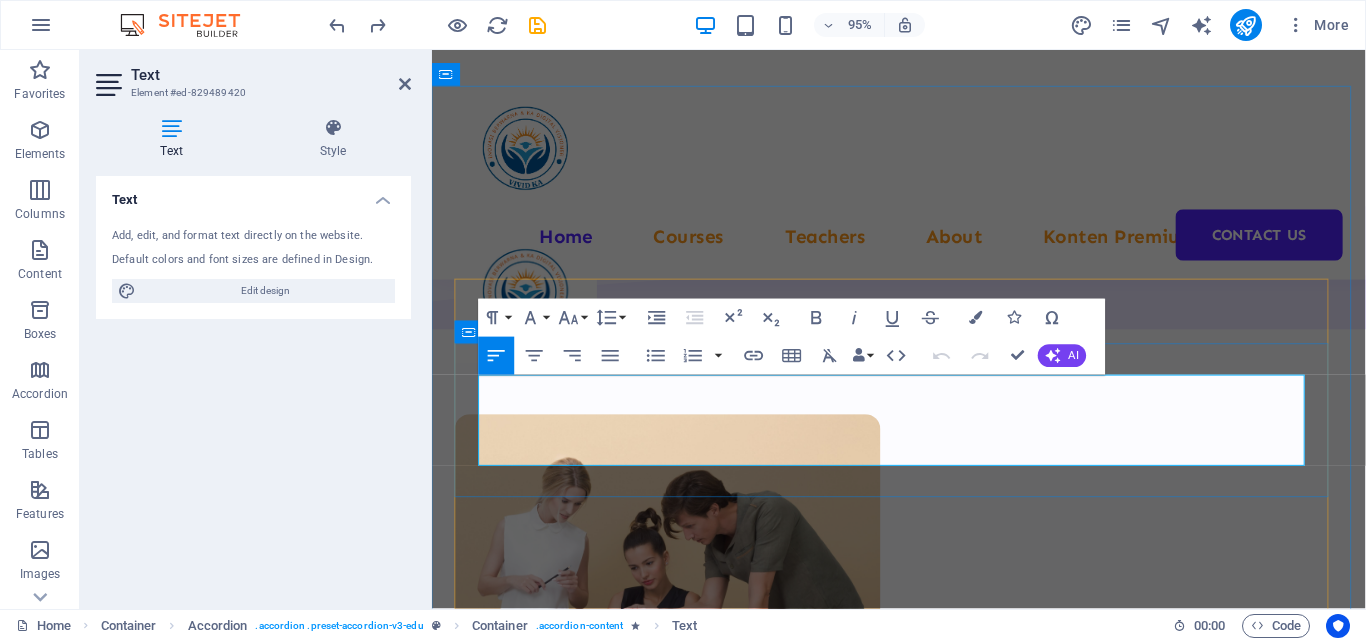 scroll, scrollTop: 8502, scrollLeft: 0, axis: vertical 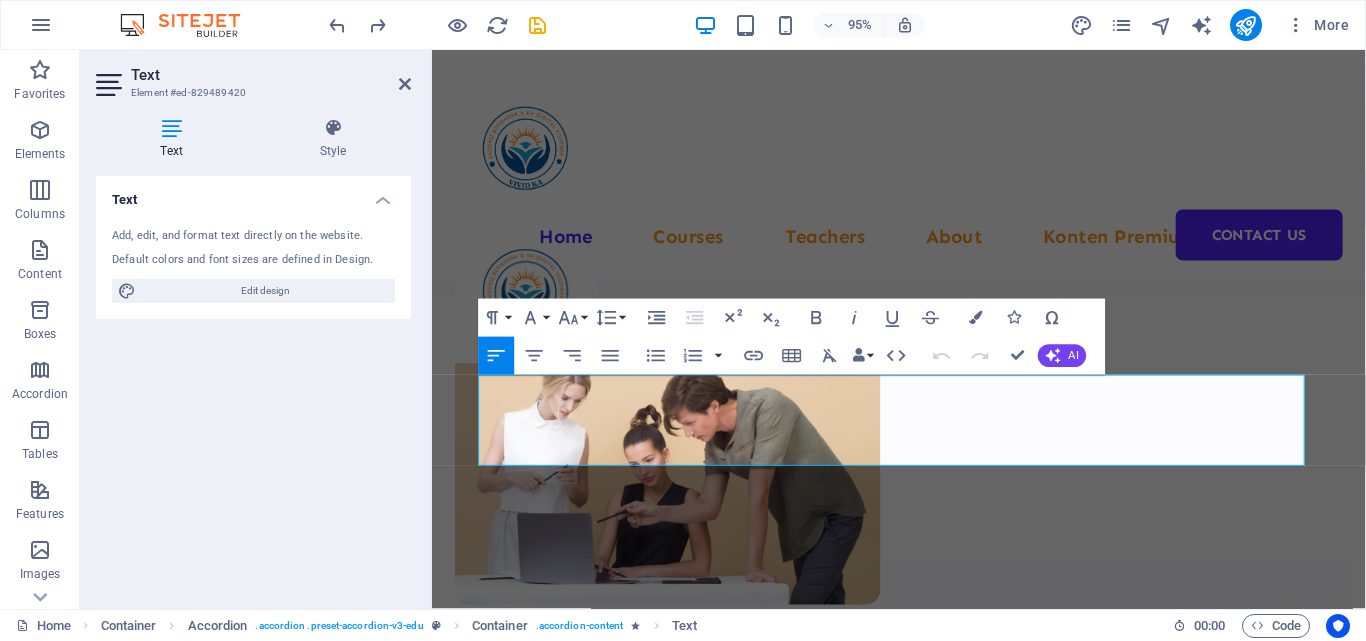 click on "Text Add, edit, and format text directly on the website. Default colors and font sizes are defined in Design. Edit design Alignment Left aligned Centered Right aligned" at bounding box center (253, 384) 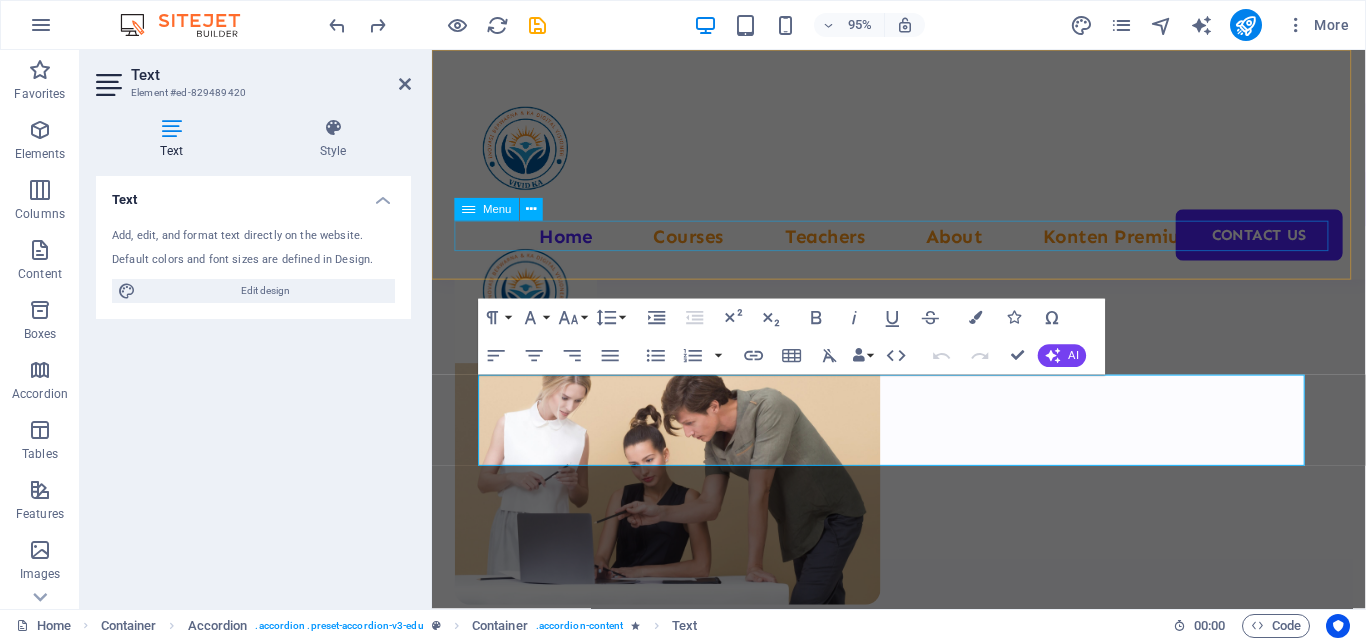click on "Home Courses Teachers About Konten Premium Contact Us" at bounding box center [923, 246] 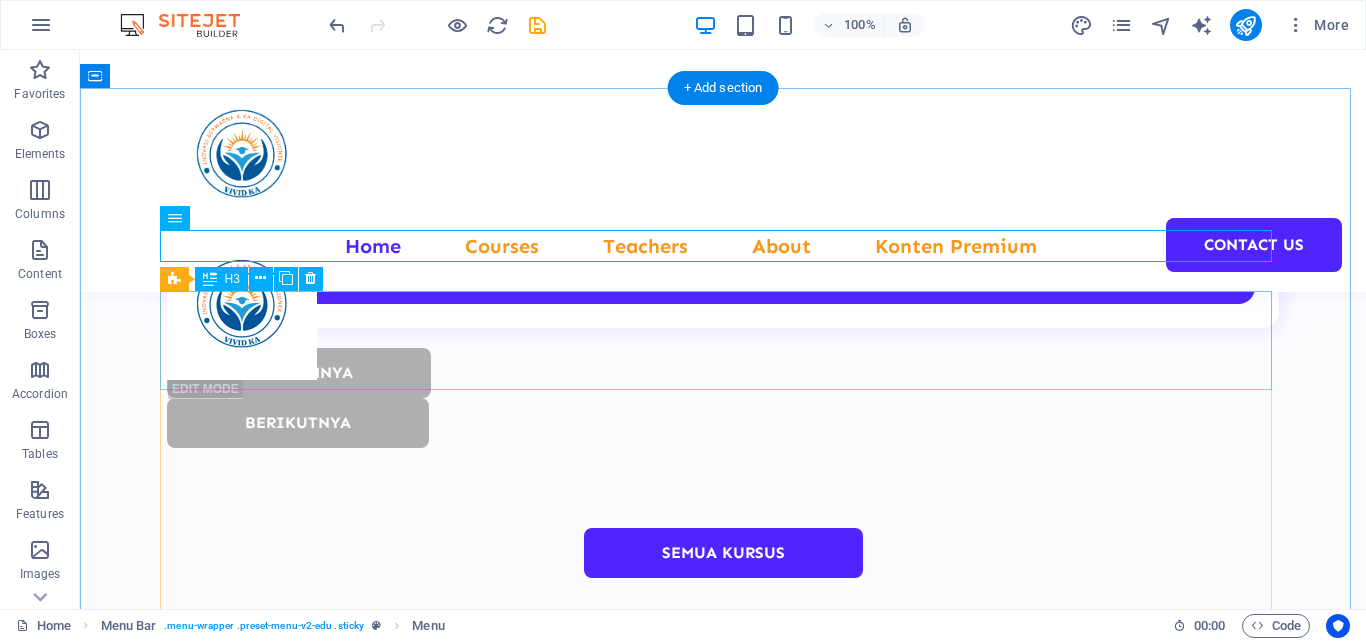 scroll, scrollTop: 8184, scrollLeft: 0, axis: vertical 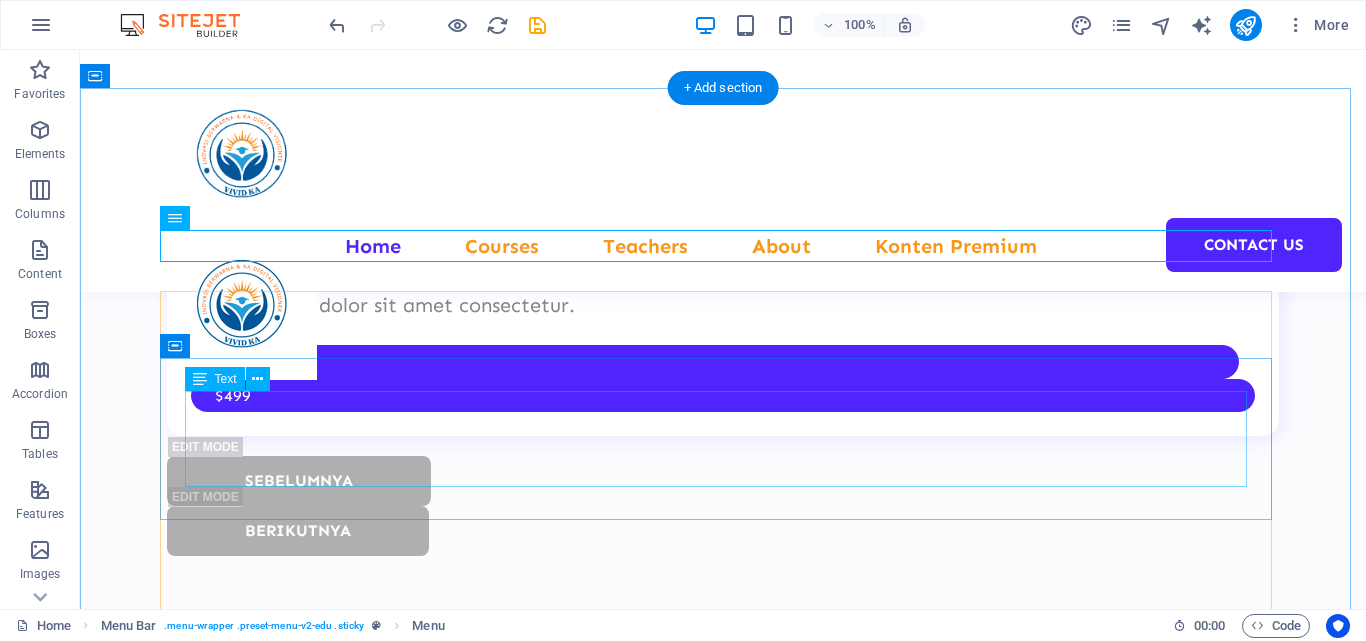 click on "Lorem ipsum dolor sit amet, consectetur adipiscing elite, sed do eiusmod tempor incididunt ut labore dan dolore magna aliqua. Ut enim ad minim veniam, exeritation  yang kita lakukan  . Sed do eiusmod tempor incididunt ut labore dan dolore magna aliqua." at bounding box center [723, 9348] 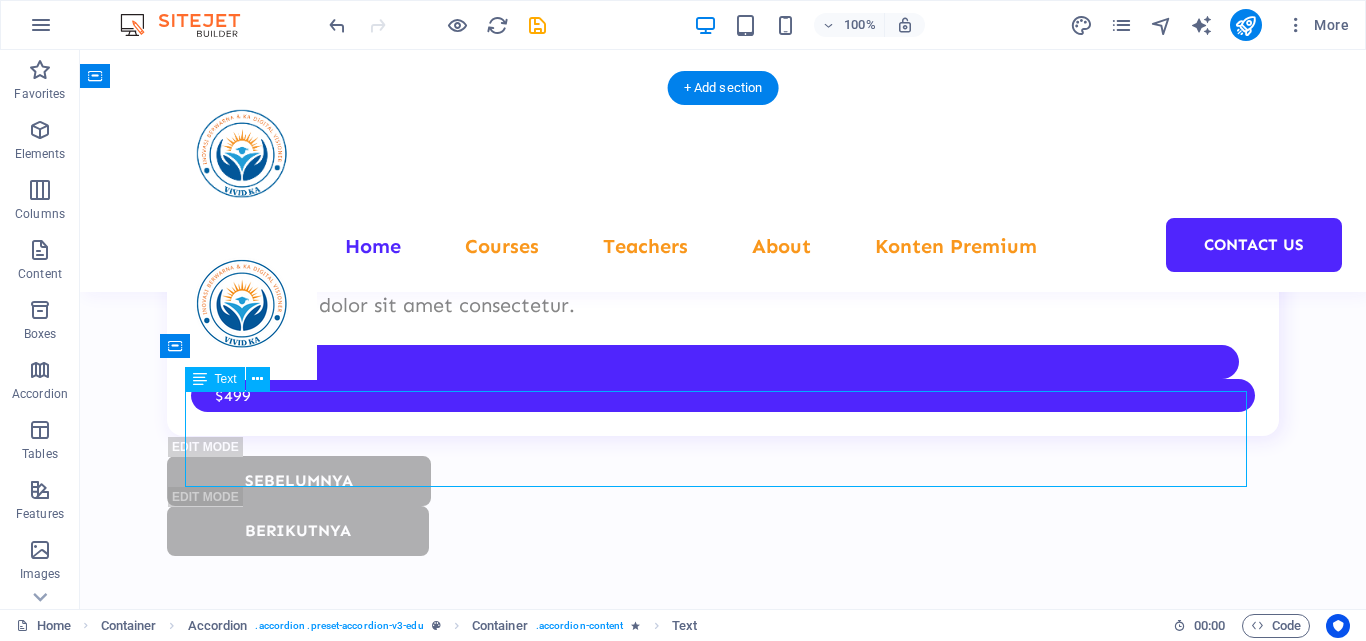 click on "Lorem ipsum dolor sit amet, consectetur adipiscing elite, sed do eiusmod tempor incididunt ut labore dan dolore magna aliqua. Ut enim ad minim veniam, exeritation  yang kita lakukan  . Sed do eiusmod tempor incididunt ut labore dan dolore magna aliqua." at bounding box center (723, 9348) 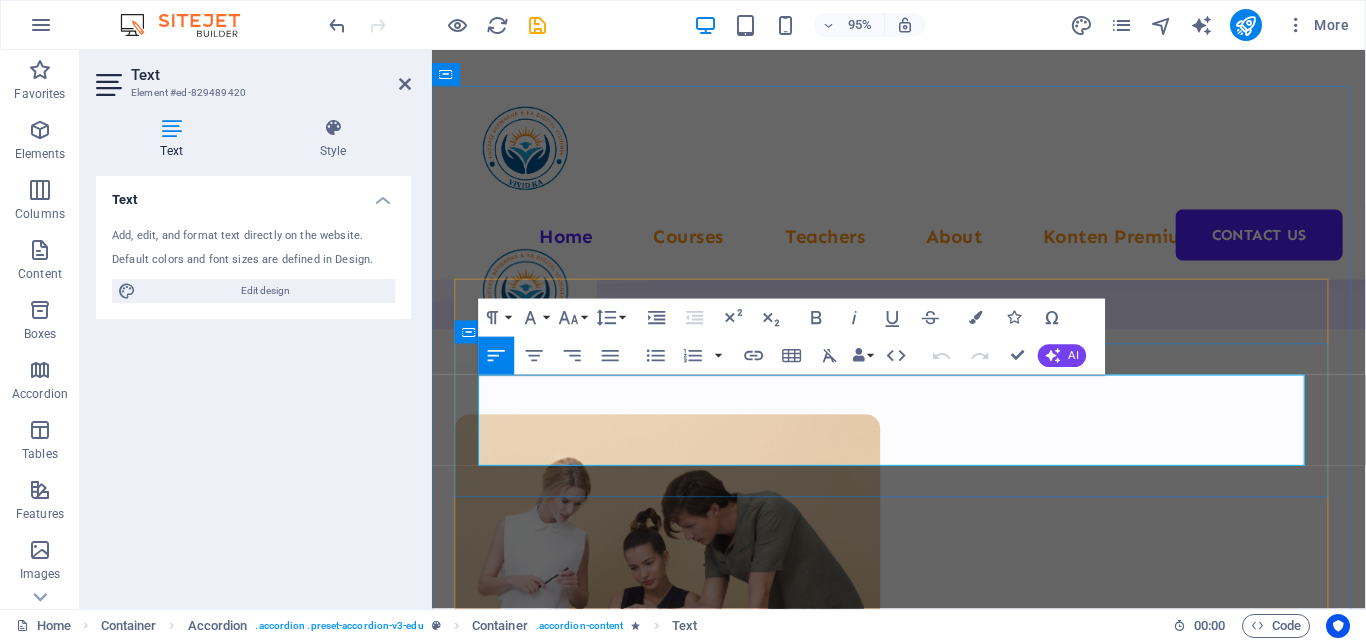scroll, scrollTop: 8502, scrollLeft: 0, axis: vertical 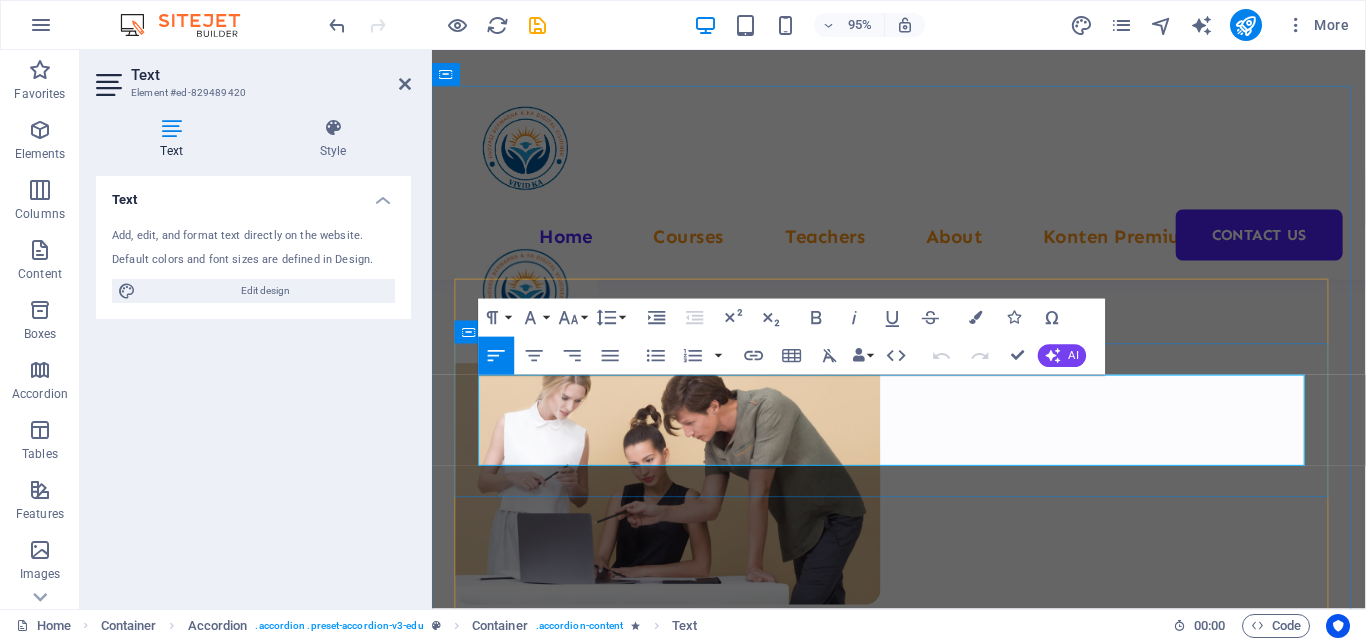 drag, startPoint x: 484, startPoint y: 404, endPoint x: 1068, endPoint y: 478, distance: 588.6697 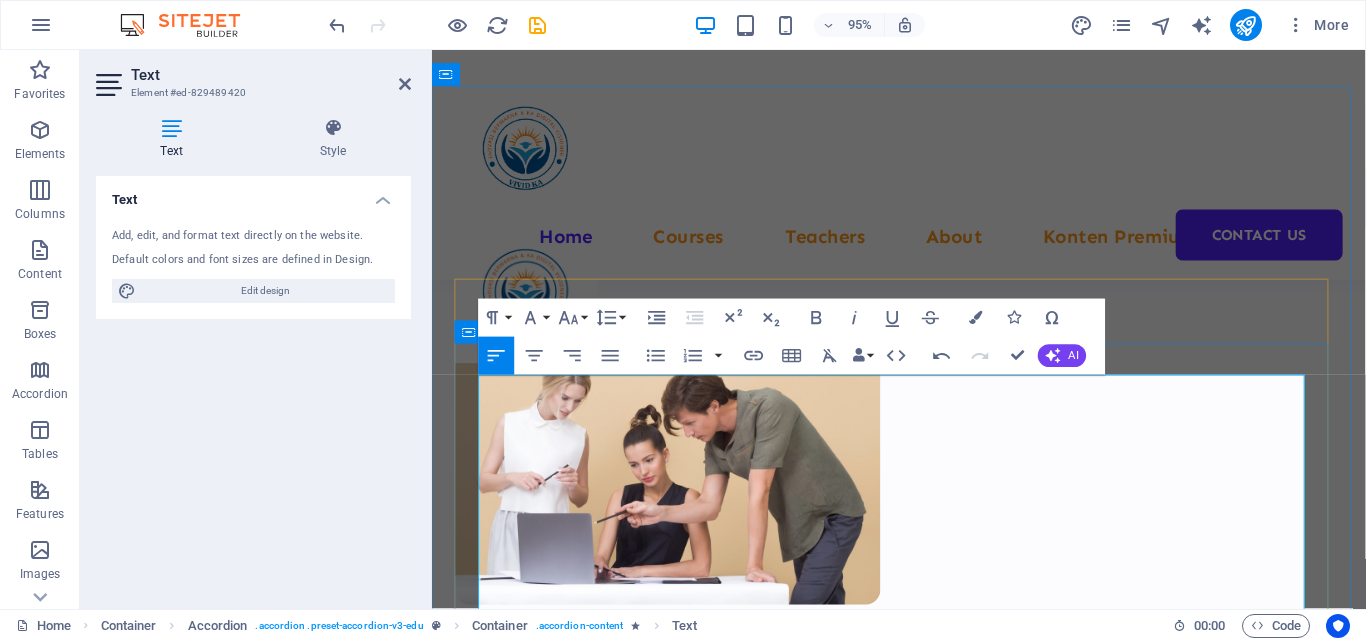 click on "Indonesia terdiri dari ratusan suku, bahasa, dan budaya, tetapi pendidikan nasional tetap mengedepankan  Pancasila  dan  Bhineka Tunggal Ika  sebagai fondasi." at bounding box center [937, 8631] 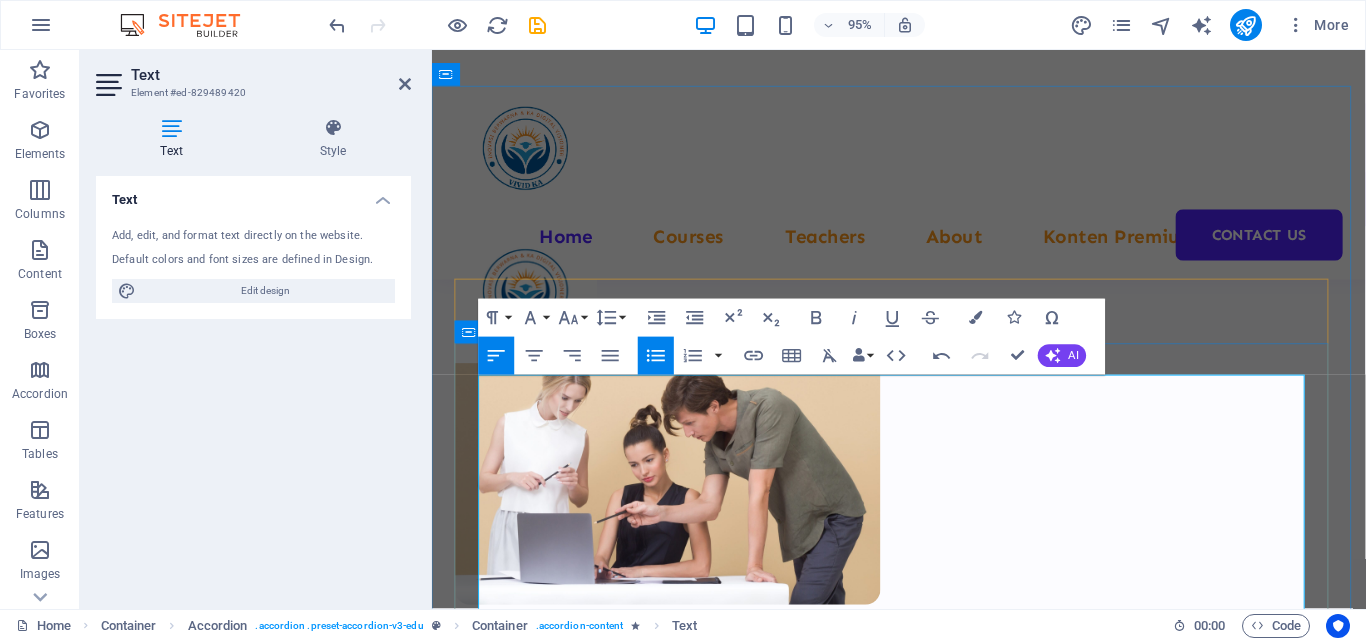 click on "Indonesia terdiri dari ratusan suku, bahasa, dan budaya, tetapi pendidikan nasional tetap mengedepankan  Pancasila  dan  Bhineka Tunggal Ika  sebagai fondasi." at bounding box center [937, 8631] 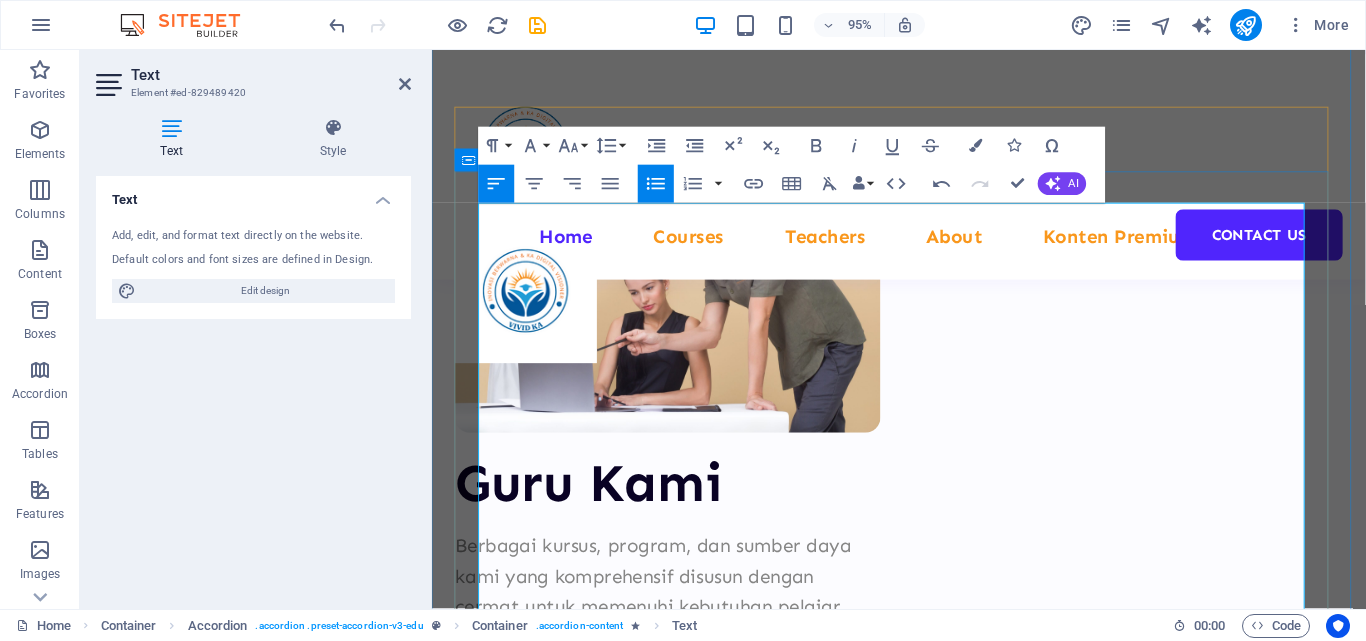 scroll, scrollTop: 8702, scrollLeft: 0, axis: vertical 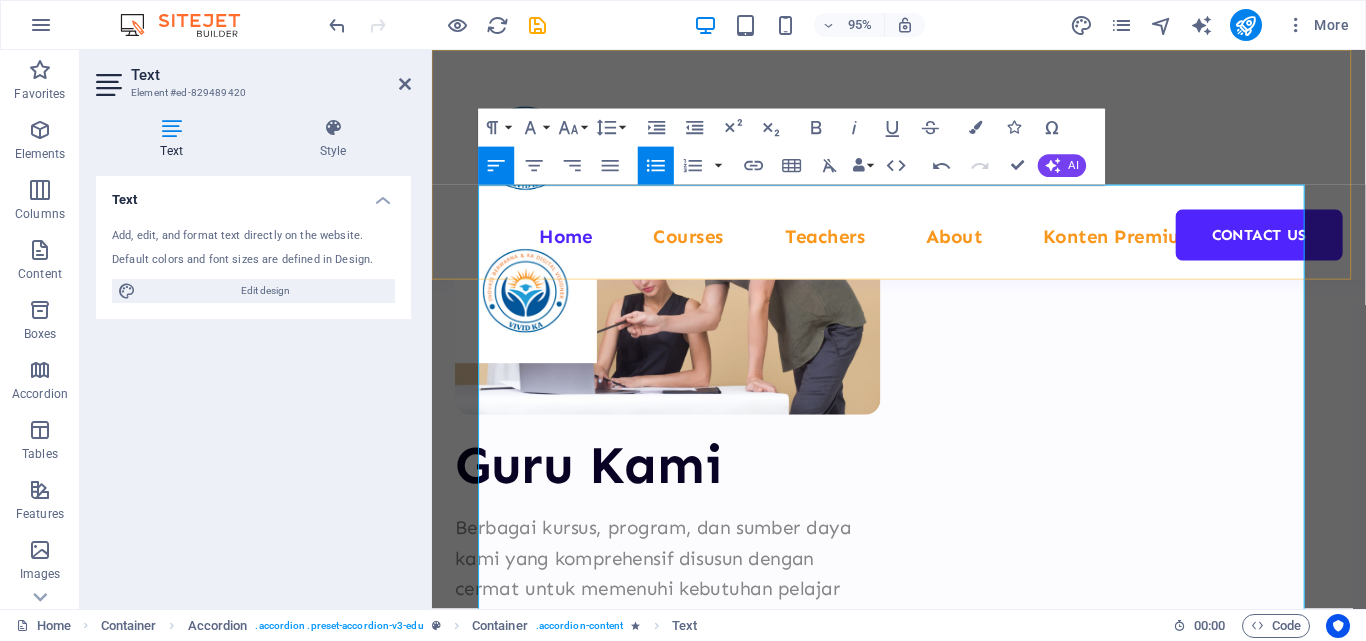 drag, startPoint x: 671, startPoint y: 466, endPoint x: 518, endPoint y: 287, distance: 235.47824 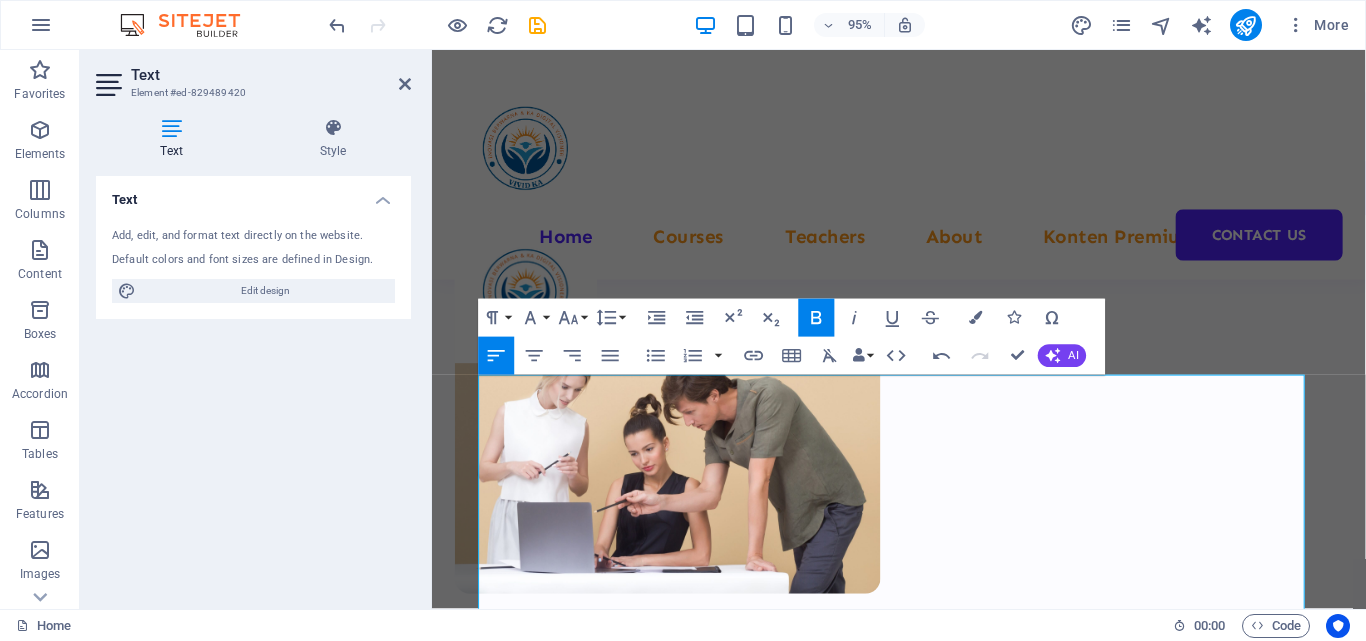 scroll, scrollTop: 8502, scrollLeft: 0, axis: vertical 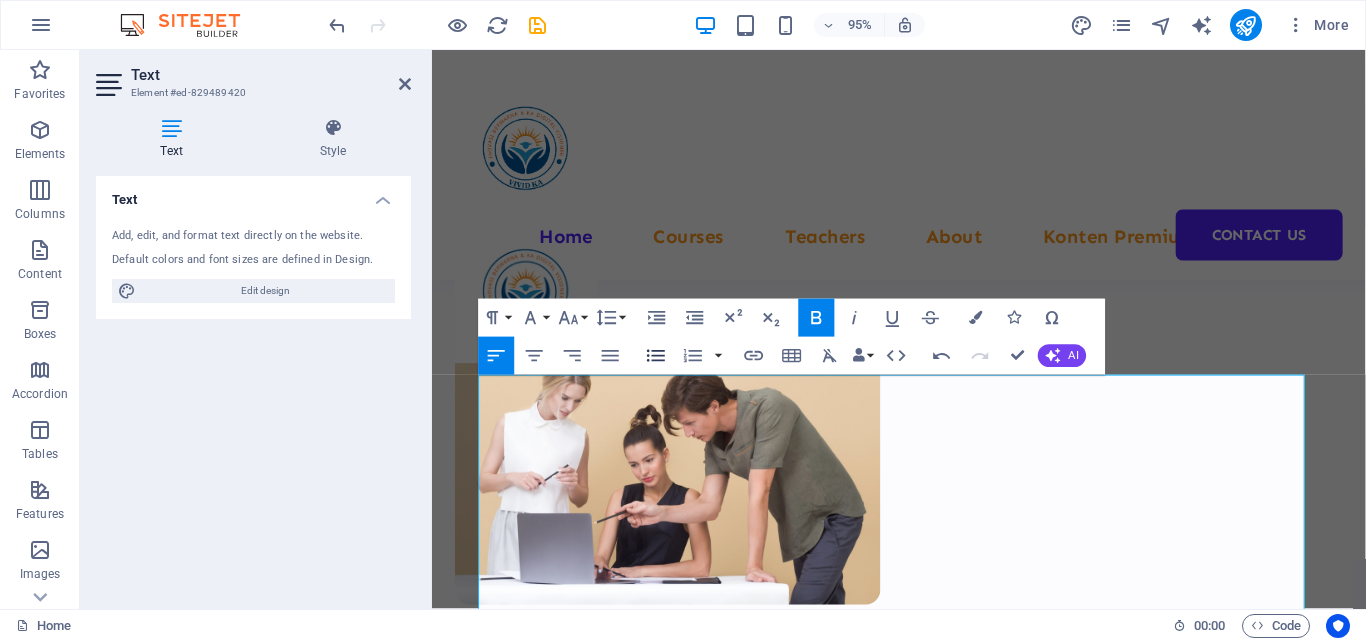 click 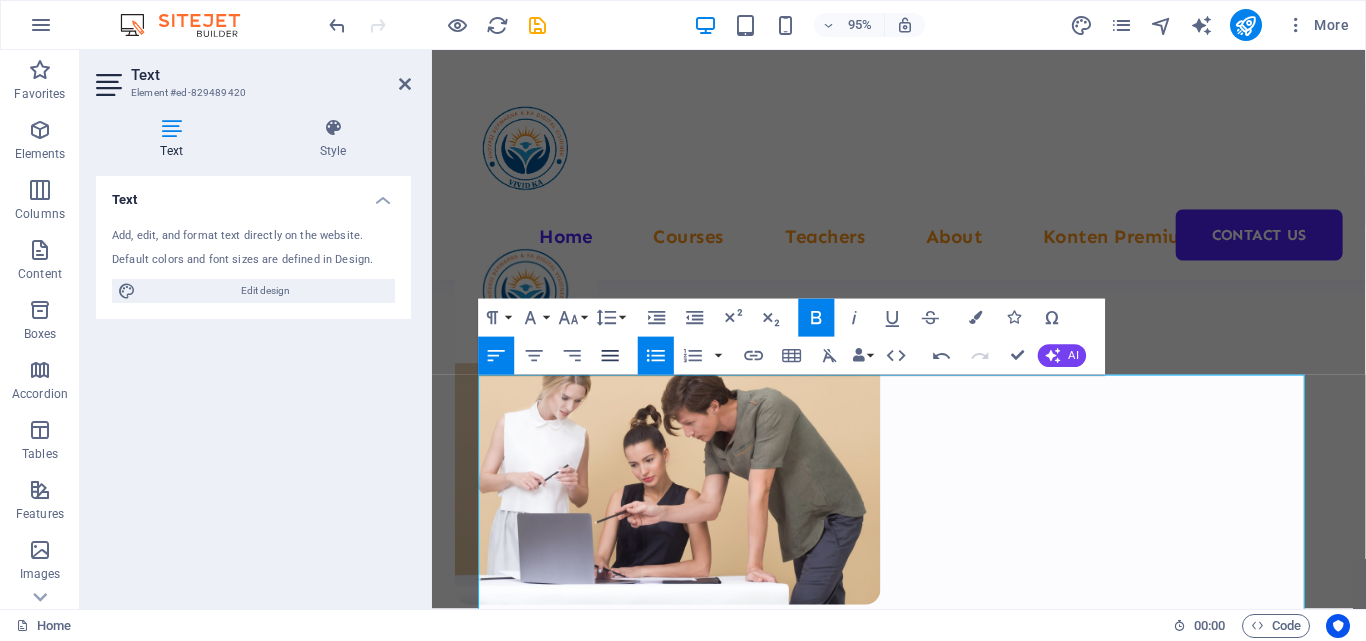 click 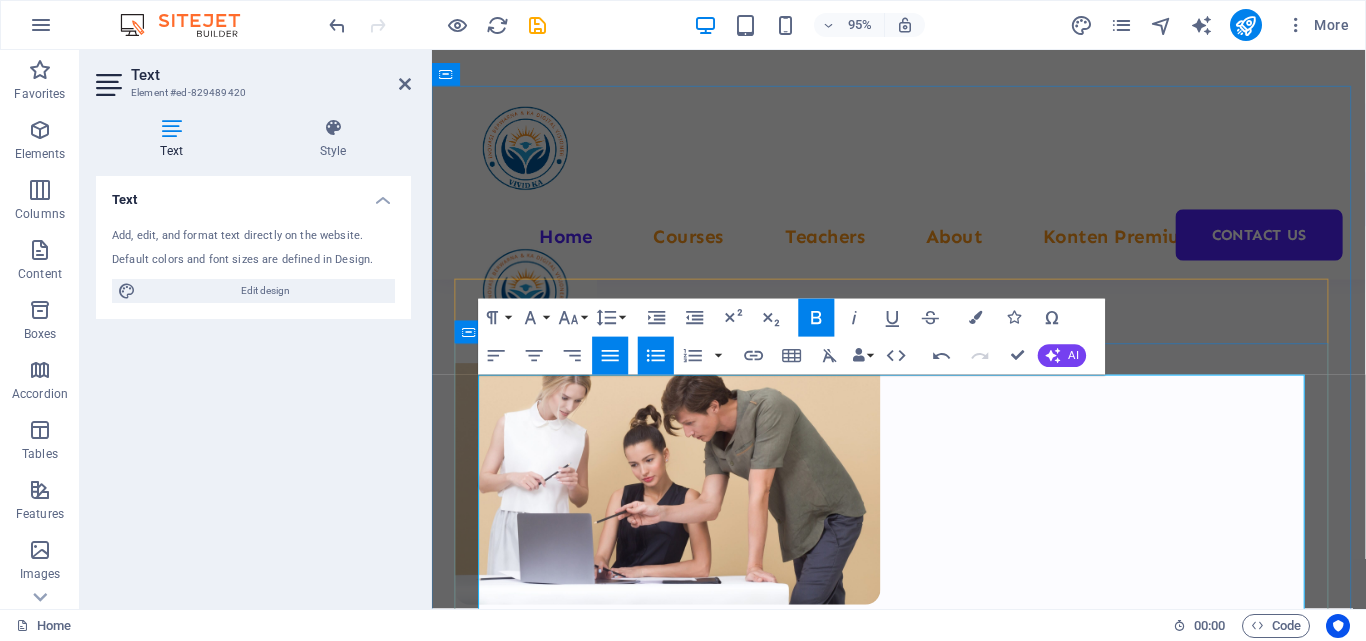 click on "1.  Kebinekaan dalam Kesatuan" at bounding box center (935, 8582) 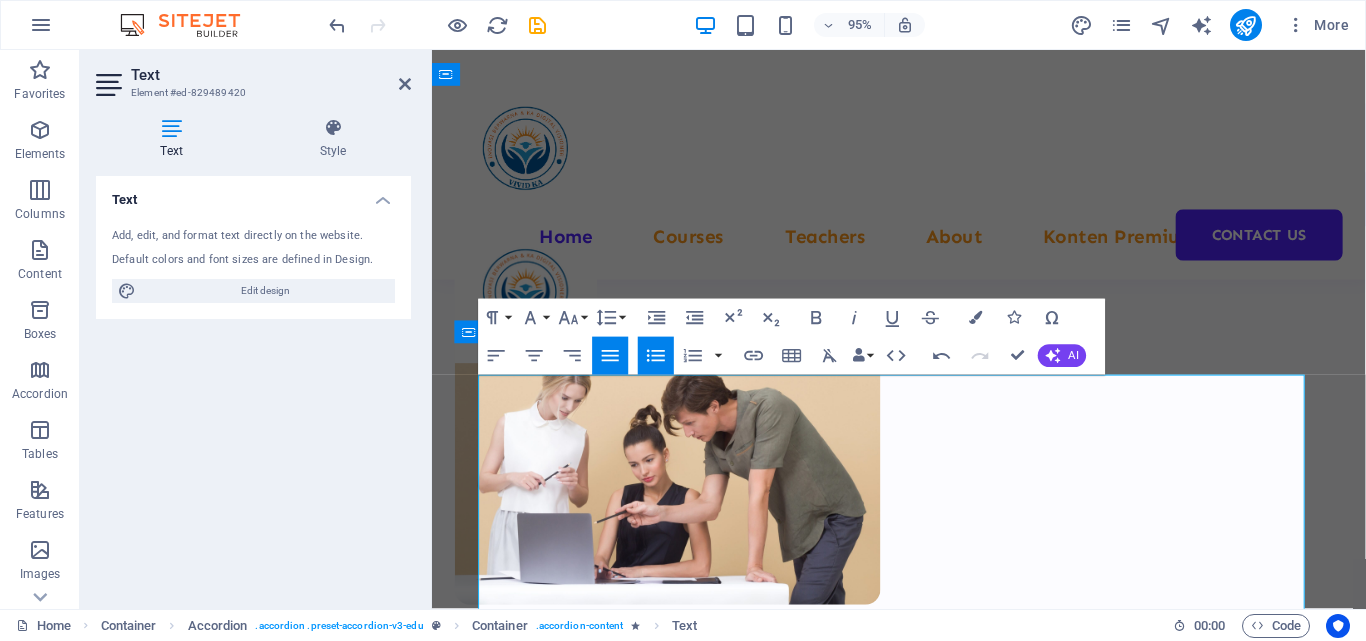 click on "Pendidikan di Indonesia memiliki beberapa keunikan yang membedakannya dari sistem pendidikan di negara lain. Berikut adalah beberapa faktor yang membuat pendidikan kita unik: 1. Kebinekaan dalam Kesatuan Indonesia terdiri dari ratusan suku, bahasa, dan budaya, tetapi pendidikan nasional tetap mengedepankan Pancasila dan Bhineka Tunggal Ika sebagai fondasi. Muatan lokal (seperti bahasa daerah, kesenian, atau kearifan lokal) diajarkan di banyak sekolah untuk melestarikan budaya. 2. Pendidikan Karakter & Religius Pendidikan di Indonesia tidak hanya fokus pada akademik, tetapi juga menekankan nilai-nilai moral, agama, dan budi pekerti . Ada mata pelajaran seperti Pendidikan Agama dan Pendidikan Pancasila & Kewarganegaraan (PPKn) yang wajib di semua jenjang. 3. Kurikulum yang Dinamis Indonesia sering melakukan pembaruan kurikulum untuk menyesuaikan dengan perkembangan zaman, seperti Kurikulum Merdeka yang lebih fleksibel dan berfokus pada minat siswa. Ada penekanan pada 4. , 5." at bounding box center (923, 9345) 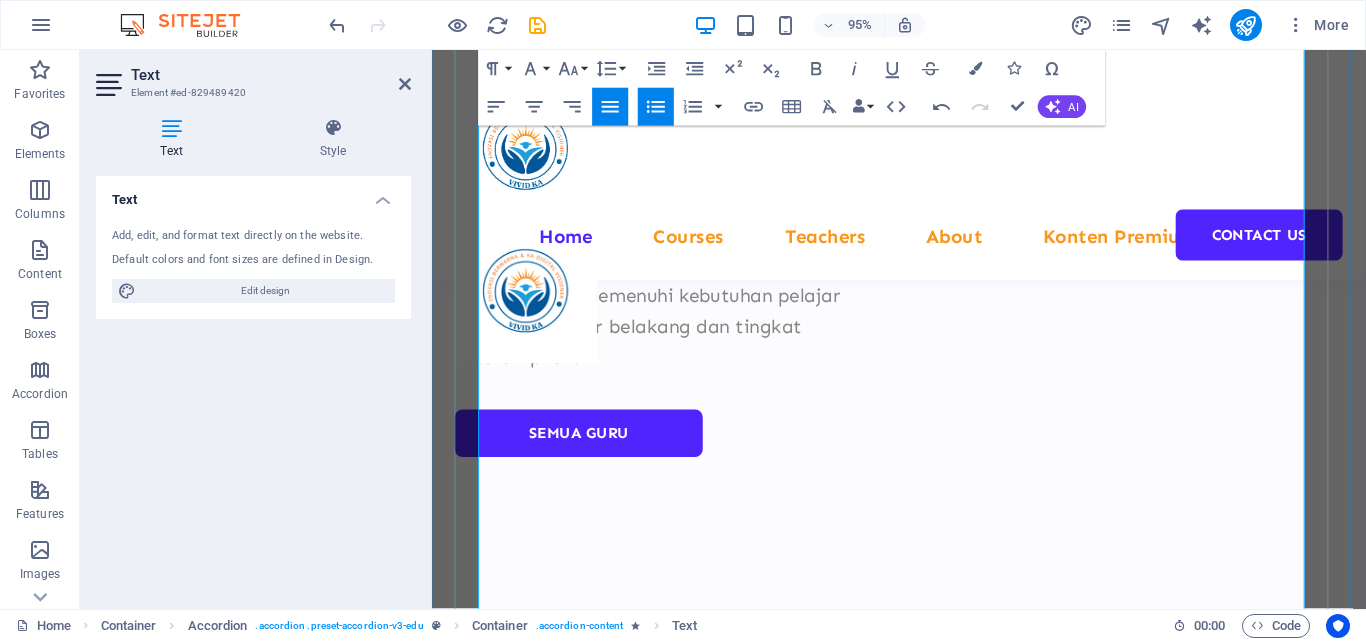 scroll, scrollTop: 9102, scrollLeft: 0, axis: vertical 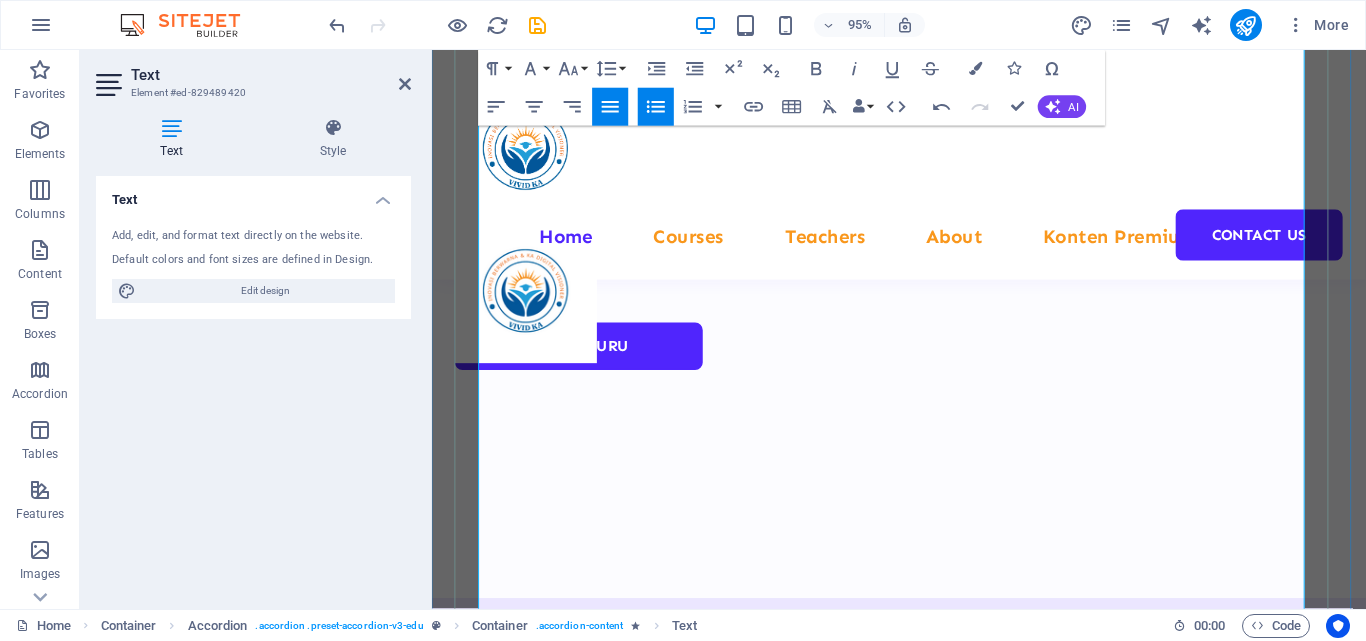 click on "Pendidikan di Indonesia memiliki beberapa keunikan yang membedakannya dari sistem pendidikan di negara lain. Berikut adalah beberapa faktor yang membuat pendidikan kita unik: 1. Kebinekaan dalam Kesatuan Indonesia terdiri dari ratusan suku, bahasa, dan budaya, tetapi pendidikan nasional tetap mengedepankan Pancasila dan Bhineka Tunggal Ika sebagai fondasi. Muatan lokal (seperti bahasa daerah, kesenian, atau kearifan lokal) diajarkan di banyak sekolah untuk melestarikan budaya. 2. Pendidikan Karakter & Religius Pendidikan di Indonesia tidak hanya fokus pada akademik, tetapi juga menekankan nilai-nilai moral, agama, dan budi pekerti . Ada mata pelajaran seperti Pendidikan Agama dan Pendidikan Pancasila & Kewarganegaraan (PPKn) yang wajib di semua jenjang. 3. Kurikulum yang Dinamis Indonesia sering melakukan pembaruan kurikulum untuk menyesuaikan dengan perkembangan zaman, seperti Kurikulum Merdeka yang lebih fleksibel dan berfokus pada minat siswa. Ada penekanan pada 4. , 5." at bounding box center [923, 8745] 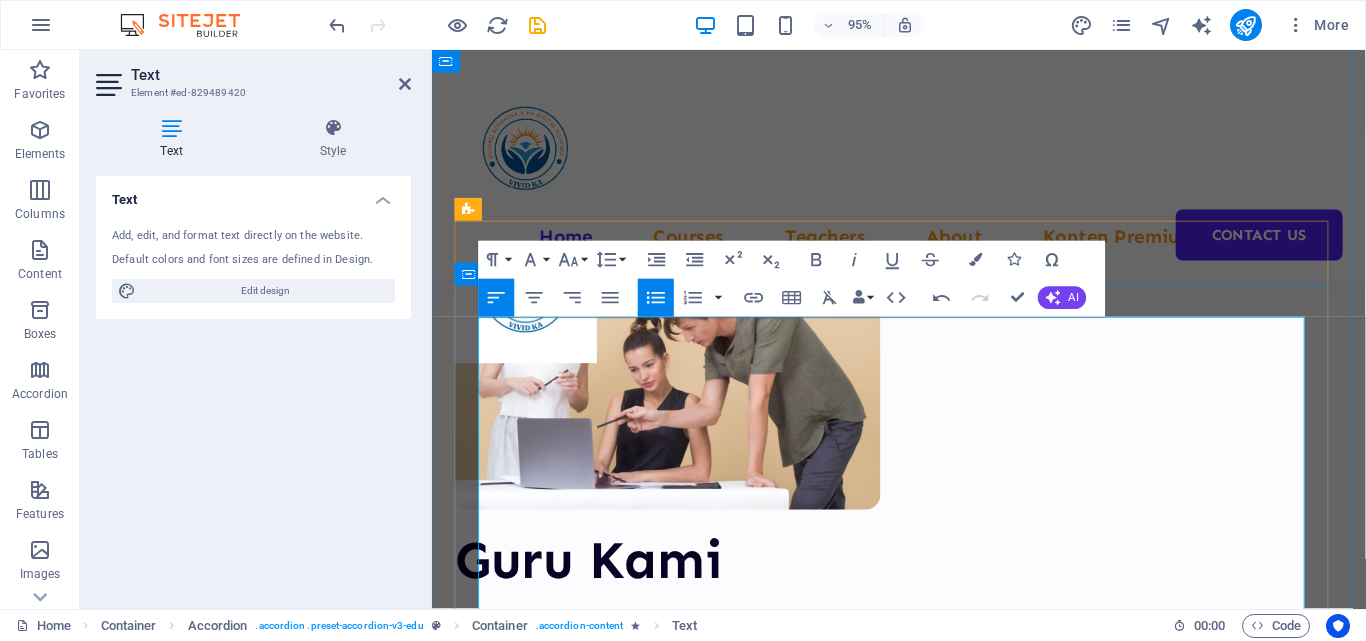 scroll, scrollTop: 8502, scrollLeft: 0, axis: vertical 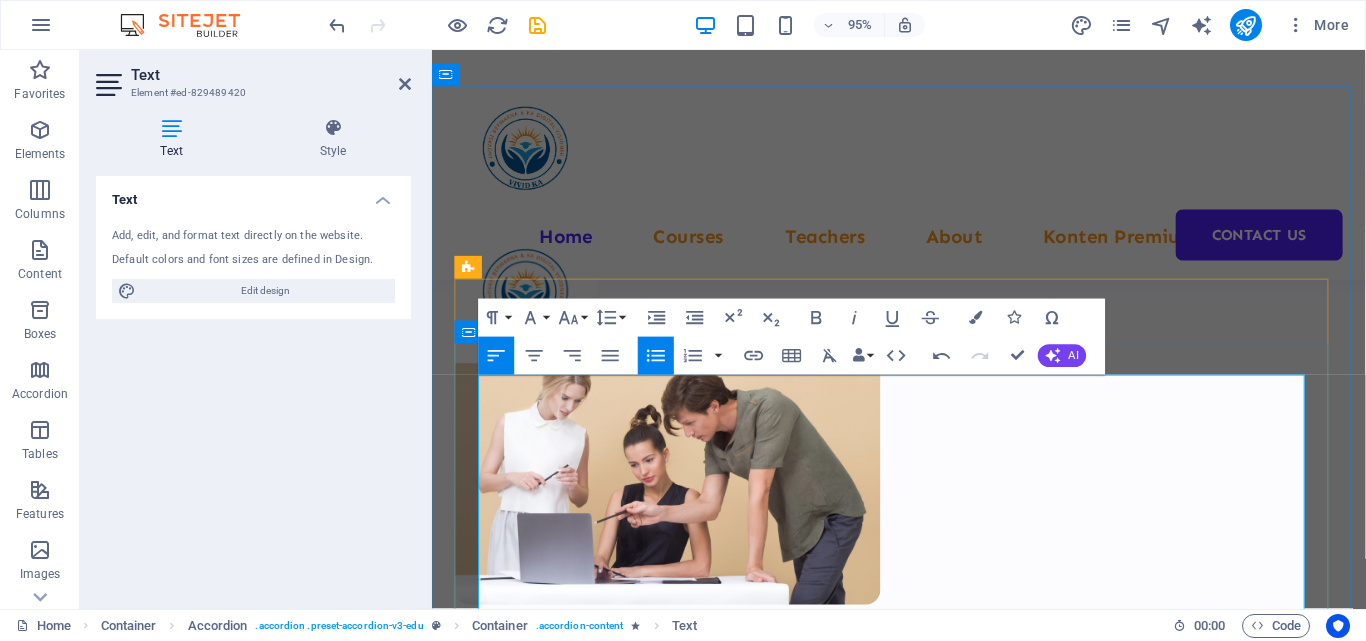 click on "1.  Kebinekaan dalam Kesatuan" at bounding box center [935, 8582] 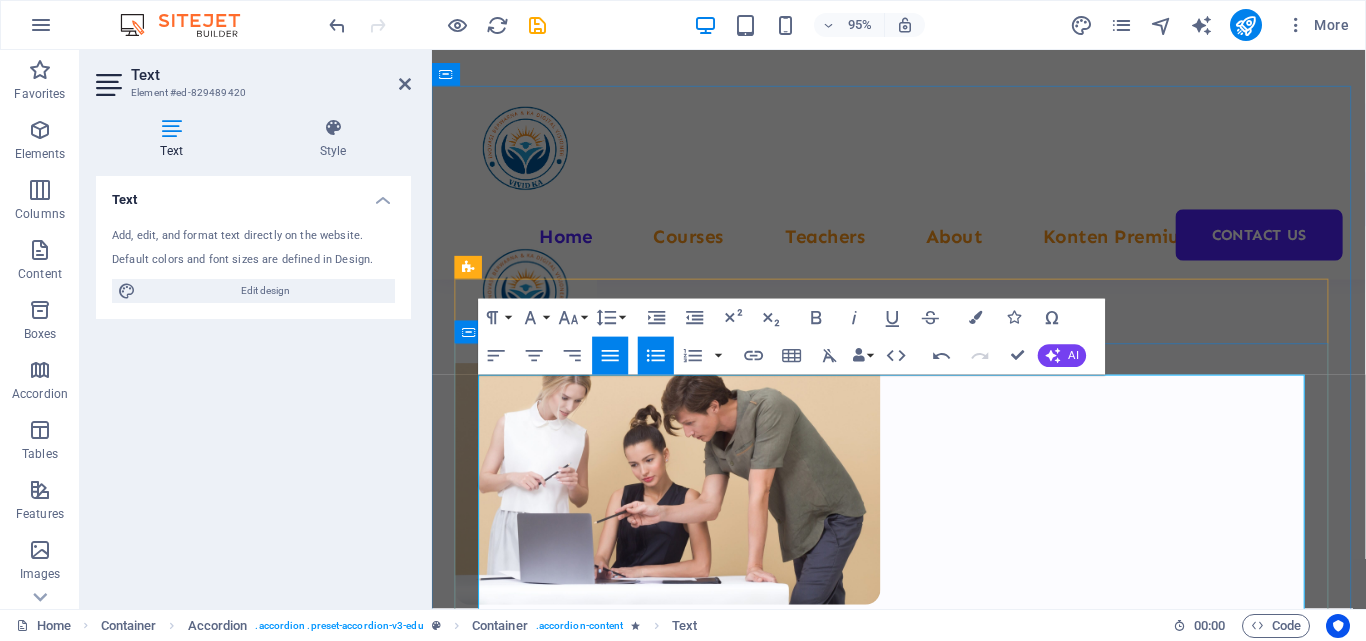 click on "1.  Kebinekaan dalam Kesatuan" at bounding box center (935, 8582) 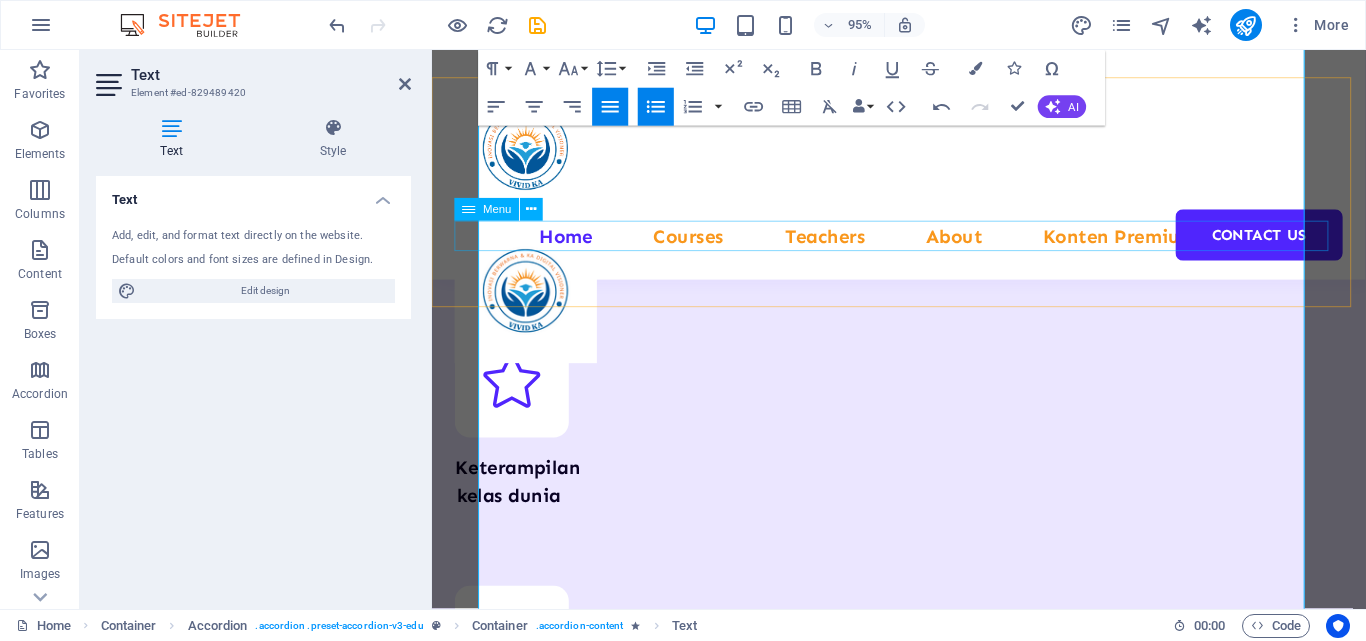 scroll, scrollTop: 9702, scrollLeft: 0, axis: vertical 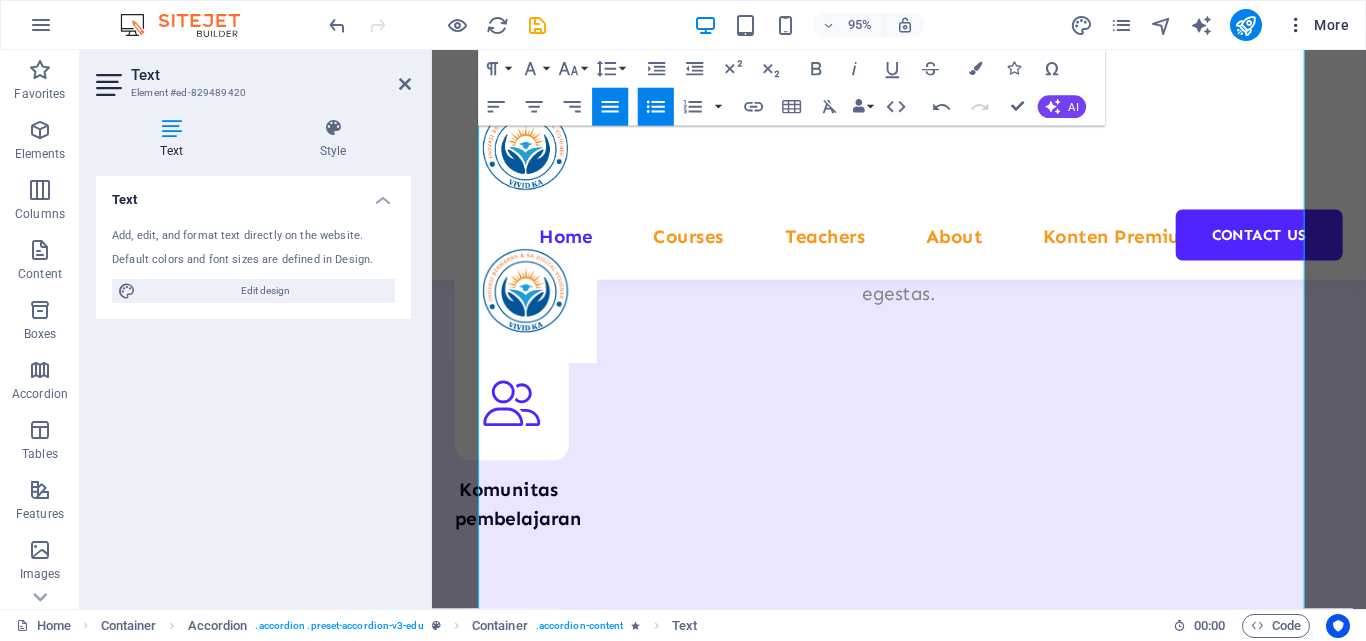 click on "More" at bounding box center (1317, 25) 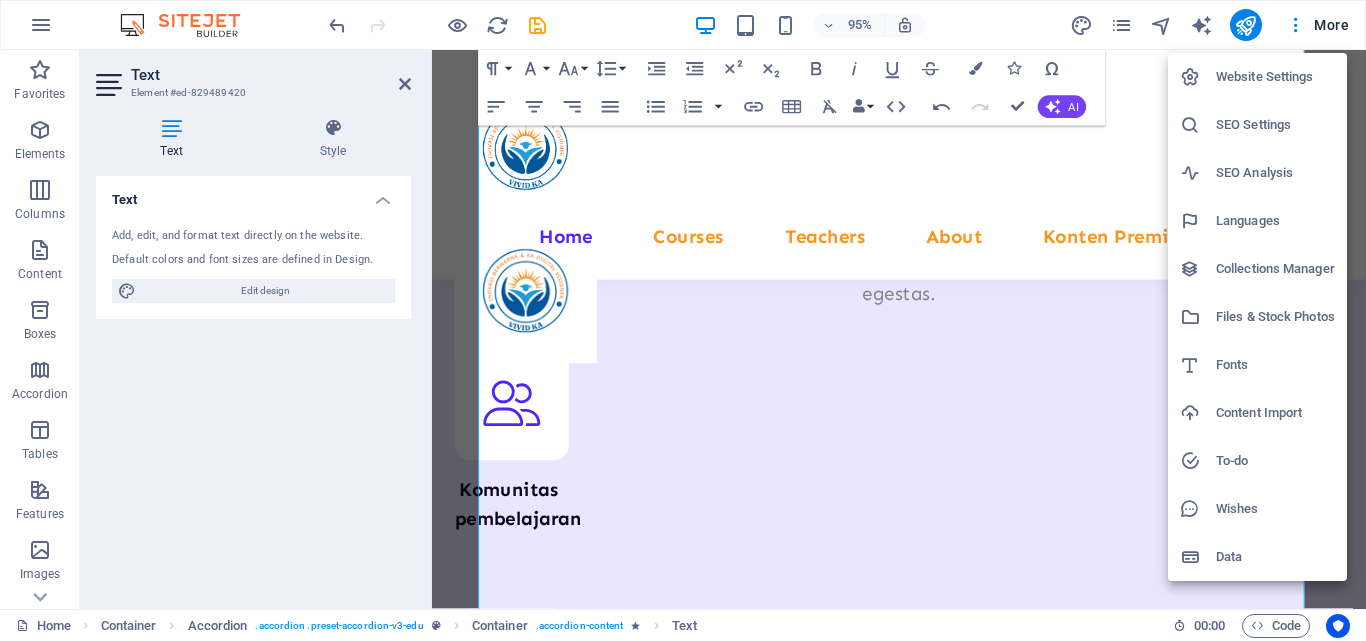 click at bounding box center [683, 320] 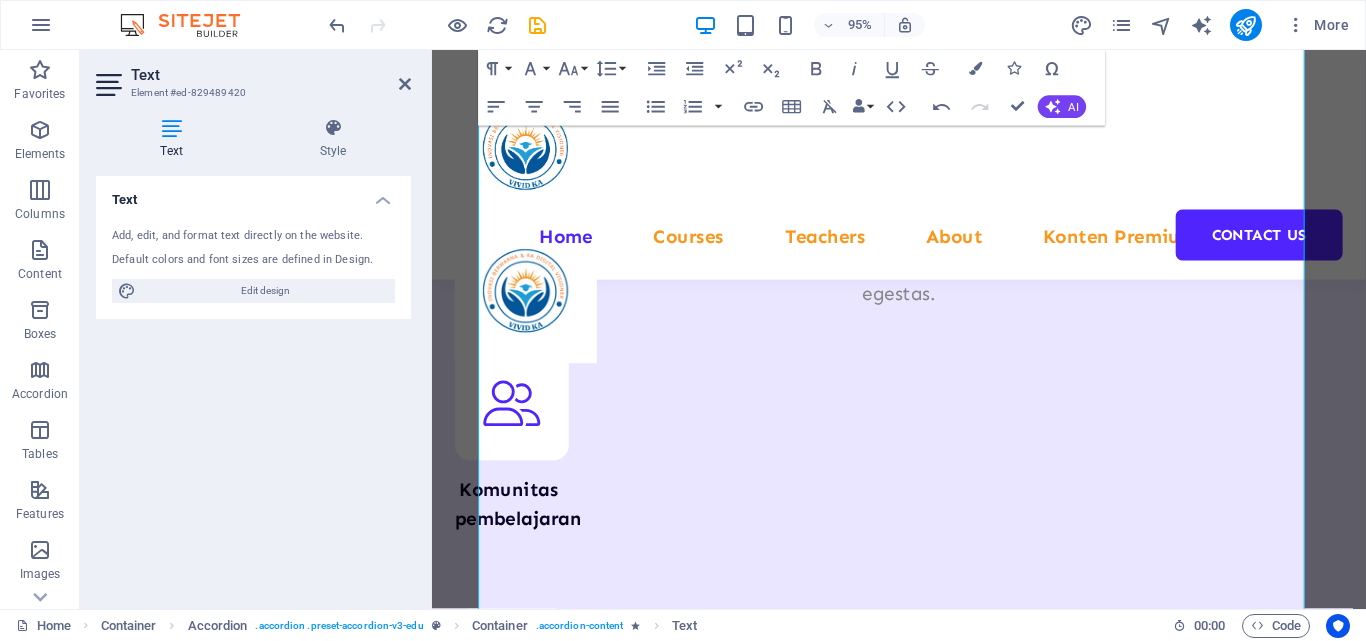 click on "Text" at bounding box center [175, 139] 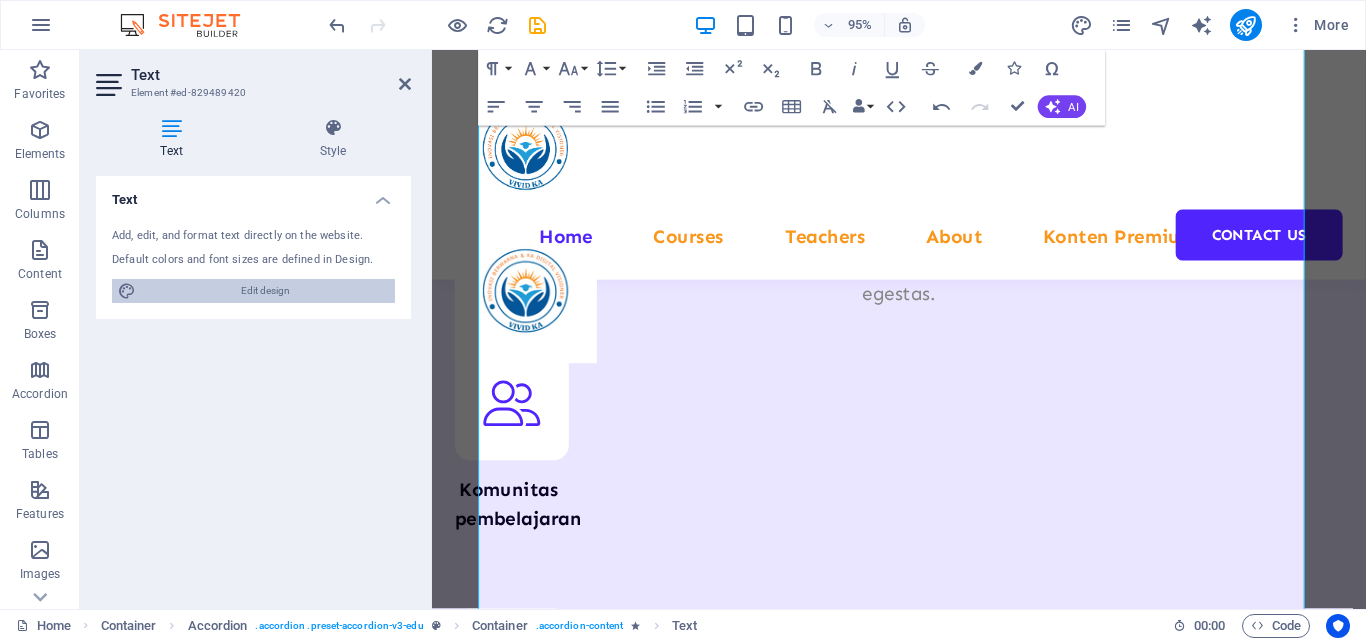 click on "Edit design" at bounding box center (265, 291) 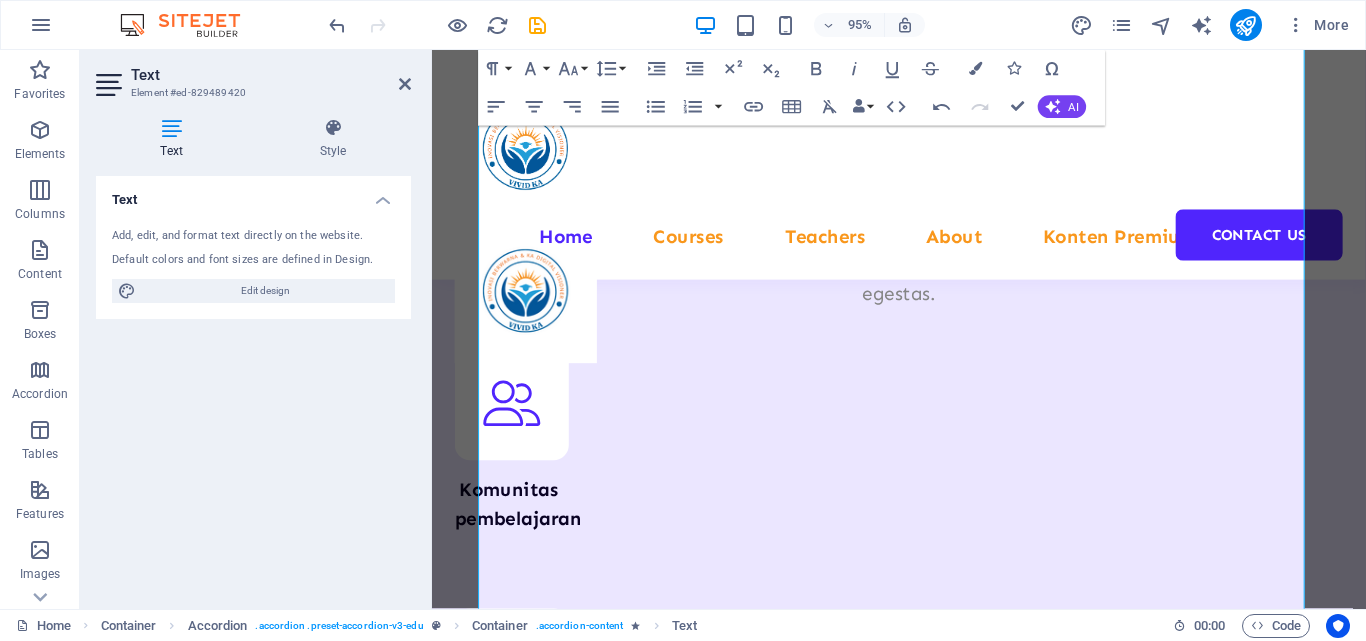 click on "Add, edit, and format text directly on the website. Default colors and font sizes are defined in Design. Edit design" at bounding box center [253, 265] 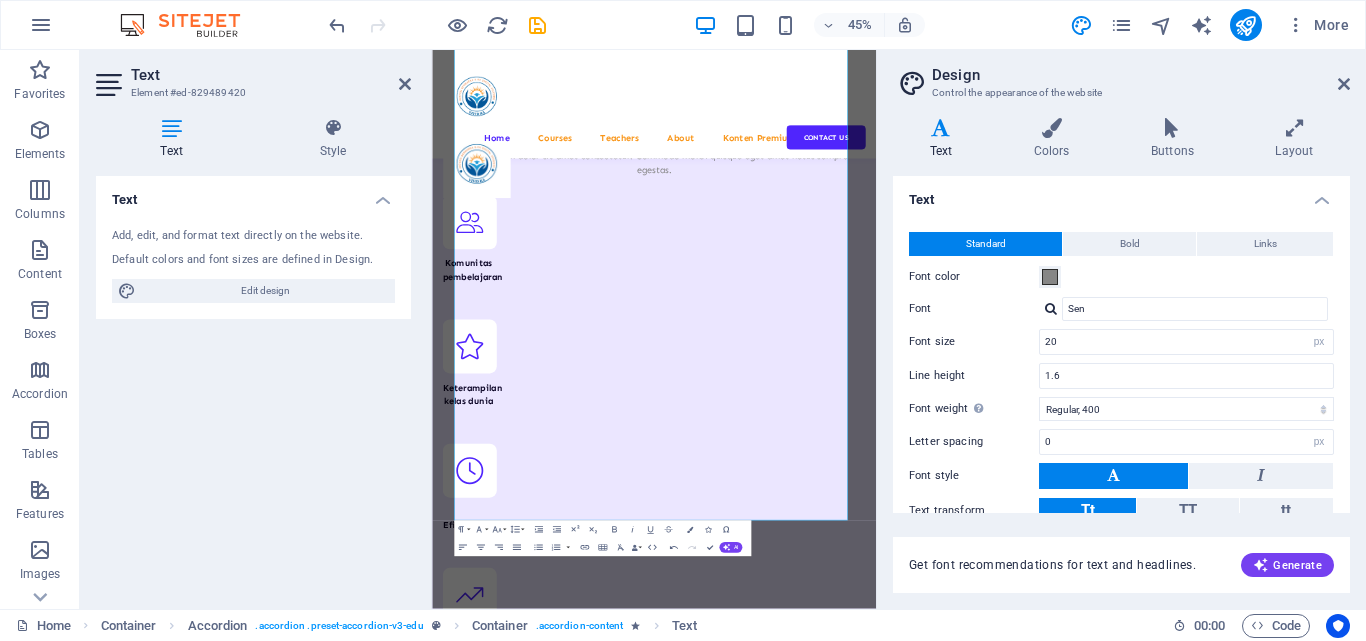 scroll, scrollTop: 9606, scrollLeft: 0, axis: vertical 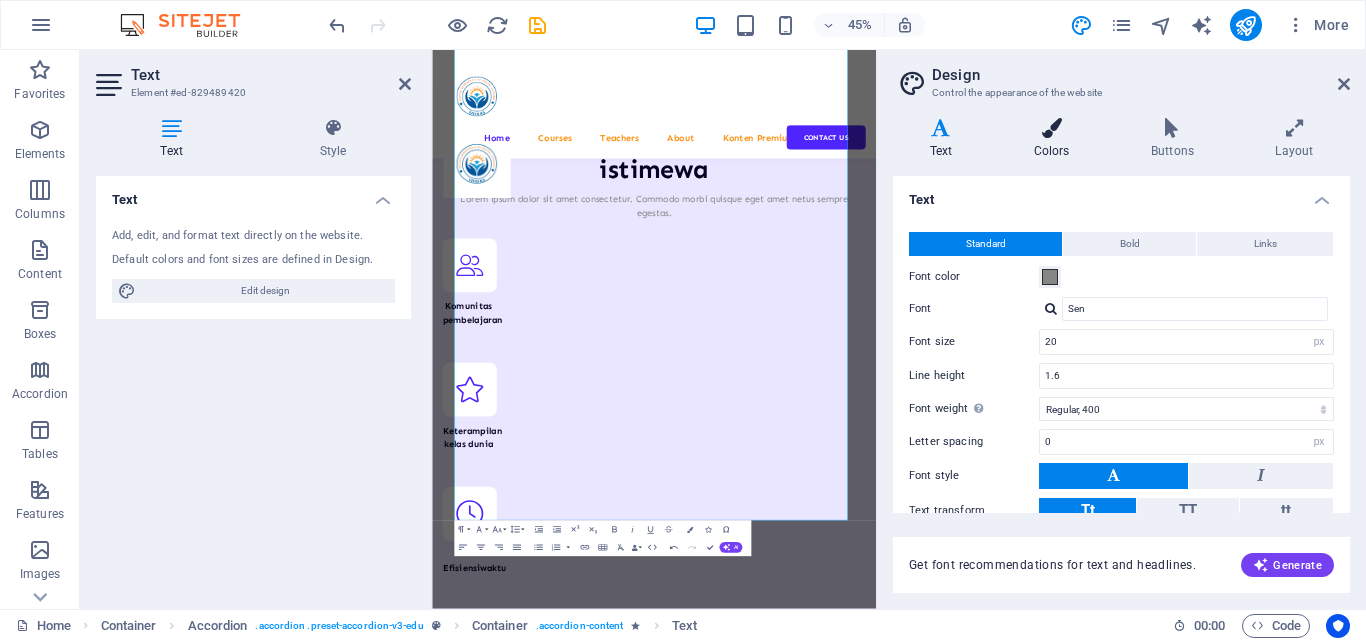 click on "Colors" at bounding box center (1055, 139) 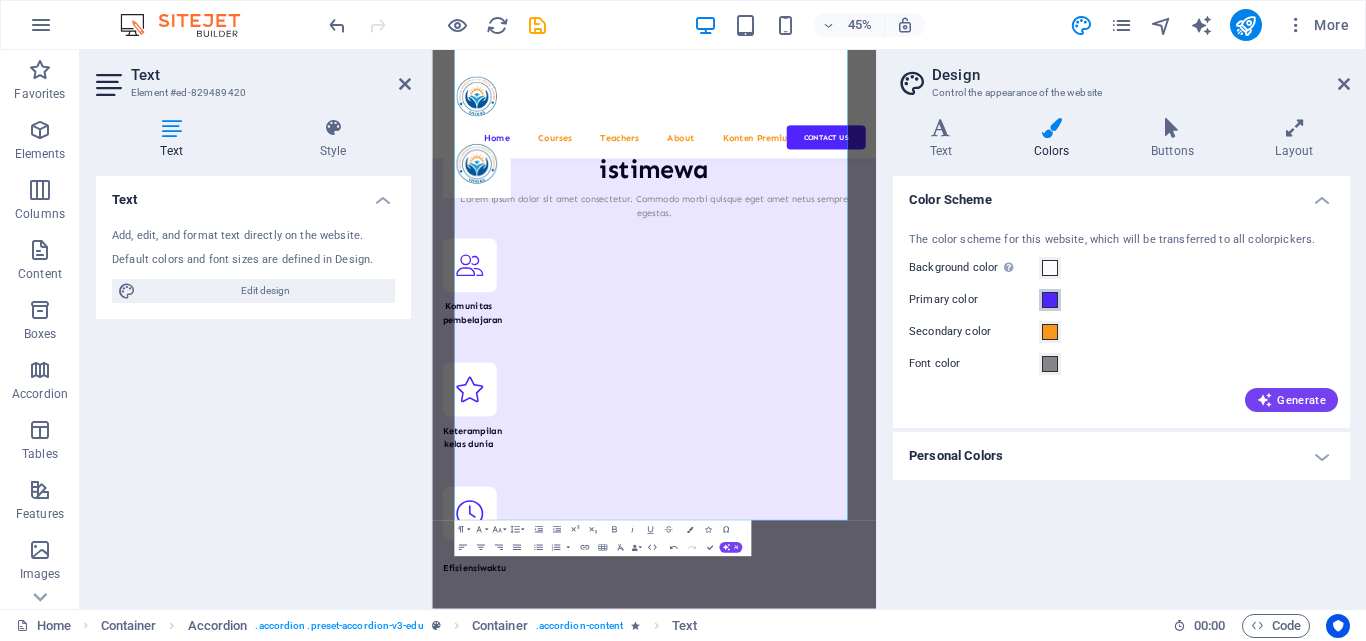 click at bounding box center (1050, 300) 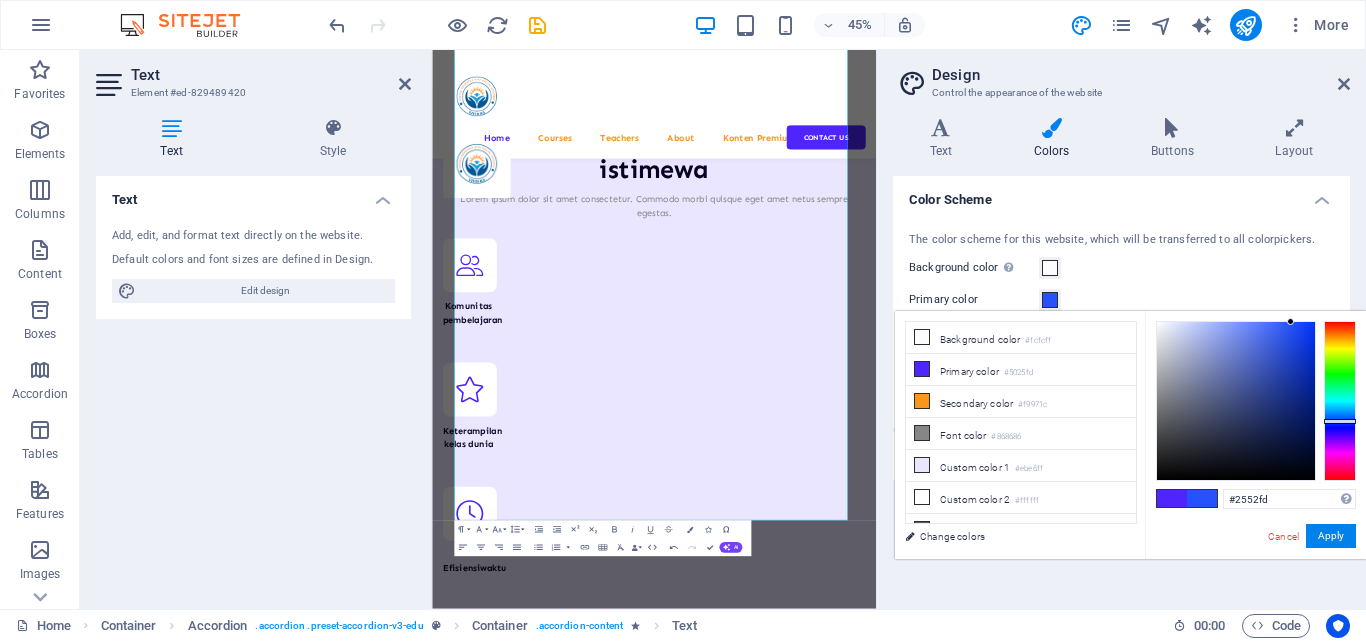 click at bounding box center (1340, 401) 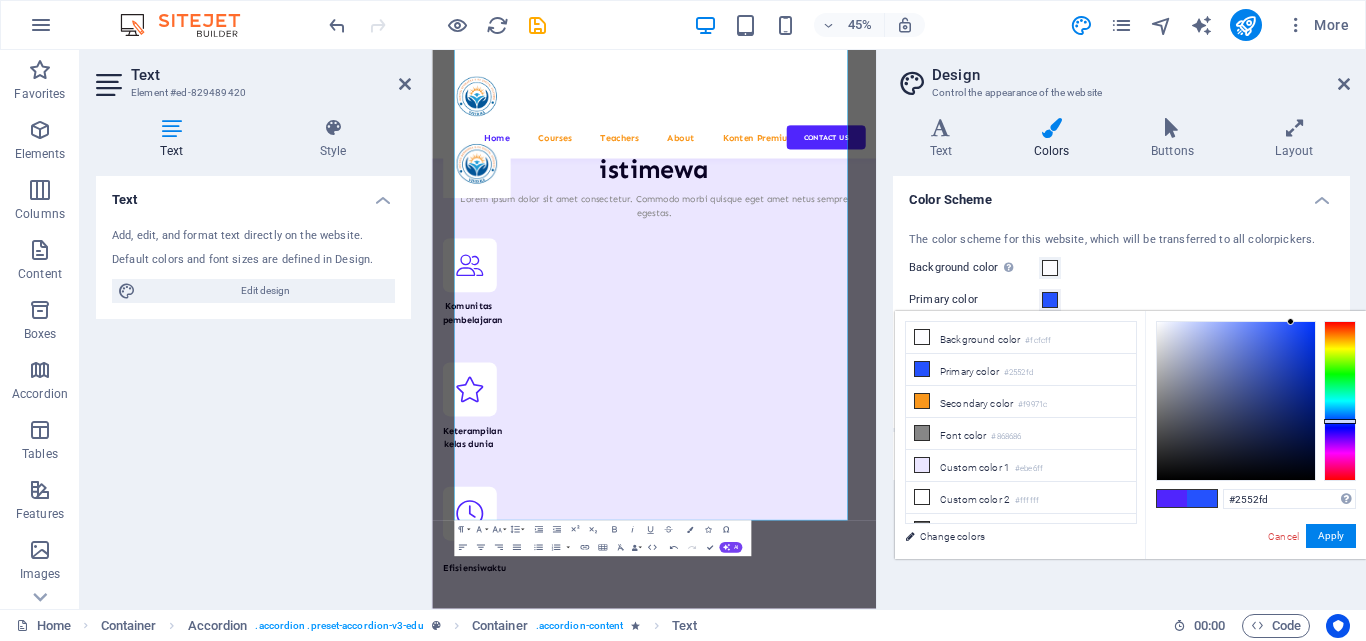 click at bounding box center (922, 401) 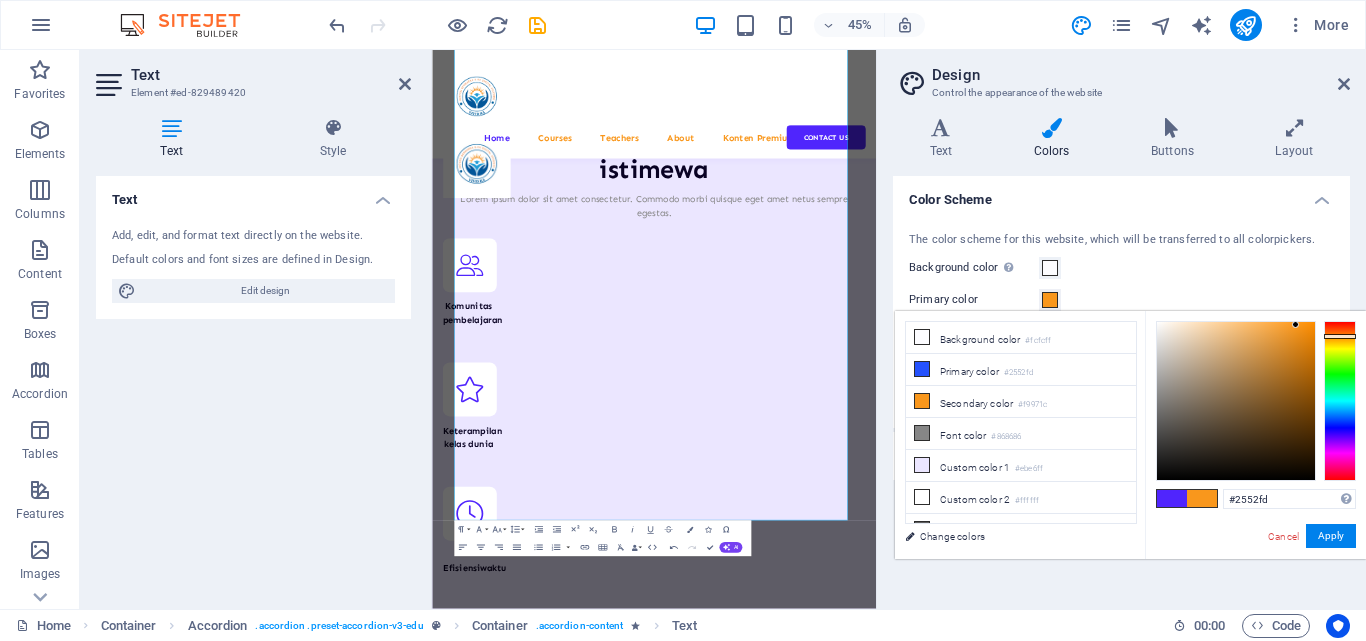 type on "#f9971c" 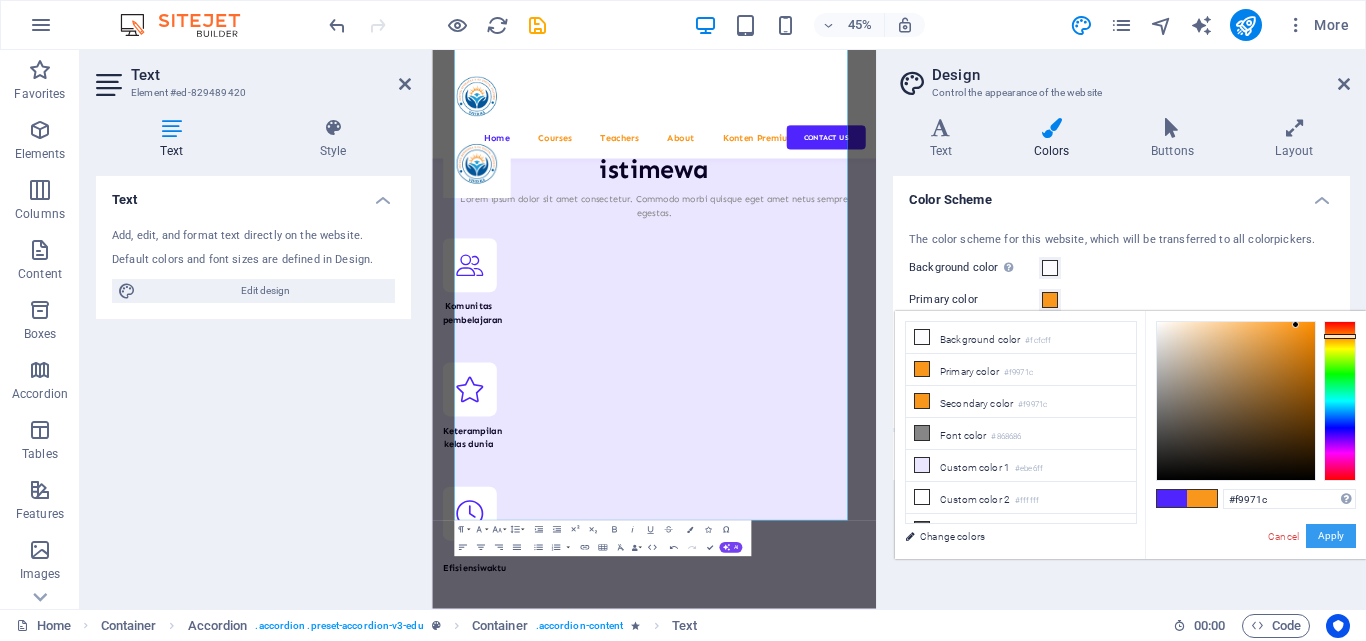 click on "Apply" at bounding box center (1331, 536) 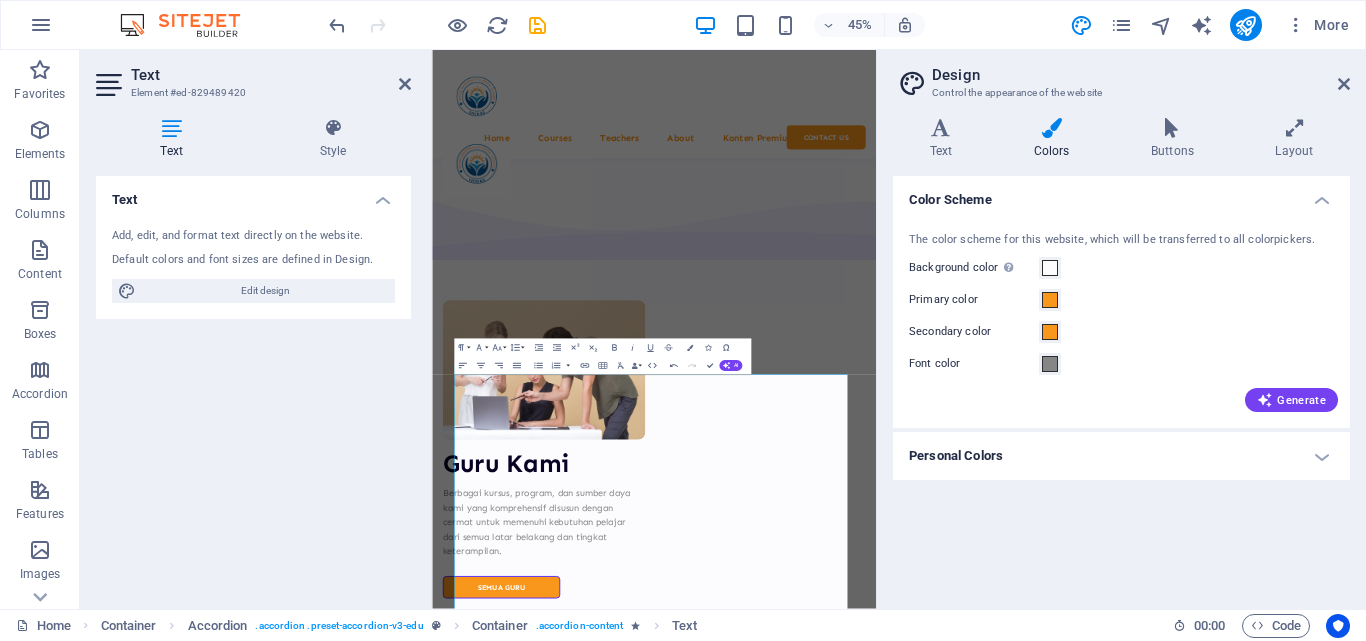 scroll, scrollTop: 8106, scrollLeft: 0, axis: vertical 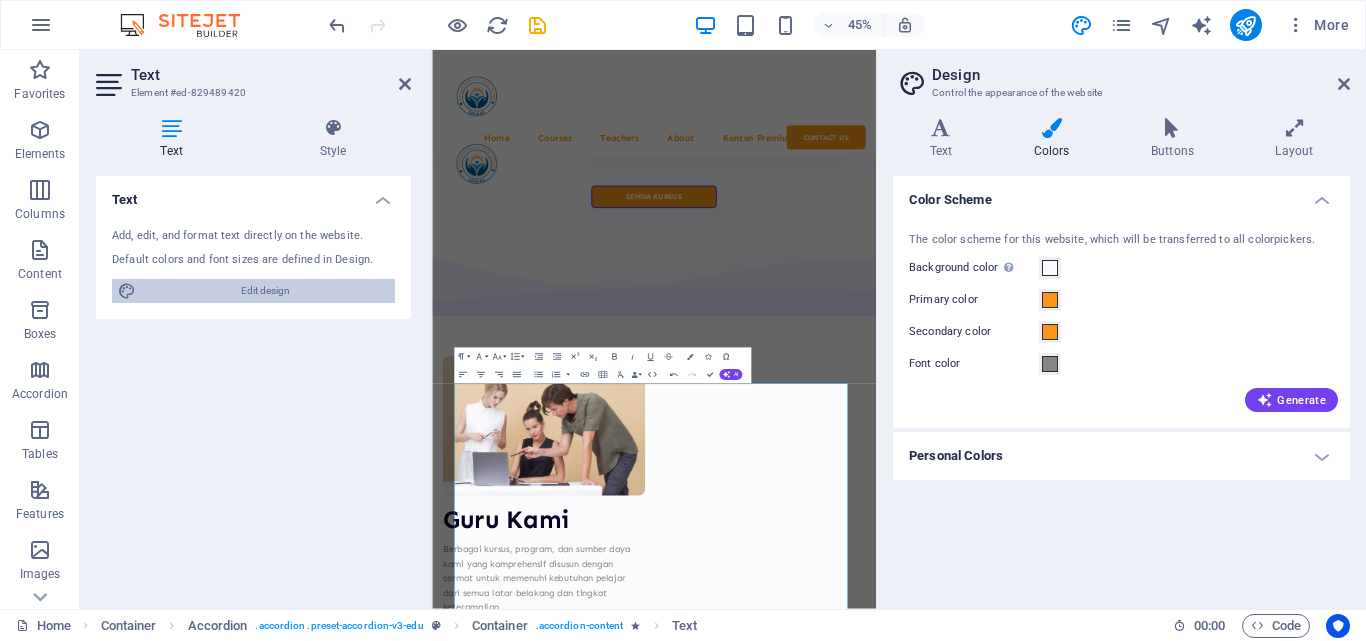 click on "Edit design" at bounding box center (265, 291) 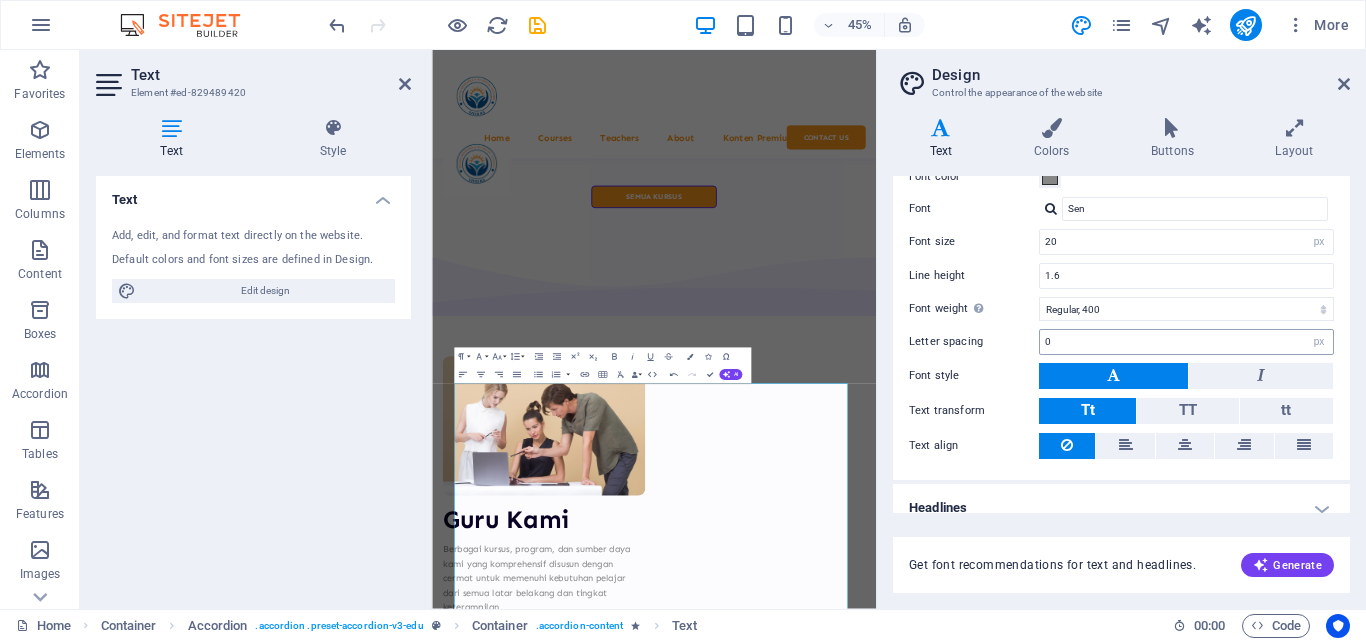 scroll, scrollTop: 0, scrollLeft: 0, axis: both 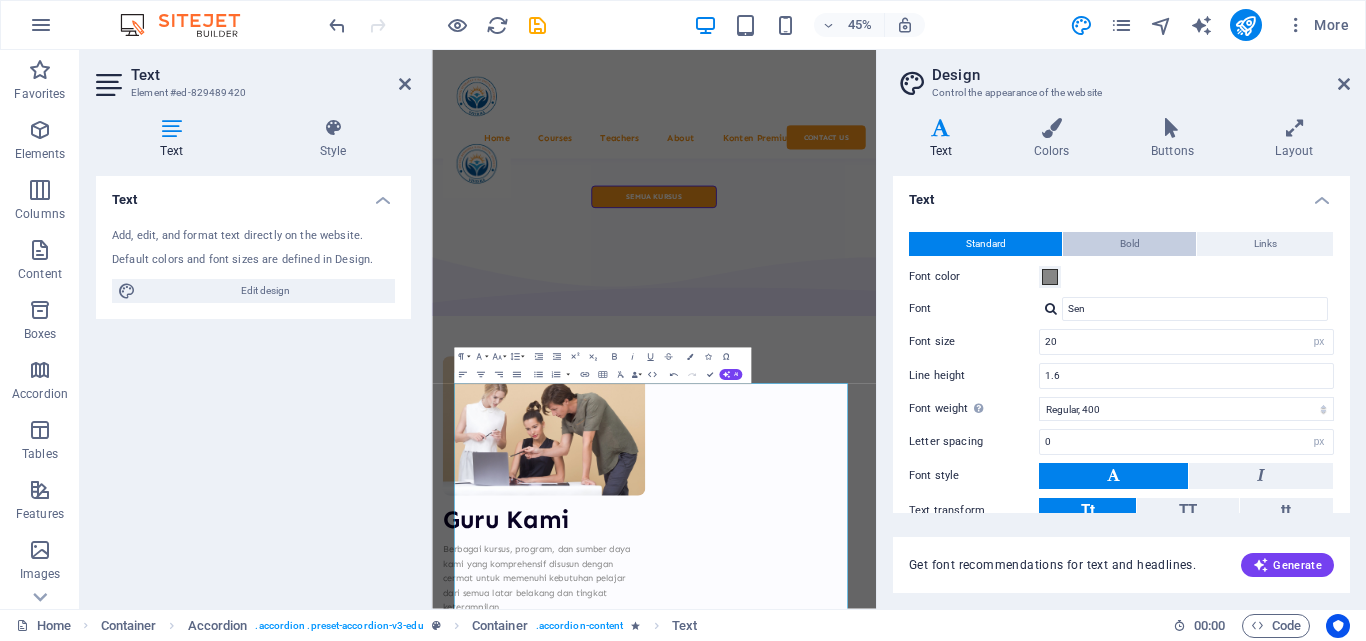 click on "Bold" at bounding box center (1130, 244) 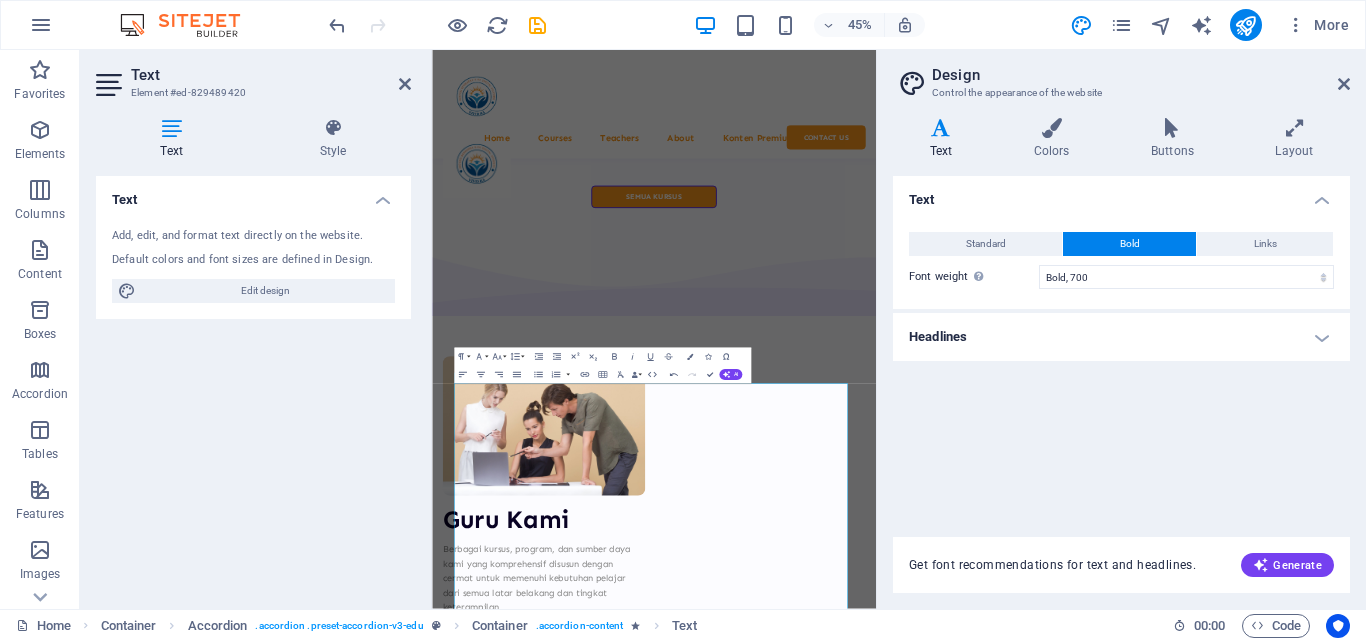 click on "Headlines" at bounding box center [1121, 337] 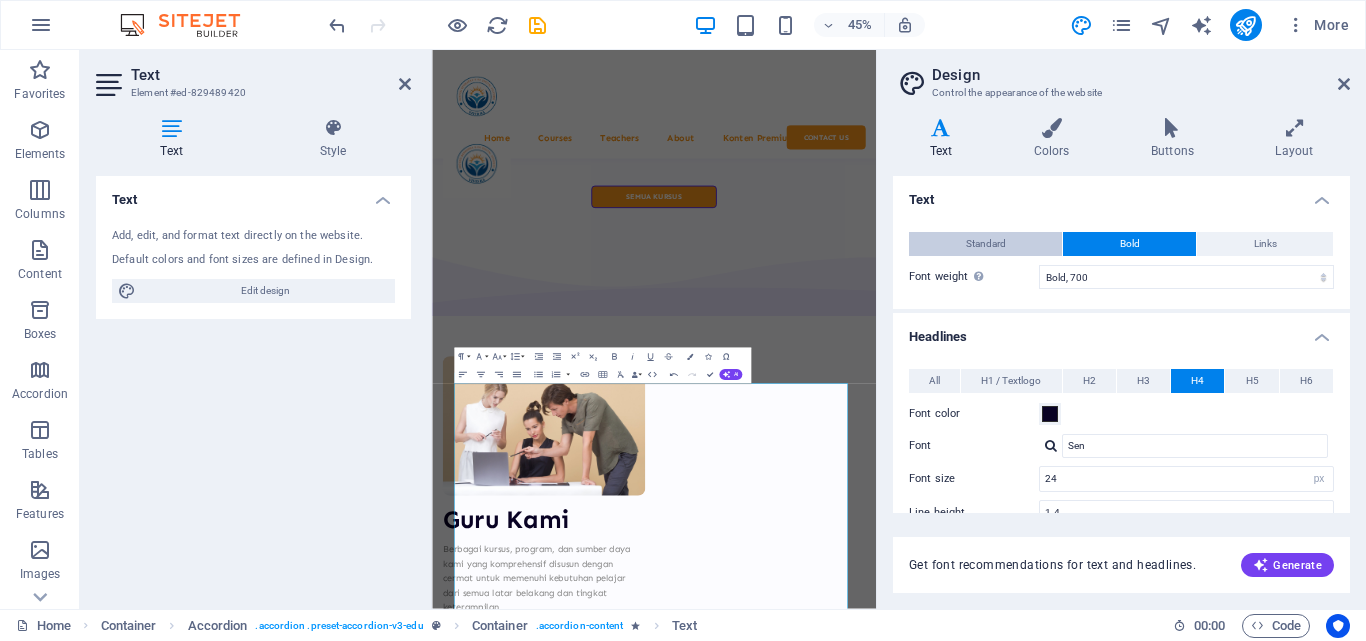 click on "Standard" at bounding box center (986, 244) 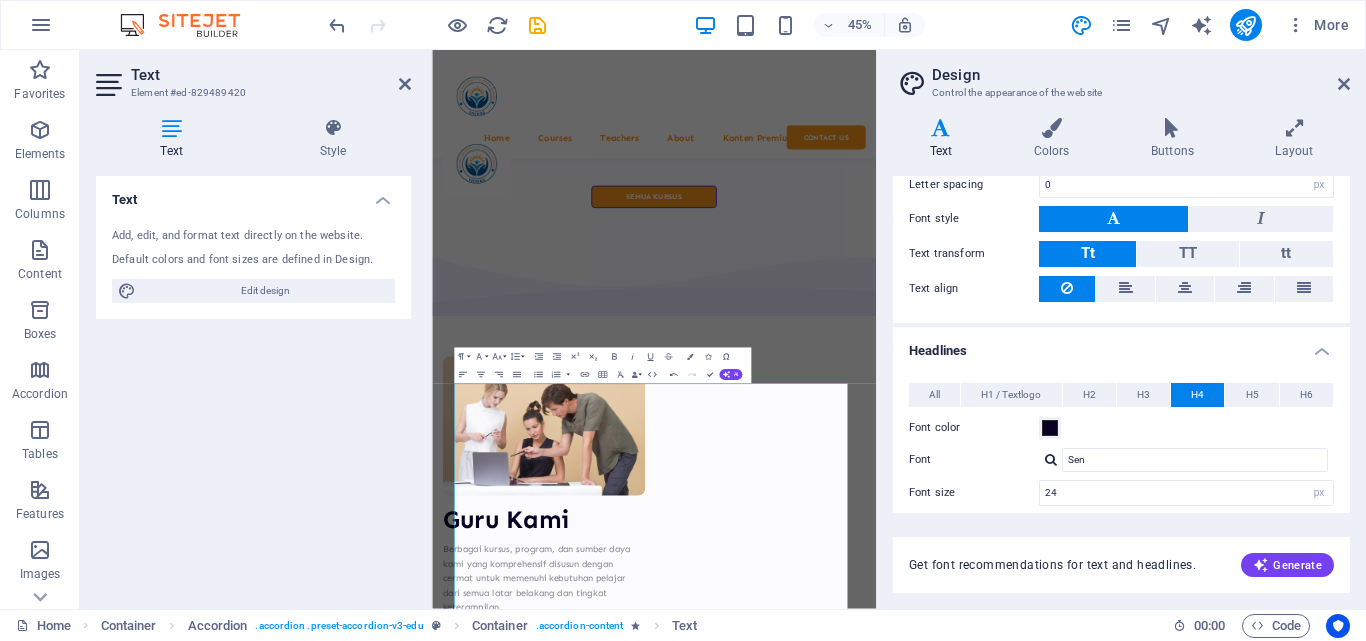 scroll, scrollTop: 144, scrollLeft: 0, axis: vertical 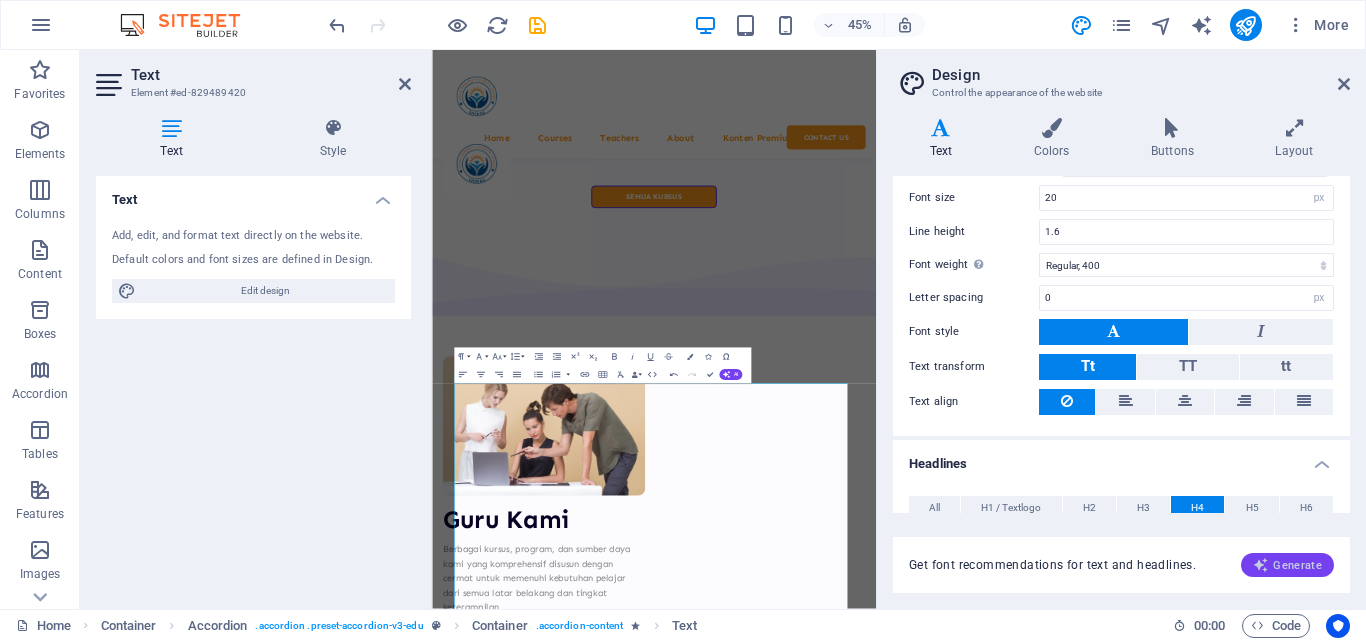 click on "Generate" at bounding box center [1287, 565] 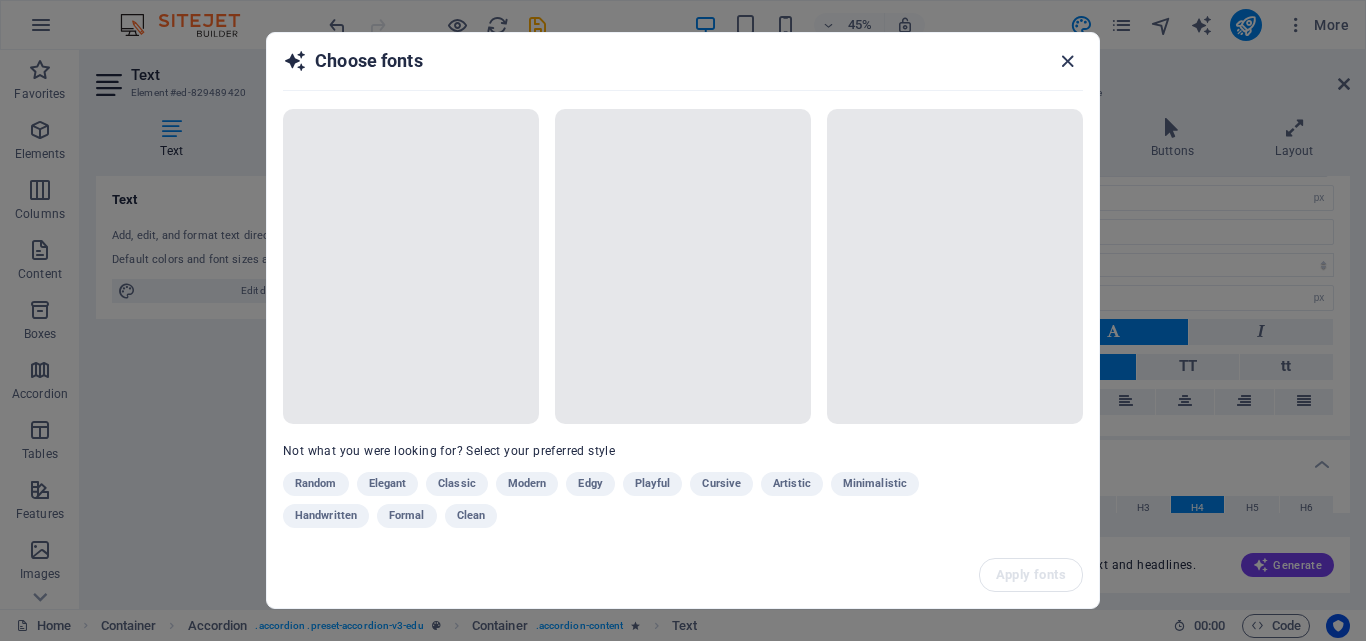 click at bounding box center [1067, 61] 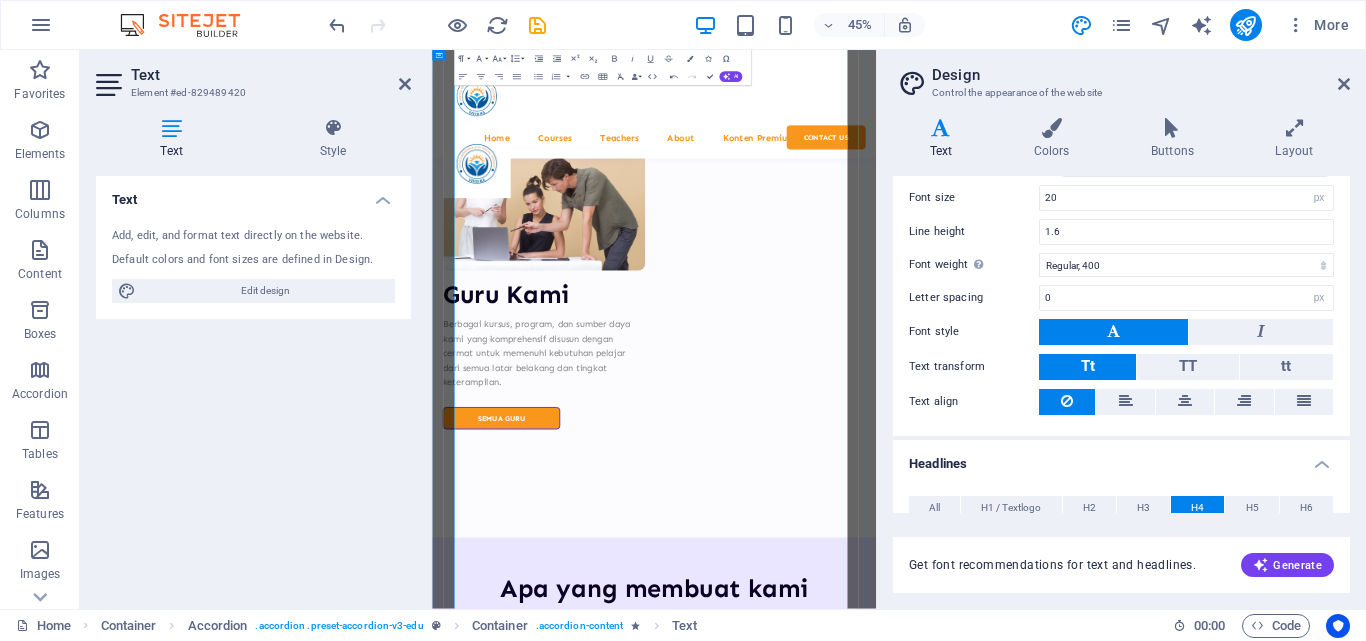 scroll, scrollTop: 8906, scrollLeft: 0, axis: vertical 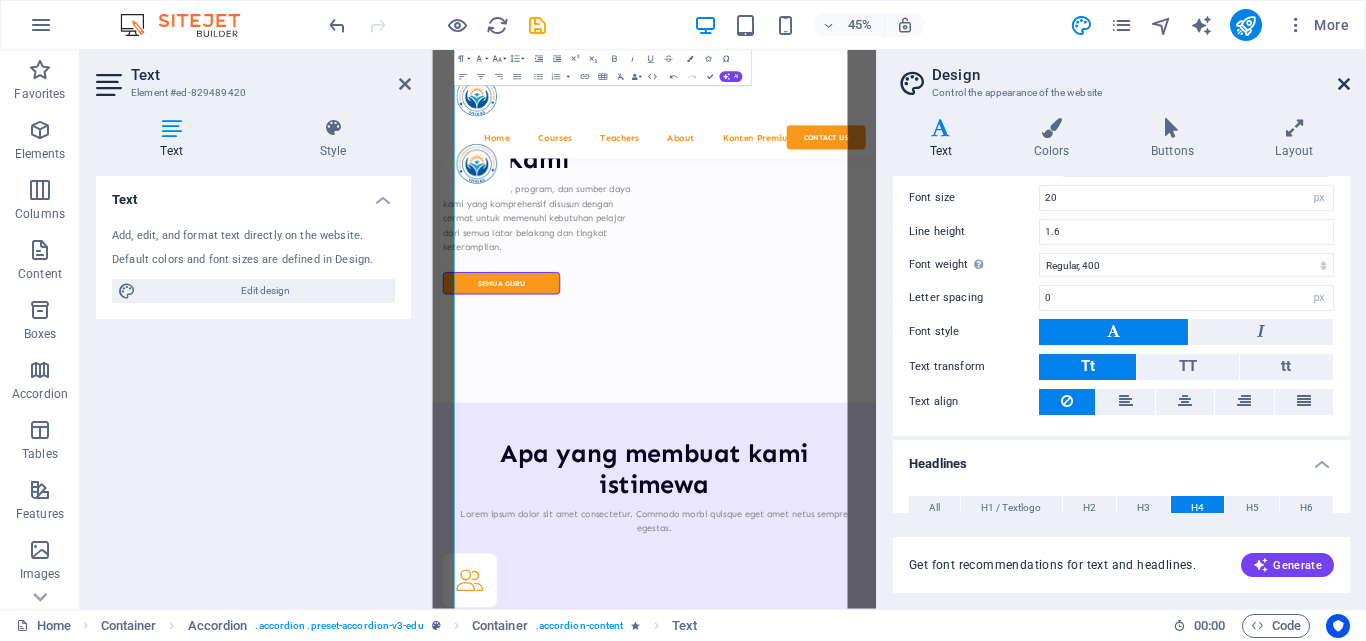 click at bounding box center [1344, 84] 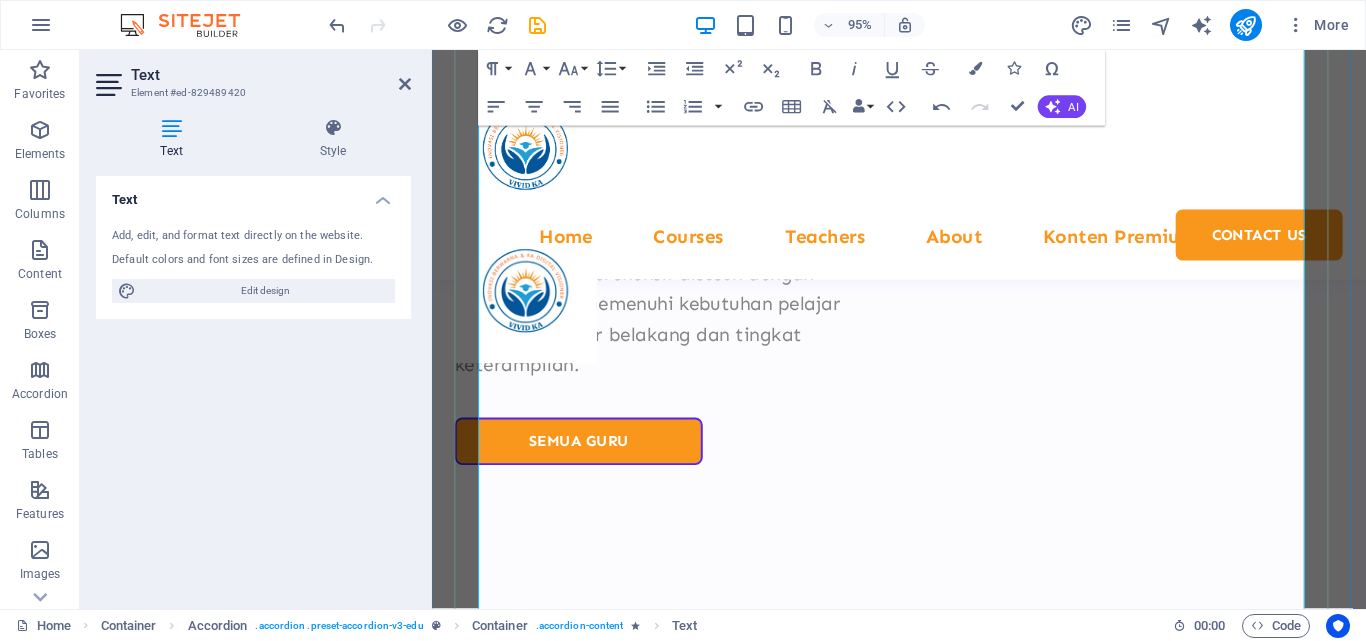 scroll, scrollTop: 8902, scrollLeft: 0, axis: vertical 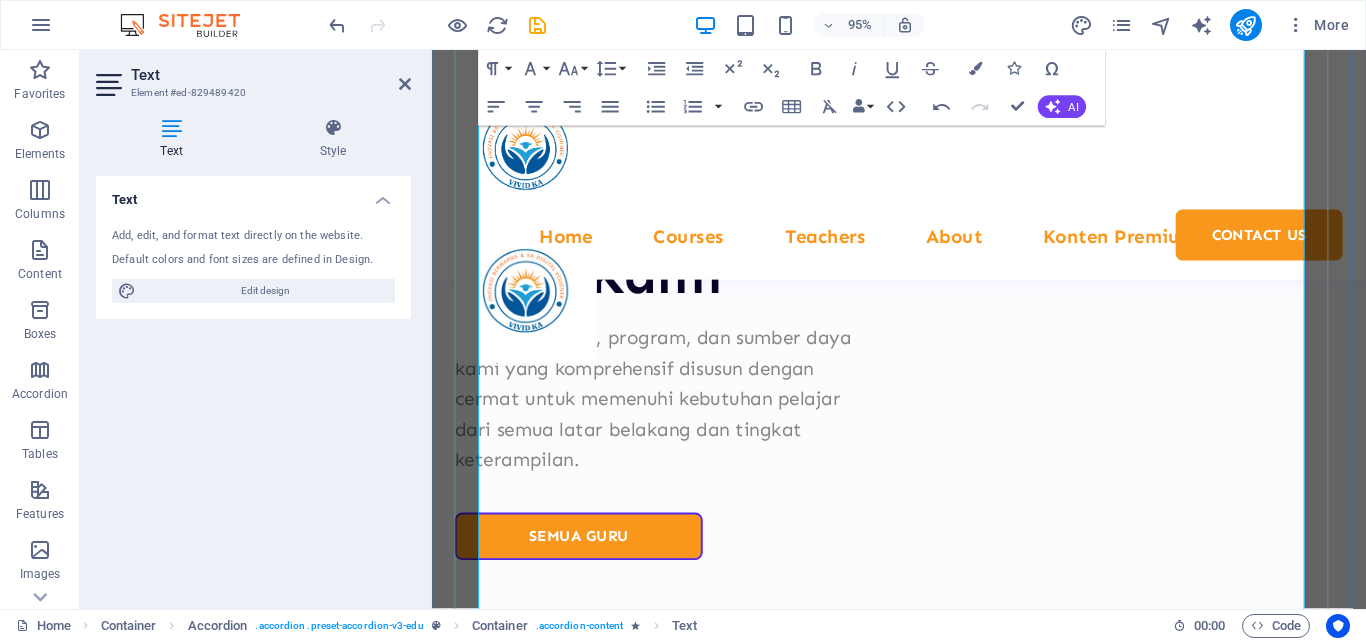 click on "Pendidikan di Indonesia tidak hanya fokus pada akademik, tetapi juga menekankan  nilai-nilai moral, agama, dan budi pekerti ." at bounding box center [937, 8507] 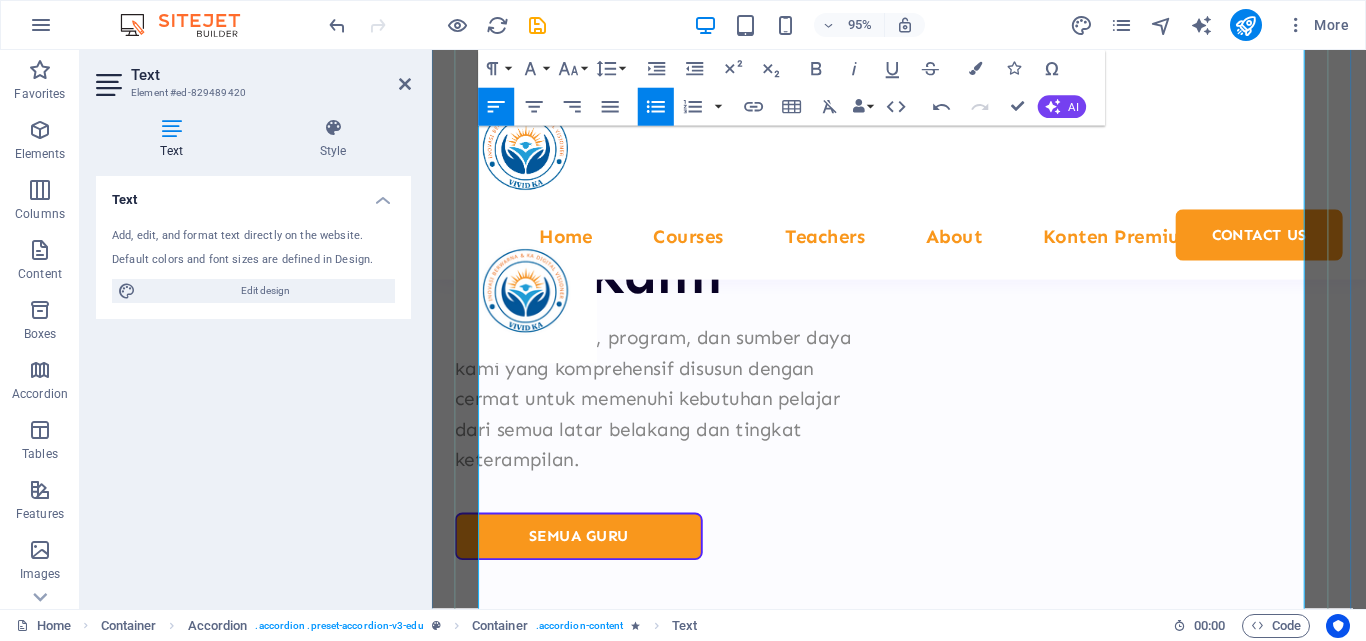 click on "Pendidikan di Indonesia memiliki beberapa keunikan yang membedakannya dari sistem pendidikan di negara lain. Berikut adalah beberapa faktor yang membuat pendidikan kita unik: 1. Kebinekaan dalam Kesatuan Indonesia terdiri dari ratusan suku, bahasa, dan budaya, tetapi pendidikan nasional tetap mengedepankan Pancasila dan Bhineka Tunggal Ika sebagai fondasi. Muatan lokal (seperti bahasa daerah, kesenian, atau kearifan lokal) diajarkan di banyak sekolah untuk melestarikan budaya. 2. Pendidikan Karakter & Religius Pendidikan di Indonesia tidak hanya fokus pada akademik, tetapi juga menekankan nilai-nilai moral, agama, dan budi pekerti . Ada mata pelajaran seperti Pendidikan Agama dan Pendidikan Pancasila & Kewarganegaraan (PPKn) yang wajib di semua jenjang. 3. Kurikulum yang Dinamis Indonesia sering melakukan pembaruan kurikulum untuk menyesuaikan dengan perkembangan zaman, seperti Kurikulum Merdeka yang lebih fleksibel dan berfokus pada minat siswa. Ada penekanan pada 4. , 5." at bounding box center [923, 8945] 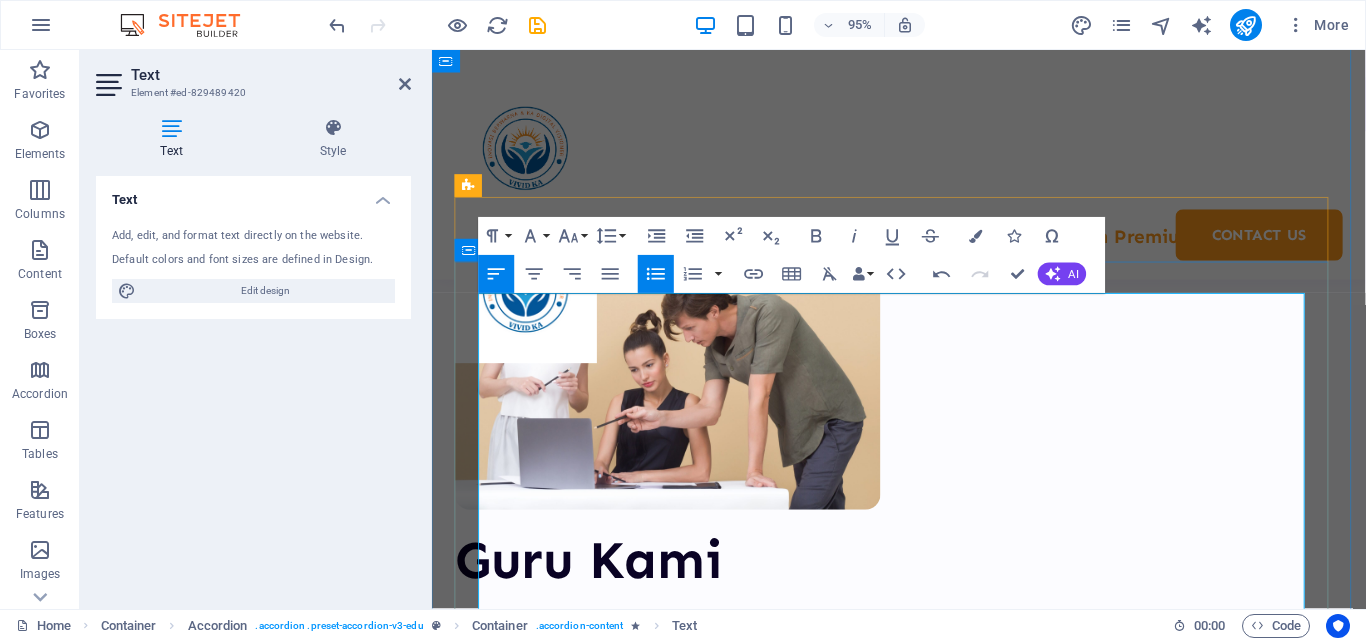 scroll, scrollTop: 8502, scrollLeft: 0, axis: vertical 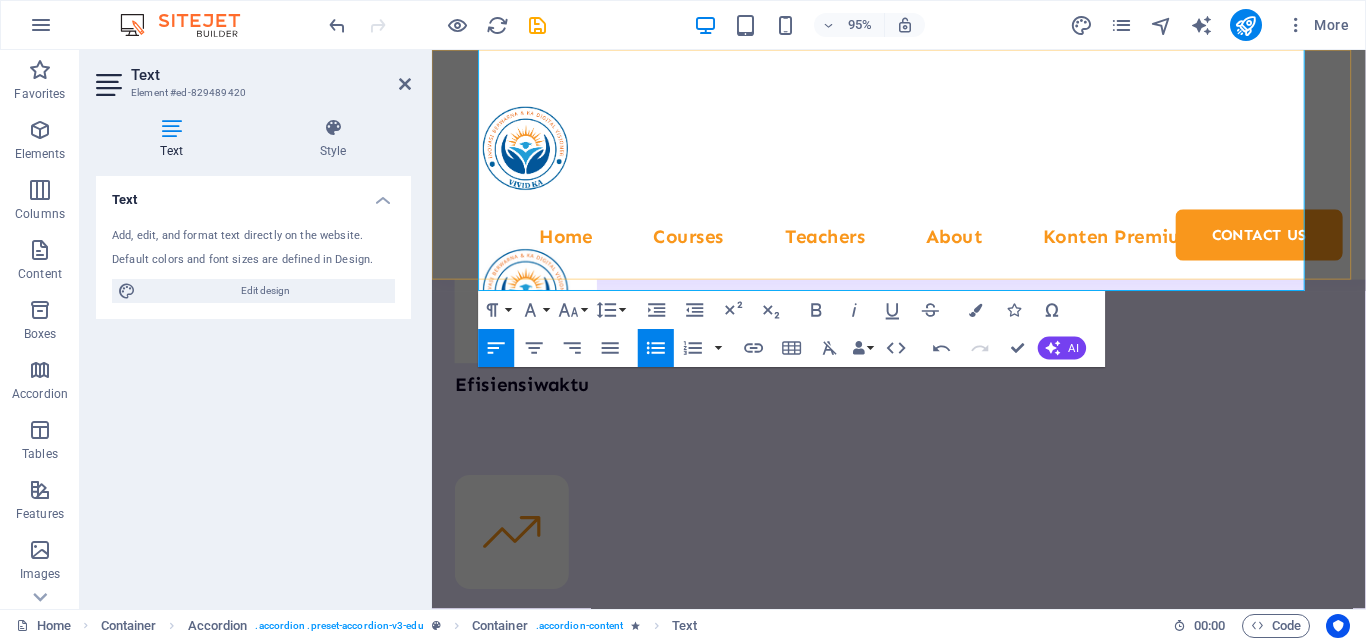 drag, startPoint x: 484, startPoint y: 406, endPoint x: 959, endPoint y: 298, distance: 487.1232 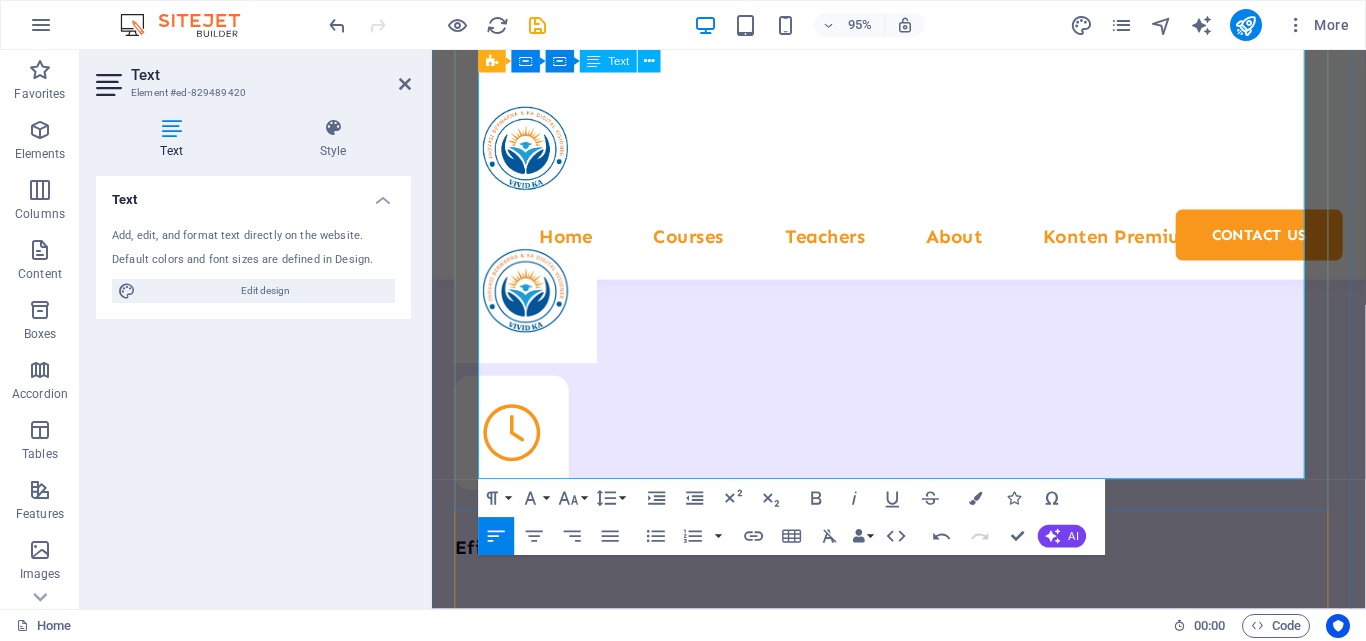 scroll, scrollTop: 10194, scrollLeft: 0, axis: vertical 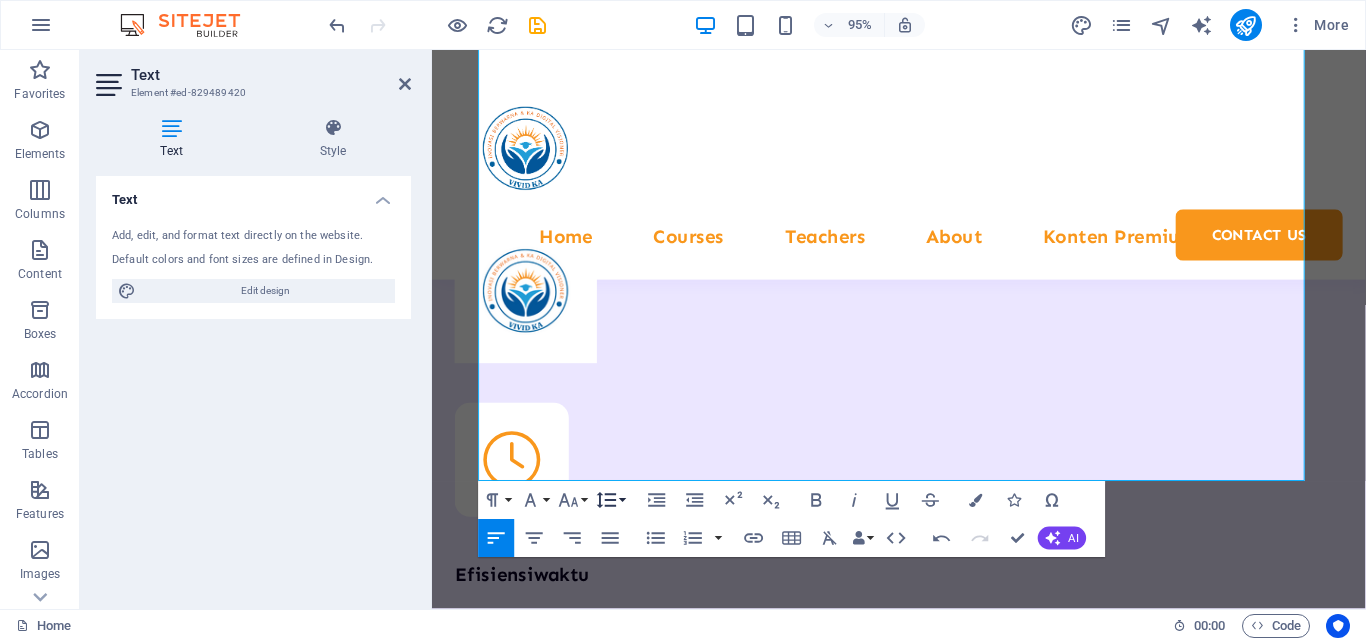 click on "Line Height" at bounding box center [611, 500] 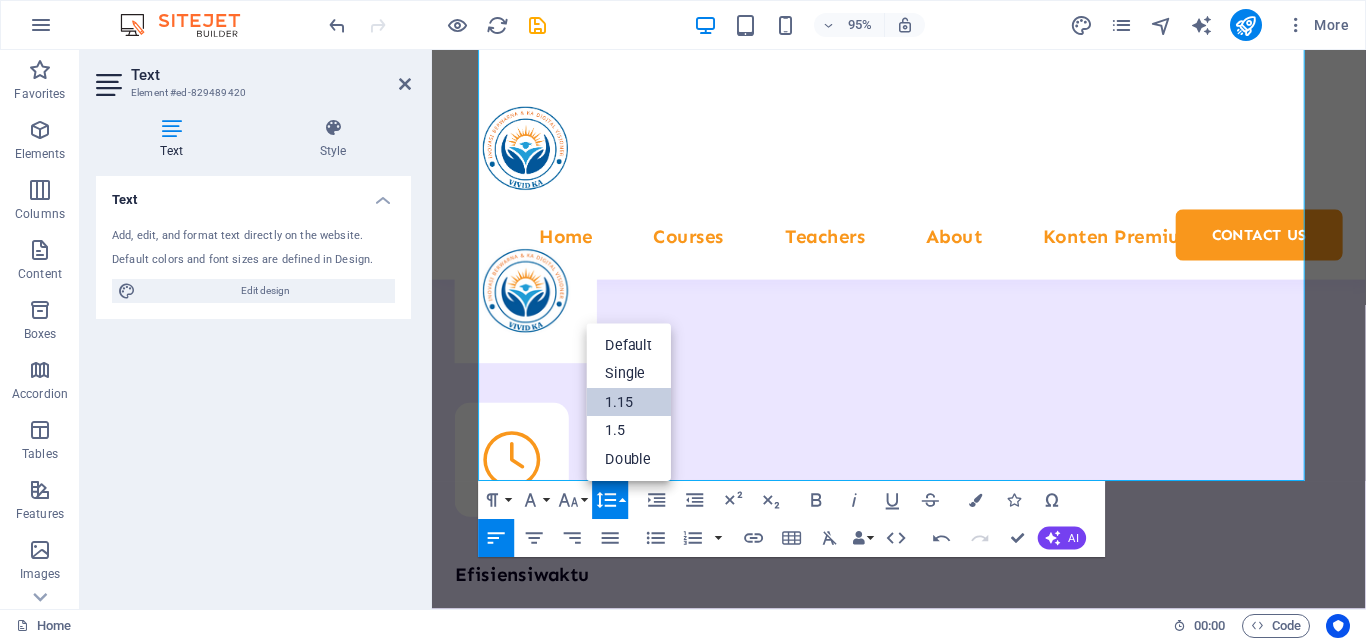 click on "1.15" at bounding box center (629, 402) 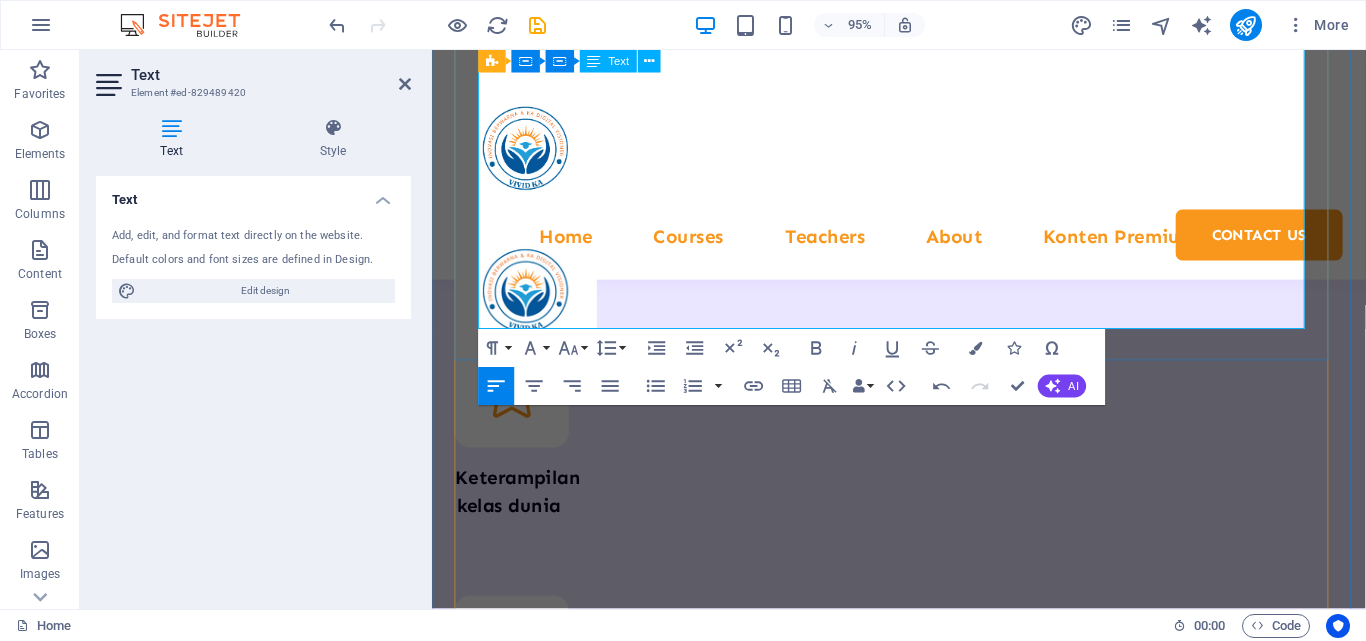 scroll, scrollTop: 9794, scrollLeft: 0, axis: vertical 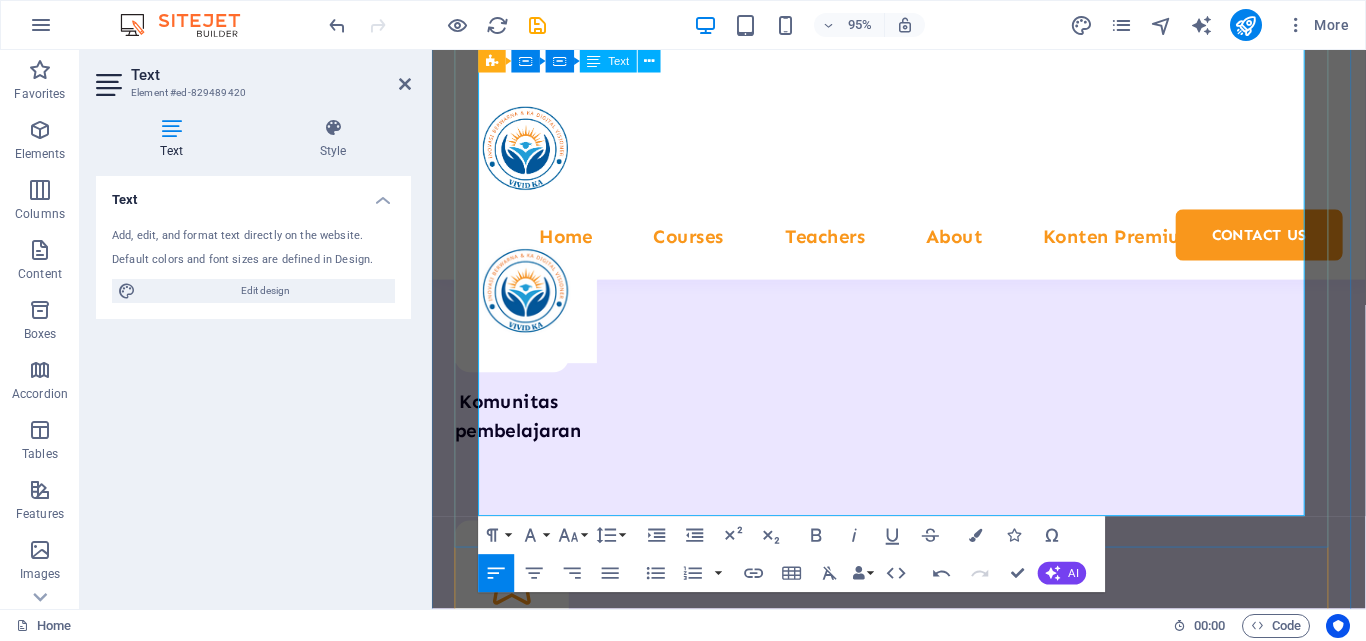click on "Selain sekolah formal, Indonesia memiliki  pesantren, madrasah, sanggar belajar, dan kursus keterampilan  yang memperkaya khazanah pendidikan." at bounding box center (937, 8443) 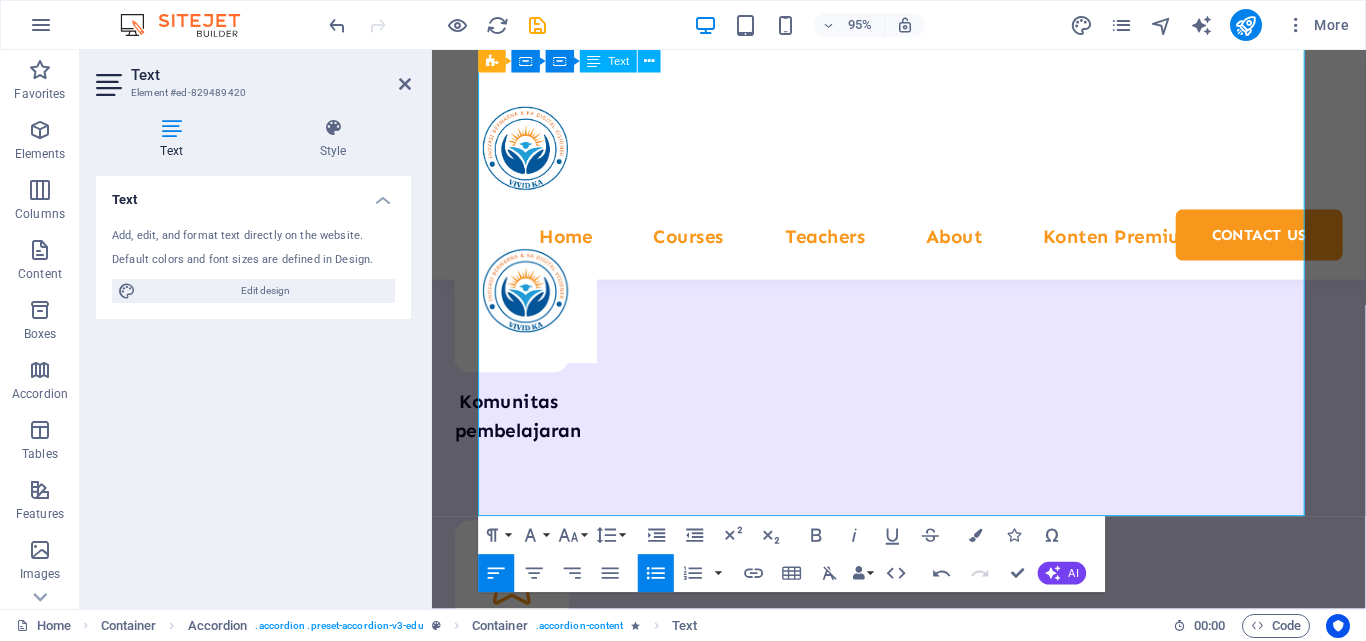 click on "Selain sekolah formal, Indonesia memiliki  pesantren, madrasah, sanggar belajar, dan kursus keterampilan  yang memperkaya khazanah pendidikan." at bounding box center [937, 8443] 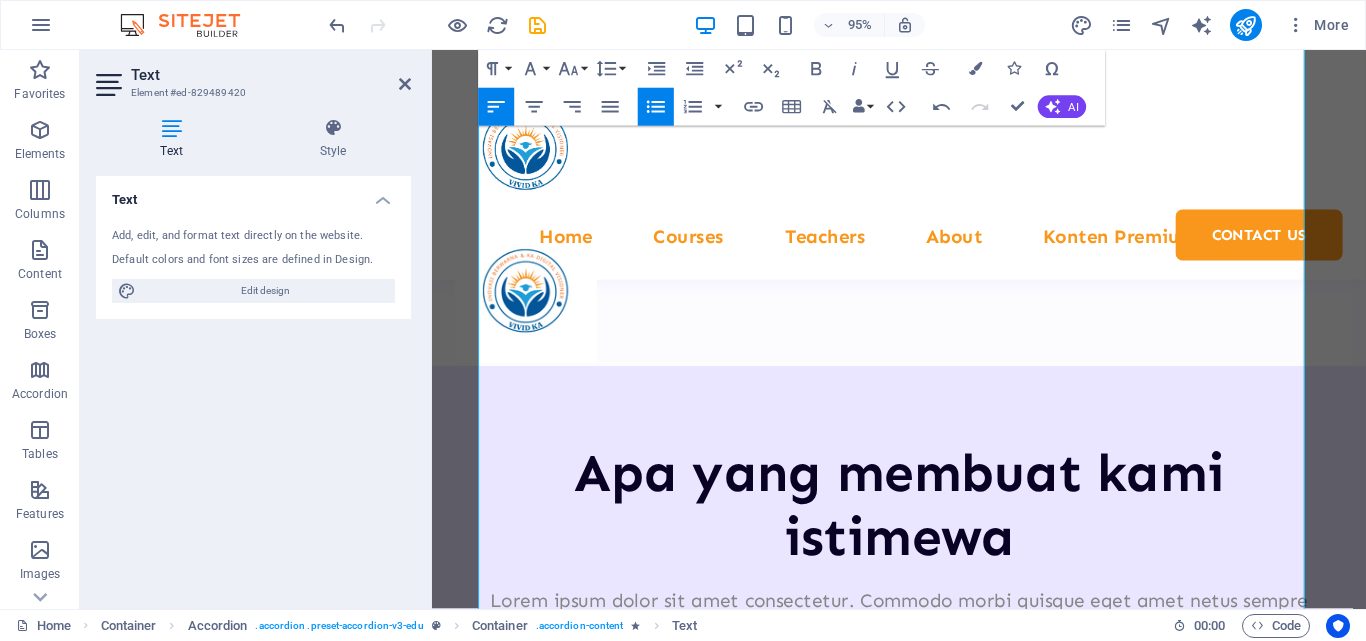 scroll, scrollTop: 9294, scrollLeft: 0, axis: vertical 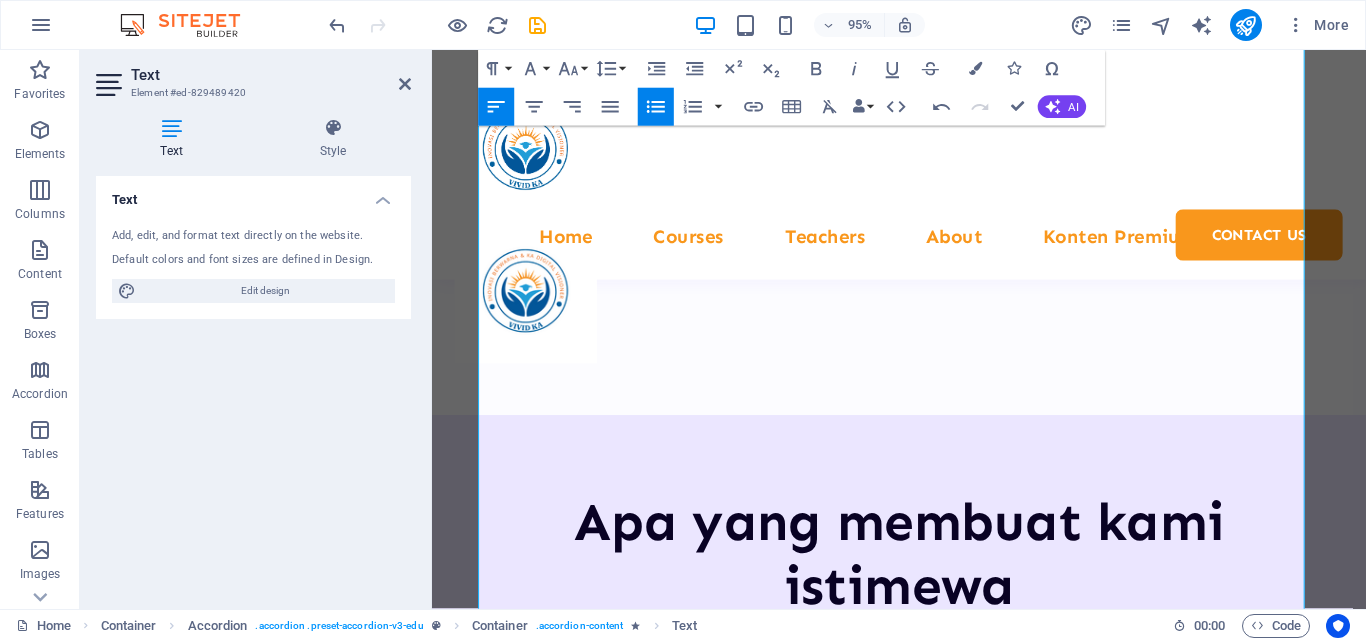 click on "Pendidikan di Indonesia memiliki beberapa keunikan yang membedakannya dari sistem pendidikan di negara lain. Berikut adalah beberapa faktor yang membuat pendidikan kita unik: 1. Kebinekaan dalam Kesatuan Indonesia terdiri dari ratusan suku, bahasa, dan budaya, tetapi pendidikan nasional tetap mengedepankan Pancasila dan Bhineka Tunggal Ika sebagai fondasi. Muatan lokal (seperti bahasa daerah, kesenian, atau kearifan lokal) diajarkan di banyak sekolah untuk melestarikan budaya. 2. Pendidikan Karakter & Religius Pendidikan di Indonesia tidak hanya fokus pada akademik, tetapi juga menekankan nilai-nilai moral, agama, dan budi pekerti . Ada mata pelajaran seperti Pendidikan Agama dan Pendidikan Pancasila & Kewarganegaraan (PPKn) yang wajib di semua jenjang. 3. Kurikulum yang Dinamis Indonesia sering melakukan pembaruan kurikulum untuk menyesuaikan dengan perkembangan zaman, seperti Kurikulum Merdeka yang lebih fleksibel dan berfokus pada minat siswa. Ada penekanan pada 4. , 5." at bounding box center (923, 8381) 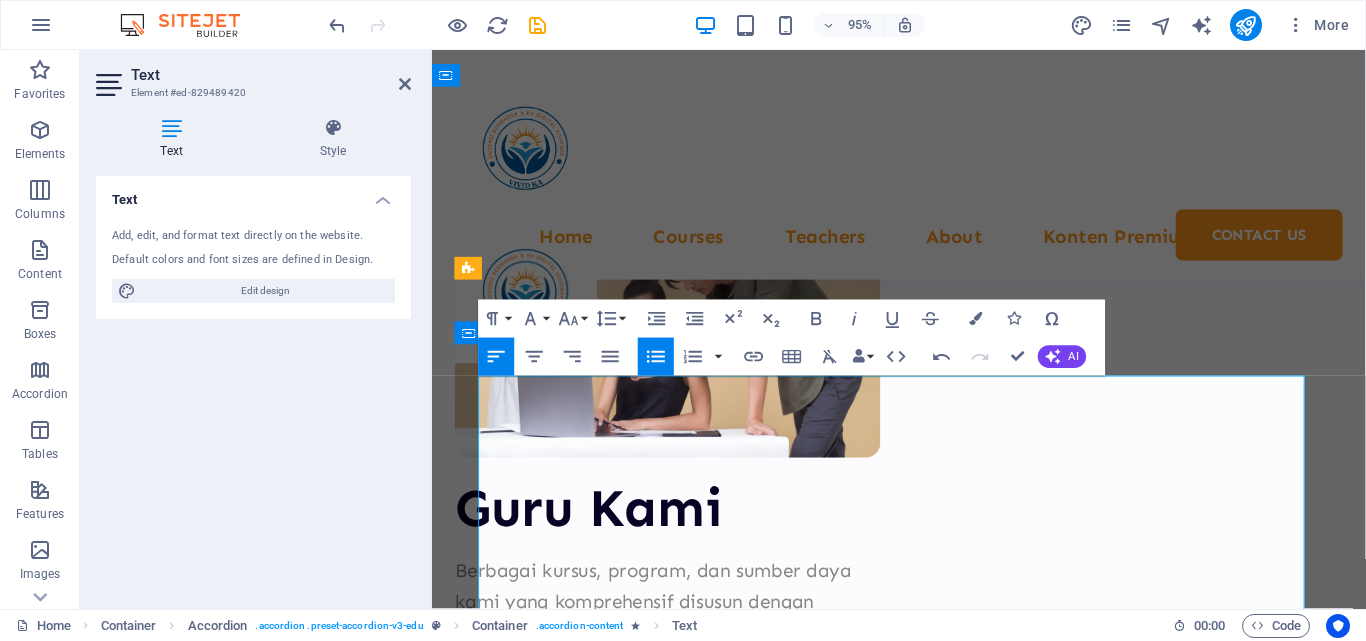 scroll, scrollTop: 8394, scrollLeft: 0, axis: vertical 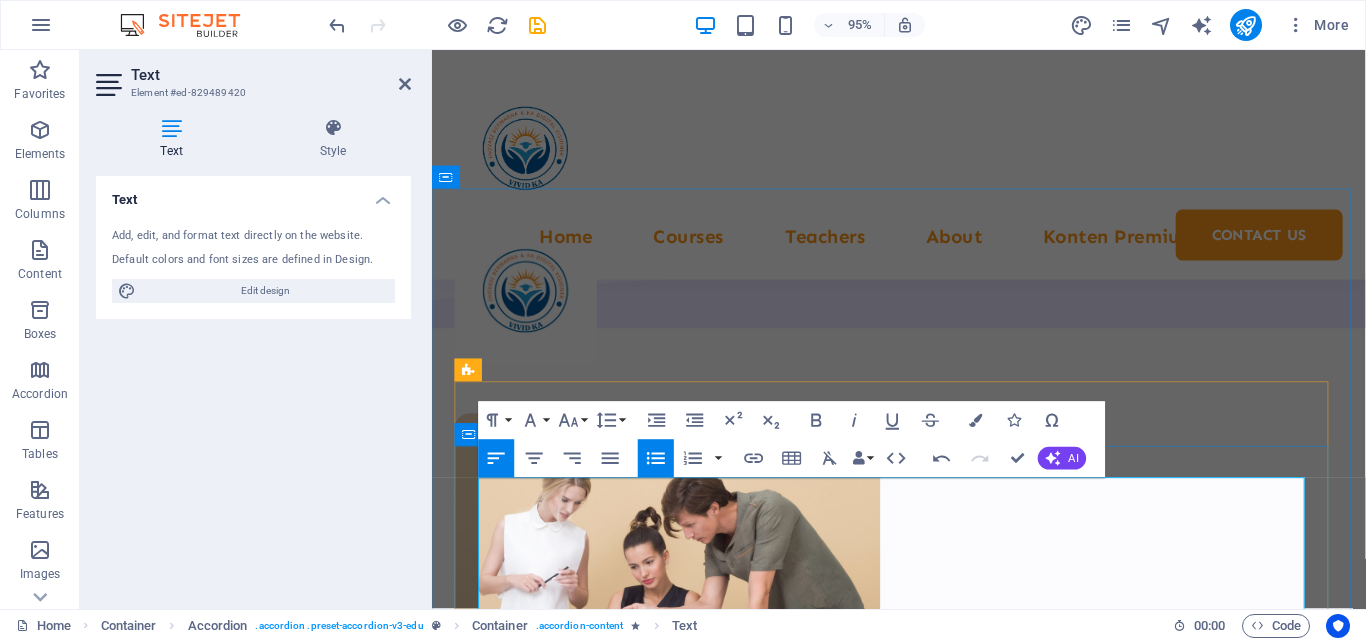 click on "Pendidikan di Indonesia memiliki beberapa keunikan yang membedakannya dari sistem pendidikan di negara lain. Berikut adalah beberapa faktor yang membuat pendidikan kita unik: 1. Kebinekaan dalam Kesatuan Indonesia terdiri dari ratusan suku, bahasa, dan budaya, tetapi pendidikan nasional tetap mengedepankan Pancasila dan Bhineka Tunggal Ika sebagai fondasi. Muatan lokal (seperti bahasa daerah, kesenian, atau kearifan lokal) diajarkan di banyak sekolah untuk melestarikan budaya. 2. Pendidikan Karakter & Religius Pendidikan di Indonesia tidak hanya fokus pada akademik, tetapi juga menekankan nilai-nilai moral, agama, dan budi pekerti . Ada mata pelajaran seperti Pendidikan Agama dan Pendidikan Pancasila & Kewarganegaraan (PPKn) yang wajib di semua jenjang. 3. Kurikulum yang Dinamis Indonesia sering melakukan pembaruan kurikulum untuk menyesuaikan dengan perkembangan zaman, seperti Kurikulum Merdeka yang lebih fleksibel dan berfokus pada minat siswa. Ada penekanan pada 4. , 5." at bounding box center (923, 9281) 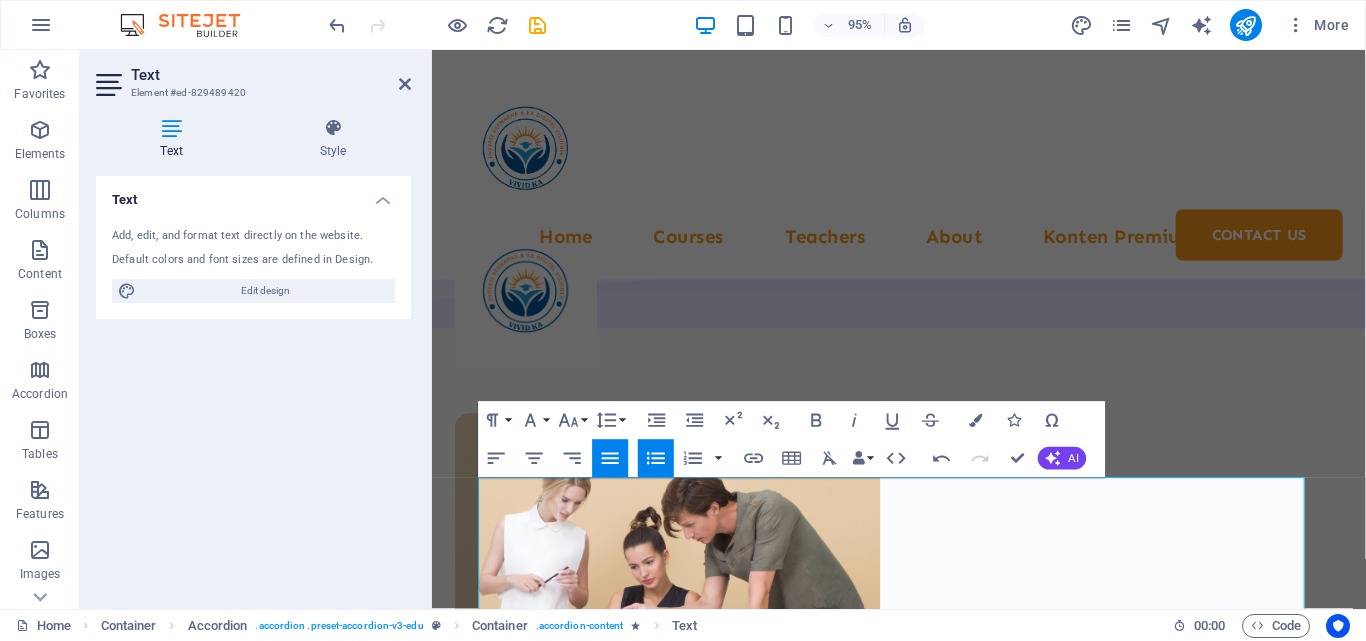 click 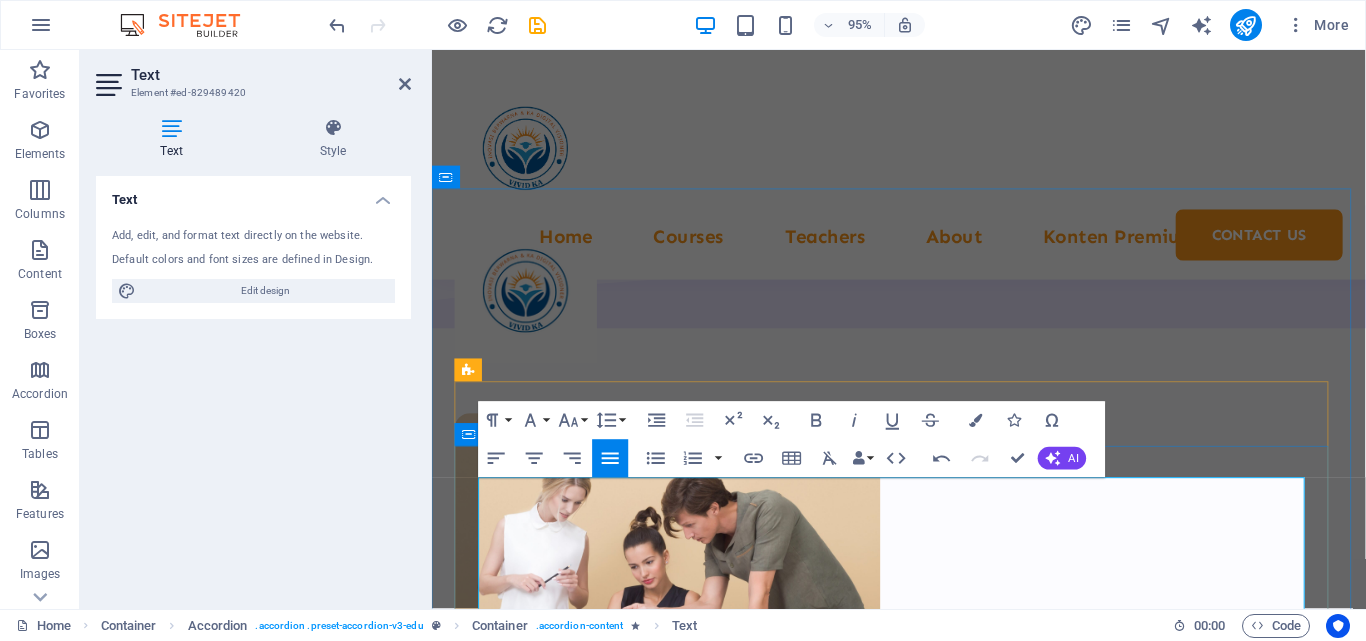 click on "Pendidikan di Indonesia memiliki beberapa keunikan yang membedakannya dari sistem pendidikan di negara lain. Berikut adalah beberapa faktor yang membuat pendidikan kita unik: 1. Kebinekaan dalam Kesatuan Indonesia terdiri dari ratusan suku, bahasa, dan budaya, tetapi pendidikan nasional tetap mengedepankan Pancasila dan Bhineka Tunggal Ika sebagai fondasi. Muatan lokal (seperti bahasa daerah, kesenian, atau kearifan lokal) diajarkan di banyak sekolah untuk melestarikan budaya. 2. Pendidikan Karakter & Religius Pendidikan di Indonesia tidak hanya fokus pada akademik, tetapi juga menekankan nilai-nilai moral, agama, dan budi pekerti . Ada mata pelajaran seperti Pendidikan Agama dan Pendidikan Pancasila & Kewarganegaraan (PPKn) yang wajib di semua jenjang. 3. Kurikulum yang Dinamis Indonesia sering melakukan pembaruan kurikulum untuk menyesuaikan dengan perkembangan zaman, seperti Kurikulum Merdeka yang lebih fleksibel dan berfokus pada minat siswa. Ada penekanan pada 4. , 5." at bounding box center (923, 9259) 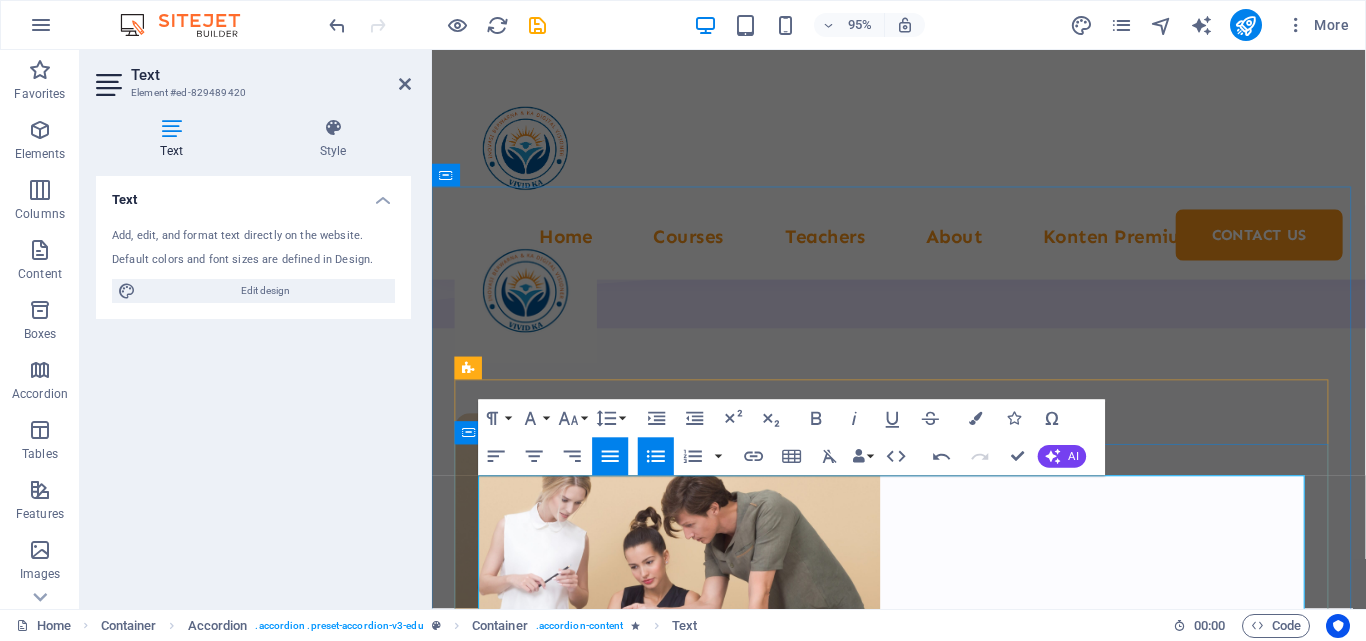 scroll, scrollTop: 8494, scrollLeft: 0, axis: vertical 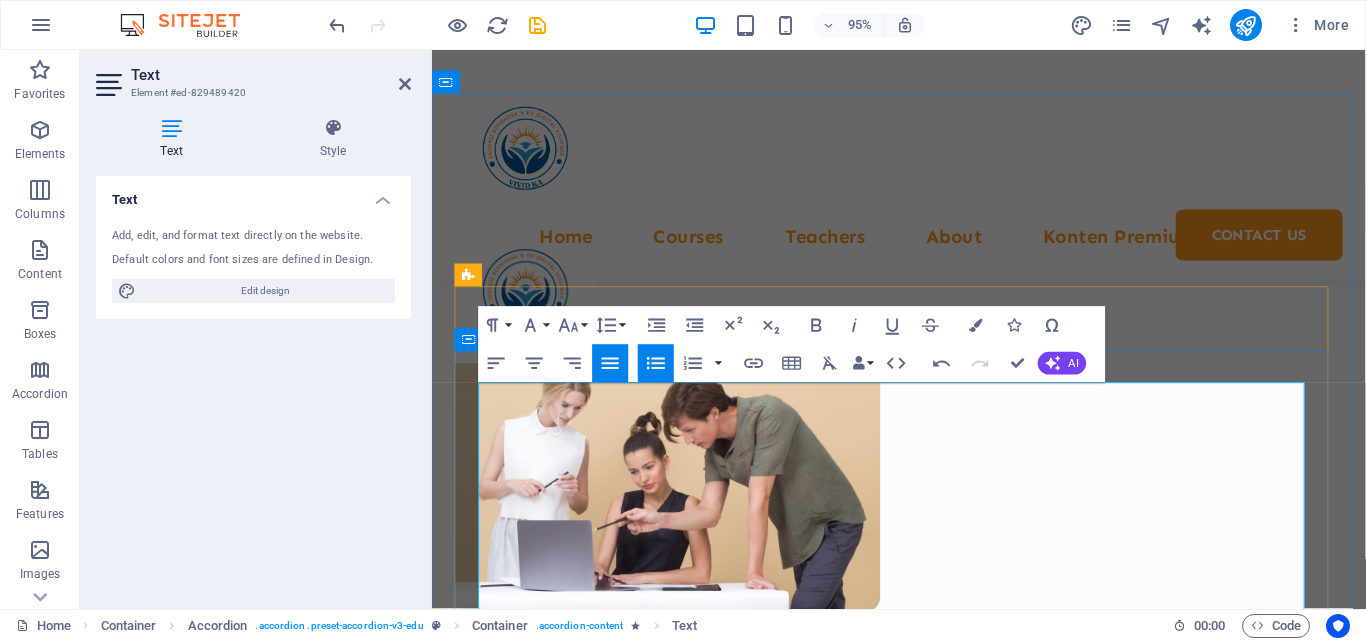 click on "Pendidikan di Indonesia memiliki beberapa keunikan yang membedakannya dari sistem pendidikan di negara lain. Berikut adalah beberapa faktor yang membuat pendidikan kita unik: 1. Kebinekaan dalam Kesatuan Indonesia terdiri dari ratusan suku, bahasa, dan budaya, tetapi pendidikan nasional tetap mengedepankan Pancasila dan Bhineka Tunggal Ika sebagai fondasi. Muatan lokal (seperti bahasa daerah, kesenian, atau kearifan lokal) diajarkan di banyak sekolah untuk melestarikan budaya. 2. Pendidikan Karakter & Religius Pendidikan di Indonesia tidak hanya fokus pada akademik, tetapi juga menekankan nilai-nilai moral, agama, dan budi pekerti . Ada mata pelajaran seperti Pendidikan Agama dan Pendidikan Pancasila & Kewarganegaraan (PPKn) yang wajib di semua jenjang. 3. Kurikulum yang Dinamis Indonesia sering melakukan pembaruan kurikulum untuk menyesuaikan dengan perkembangan zaman, seperti Kurikulum Merdeka yang lebih fleksibel dan berfokus pada minat siswa. Ada penekanan pada 4. , 5." at bounding box center (923, 9159) 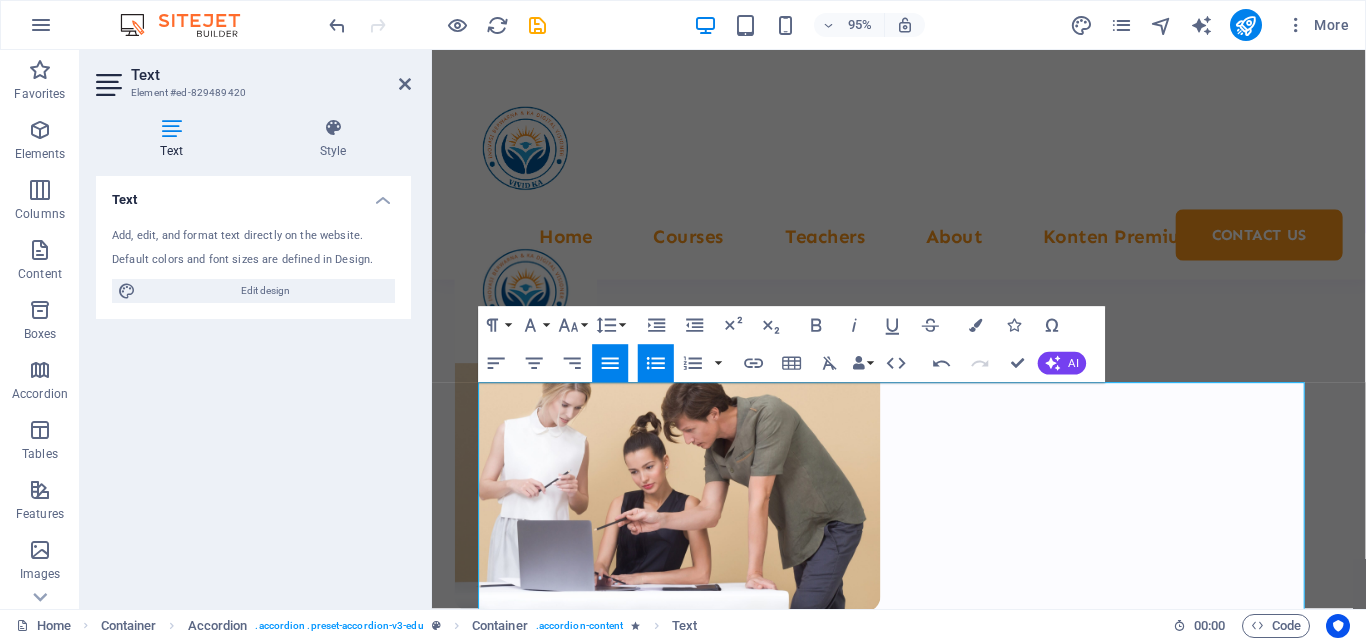 click 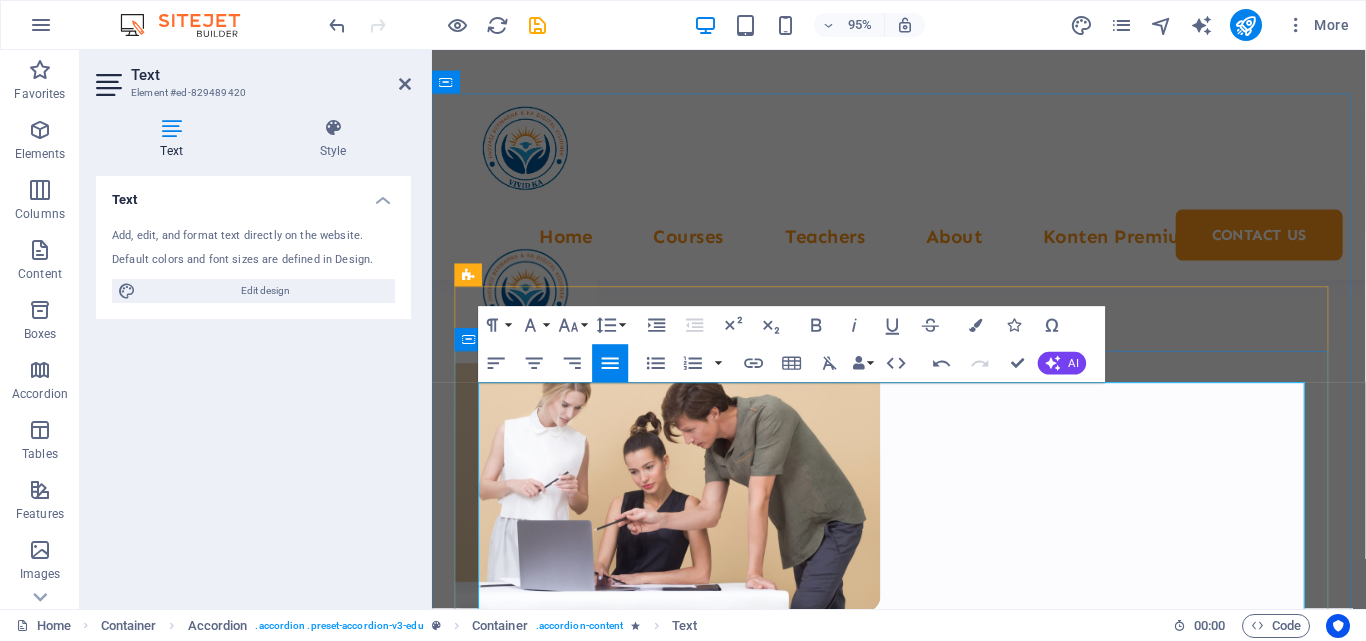 click on "Muatan lokal (seperti bahasa daerah, kesenian, atau kearifan lokal) diajarkan di banyak sekolah untuk melestarikan budaya." at bounding box center (935, 8645) 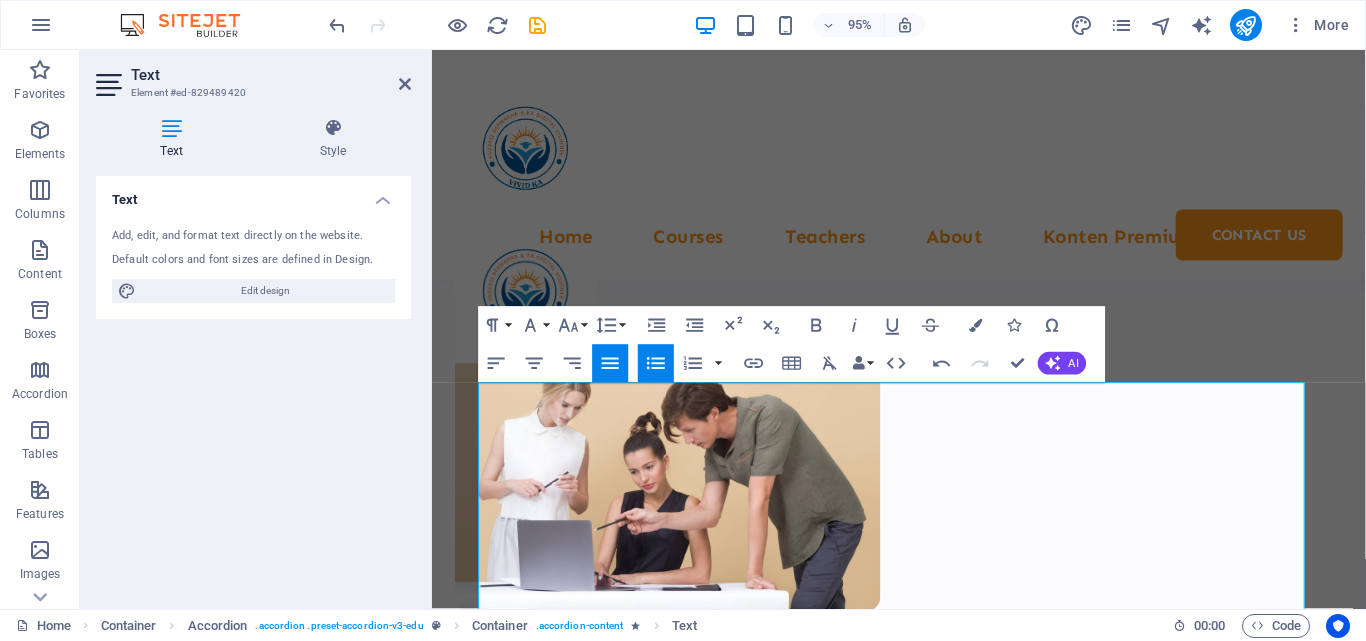 click 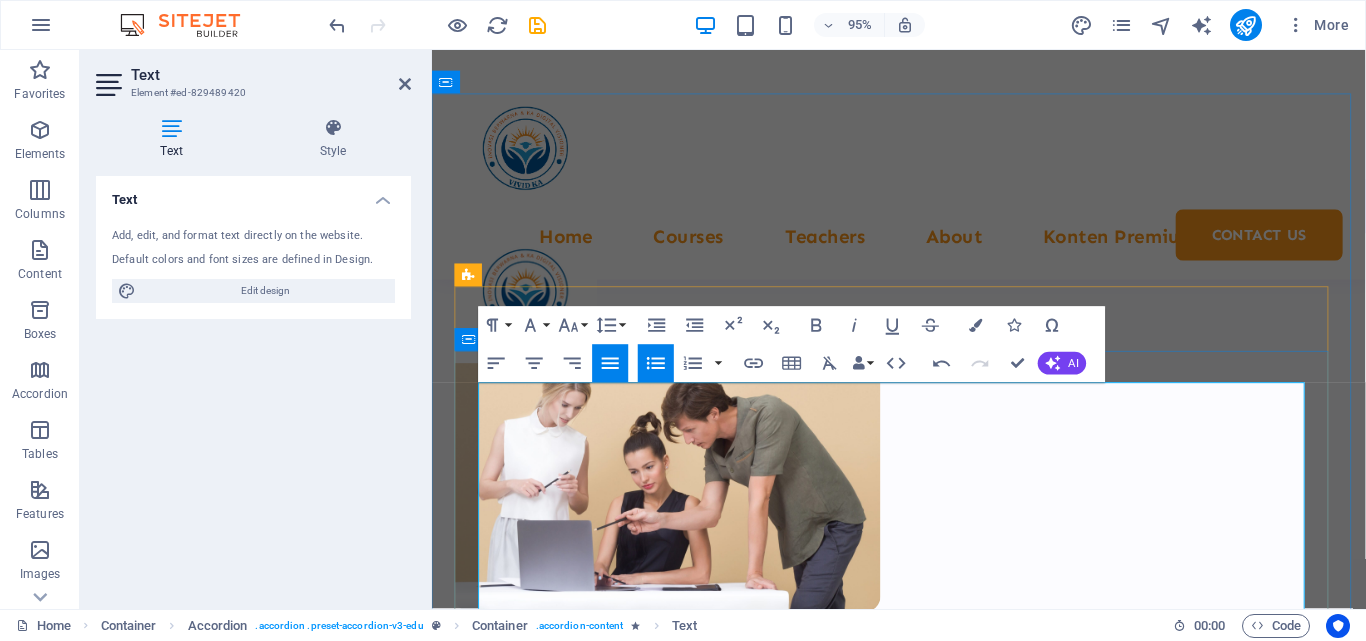 click on "Muatan lokal (seperti bahasa daerah, kesenian, atau kearifan lokal) diajarkan di banyak sekolah untuk melestarikan budaya." at bounding box center (935, 8645) 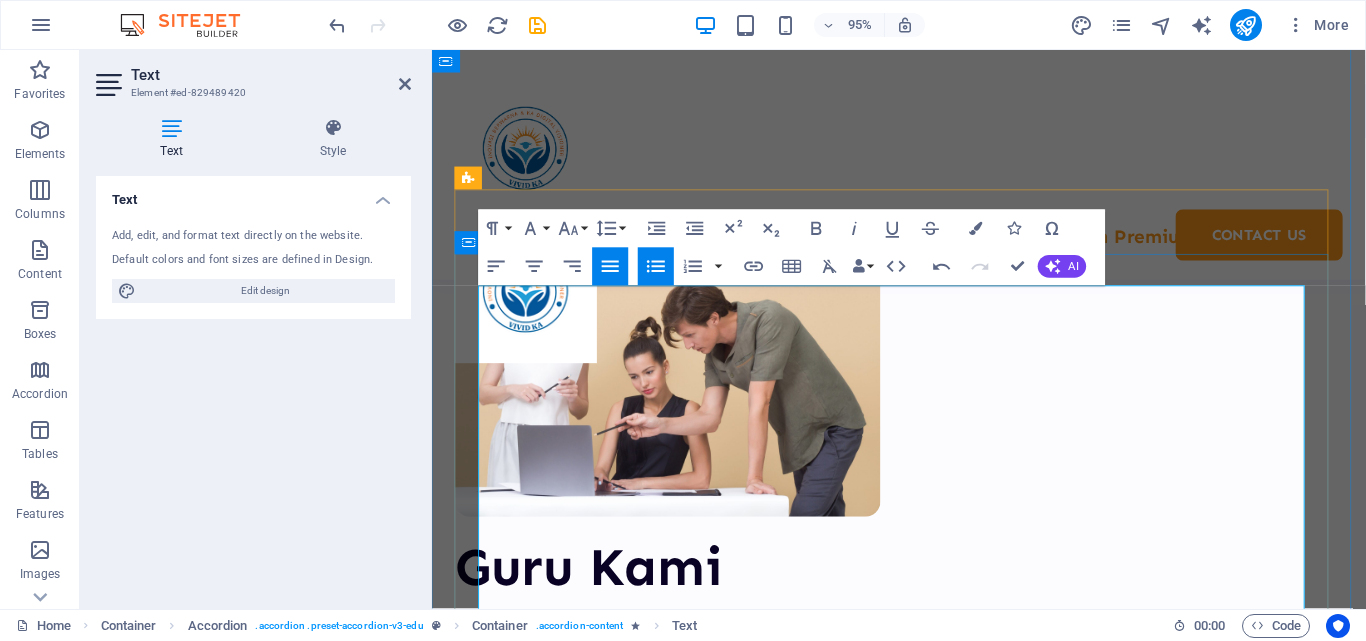 scroll, scrollTop: 8694, scrollLeft: 0, axis: vertical 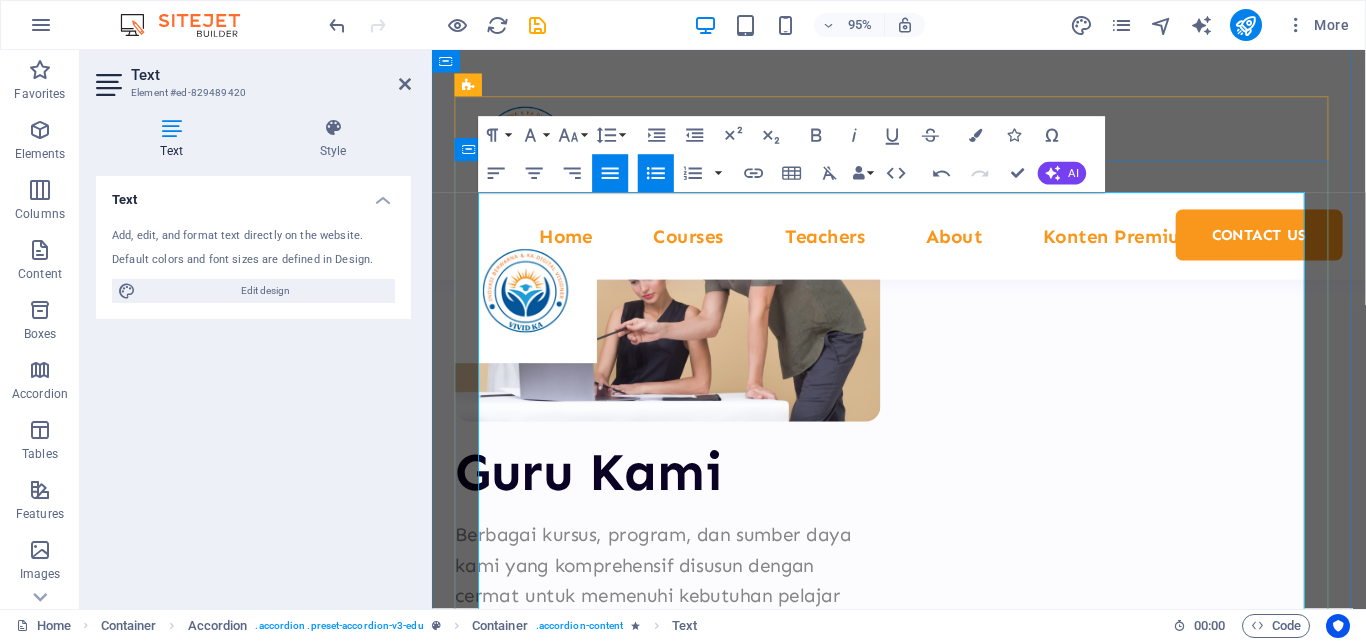 drag, startPoint x: 666, startPoint y: 391, endPoint x: 500, endPoint y: 334, distance: 175.51353 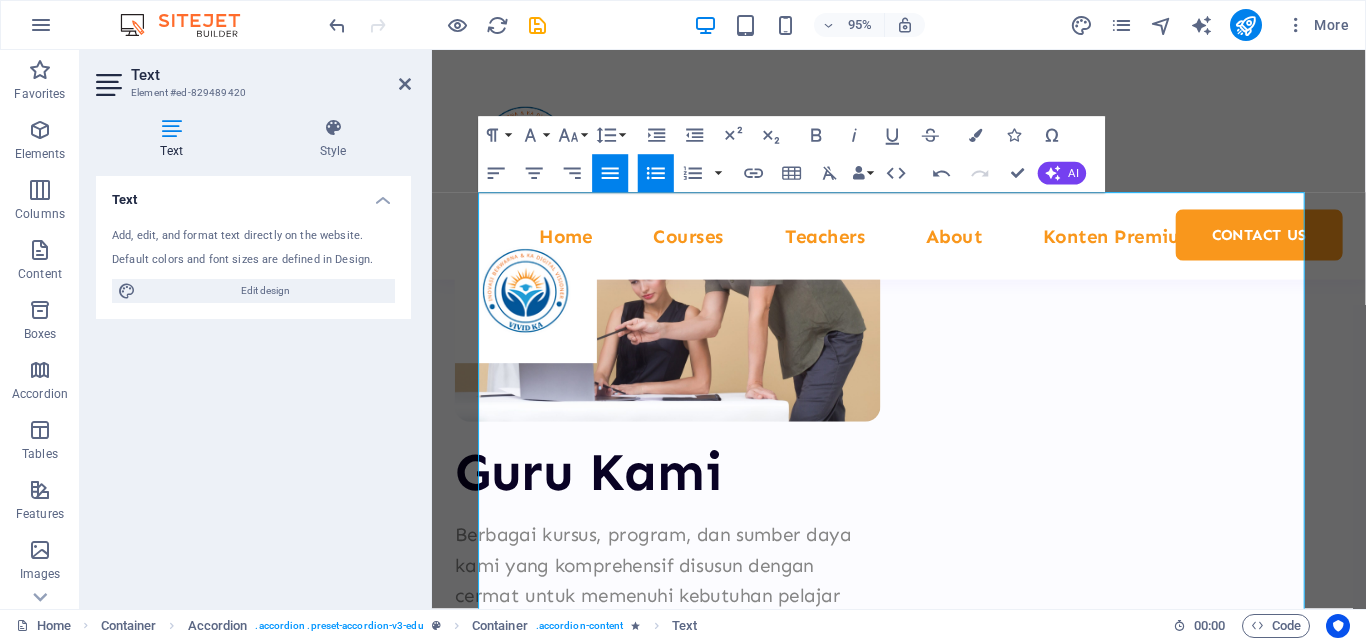 click 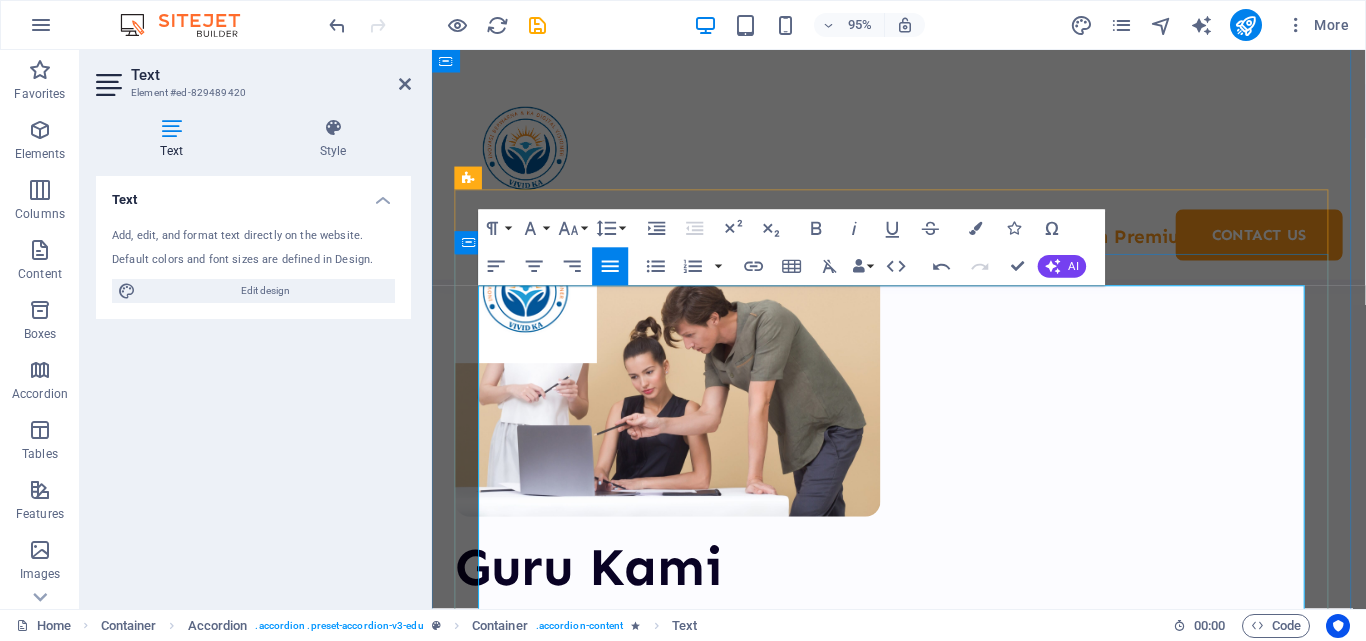 scroll, scrollTop: 8694, scrollLeft: 0, axis: vertical 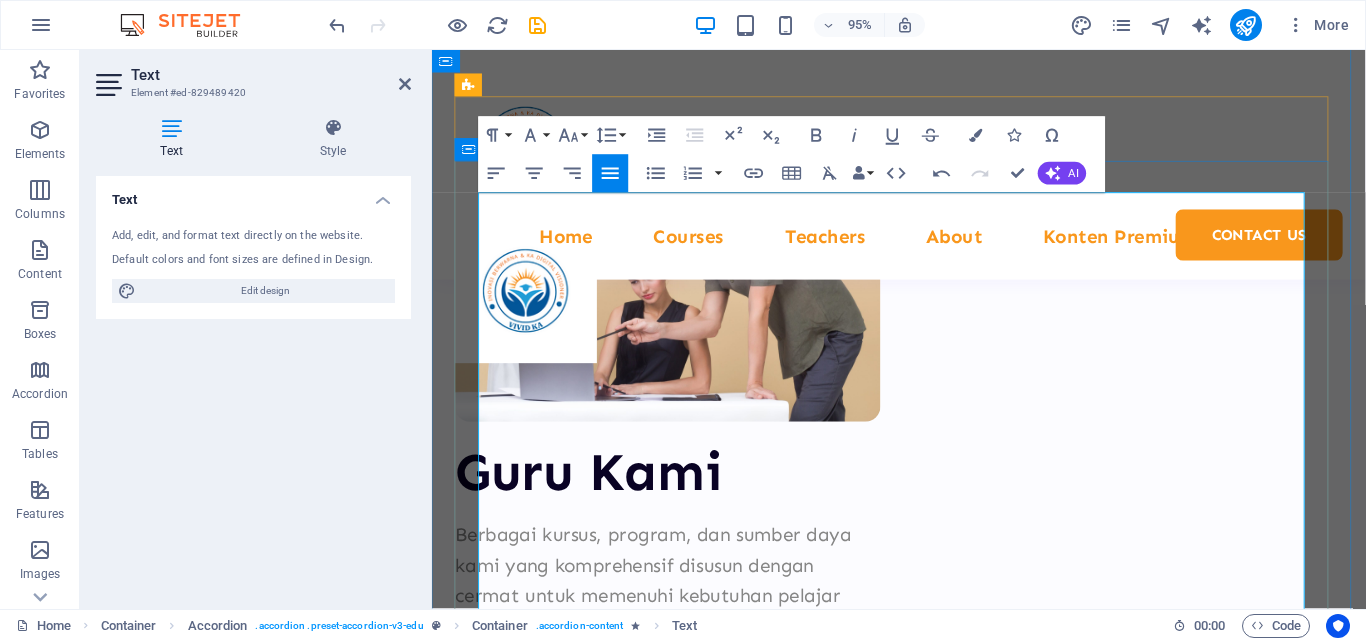 drag, startPoint x: 682, startPoint y: 538, endPoint x: 541, endPoint y: 424, distance: 181.32016 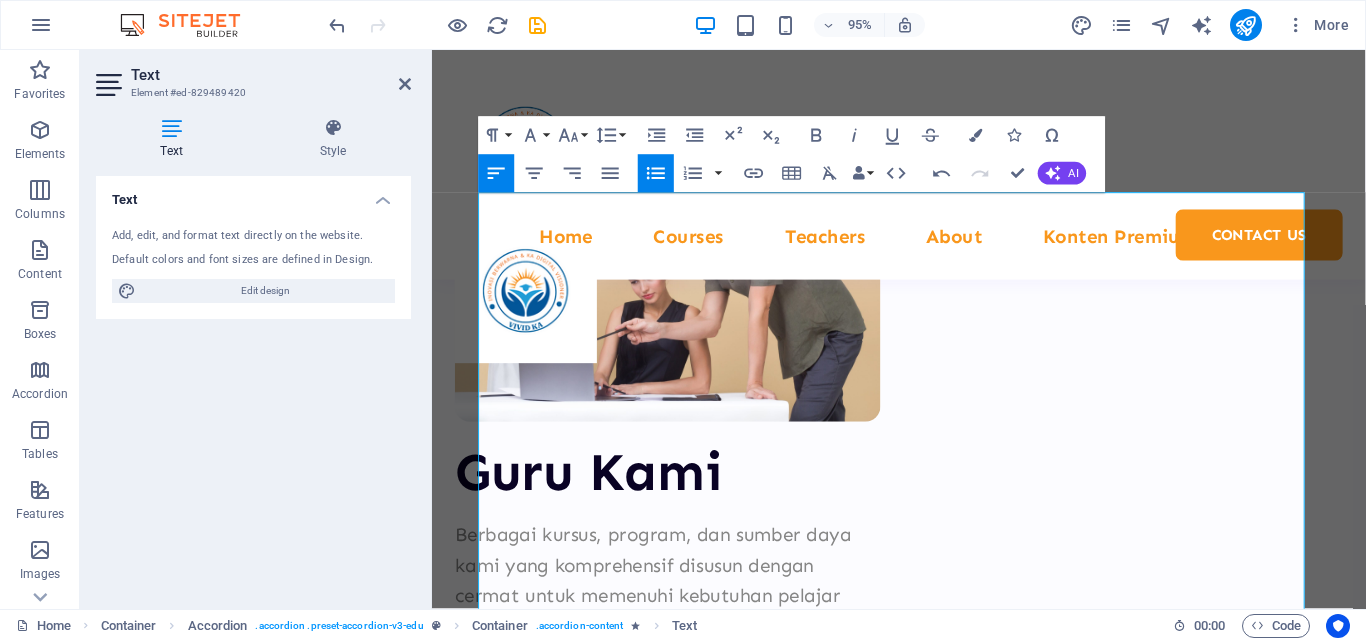 click 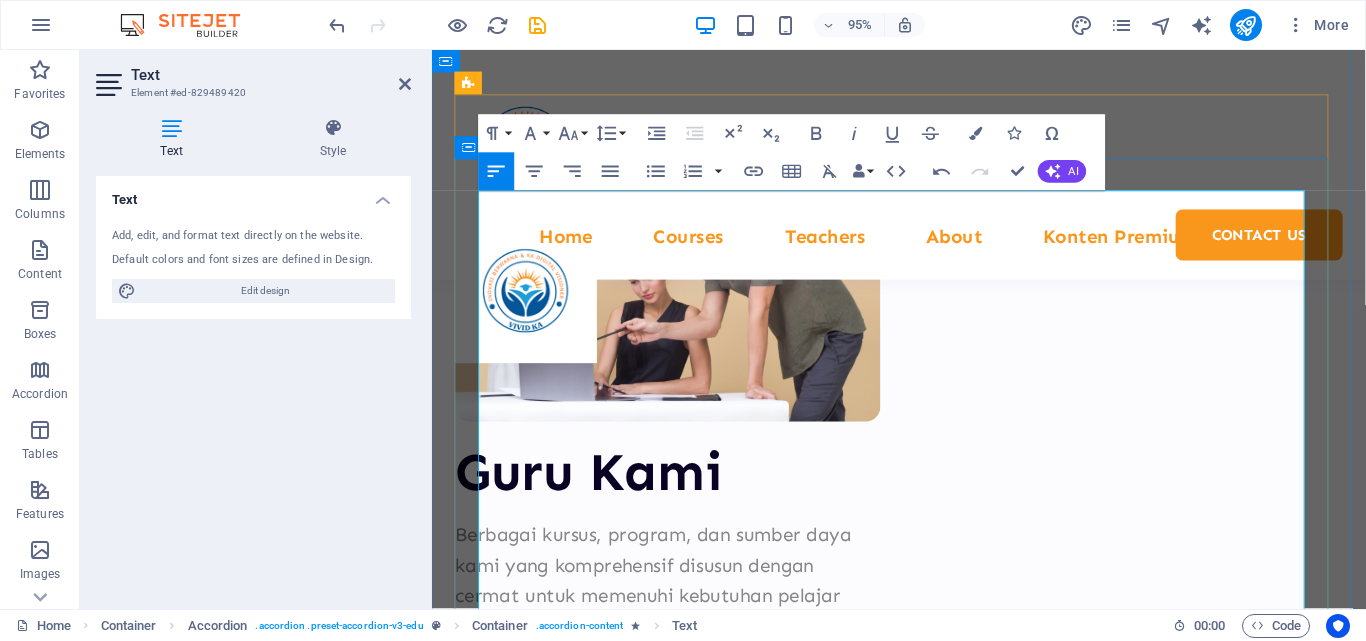 scroll, scrollTop: 8894, scrollLeft: 0, axis: vertical 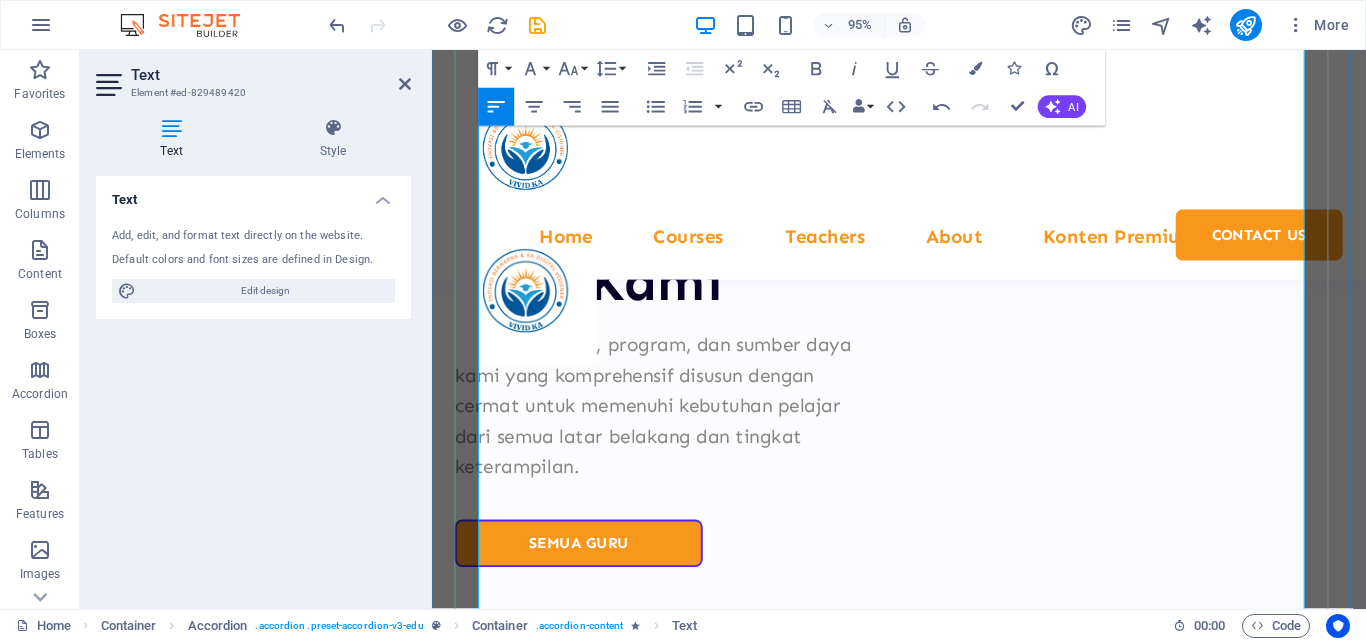 drag, startPoint x: 716, startPoint y: 489, endPoint x: 508, endPoint y: 375, distance: 237.19191 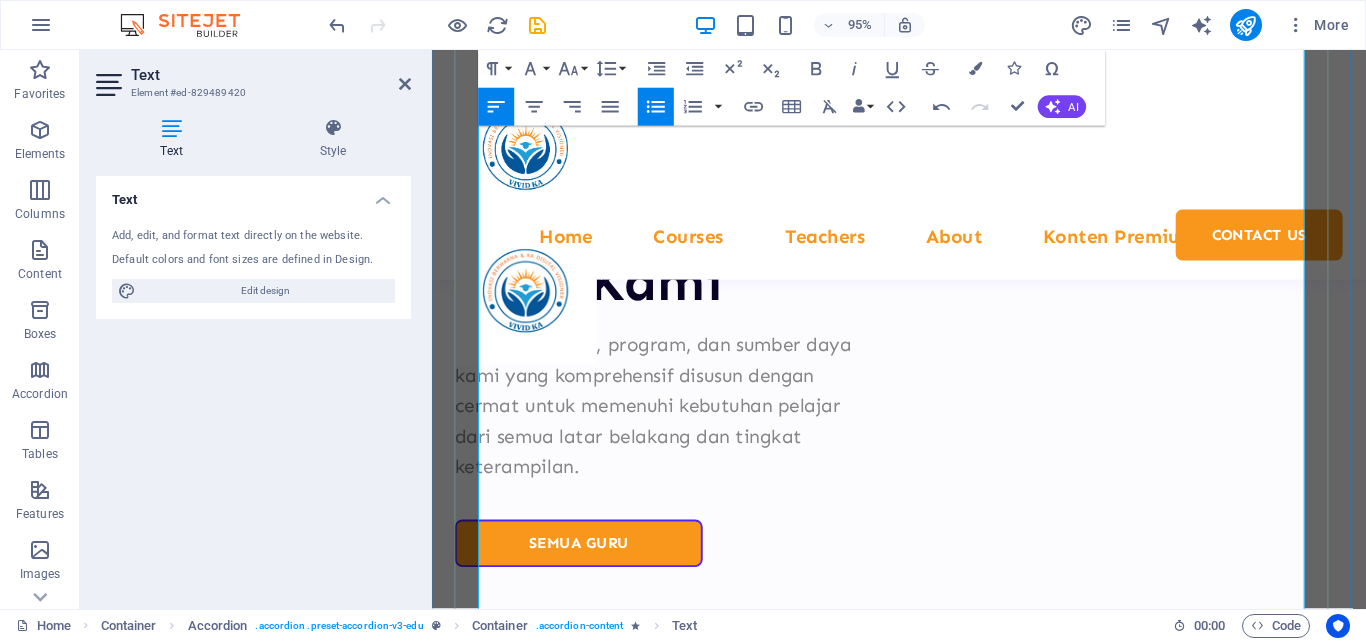 click on "Ada penekanan pada  Proyek Penguatan Profil Pelajar Pancasila (P5)  untuk mengembangkan keterampilan abad 21." at bounding box center (937, 8526) 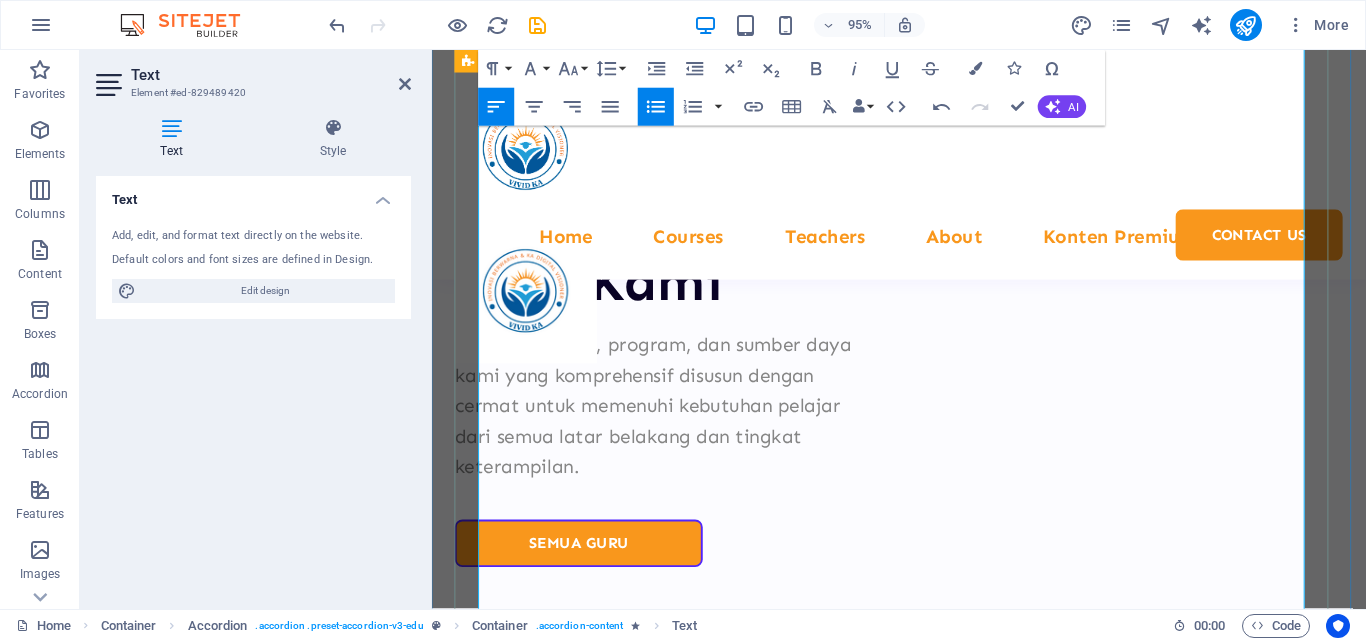drag, startPoint x: 624, startPoint y: 467, endPoint x: 475, endPoint y: 336, distance: 198.39859 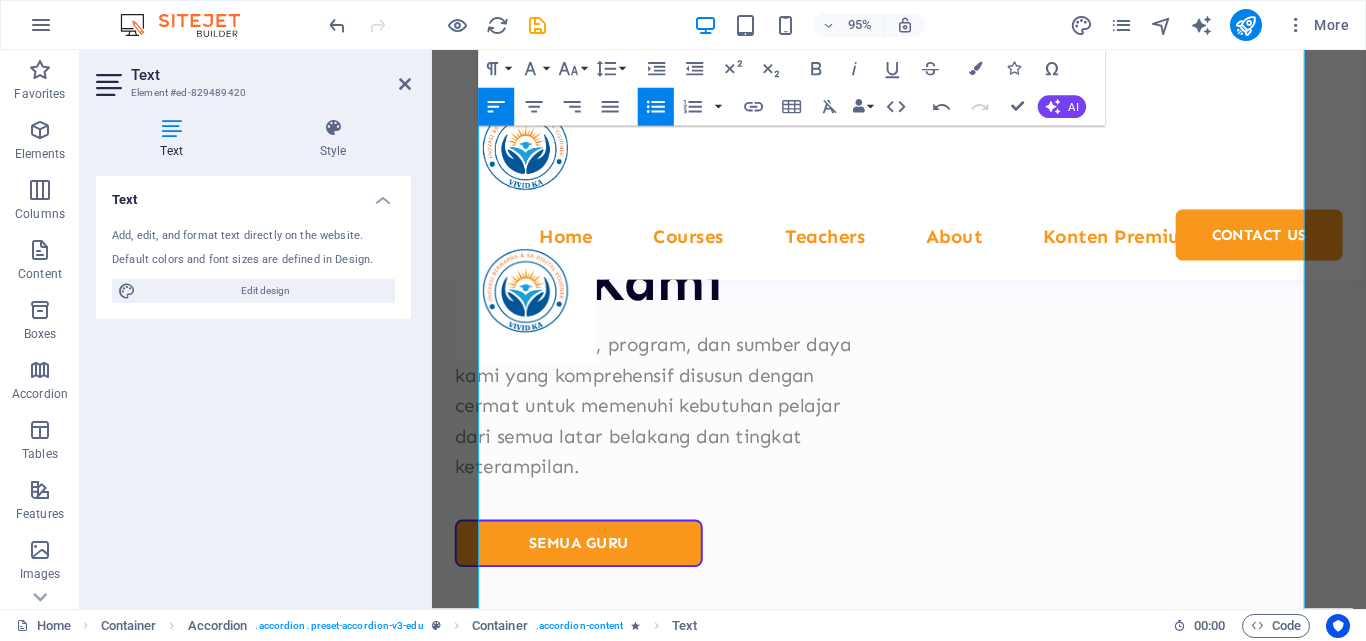 click 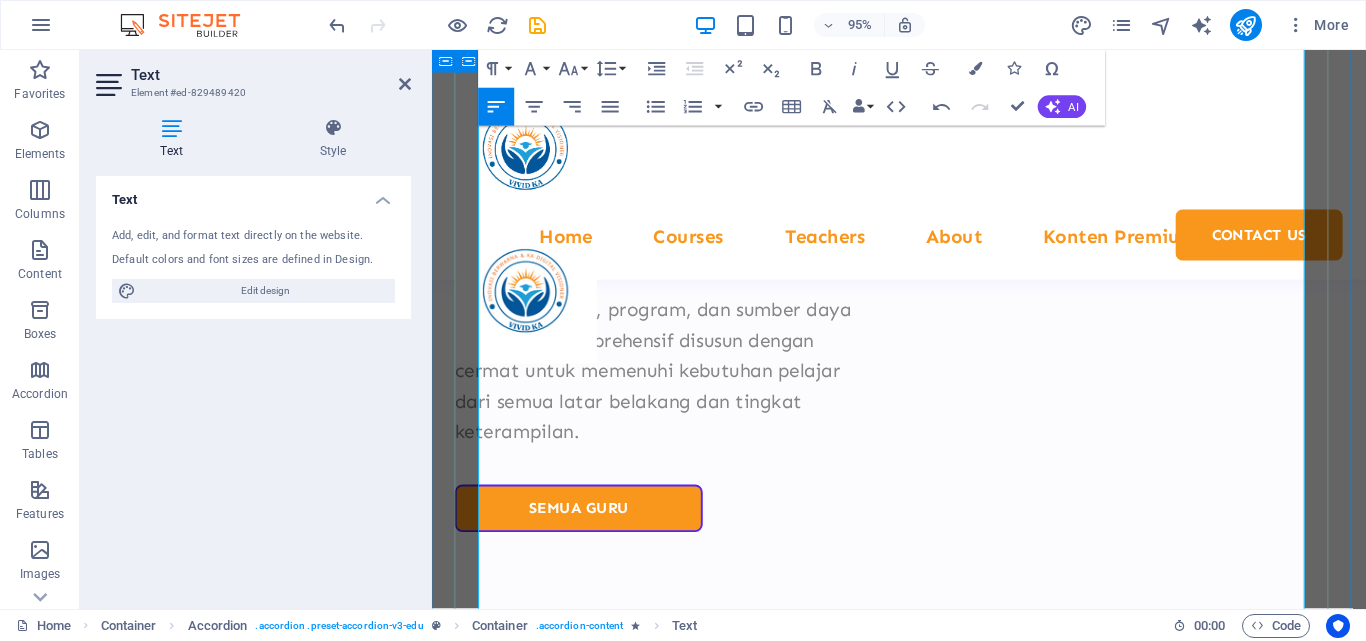 scroll, scrollTop: 8994, scrollLeft: 0, axis: vertical 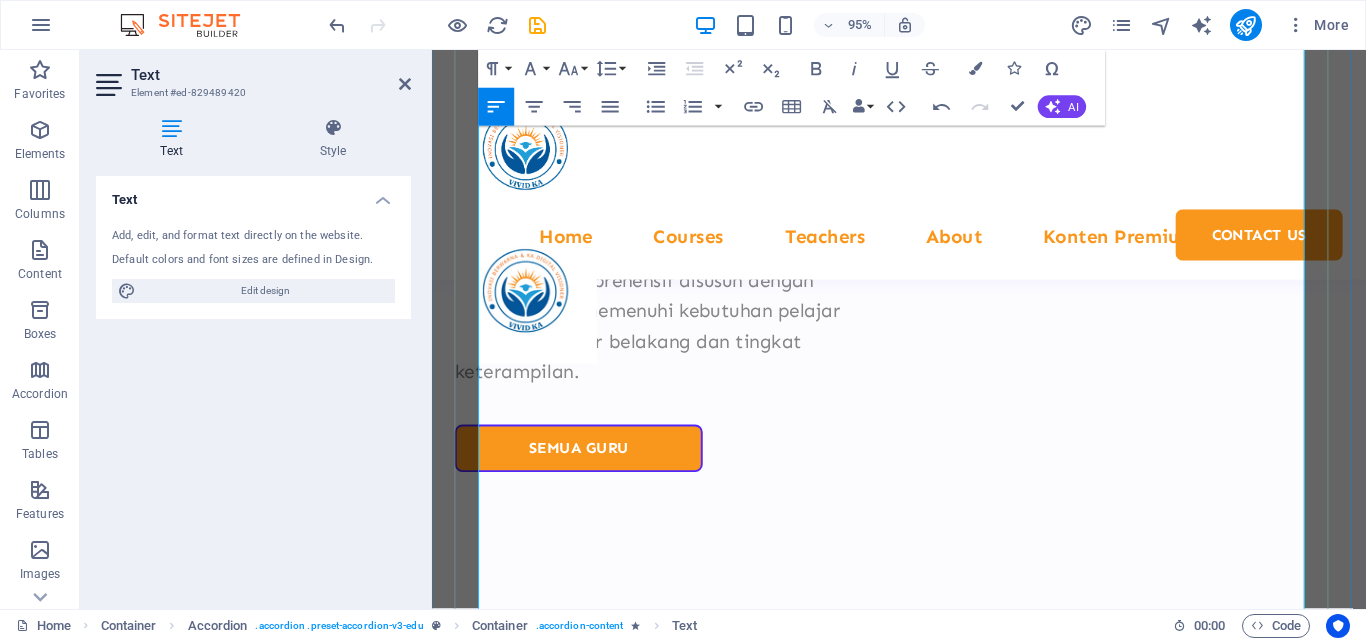 drag, startPoint x: 1030, startPoint y: 426, endPoint x: 494, endPoint y: 387, distance: 537.417 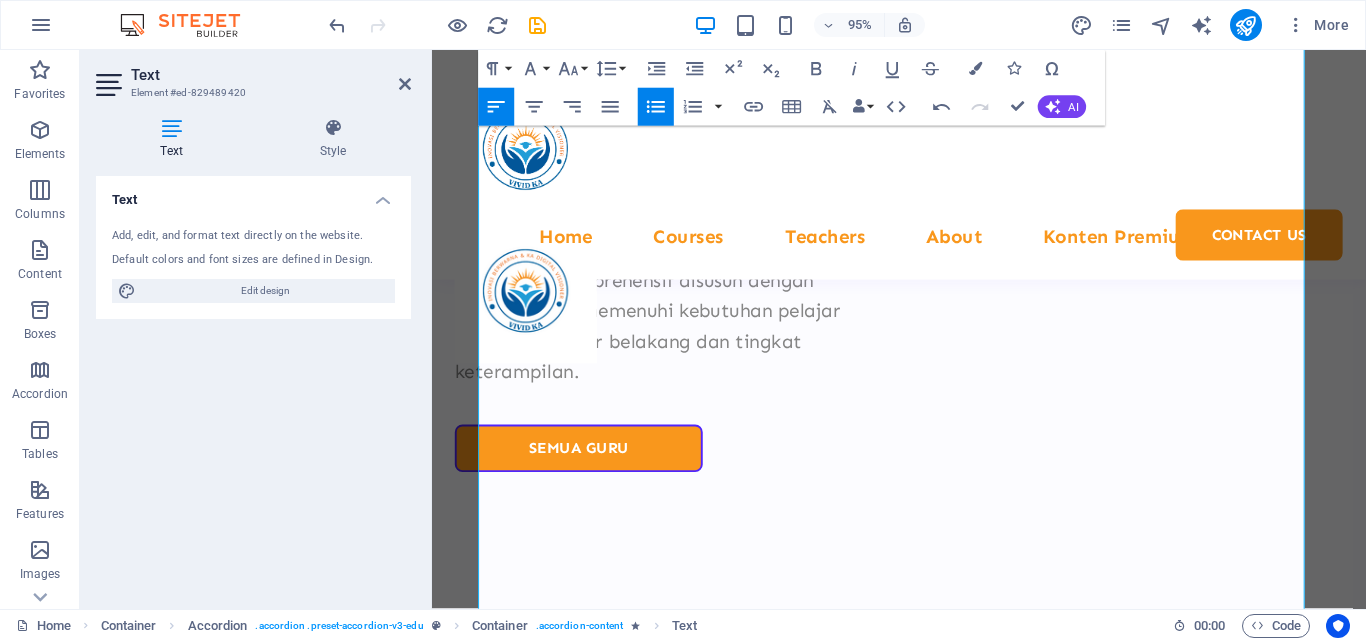 click 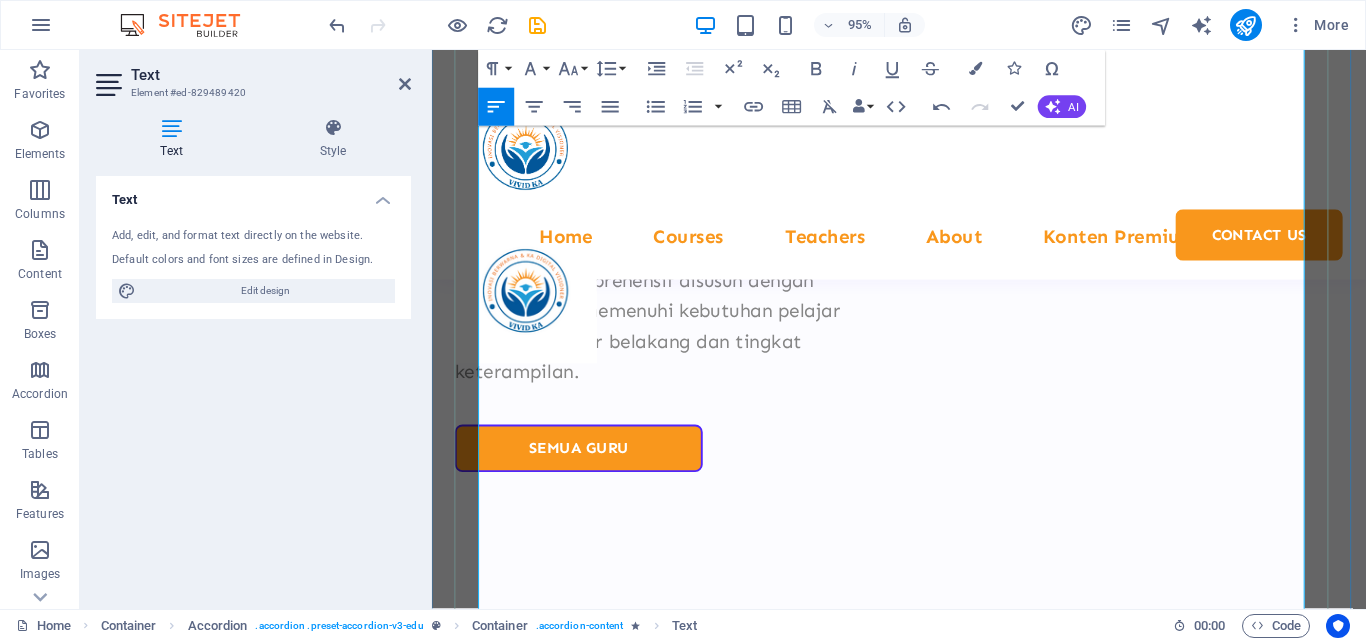 scroll, scrollTop: 9094, scrollLeft: 0, axis: vertical 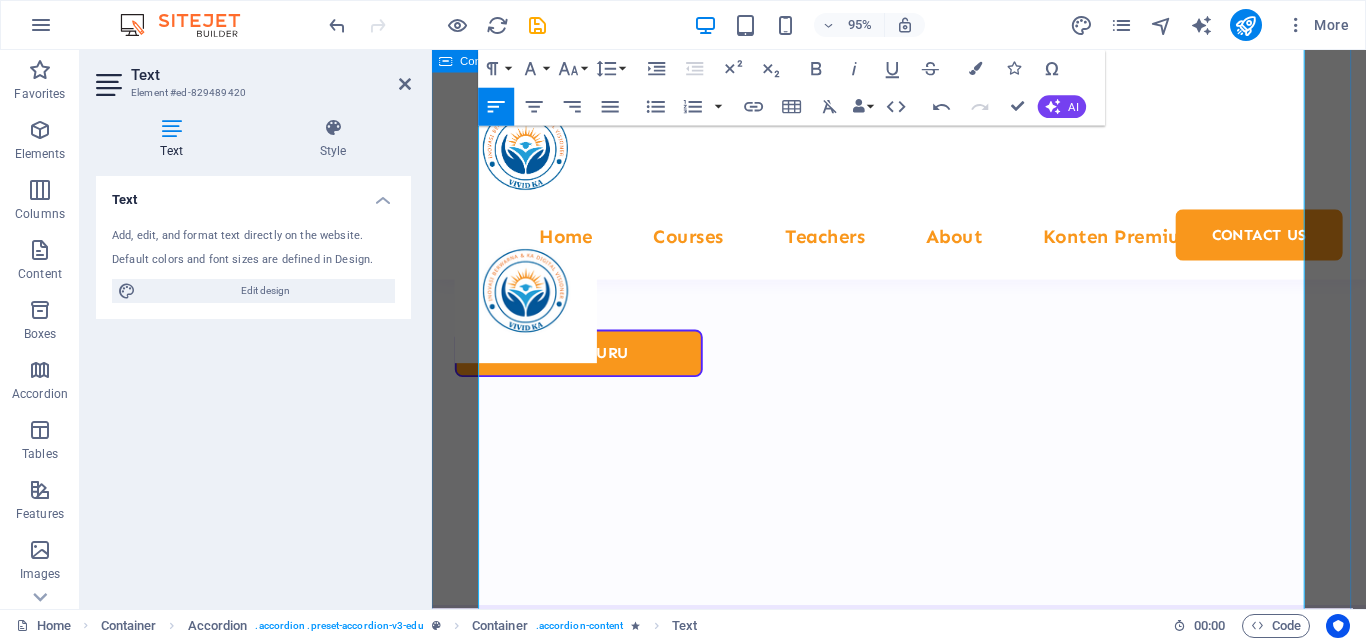 drag, startPoint x: 1177, startPoint y: 465, endPoint x: 454, endPoint y: 364, distance: 730.02057 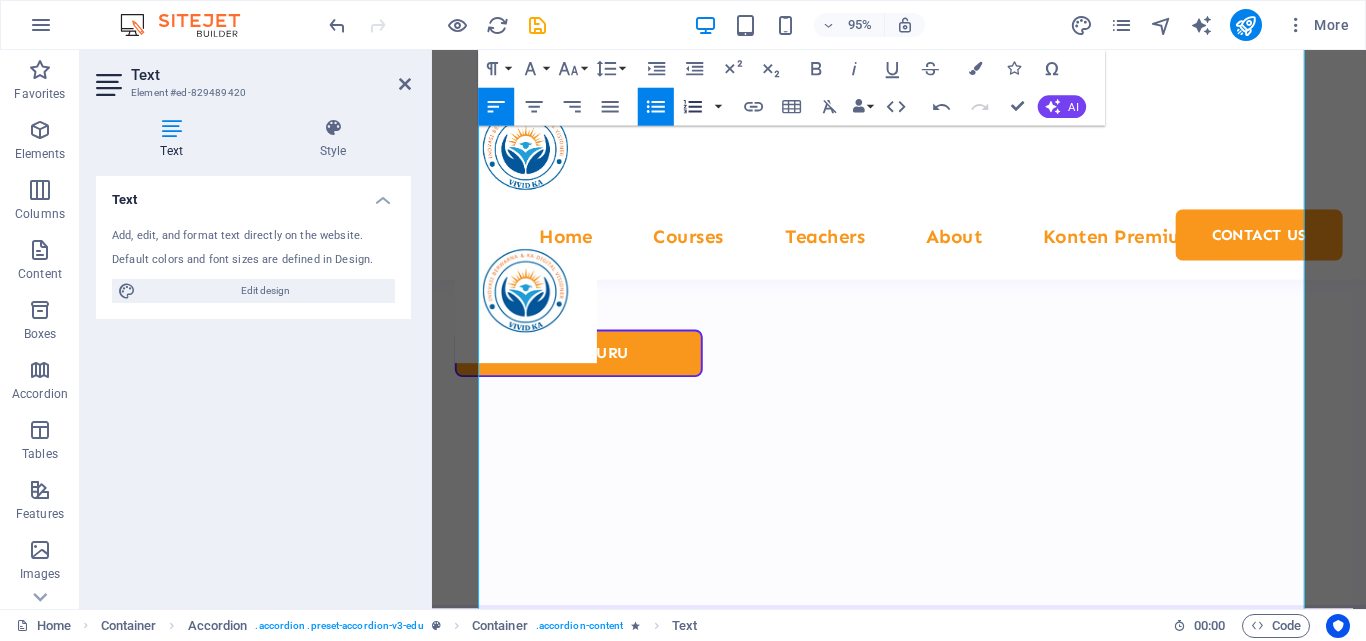 click 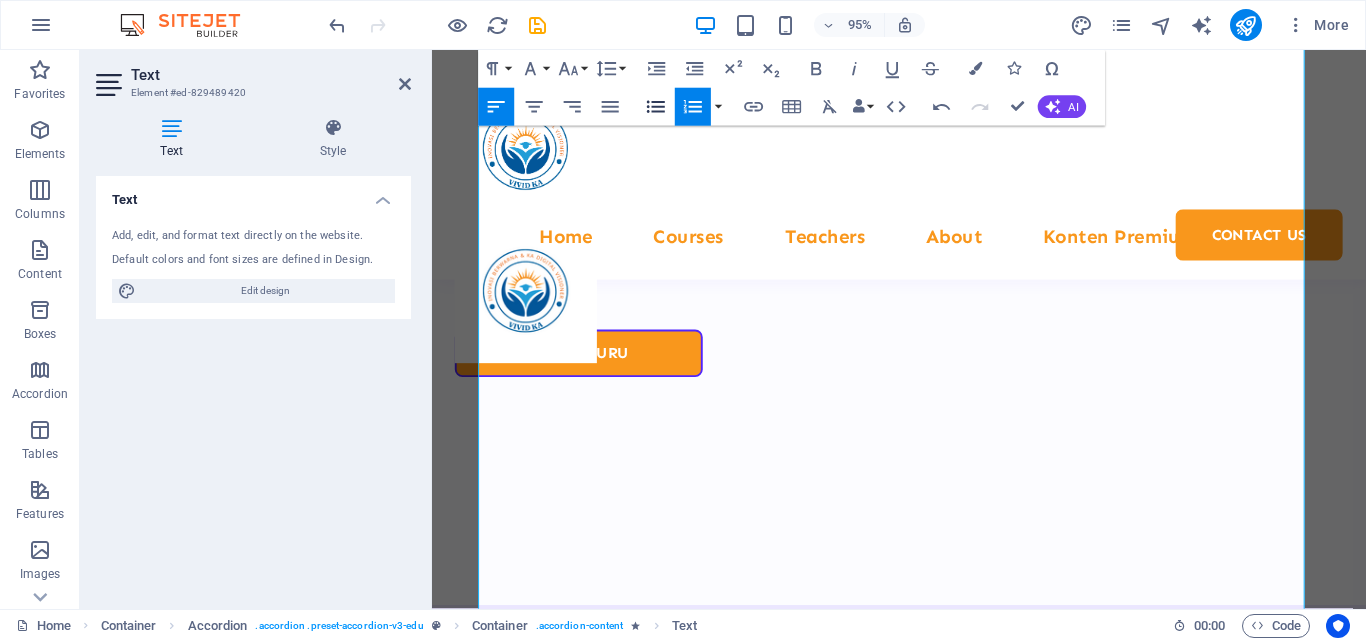 click 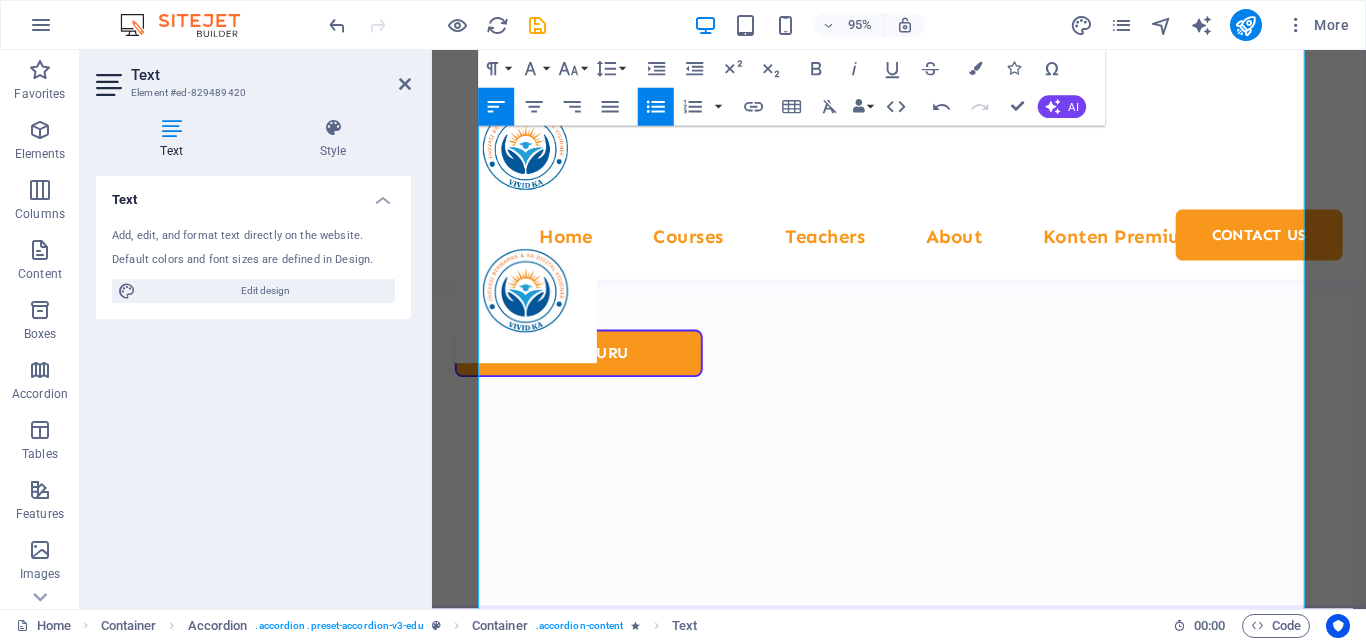 click 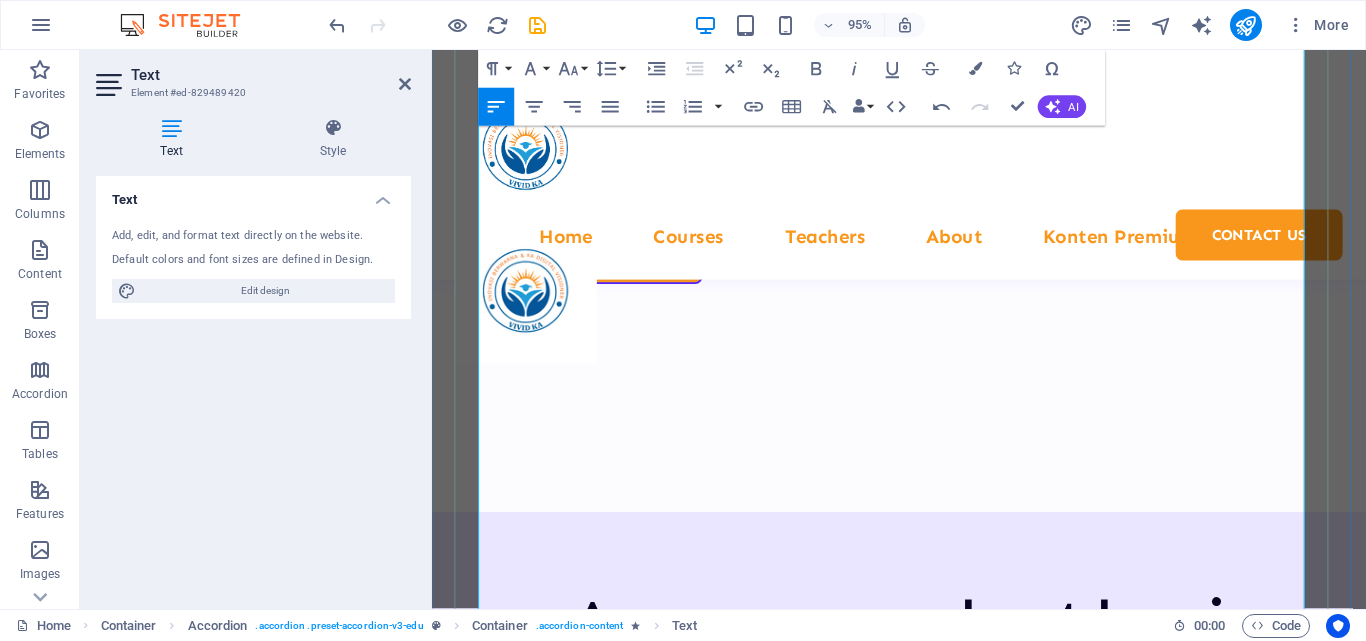 scroll, scrollTop: 9194, scrollLeft: 0, axis: vertical 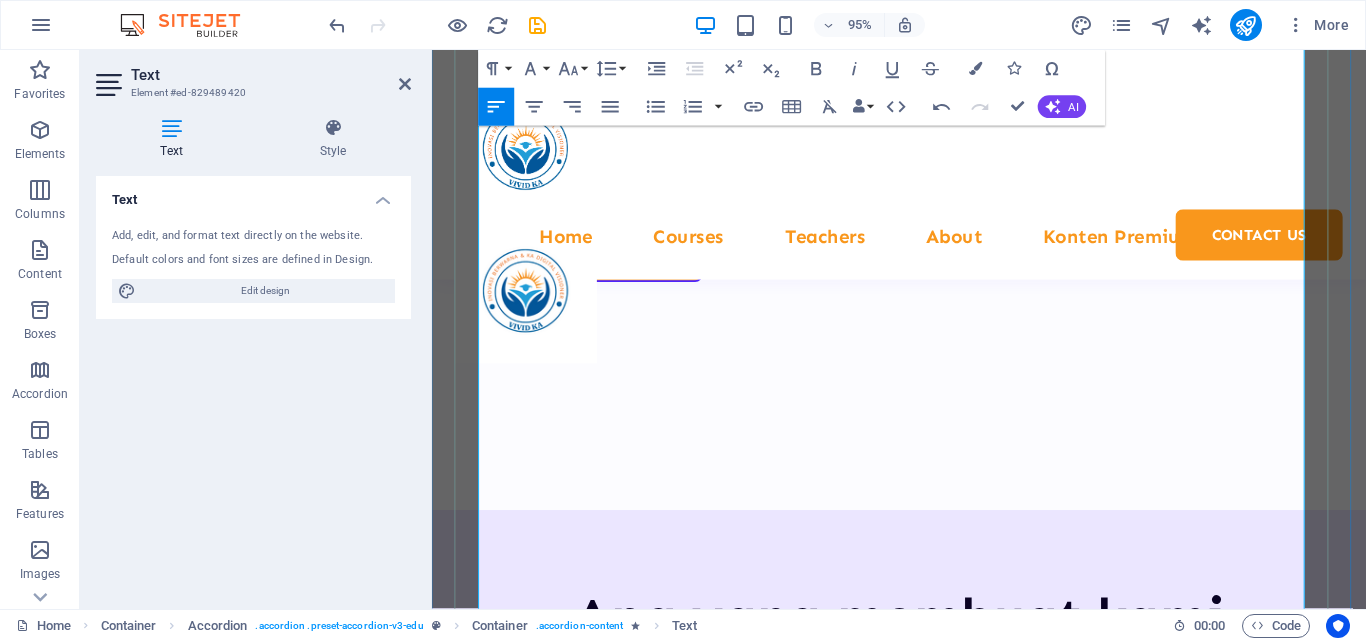 drag, startPoint x: 675, startPoint y: 495, endPoint x: 498, endPoint y: 356, distance: 225.05554 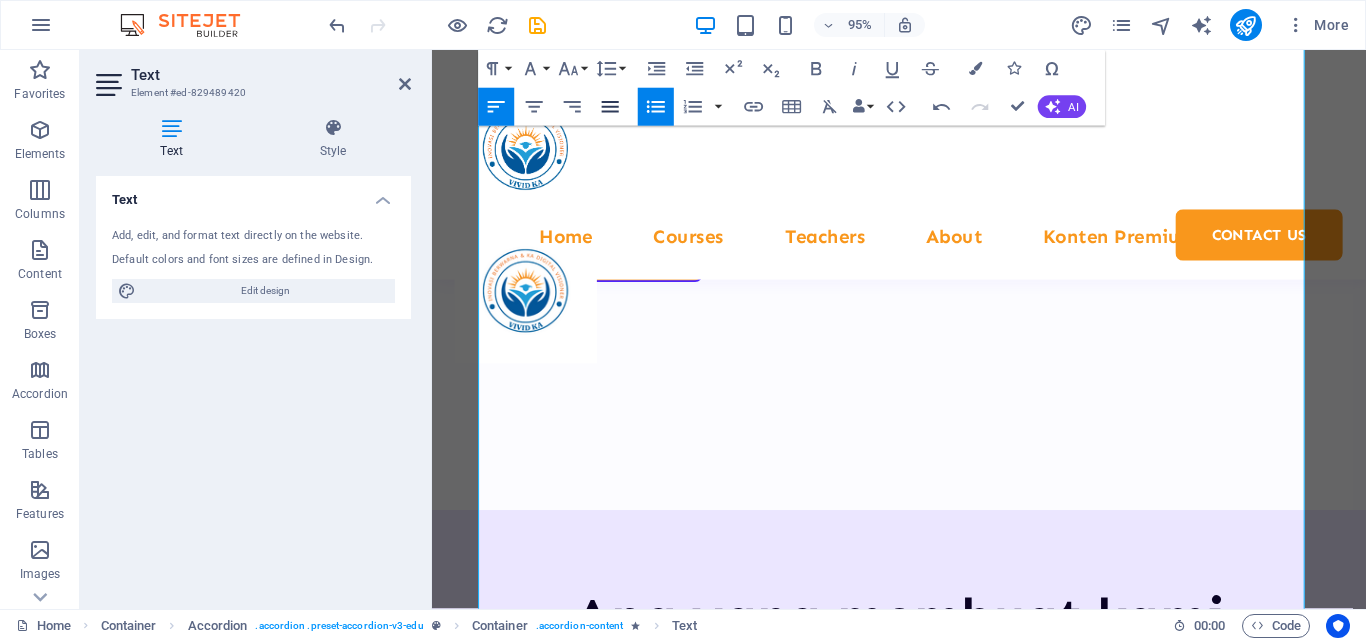 click 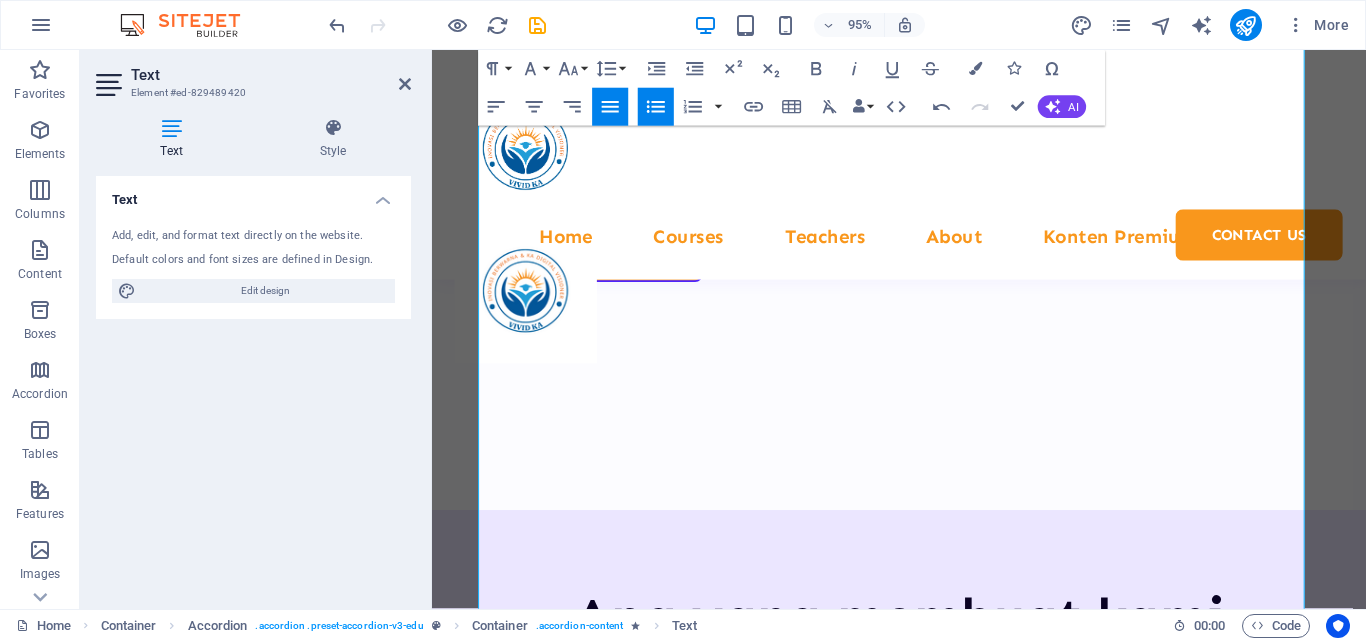 click 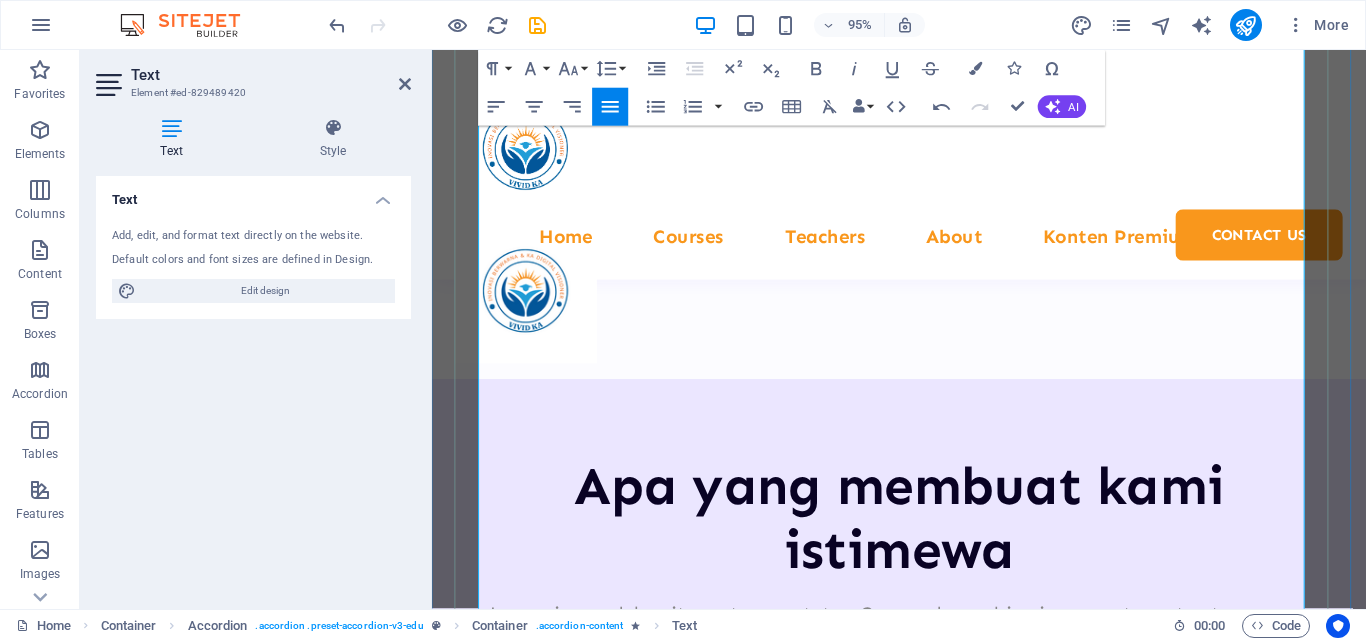 scroll, scrollTop: 9294, scrollLeft: 0, axis: vertical 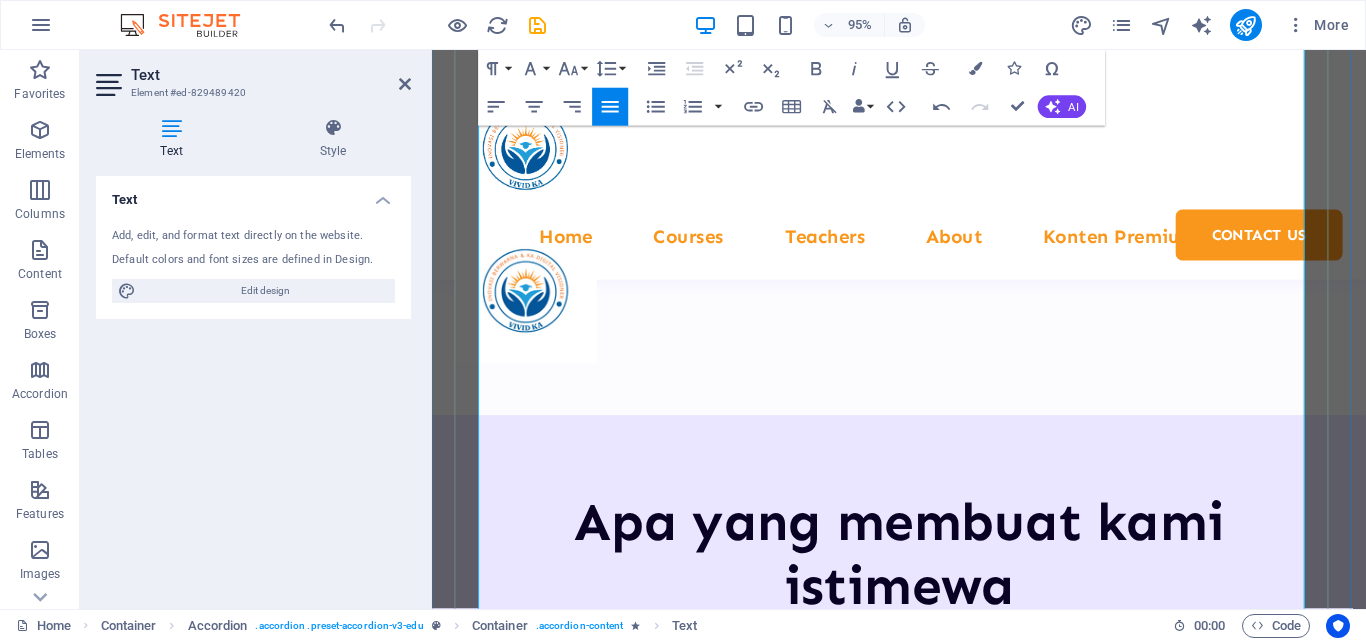 drag, startPoint x: 738, startPoint y: 458, endPoint x: 486, endPoint y: 382, distance: 263.21094 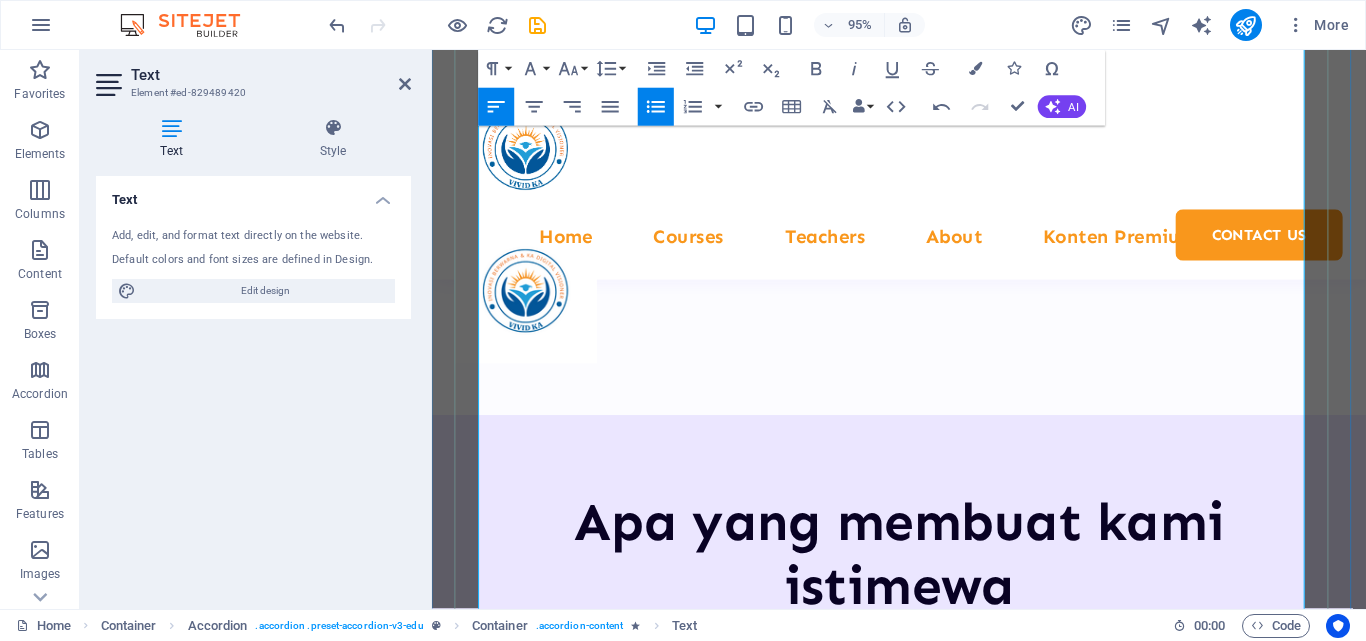 click on "Indonesia bergerak dari sistem  UN (Ujian Nasional)  ke  Asesmen Nasional (AN)  yang lebih menilai literasi, numerasi, dan karakter siswa." at bounding box center (937, 8519) 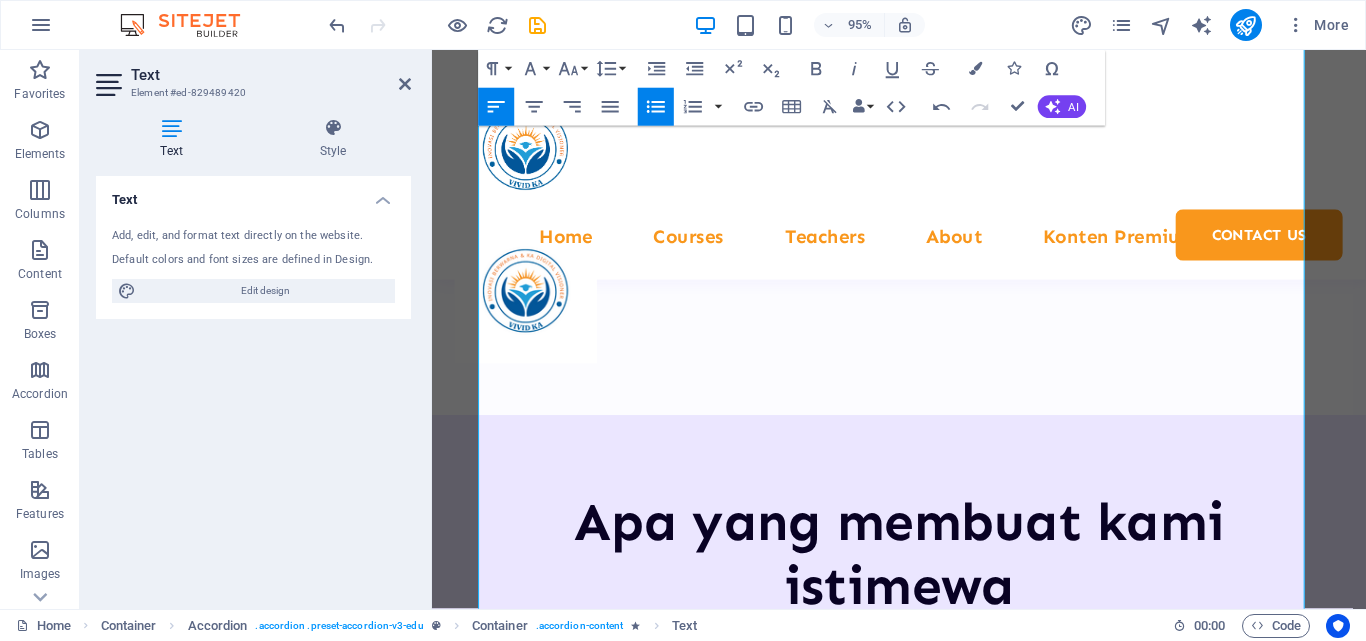 click 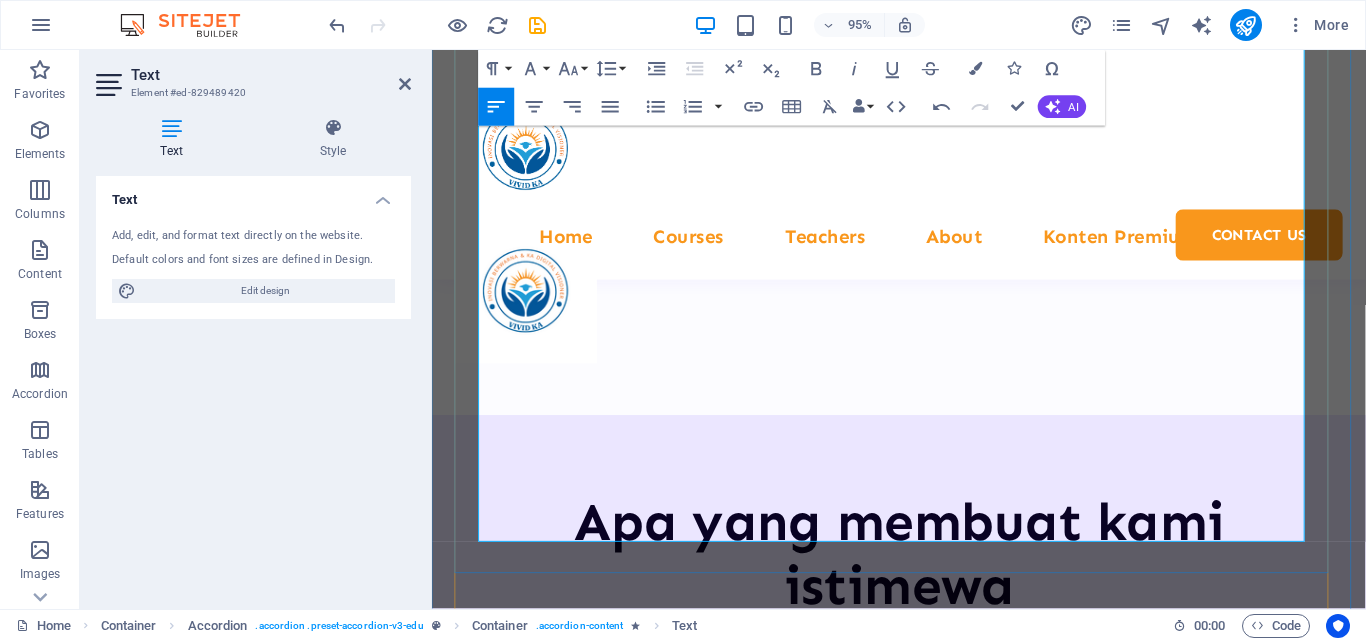 scroll, scrollTop: 9394, scrollLeft: 0, axis: vertical 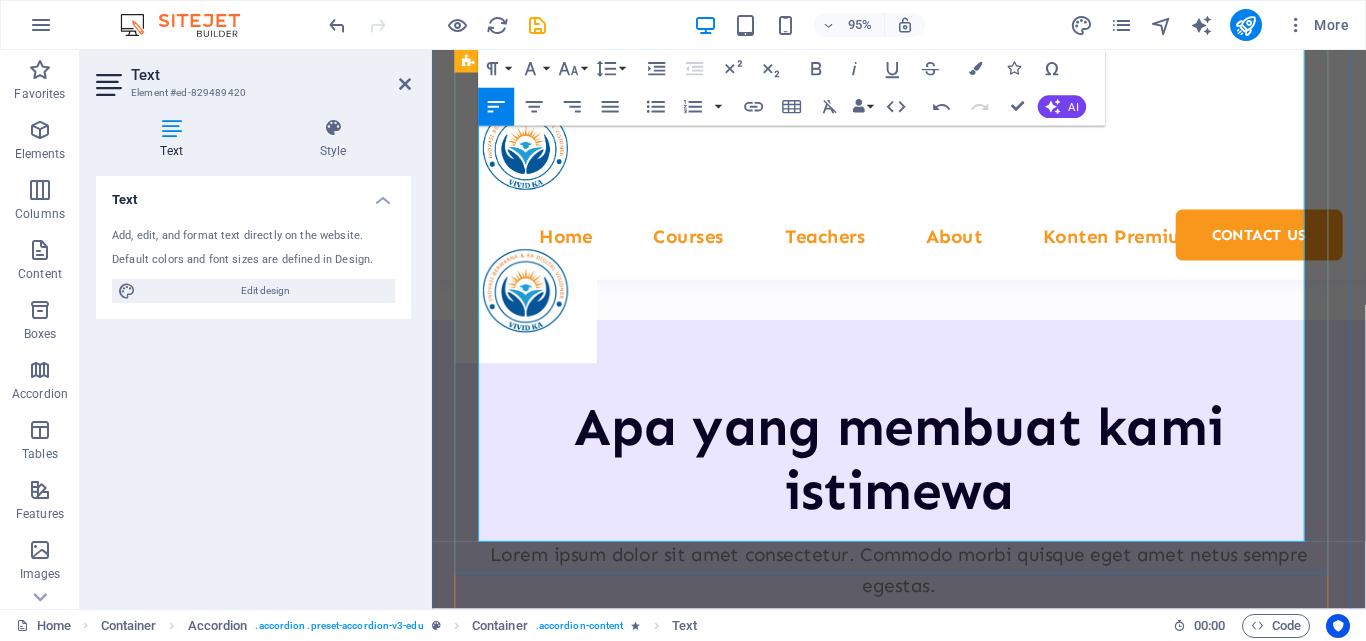 drag, startPoint x: 769, startPoint y: 446, endPoint x: 461, endPoint y: 379, distance: 315.2031 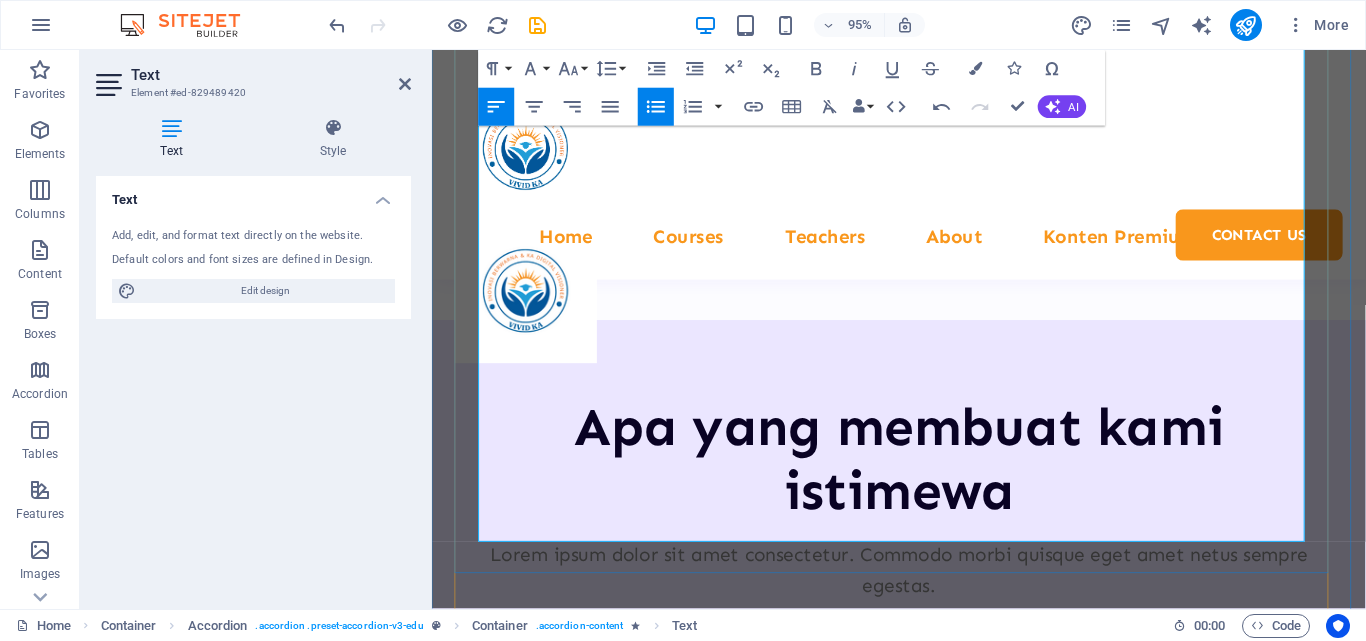 click on "Selain sekolah formal, Indonesia memiliki  pesantren, madrasah, sanggar belajar, dan kursus keterampilan  yang memperkaya khazanah pendidikan." at bounding box center (937, 8508) 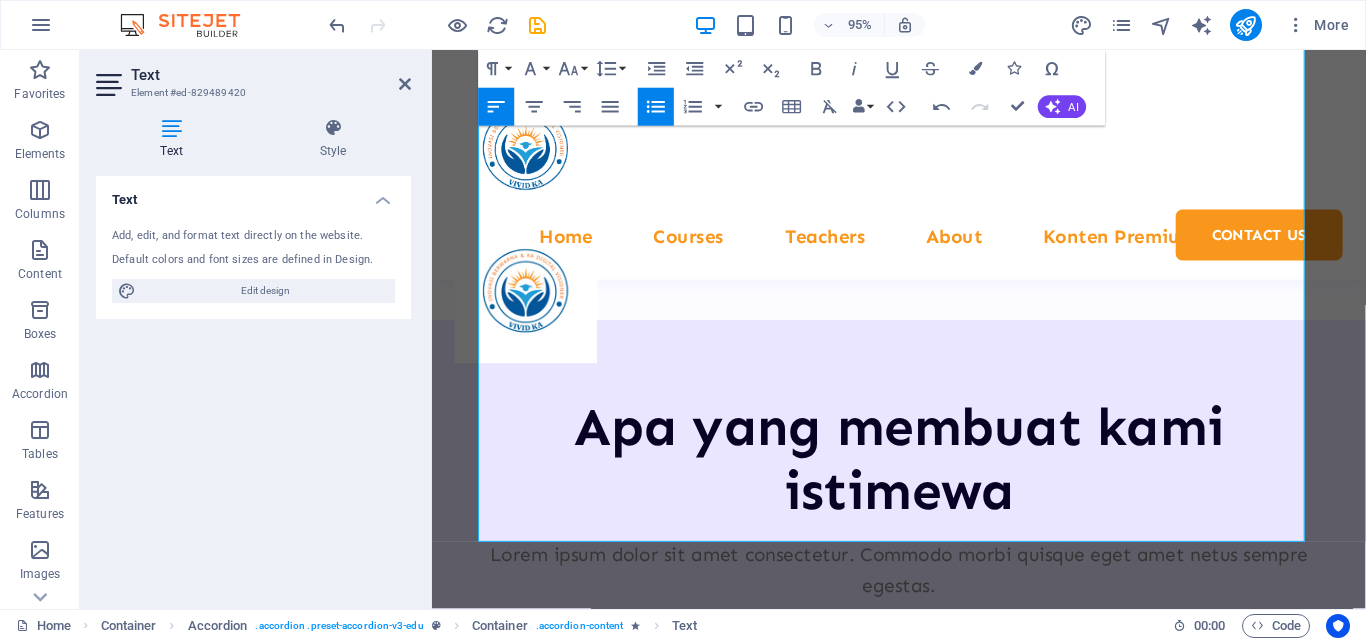 click 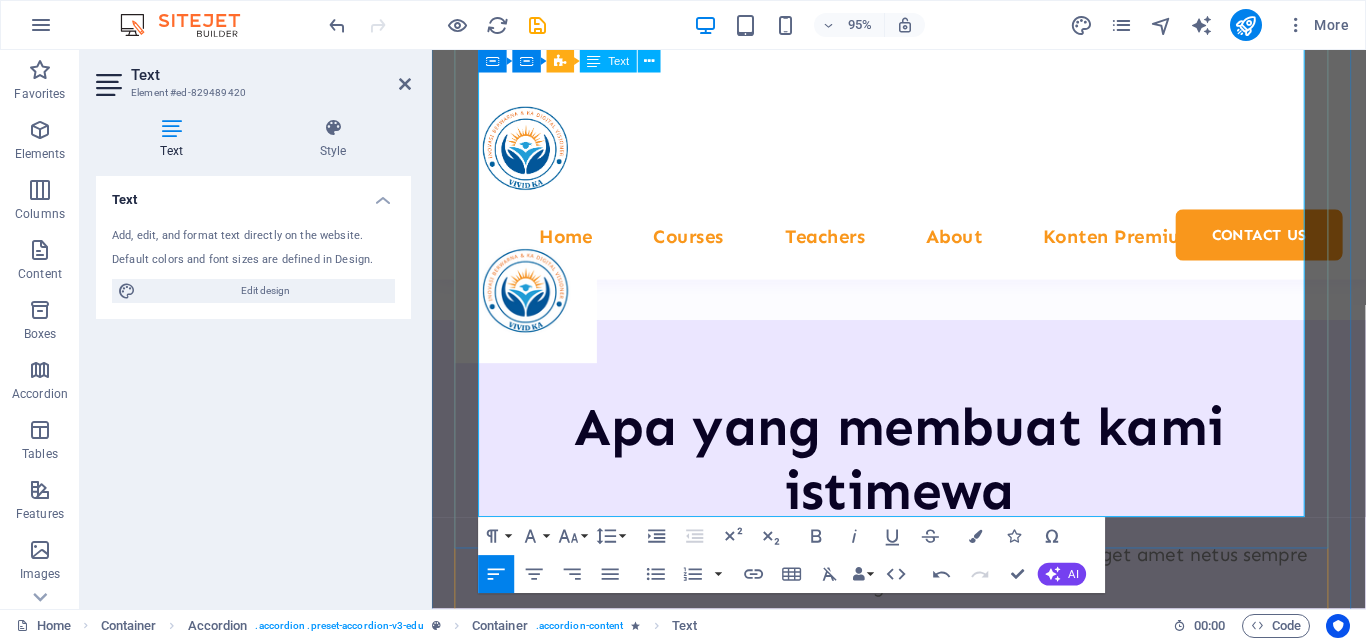 click on "Keunikan Ini Juga Tantangan" at bounding box center (923, 8529) 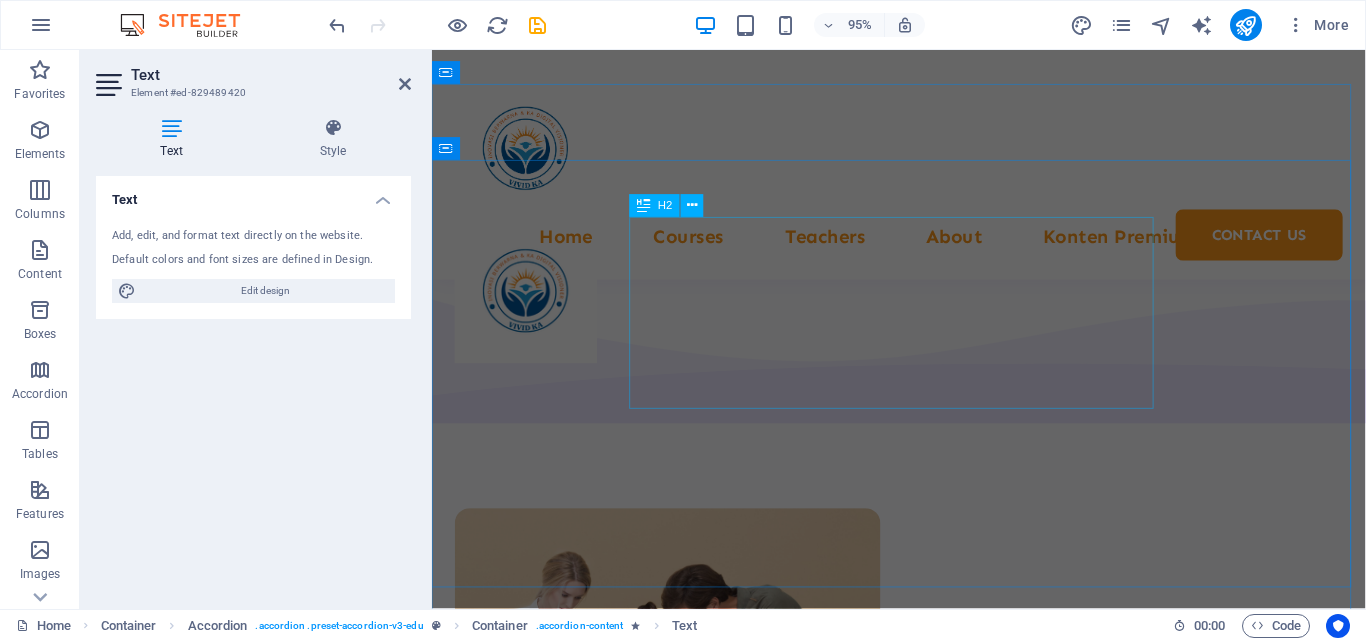 scroll, scrollTop: 7894, scrollLeft: 0, axis: vertical 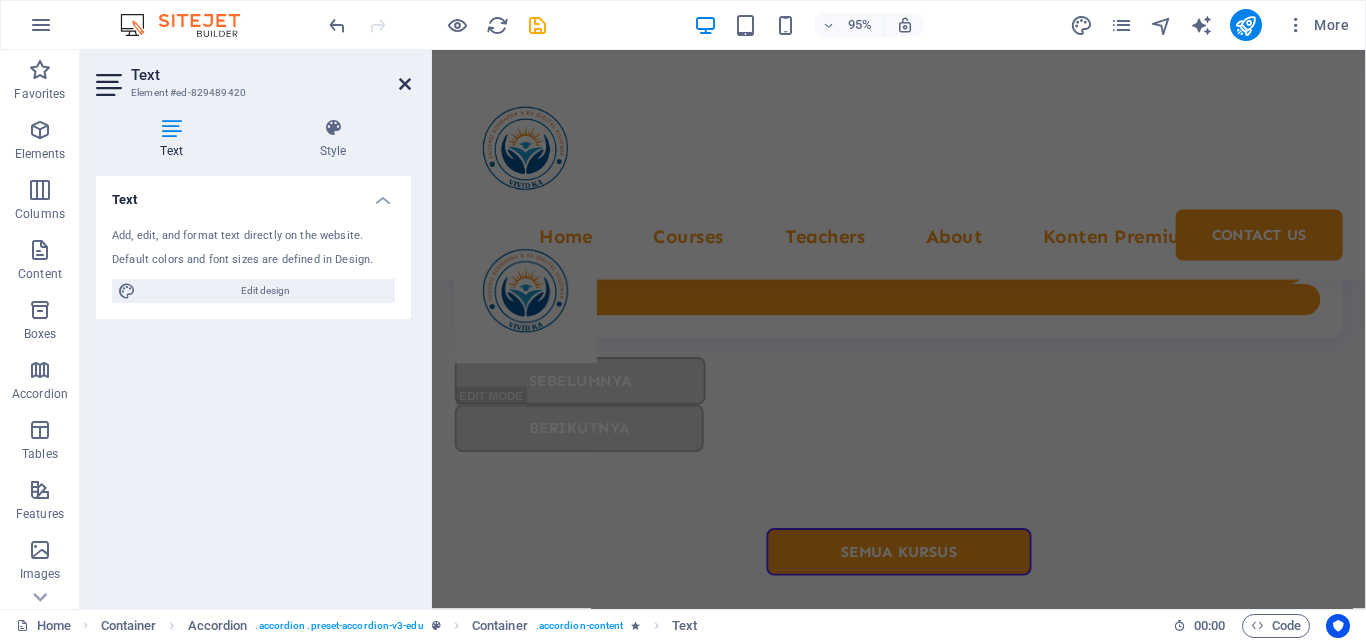 click at bounding box center (405, 84) 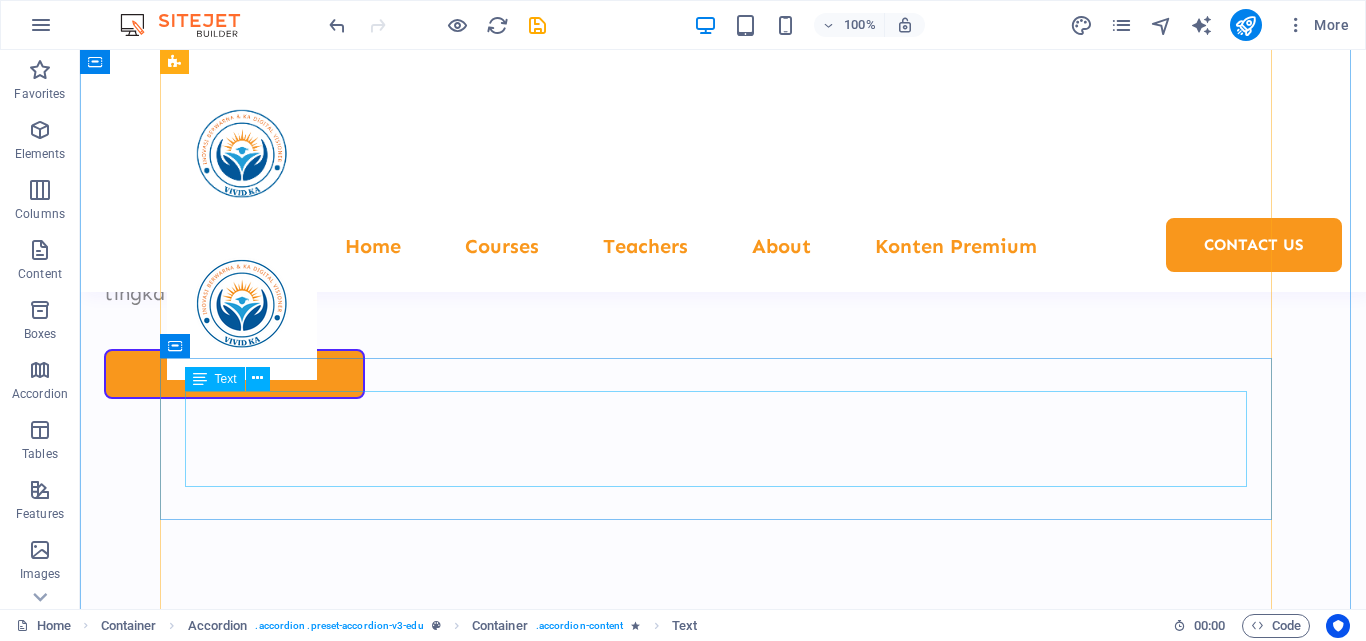 scroll, scrollTop: 9512, scrollLeft: 0, axis: vertical 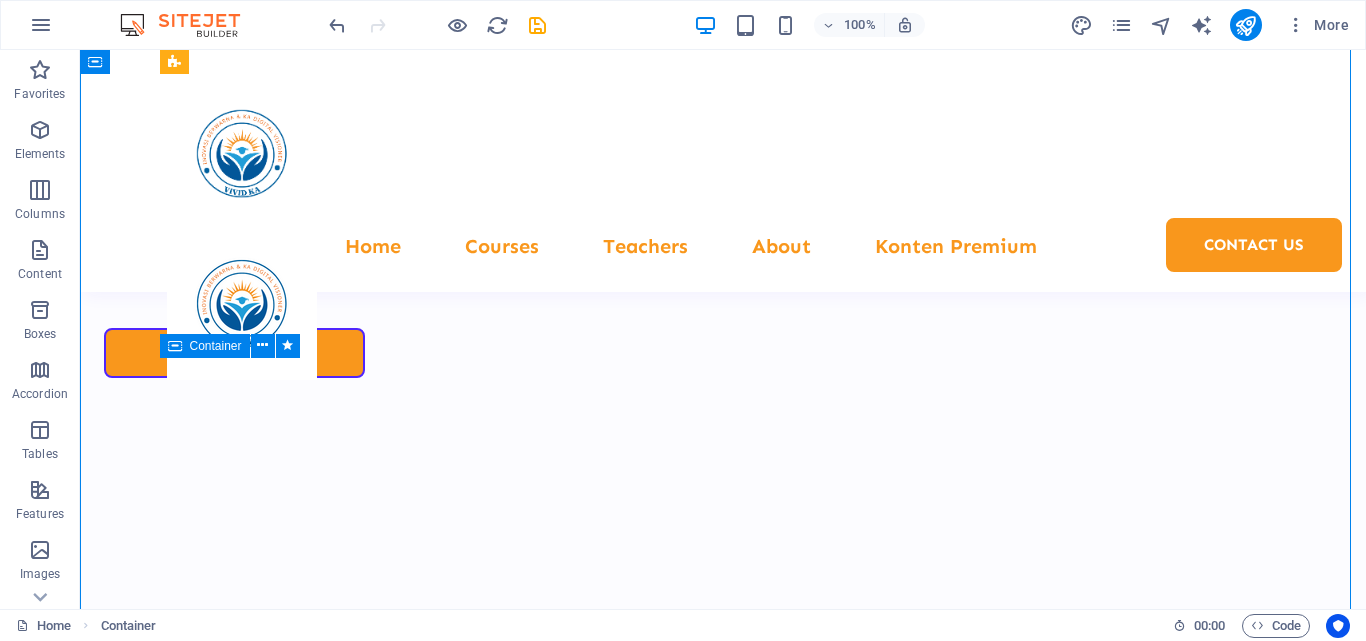 drag, startPoint x: 181, startPoint y: 410, endPoint x: 307, endPoint y: 472, distance: 140.42792 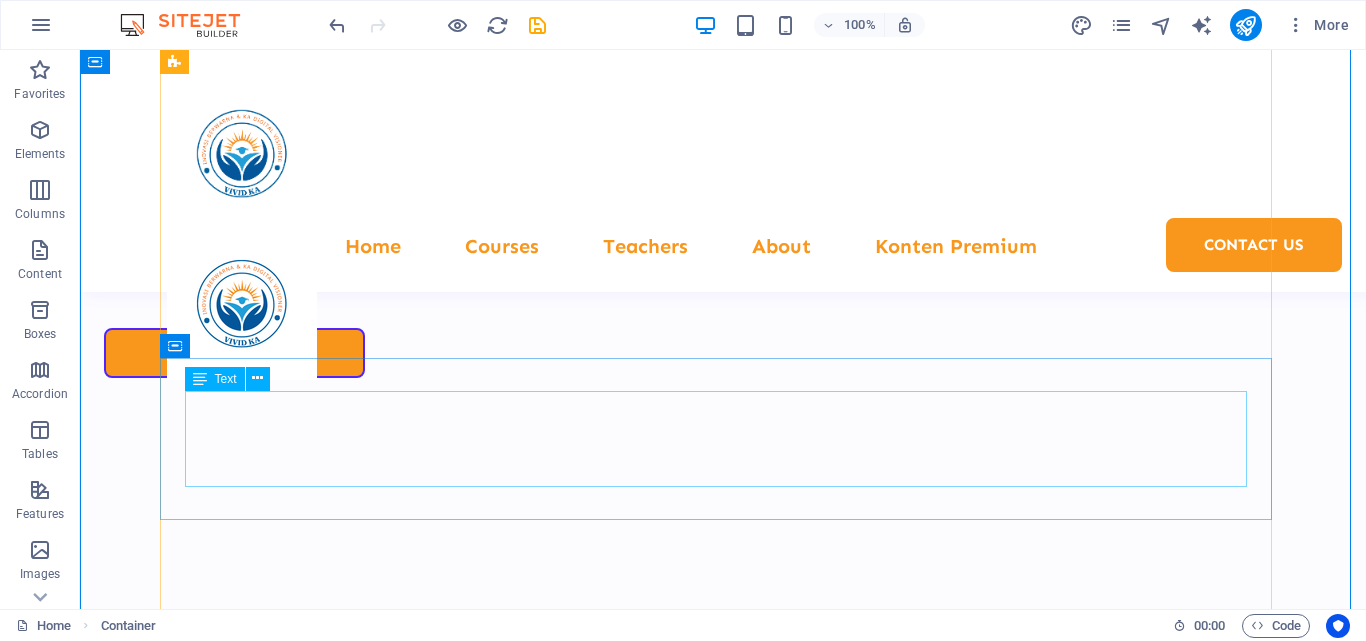 click on "Lorem ipsum dolor sit amet, consectetur adipiscing elite, sed do eiusmod tempor incididunt ut labore dan dolore magna aliqua. Ut enim ad minim veniam, exeritation yang kita lakukan. Sed do eiusmod tempor incididunt ut labore dan dolore magna aliqua." at bounding box center (723, 9329) 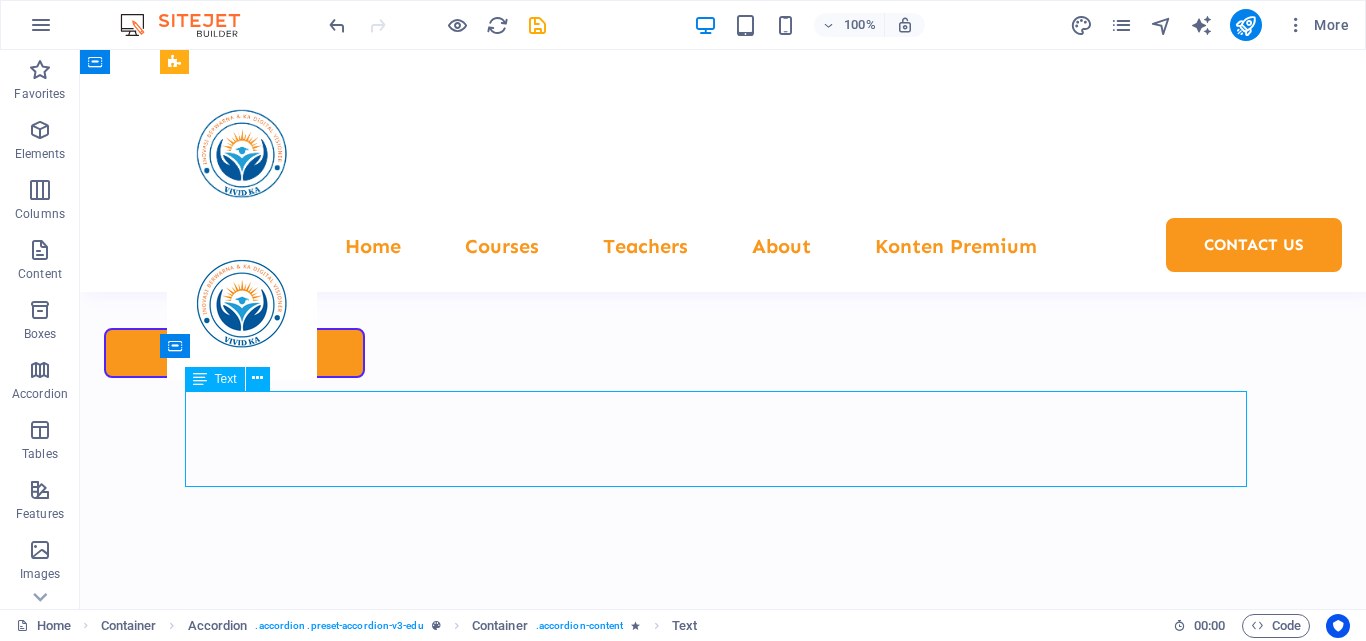 click on "Lorem ipsum dolor sit amet, consectetur adipiscing elite, sed do eiusmod tempor incididunt ut labore dan dolore magna aliqua. Ut enim ad minim veniam, exeritation yang kita lakukan. Sed do eiusmod tempor incididunt ut labore dan dolore magna aliqua." at bounding box center (723, 9329) 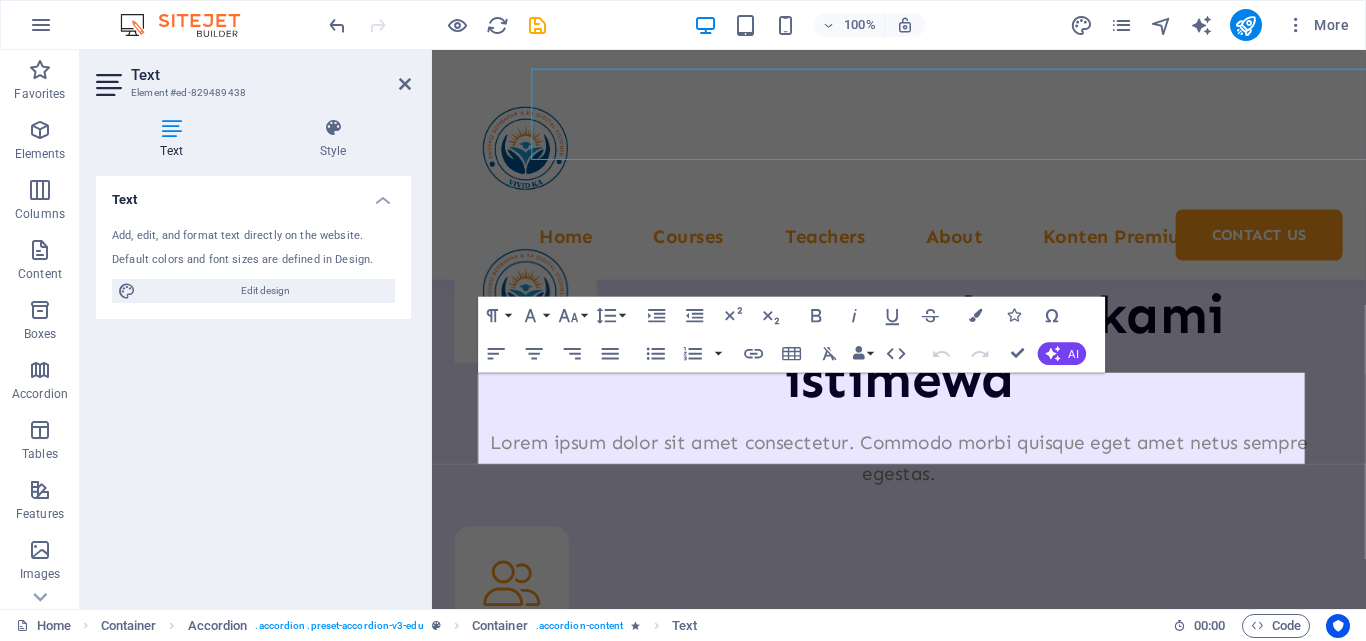 scroll, scrollTop: 9942, scrollLeft: 0, axis: vertical 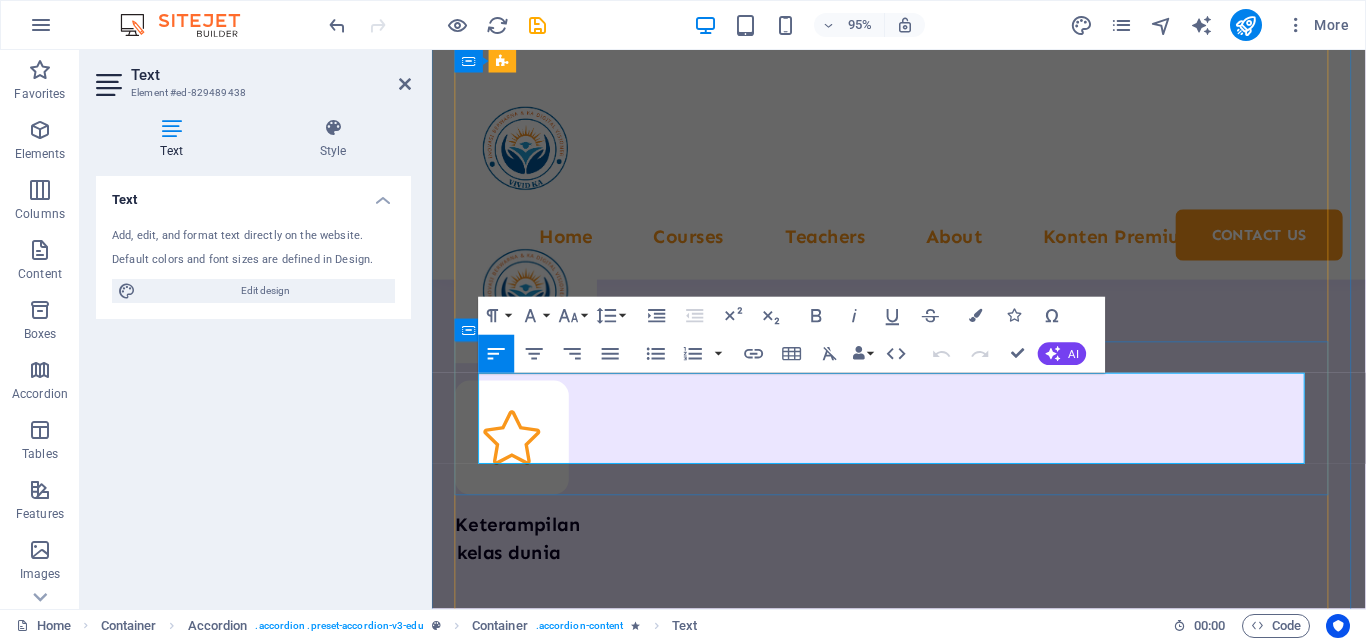 drag, startPoint x: 541, startPoint y: 435, endPoint x: 921, endPoint y: 462, distance: 380.958 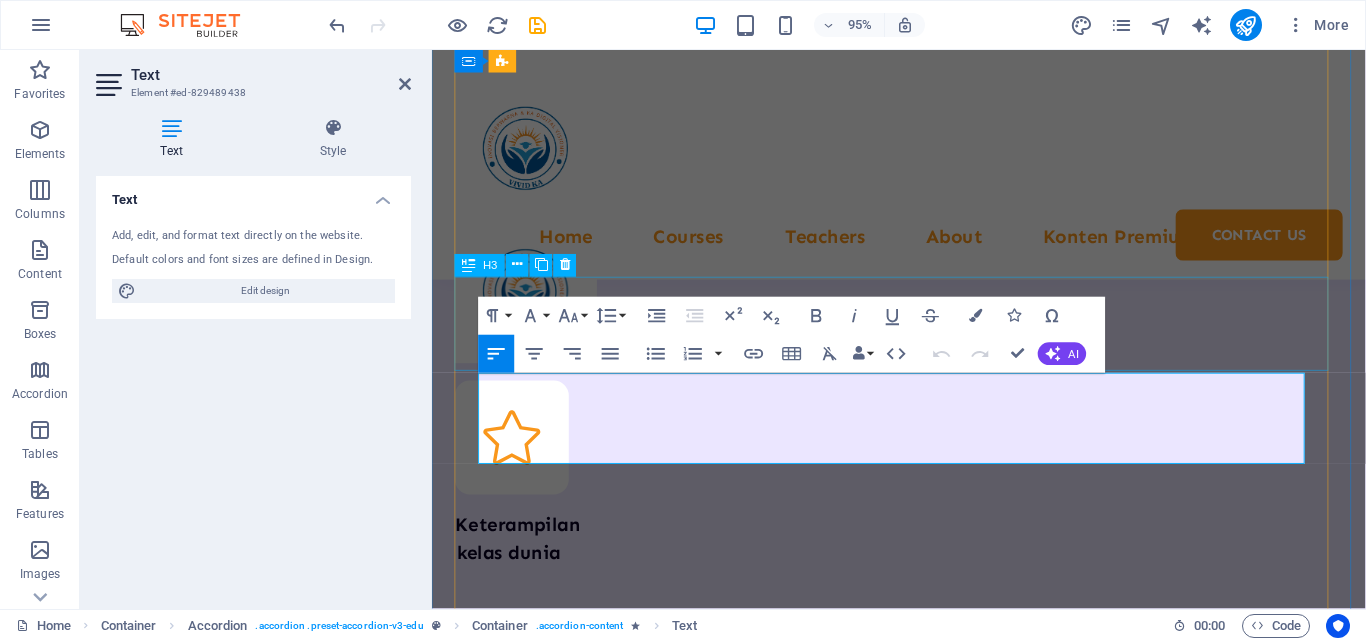 drag, startPoint x: 963, startPoint y: 471, endPoint x: 915, endPoint y: 423, distance: 67.88225 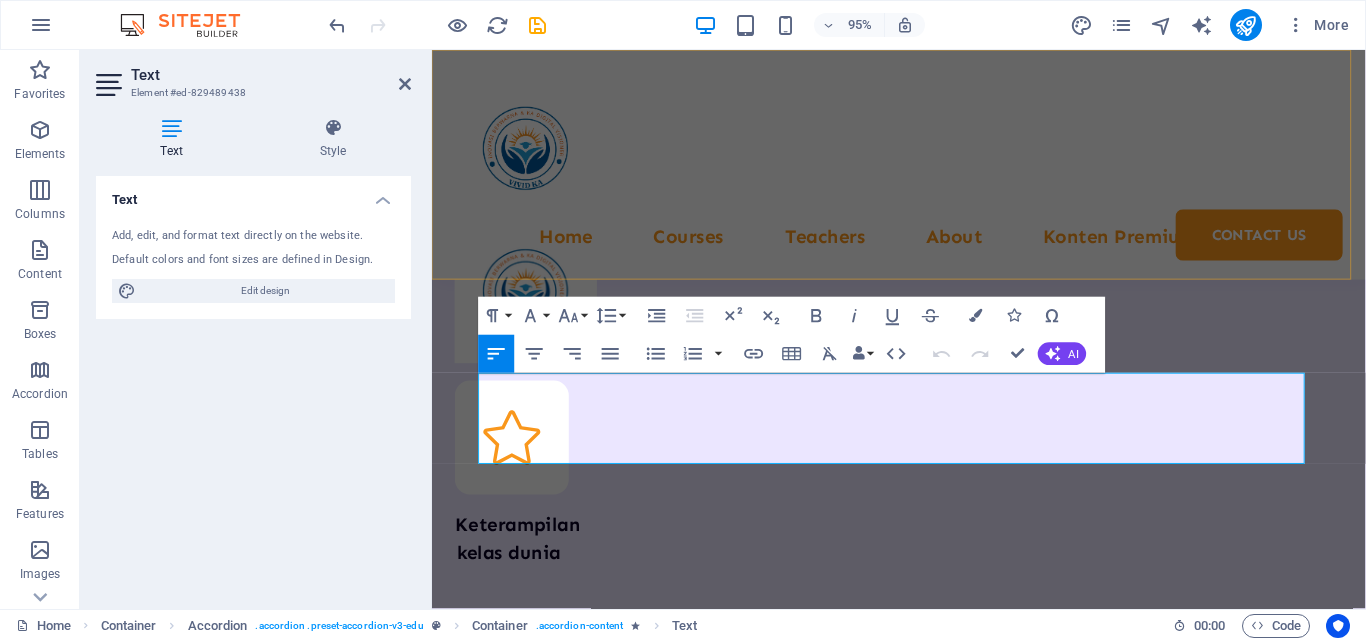 drag, startPoint x: 521, startPoint y: 401, endPoint x: 1144, endPoint y: 139, distance: 675.84985 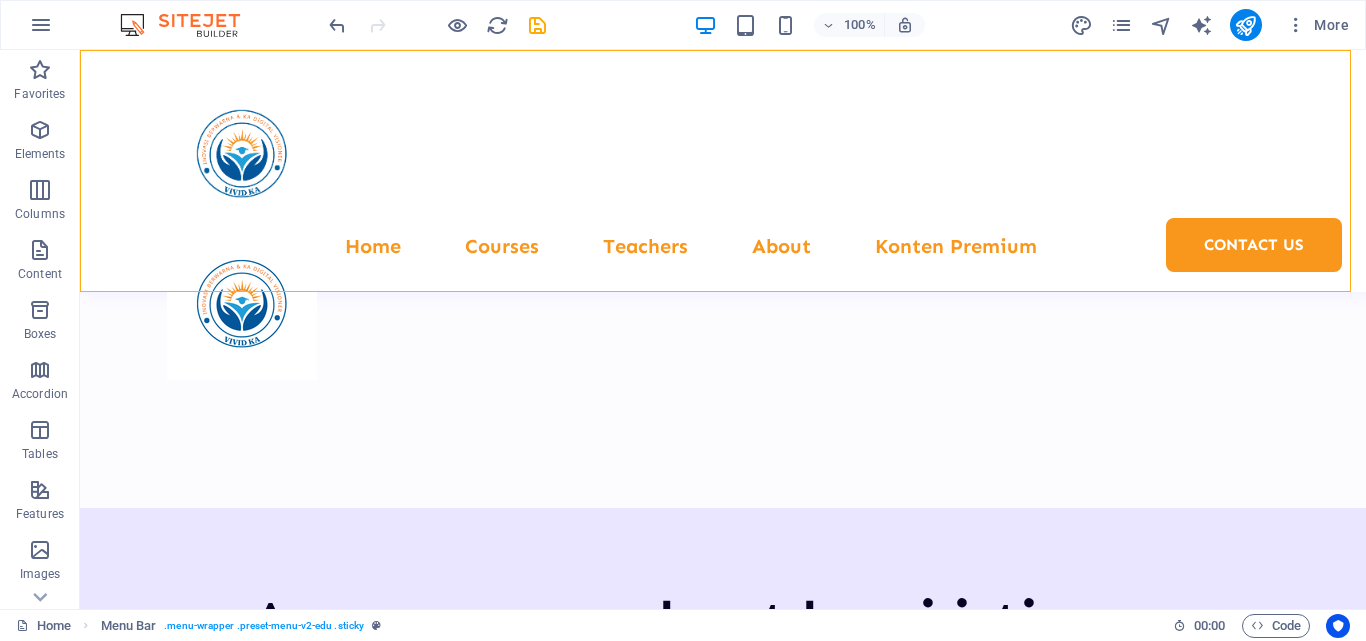 scroll, scrollTop: 9513, scrollLeft: 0, axis: vertical 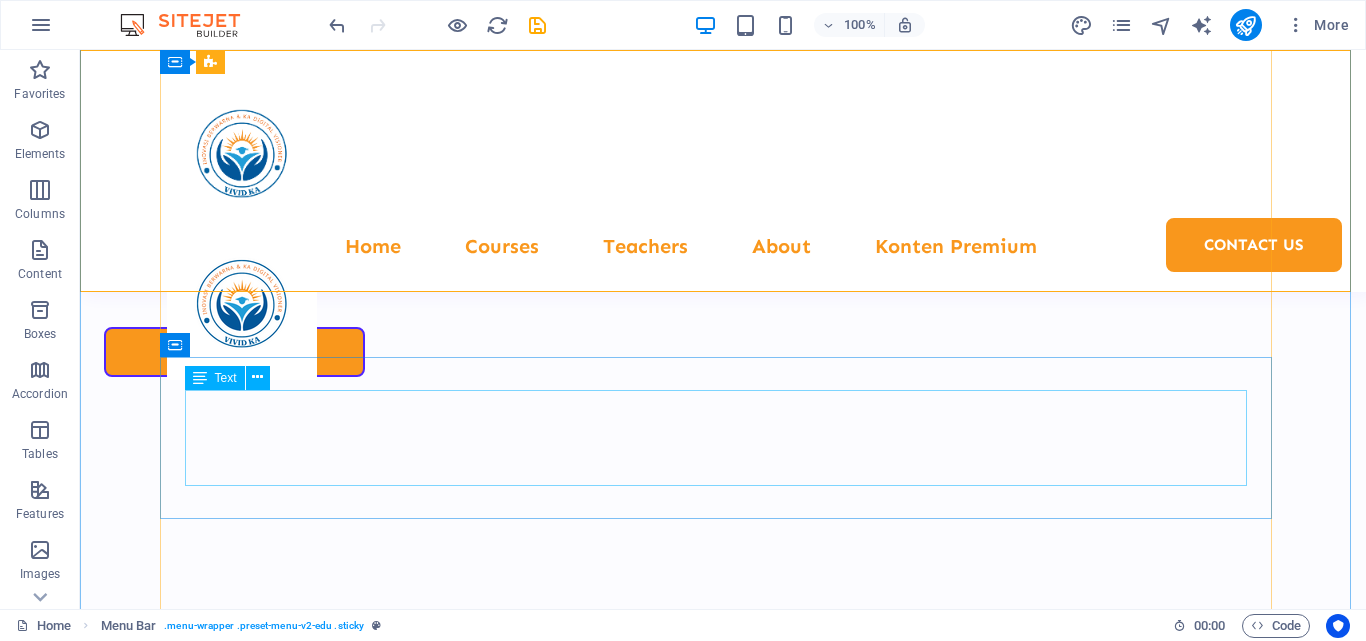 click on "Lorem ipsum dolor sit amet, consectetur adipiscing elite, sed do eiusmod tempor incididunt ut labore dan dolore magna aliqua. Ut enim ad minim veniam, exeritation yang kita lakukan. Sed do eiusmod tempor incididunt ut labore dan dolore magna aliqua." at bounding box center (723, 9328) 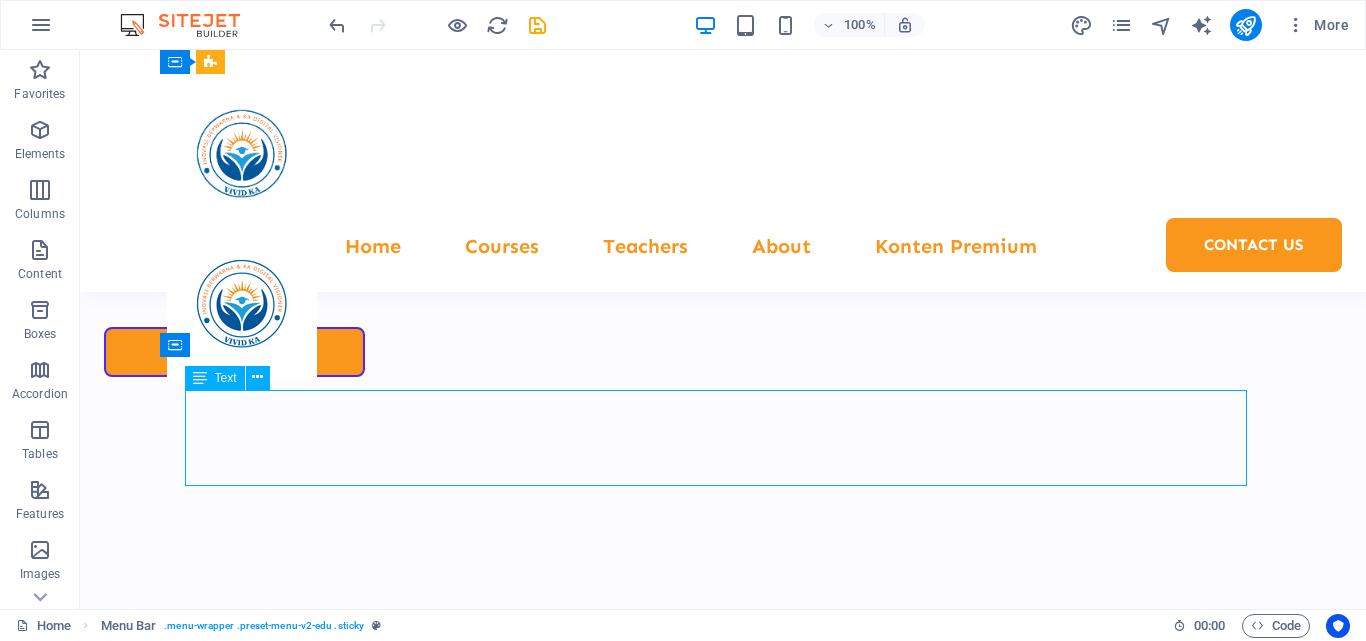 click on "Lorem ipsum dolor sit amet, consectetur adipiscing elite, sed do eiusmod tempor incididunt ut labore dan dolore magna aliqua. Ut enim ad minim veniam, exeritation yang kita lakukan. Sed do eiusmod tempor incididunt ut labore dan dolore magna aliqua." at bounding box center (723, 9328) 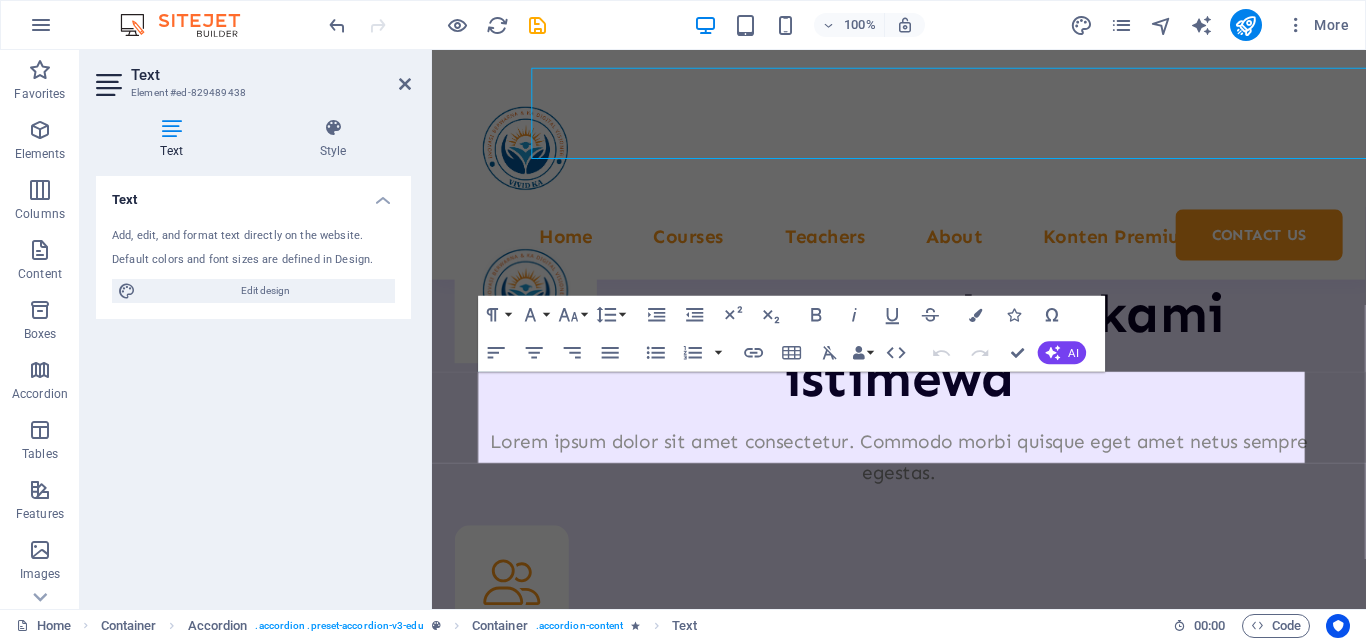 scroll, scrollTop: 9943, scrollLeft: 0, axis: vertical 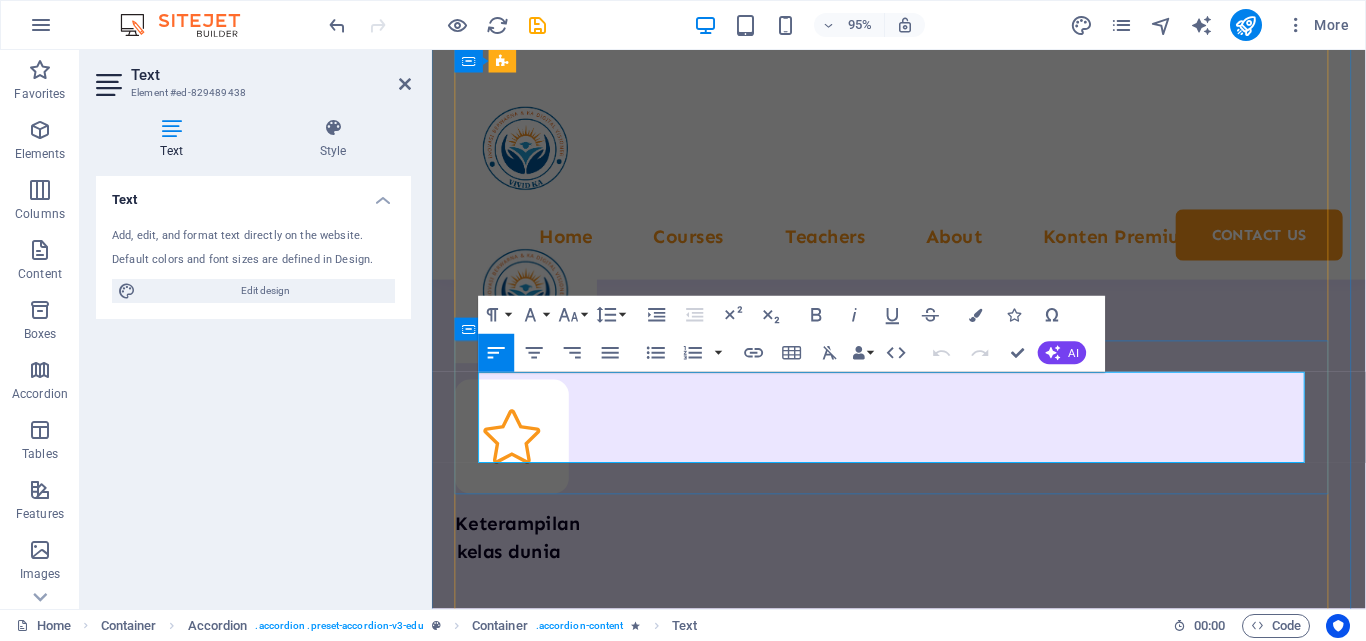 drag, startPoint x: 481, startPoint y: 404, endPoint x: 1018, endPoint y: 503, distance: 546.04944 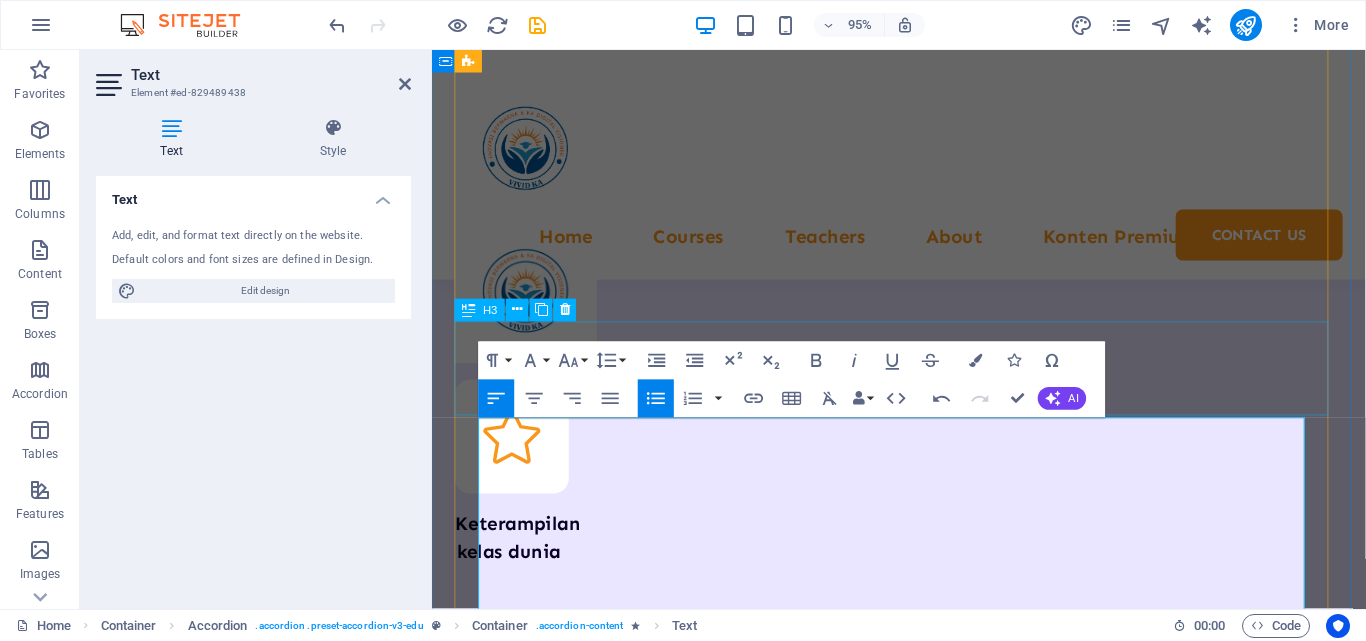 scroll, scrollTop: 9843, scrollLeft: 0, axis: vertical 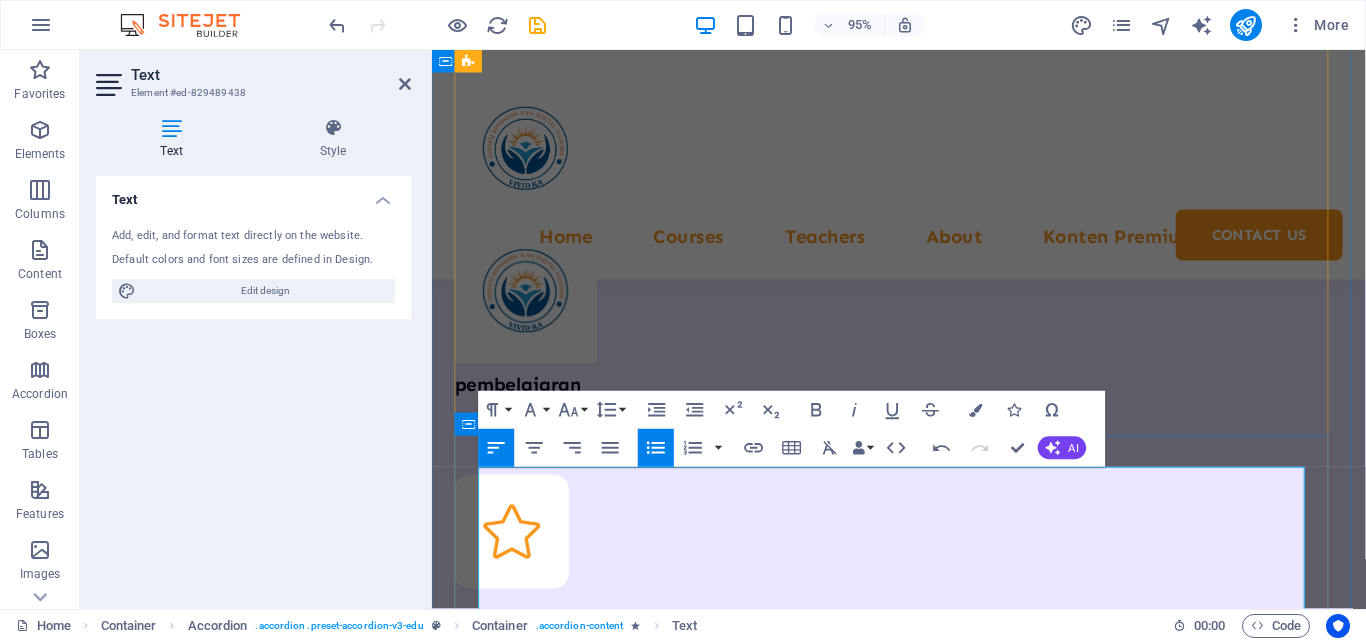 click on "Orientasi di lembaga kursus (seperti kursus bahasa, komputer, musik, atau bimbingan belajar) biasanya lebih singkat dan praktis dibandingkan di sekolah/kampus, tetapi tetap memiliki struktur yang jelas. Berikut adalah cara umum orientasi dilakukan di lembaga kursus di Indonesia:" at bounding box center [923, 8612] 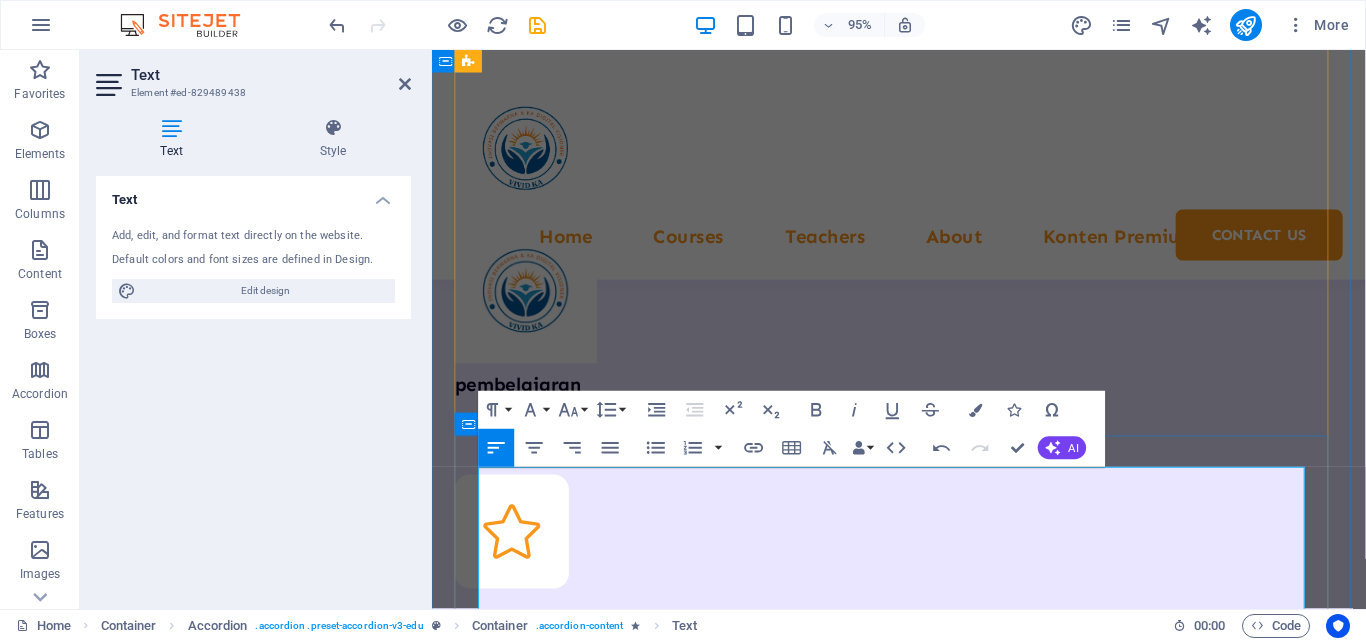 click on "Orientasi di lembaga kursus (seperti kursus bahasa, komputer, musik, atau bimbingan belajar) biasanya lebih singkat dan praktis dibandingkan di sekolah/kampus, tetapi tetap memiliki struktur yang jelas. Berikut adalah cara umum orientasi dilakukan di lembaga kursus di Indonesia:" at bounding box center (923, 8612) 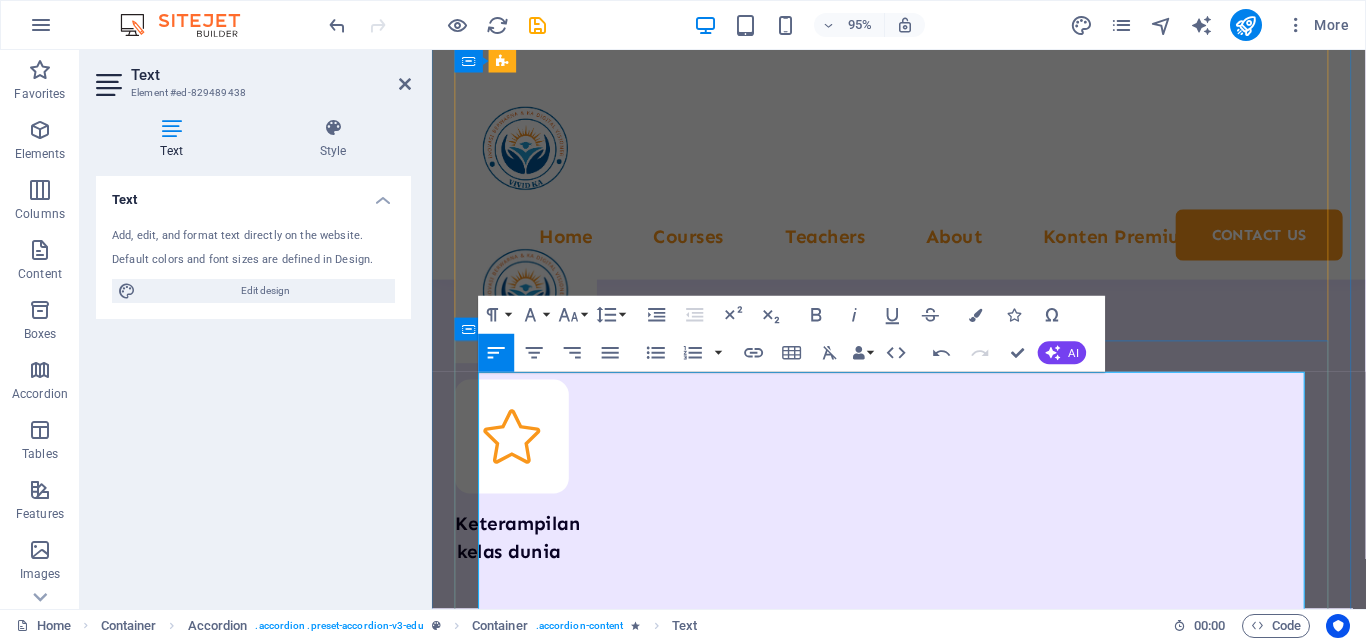 scroll, scrollTop: 9843, scrollLeft: 0, axis: vertical 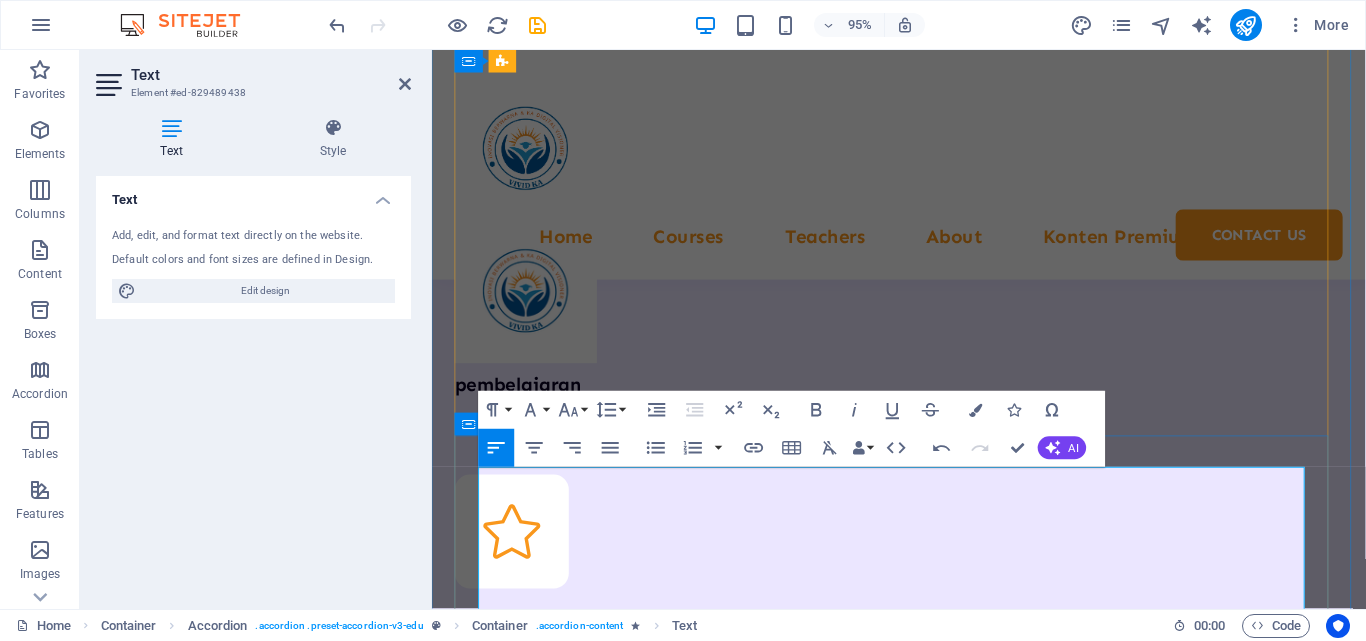 click on "Orientasi di lembaga kursus (seperti kursus bahasa, komputer, musik, atau bimbingan belajar) biasanya lebih singkat dan praktis dibandingkan di sekolah/kampus, tetapi tetap memiliki struktur yang jelas. Berikut adalah cara umum orientasi dilakukan di lembaga kursus di Indonesia:" at bounding box center (923, 8612) 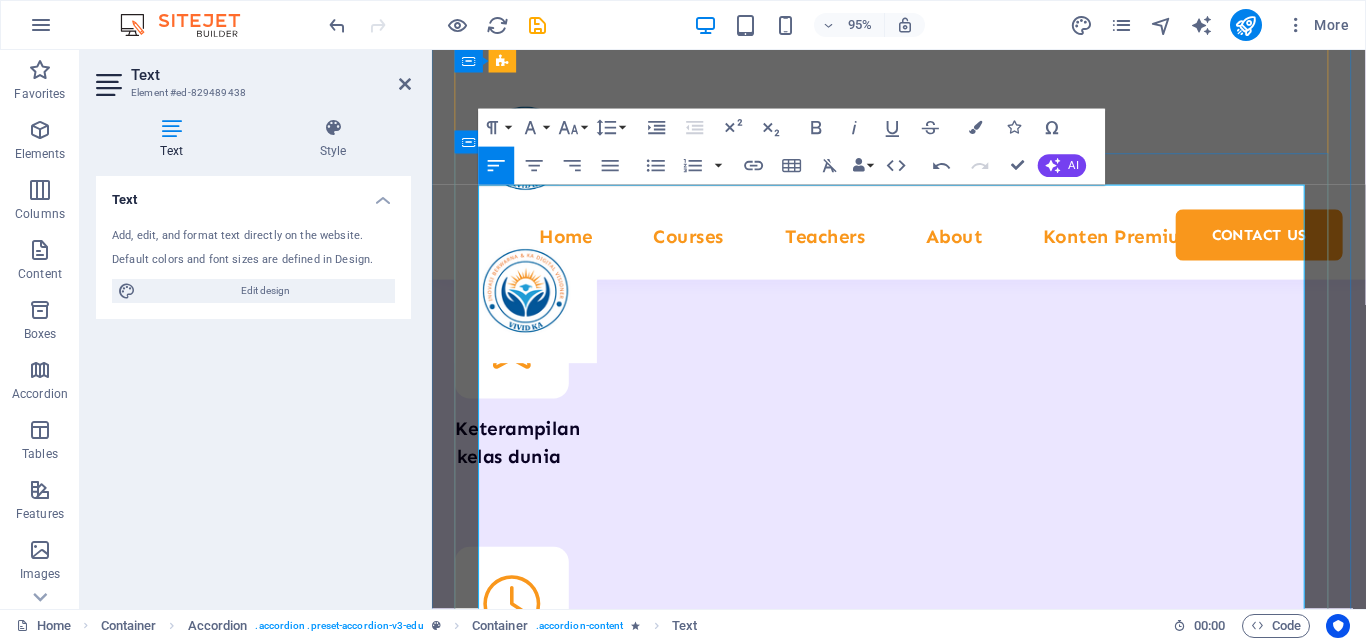 scroll, scrollTop: 10143, scrollLeft: 0, axis: vertical 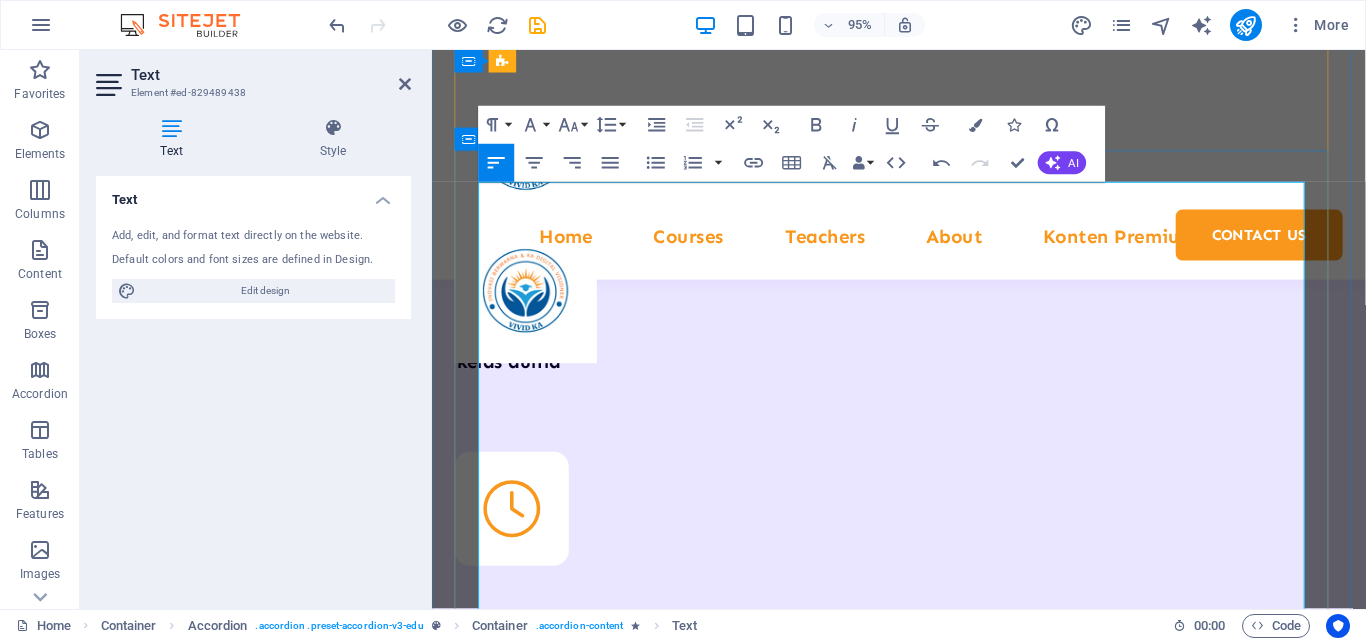 drag, startPoint x: 904, startPoint y: 494, endPoint x: 501, endPoint y: 353, distance: 426.9543 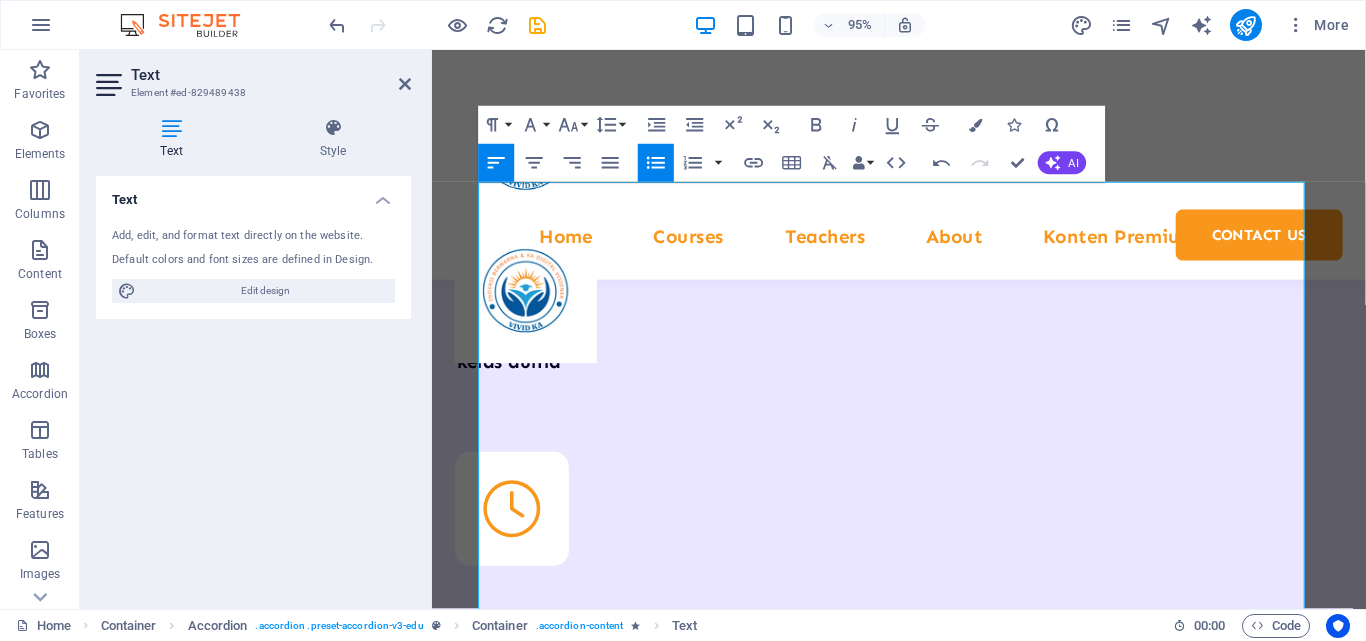 click 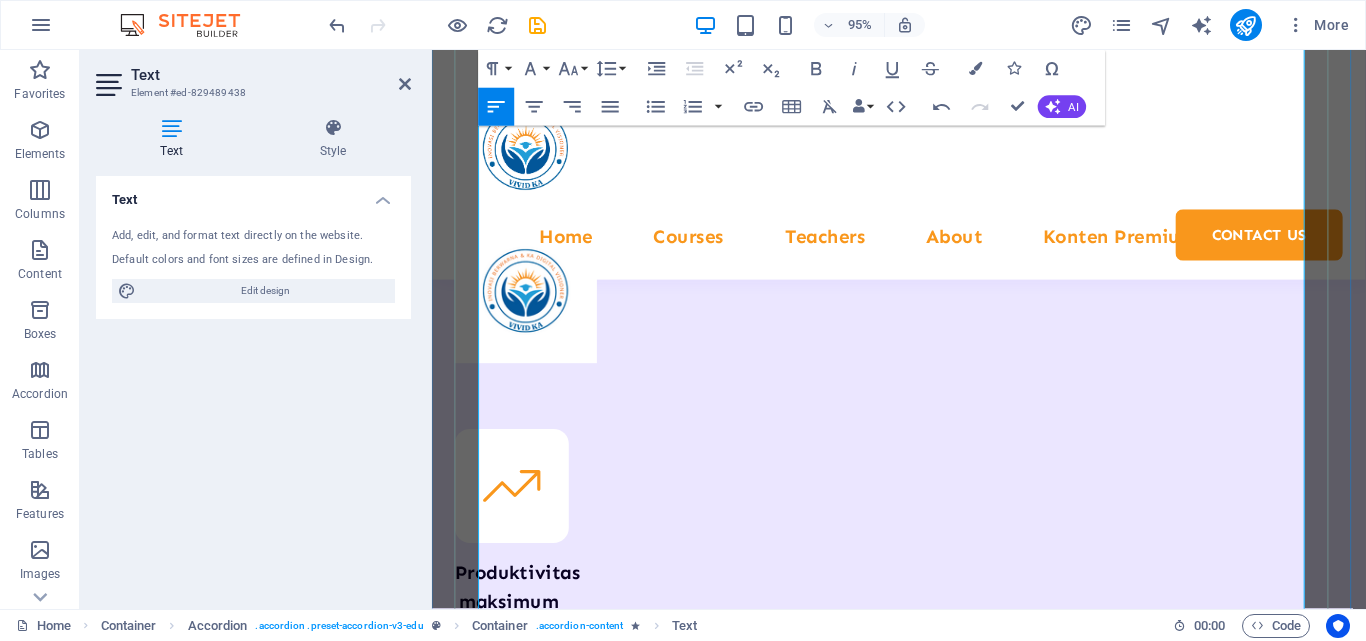 scroll, scrollTop: 10343, scrollLeft: 0, axis: vertical 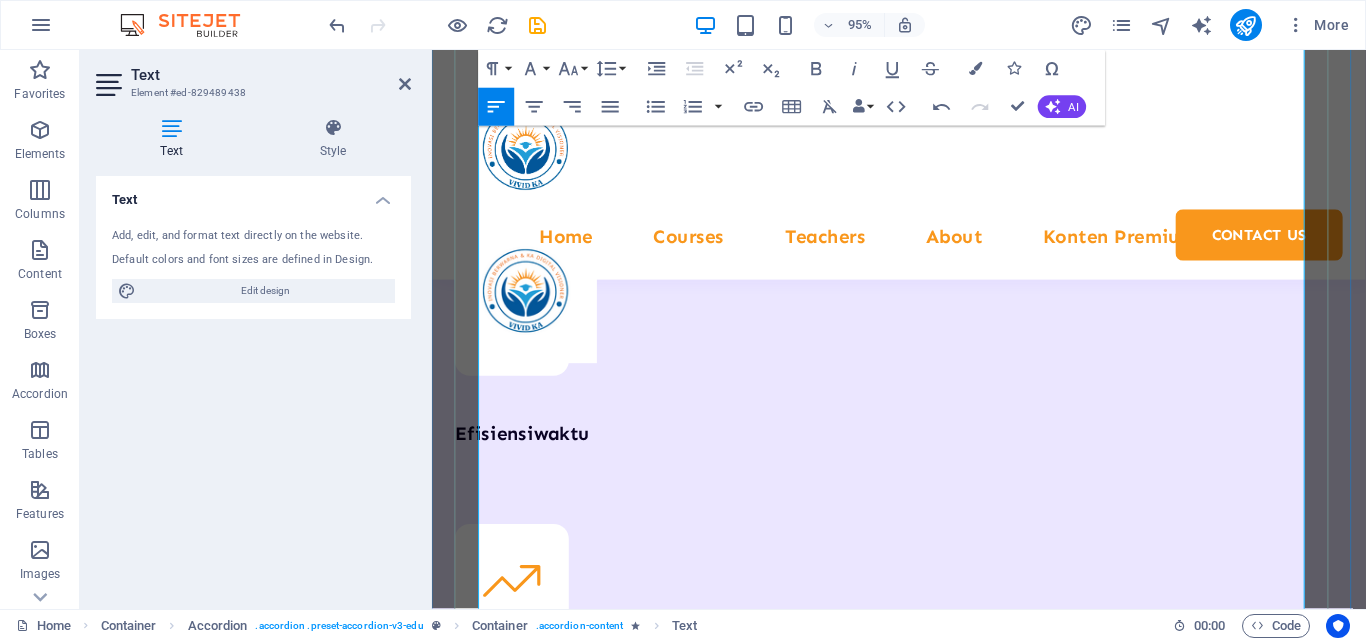 drag, startPoint x: 1107, startPoint y: 529, endPoint x: 481, endPoint y: 399, distance: 639.3559 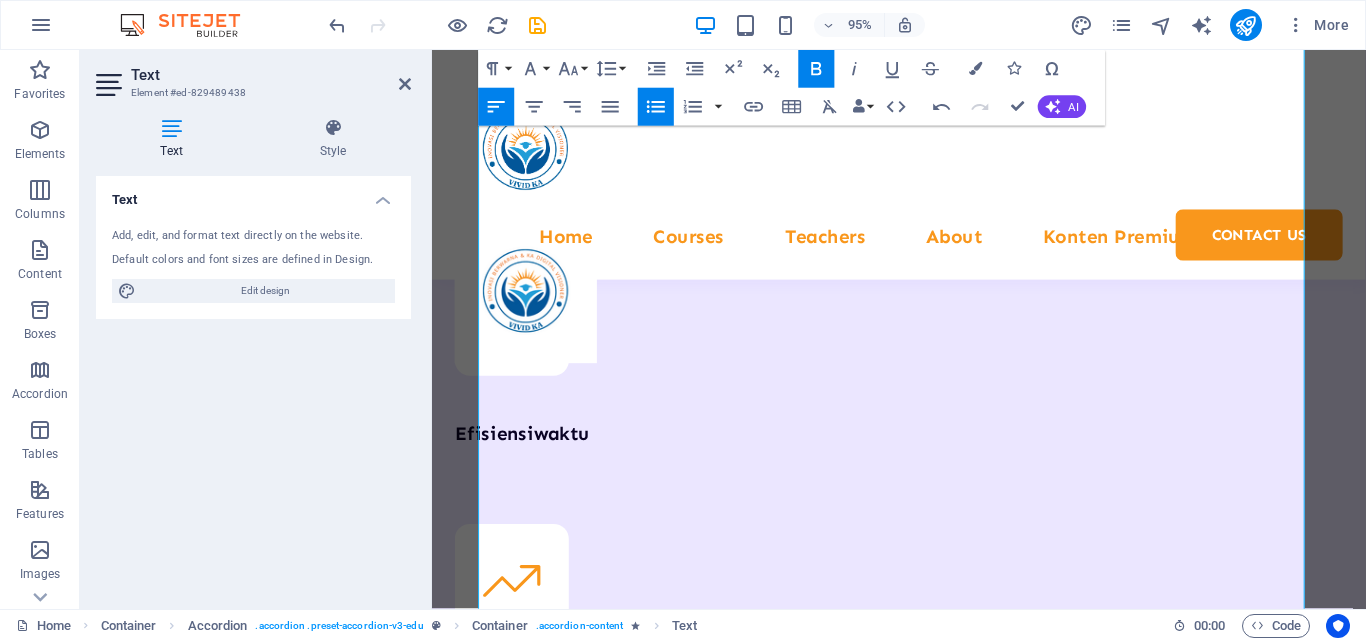 click 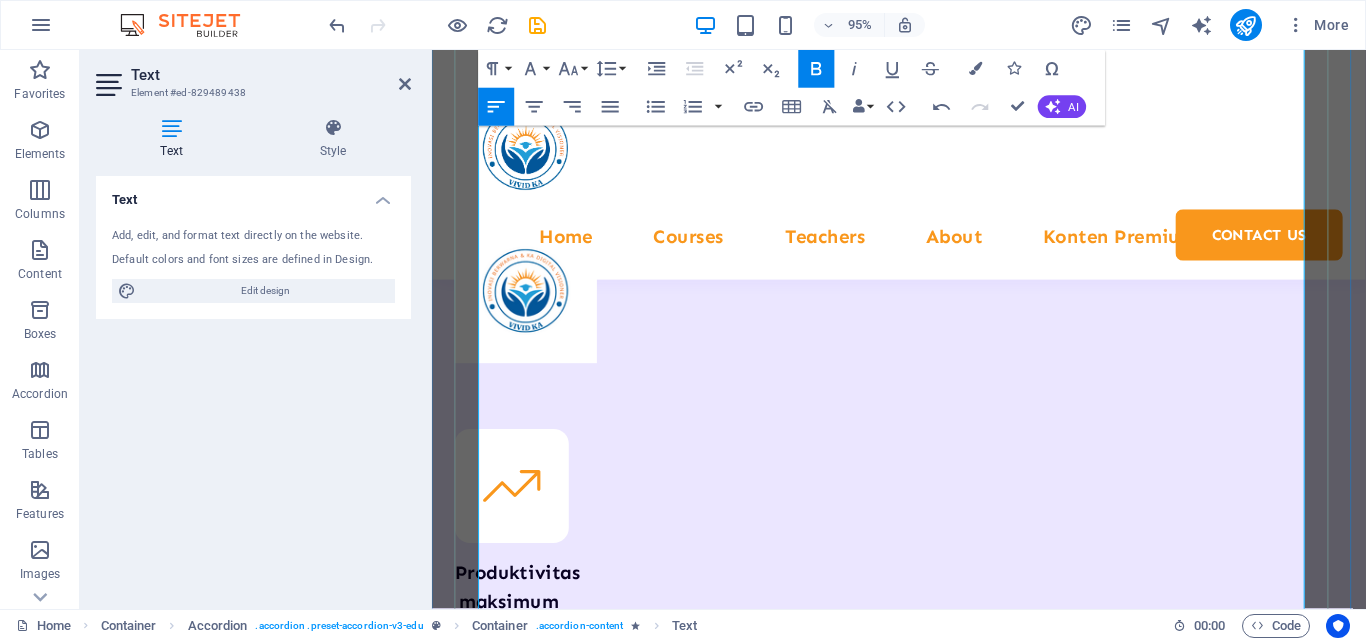 scroll, scrollTop: 10543, scrollLeft: 0, axis: vertical 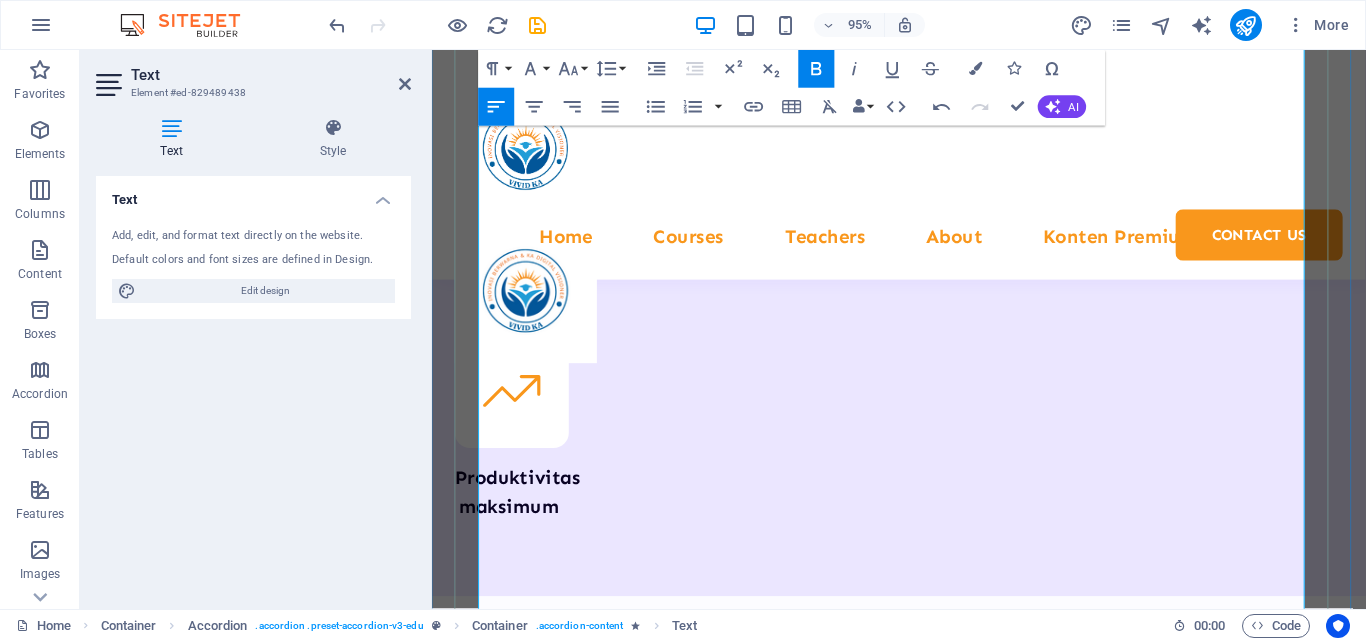 drag, startPoint x: 1215, startPoint y: 473, endPoint x: 502, endPoint y: 297, distance: 734.4011 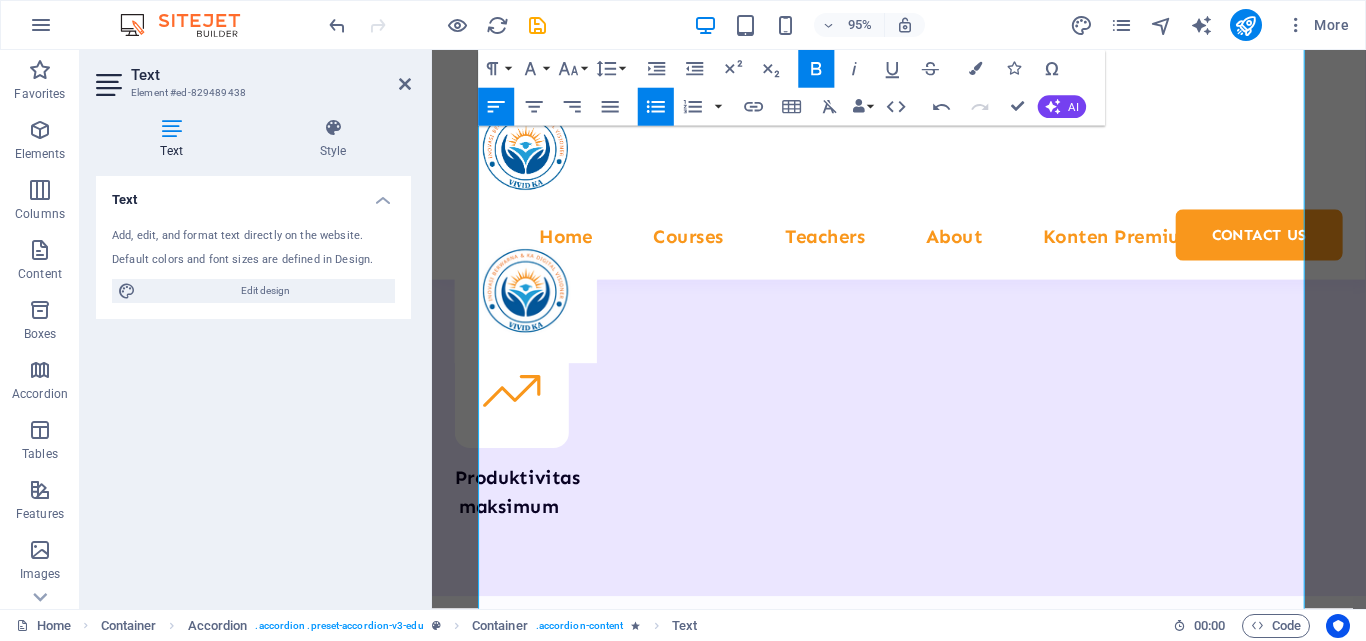 click 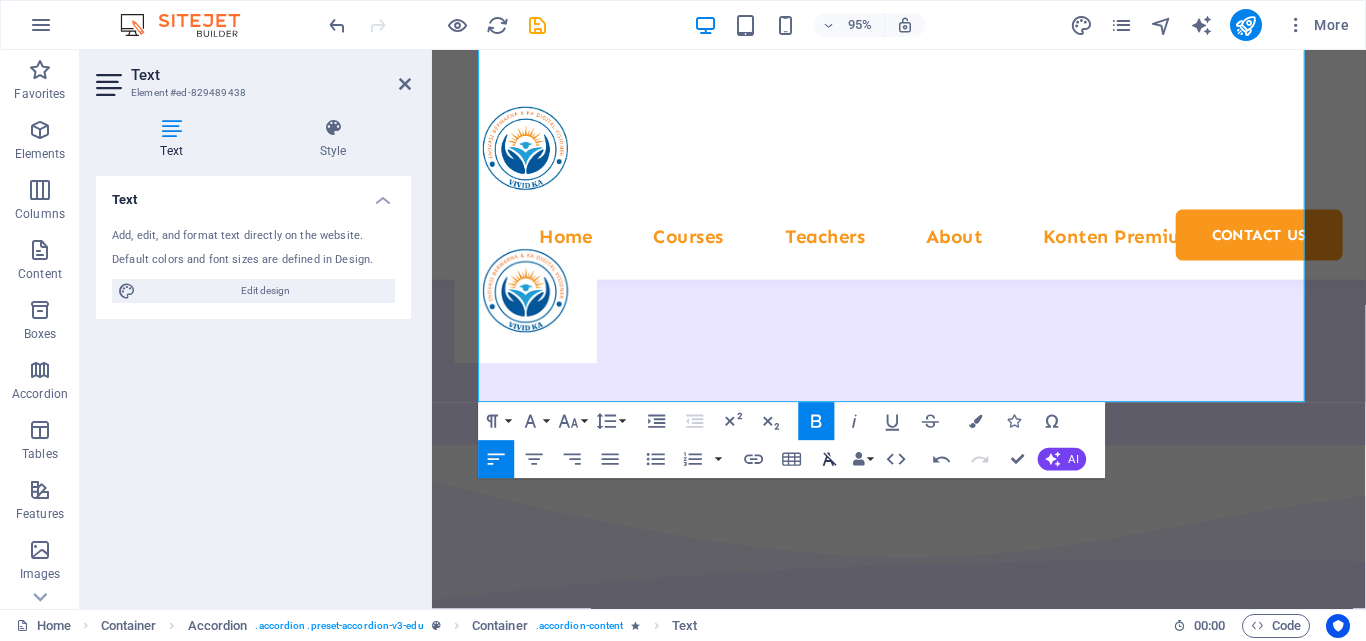 scroll, scrollTop: 10743, scrollLeft: 0, axis: vertical 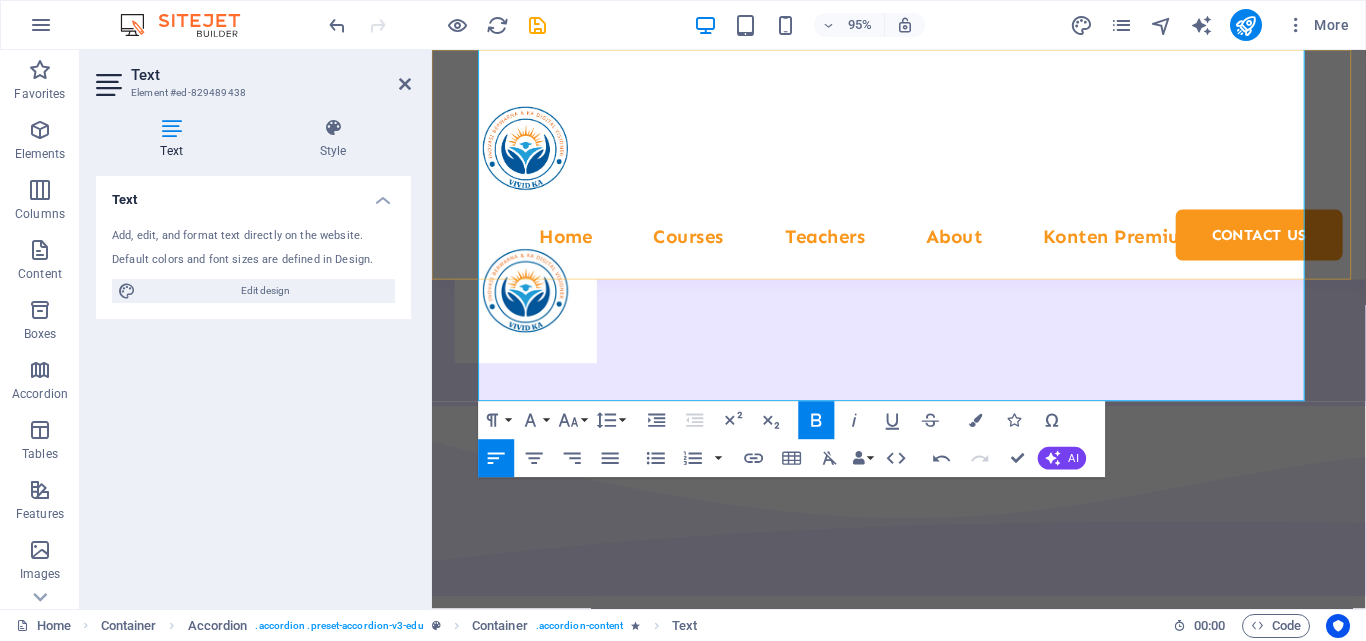 drag, startPoint x: 1200, startPoint y: 394, endPoint x: 591, endPoint y: 266, distance: 622.3062 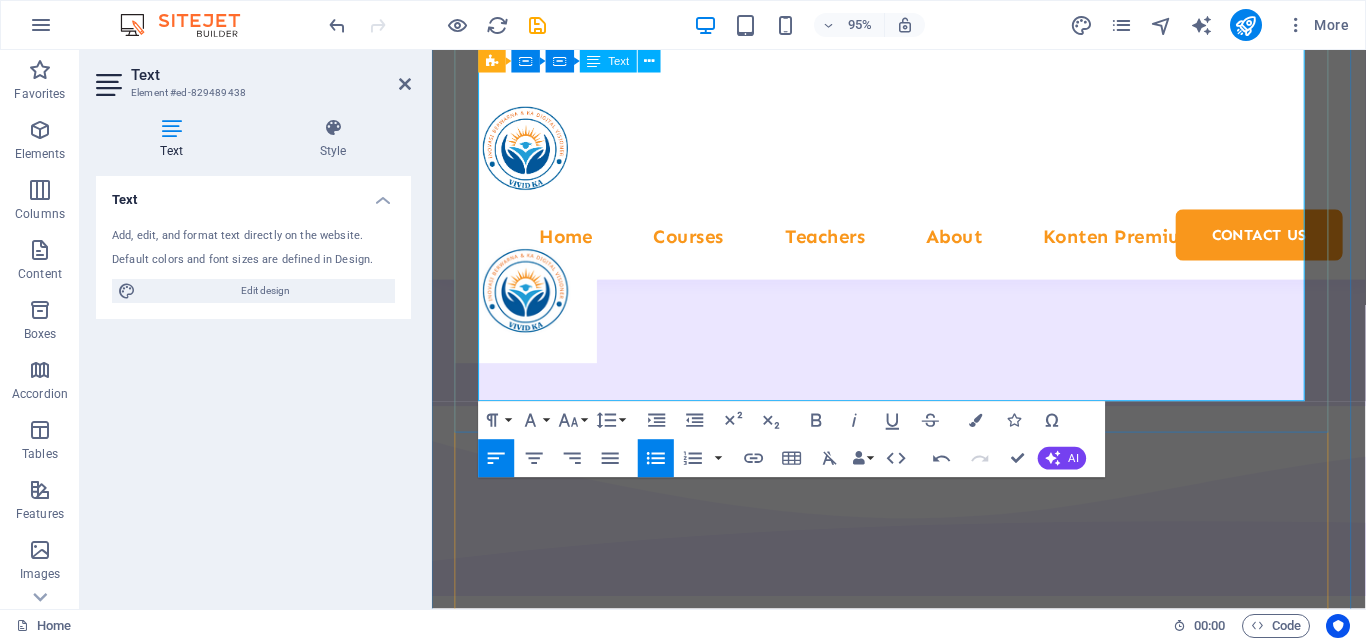 scroll, scrollTop: 10643, scrollLeft: 0, axis: vertical 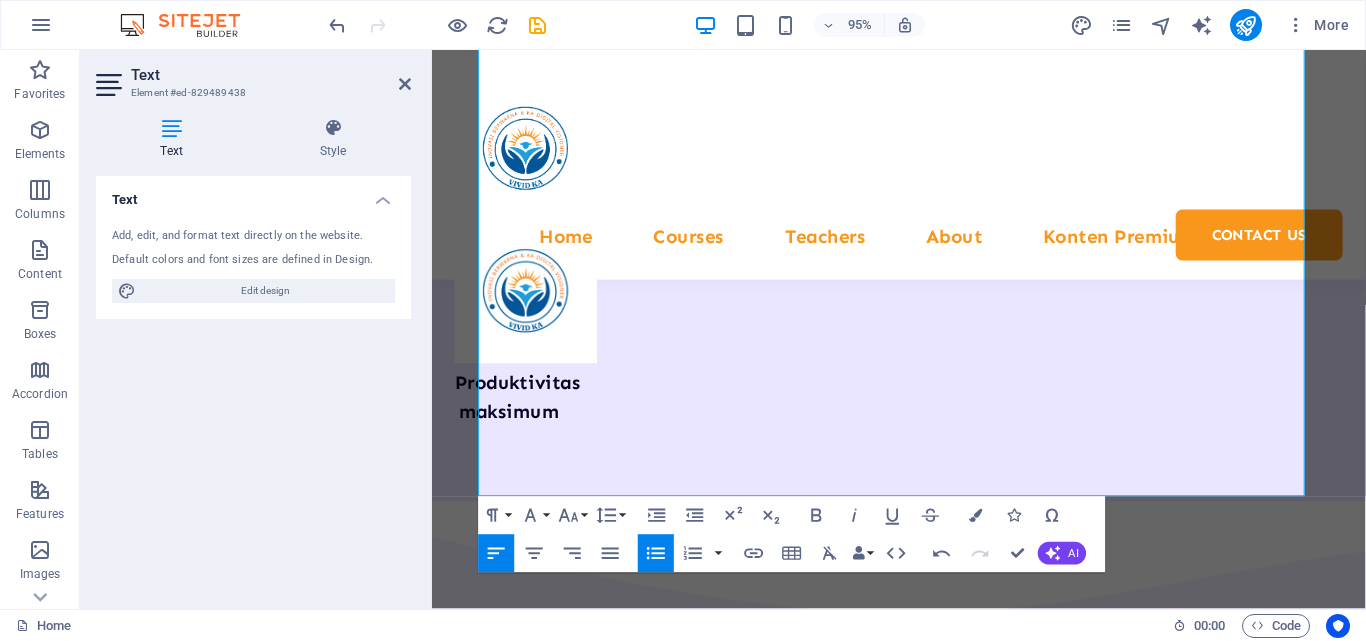 click 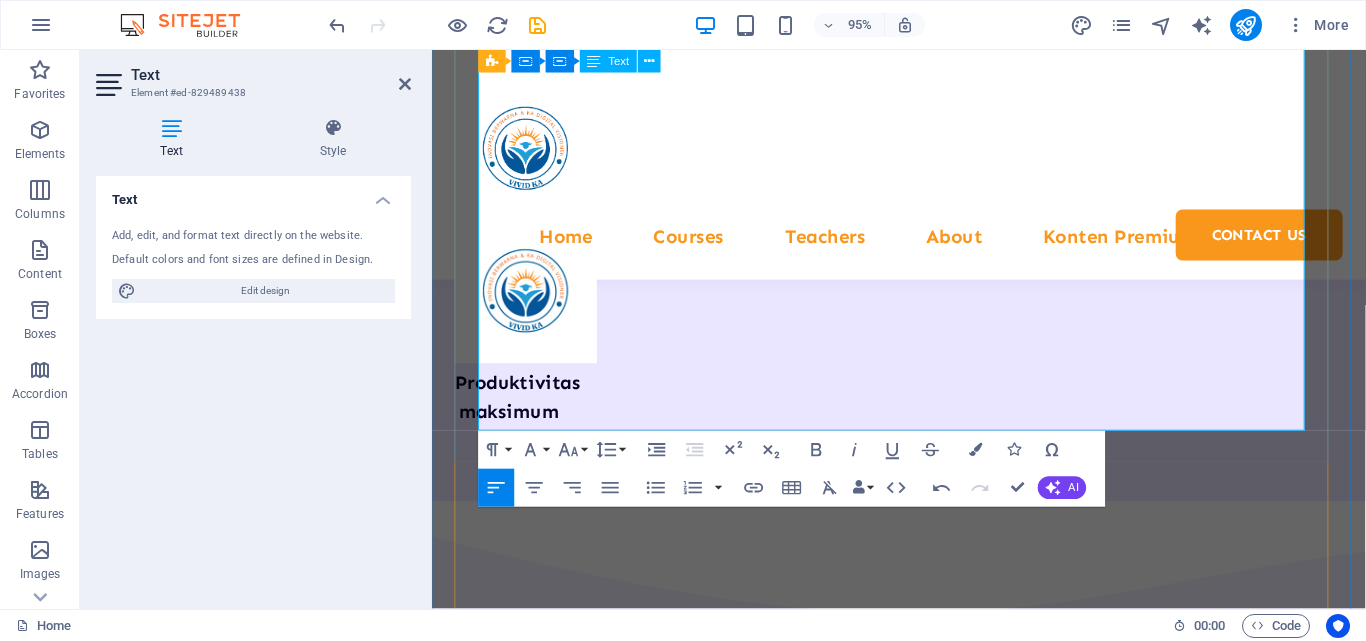 click on "Beberapa lembaga memberikan  sesi percobaan gratis  (misal: 1x pertemuan kursus bahasa asing) agar peserta merasakan metode pengajarannya." at bounding box center (923, 8473) 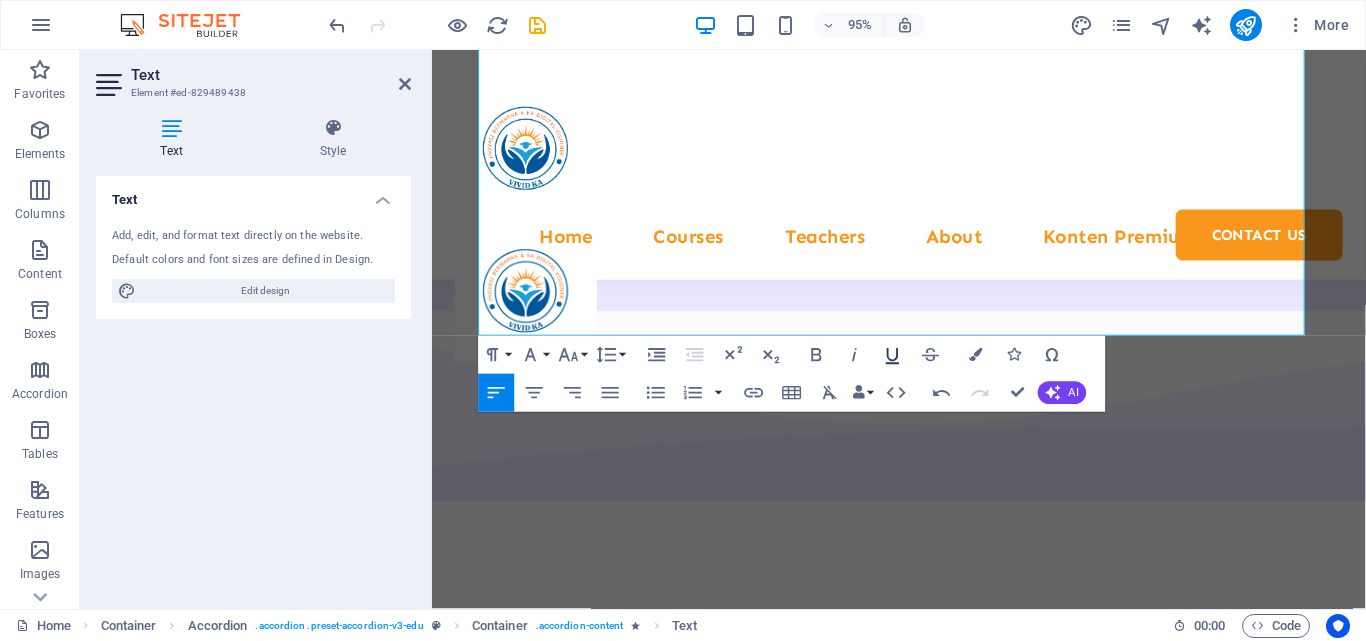 scroll, scrollTop: 10743, scrollLeft: 0, axis: vertical 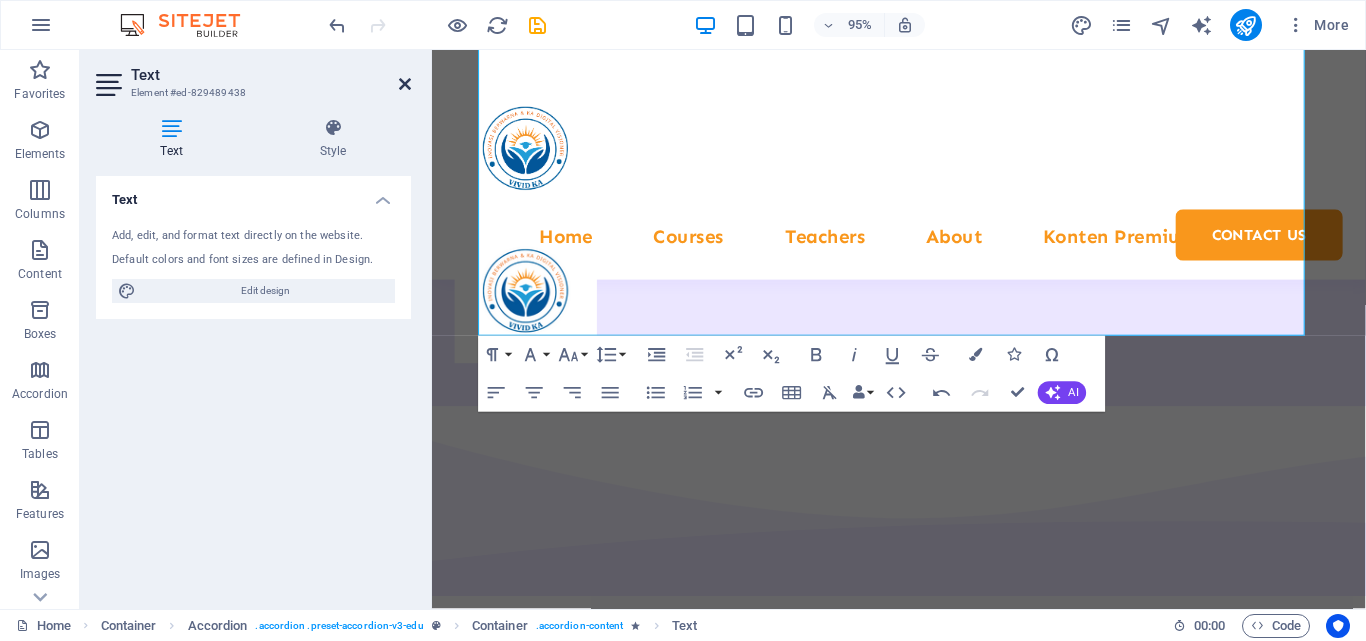 click at bounding box center (405, 84) 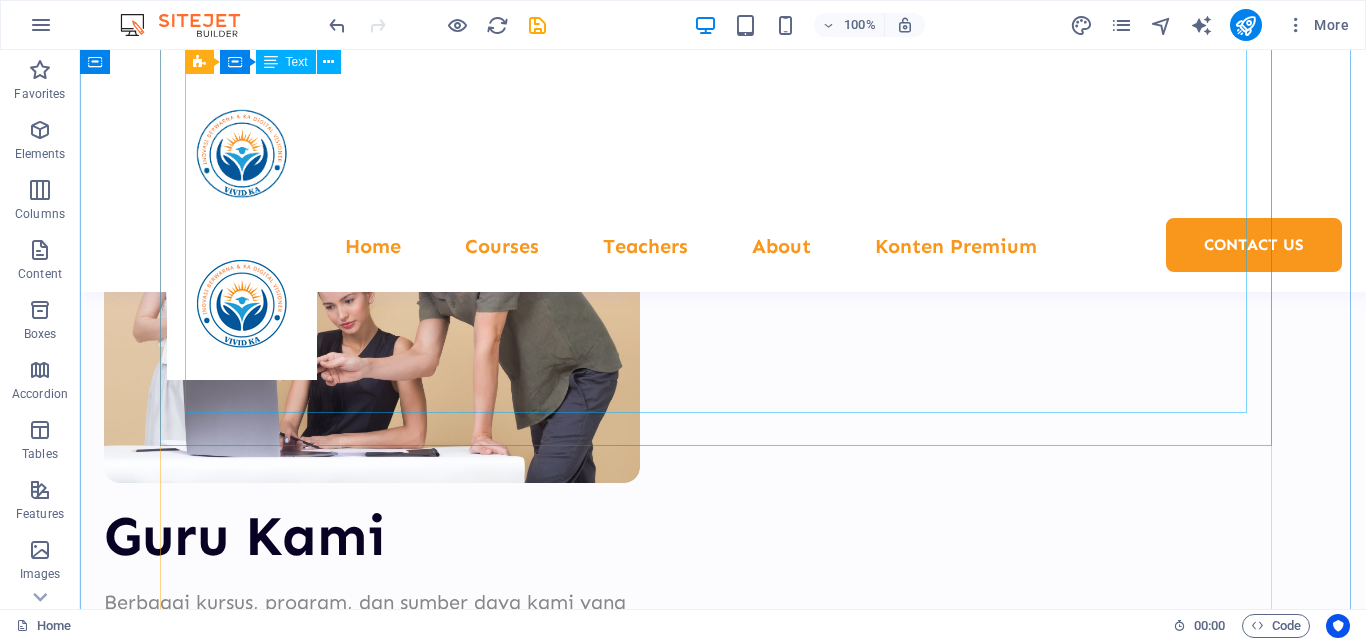 scroll, scrollTop: 9186, scrollLeft: 0, axis: vertical 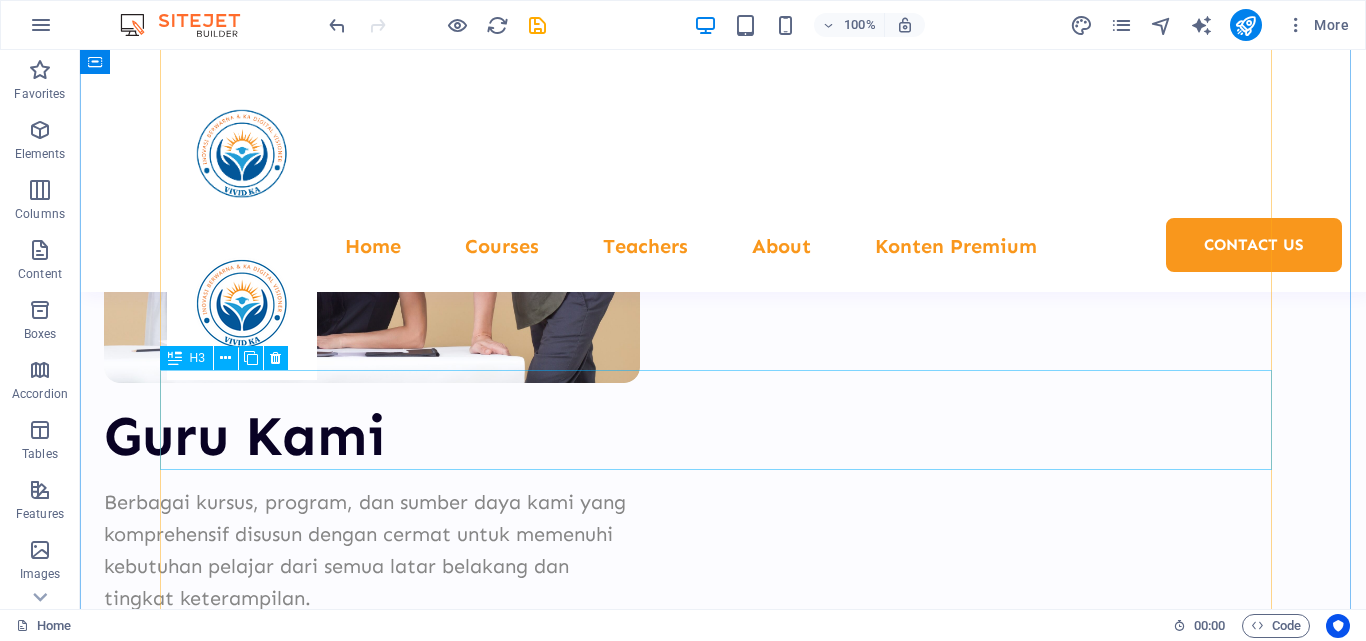 click on "Mengapa memilih tim Academix?" at bounding box center [723, 9311] 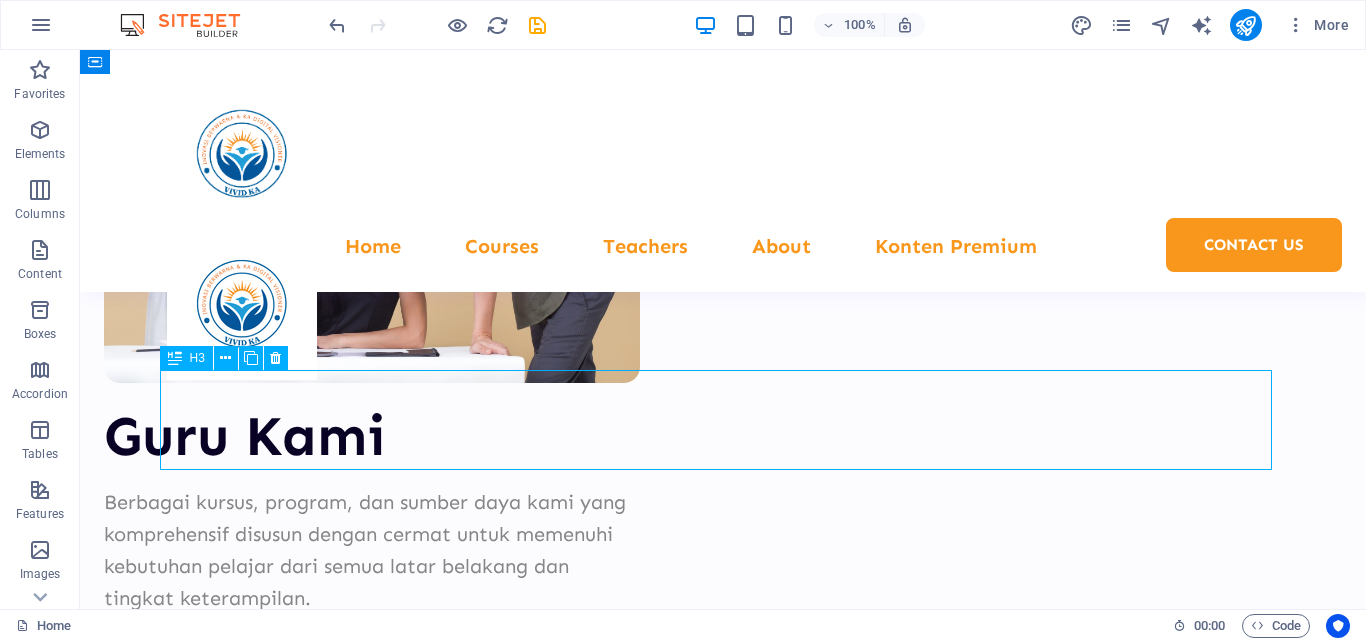 click on "Mengapa memilih tim Academix?" at bounding box center [723, 9311] 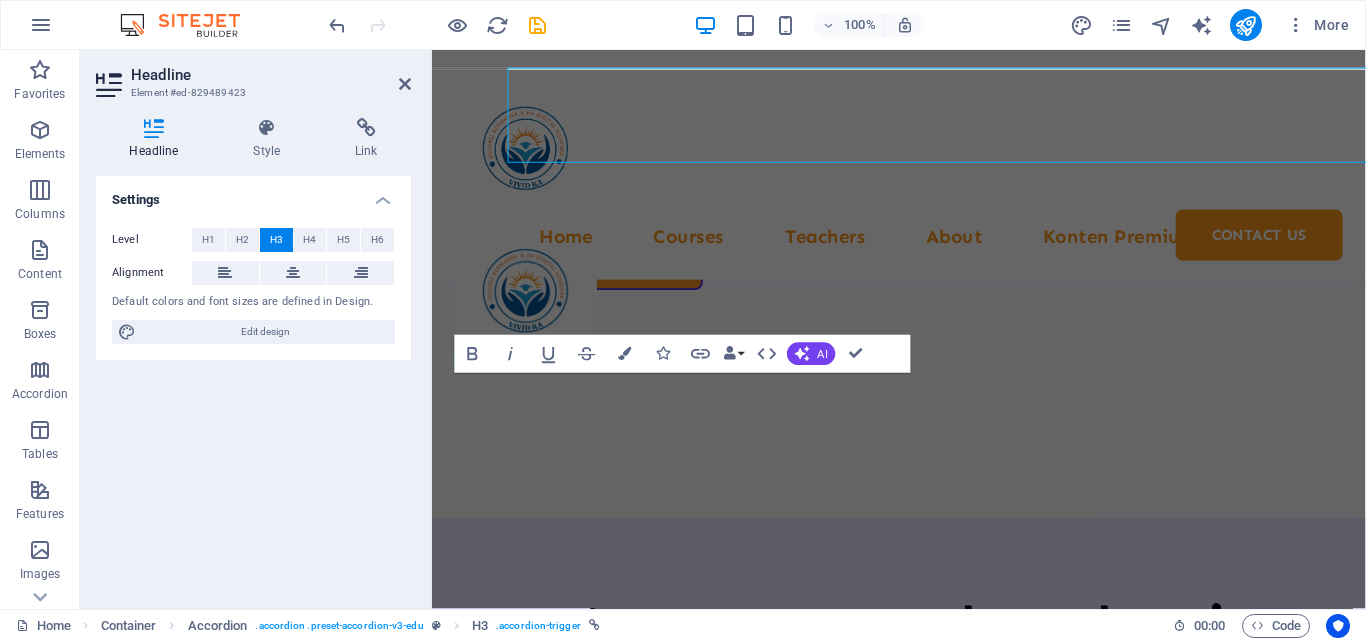 scroll, scrollTop: 9595, scrollLeft: 0, axis: vertical 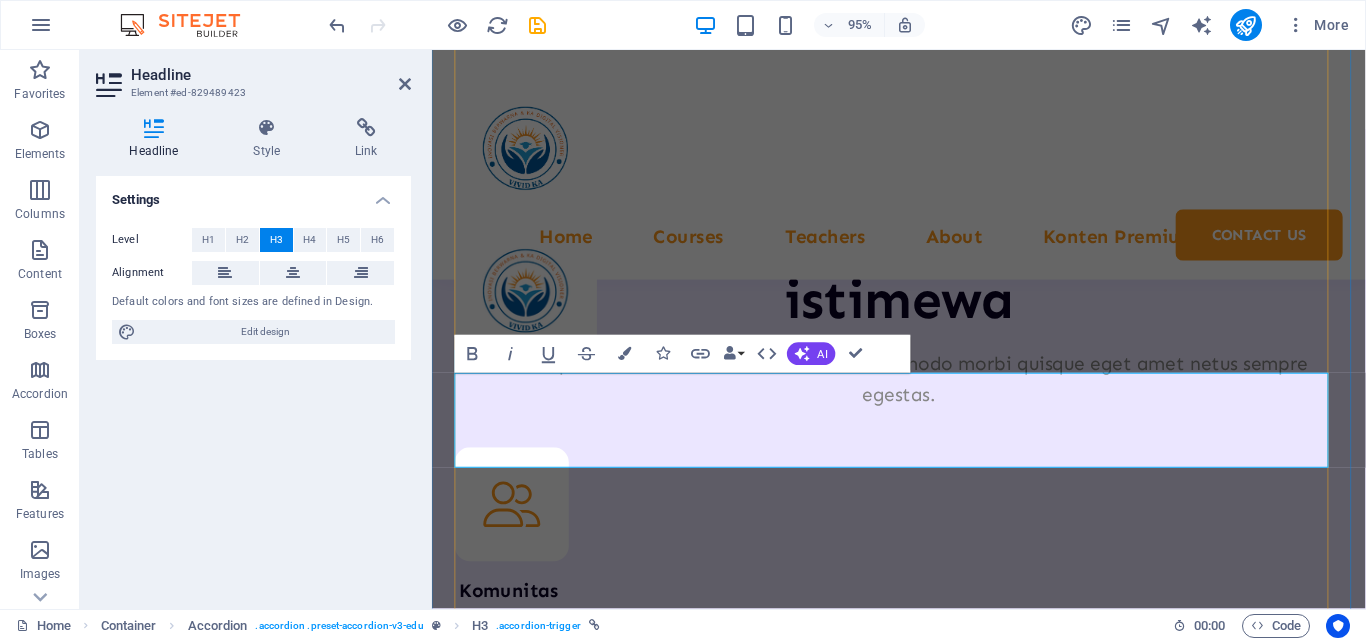 click on "Mengapa memilih tim Academix?" at bounding box center [923, 8521] 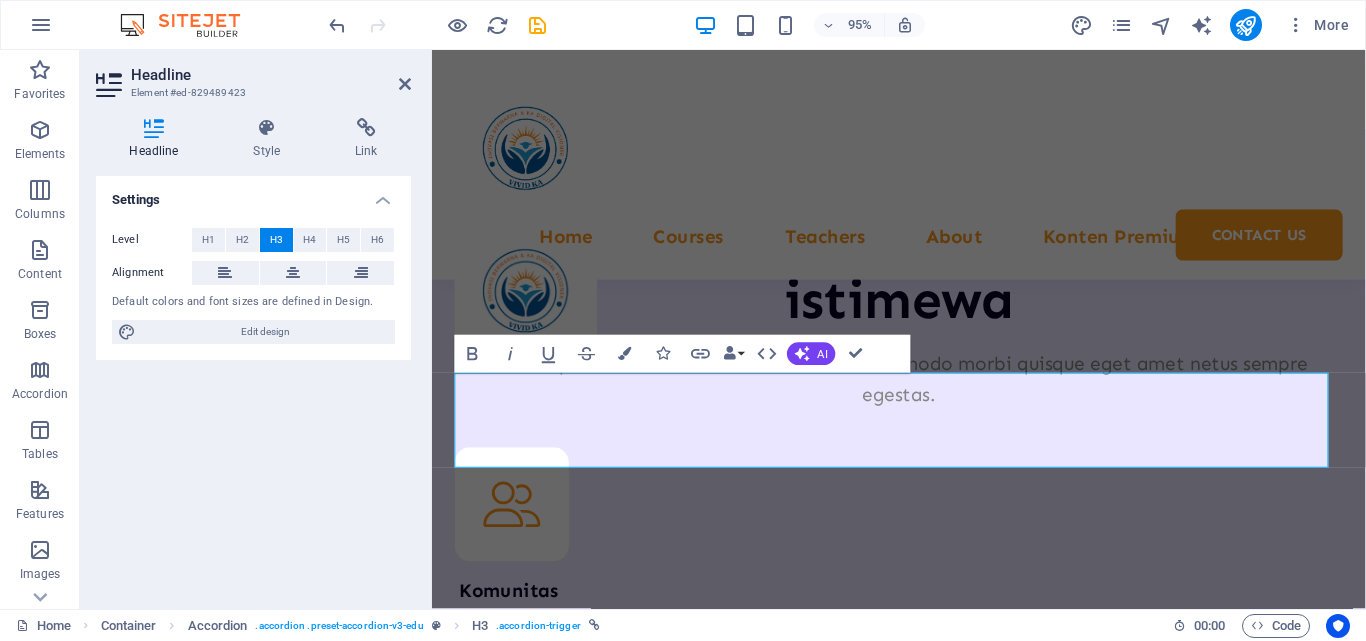 click on "Settings Level H1 H2 H3 H4 H5 H6 Alignment Default colors and font sizes are defined in Design. Edit design" at bounding box center [253, 384] 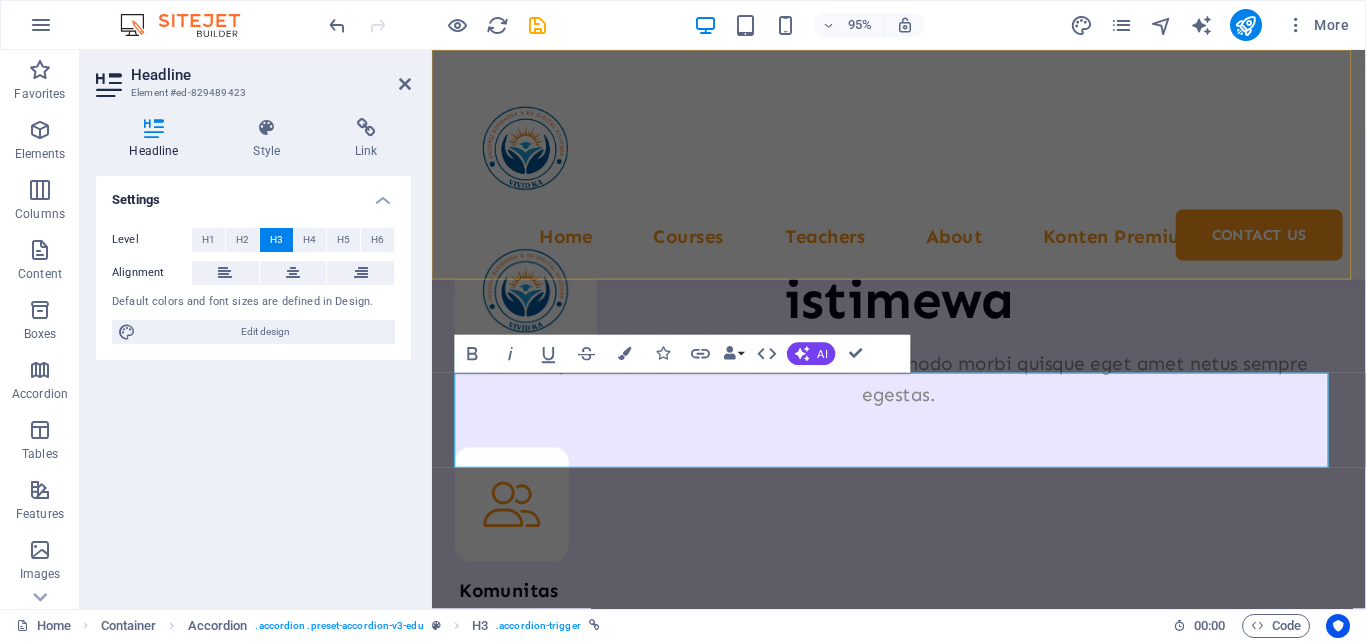 click on "Home Courses Teachers About Konten Premium Contact Us" at bounding box center [923, 171] 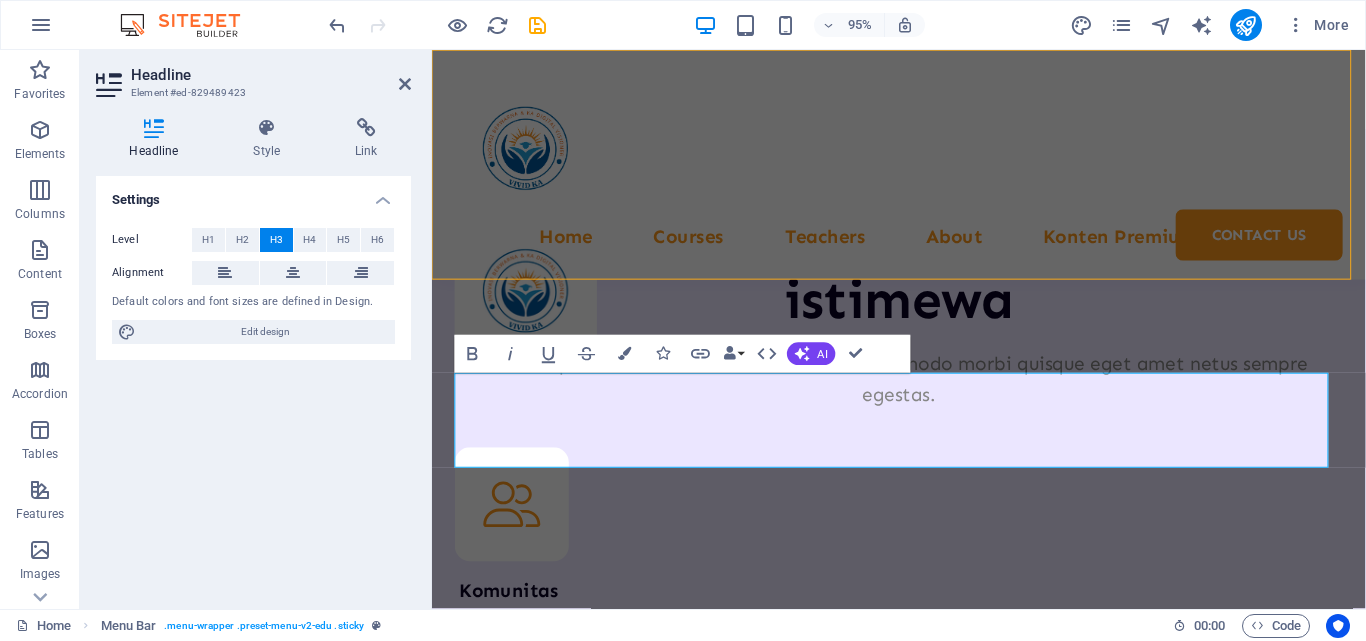 click on "Home Courses Teachers About Konten Premium Contact Us" at bounding box center (923, 171) 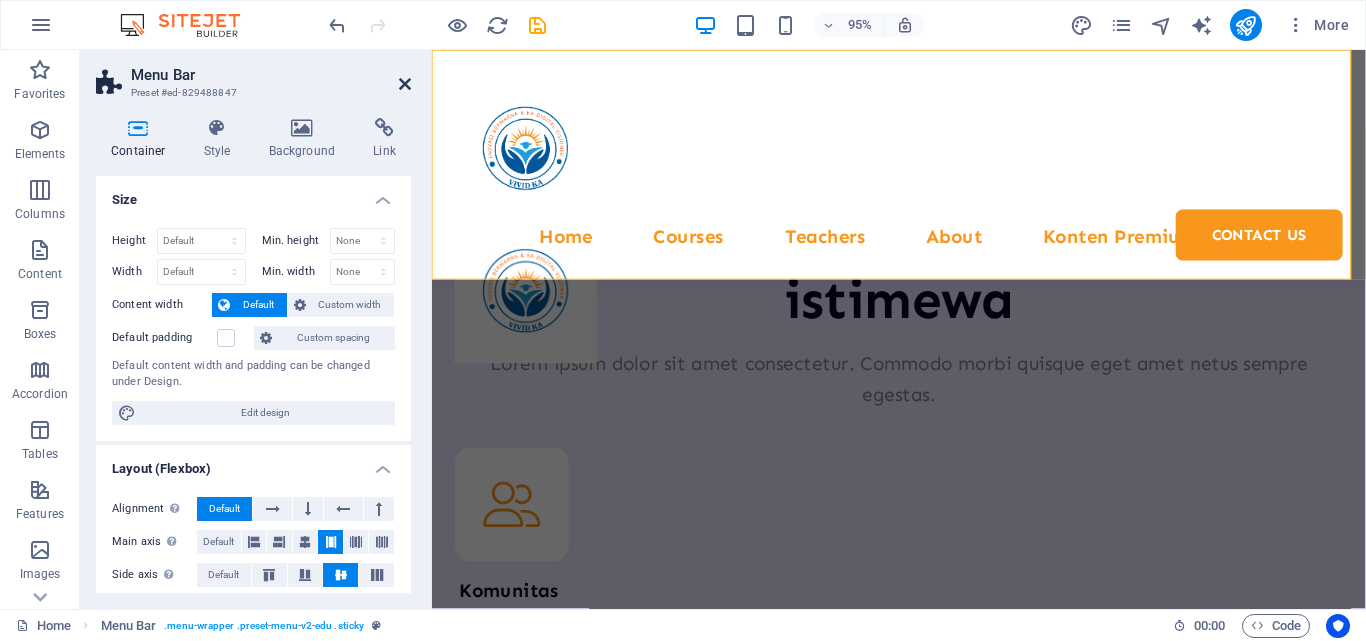click at bounding box center [405, 84] 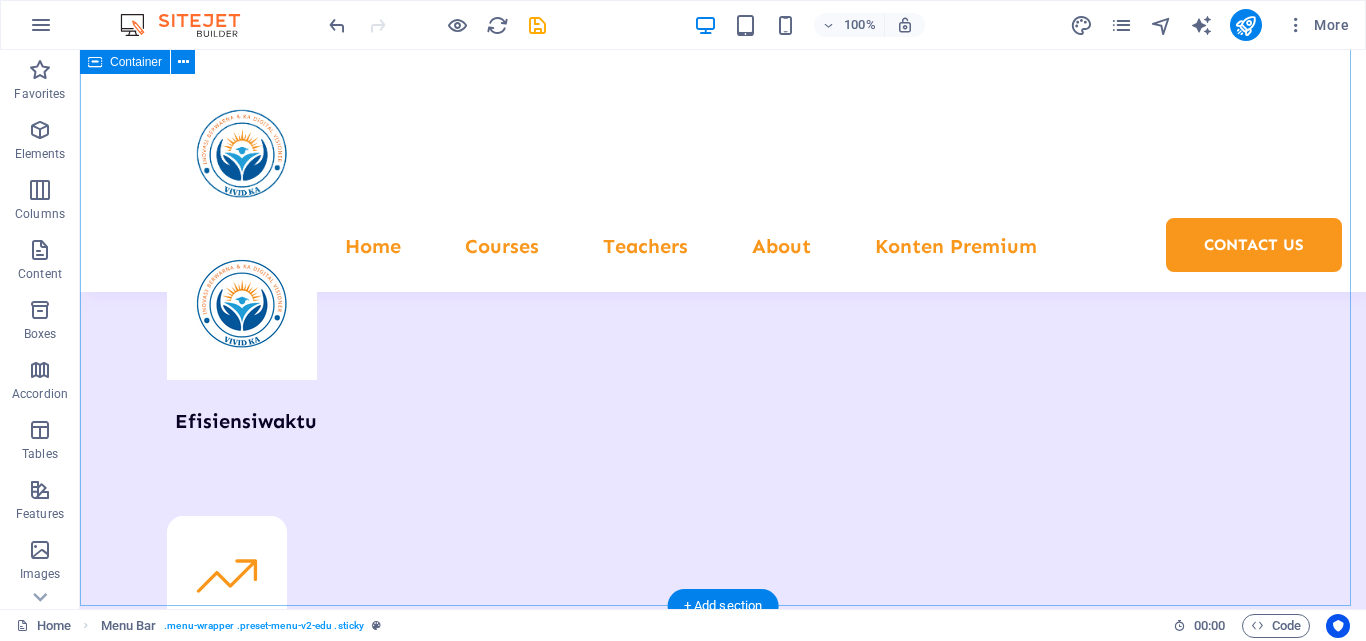scroll, scrollTop: 10284, scrollLeft: 0, axis: vertical 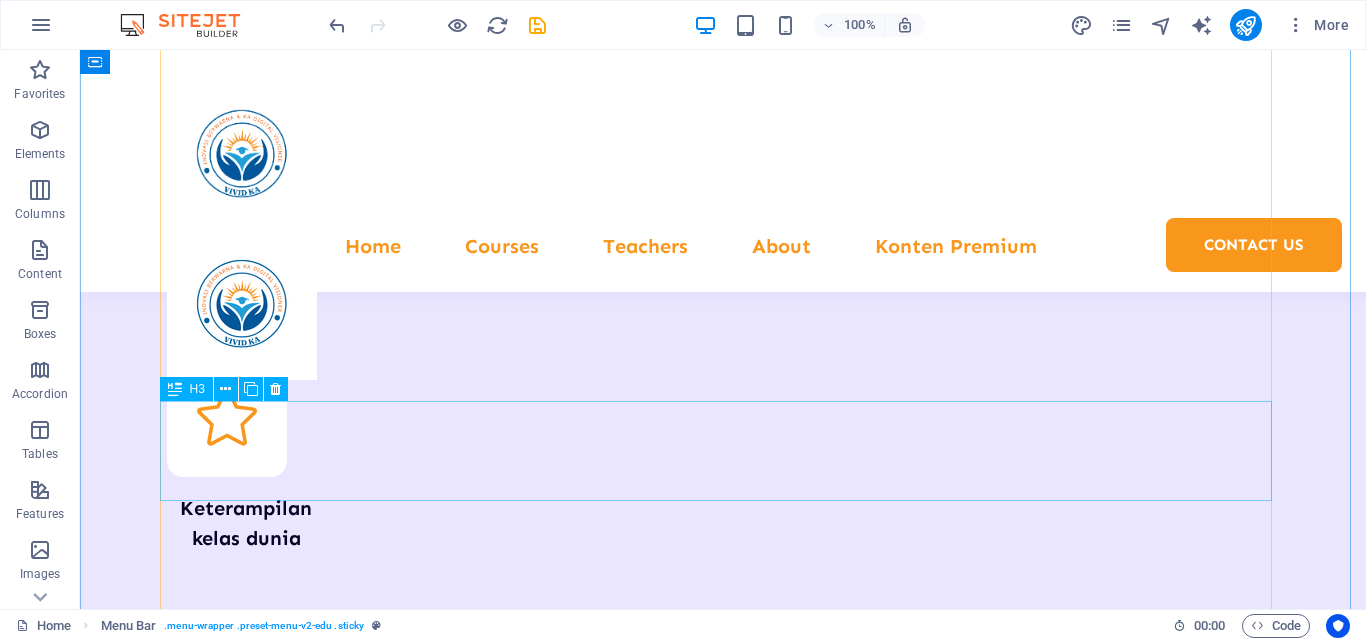 click on "Apakah Academix menyajikan yang disajikan?" at bounding box center (723, 9341) 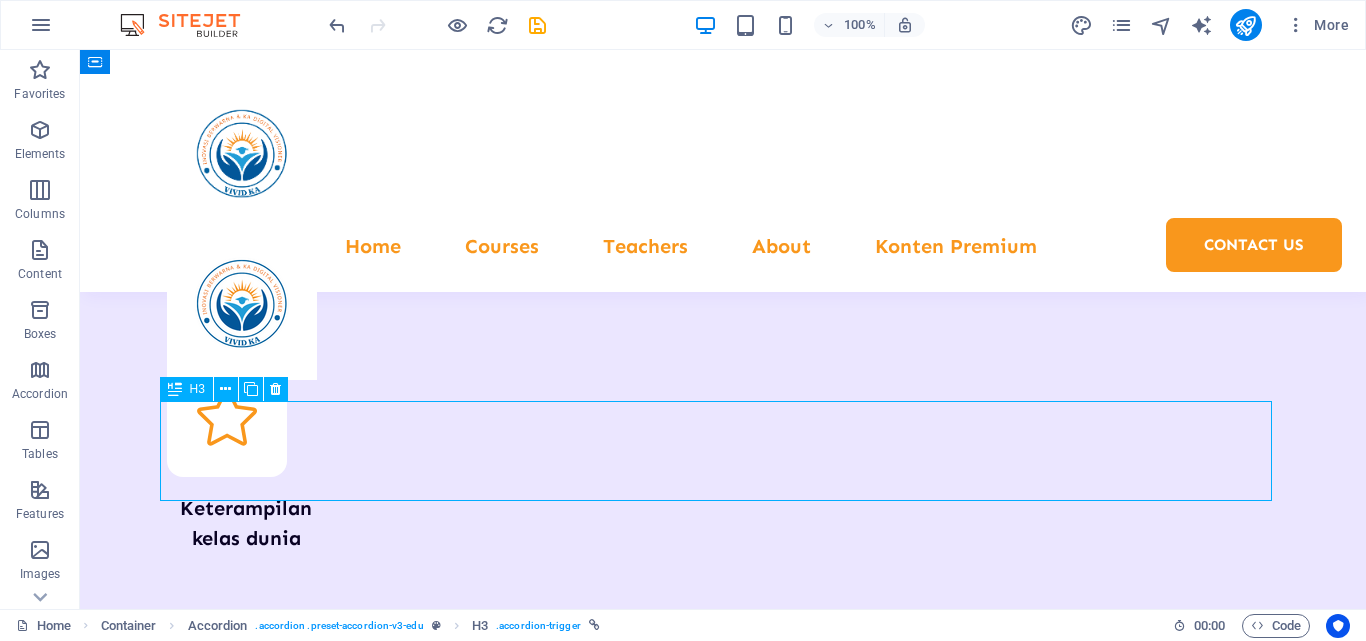 click on "Apakah Academix menyajikan yang disajikan?" at bounding box center [723, 9341] 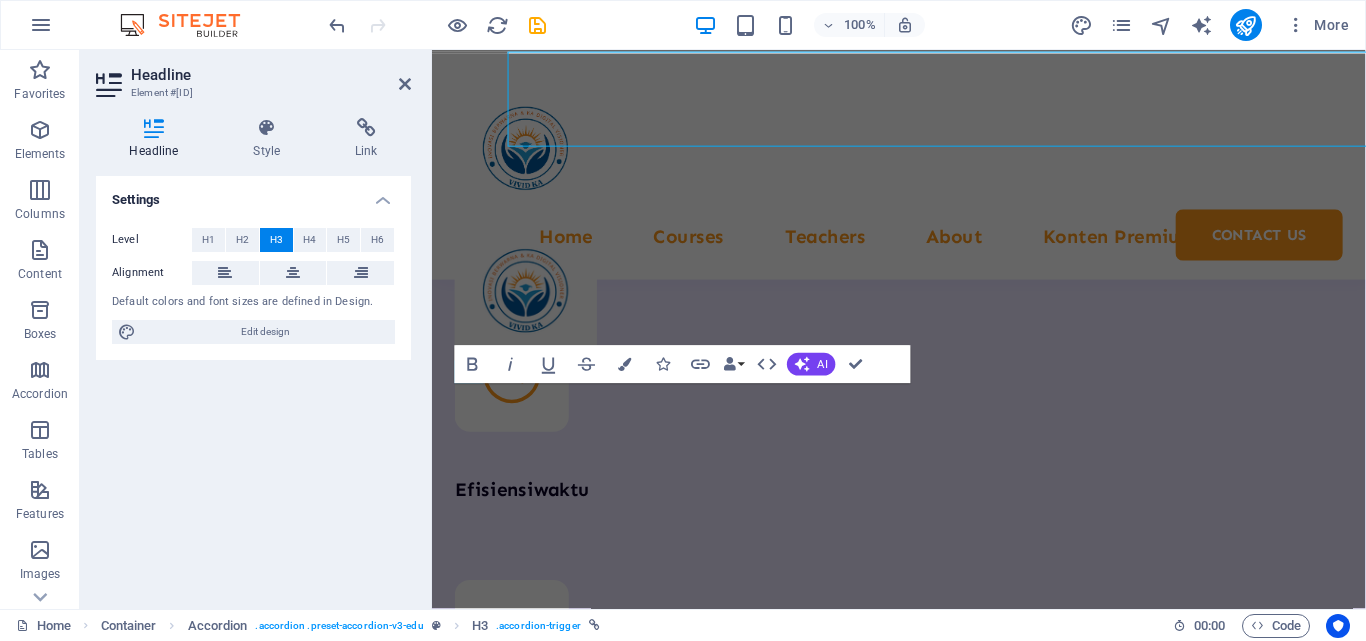 scroll, scrollTop: 10742, scrollLeft: 0, axis: vertical 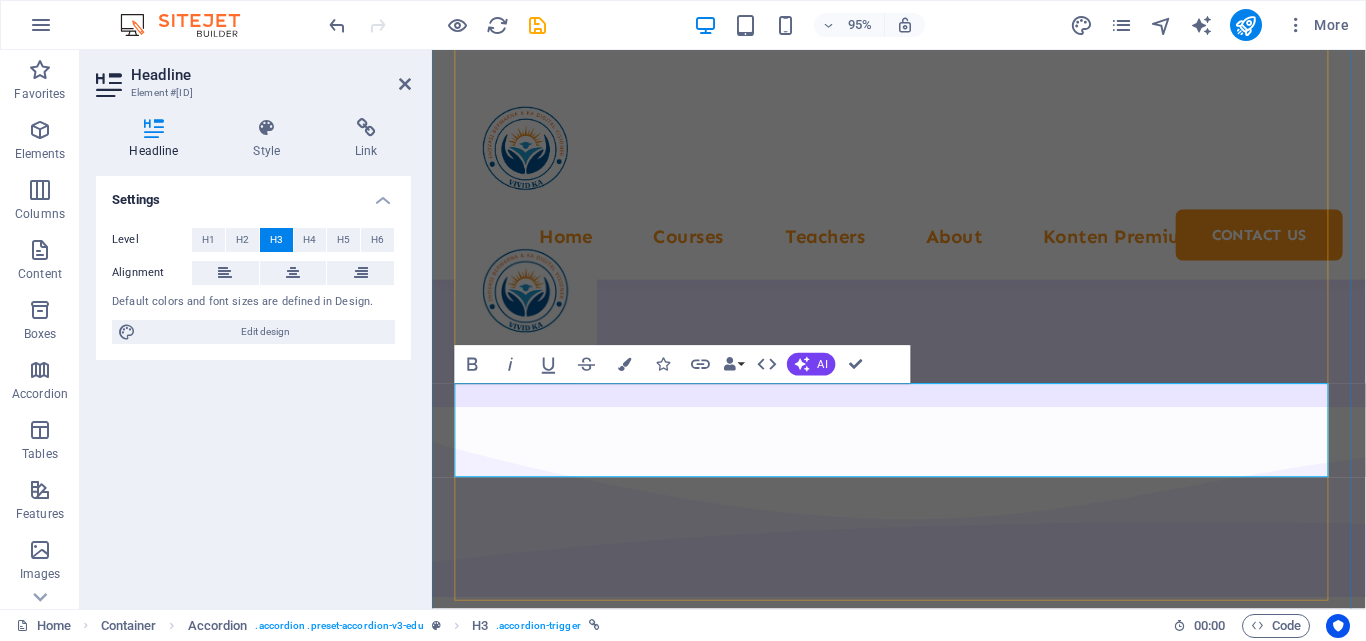 click on "Apakah Academix menyajikan yang disajikan?" at bounding box center (923, 8531) 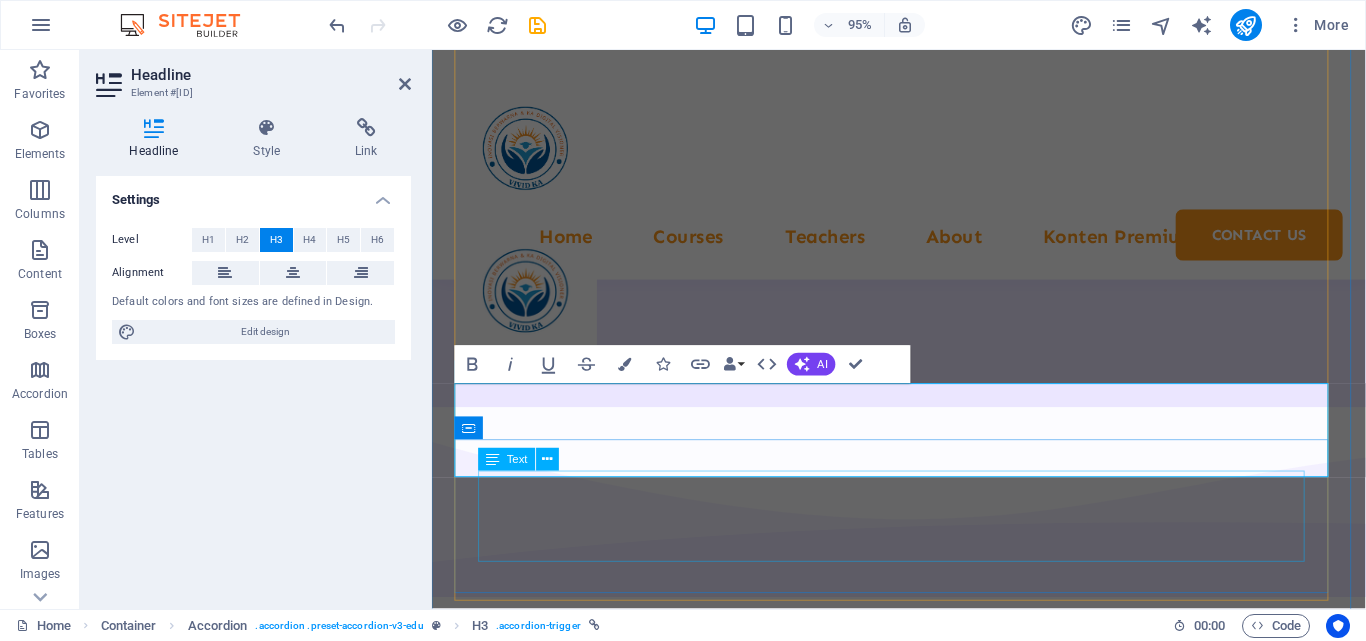 click on "Lorem ipsum dolor sit amet, consectetur adipiscing elite, sed do eiusmod tempor incididunt ut labore dan dolore magna aliqua. Itu adalah racun yang sangat kecil,  yang merupakan upaya kita.  Sed do eiusmod tempor incididunt ut labore dan dolore magna aliqua." at bounding box center [923, 8622] 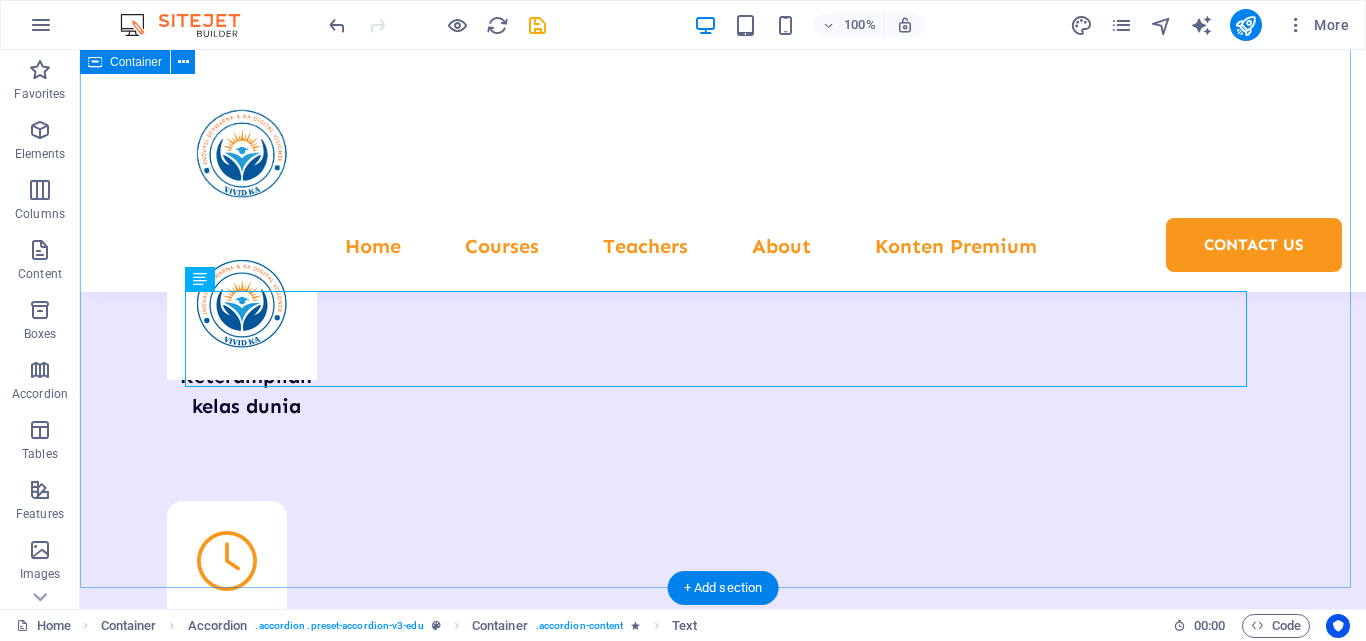 scroll, scrollTop: 10384, scrollLeft: 0, axis: vertical 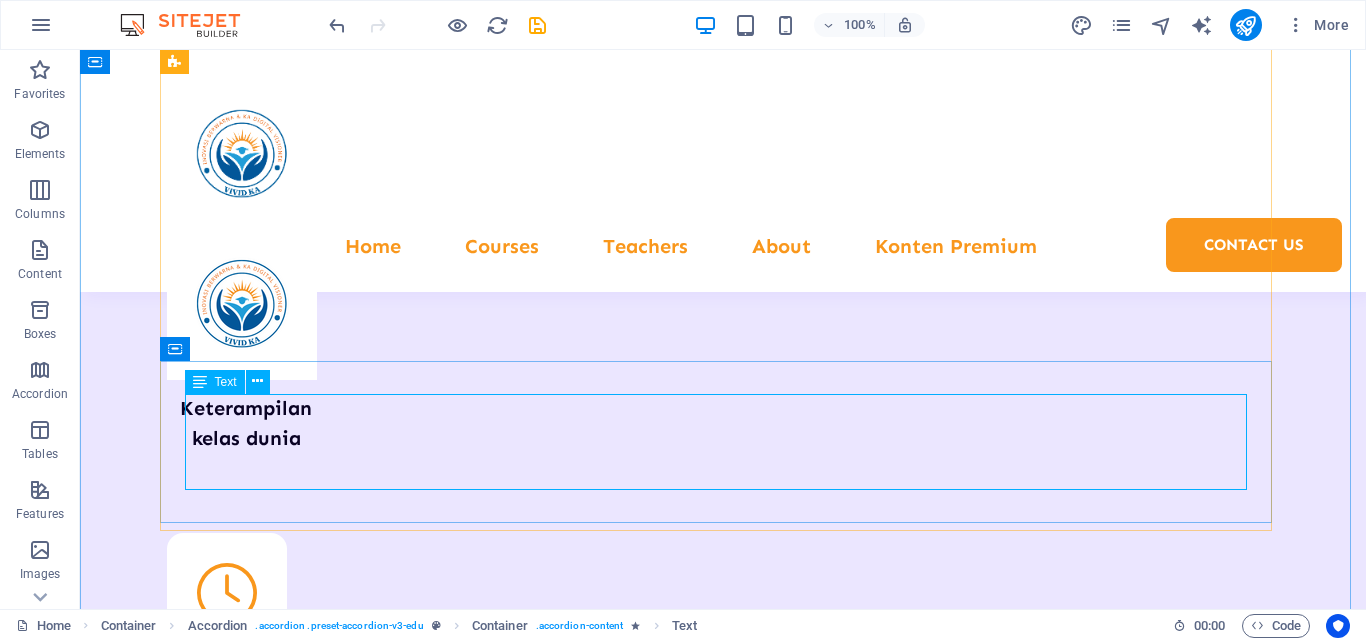 click on "Lorem ipsum dolor sit amet, consectetur adipiscing elite, sed do eiusmod tempor incididunt ut labore dan dolore magna aliqua. Itu adalah racun yang sangat kecil,  yang merupakan upaya kita.  Sed do eiusmod tempor incididunt ut labore dan dolore magna aliqua." at bounding box center (723, 9332) 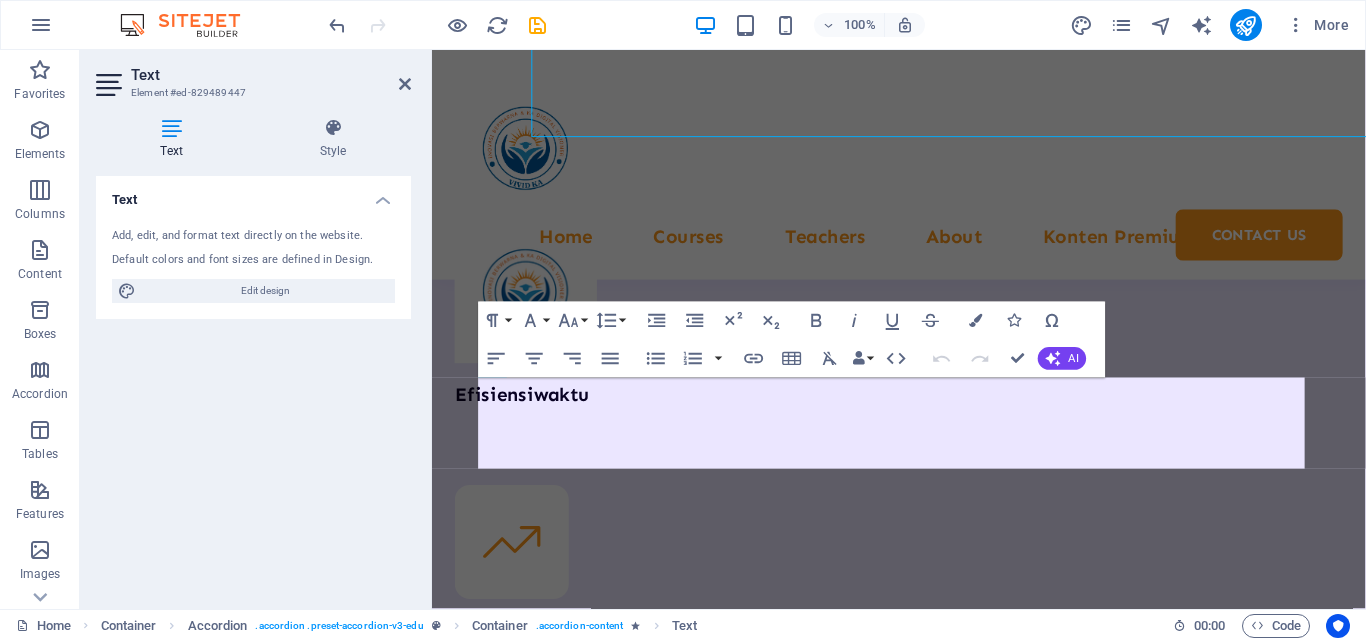 scroll, scrollTop: 10732, scrollLeft: 0, axis: vertical 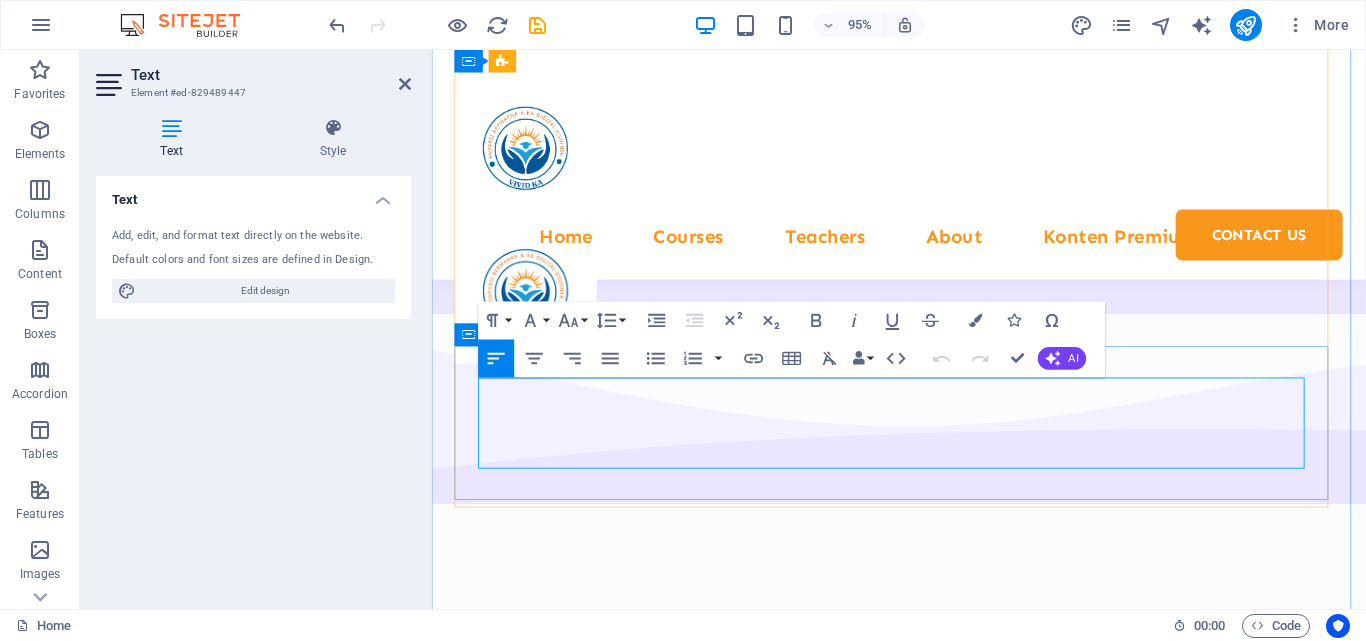 drag, startPoint x: 479, startPoint y: 416, endPoint x: 846, endPoint y: 465, distance: 370.25665 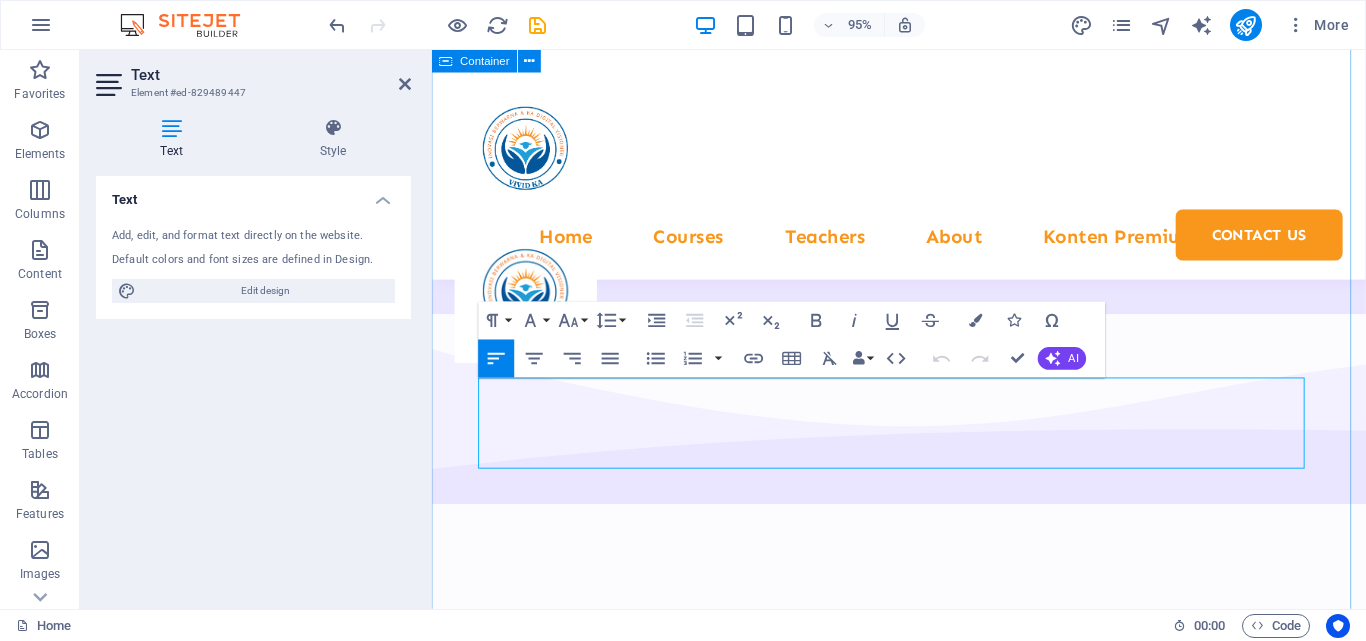 drag, startPoint x: 1026, startPoint y: 473, endPoint x: 447, endPoint y: 402, distance: 583.337 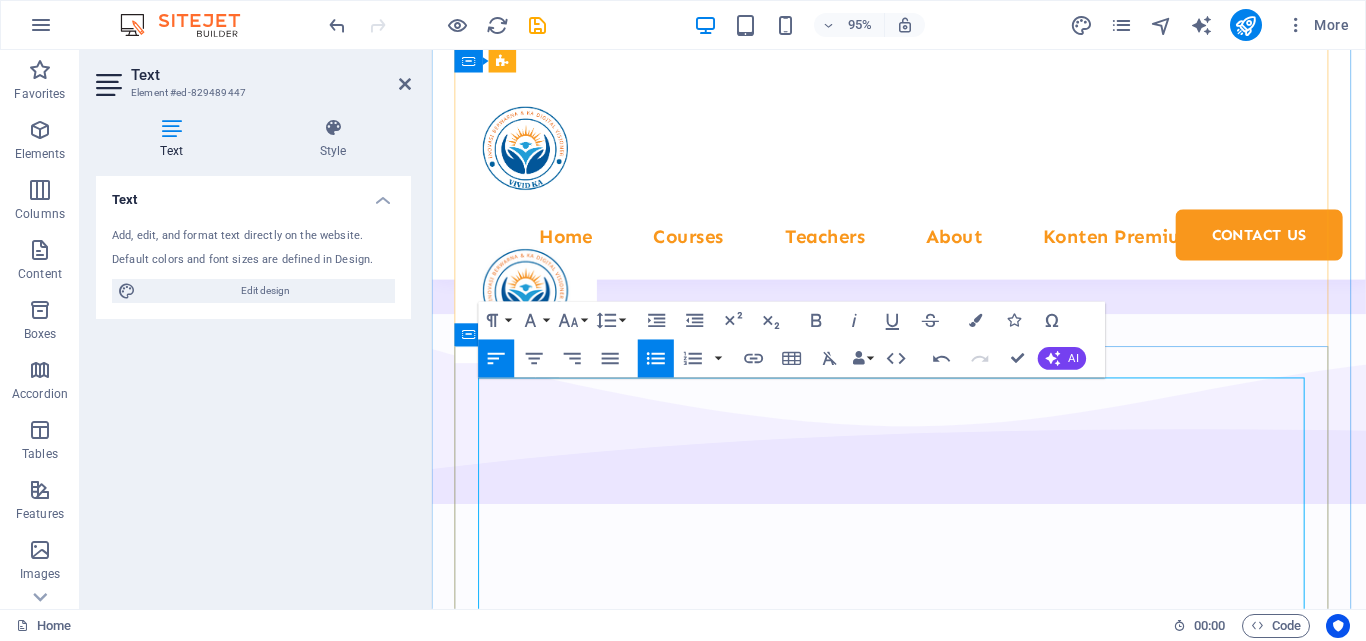 click on "nda merujuk pada  "Vivid KA"  sebagai sebuah platform atau konsep pembelajaran digital berbasis AI dengan moto  "Visionary Intelligence in Dynamic Artificial Intelligence" . Berdasarkan penjelasan Anda, berikut analisis dan penjabaran tentang apa yang mungkin disajikan oleh konten pembelajaran semacam ini: 1. Makna "Vivid KA" Visionary Intelligence : Kecerdasan yang visioner, artinya AI tidak hanya reaktif, tetapi mampu memprediksi, berinovasi, dan beradaptasi dengan tren masa depan. Dynamic Artificial Intelligence : AI yang dinamis, mampu belajar secara real-time, personalisasi konten, dan menyesuaikan kebutuhan pengguna. Ini mengindikasikan bahwa  Vivid KA  mungkin menawarkan: ✅ Sistem pembelajaran adaptif berbasis AI. ✅ Konten yang terus diperbarui sesuai perkembangan teknologi. ✅ Solusi kreatif untuk pendidikan, bisnis, atau pengembangan diri. 2. Kemungkinan Konten Pembelajaran yang Disajikan Jika  Vivid KA  adalah platform digital berbasis AI, berikut yang bisa dihadirkannya: A. Fitur Utama" at bounding box center (923, 9110) 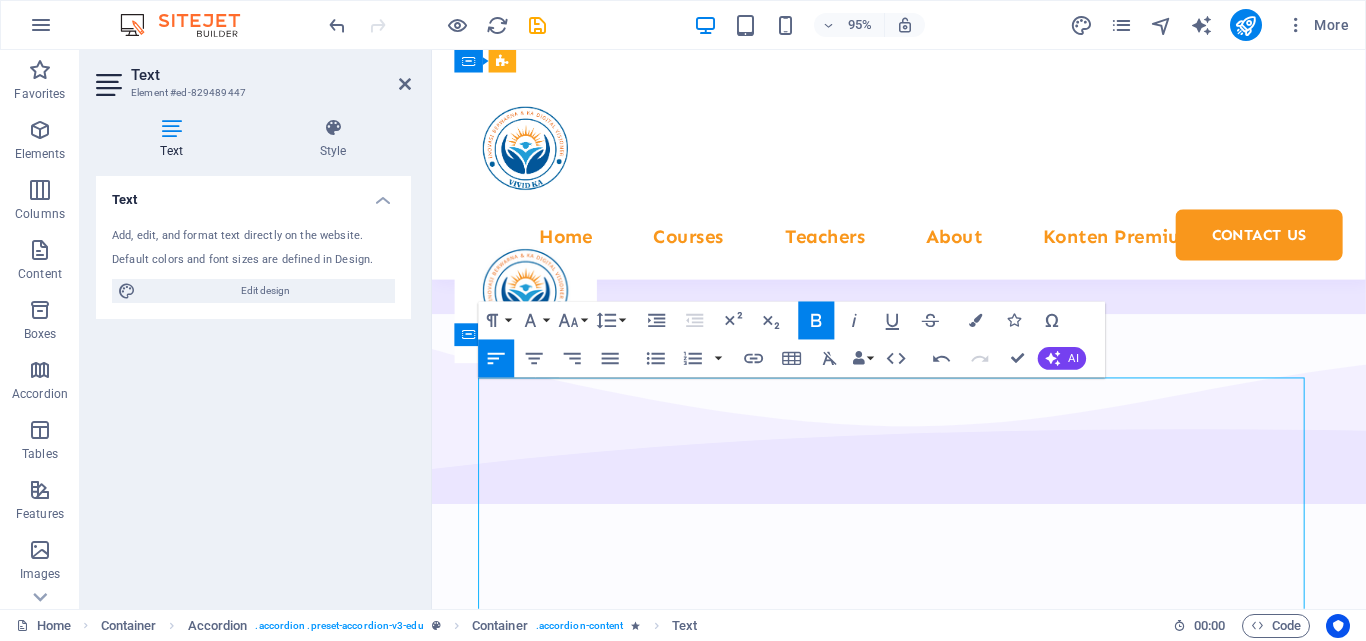 click on "nda merujuk pada  "Vivid KA"  sebagai sebuah platform atau konsep pembelajaran digital berbasis AI dengan moto  "Visionary Intelligence in Dynamic Artificial Intelligence" . Berdasarkan penjelasan Anda, berikut analisis dan penjabaran tentang apa yang mungkin disajikan oleh konten pembelajaran semacam ini: 1. Makna "Vivid KA" Visionary Intelligence : Kecerdasan yang visioner, artinya AI tidak hanya reaktif, tetapi mampu memprediksi, berinovasi, dan beradaptasi dengan tren masa depan. Dynamic Artificial Intelligence : AI yang dinamis, mampu belajar secara real-time, personalisasi konten, dan menyesuaikan kebutuhan pengguna. Ini mengindikasikan bahwa  Vivid KA  mungkin menawarkan: ✅ Sistem pembelajaran adaptif berbasis AI. ✅ Konten yang terus diperbarui sesuai perkembangan teknologi. ✅ Solusi kreatif untuk pendidikan, bisnis, atau pengembangan diri. 2. Kemungkinan Konten Pembelajaran yang Disajikan Jika  Vivid KA  adalah platform digital berbasis AI, berikut yang bisa dihadirkannya: A. Fitur Utama" at bounding box center (923, 9110) 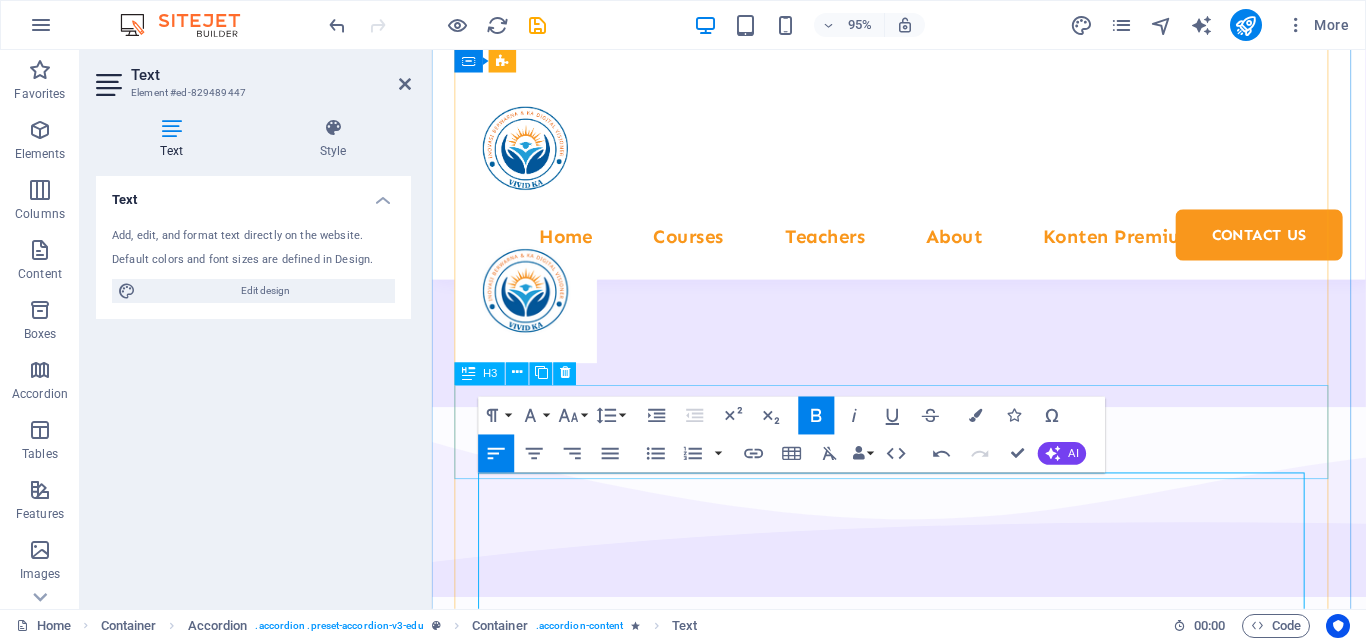 scroll, scrollTop: 10740, scrollLeft: 0, axis: vertical 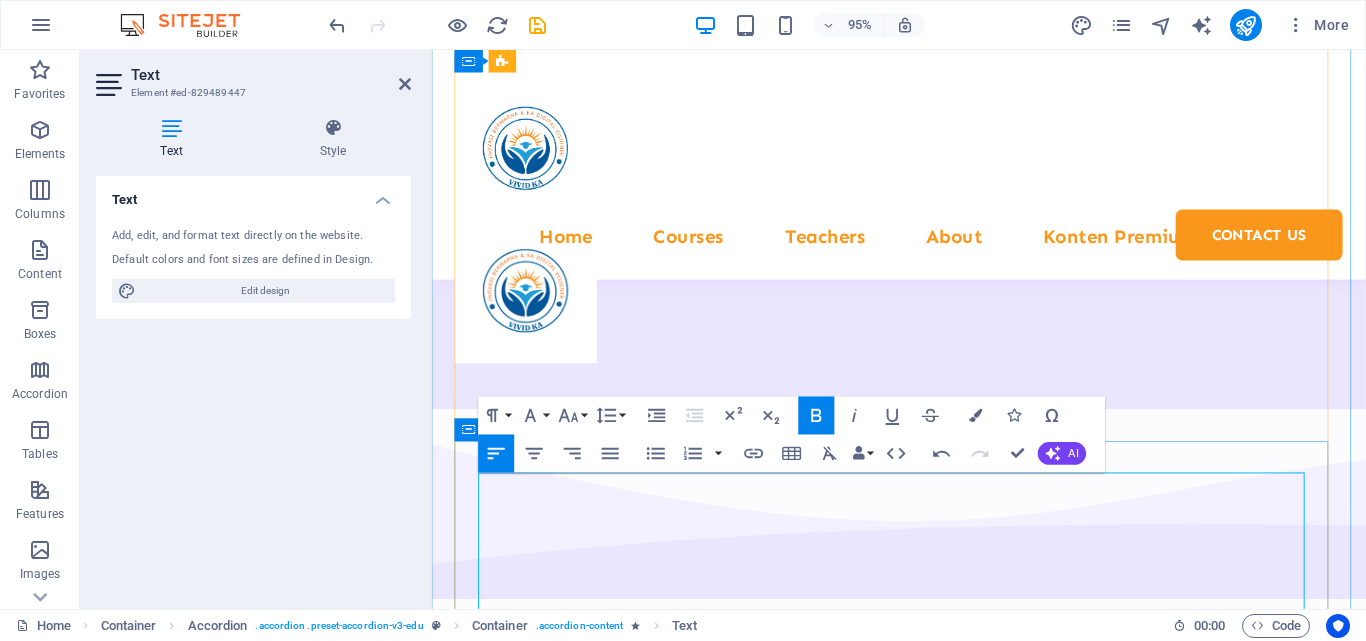 click on "nda merujuk pada  "Vivid KA"  sebagai sebuah platform atau konsep pembelajaran digital berbasis AI dengan moto  "Visionary Intelligence in Dynamic Artificial Intelligence" . Berdasarkan penjelasan Anda, berikut analisis dan penjabaran tentang apa yang mungkin disajikan oleh konten pembelajaran semacam ini:" at bounding box center [923, 8619] 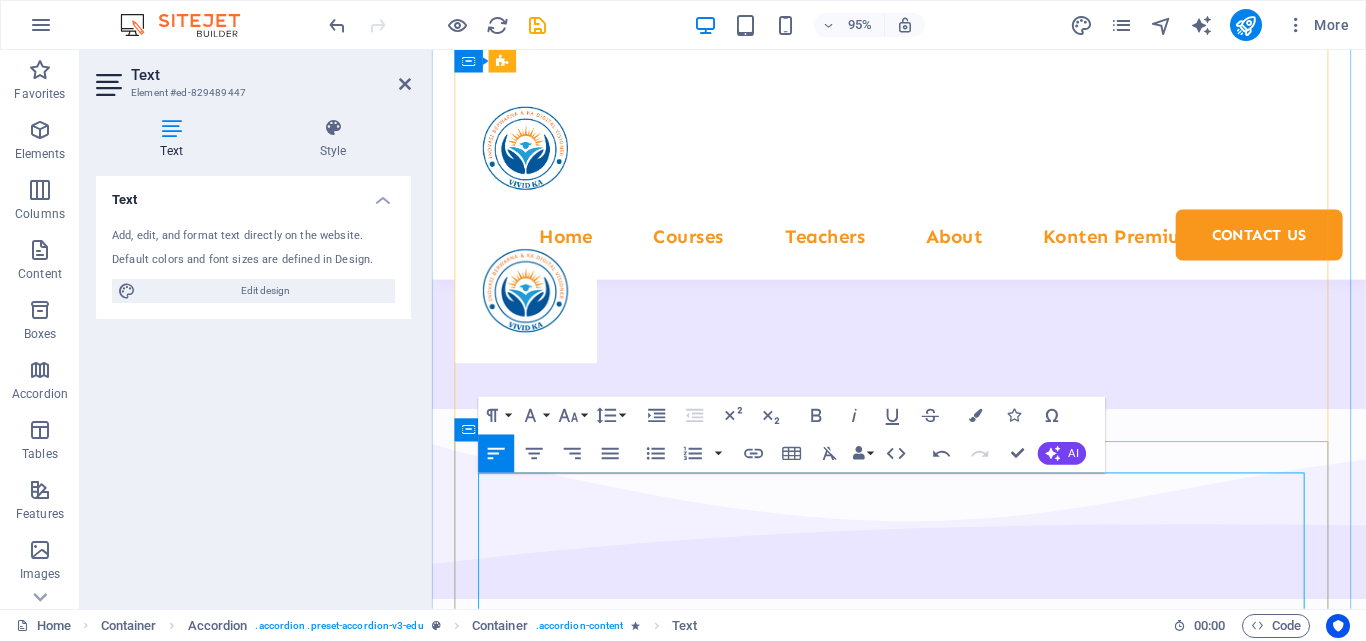 type 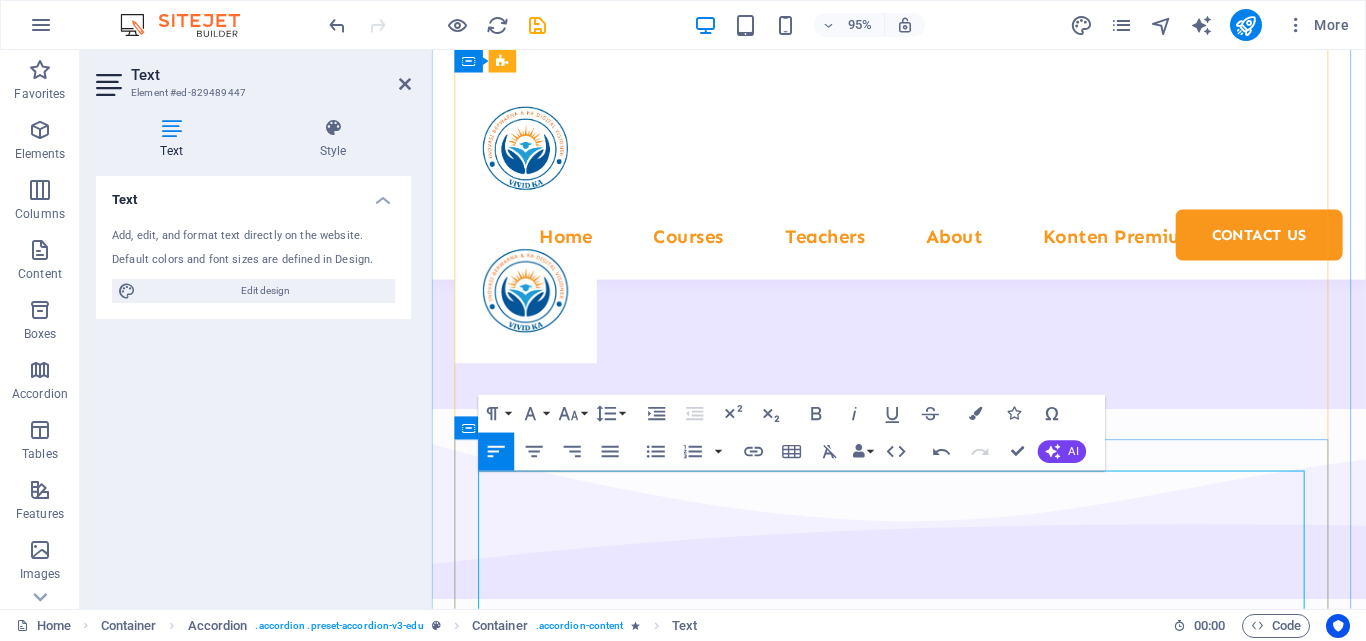 scroll, scrollTop: 10840, scrollLeft: 0, axis: vertical 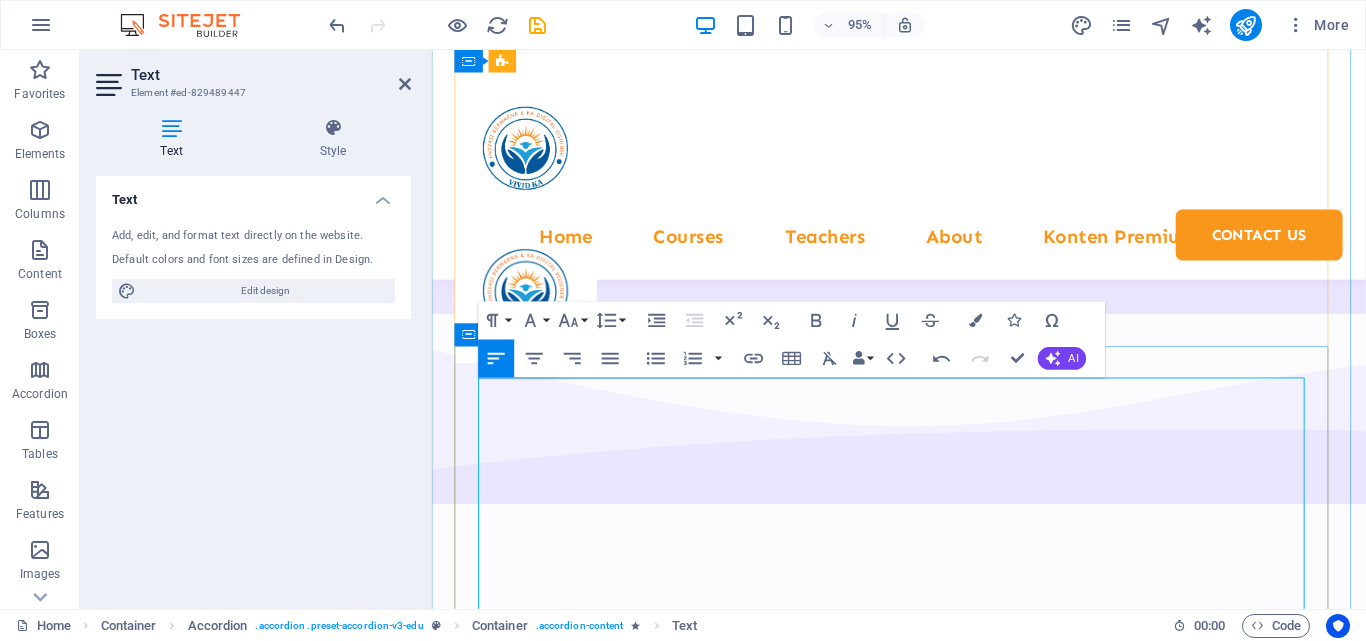 click on "Kami merujuk pada  "Vivid KA"  sebagai sebuah platform atau konsep pembelajaran digital berbasis AI dengan moto  "Visionary Intelligence in Dynamic Artificial Intelligence" . Berdasarkan penjelasan Anda, berikut analisis dan penjabaran tentang apa yang mungkin disajikan oleh konten pembelajaran semacam ini:  Makna "Vivid KA" Visionary Intelligence : Kecerdasan yang visioner, artinya AI tidak hanya reaktif, tetapi mampu memprediksi, berinovasi, dan beradaptasi dengan tren masa depan. Dynamic Artificial Intelligence : AI yang dinamis, mampu belajar secara real-time, personalisasi konten, dan menyesuaikan kebutuhan pengguna. Ini mengindikasikan bahwa  Vivid KA  mungkin menawarkan: ✅ Sistem pembelajaran adaptif berbasis AI. ✅ Konten yang terus diperbarui sesuai perkembangan teknologi. ✅ Solusi kreatif untuk pendidikan, bisnis, atau pengembangan diri. 2. Kemungkinan Konten Pembelajaran yang Disajikan Jika  Vivid KA  adalah platform digital berbasis AI, berikut yang bisa dihadirkannya: A. Fitur Utama" at bounding box center (923, 9110) 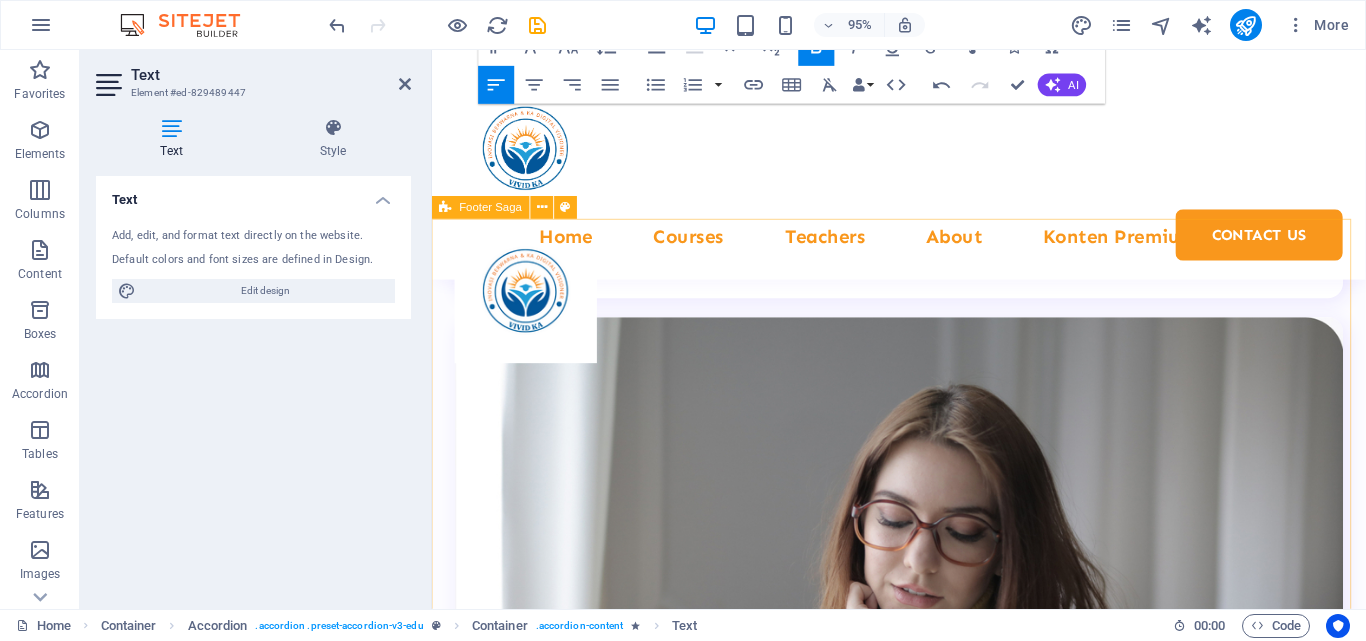 scroll, scrollTop: 12481, scrollLeft: 0, axis: vertical 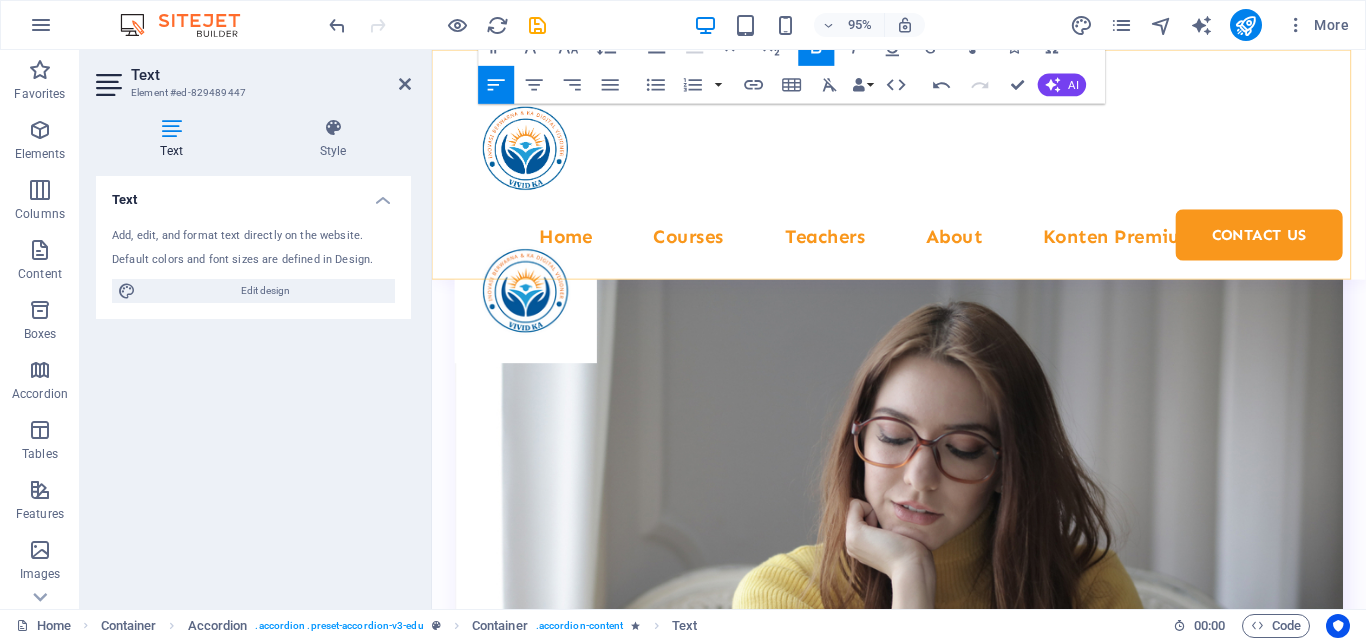 drag, startPoint x: 483, startPoint y: 464, endPoint x: 739, endPoint y: 180, distance: 382.35062 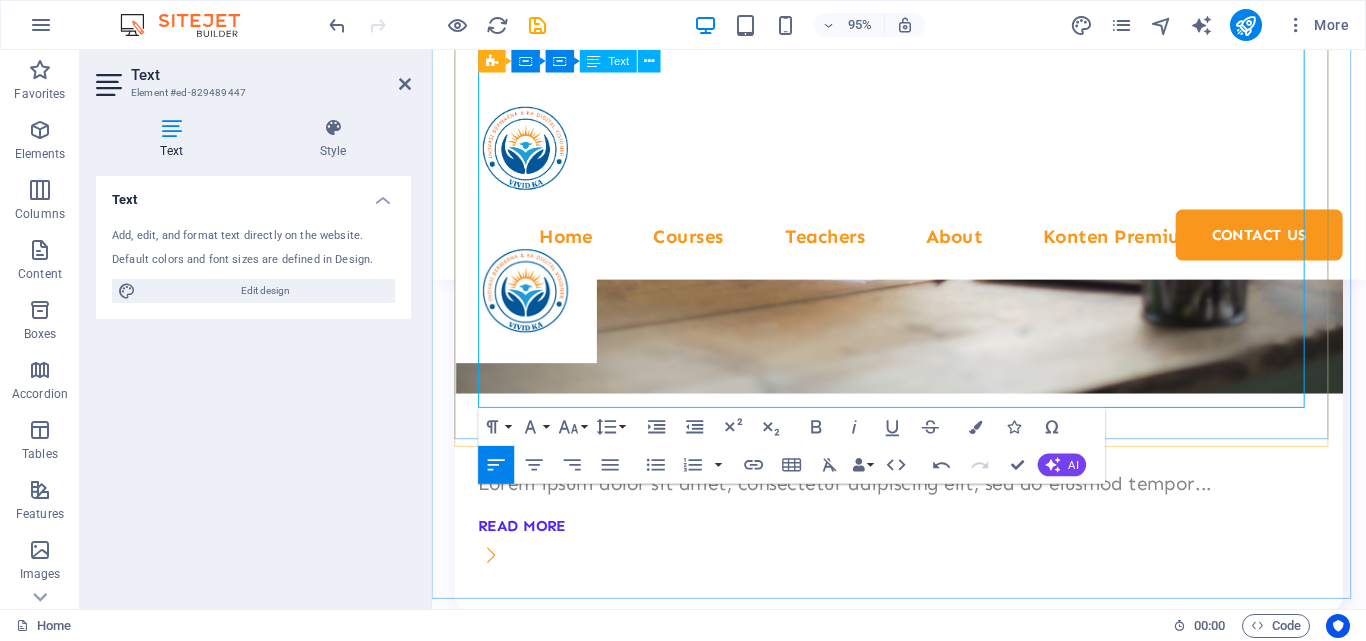 scroll, scrollTop: 12081, scrollLeft: 0, axis: vertical 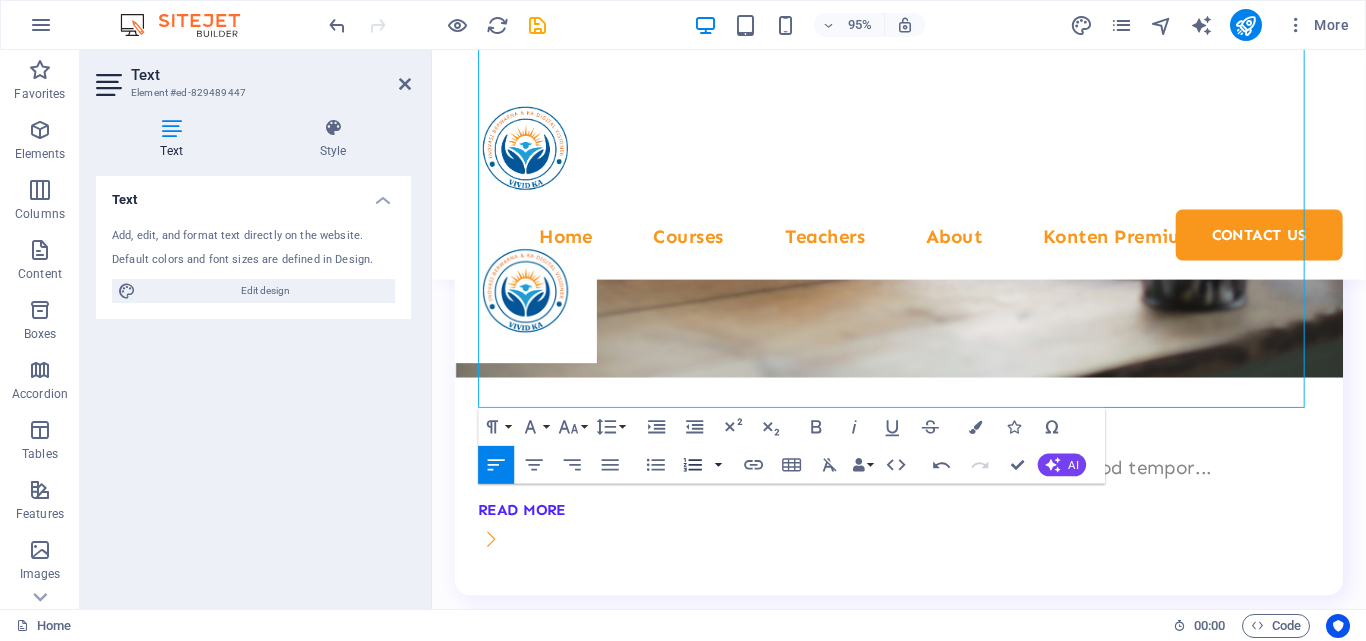 click at bounding box center (718, 465) 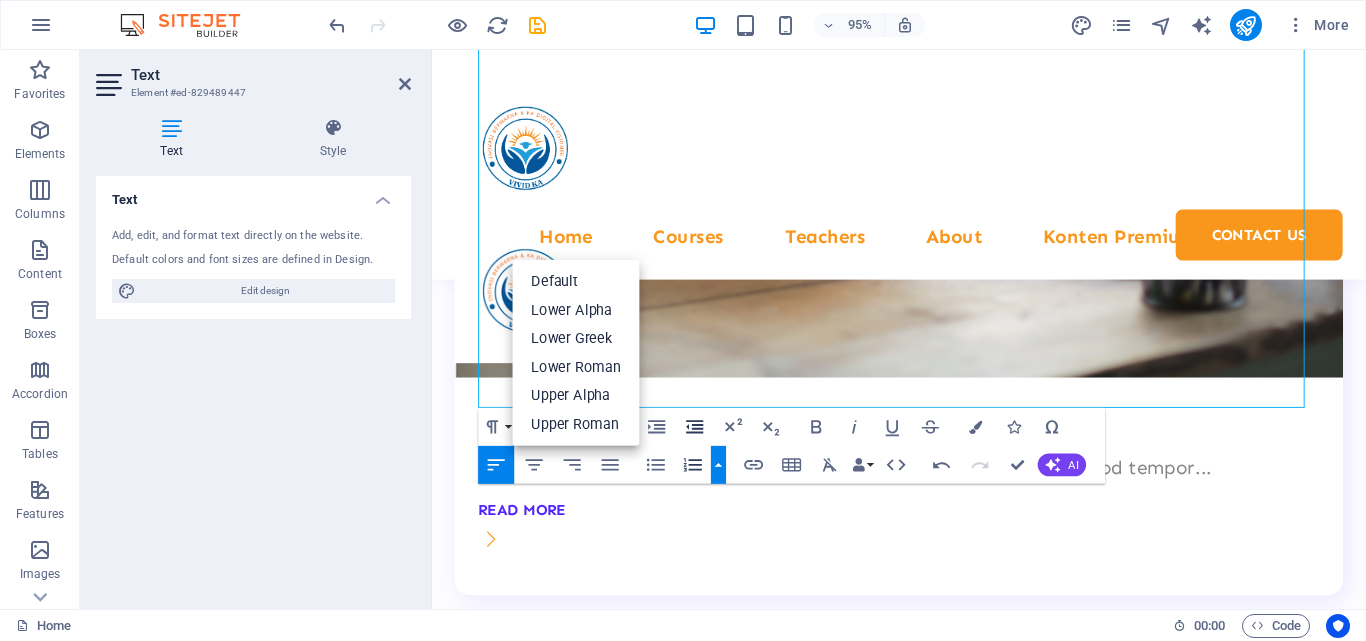 click 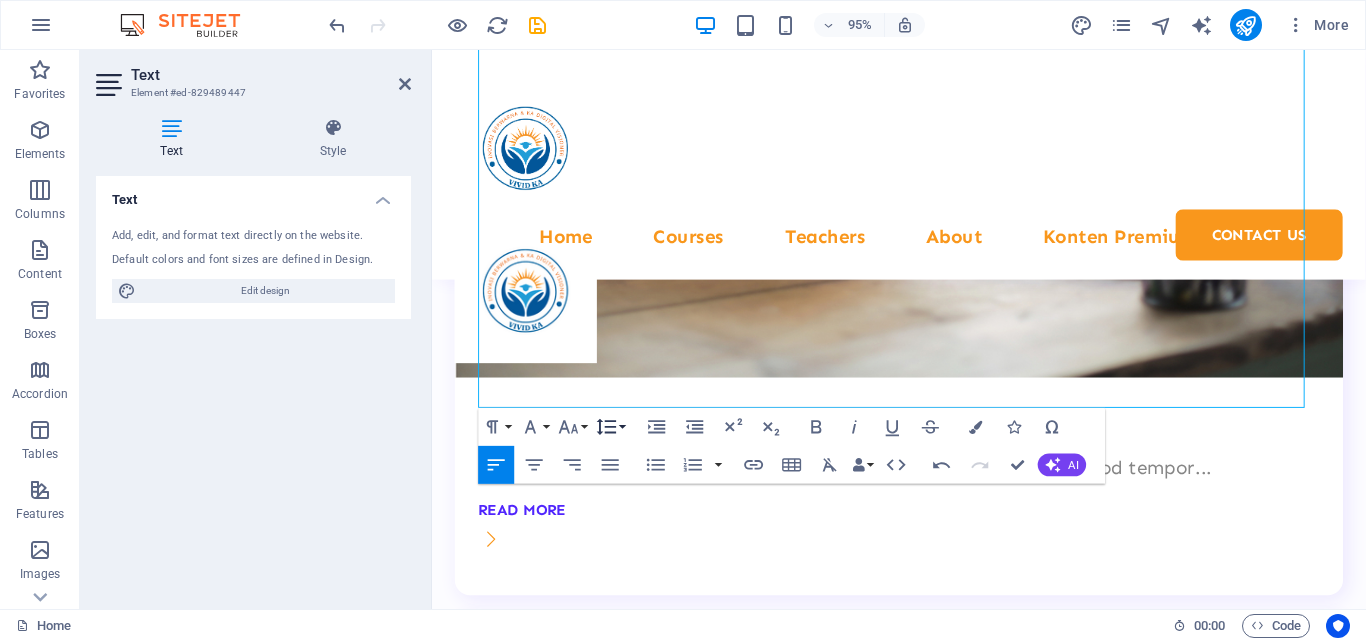 click on "Line Height" at bounding box center [611, 427] 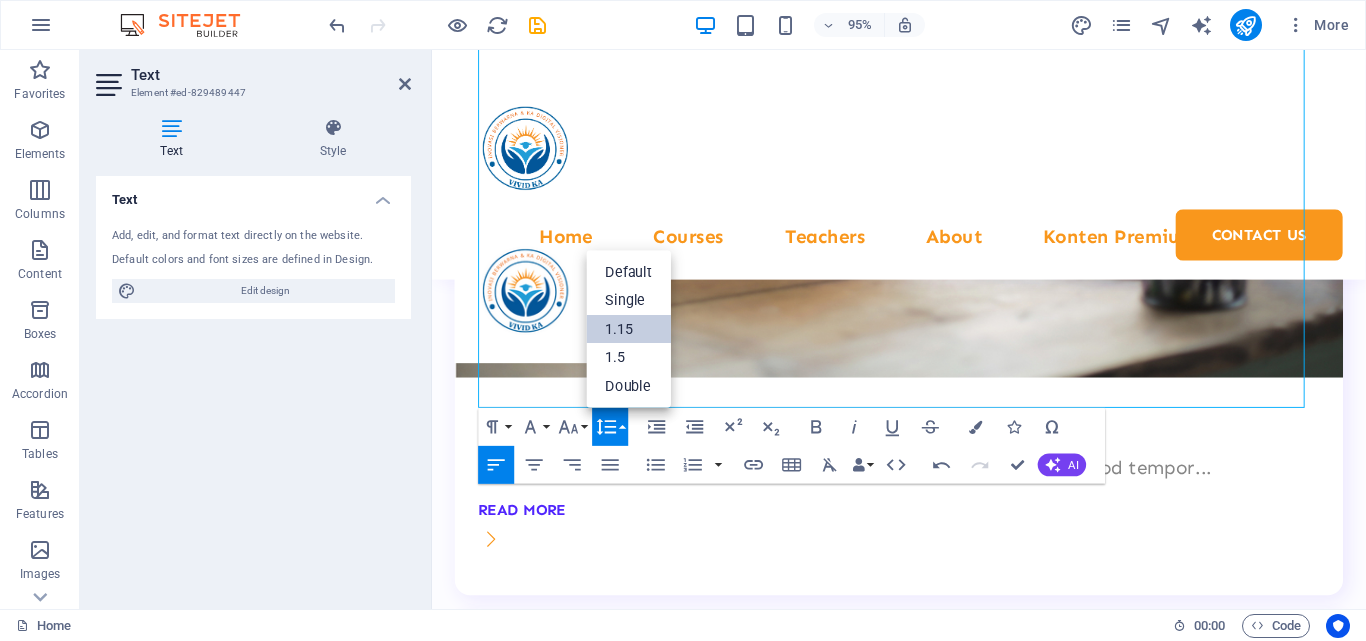 click on "1.15" at bounding box center [629, 329] 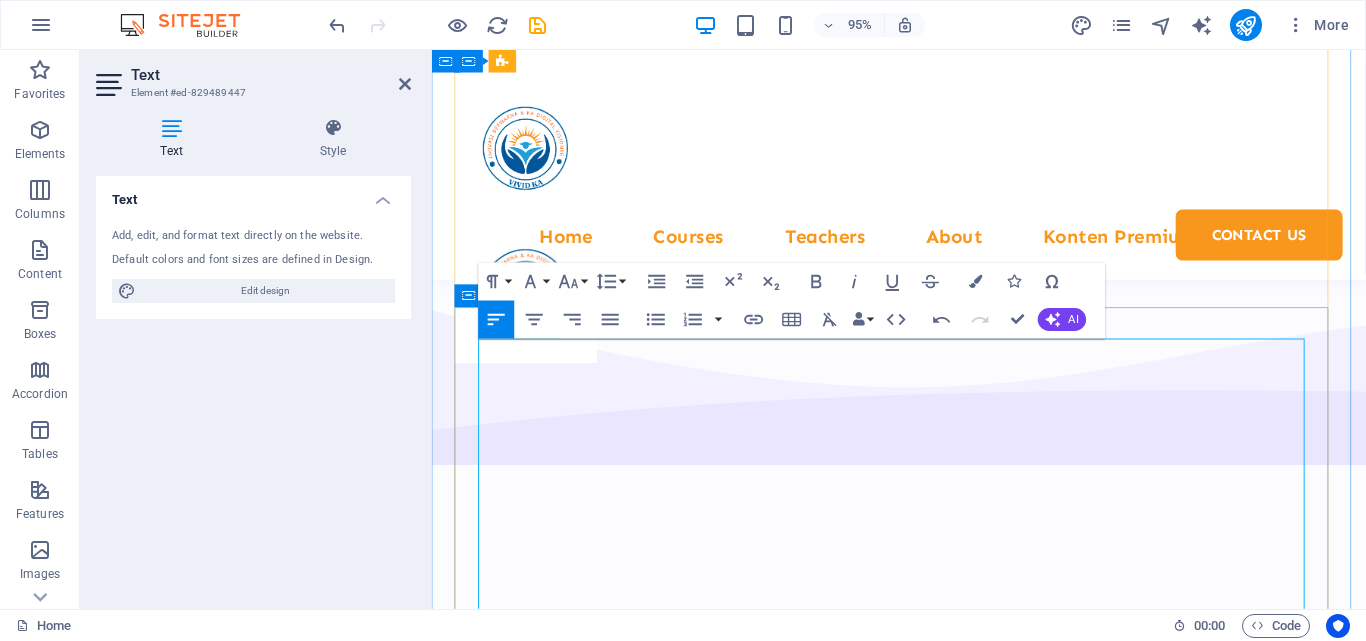 scroll, scrollTop: 10781, scrollLeft: 0, axis: vertical 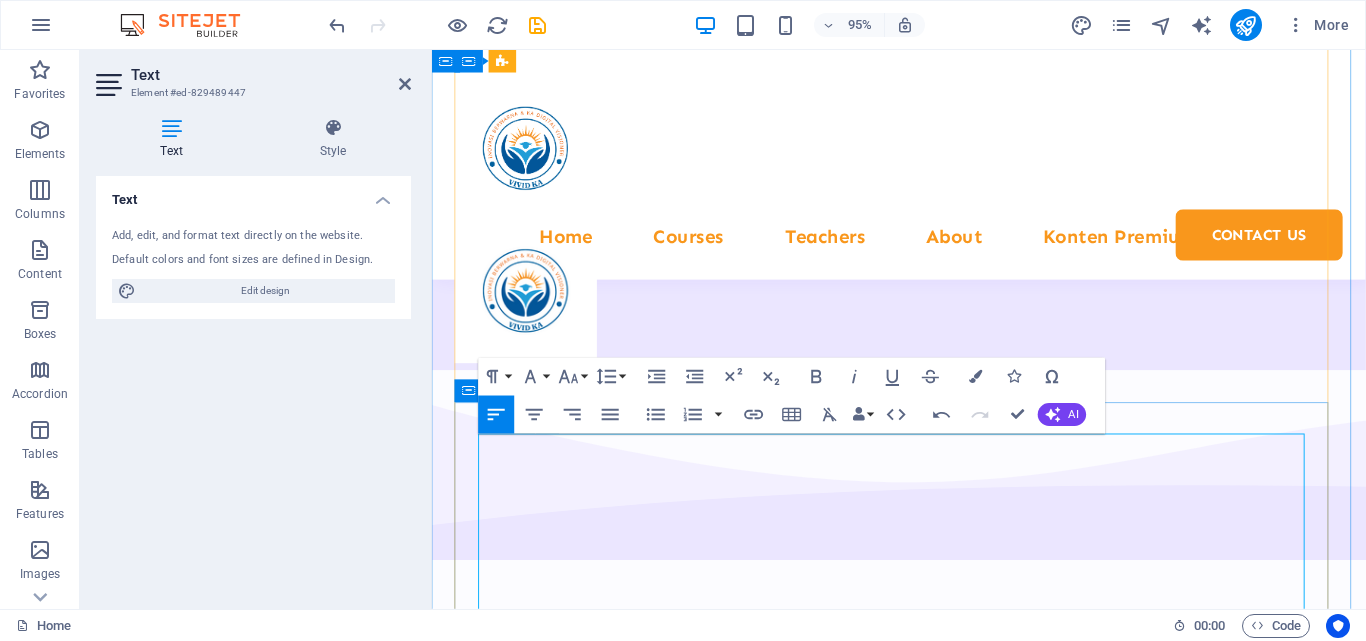 click on "Kami merujuk pada  "Vivid KA"  sebagai sebuah platform atau konsep pembelajaran digital berbasis AI dengan moto  "Visionary Intelligence in Dynamic Artificial Intelligence" . Berdasarkan penjelasan Anda, berikut analisis dan penjabaran tentang apa yang mungkin disajikan oleh konten pembelajaran semacam ini:  Makna "Vivid KA" Visionary Intelligence : Kecerdasan yang visioner, artinya AI tidak hanya reaktif, tetapi mampu memprediksi, berinovasi, dan beradaptasi dengan tren masa depan. Dynamic Artificial Intelligence : AI yang dinamis, mampu belajar secara real-time, personalisasi konten, dan menyesuaikan kebutuhan pengguna. Ini mengindikasikan bahwa  Vivid KA  mungkin menawarkan: ✅ Sistem pembelajaran adaptif berbasis AI. ✅ Konten yang terus diperbarui sesuai perkembangan teknologi. ✅ Solusi kreatif untuk pendidikan, bisnis, atau pengembangan diri. 2. Kemungkinan Konten Pembelajaran yang Disajikan Jika  Vivid KA  adalah platform digital berbasis AI, berikut yang bisa dihadirkannya: A. Fitur Utama" at bounding box center (923, 9046) 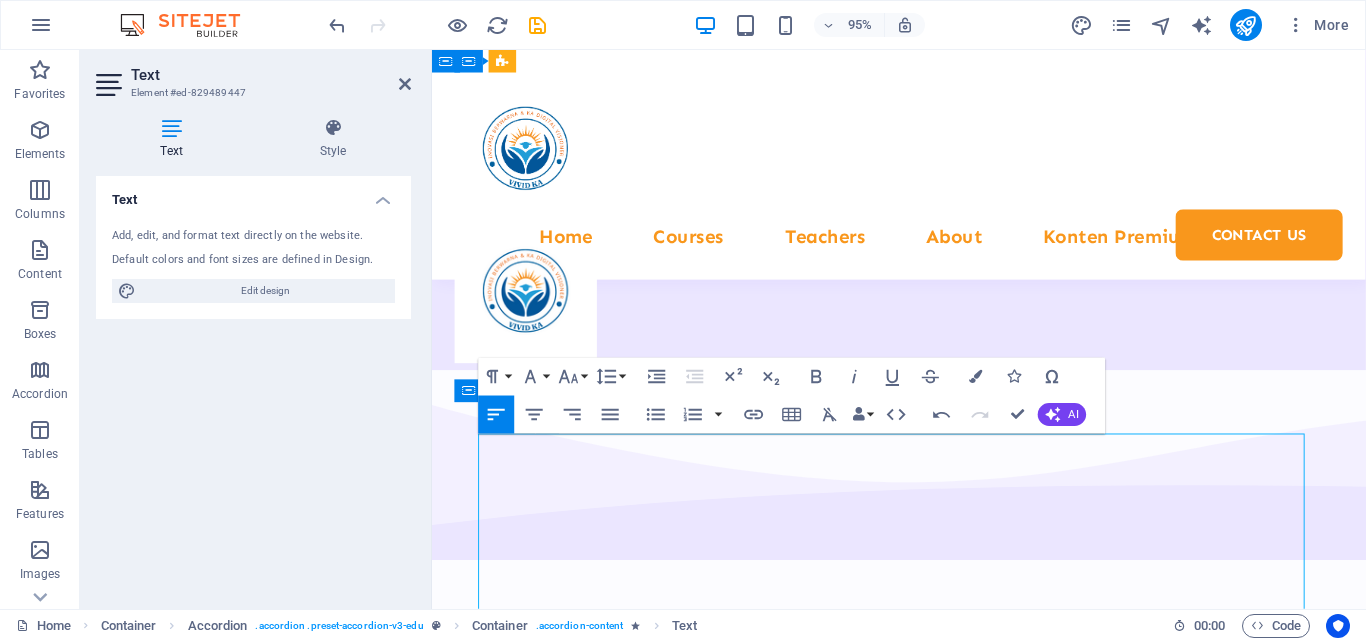 click on "Kami merujuk pada  "Vivid KA"  sebagai sebuah platform atau konsep pembelajaran digital berbasis AI dengan moto  "Visionary Intelligence in Dynamic Artificial Intelligence" . Berdasarkan penjelasan Anda, berikut analisis dan penjabaran tentang apa yang mungkin disajikan oleh konten pembelajaran semacam ini:  Makna "Vivid KA" Visionary Intelligence : Kecerdasan yang visioner, artinya AI tidak hanya reaktif, tetapi mampu memprediksi, berinovasi, dan beradaptasi dengan tren masa depan. Dynamic Artificial Intelligence : AI yang dinamis, mampu belajar secara real-time, personalisasi konten, dan menyesuaikan kebutuhan pengguna. Ini mengindikasikan bahwa  Vivid KA  mungkin menawarkan: ✅ Sistem pembelajaran adaptif berbasis AI. ✅ Konten yang terus diperbarui sesuai perkembangan teknologi. ✅ Solusi kreatif untuk pendidikan, bisnis, atau pengembangan diri. 2. Kemungkinan Konten Pembelajaran yang Disajikan Jika  Vivid KA  adalah platform digital berbasis AI, berikut yang bisa dihadirkannya: A. Fitur Utama" at bounding box center (923, 9046) 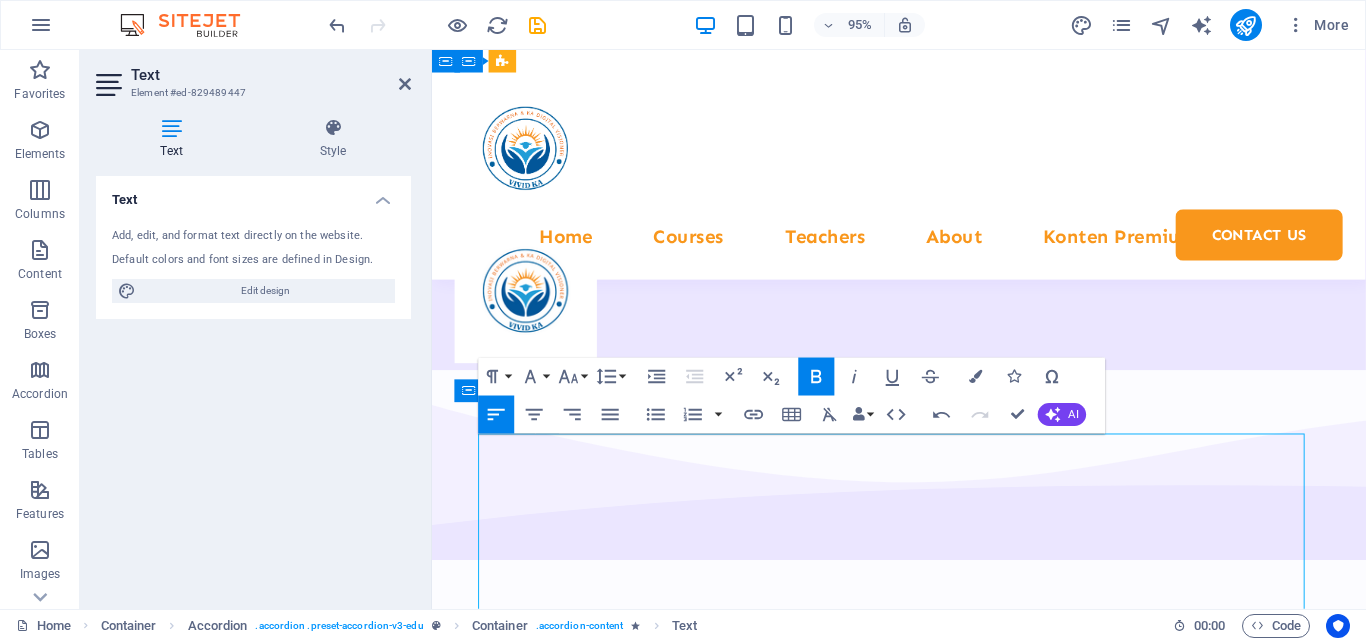 click on "Kami merujuk pada  "Vivid KA"  sebagai sebuah platform atau konsep pembelajaran digital berbasis AI dengan moto  "Visionary Intelligence in Dynamic Artificial Intelligence" . Berdasarkan penjelasan Anda, berikut analisis dan penjabaran tentang apa yang mungkin disajikan oleh konten pembelajaran semacam ini: Makna "Vivid KA" Visionary Intelligence : Kecerdasan yang visioner, artinya AI tidak hanya reaktif, tetapi mampu memprediksi, berinovasi, dan beradaptasi dengan tren masa depan. Dynamic Artificial Intelligence : AI yang dinamis, mampu belajar secara real-time, personalisasi konten, dan menyesuaikan kebutuhan pengguna. Ini mengindikasikan bahwa  Vivid KA  mungkin menawarkan: ✅ Sistem pembelajaran adaptif berbasis AI. ✅ Konten yang terus diperbarui sesuai perkembangan teknologi. ✅ Solusi kreatif untuk pendidikan, bisnis, atau pengembangan diri. 2. Kemungkinan Konten Pembelajaran yang Disajikan Jika  Vivid KA  adalah platform digital berbasis AI, berikut yang bisa dihadirkannya: A. Fitur Utama" at bounding box center (923, 9046) 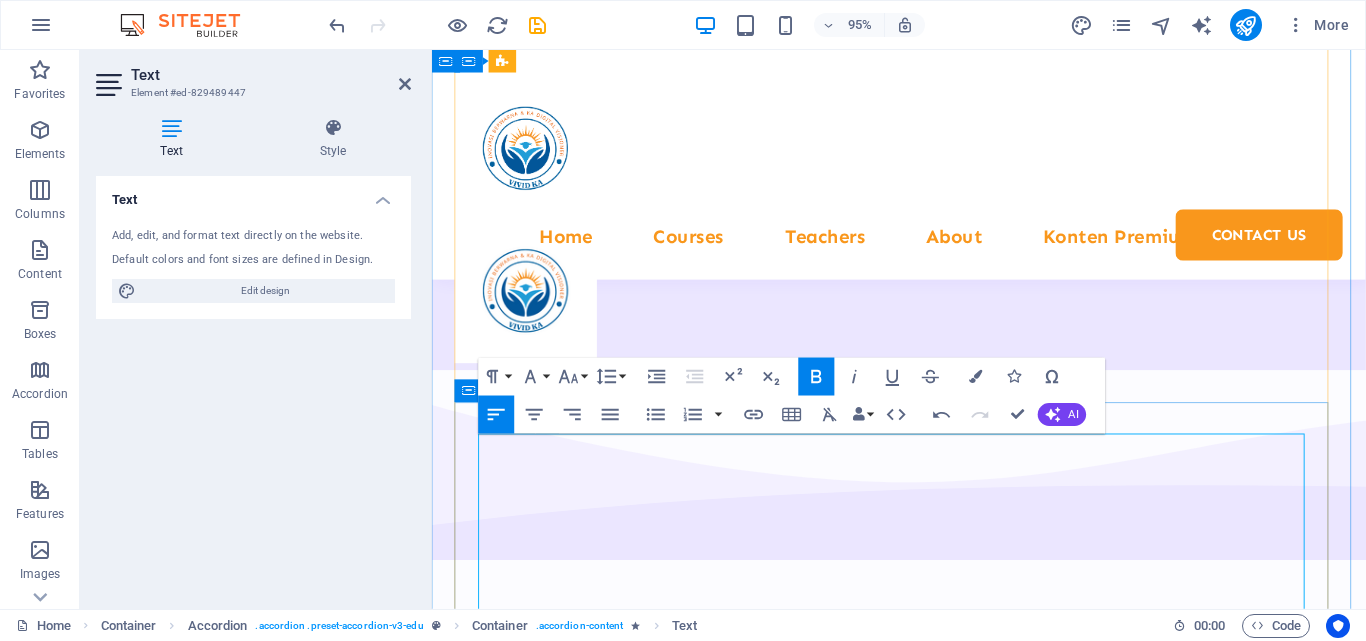 click on "Kami merujuk pada  "Vivid KA"  sebagai sebuah platform atau konsep pembelajaran digital berbasis AI dengan moto  "Visionary Intelligence in Dynamic Artificial Intelligence" . Berdasarkan penjelasan Anda, berikut analisis dan penjabaran tentang apa yang mungkin disajikan oleh konten pembelajaran semacam ini: Makna "Vivid KA" Visionary Intelligence : Kecerdasan yang visioner, artinya AI tidak hanya reaktif, tetapi mampu memprediksi, berinovasi, dan beradaptasi dengan tren masa depan. Dynamic Artificial Intelligence : AI yang dinamis, mampu belajar secara real-time, personalisasi konten, dan menyesuaikan kebutuhan pengguna. Ini mengindikasikan bahwa  Vivid KA  mungkin menawarkan: ✅ Sistem pembelajaran adaptif berbasis AI. ✅ Konten yang terus diperbarui sesuai perkembangan teknologi. ✅ Solusi kreatif untuk pendidikan, bisnis, atau pengembangan diri. 2. Kemungkinan Konten Pembelajaran yang Disajikan Jika  Vivid KA  adalah platform digital berbasis AI, berikut yang bisa dihadirkannya: A. Fitur Utama" at bounding box center (923, 9046) 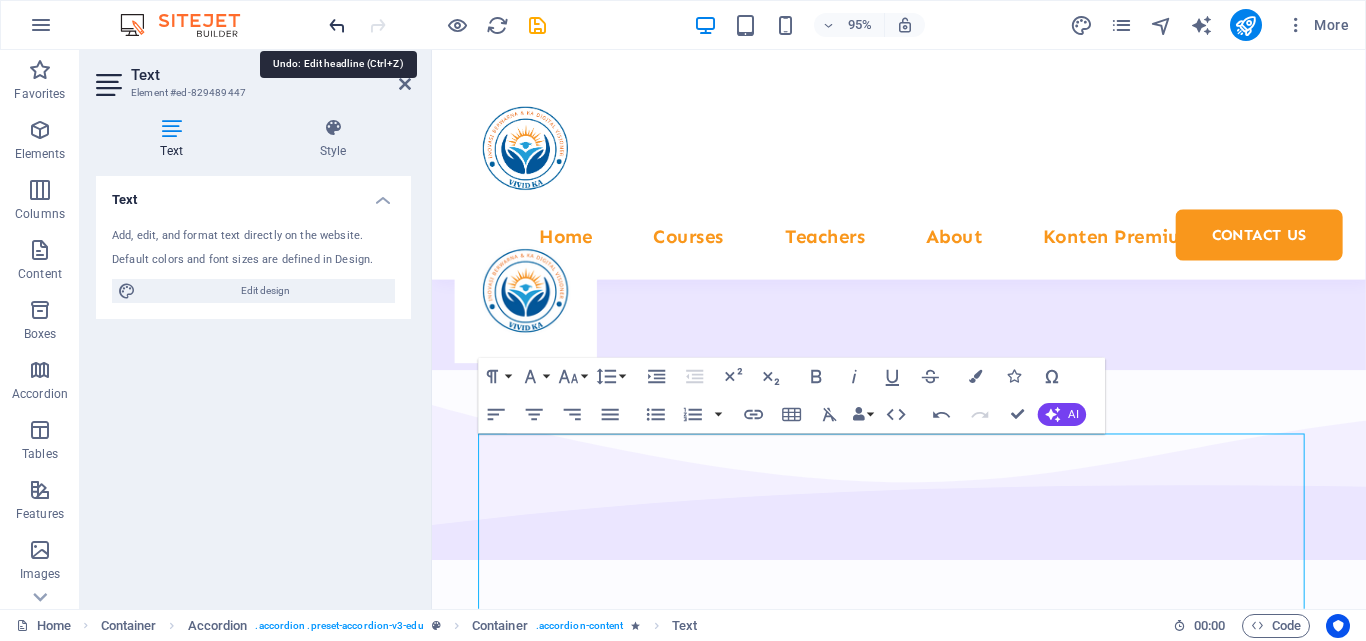 click at bounding box center [337, 25] 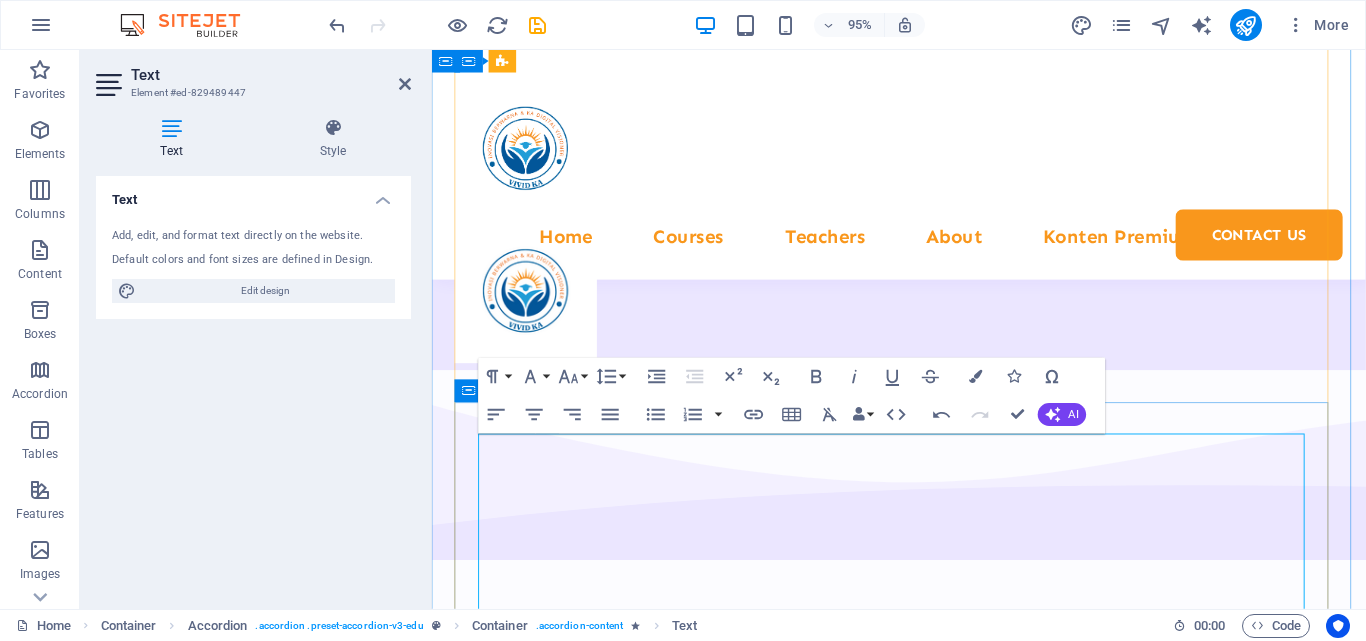 click on "Kami merujuk pada "Vivid KA" sebagai sebuah platform atau konsep pembelajaran digital berbasis AI dengan moto "Visionary Intelligence in Dynamic Artificial Intelligence" . Berdasarkan penjelasan Anda, berikut analisis dan penjabaran tentang apa yang mungkin disajikan oleh konten pembelajaran semacam ini: akna "Vivid KA" Visionary Intelligence : Kecerdasan yang visioner, artinya AI tidak hanya reaktif, tetapi mampu memprediksi, berinovasi, dan beradaptasi dengan tren masa depan. Dynamic Artificial Intelligence : AI yang dinamis, mampu belajar secara real-time, personalisasi konten, dan menyesuaikan kebutuhan pengguna. Ini mengindikasikan bahwa Vivid KA mungkin menawarkan: ✅ Sistem pembelajaran adaptif berbasis AI. ✅ Konten yang terus diperbarui sesuai perkembangan teknologi. ✅ Solusi kreatif untuk pendidikan, bisnis, atau pengembangan diri. 2. Kemungkinan Konten Pembelajaran yang Disajikan Jika Vivid KA adalah platform digital berbasis AI, berikut yang bisa dihadirkannya: A. Fitur Utama" at bounding box center (923, 9046) 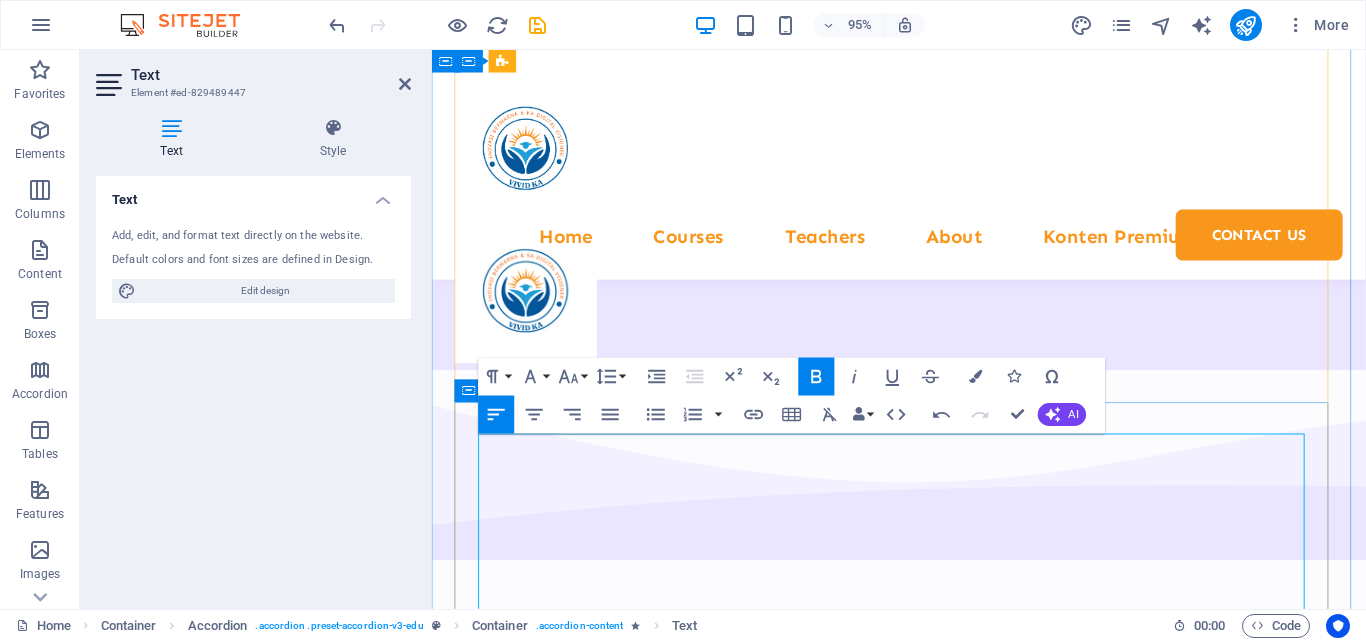 click on "Kami merujuk pada "Vivid KA" sebagai sebuah platform atau konsep pembelajaran digital berbasis AI dengan moto "Visionary Intelligence in Dynamic Artificial Intelligence" . Berdasarkan penjelasan Anda, berikut analisis dan penjabaran tentang apa yang mungkin disajikan oleh konten pembelajaran semacam ini: akna "Vivid KA" Visionary Intelligence : Kecerdasan yang visioner, artinya AI tidak hanya reaktif, tetapi mampu memprediksi, berinovasi, dan beradaptasi dengan tren masa depan. Dynamic Artificial Intelligence : AI yang dinamis, mampu belajar secara real-time, personalisasi konten, dan menyesuaikan kebutuhan pengguna. Ini mengindikasikan bahwa Vivid KA mungkin menawarkan: ✅ Sistem pembelajaran adaptif berbasis AI. ✅ Konten yang terus diperbarui sesuai perkembangan teknologi. ✅ Solusi kreatif untuk pendidikan, bisnis, atau pengembangan diri. 2. Kemungkinan Konten Pembelajaran yang Disajikan Jika Vivid KA adalah platform digital berbasis AI, berikut yang bisa dihadirkannya: A. Fitur Utama" at bounding box center [923, 9046] 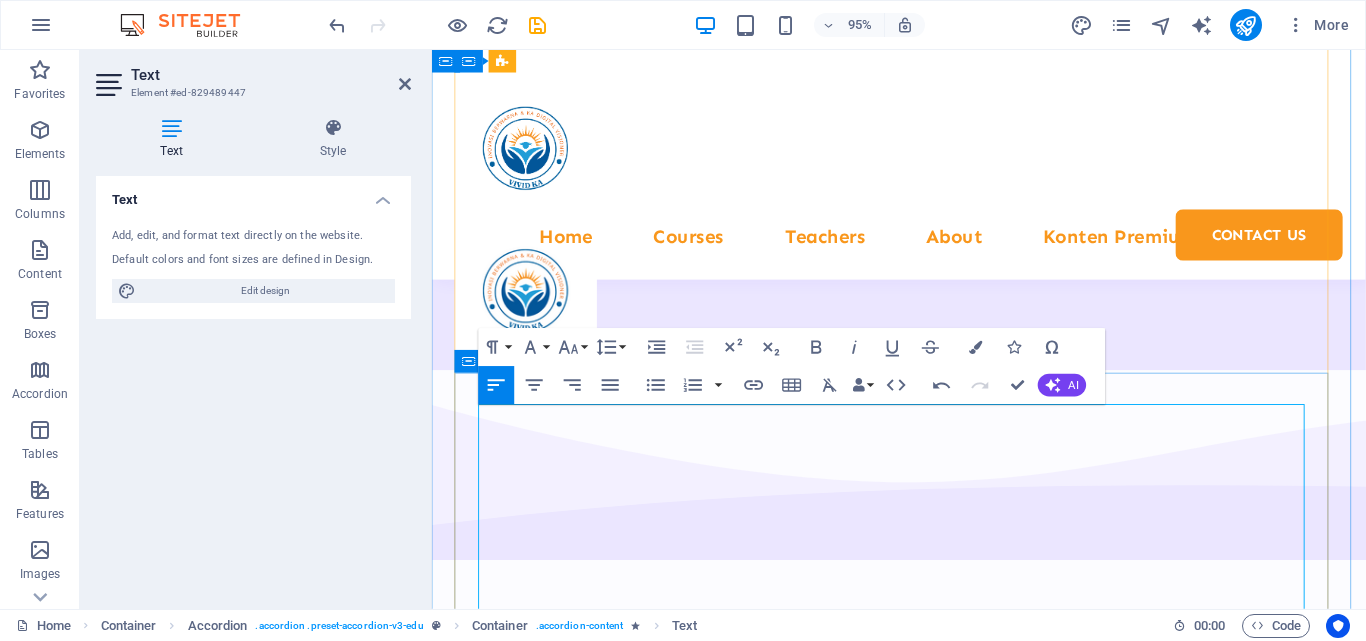 scroll, scrollTop: 10881, scrollLeft: 0, axis: vertical 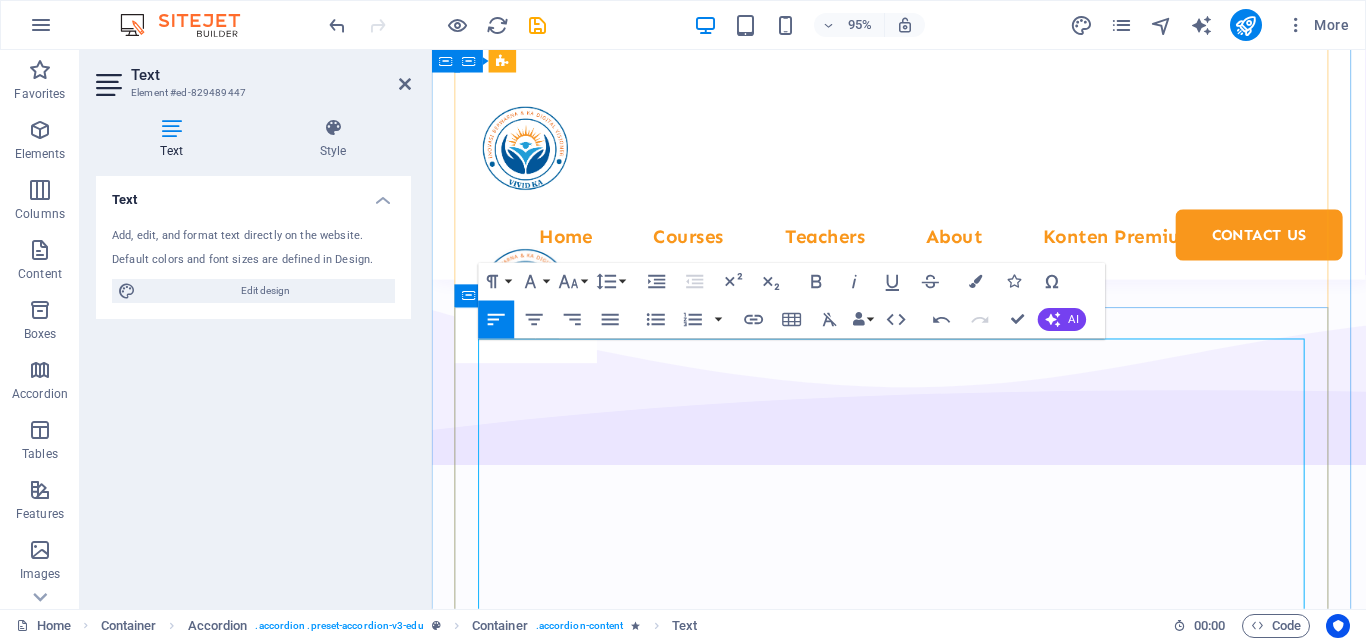 drag, startPoint x: 524, startPoint y: 464, endPoint x: 823, endPoint y: 573, distance: 318.24832 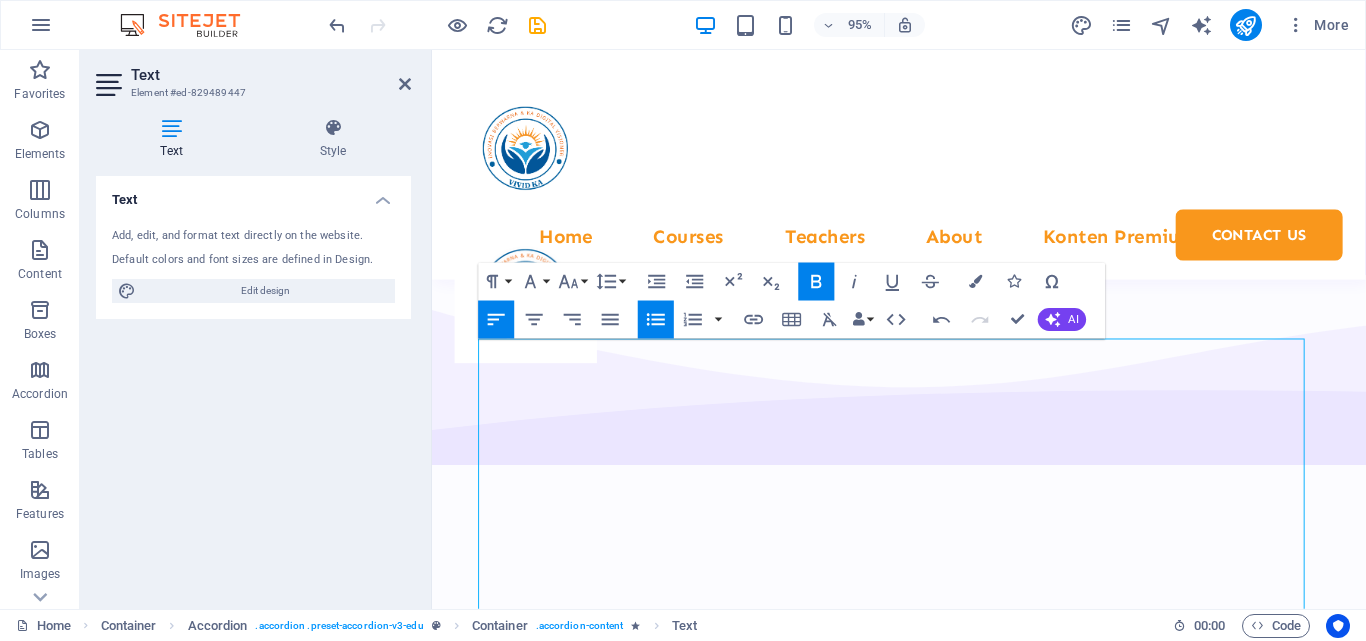 click 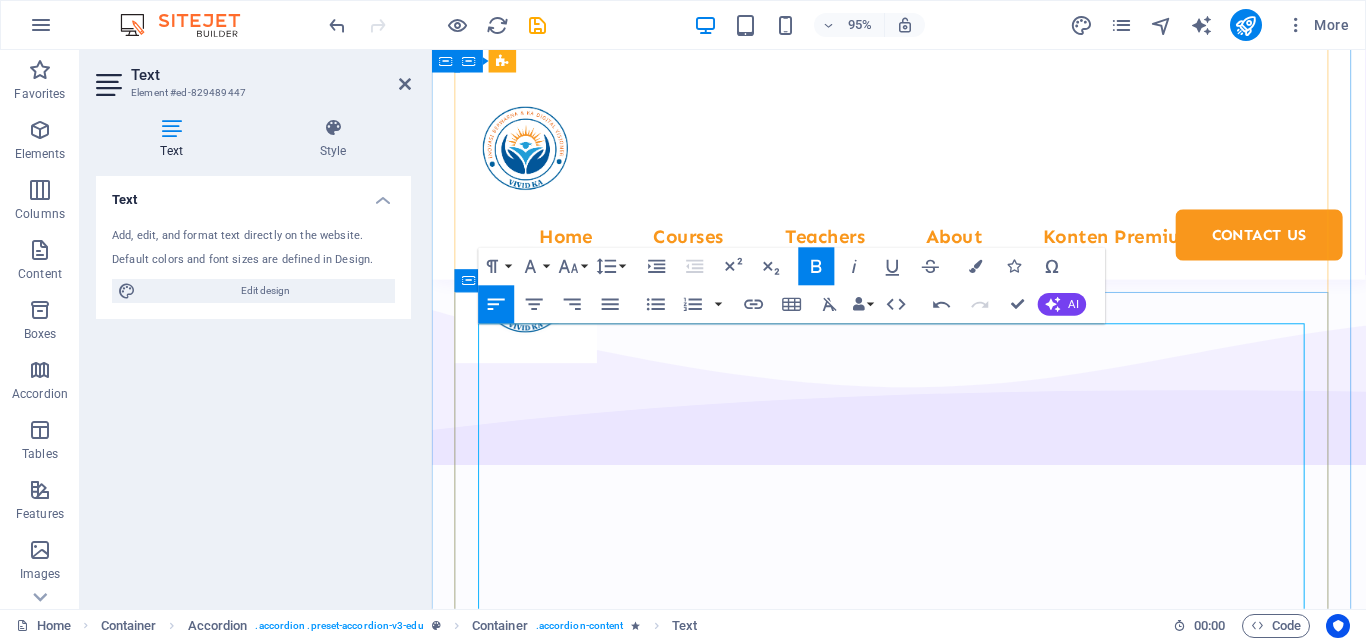 scroll, scrollTop: 11081, scrollLeft: 0, axis: vertical 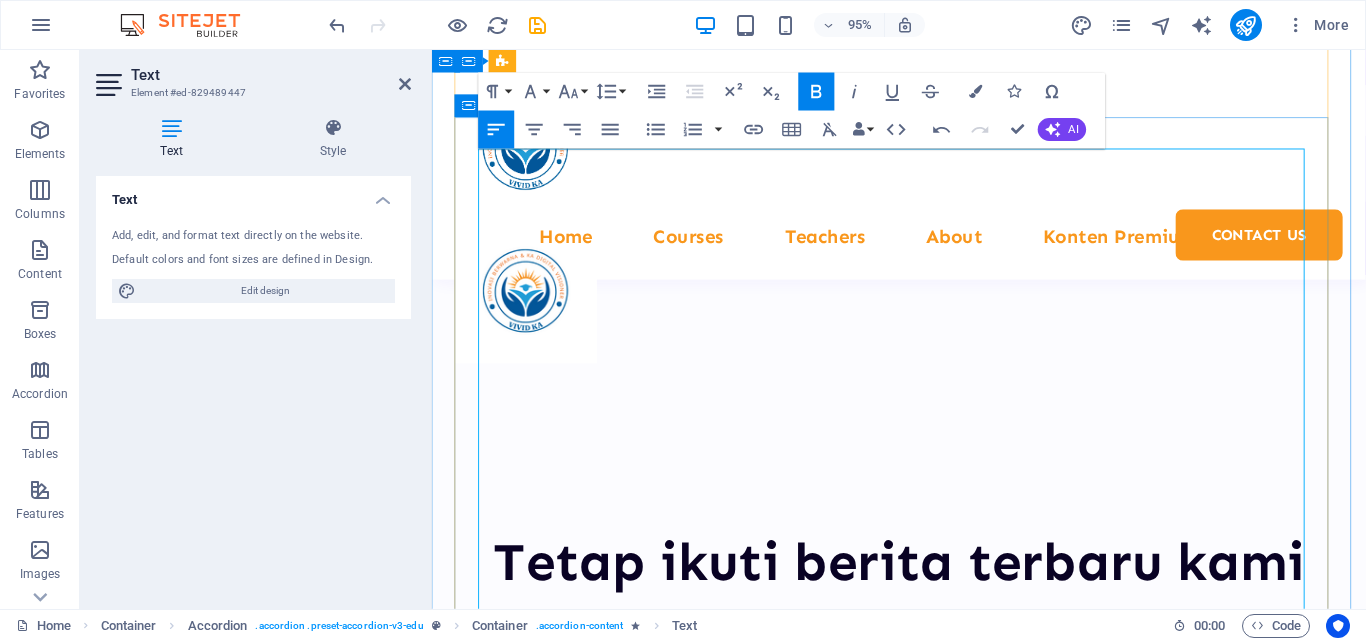 click on "Kami merujuk pada  "Vivid KA"  sebagai sebuah platform atau konsep pembelajaran digital berbasis AI dengan moto  "Visionary Intelligence in Dynamic Artificial Intelligence" . Berdasarkan penjelasan Anda, berikut analisis dan penjabaran tentang apa yang mungkin disajikan oleh konten pembelajaran semacam ini: Makna "Vivid KA" Visionary Intelligence : Kecerdasan yang visioner, artinya AI tidak hanya reaktif, tetapi mampu memprediksi, berinovasi, dan beradaptasi dengan tren masa depan. Dynamic Artificial Intelligence : AI yang dinamis, mampu belajar secara real-time, personalisasi konten, dan menyesuaikan kebutuhan pengguna. Ini mengindikasikan bahwa  Vivid KA  mungkin menawarkan: ✅ Sistem pembelajaran adaptif berbasis AI. ✅ Konten yang terus diperbarui sesuai perkembangan teknologi. ✅ Solusi kreatif untuk pendidikan, bisnis, atau pengembangan diri. 2. Kemungkinan Konten Pembelajaran yang Disajikan Jika  Vivid KA  adalah platform digital berbasis AI, berikut yang bisa dihadirkannya: A. Fitur Utama" at bounding box center (923, 8694) 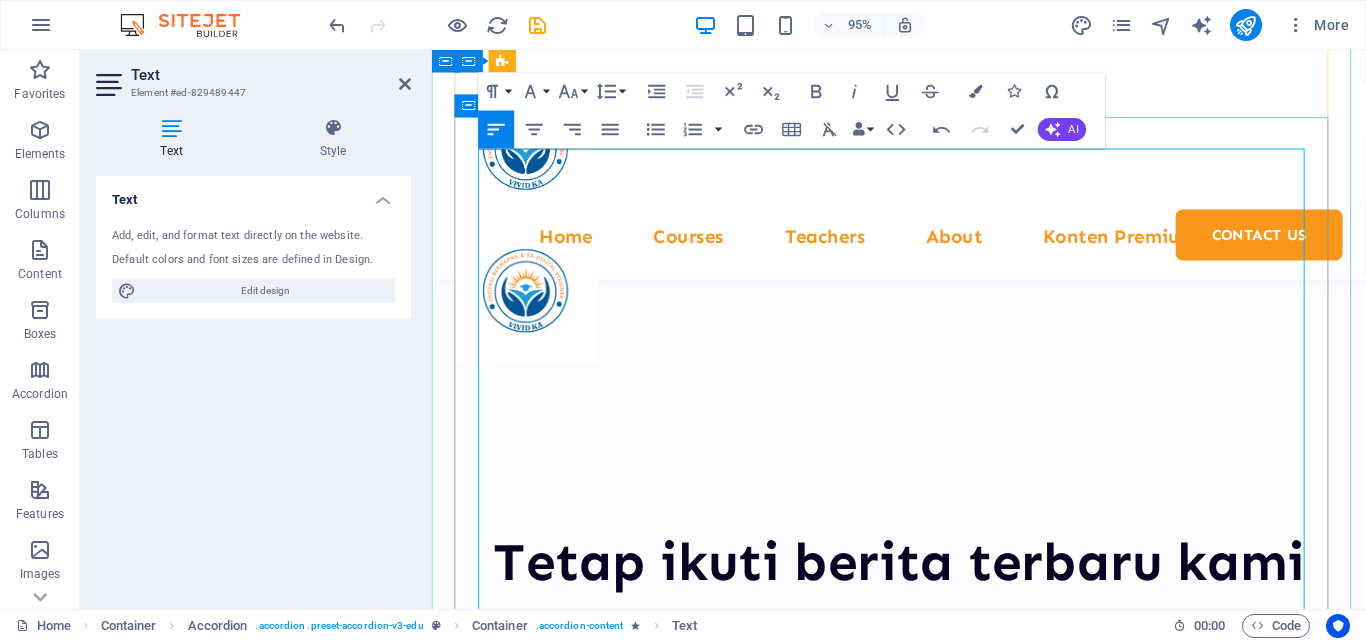 click on "Kemungkinan Konten Pembelajaran yang Disajikan" at bounding box center [683, 8532] 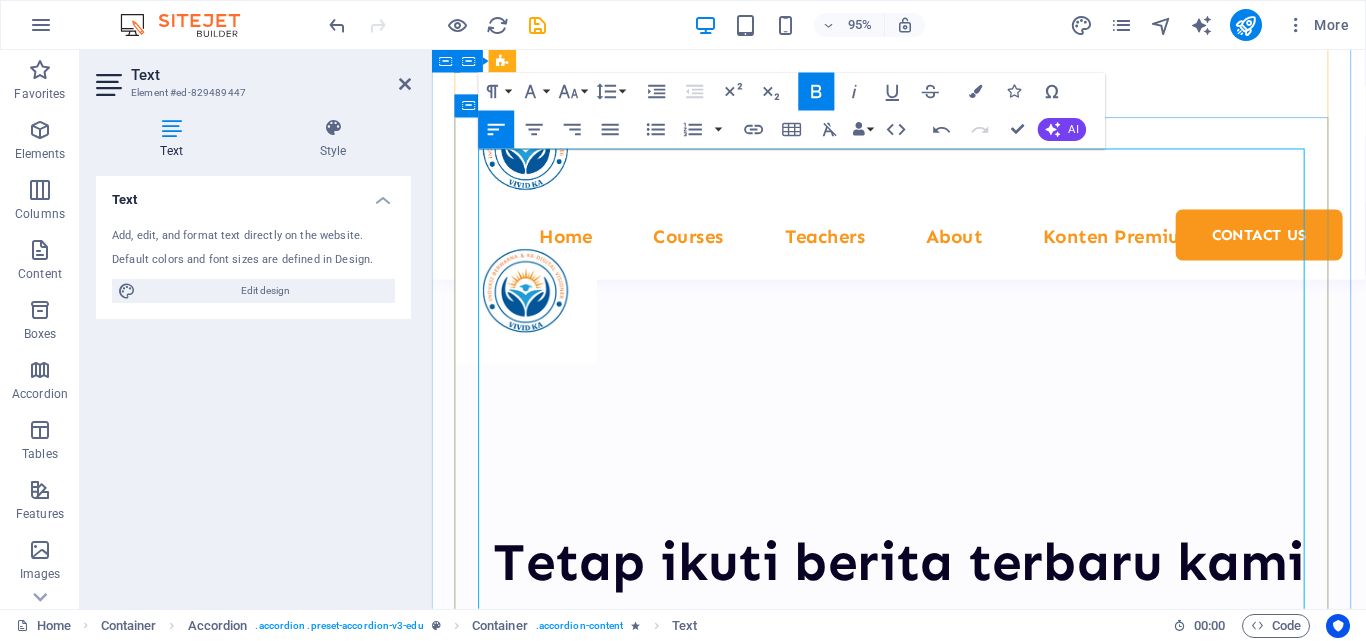 click on "A. Fitur Utama" at bounding box center [923, 8602] 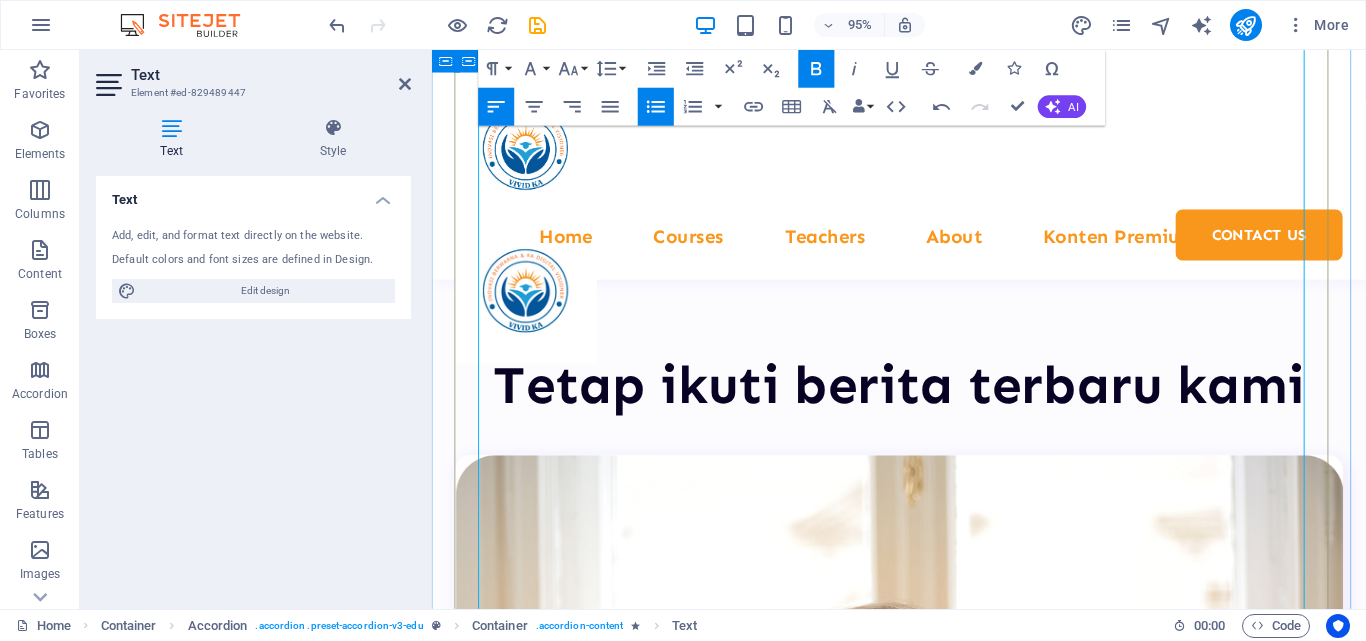scroll, scrollTop: 11281, scrollLeft: 0, axis: vertical 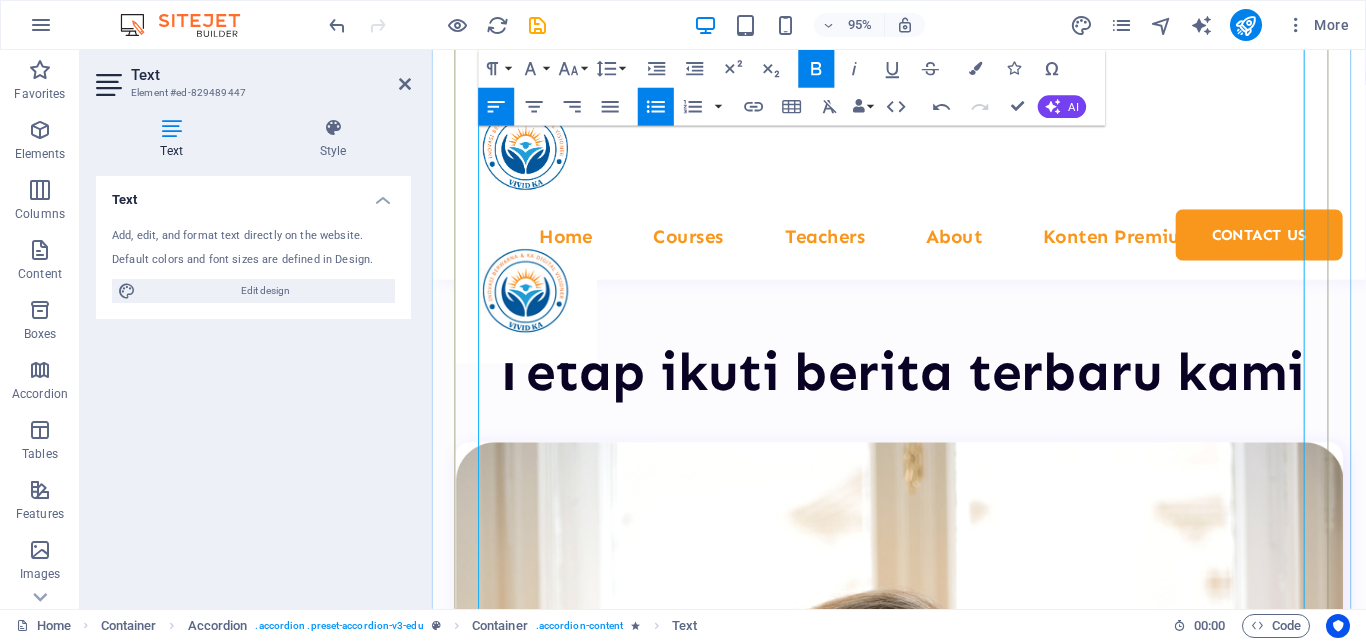 drag, startPoint x: 516, startPoint y: 379, endPoint x: 684, endPoint y: 462, distance: 187.38463 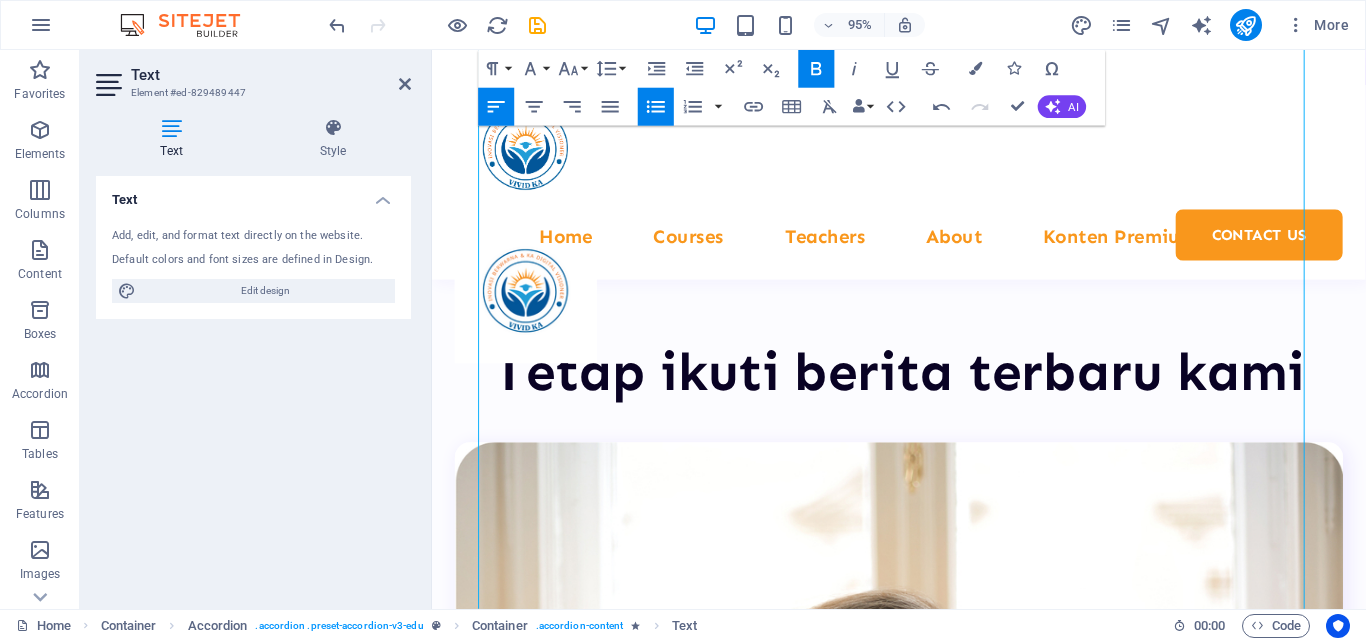 click 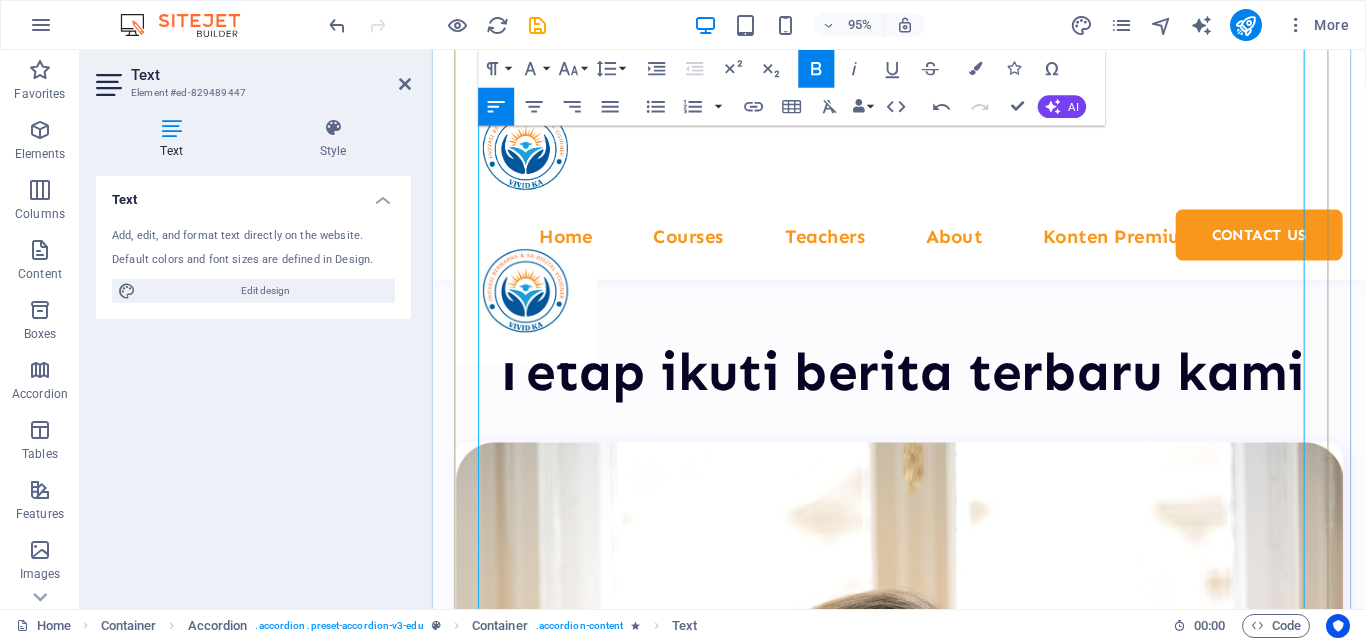 click on "AI untuk Pemula : Dasar-dasar machine learning, NLP, atau computer vision." at bounding box center (937, 8571) 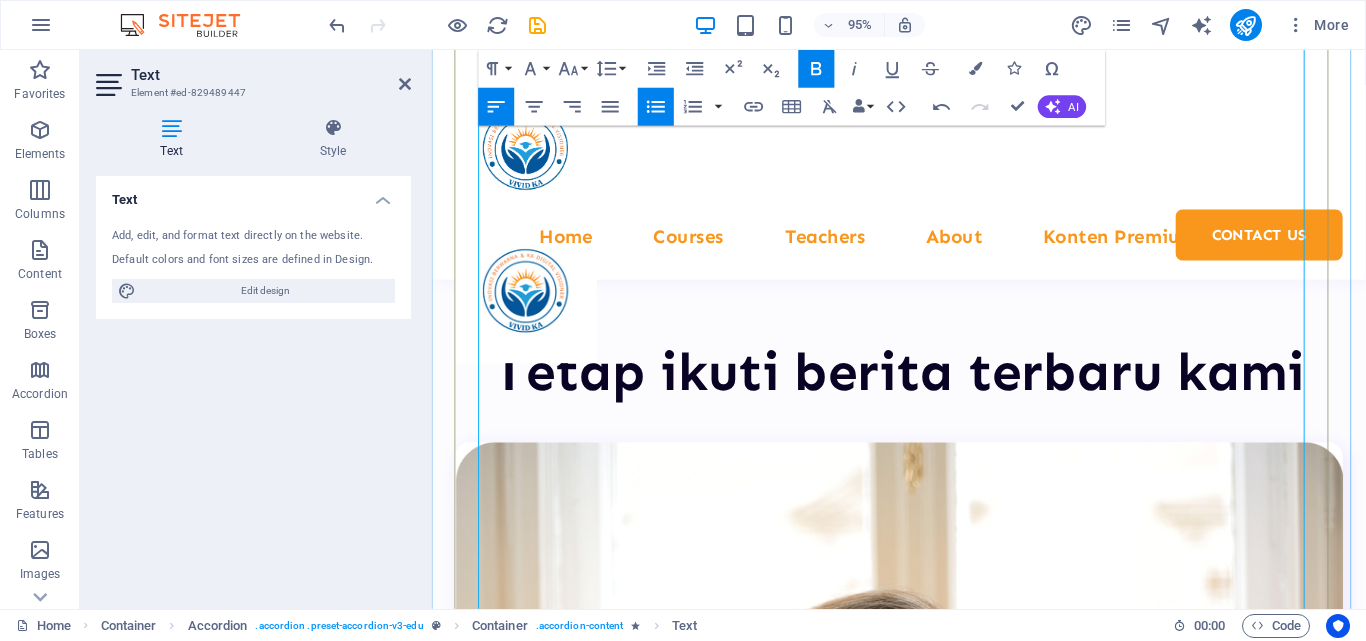 drag, startPoint x: 509, startPoint y: 477, endPoint x: 595, endPoint y: 588, distance: 140.41724 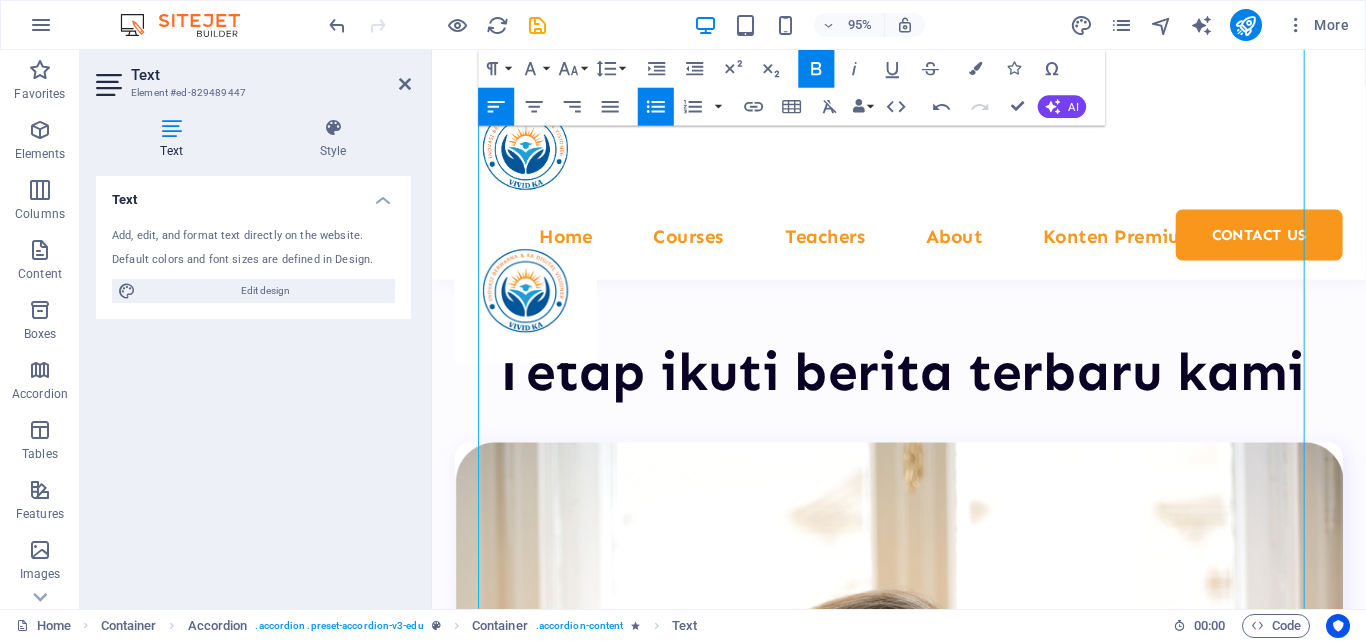click 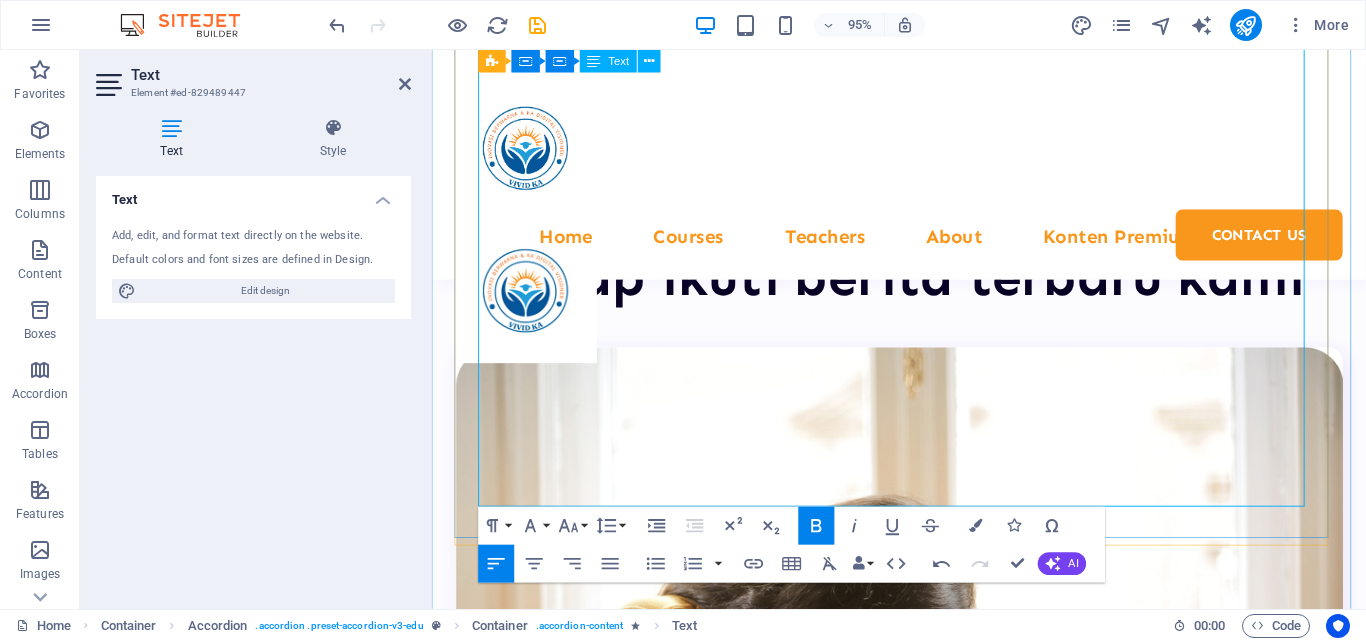 scroll, scrollTop: 11481, scrollLeft: 0, axis: vertical 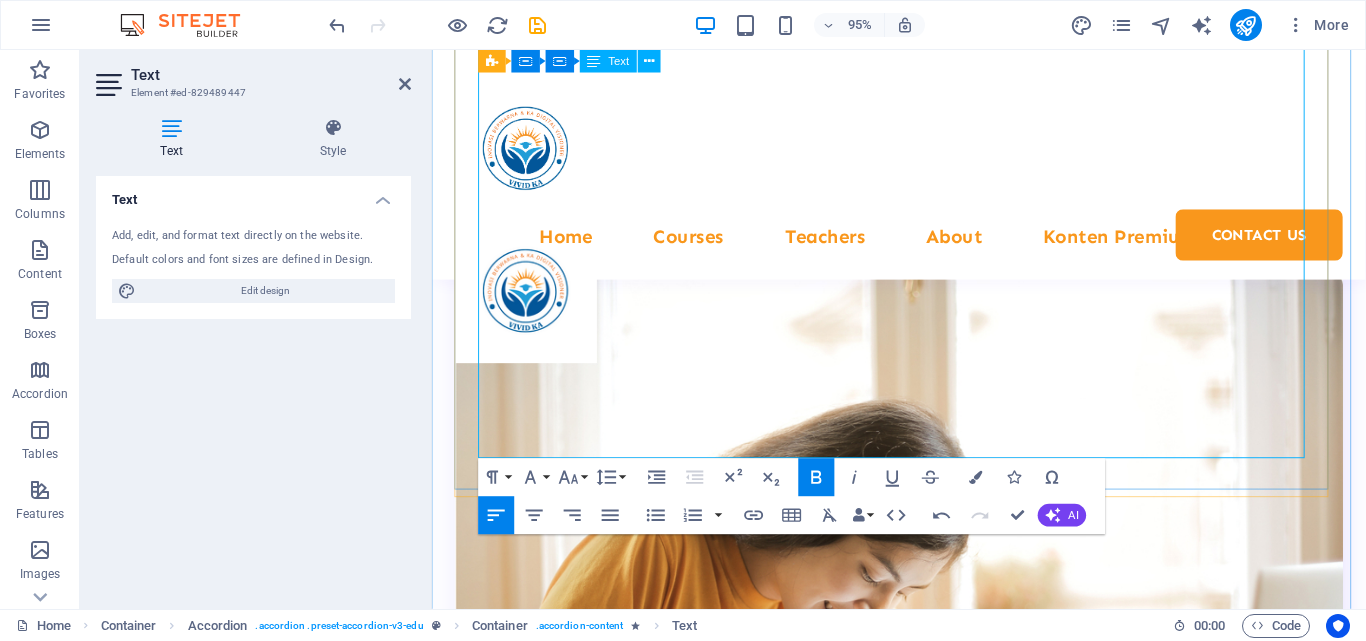 drag, startPoint x: 519, startPoint y: 380, endPoint x: 563, endPoint y: 463, distance: 93.941475 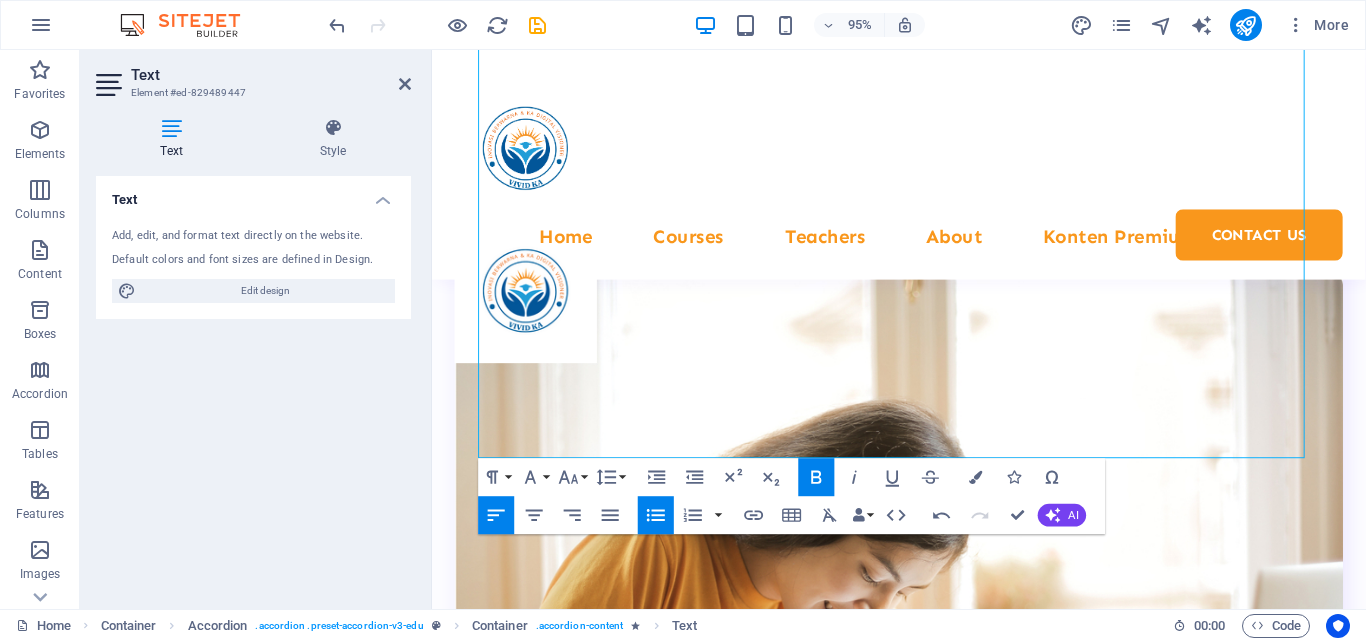 click 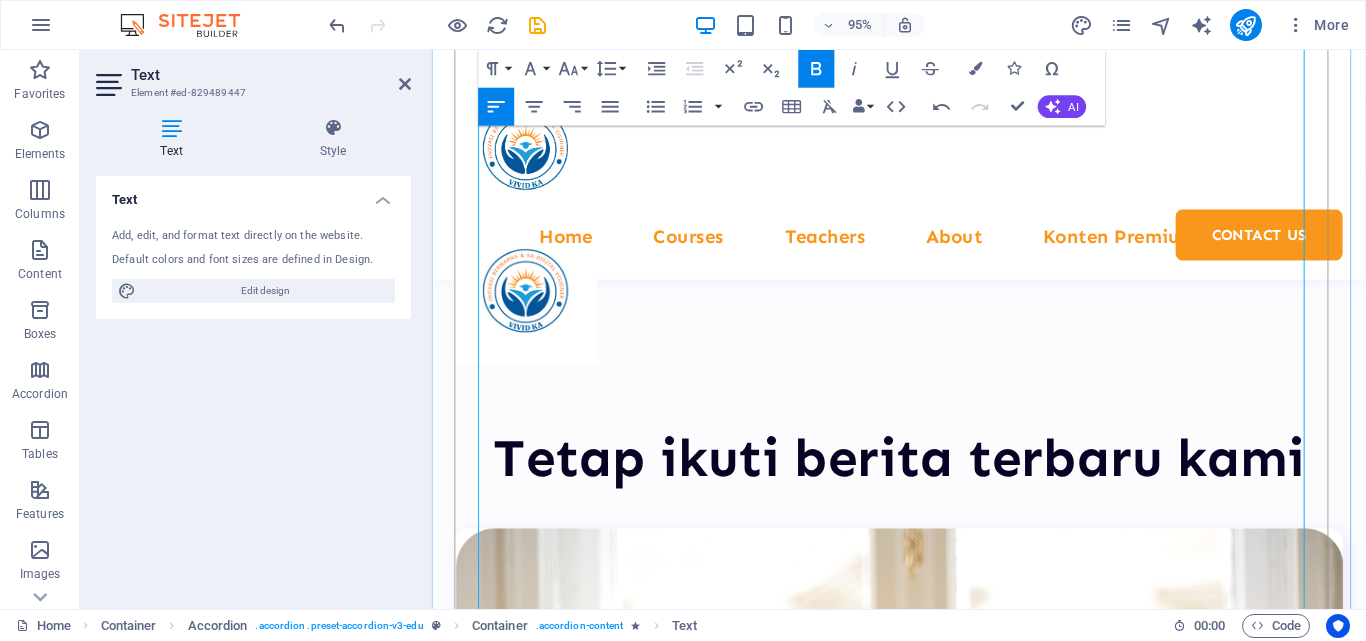 scroll, scrollTop: 11081, scrollLeft: 0, axis: vertical 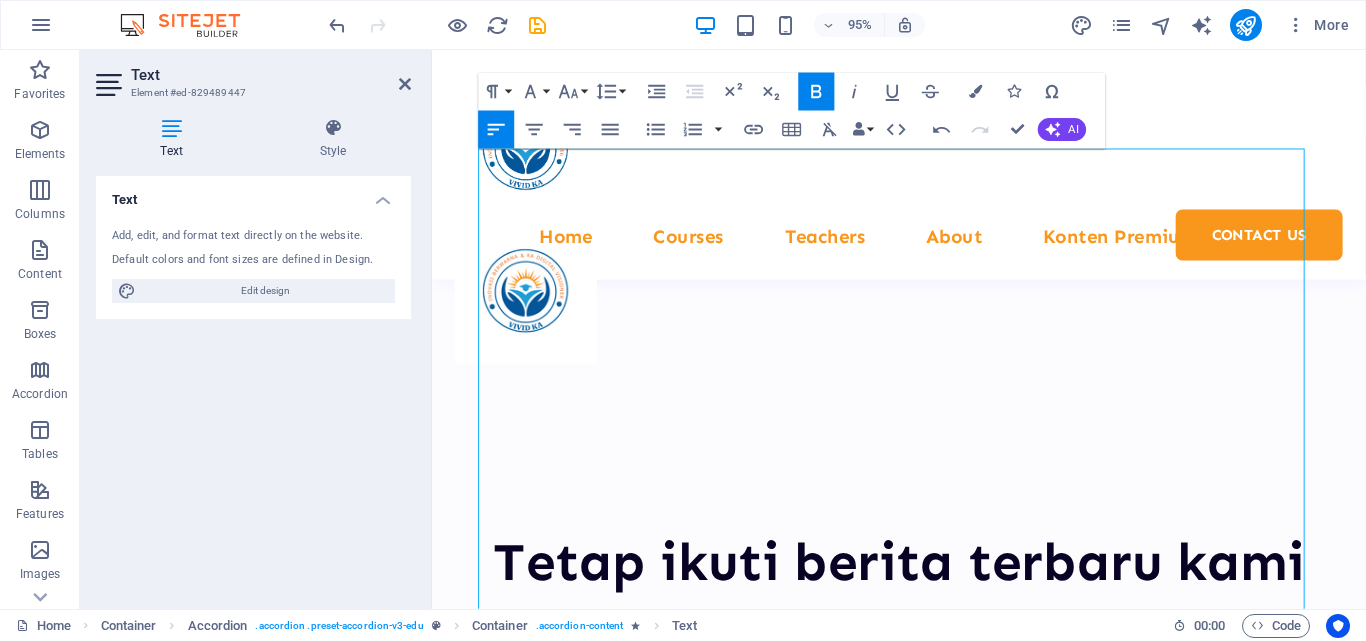 click on "Text Add, edit, and format text directly on the website. Default colors and font sizes are defined in Design. Edit design Alignment Left aligned Centered Right aligned" at bounding box center [253, 384] 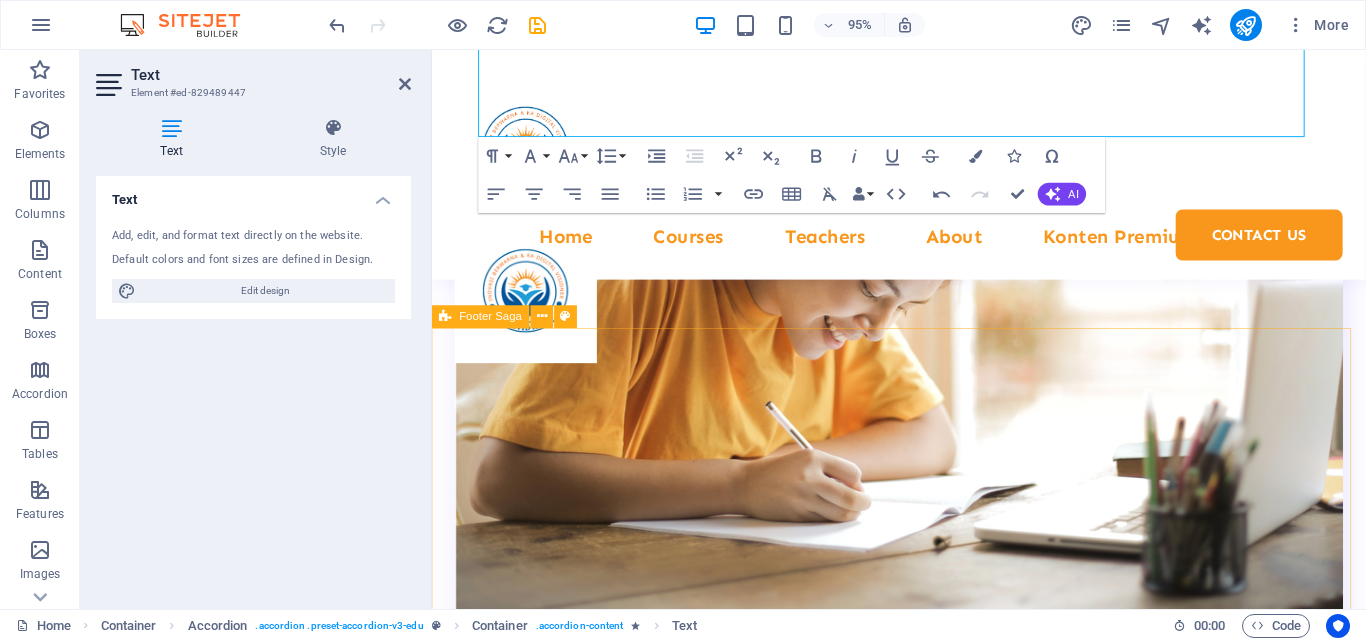 scroll, scrollTop: 11481, scrollLeft: 0, axis: vertical 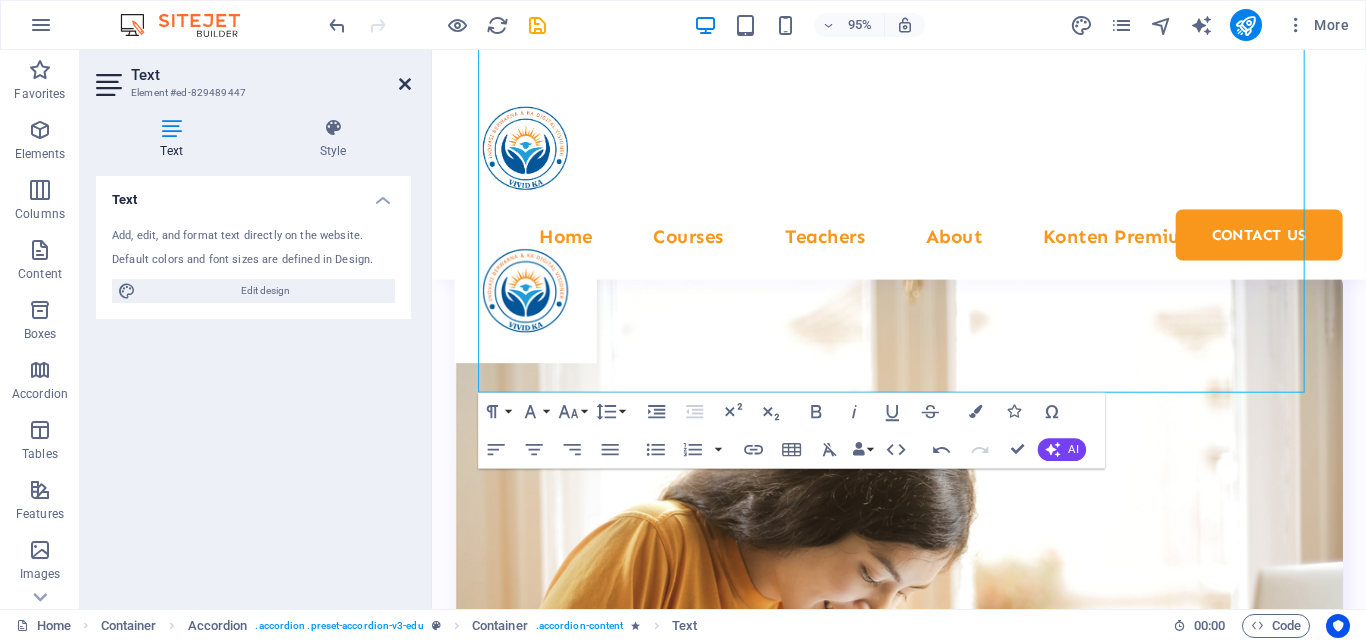 click at bounding box center (405, 84) 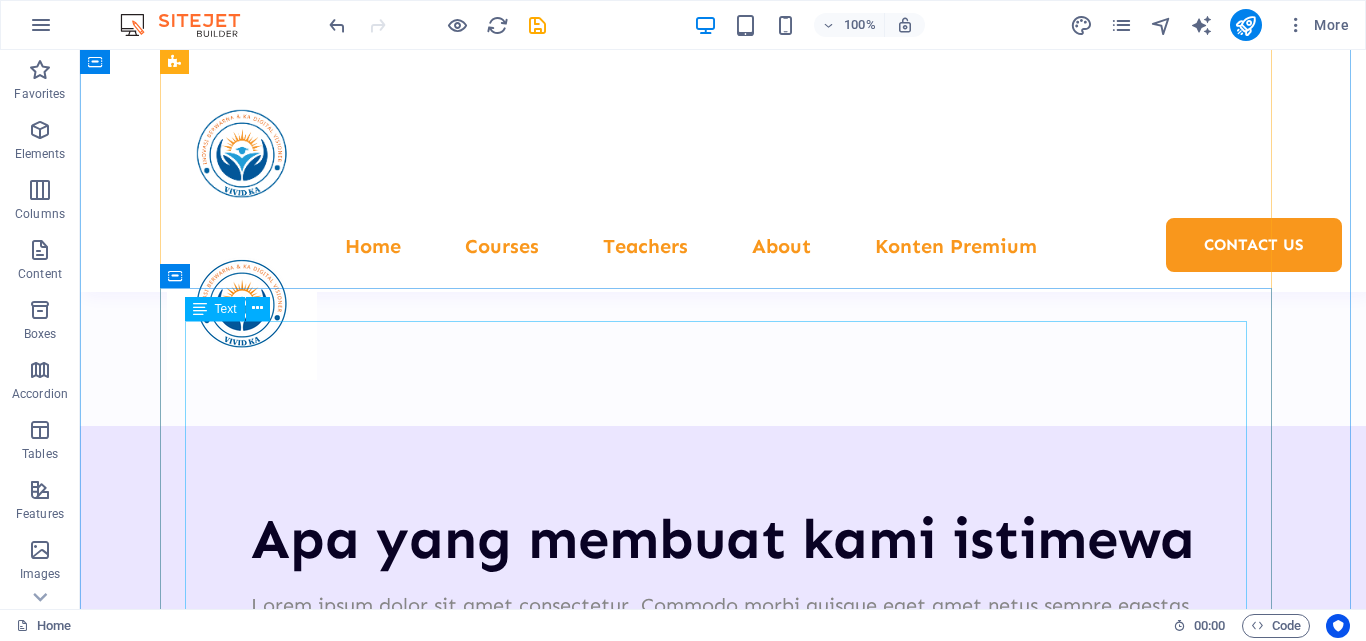 scroll, scrollTop: 9723, scrollLeft: 0, axis: vertical 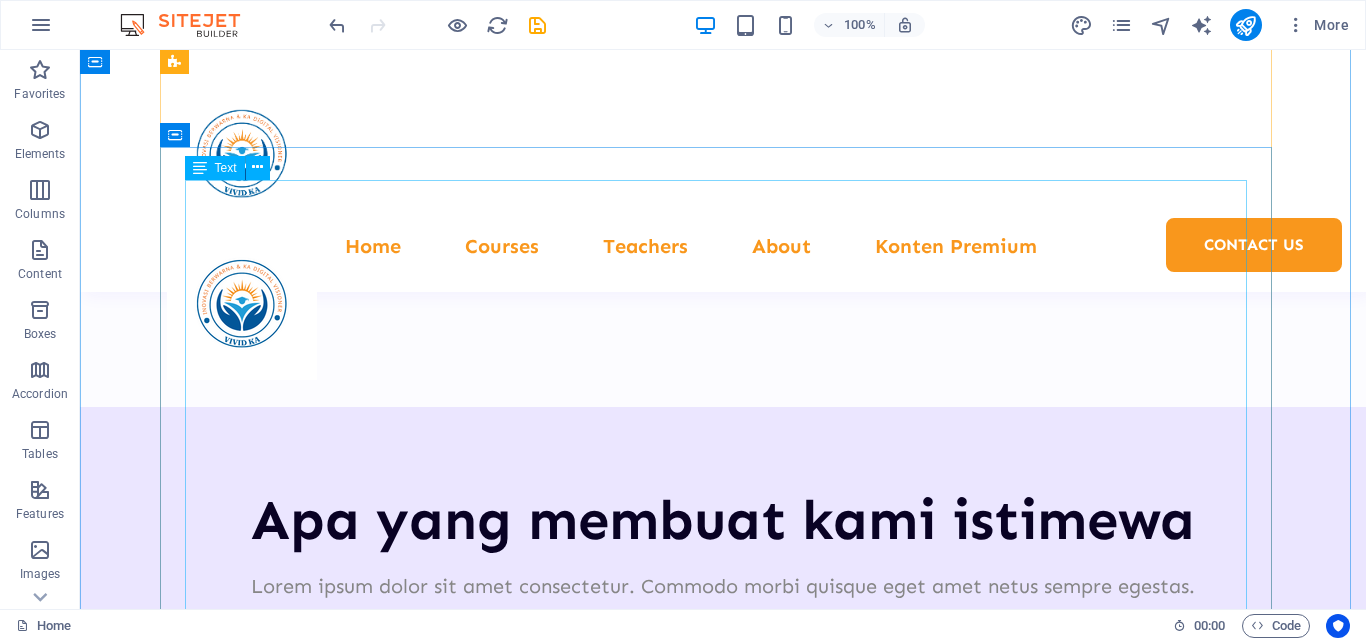 click on "Orientasi di lembaga kursus (seperti kursus bahasa, komputer, musik, atau bimbingan belajar) biasanya lebih singkat dan praktis dibandingkan di sekolah/kampus, tetapi tetap memiliki struktur yang jelas. kami secara umum orientasi dilakukan adalah sebagai beriku: 1. Tujuan Orientasi di Lembaga Kursus Memperkenalkan  program belajar, metode pengajaran, dan target pencapaian . Menjelaskan  aturan, fasilitas, dan hak-kewajiban peserta . Membangun  koneksi antara tutor, peserta, dan staf . 2. Format & Kegiatan Umum A. Penyambutan dan Pengenalan Awal Sambutan dari pengelola/tutor  (visi-misi lembaga, keunggulan kursus). Perkenalan staf pengajar dan admin  (siapa yang bisa dihubungi untuk konsultasi). Ice breaking  (games singkat atau sesi tanya-jawab untuk mencairkan suasana). B. Penjelasan Program Struktur kursus : Durasi, jadwal, materi, sistem evaluasi (kuis/sertifikat). Tools yang digunakan : Aplikasi belajar, buku modul, atau platform online (misal: Zoom/Google Classroom). Target kompetensi Praktik mini" at bounding box center (723, 9437) 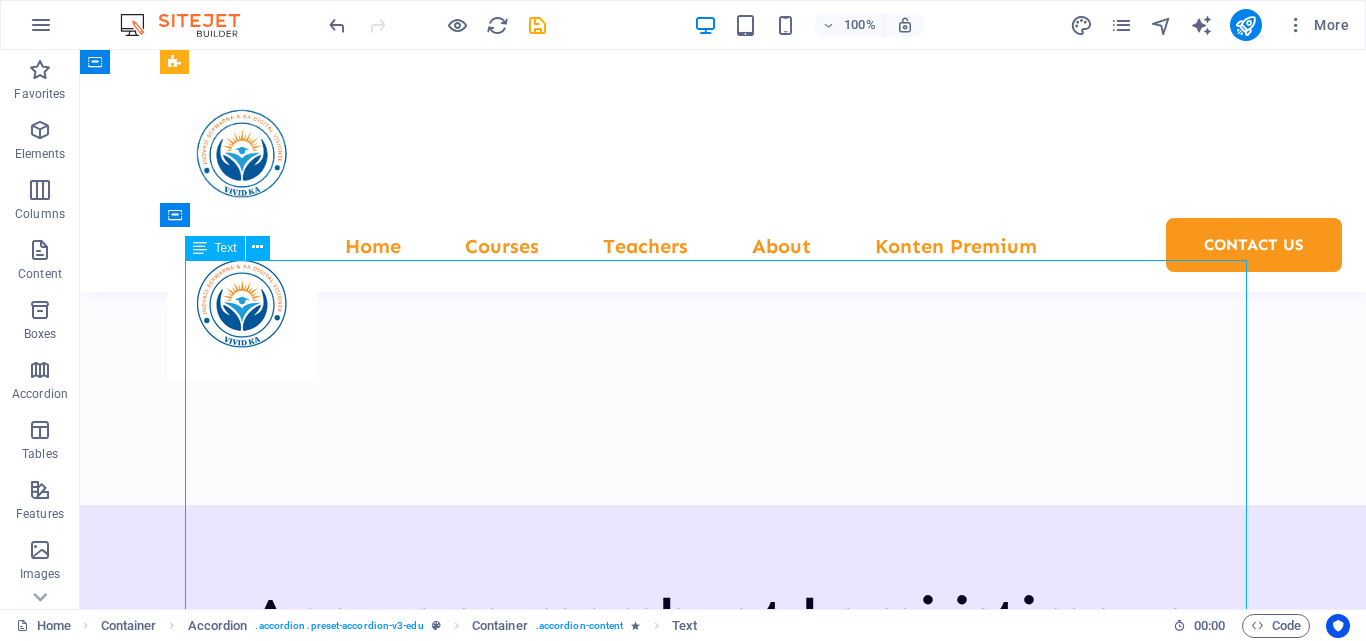 scroll, scrollTop: 9623, scrollLeft: 0, axis: vertical 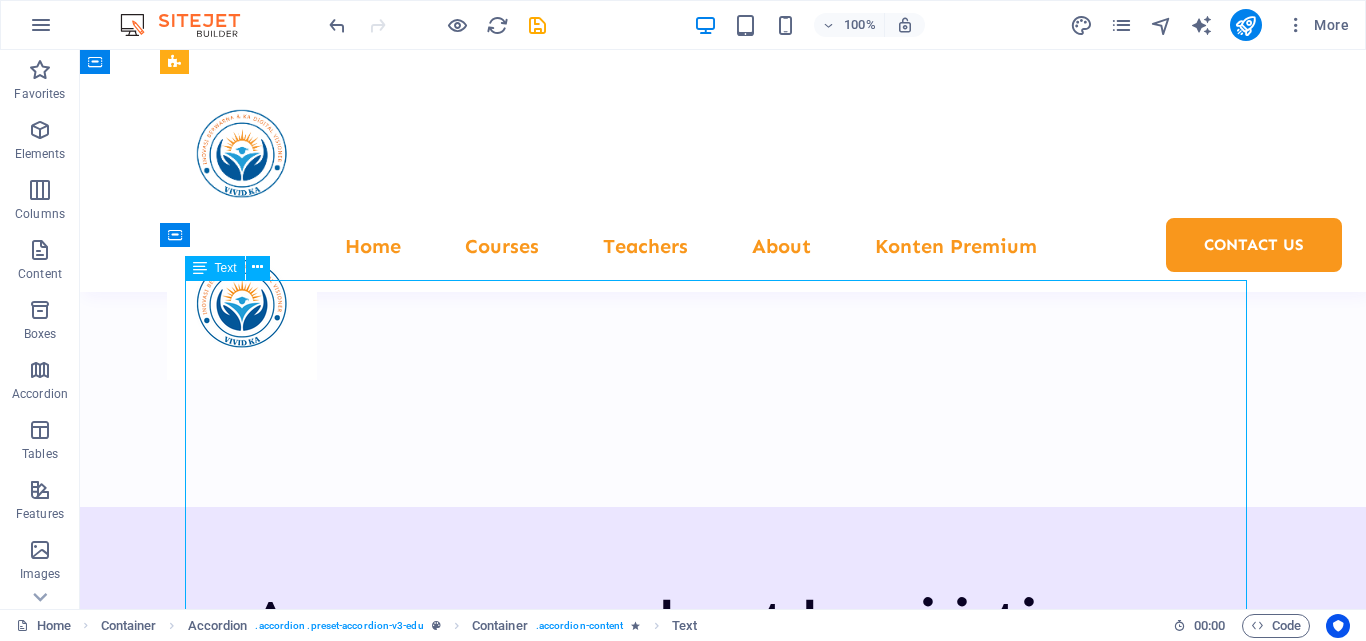 click on "Orientasi di lembaga kursus (seperti kursus bahasa, komputer, musik, atau bimbingan belajar) biasanya lebih singkat dan praktis dibandingkan di sekolah/kampus, tetapi tetap memiliki struktur yang jelas. kami secara umum orientasi dilakukan adalah sebagai beriku: 1. Tujuan Orientasi di Lembaga Kursus Memperkenalkan  program belajar, metode pengajaran, dan target pencapaian . Menjelaskan  aturan, fasilitas, dan hak-kewajiban peserta . Membangun  koneksi antara tutor, peserta, dan staf . 2. Format & Kegiatan Umum A. Penyambutan dan Pengenalan Awal Sambutan dari pengelola/tutor  (visi-misi lembaga, keunggulan kursus). Perkenalan staf pengajar dan admin  (siapa yang bisa dihubungi untuk konsultasi). Ice breaking  (games singkat atau sesi tanya-jawab untuk mencairkan suasana). B. Penjelasan Program Struktur kursus : Durasi, jadwal, materi, sistem evaluasi (kuis/sertifikat). Tools yang digunakan : Aplikasi belajar, buku modul, atau platform online (misal: Zoom/Google Classroom). Target kompetensi Praktik mini" at bounding box center (723, 9537) 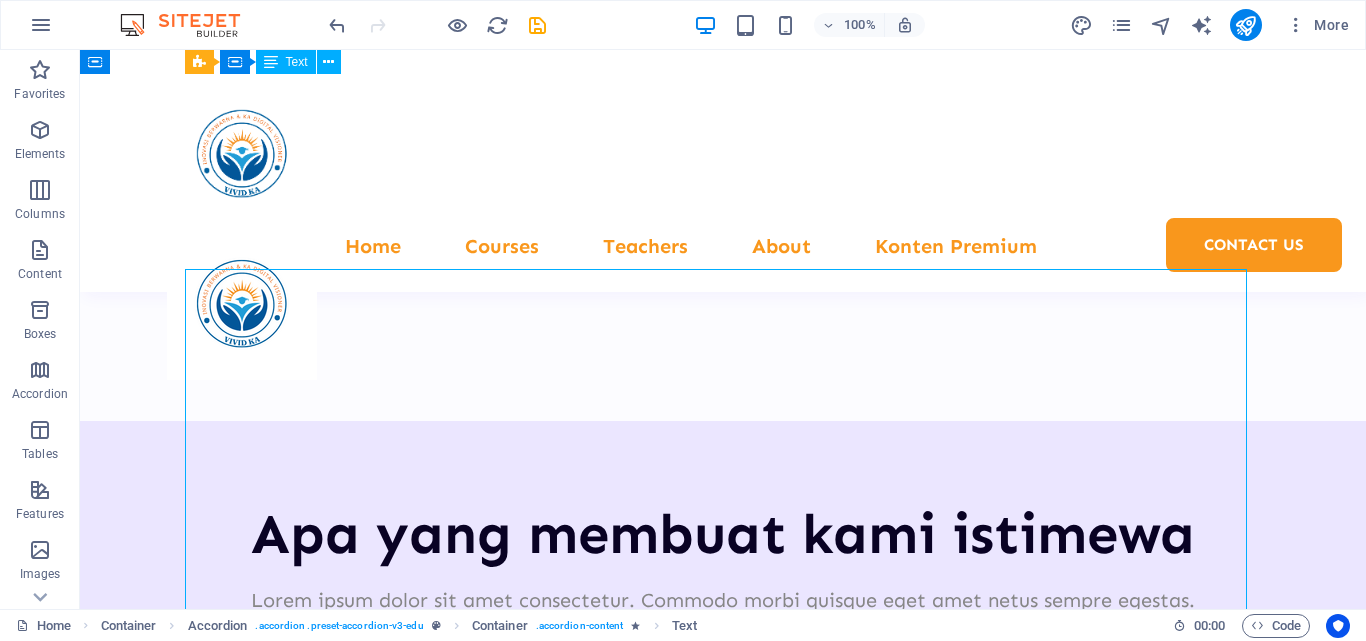 scroll, scrollTop: 9623, scrollLeft: 0, axis: vertical 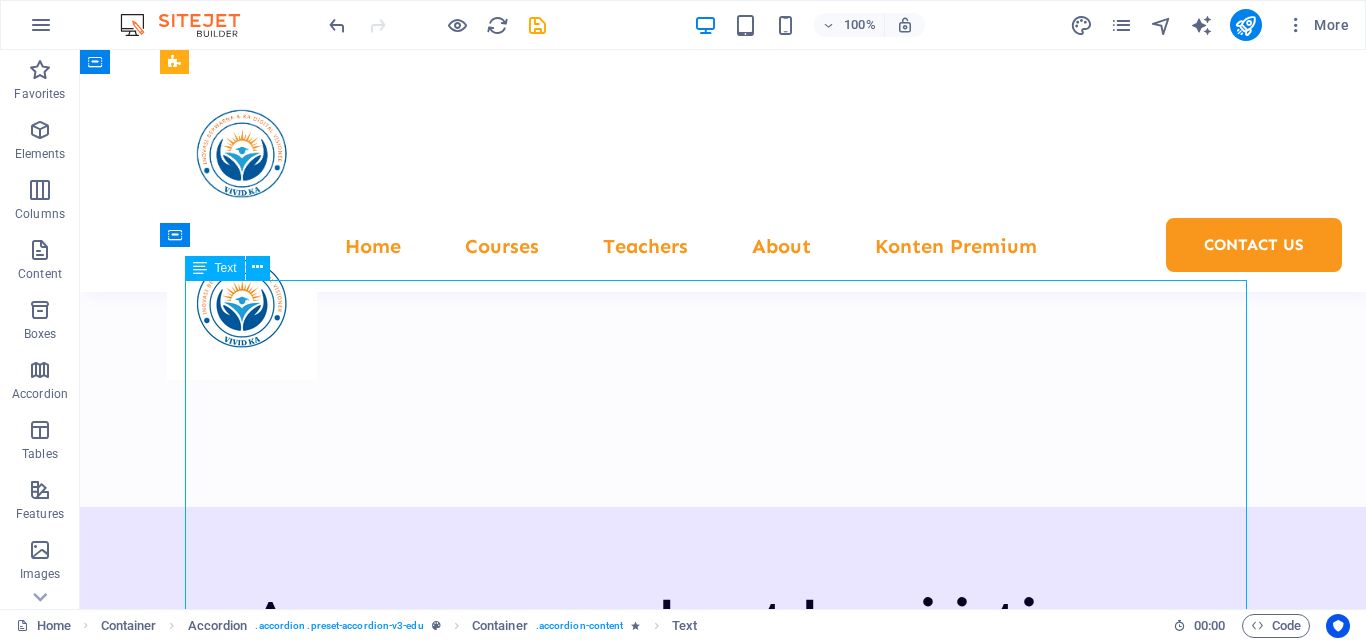 click on "Orientasi di lembaga kursus (seperti kursus bahasa, komputer, musik, atau bimbingan belajar) biasanya lebih singkat dan praktis dibandingkan di sekolah/kampus, tetapi tetap memiliki struktur yang jelas. kami secara umum orientasi dilakukan adalah sebagai beriku: 1. Tujuan Orientasi di Lembaga Kursus Memperkenalkan  program belajar, metode pengajaran, dan target pencapaian . Menjelaskan  aturan, fasilitas, dan hak-kewajiban peserta . Membangun  koneksi antara tutor, peserta, dan staf . 2. Format & Kegiatan Umum A. Penyambutan dan Pengenalan Awal Sambutan dari pengelola/tutor  (visi-misi lembaga, keunggulan kursus). Perkenalan staf pengajar dan admin  (siapa yang bisa dihubungi untuk konsultasi). Ice breaking  (games singkat atau sesi tanya-jawab untuk mencairkan suasana). B. Penjelasan Program Struktur kursus : Durasi, jadwal, materi, sistem evaluasi (kuis/sertifikat). Tools yang digunakan : Aplikasi belajar, buku modul, atau platform online (misal: Zoom/Google Classroom). Target kompetensi Praktik mini" at bounding box center (723, 9537) 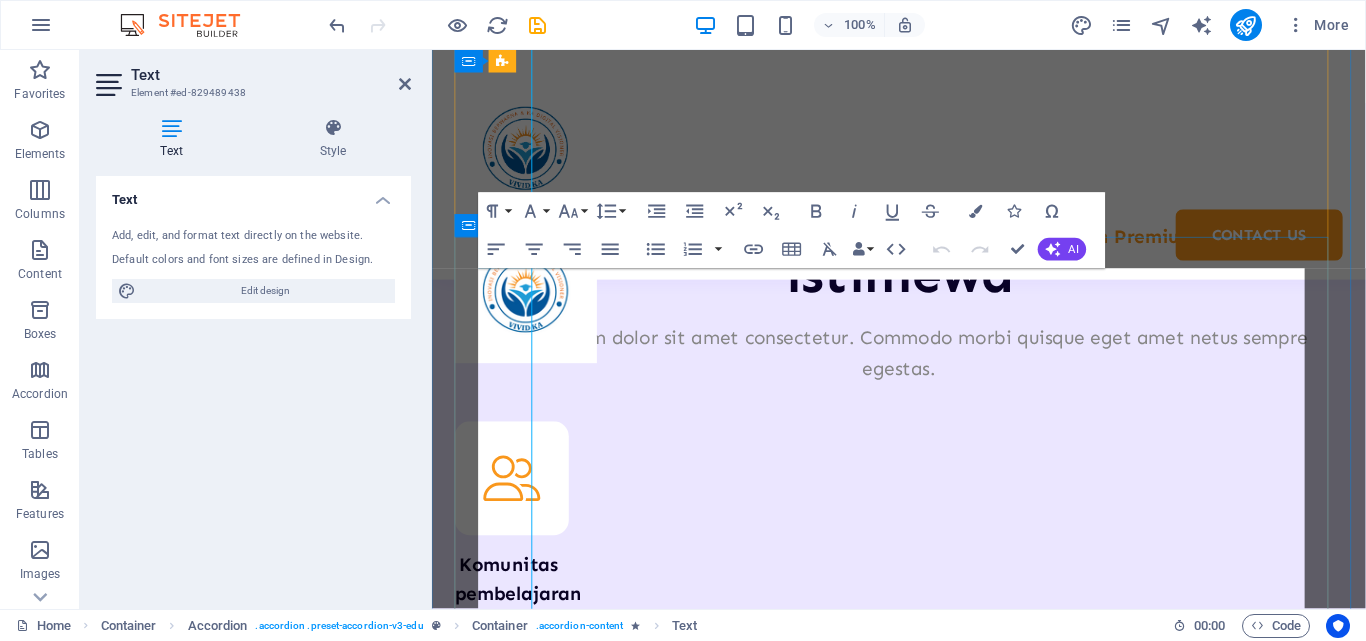 scroll, scrollTop: 10052, scrollLeft: 0, axis: vertical 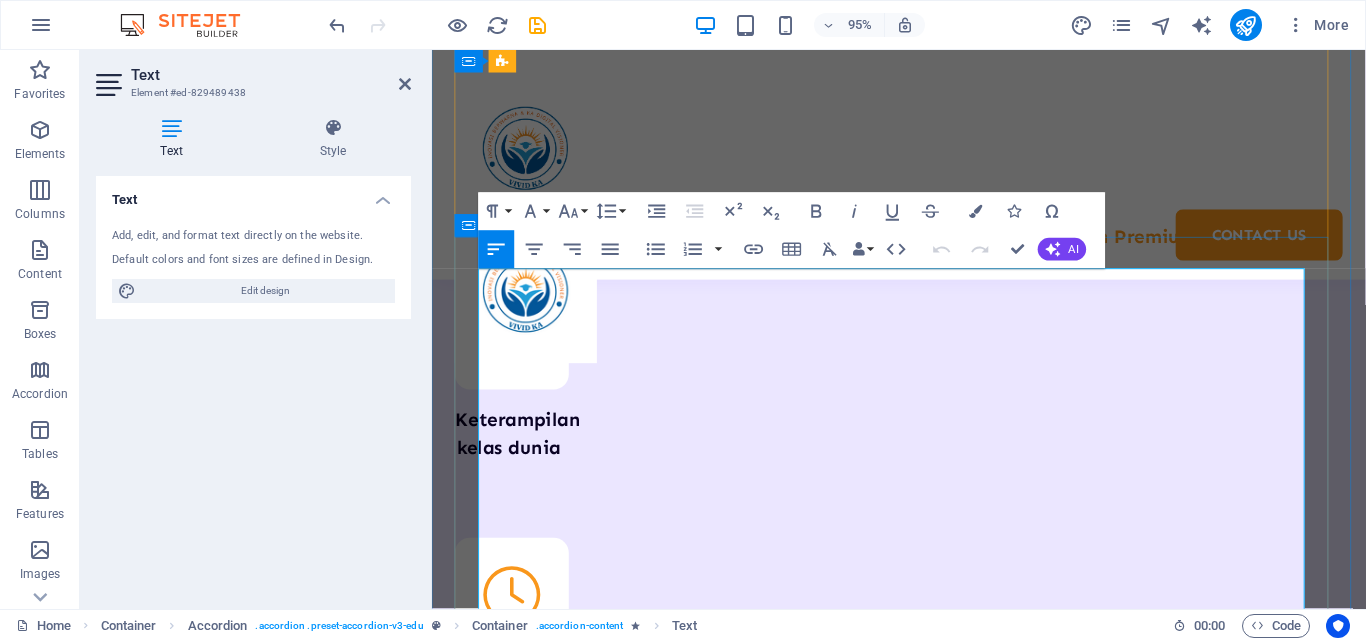 click on "Membangun  koneksi antara tutor, peserta, dan staf ." at bounding box center [923, 8576] 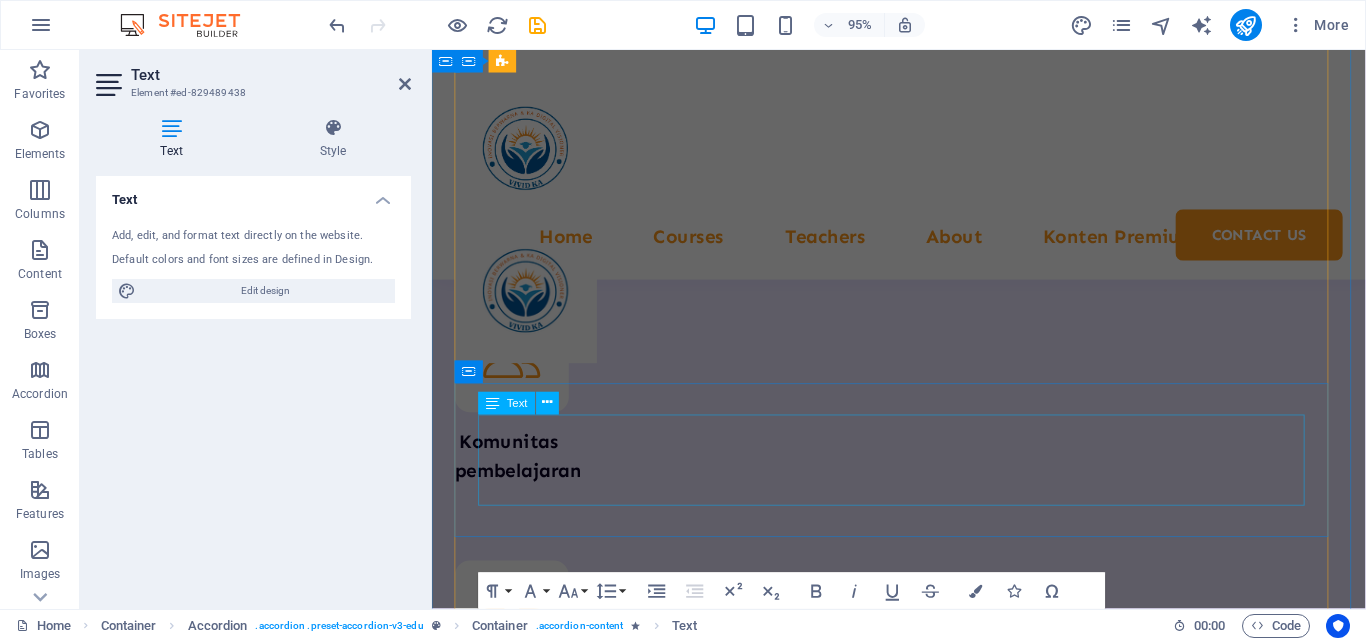 scroll, scrollTop: 9652, scrollLeft: 0, axis: vertical 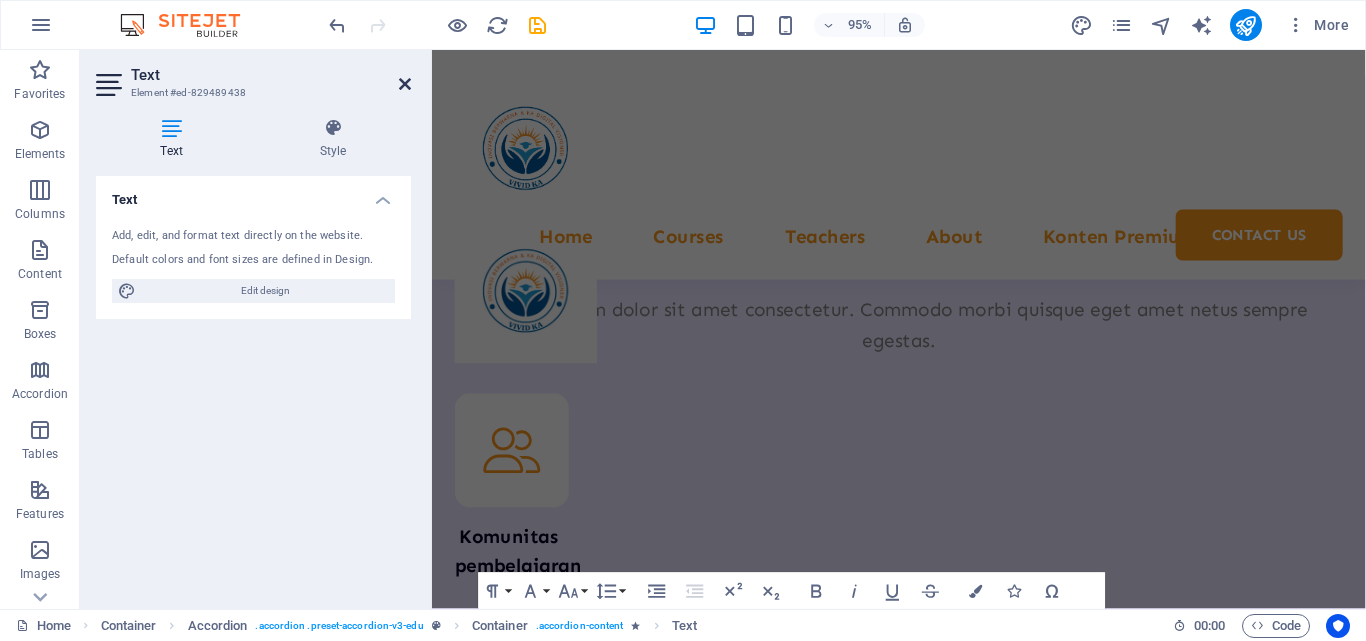click at bounding box center [405, 84] 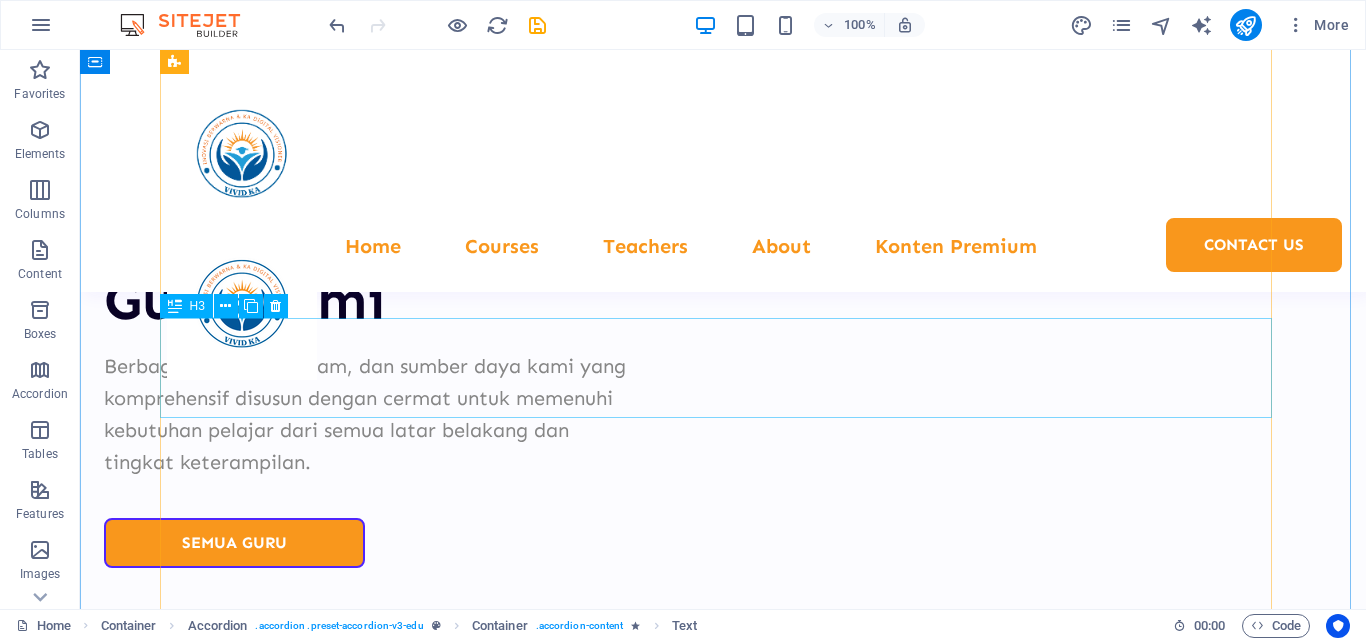 scroll, scrollTop: 9216, scrollLeft: 0, axis: vertical 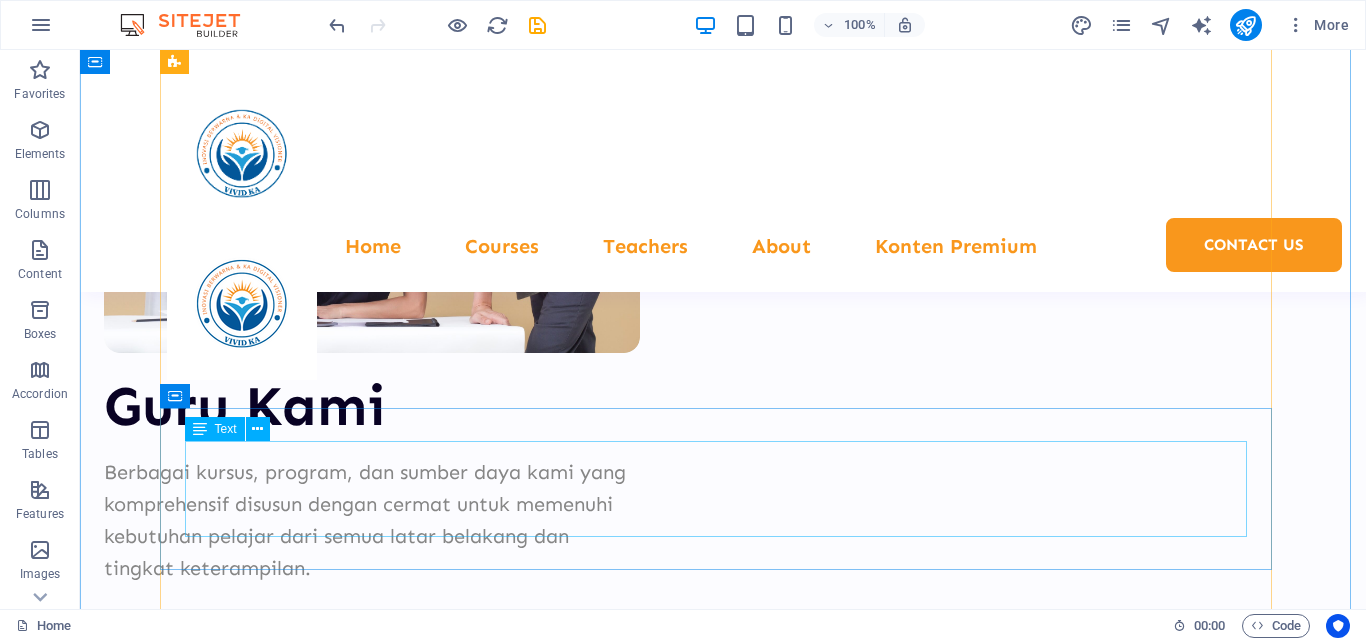 click on "Lorem ipsum dolor sit amet, consectetur adipiscing elite, sed do eiusmod tempor incididunt ut labore dan dolore magna aliqua. Ut enim ad minim veniam, exeritation yang kita lakukan. Sed do eiusmod tempor incididunt ut labore dan dolore magna aliqua." at bounding box center (723, 9379) 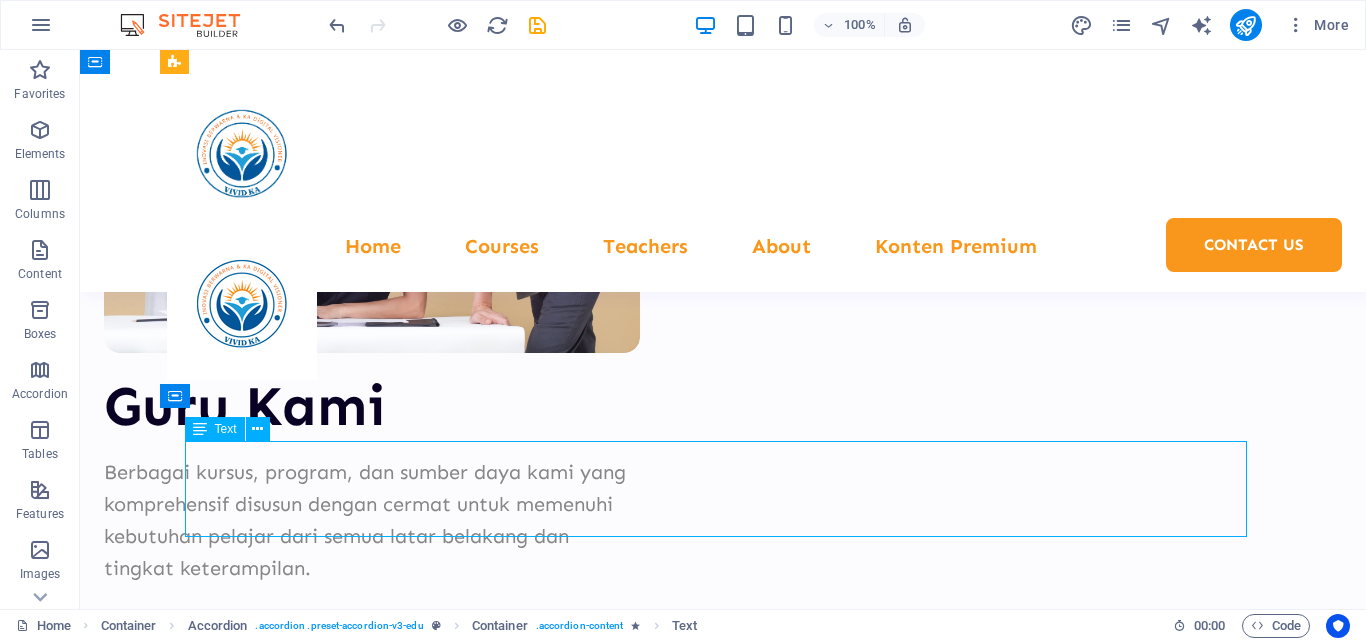 click on "Lorem ipsum dolor sit amet, consectetur adipiscing elite, sed do eiusmod tempor incididunt ut labore dan dolore magna aliqua. Ut enim ad minim veniam, exeritation yang kita lakukan. Sed do eiusmod tempor incididunt ut labore dan dolore magna aliqua." at bounding box center [723, 9379] 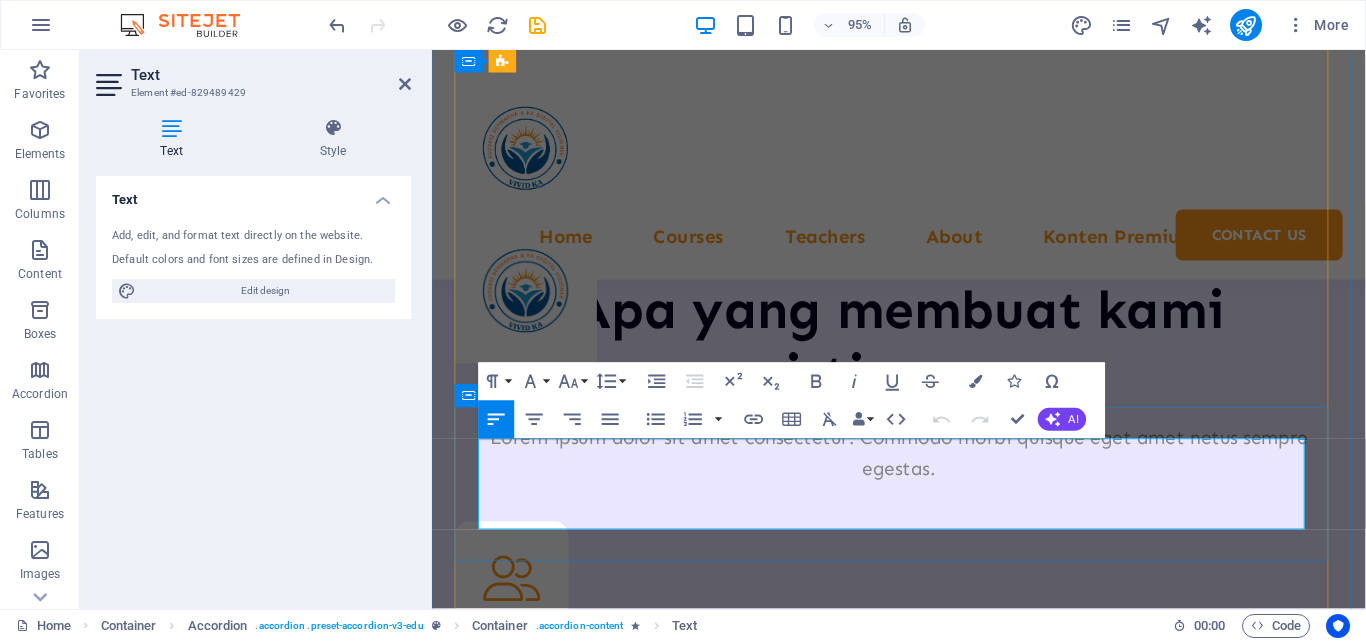 scroll, scrollTop: 9627, scrollLeft: 0, axis: vertical 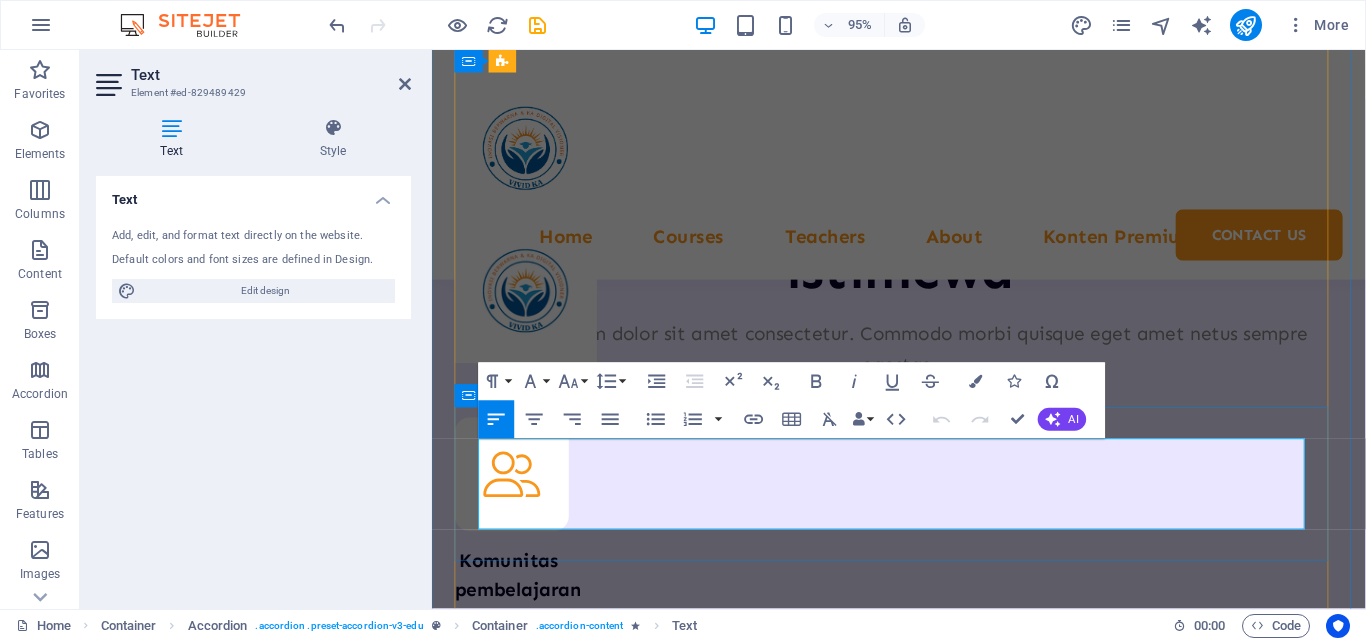 drag, startPoint x: 482, startPoint y: 479, endPoint x: 1062, endPoint y: 571, distance: 587.2512 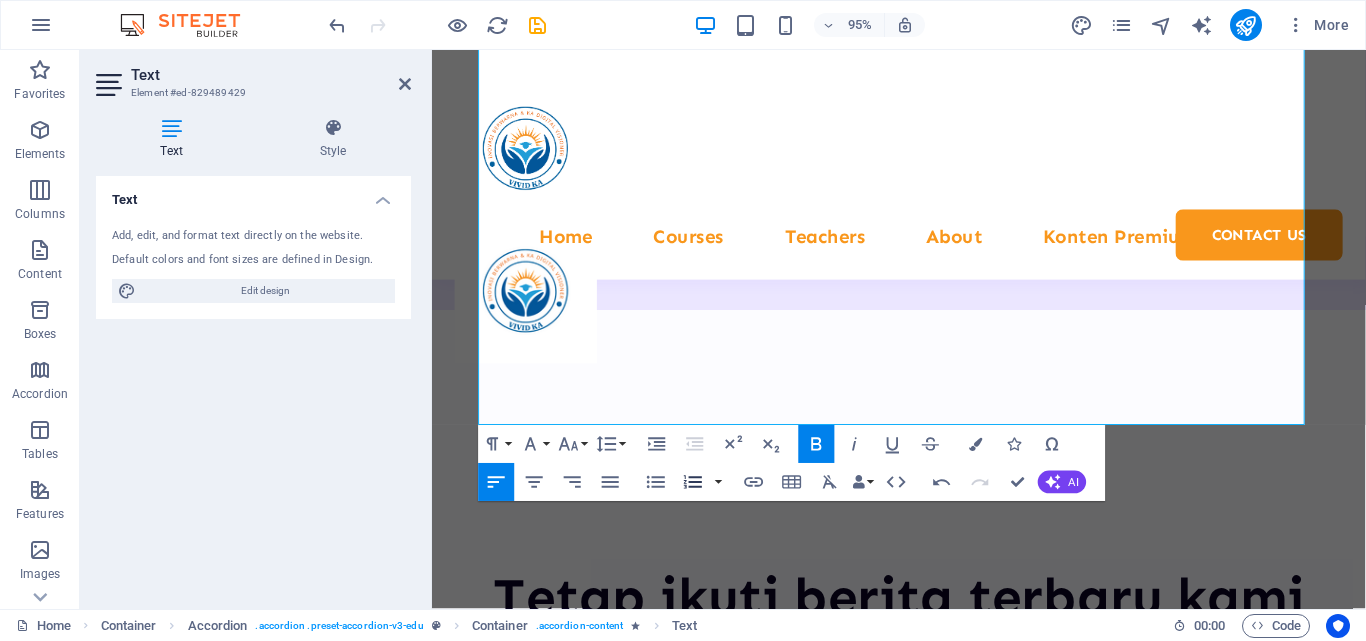 scroll, scrollTop: 10845, scrollLeft: 0, axis: vertical 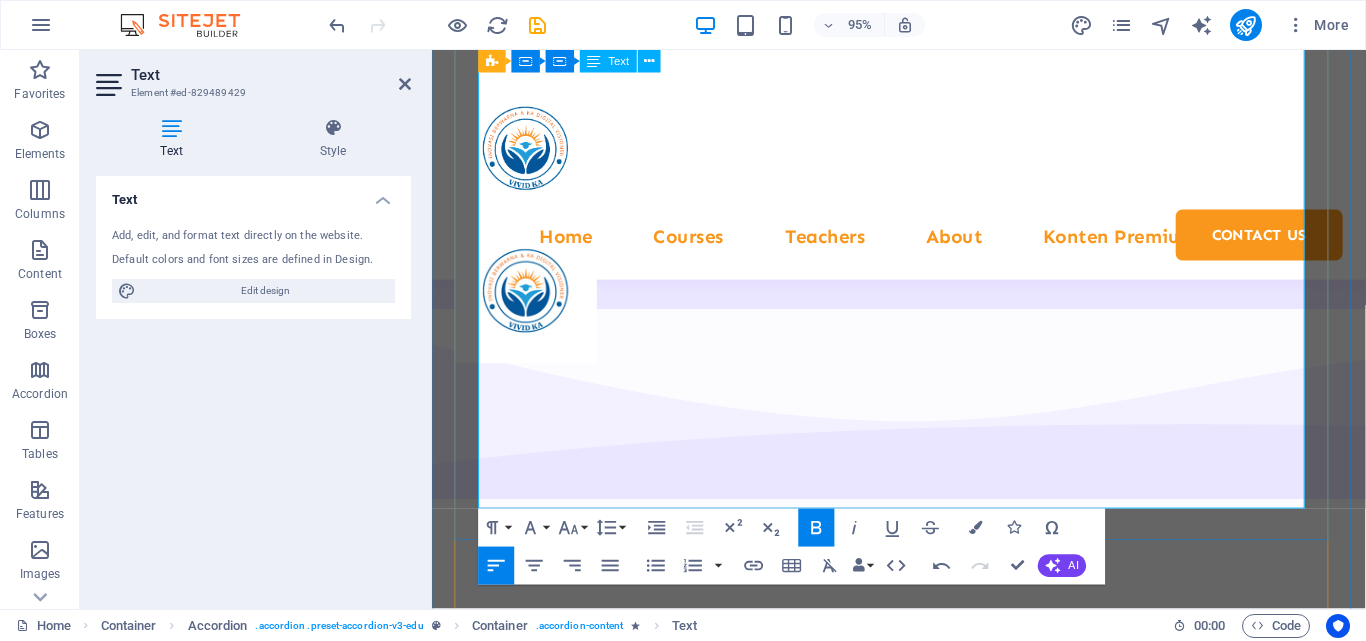 click on "Tidak terbatas pada pendidikan formal—bisa digunakan untuk  pelatihan korporat, UMKM, atau pengembangan komunitas ." at bounding box center [937, 8485] 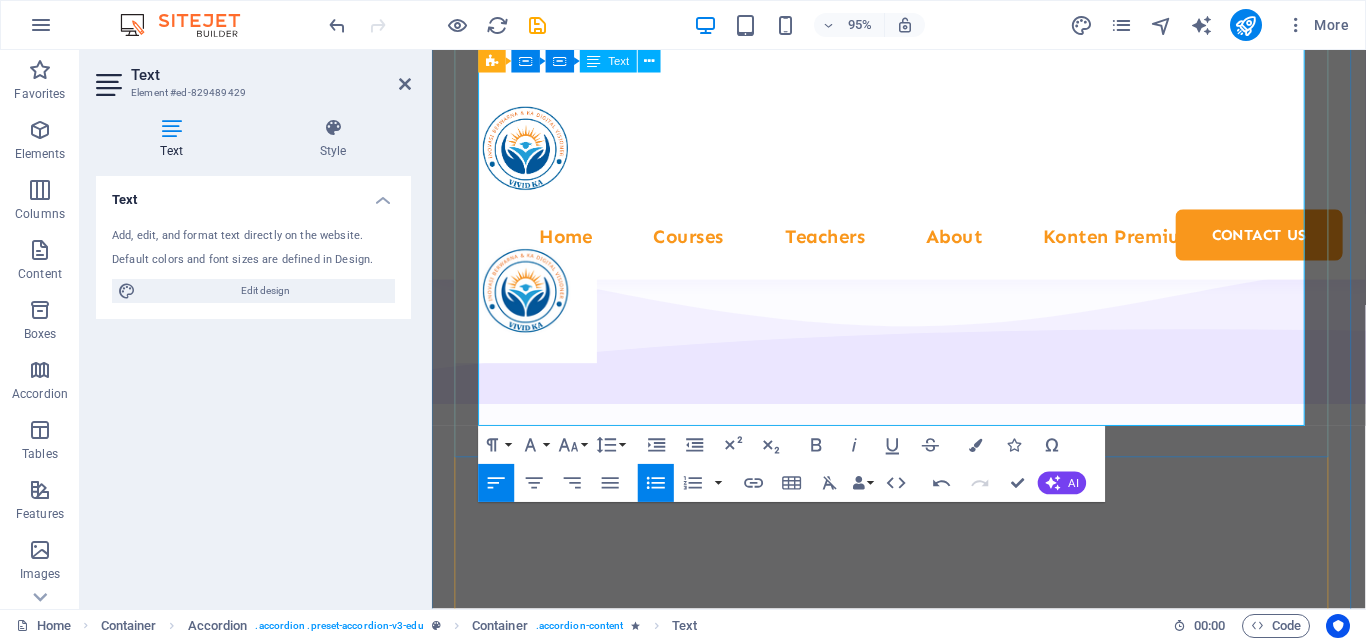 scroll, scrollTop: 10845, scrollLeft: 0, axis: vertical 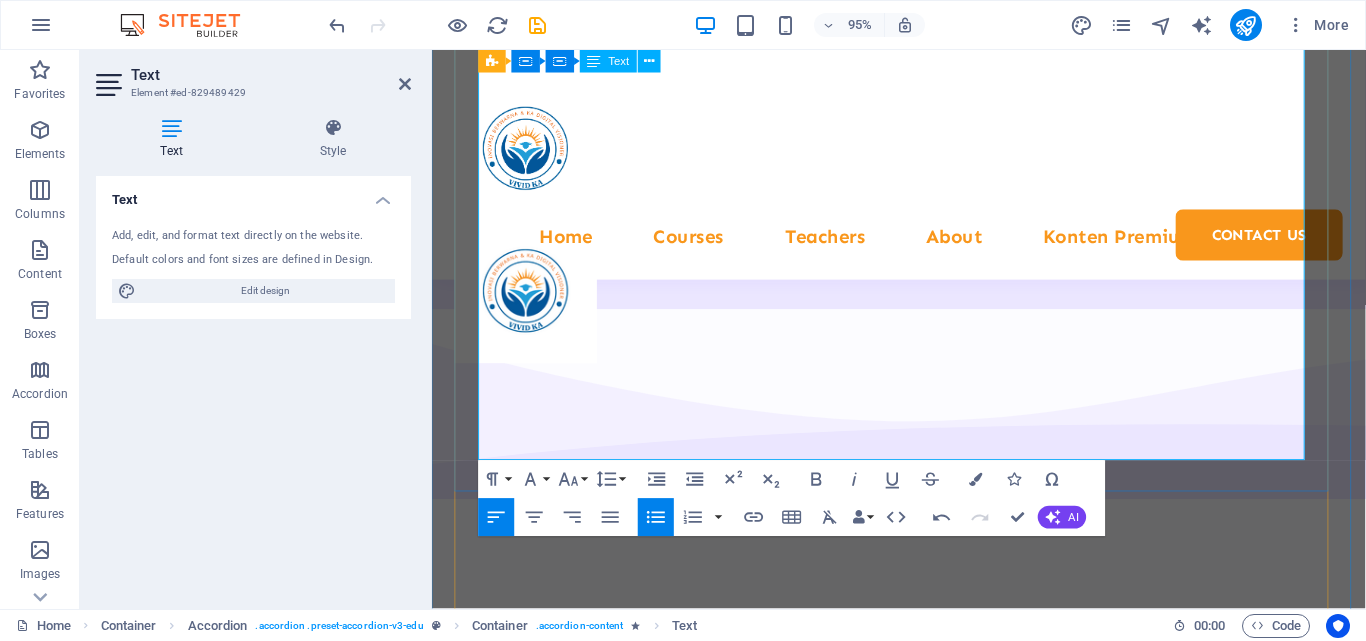 drag, startPoint x: 594, startPoint y: 448, endPoint x: 482, endPoint y: 389, distance: 126.58989 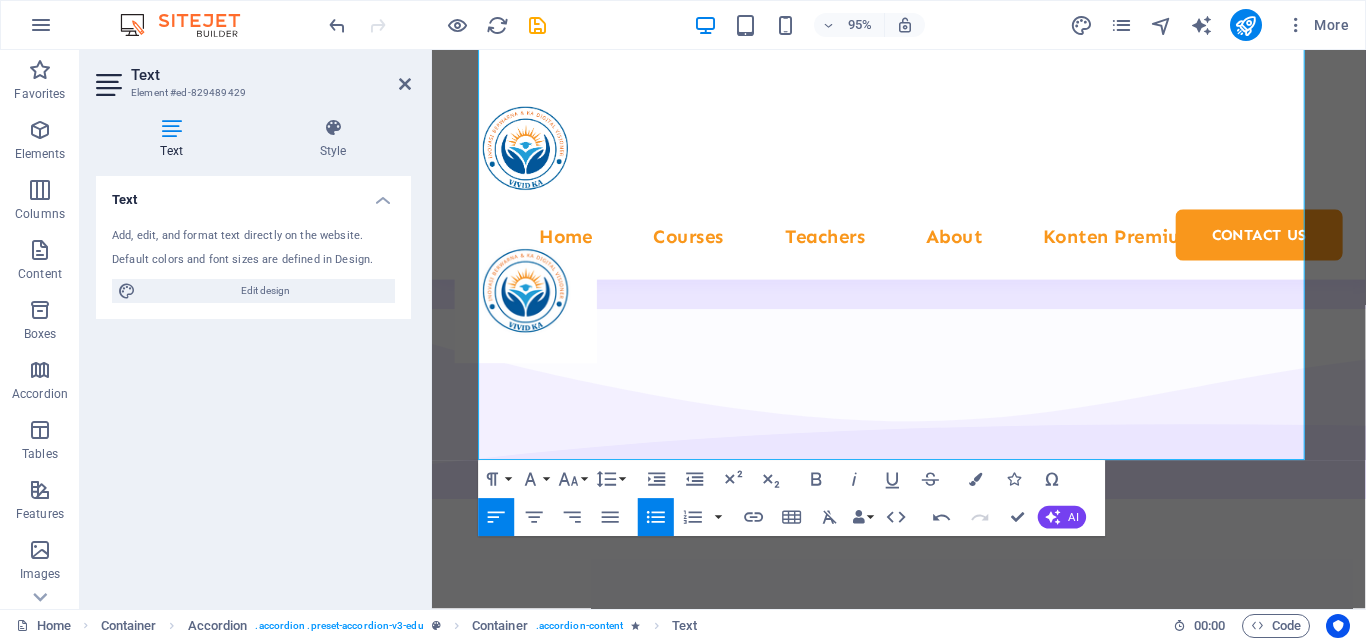 click 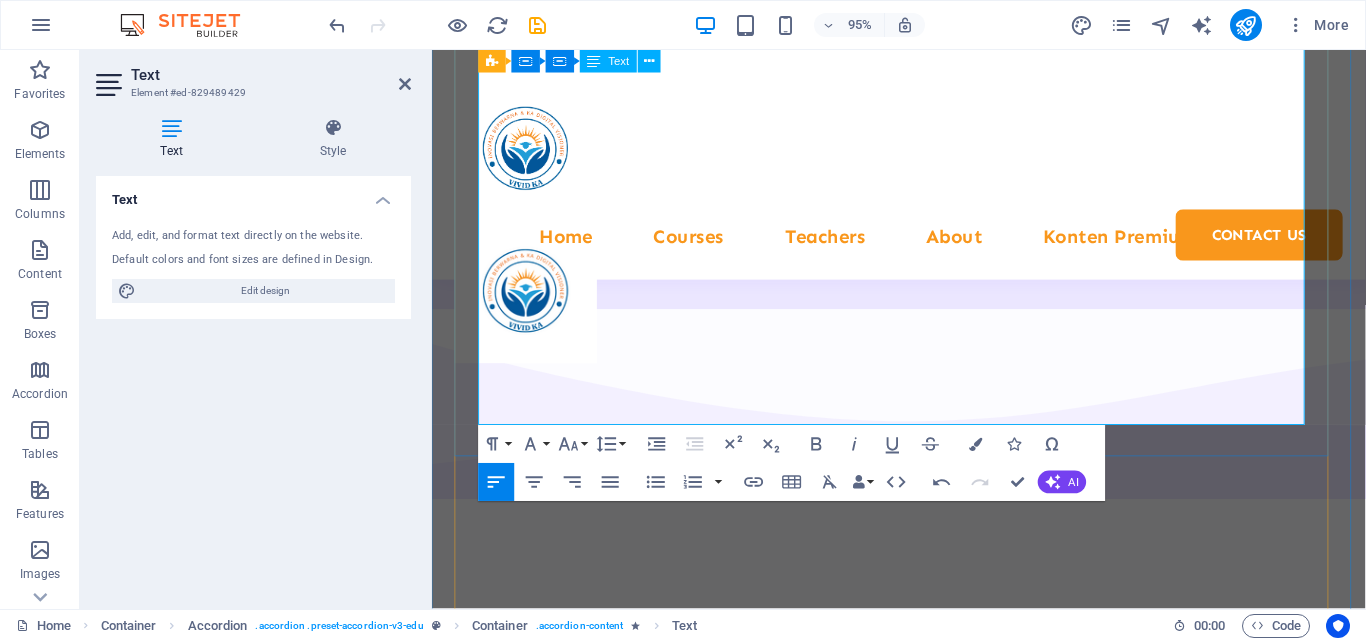 scroll, scrollTop: 10745, scrollLeft: 0, axis: vertical 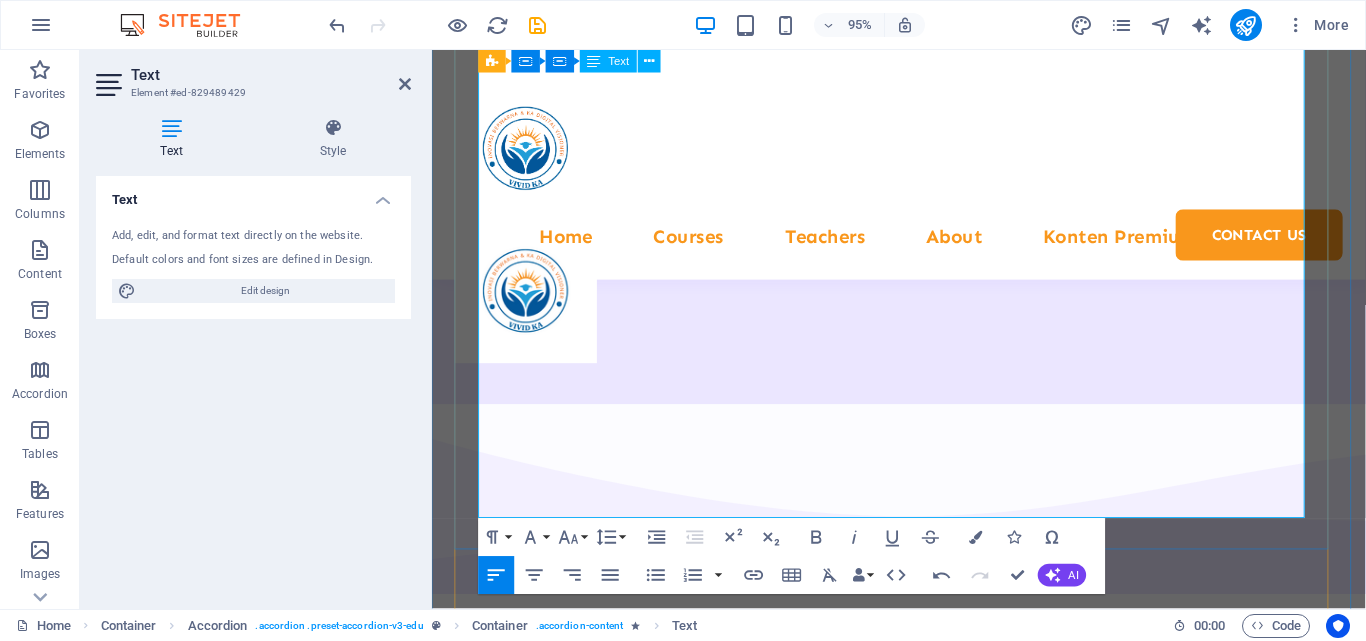 drag, startPoint x: 758, startPoint y: 420, endPoint x: 497, endPoint y: 340, distance: 272.98535 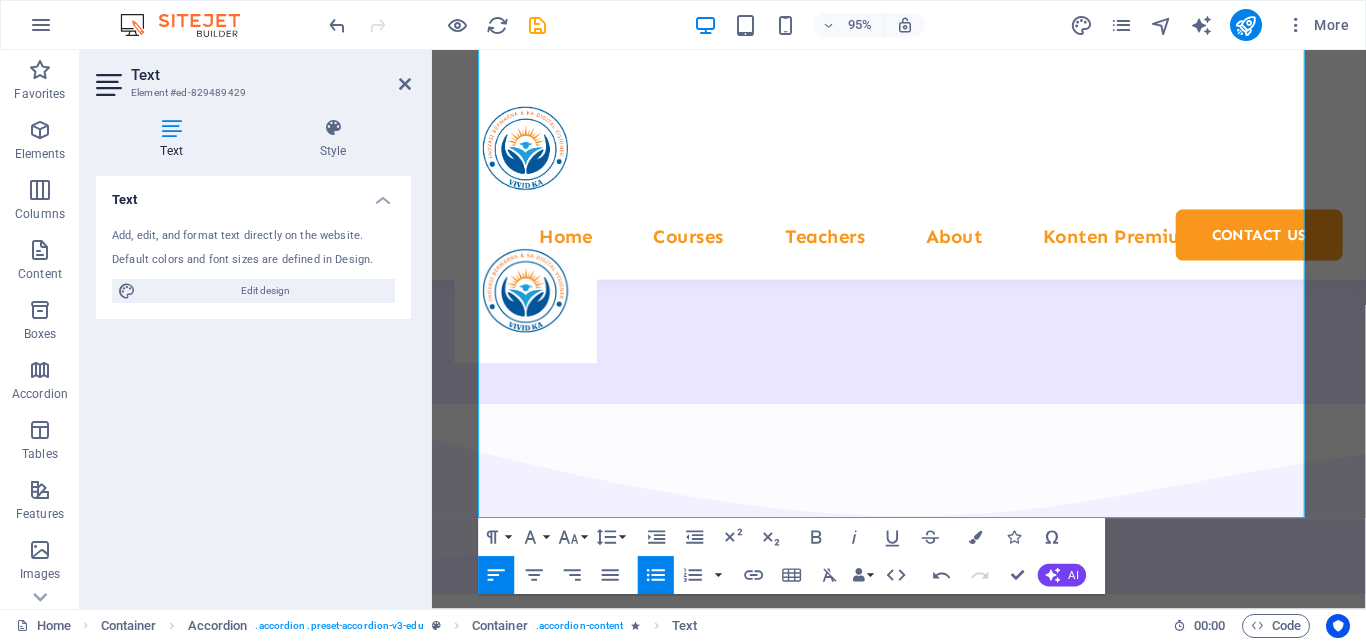 click on "Unordered List" at bounding box center [656, 575] 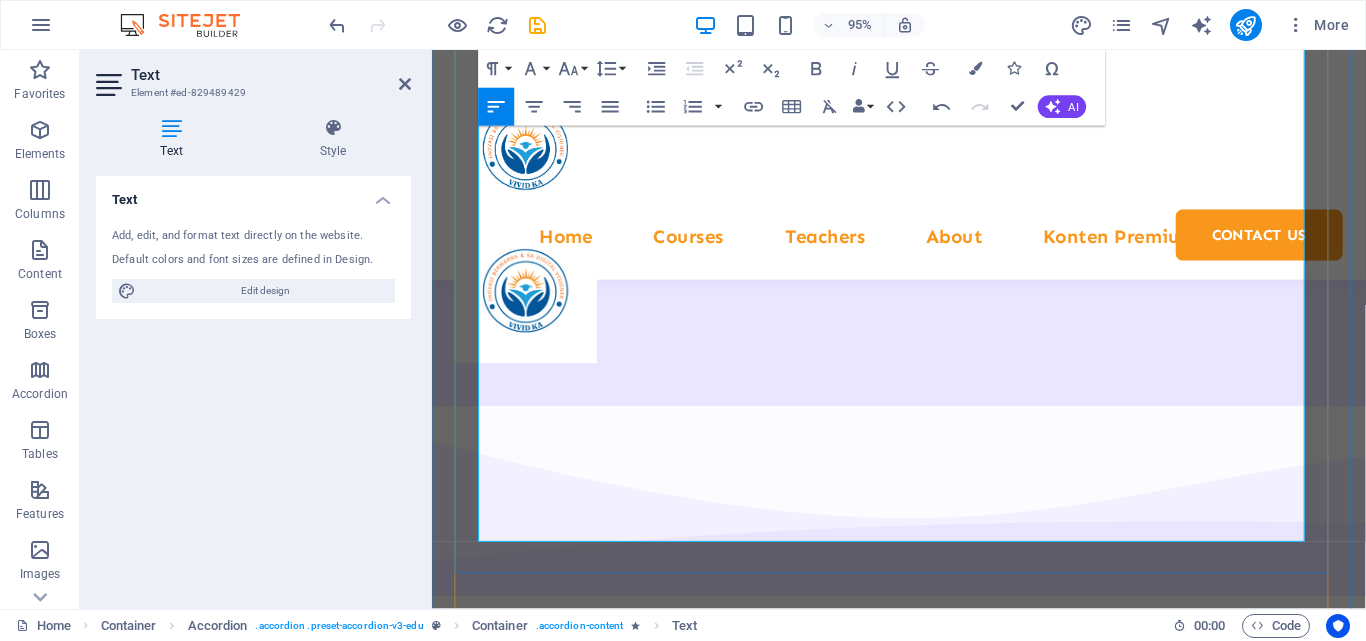 scroll, scrollTop: 10545, scrollLeft: 0, axis: vertical 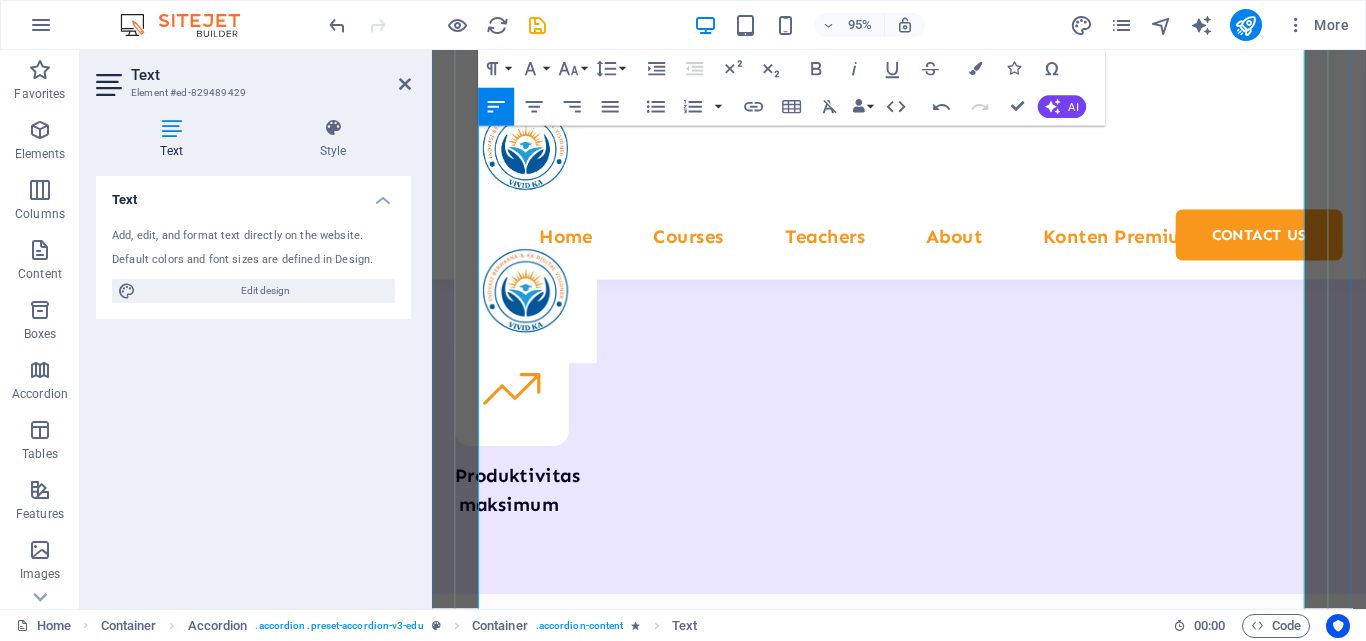 drag, startPoint x: 801, startPoint y: 469, endPoint x: 487, endPoint y: 395, distance: 322.60193 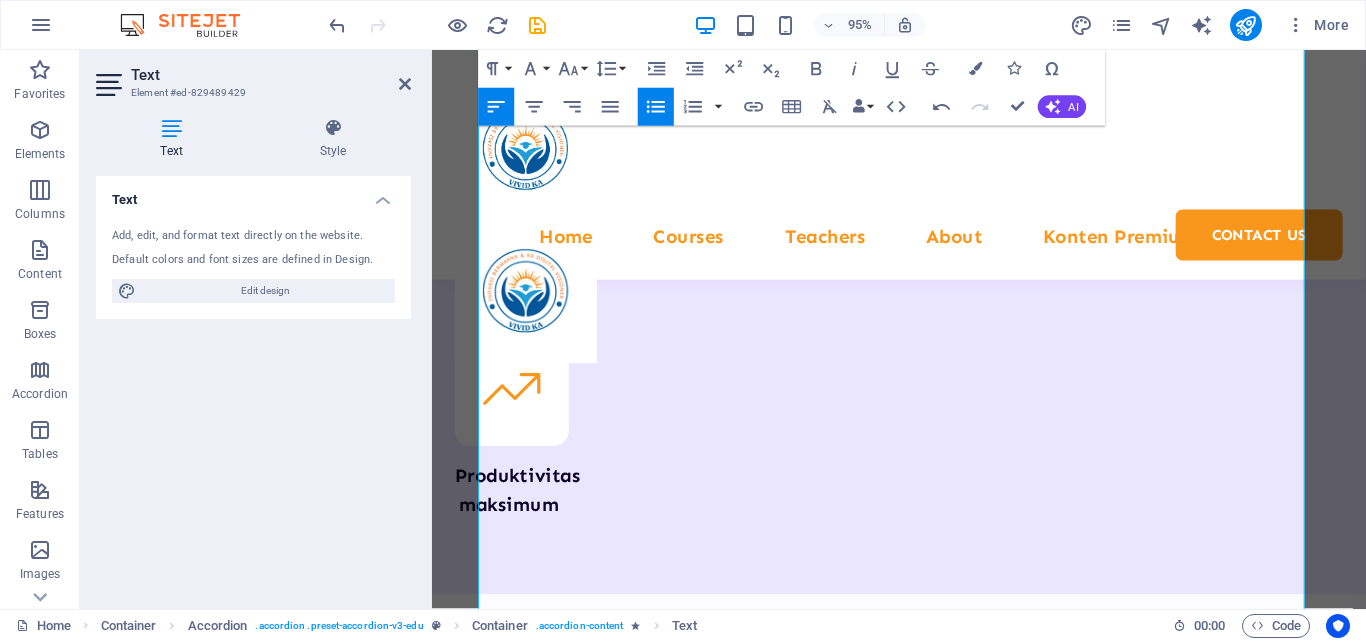 click 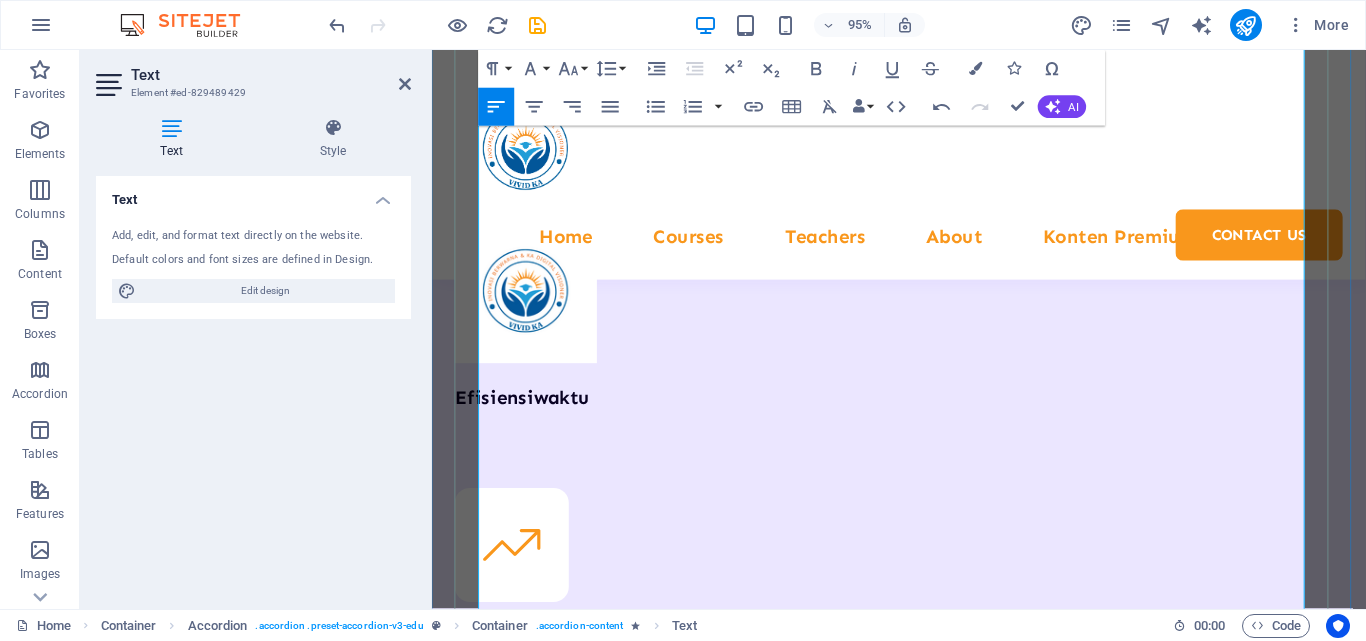 scroll, scrollTop: 10345, scrollLeft: 0, axis: vertical 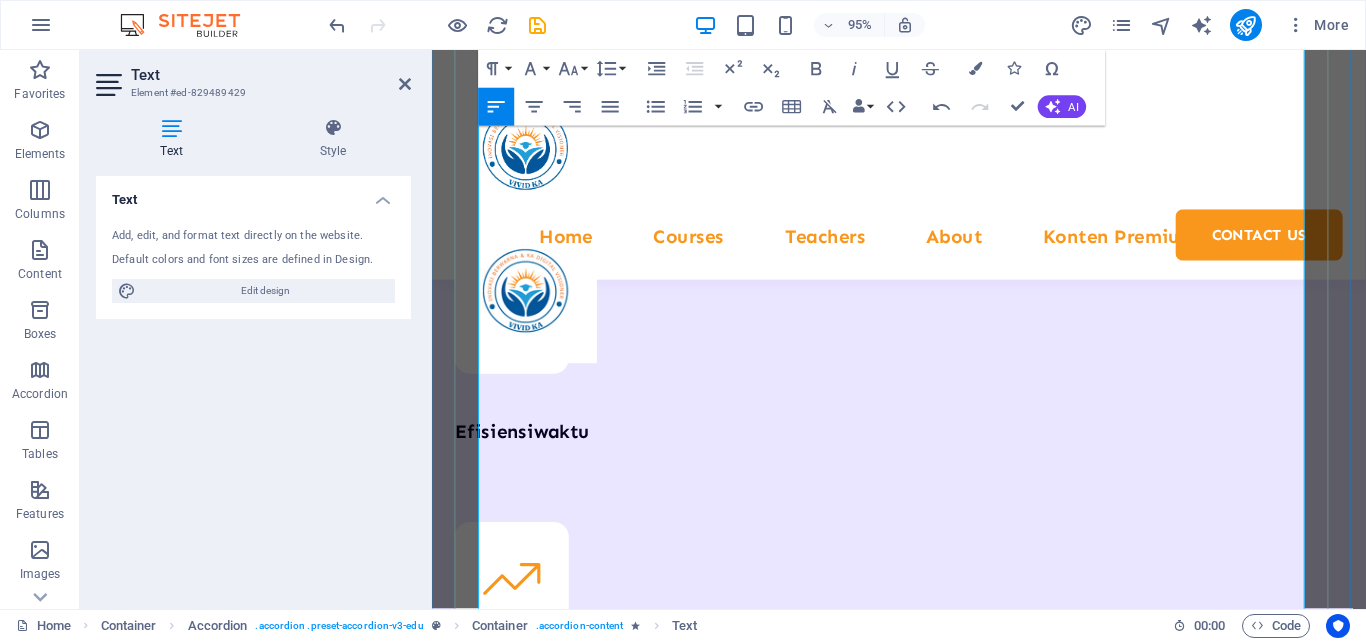 drag, startPoint x: 824, startPoint y: 385, endPoint x: 496, endPoint y: 303, distance: 338.09467 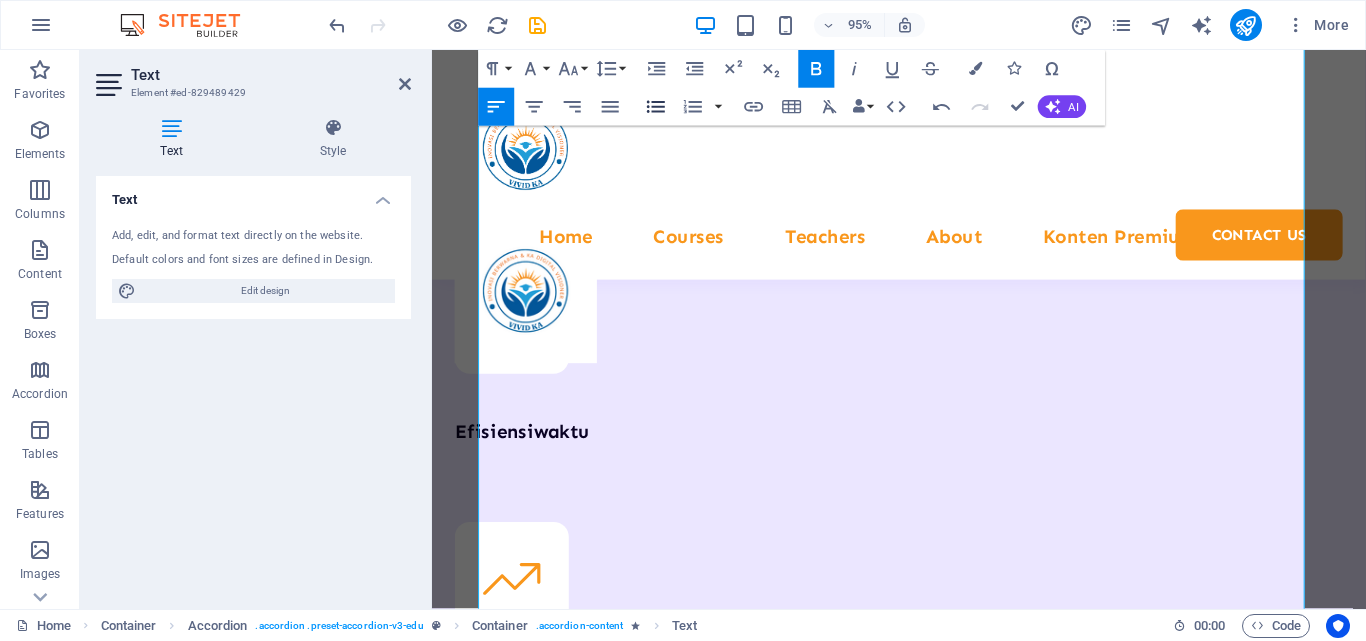 click 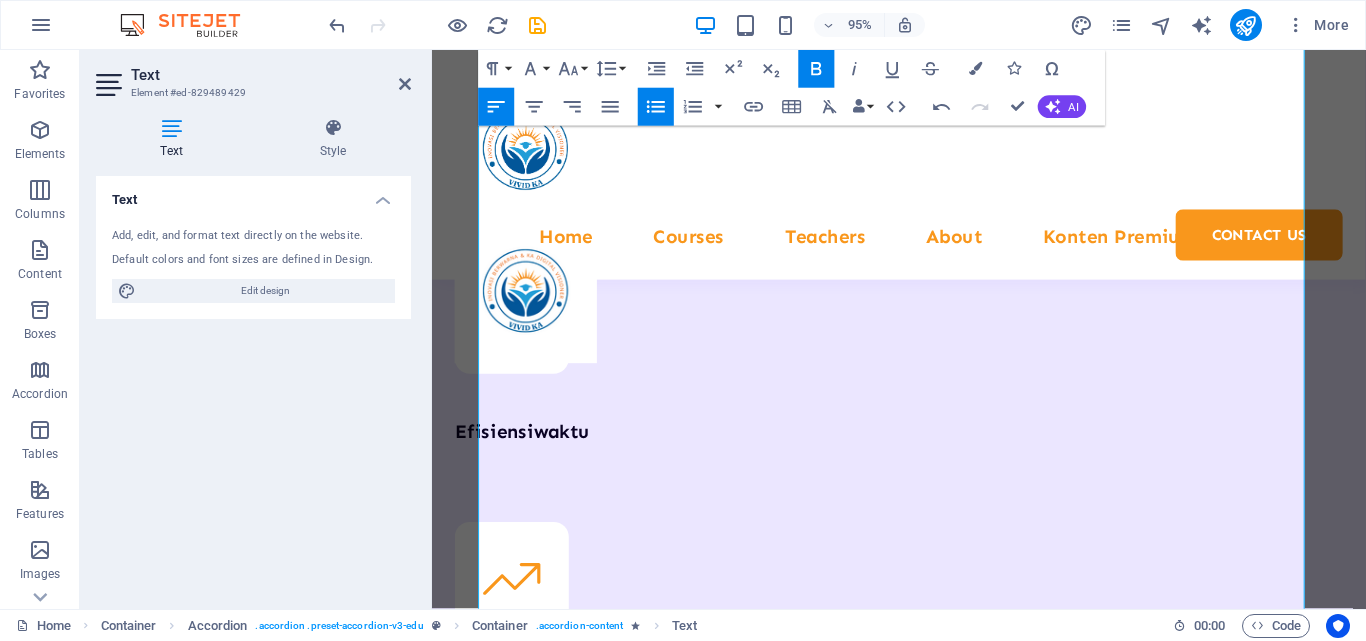 click 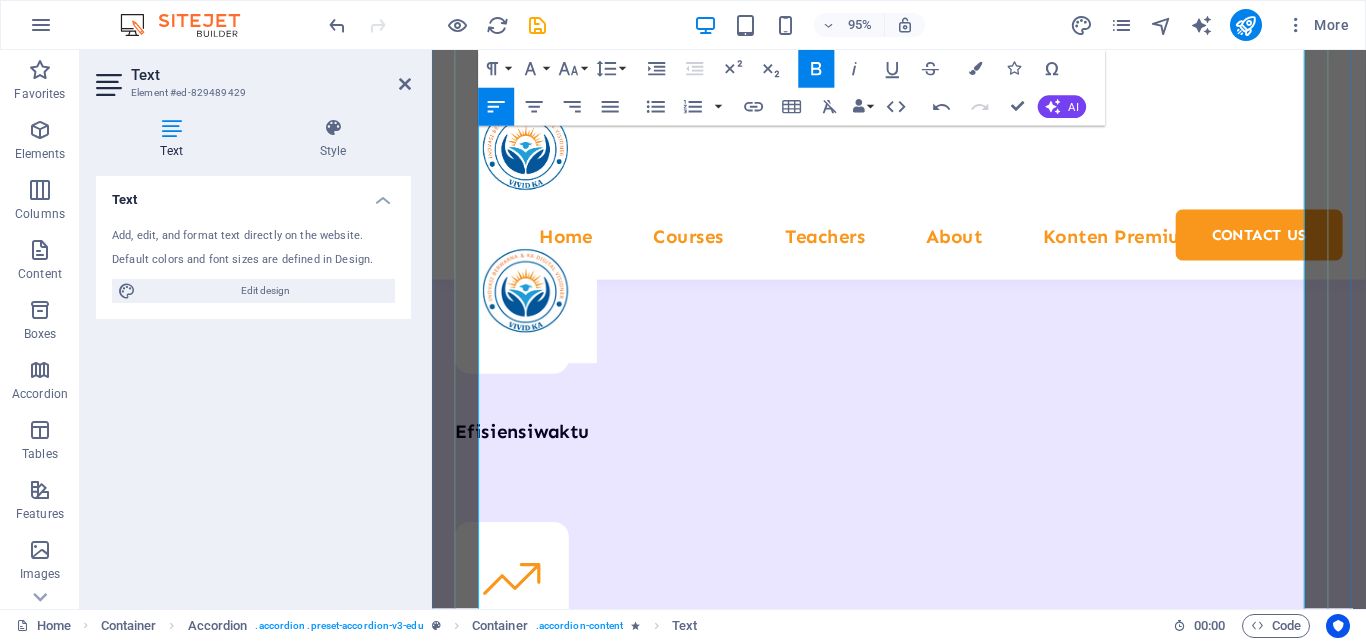 click on ". Keunggulan Tim VividKA Jika  VividKA  adalah tim pengembang AI atau penyedia layanan edukasi berbasis kecerdasan buatan, berikut keunggulan yang mungkin ditawarkan: A. Fokus pada Kecerdasan Visioner & Dinamis AI yang Proaktif : Tidak hanya merespons permintaan, tetapi mampu memprediksi kebutuhan pengguna (contoh: merekomendasikan materi sebelum pengguna menyadari kebutuhannya). Pembelajaran Adaptif : Sistem yang terus berevolusi berdasarkan interaksi pengguna. B. Solusi Inovatif untuk Pendidikan/Bisnis Konten Personalisasi : Materi disesuaikan dengan tingkat pemahaman, gaya belajar, dan tujuan individu. Integrasi Teknologi Mutakhir : Seperti  Generative AI, NLP, atau predictive analytics  untuk pengalaman belajar lebih interaktif. C. Tim dengan Expertise Multidisiplin Kombinasi ahli  AI, edukasi, dan desain pengalaman pengguna (UX)  untuk menciptakan solusi yang tidak hanya canggih, tetapi juga mudah diadopsi. 2. Keunikan Layanan VividKA Berikut yang mungkin membedakan VividKA dari kompetitor: ." at bounding box center (923, 8380) 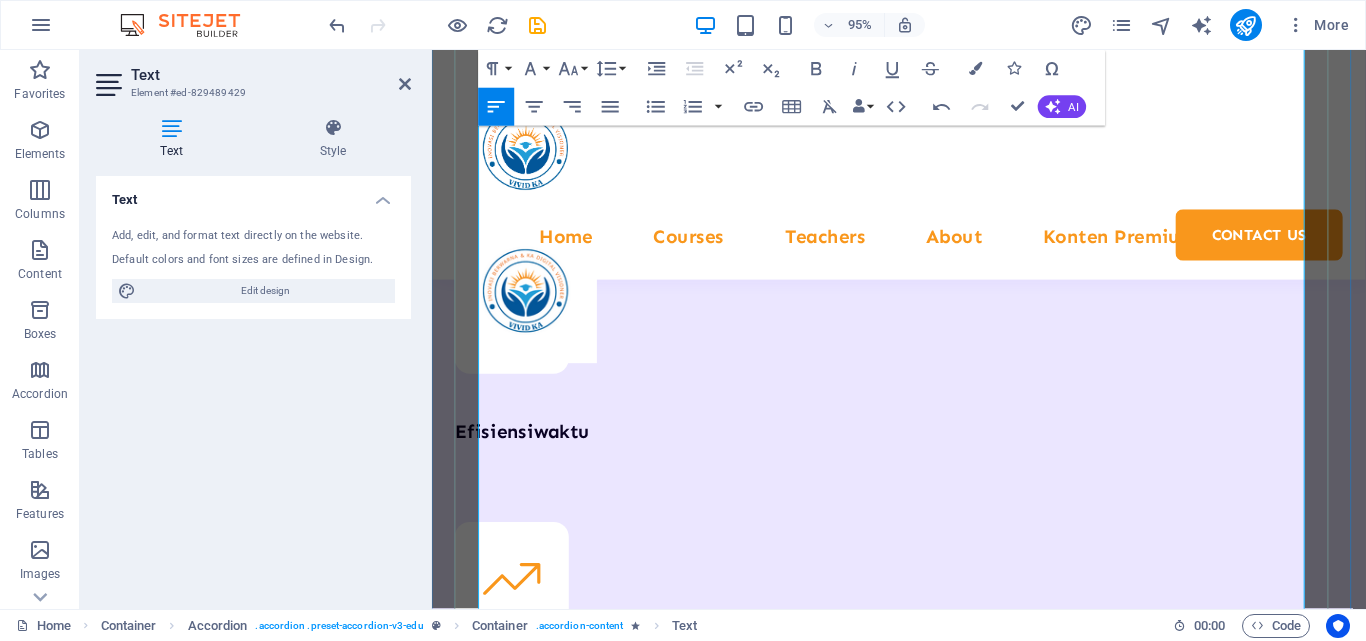 scroll, scrollTop: 10145, scrollLeft: 0, axis: vertical 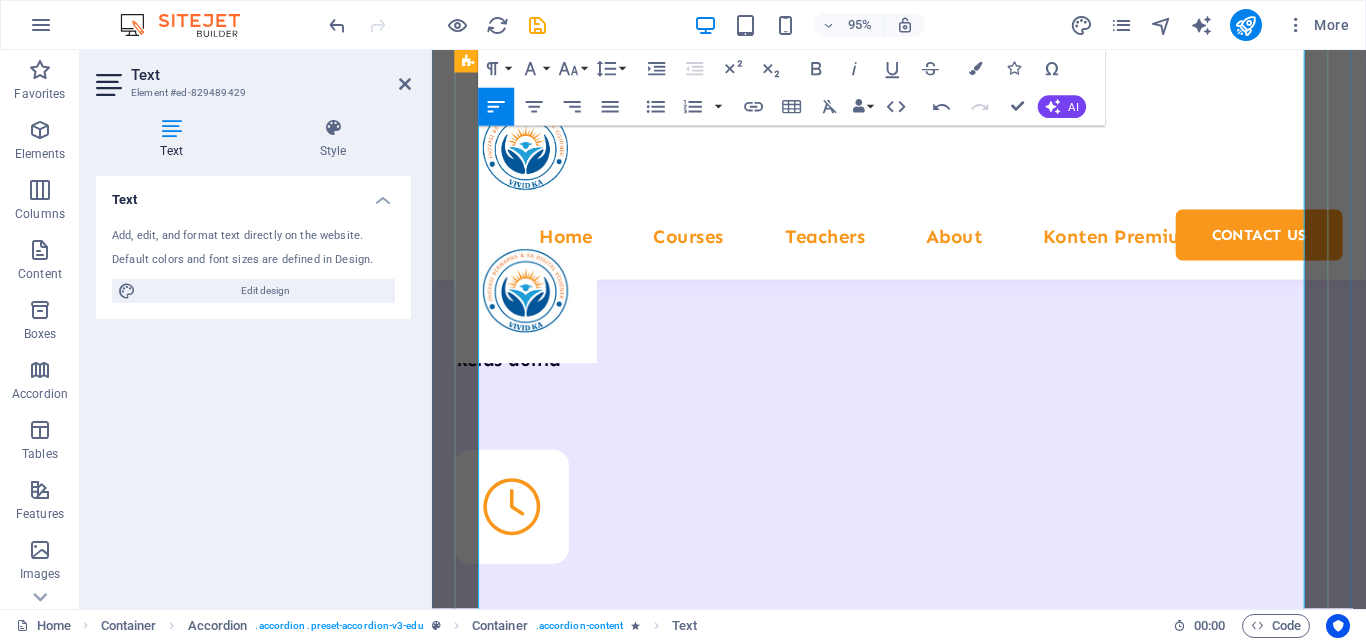 drag, startPoint x: 666, startPoint y: 443, endPoint x: 479, endPoint y: 320, distance: 223.82582 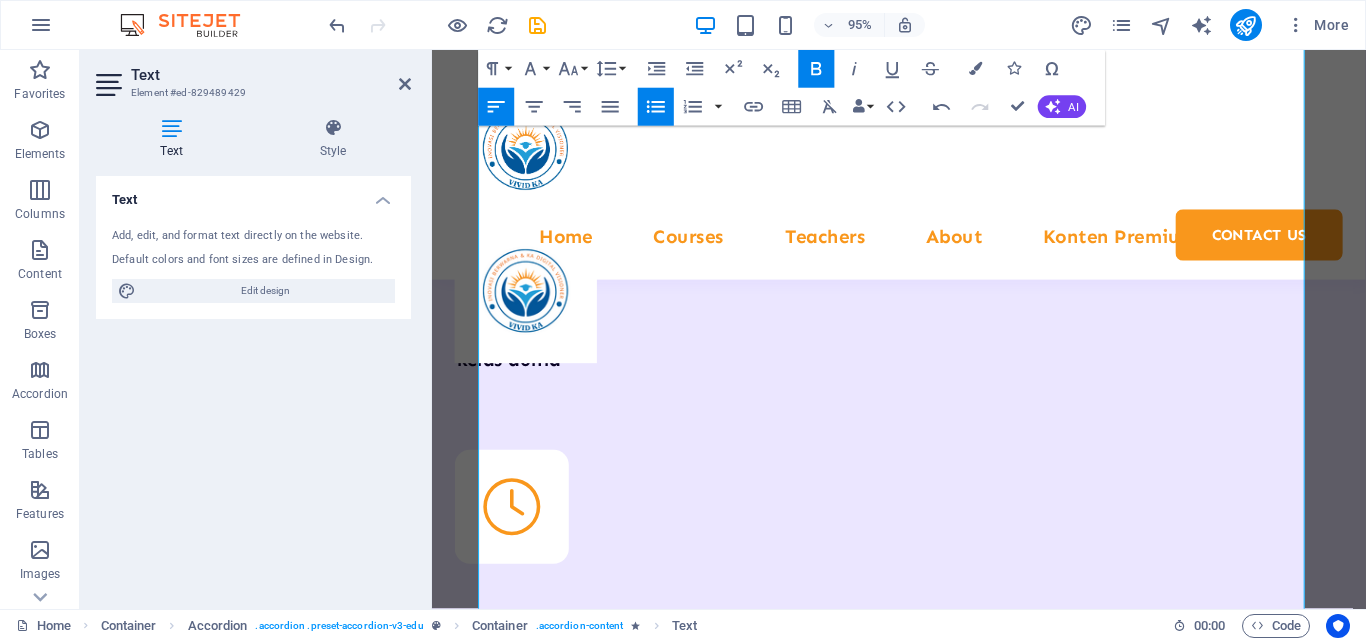 click 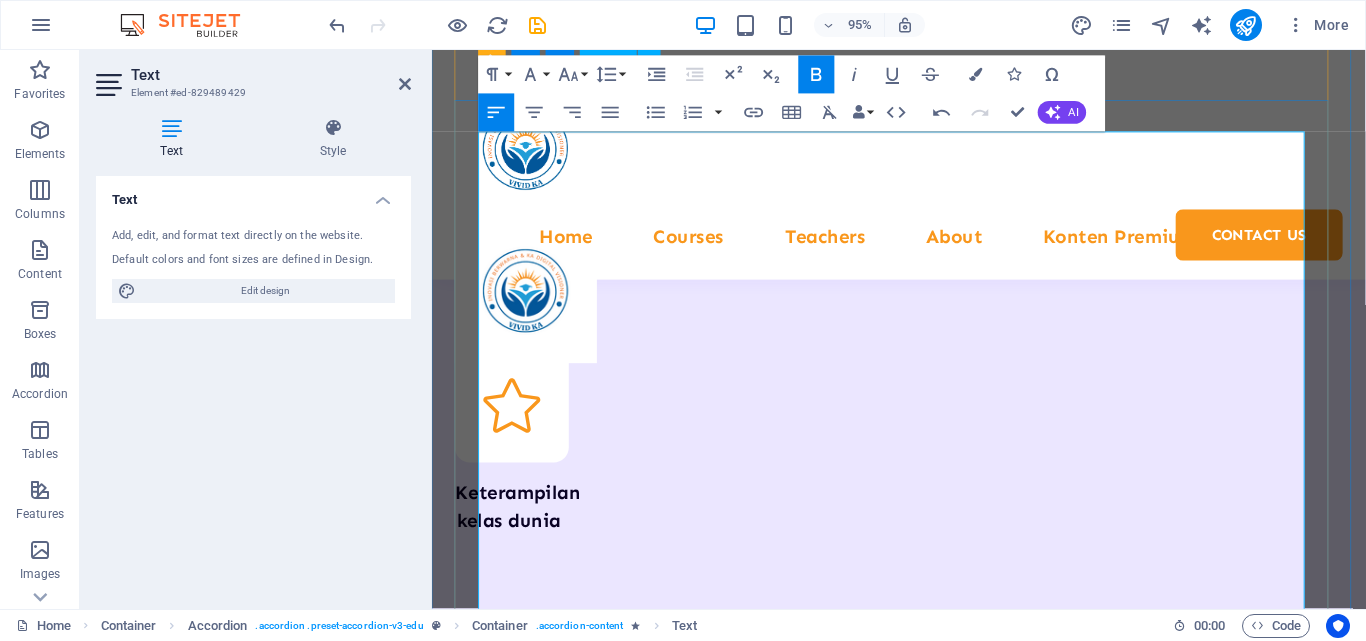 scroll, scrollTop: 9945, scrollLeft: 0, axis: vertical 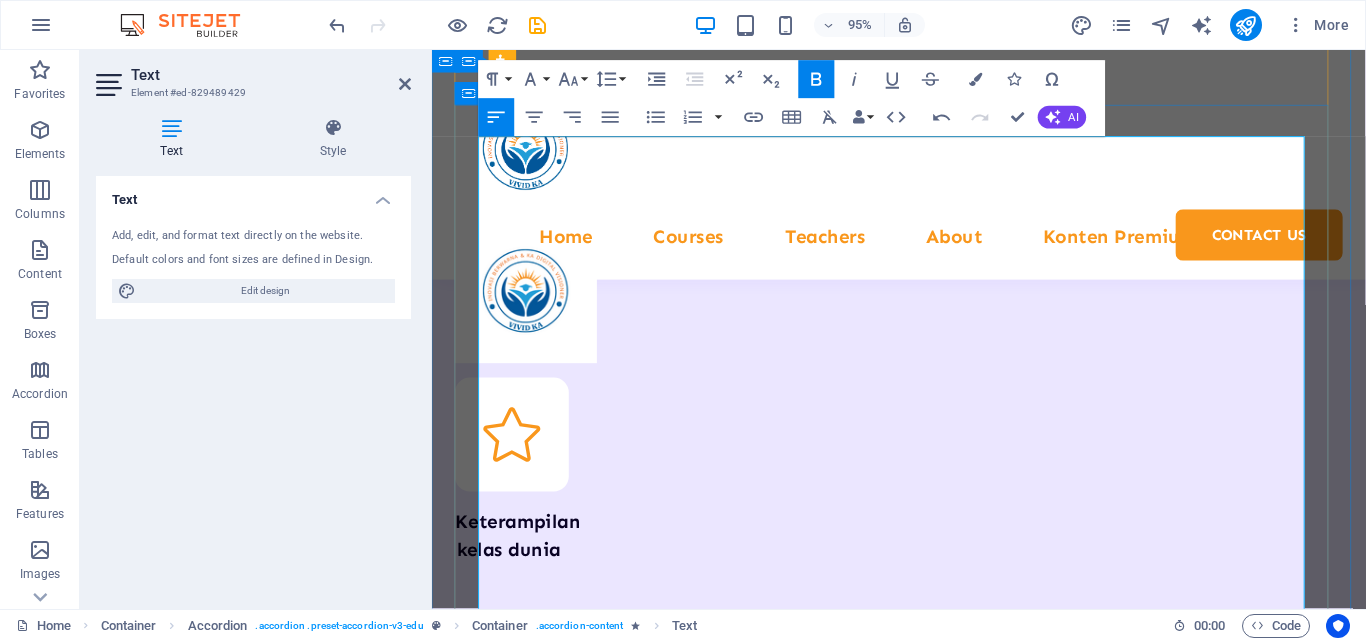 drag, startPoint x: 1148, startPoint y: 449, endPoint x: 461, endPoint y: 319, distance: 699.19165 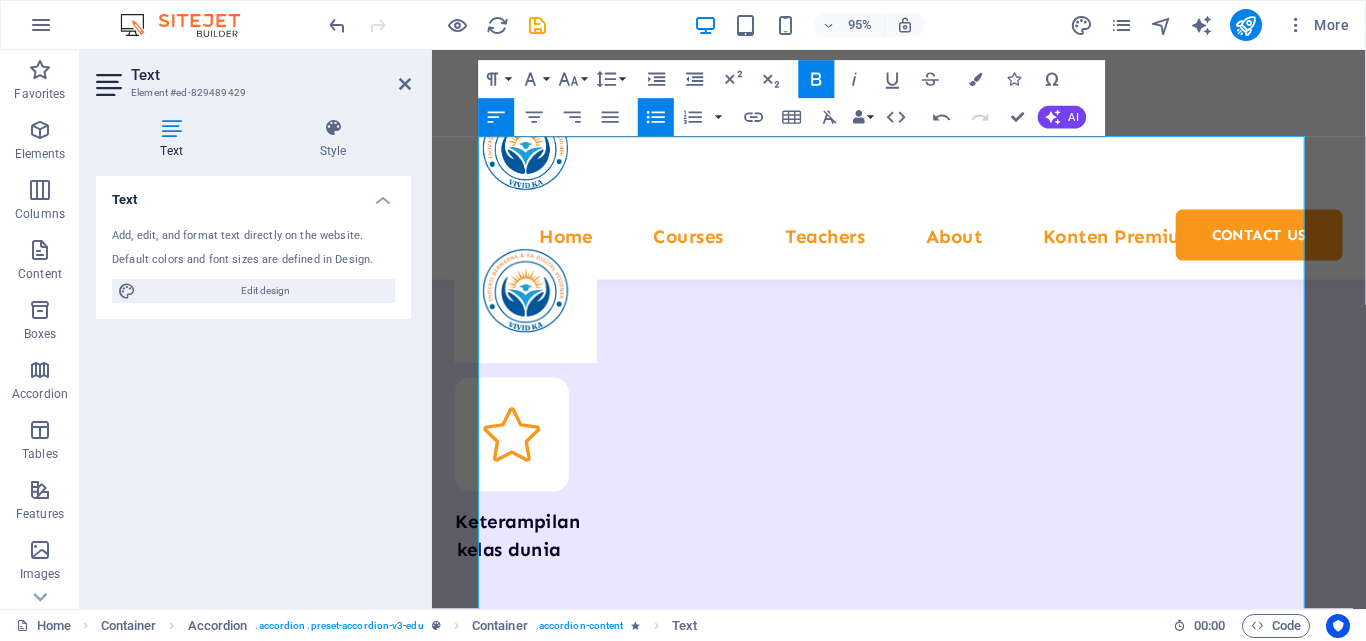 click 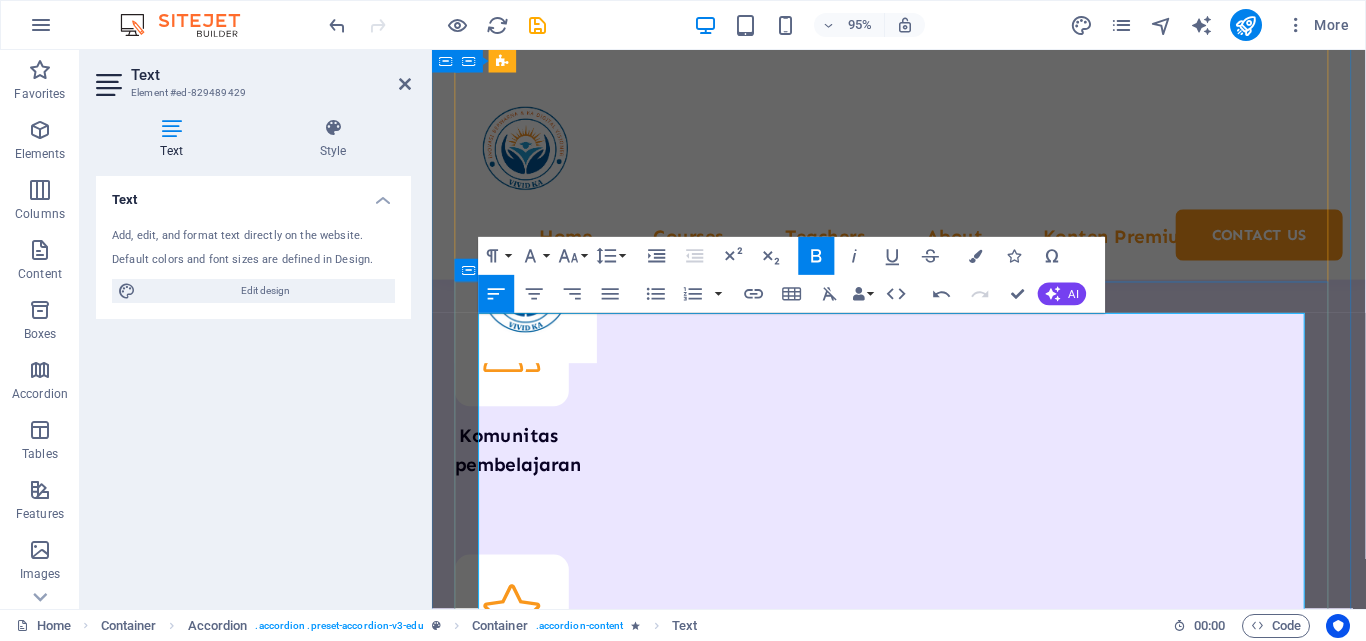 scroll, scrollTop: 9645, scrollLeft: 0, axis: vertical 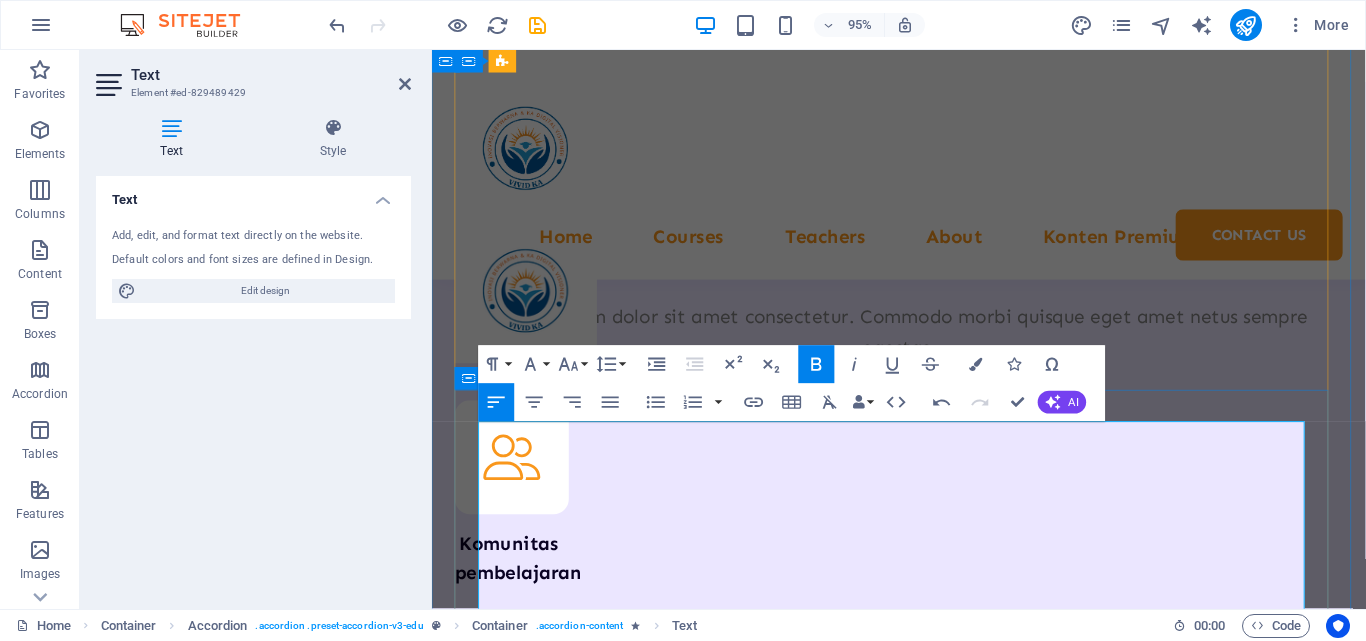 click on "Jika  VividKA  adalah tim pengembang AI atau penyedia layanan edukasi berbasis kecerdasan buatan, berikut keunggulan yang mungkin ditawarkan:" at bounding box center [923, 8609] 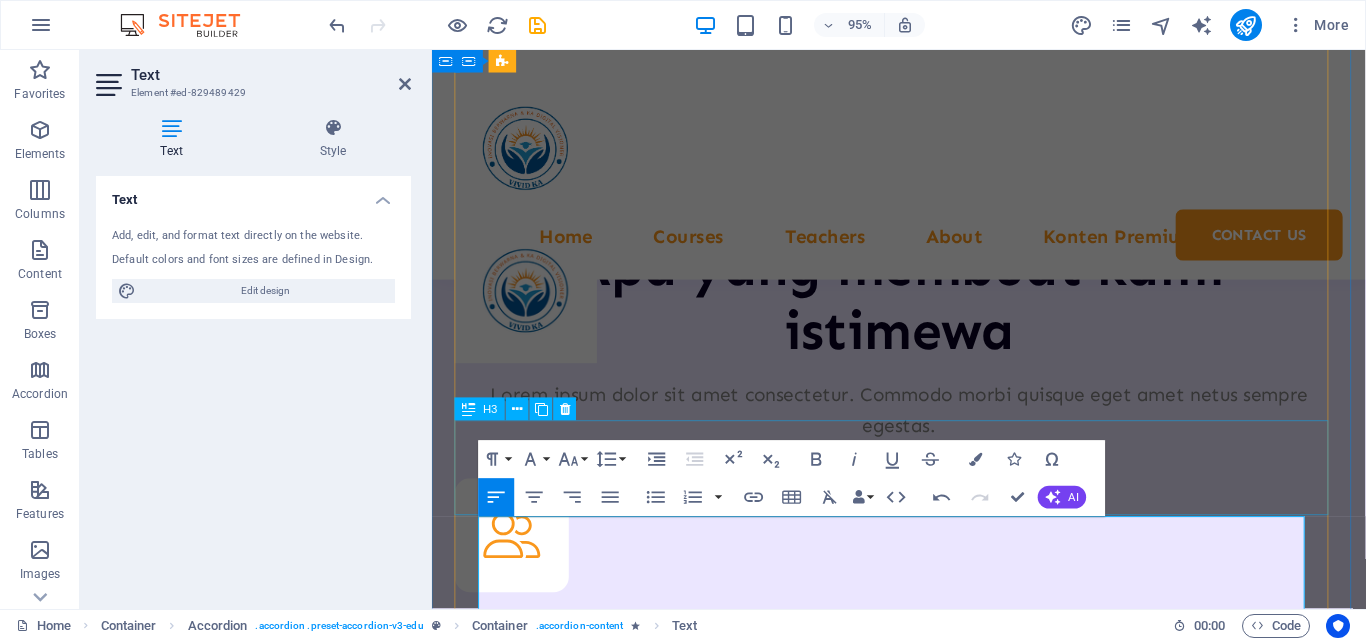 scroll, scrollTop: 9545, scrollLeft: 0, axis: vertical 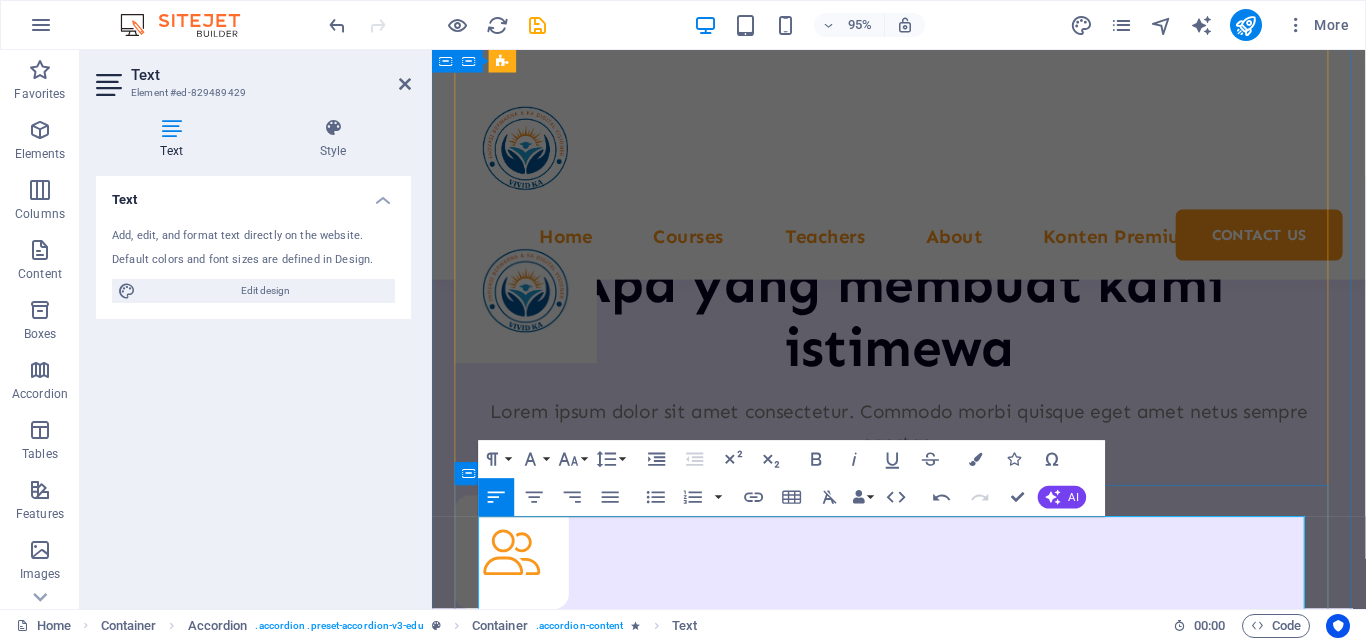 click on ". Keunggulan Tim VividKA" at bounding box center [582, 8652] 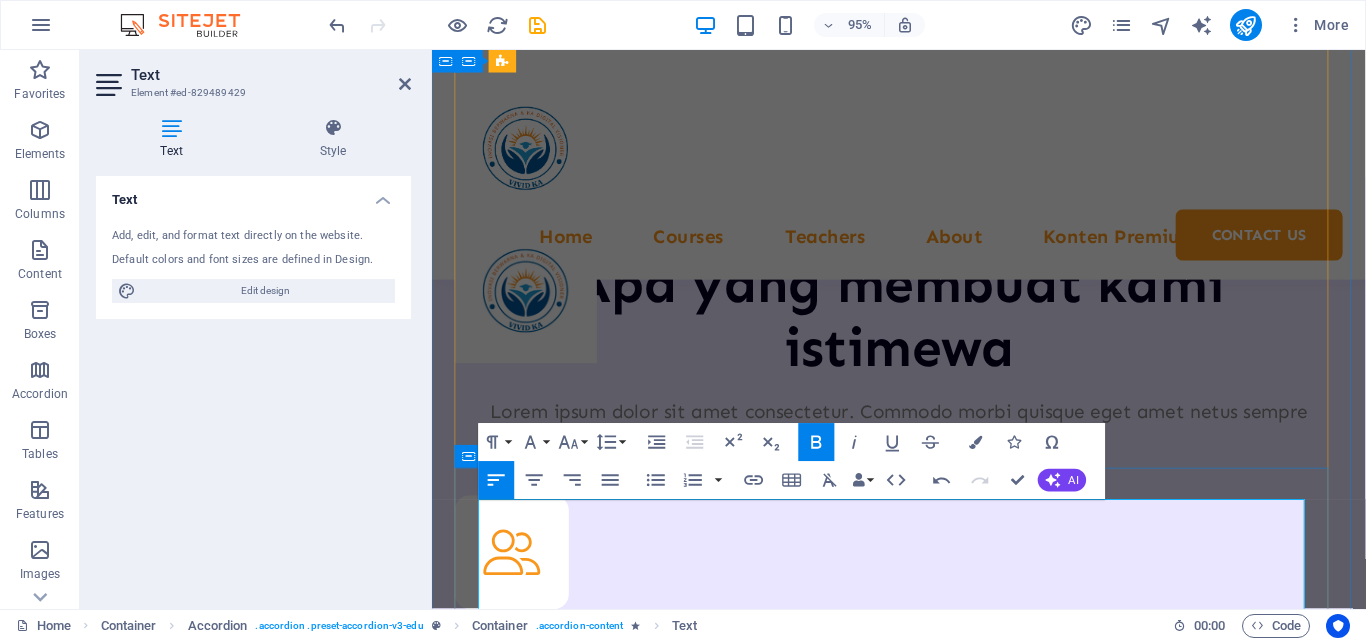 scroll, scrollTop: 9645, scrollLeft: 0, axis: vertical 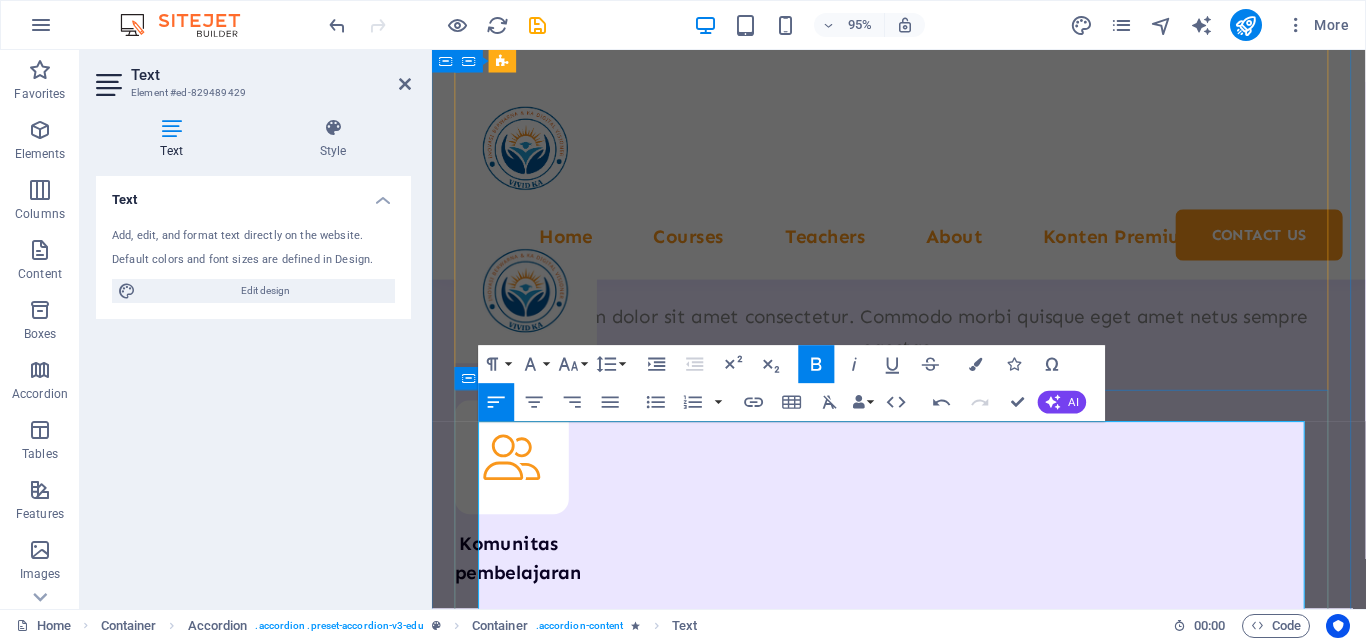 click on "Jika  VividKA  adalah tim pengembang AI atau penyedia layanan edukasi berbasis kecerdasan buatan, berikut keunggulan yang mungkin ditawarkan:" at bounding box center (923, 8609) 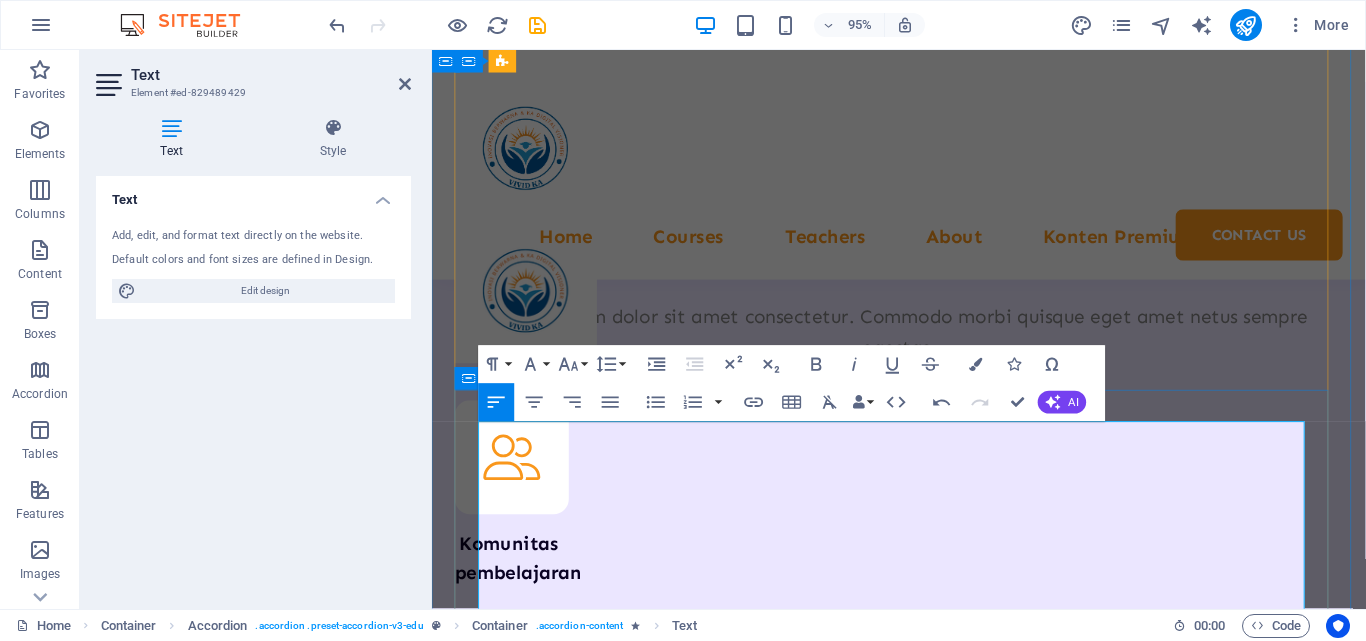 click on "Jika  VividKA  adalah tim pengembang AI atau penyedia layanan edukasi berbasis kecerdasan buatan, berikut keunggulan yang mungkin ditawarkan:" at bounding box center [923, 8609] 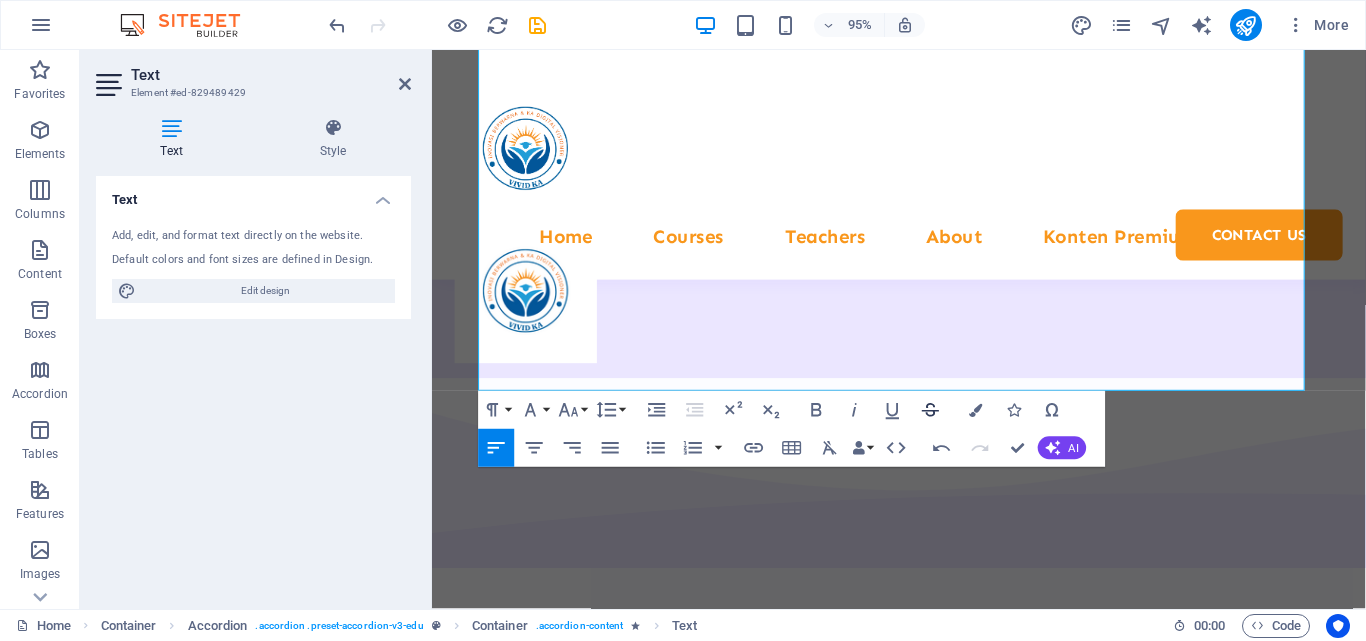 scroll, scrollTop: 10645, scrollLeft: 0, axis: vertical 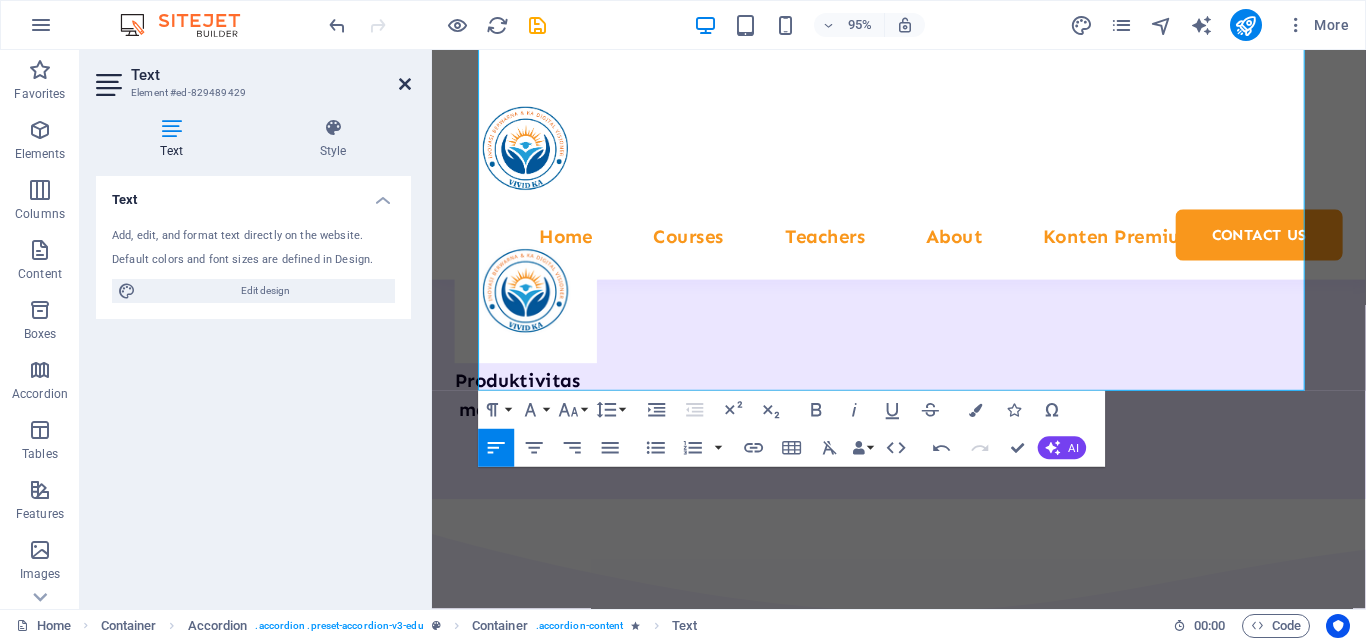 click at bounding box center [405, 84] 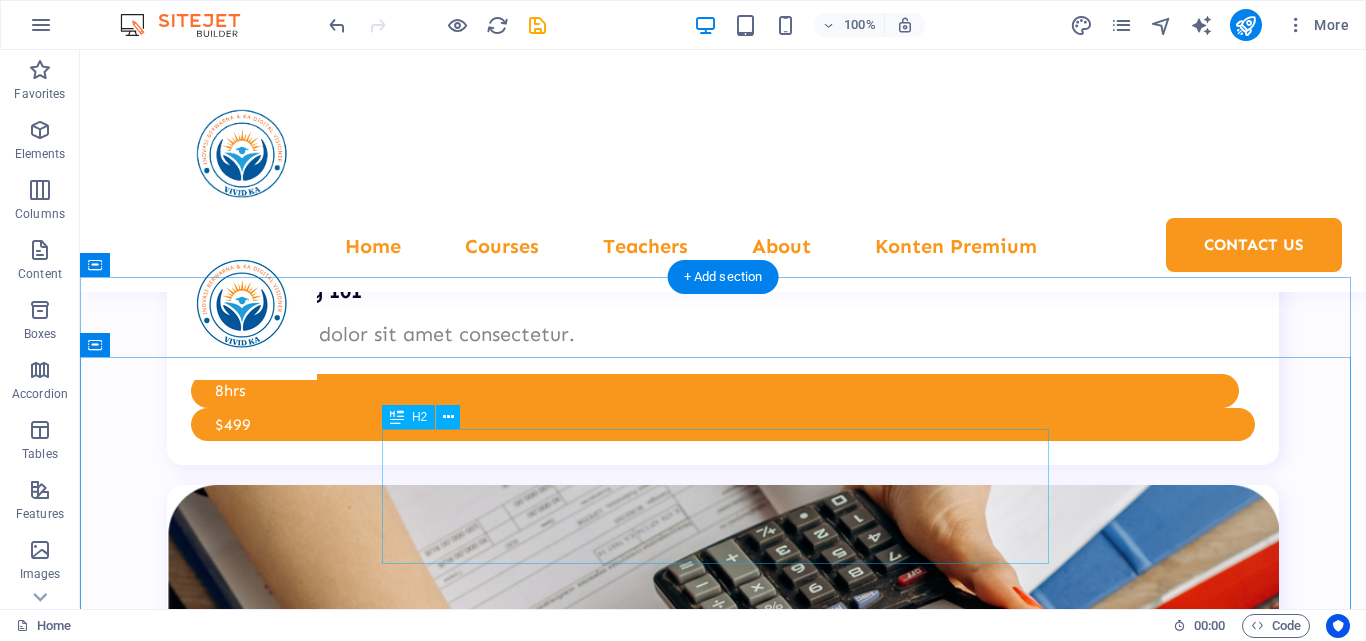 scroll, scrollTop: 7488, scrollLeft: 0, axis: vertical 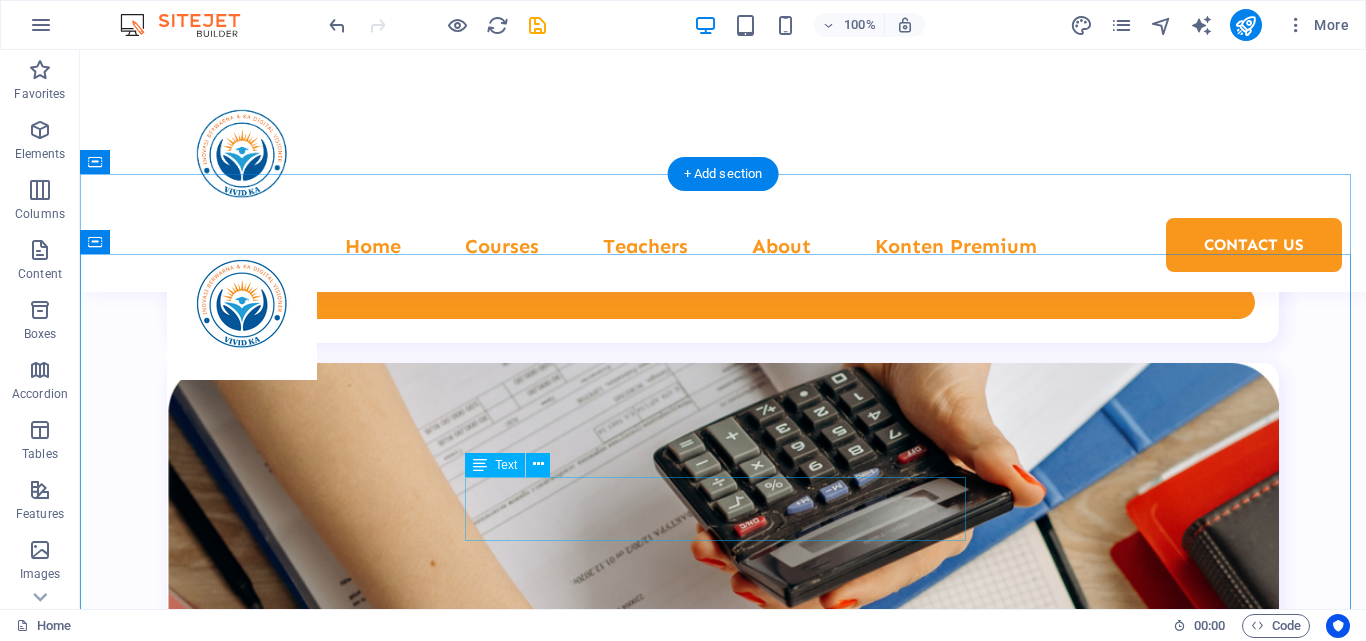 click on "Lorem ipsum dolor sit amet consectetur. Commodo morbi quisque eget amet netus sempre egestas." at bounding box center (723, 9490) 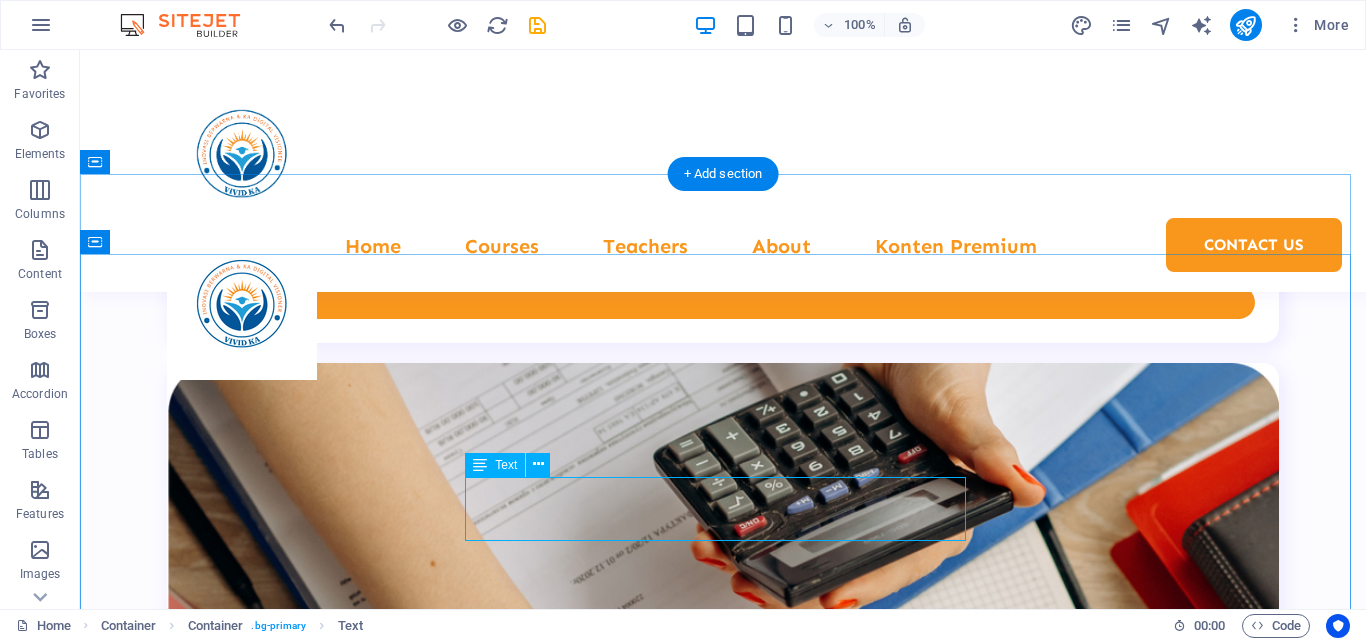 click on "Lorem ipsum dolor sit amet consectetur. Commodo morbi quisque eget amet netus sempre egestas." at bounding box center [723, 9490] 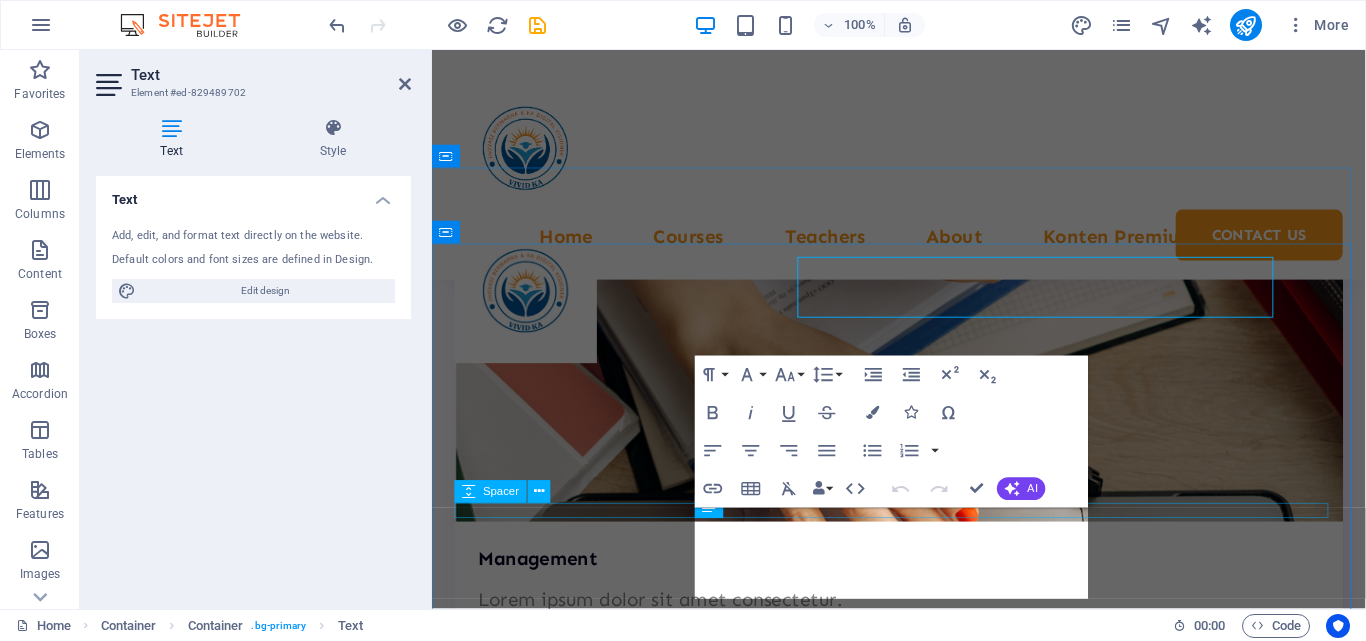 drag, startPoint x: 1127, startPoint y: 519, endPoint x: 723, endPoint y: 541, distance: 404.59857 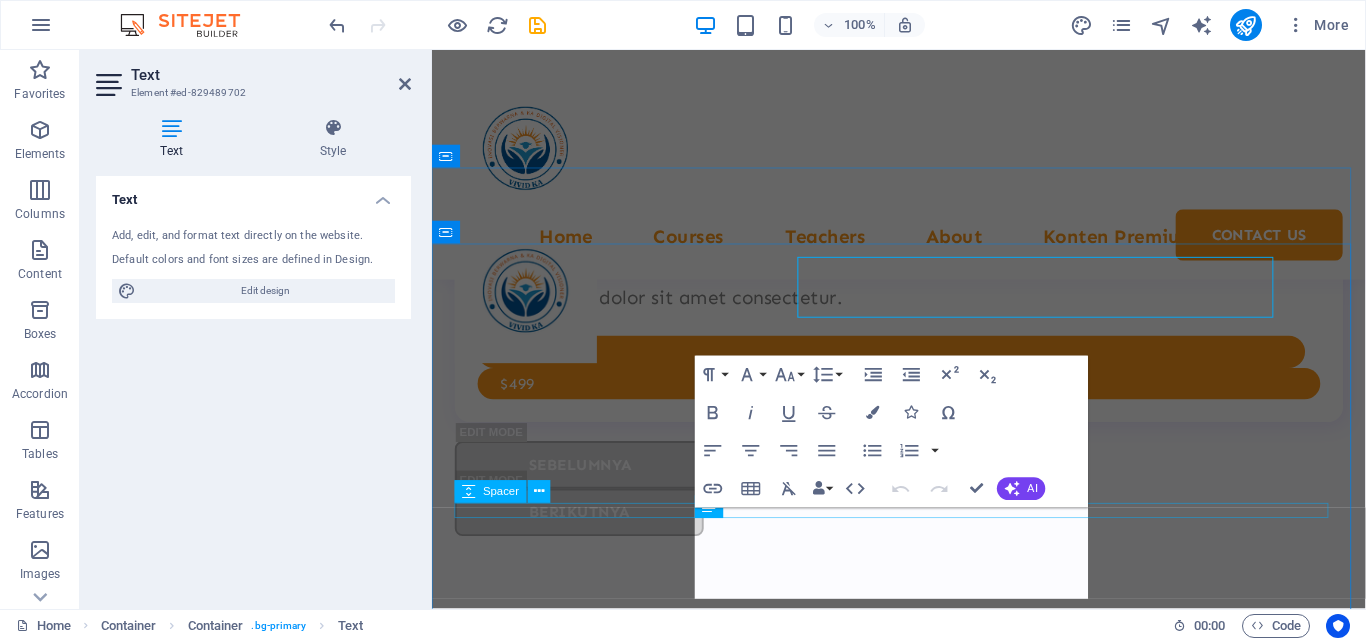 click on "Lorem ipsum dolor sit amet consectetur. Commodo morbi quisque eget amet netus sempre egestas." at bounding box center (923, 8637) 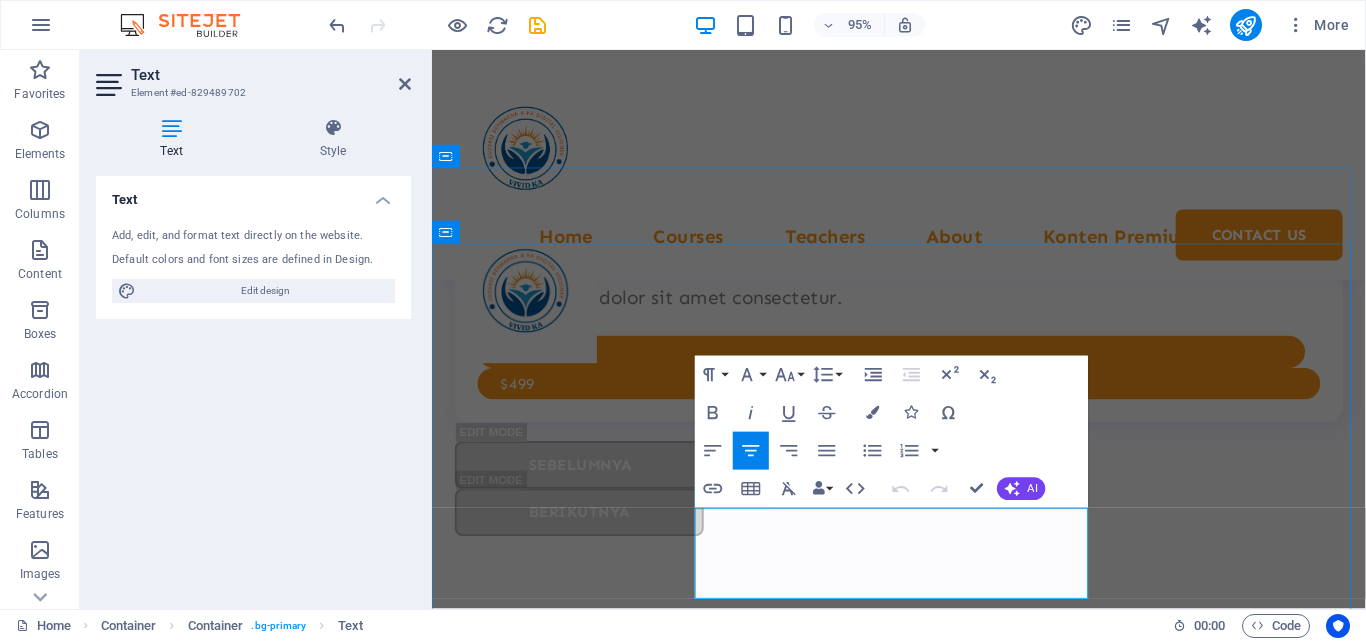 click on "Lorem ipsum dolor sit amet consectetur. Commodo morbi quisque eget amet netus sempre egestas." at bounding box center (923, 8746) 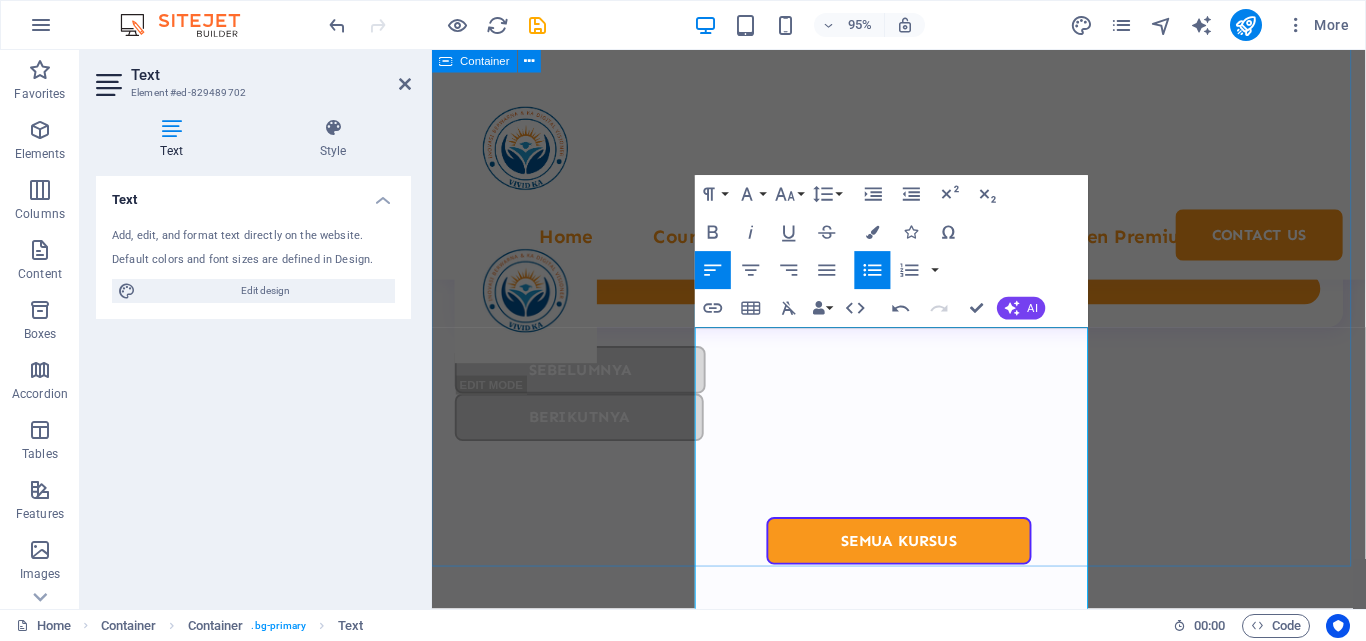 scroll, scrollTop: 8006, scrollLeft: 0, axis: vertical 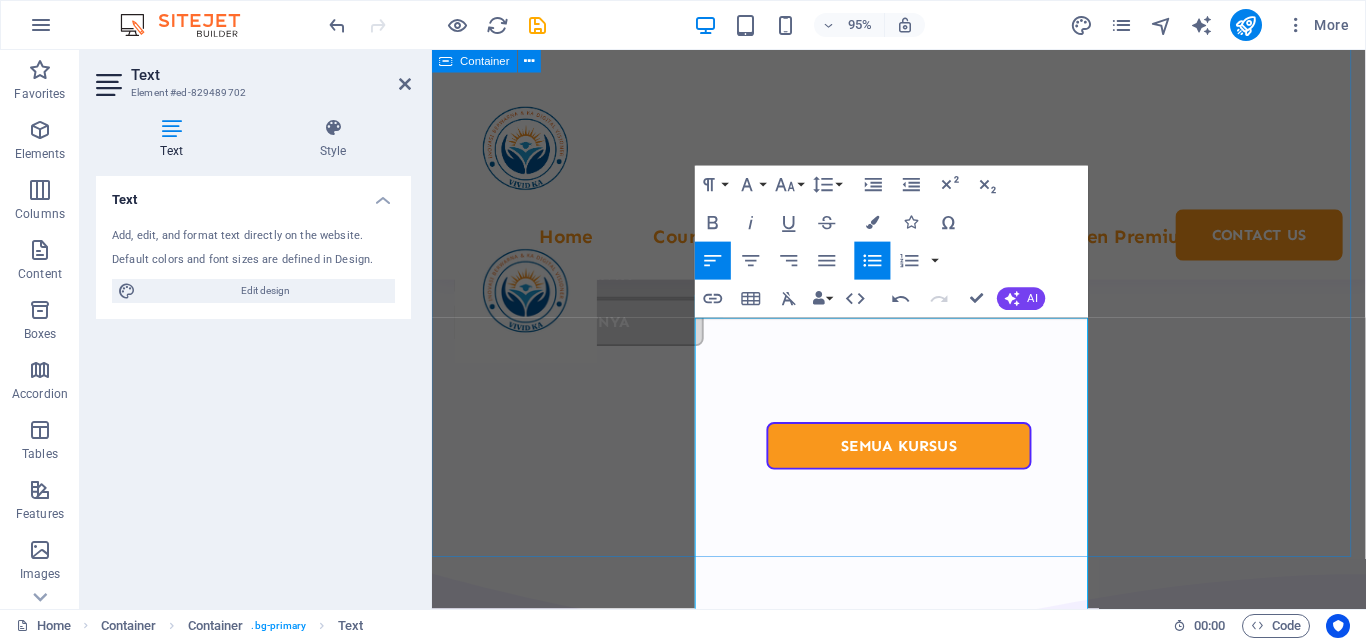 drag, startPoint x: 740, startPoint y: 411, endPoint x: 857, endPoint y: 529, distance: 166.1716 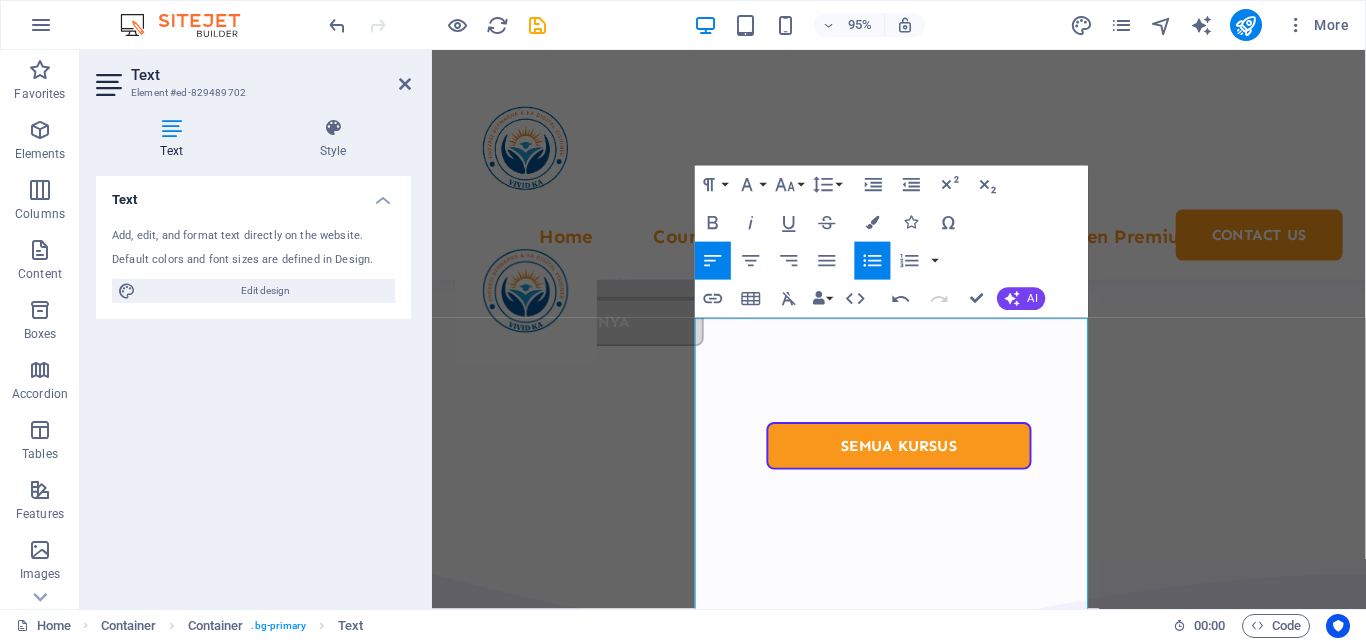 click 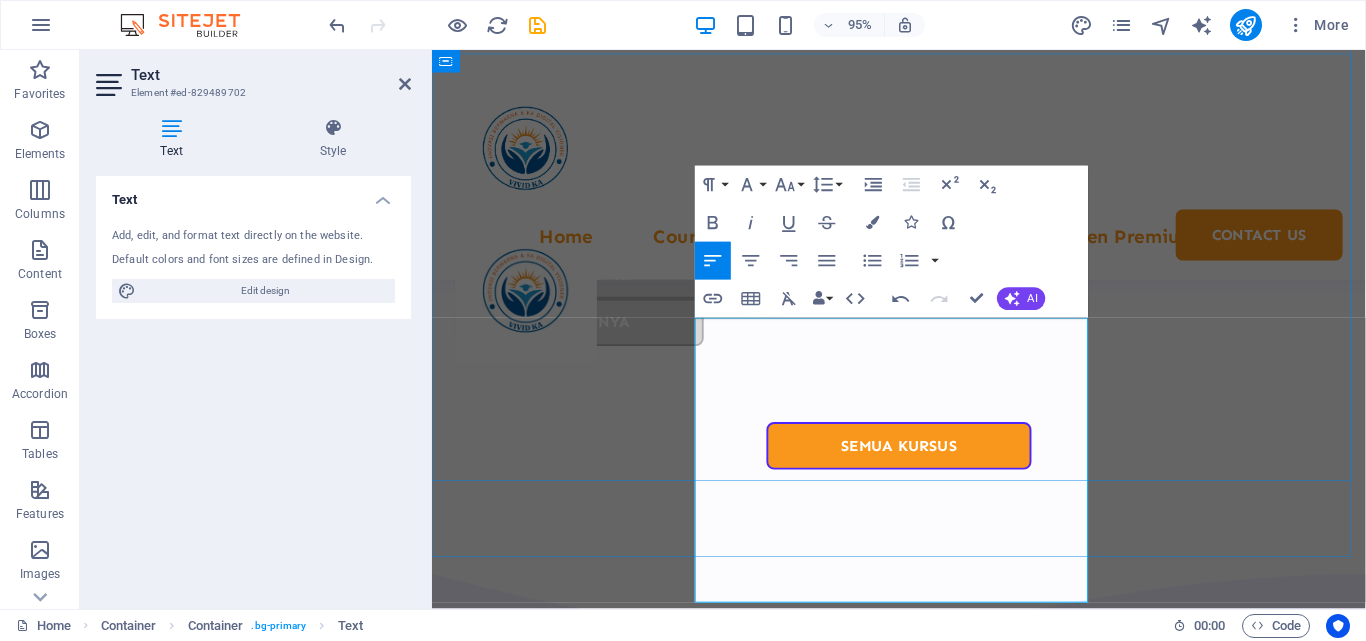 click on "Membuat  digital twin  dari metode mengajar guru ahli (misal: pola penjelasan, latihan favorit, hingga teknik motivasi)." at bounding box center [923, 8592] 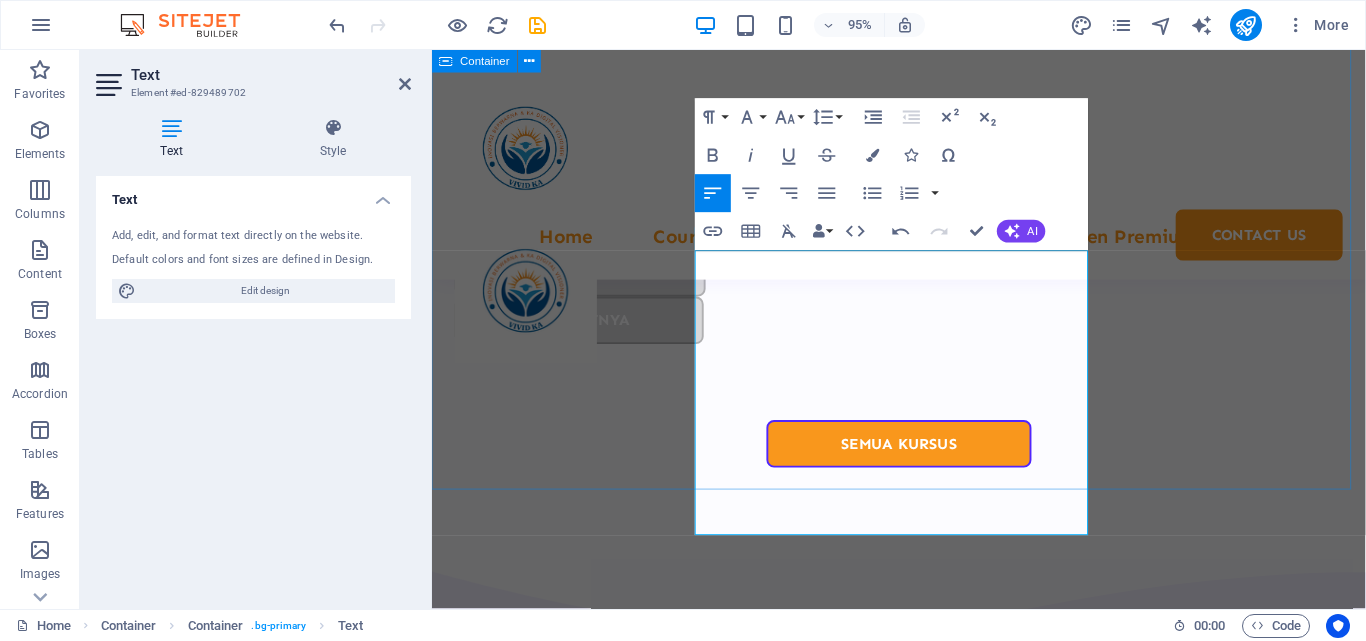 scroll, scrollTop: 8106, scrollLeft: 0, axis: vertical 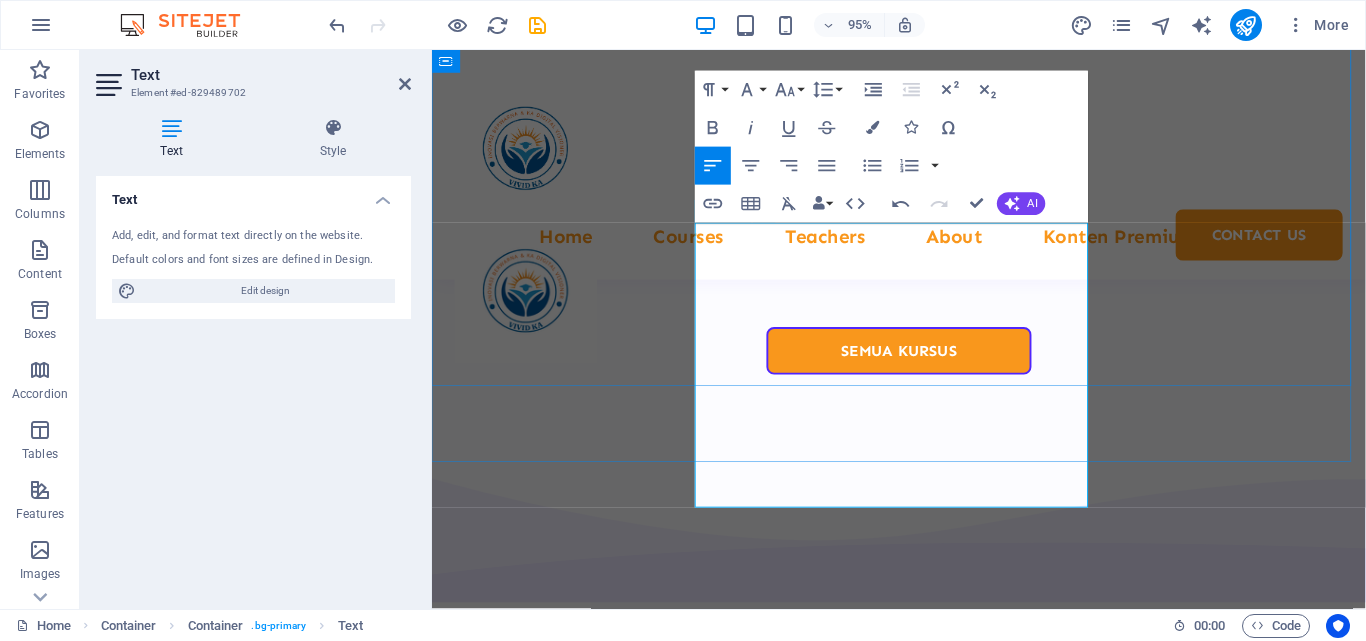 click on "Membuat  digital twin  dari metode mengajar guru ahli (misal: pola penjelasan, latihan favorit, hingga teknik motivasi)." at bounding box center (923, 8492) 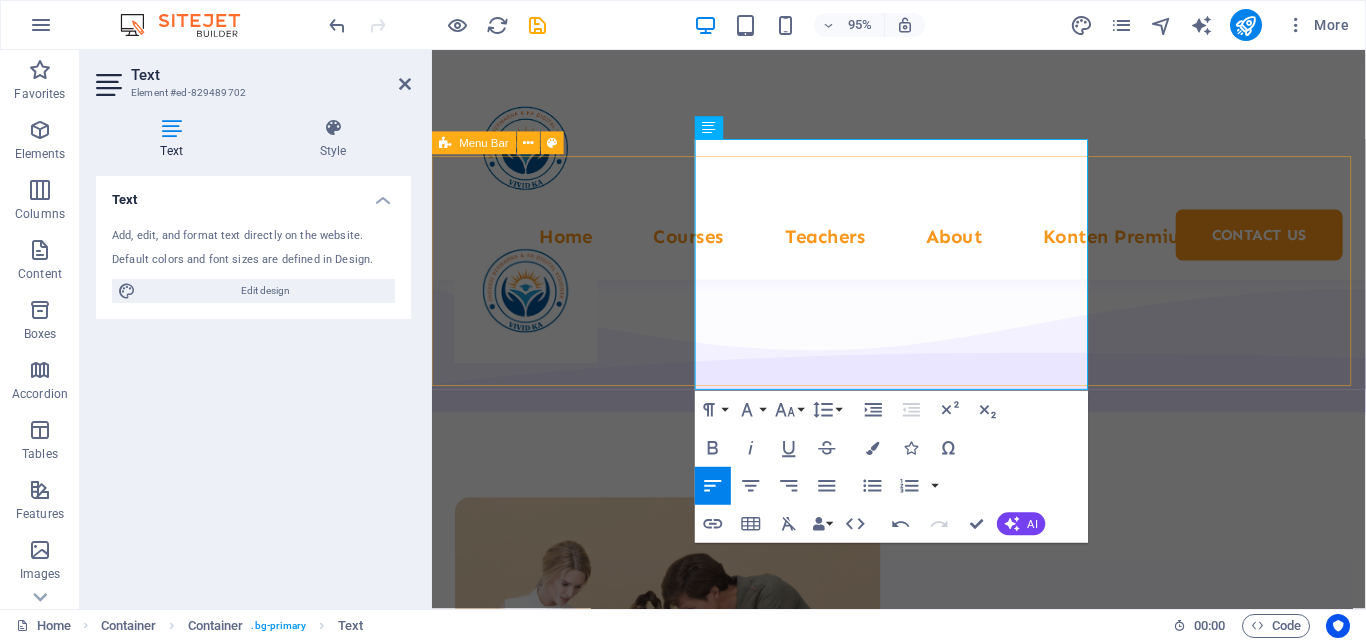 scroll, scrollTop: 8106, scrollLeft: 0, axis: vertical 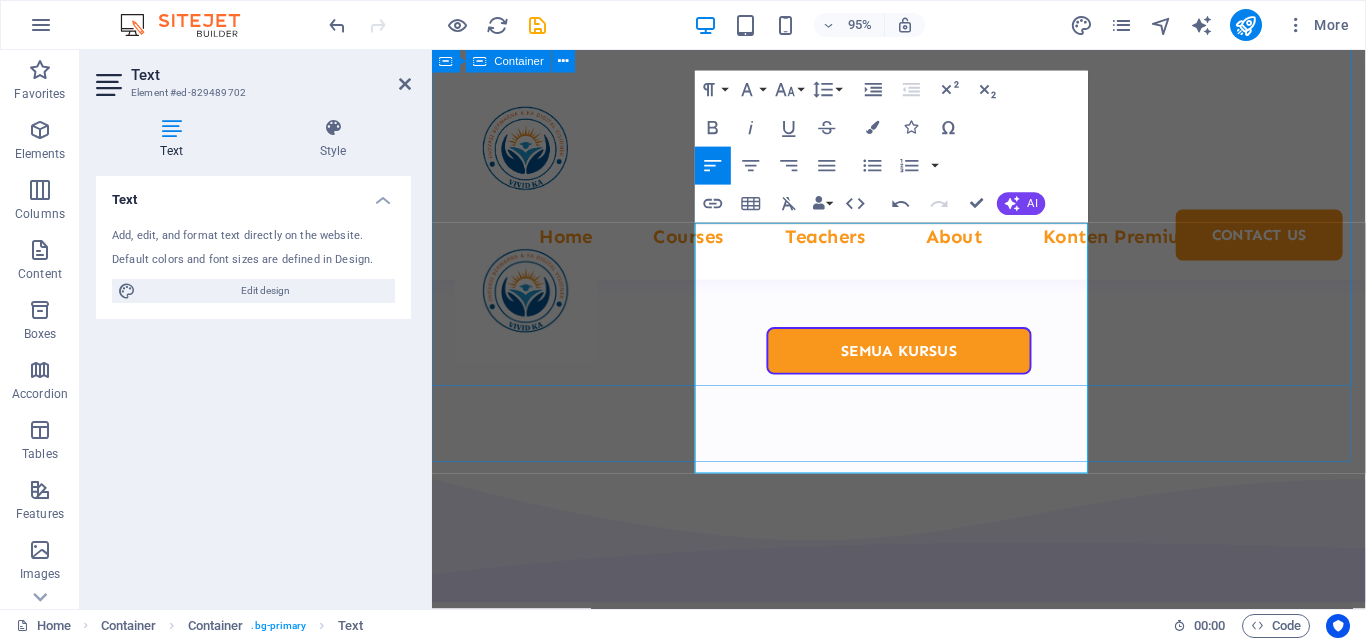 click on "Belajar dari dan dengan guru terbaik . VividKA bisa menggunakan AI Knowledge Preservation untuk: Membuat digital twin dari metode mengajar guru ahli (misal: pola penjelasan, latihan favorit, hingga teknik motivasi) Menyimpan dan menyebarkan ilmu guru terbaik secara lebih luas (terutama penting untuk guru langka/spesialis). Ayo bicara" at bounding box center [923, 8259] 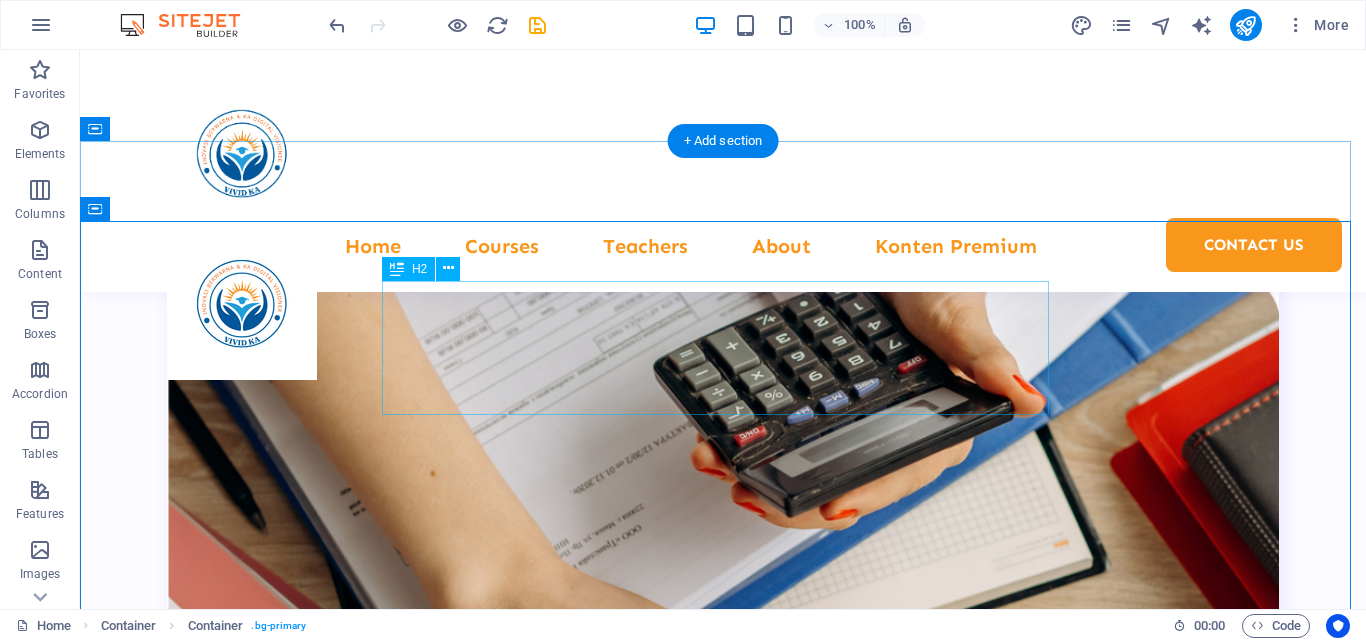 scroll, scrollTop: 7521, scrollLeft: 0, axis: vertical 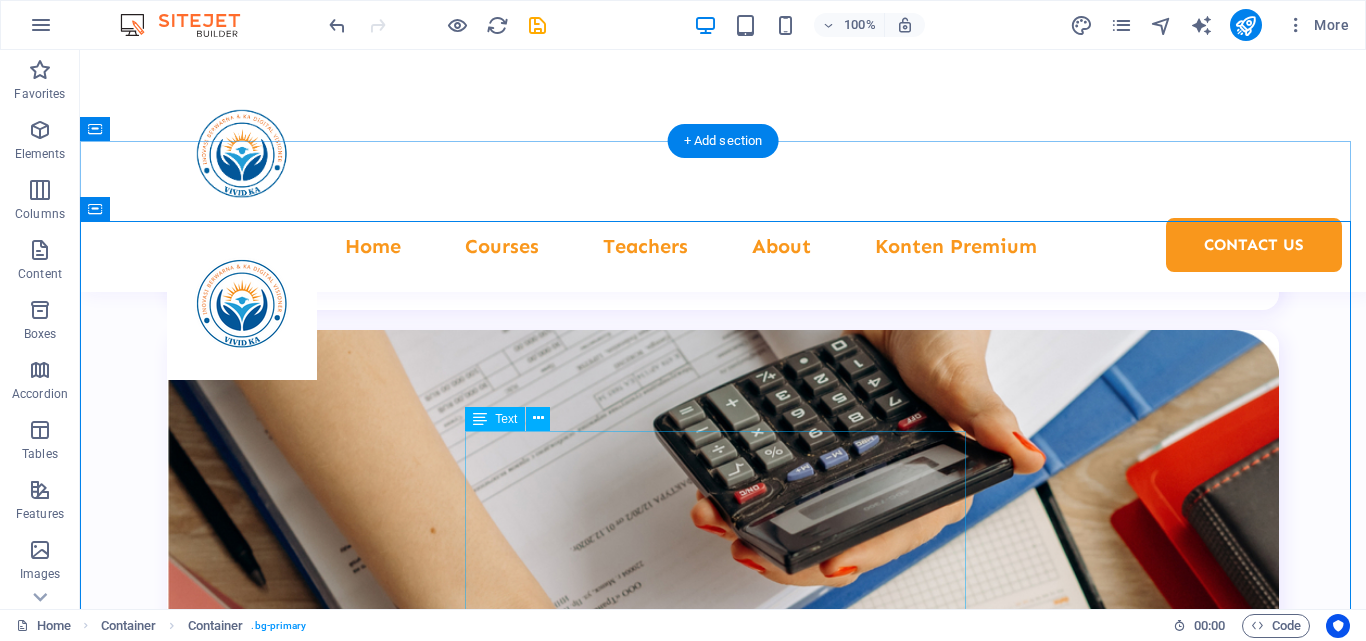 click on ". VividKA bisa menggunakan AI Knowledge Preservation untuk: Membuat digital twin dari metode mengajar guru ahli (misal: pola penjelasan, latihan favorit, hingga teknik motivasi) Menyimpan dan menyebarkan ilmu guru terbaik secara lebih luas (terutama penting untuk guru langka/spesialis)." at bounding box center (723, 9502) 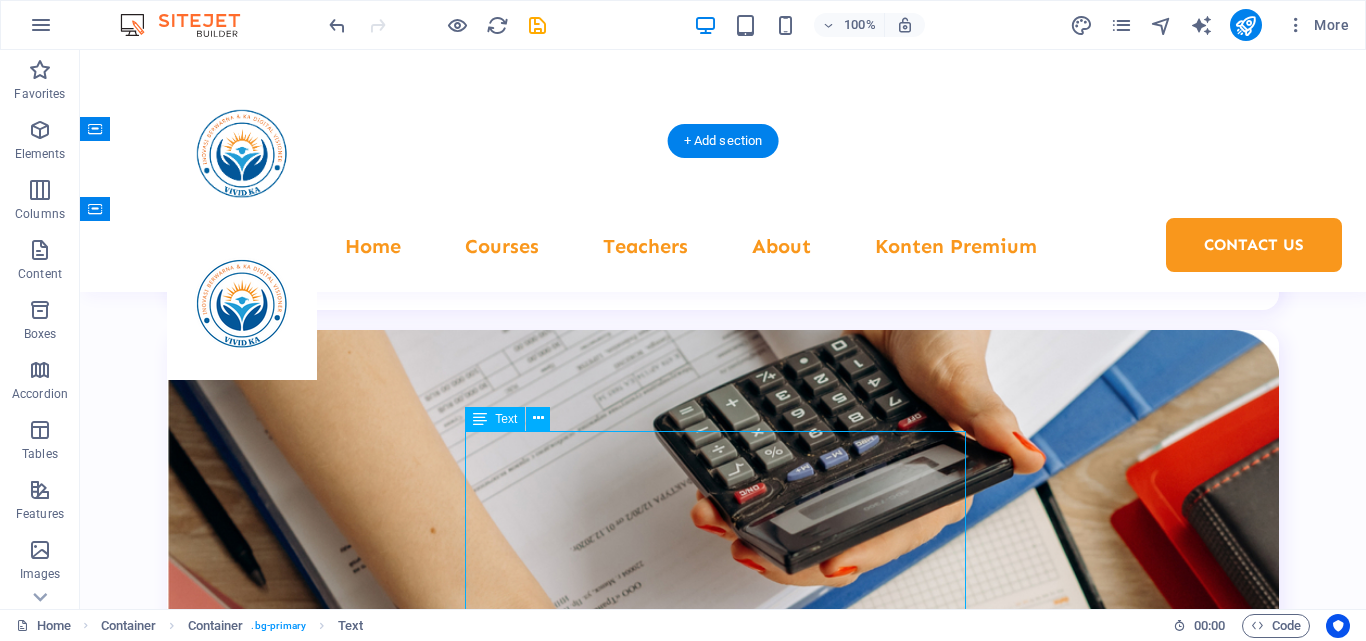 click on ". VividKA bisa menggunakan AI Knowledge Preservation untuk: Membuat digital twin dari metode mengajar guru ahli (misal: pola penjelasan, latihan favorit, hingga teknik motivasi) Menyimpan dan menyebarkan ilmu guru terbaik secara lebih luas (terutama penting untuk guru langka/spesialis)." at bounding box center (723, 9502) 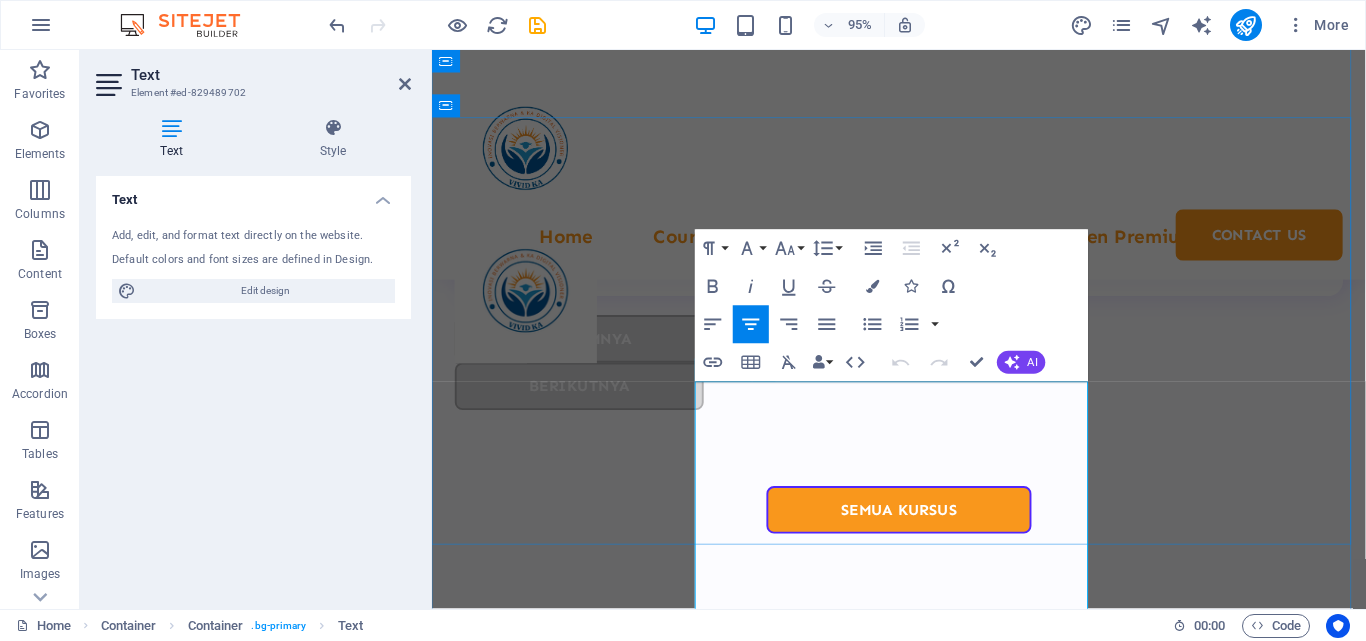 scroll, scrollTop: 8039, scrollLeft: 0, axis: vertical 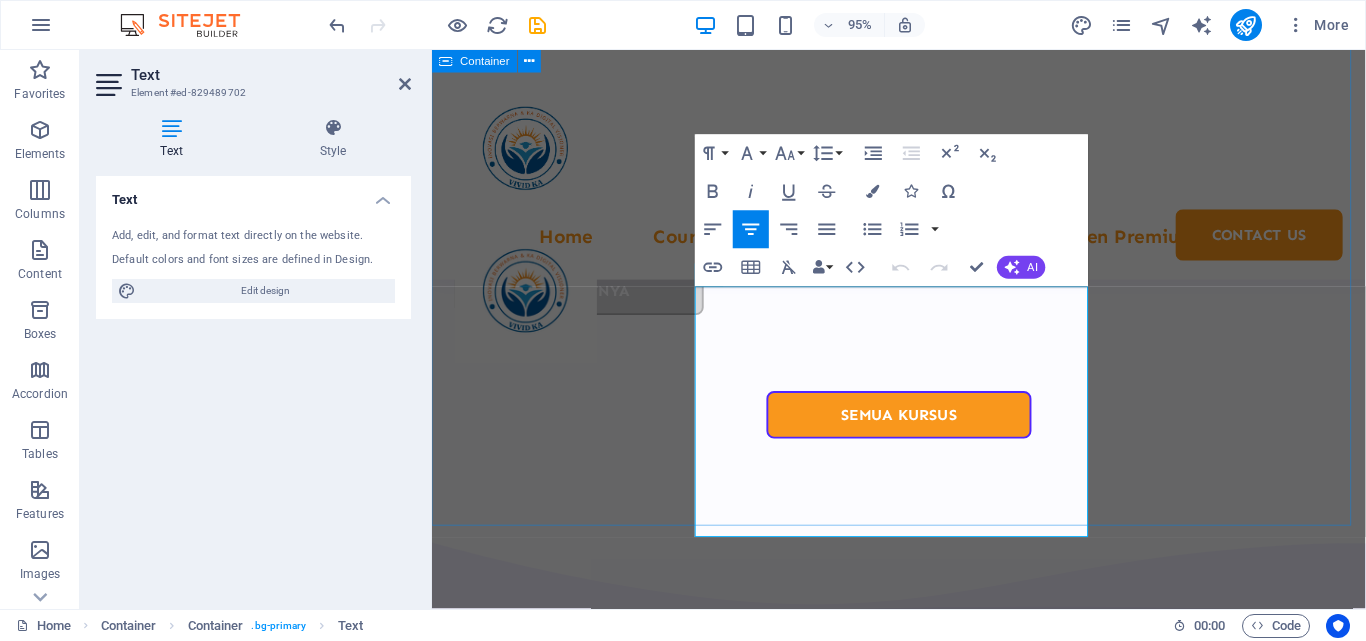 drag, startPoint x: 711, startPoint y: 345, endPoint x: 847, endPoint y: 536, distance: 234.47174 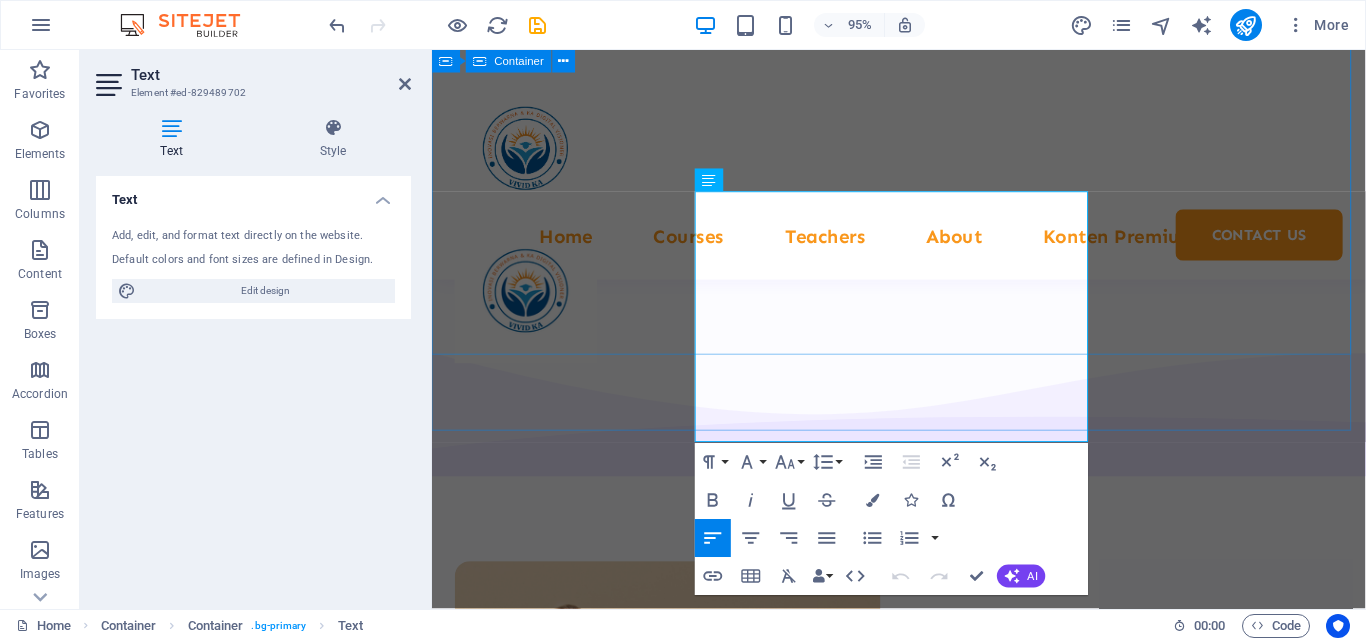 scroll, scrollTop: 8039, scrollLeft: 0, axis: vertical 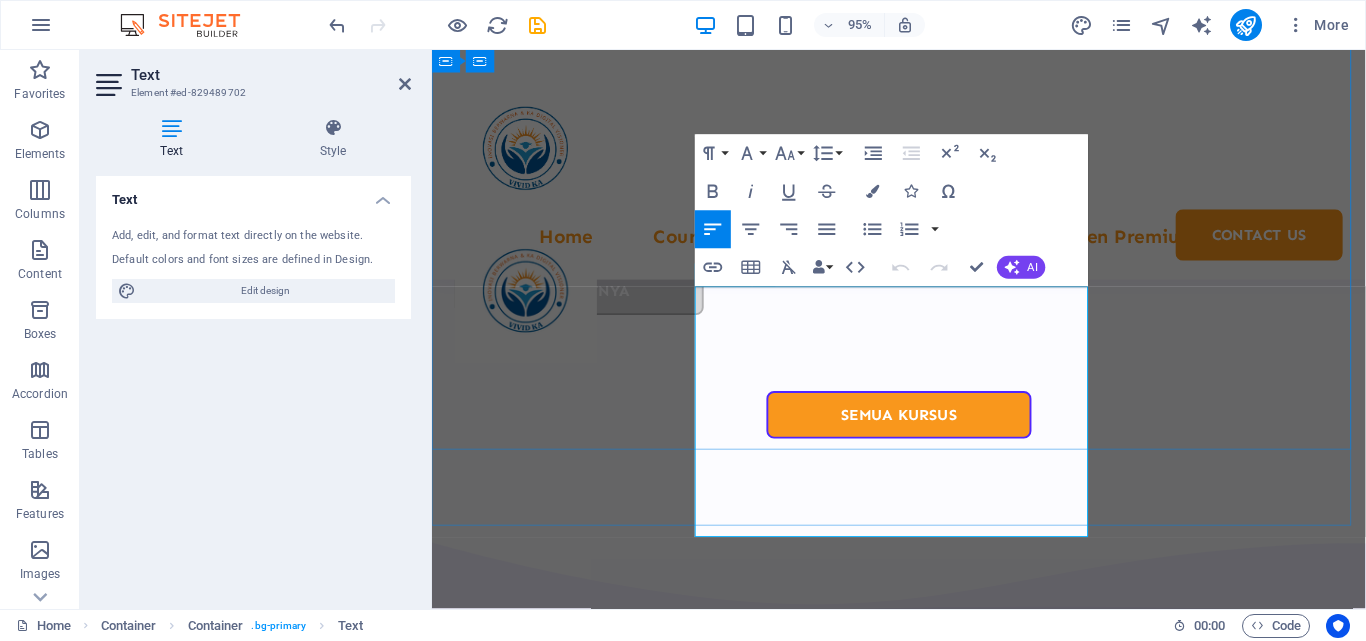 click on "VividKA bisa menggunakan  AI Knowledge Preservation  untuk:" at bounding box center (923, 8527) 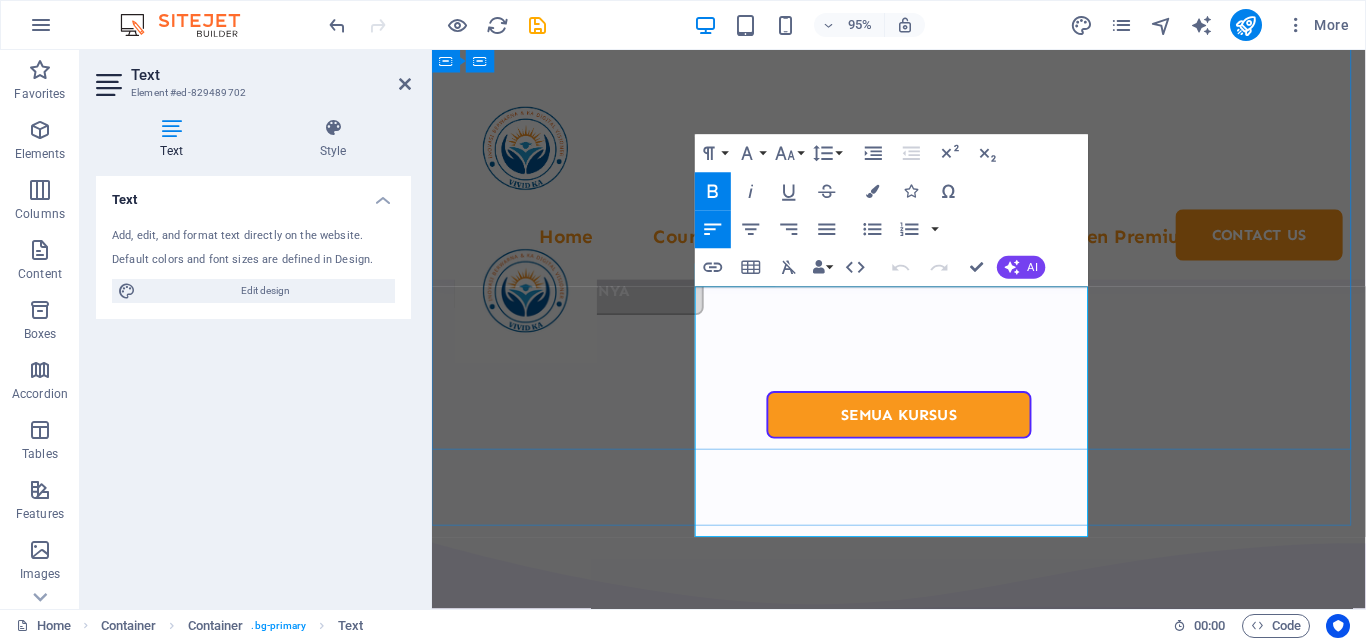click on "VividKA bisa menggunakan  AI Knowledge Preservation  untuk:" at bounding box center [923, 8527] 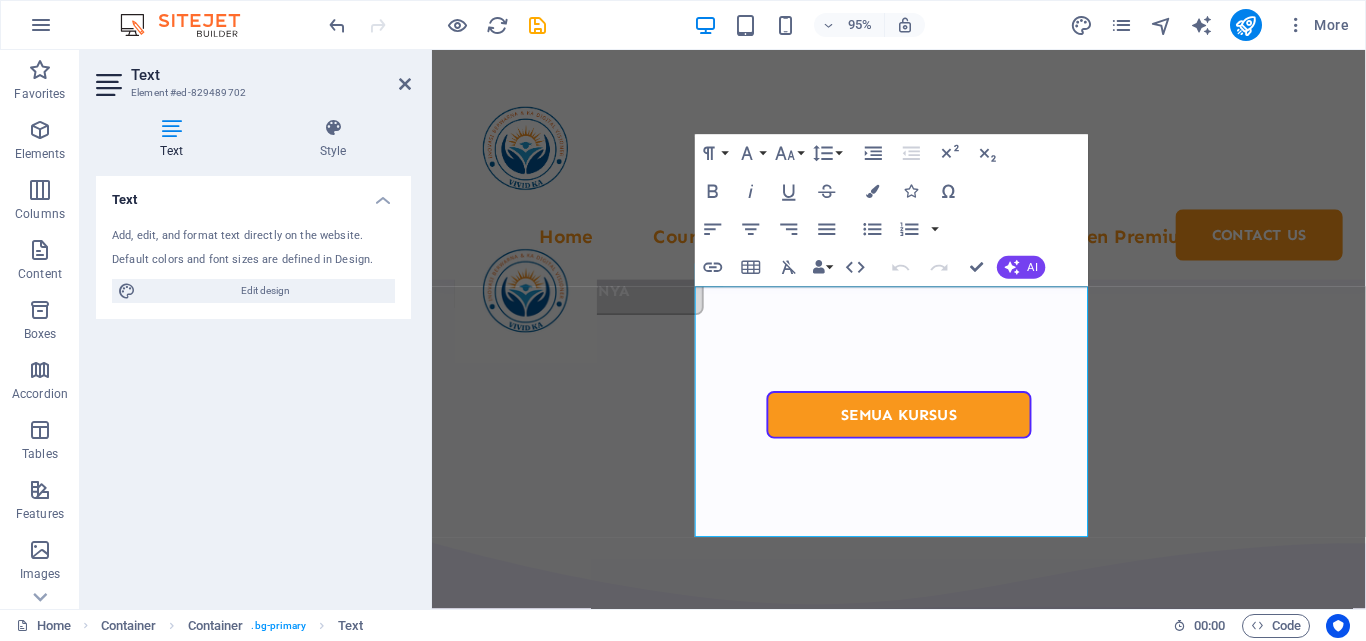 click on "Add, edit, and format text directly on the website." at bounding box center (253, 236) 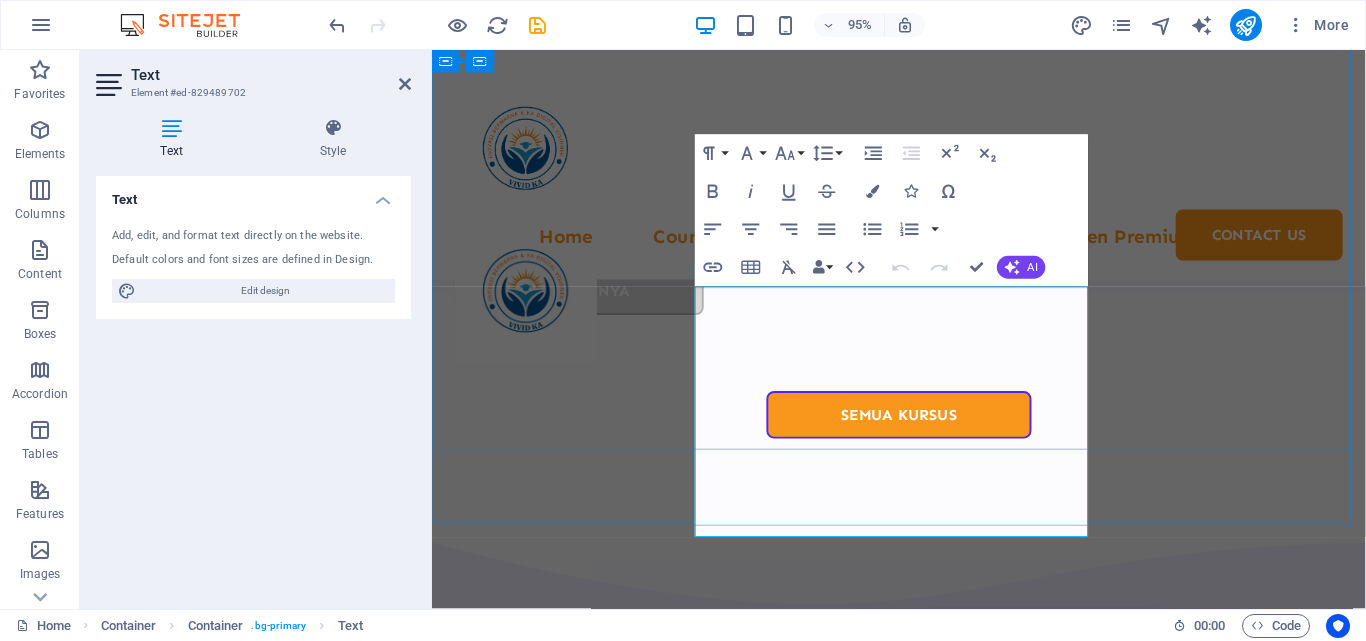 click on "Membuat  digital twin  dari metode mengajar guru ahli (misal: pola penjelasan, latihan favorit, hingga teknik motivasi)" at bounding box center (923, 8559) 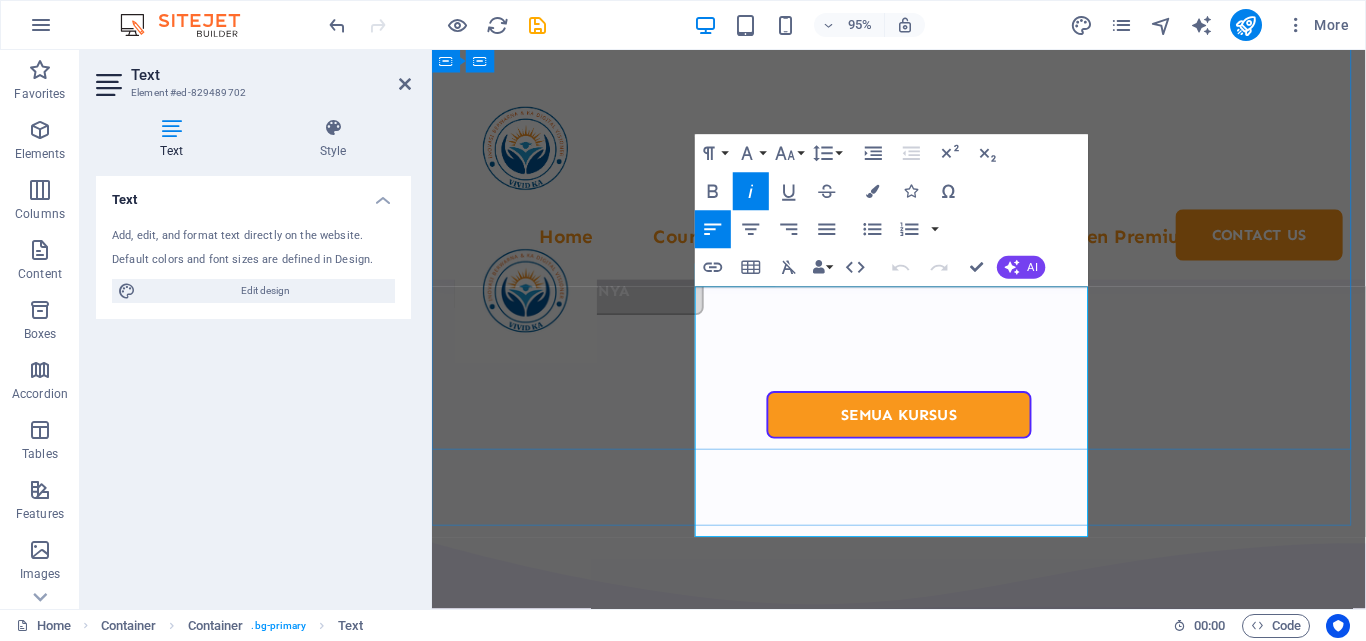 click on "VividKA bisa menggunakan  AI Knowledge Preservation  untuk:" at bounding box center [923, 8527] 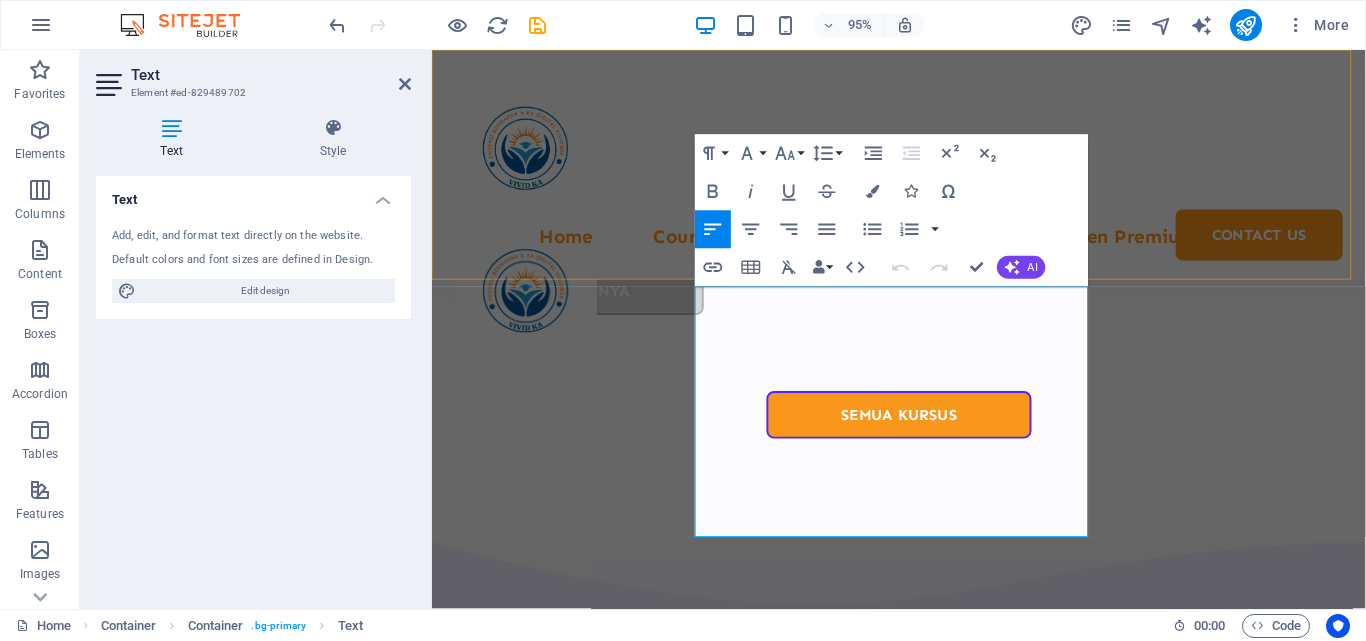 click on "Home Courses Teachers About Konten Premium Contact Us" at bounding box center [923, 171] 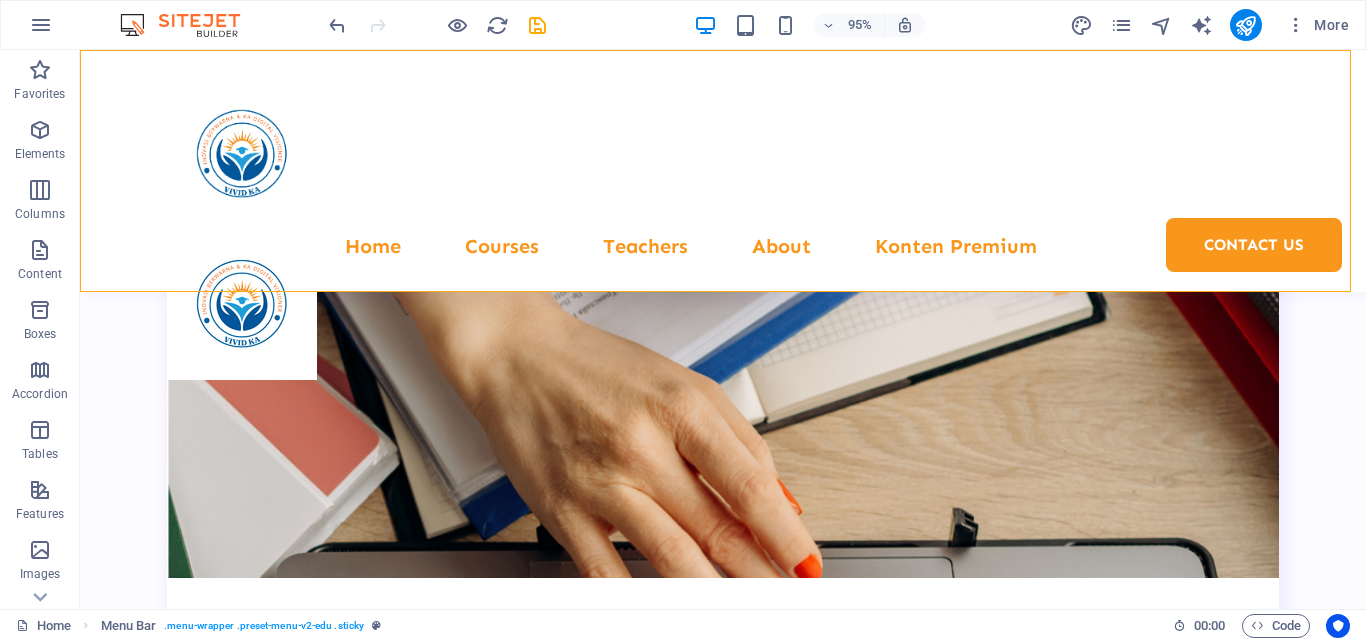 click on "Home Courses Teachers About Konten Premium Contact Us" at bounding box center (723, 171) 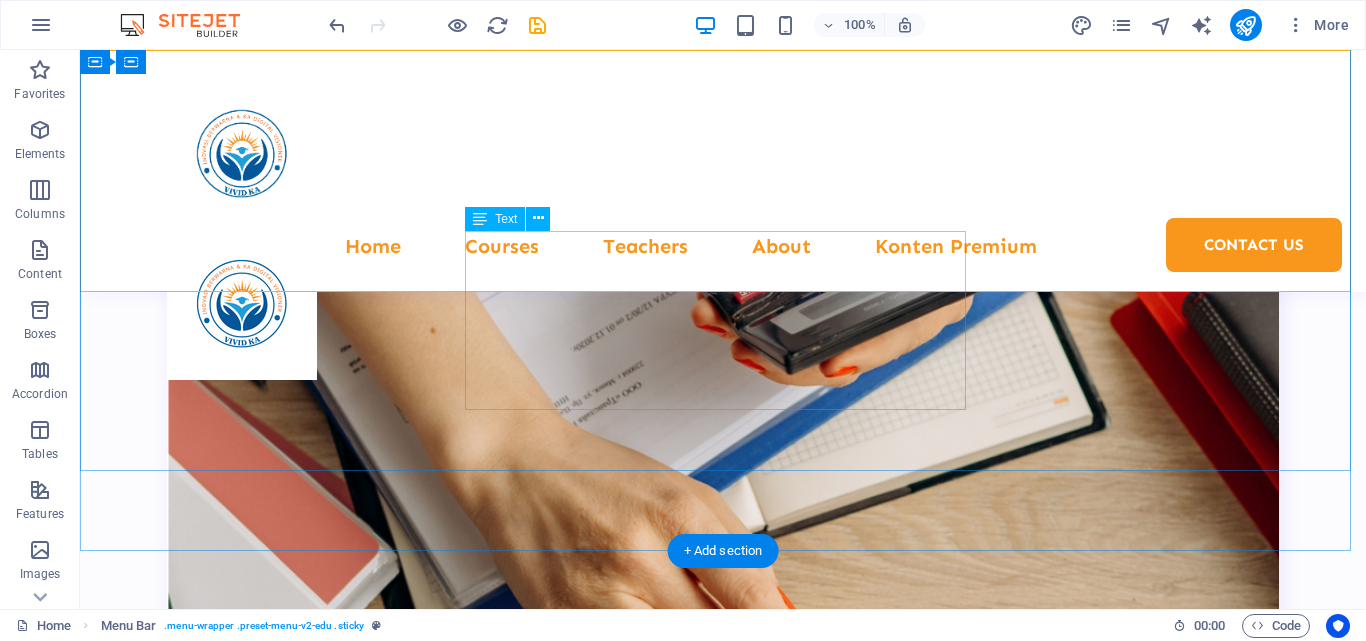 click on ". VividKA bisa menggunakan AI Knowledge Preservation untuk: Membuat digital twin dari metode mengajar guru ahli (misal: pola penjelasan, latihan favorit, hingga teknik motivasi) Menyimpan dan menyebarkan ilmu guru terbaik secara lebih luas (terutama penting untuk guru langka/spesialis)." at bounding box center (723, 9302) 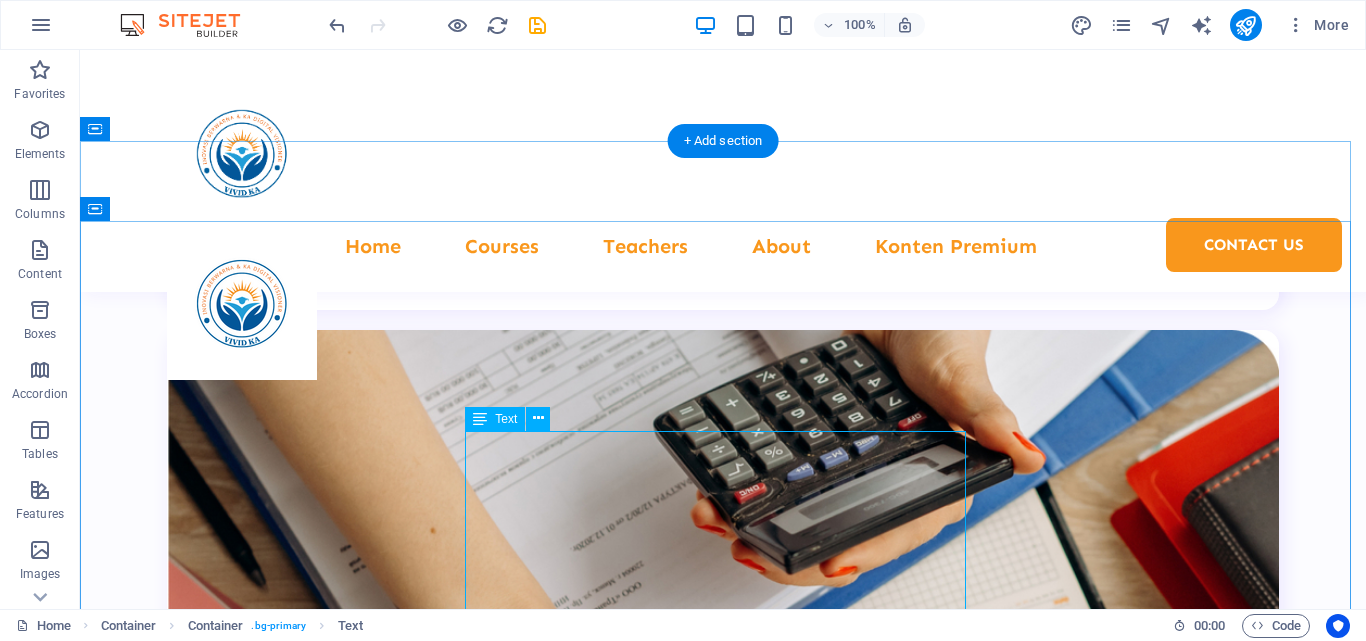 scroll, scrollTop: 7621, scrollLeft: 0, axis: vertical 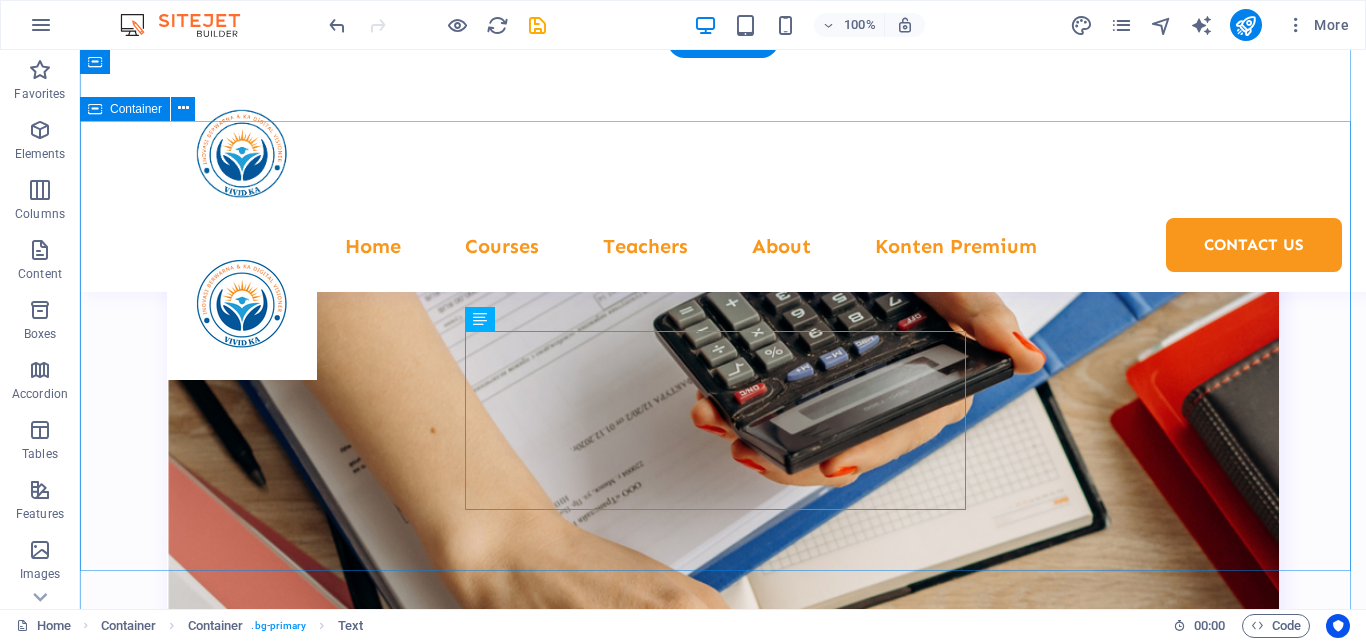 click on "Belajar dari dan dengan guru terbaik . VividKA bisa menggunakan AI Knowledge Preservation untuk: Membuat digital twin dari metode mengajar guru ahli (misal: pola penjelasan, latihan favorit, hingga teknik motivasi) Menyimpan dan menyebarkan ilmu guru terbaik secara lebih luas (terutama penting untuk guru langka/spesialis). Ayo bicara" at bounding box center (723, 9254) 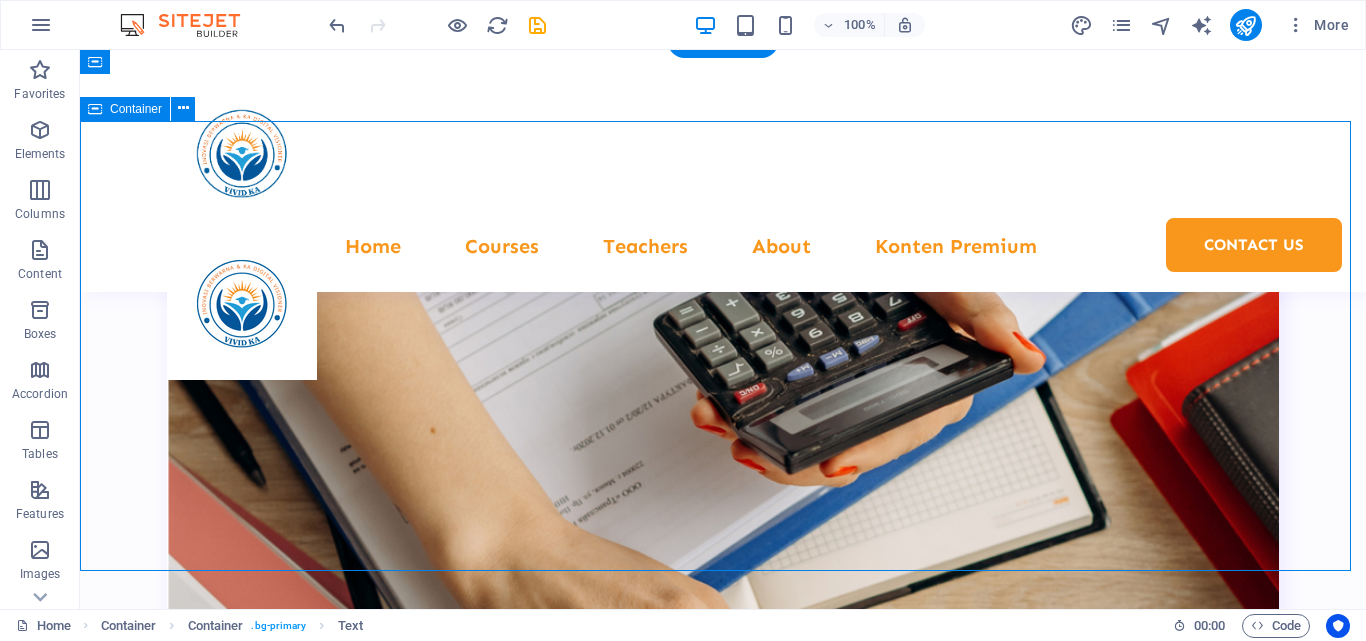 click on "Belajar dari dan dengan guru terbaik . VividKA bisa menggunakan AI Knowledge Preservation untuk: Membuat digital twin dari metode mengajar guru ahli (misal: pola penjelasan, latihan favorit, hingga teknik motivasi) Menyimpan dan menyebarkan ilmu guru terbaik secara lebih luas (terutama penting untuk guru langka/spesialis). Ayo bicara" at bounding box center [723, 9254] 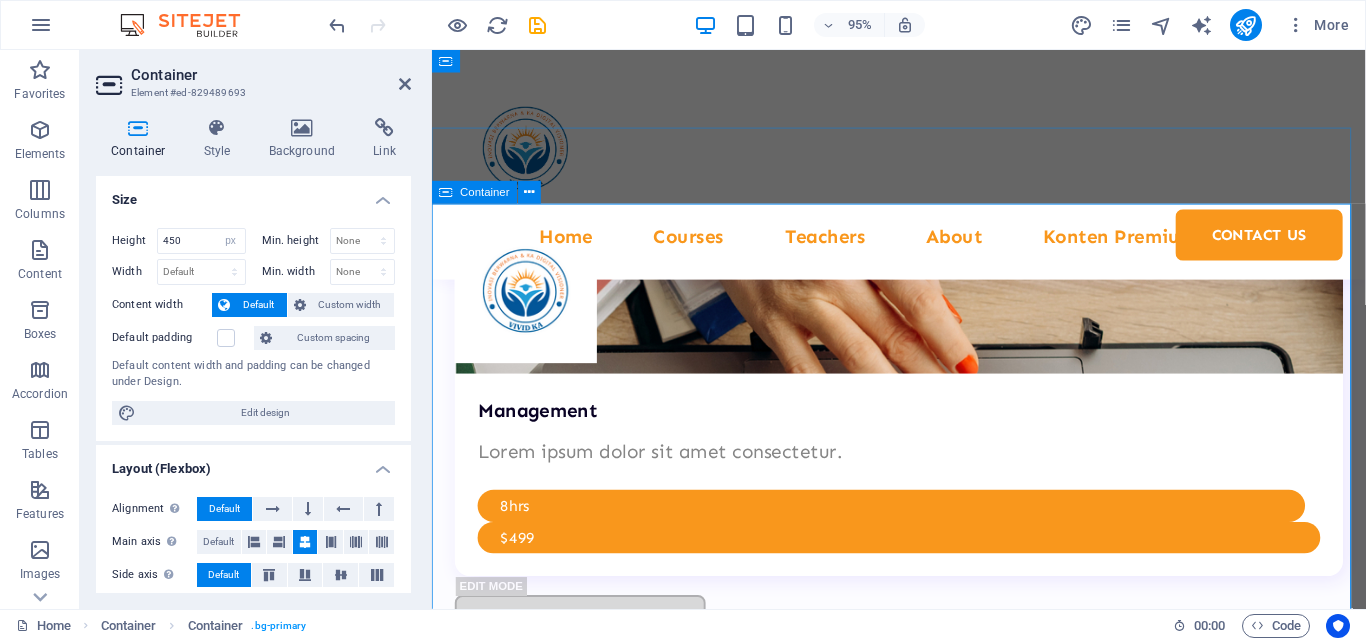 scroll, scrollTop: 7639, scrollLeft: 0, axis: vertical 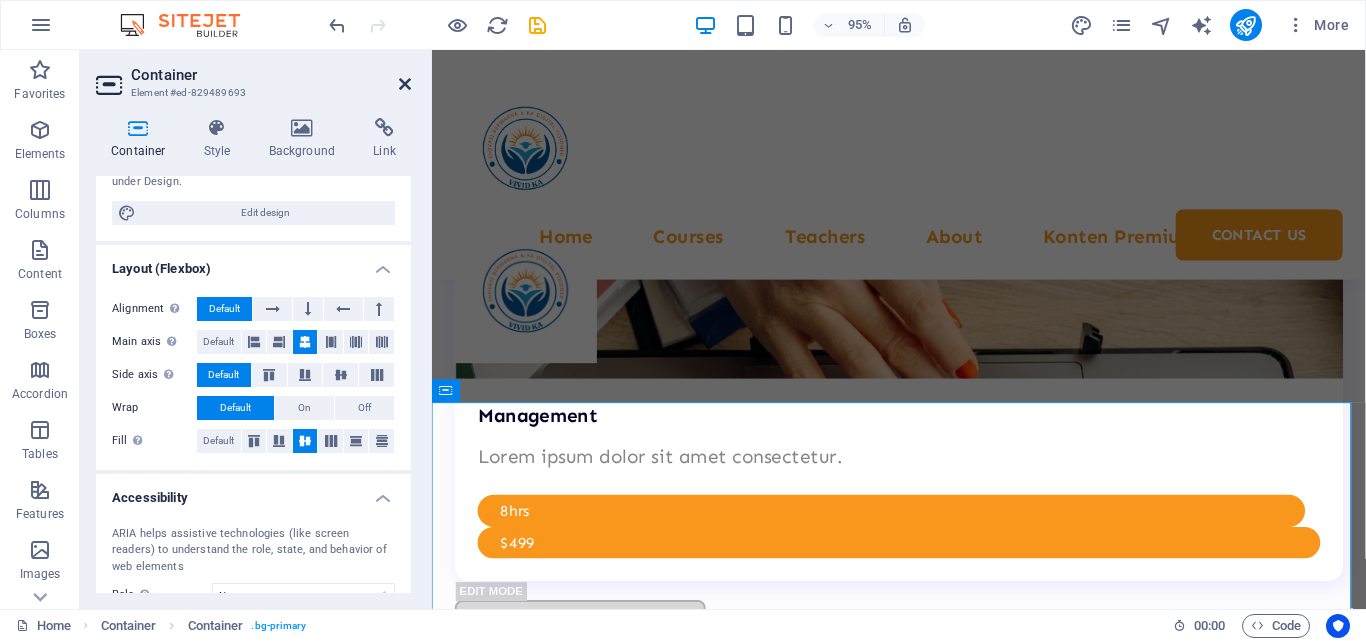 click at bounding box center [405, 84] 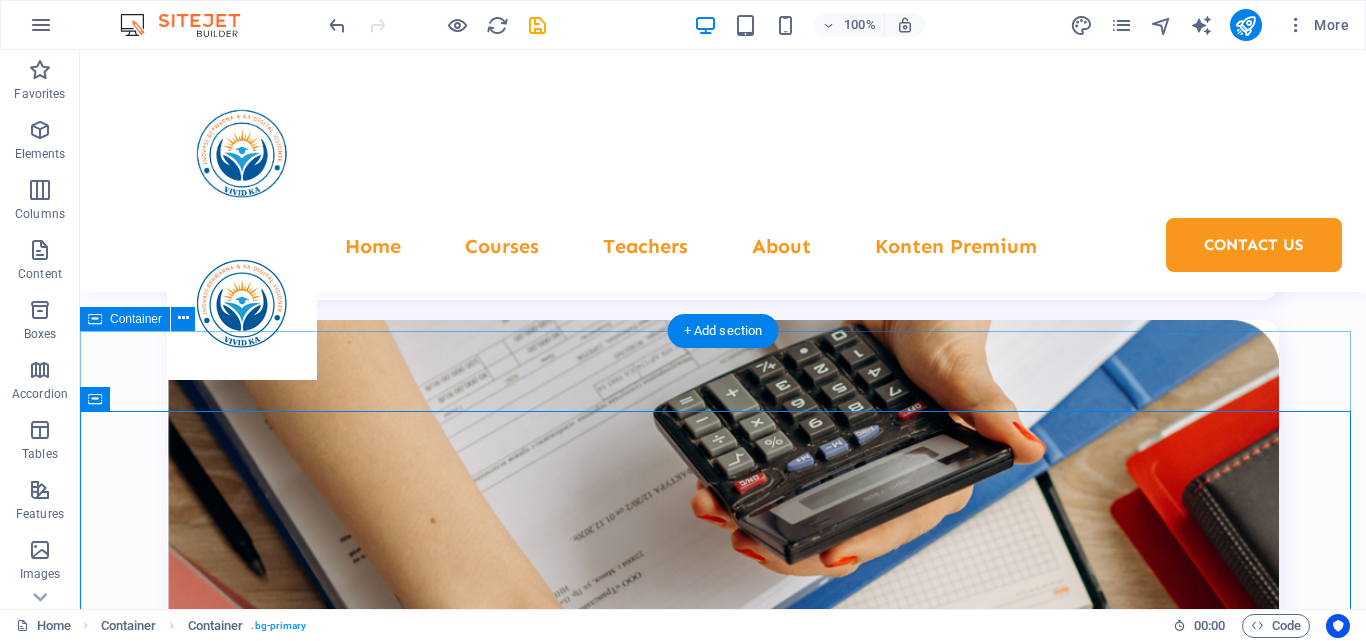 scroll, scrollTop: 7331, scrollLeft: 0, axis: vertical 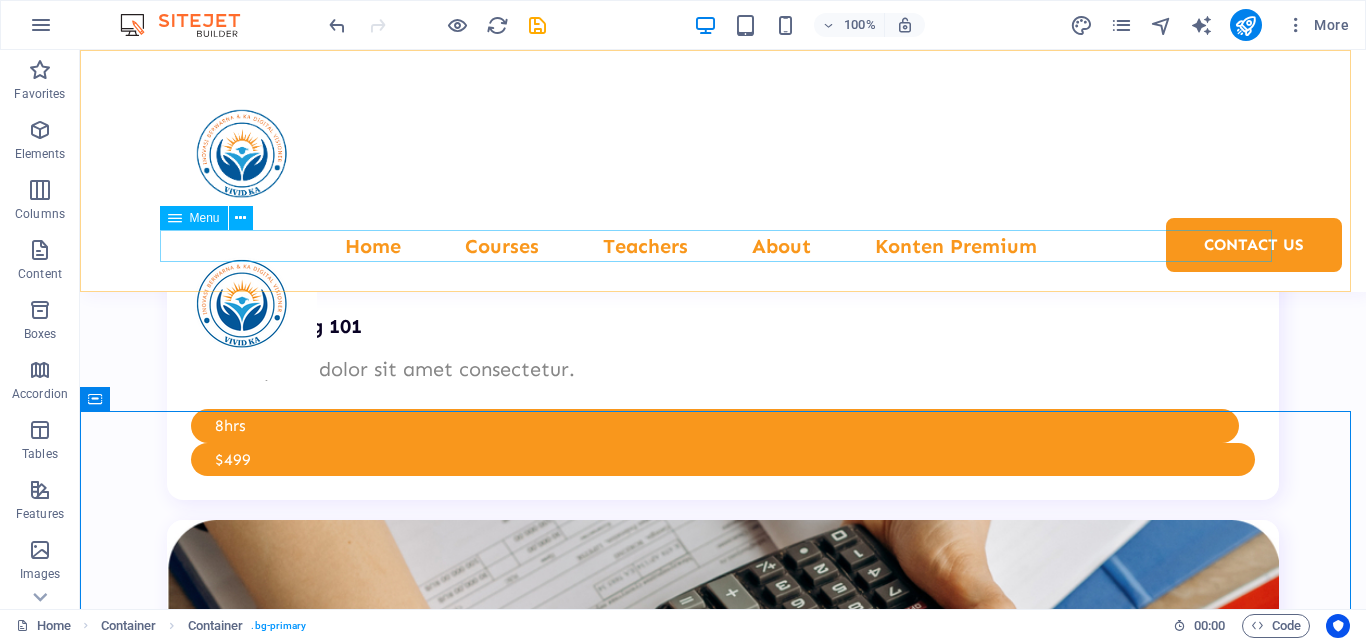 click on "Home Courses Teachers About Konten Premium Contact Us" at bounding box center (723, 246) 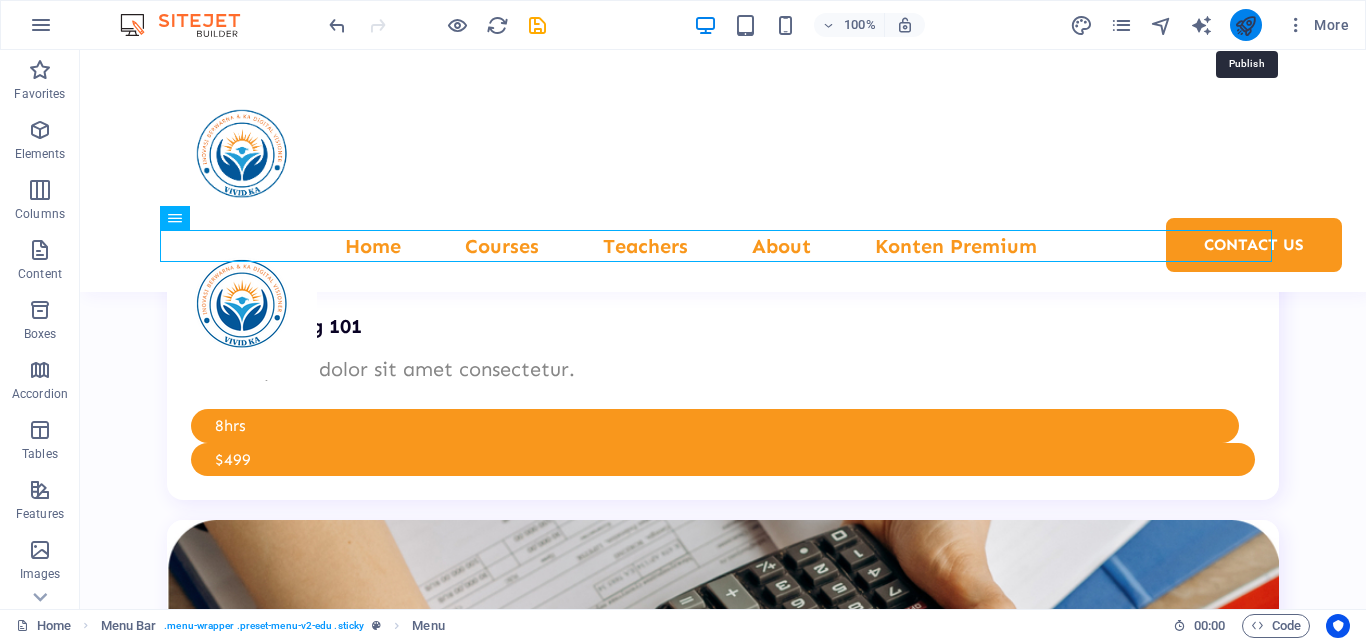 drag, startPoint x: 1250, startPoint y: 25, endPoint x: 878, endPoint y: 28, distance: 372.0121 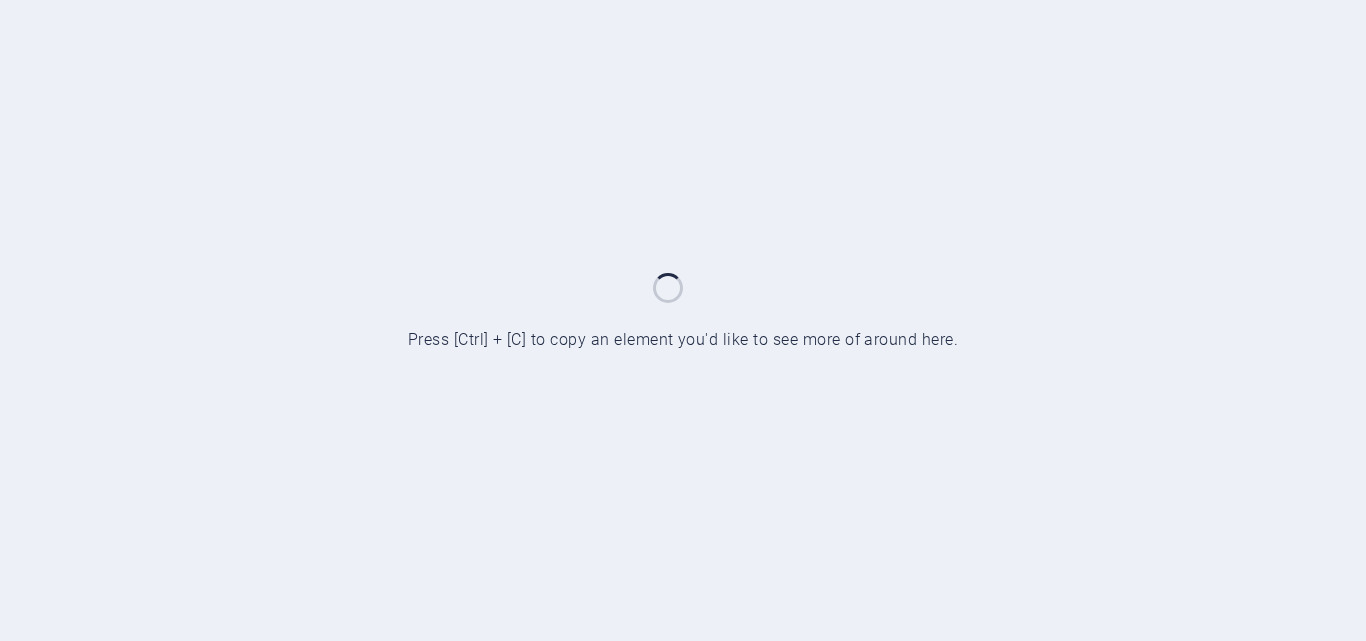 scroll, scrollTop: 0, scrollLeft: 0, axis: both 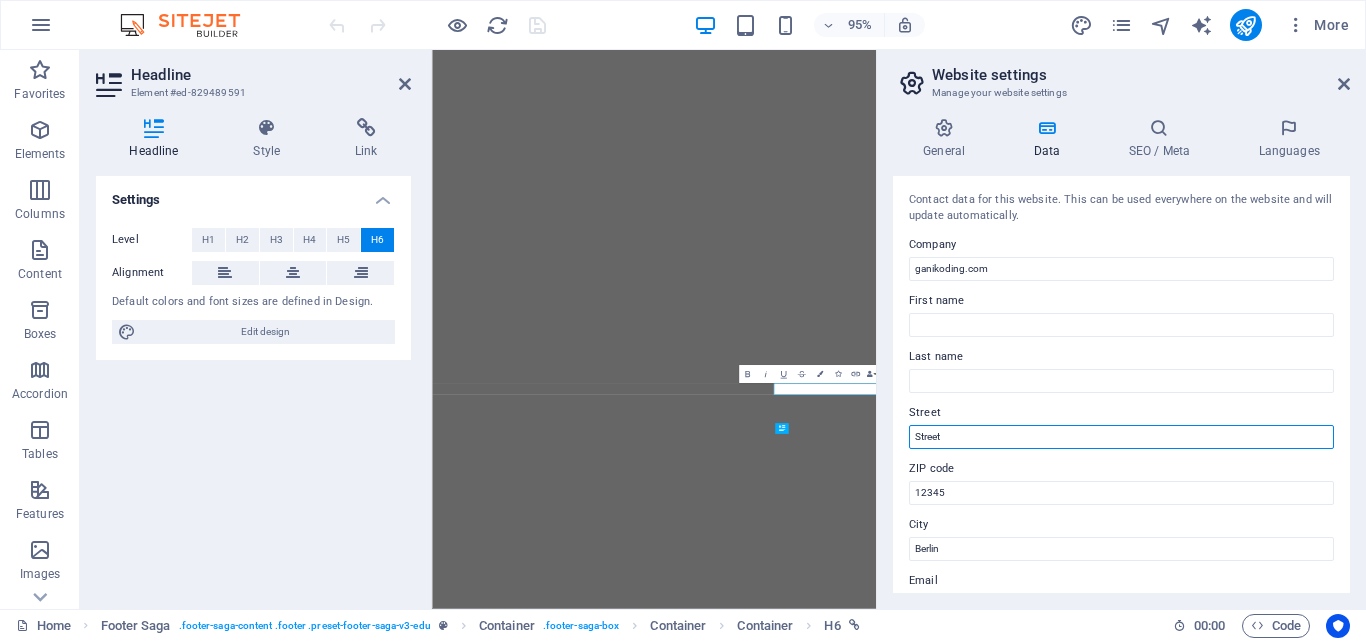 click on "Street" at bounding box center (1121, 437) 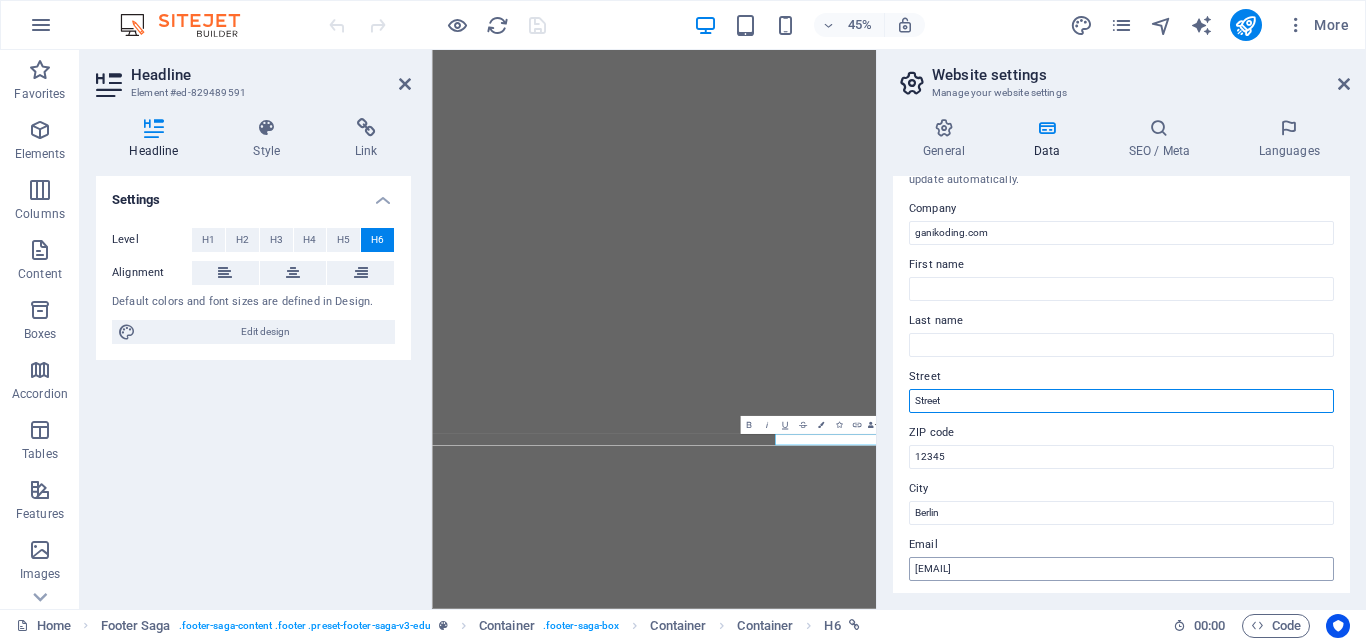 scroll, scrollTop: 0, scrollLeft: 0, axis: both 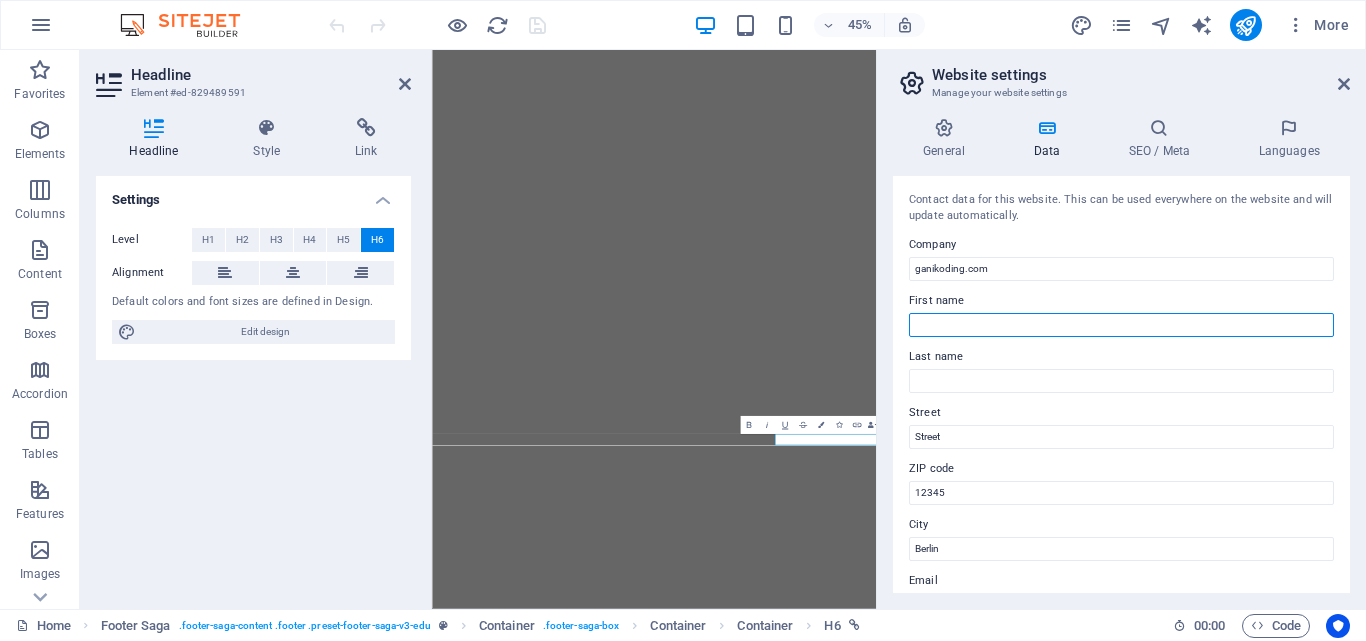 click on "First name" at bounding box center [1121, 325] 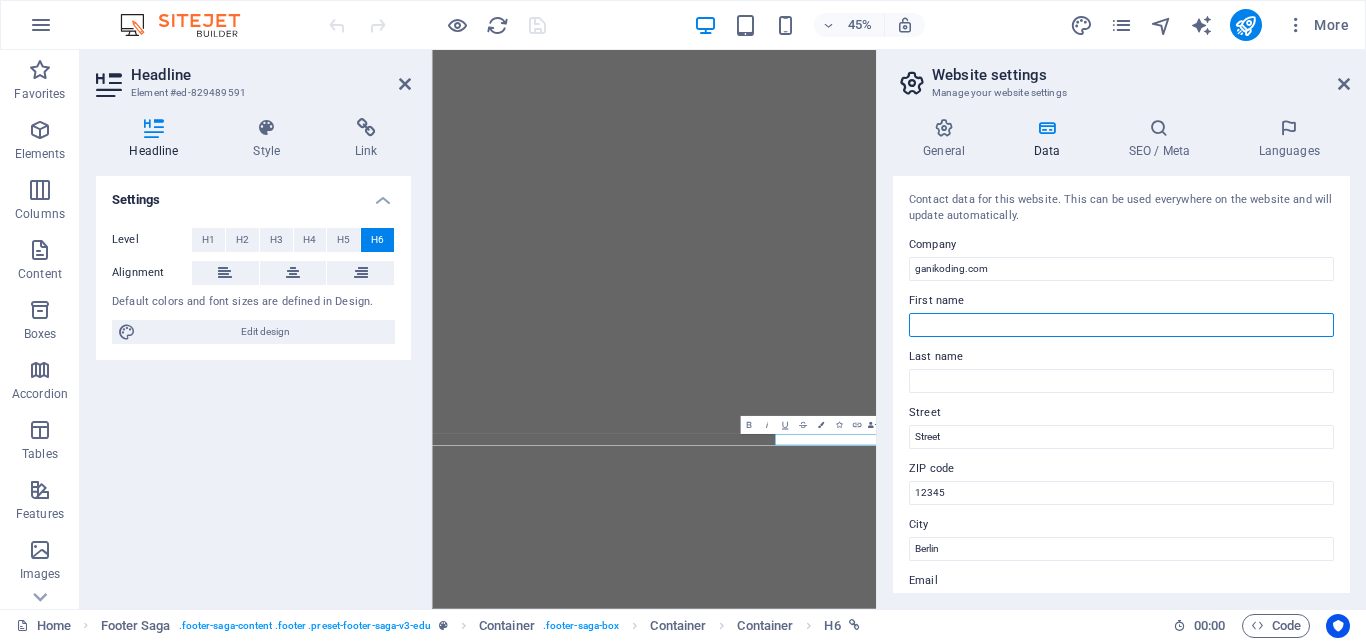 type on "La" 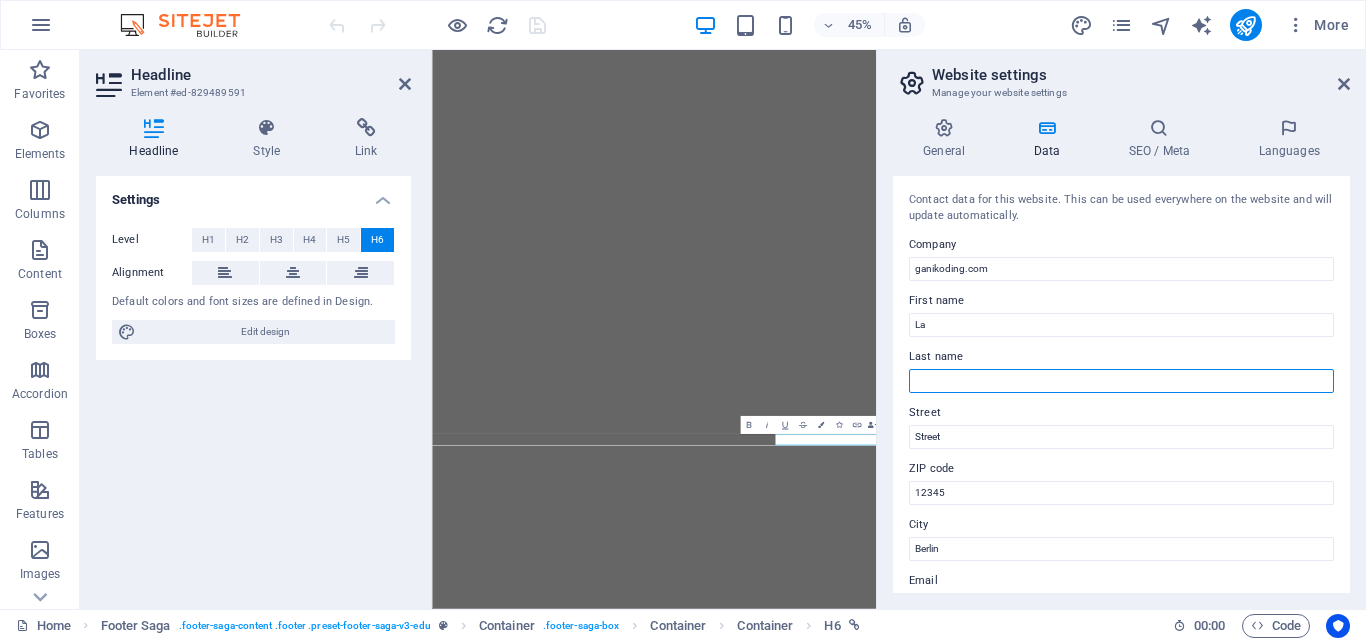 type on "Gani" 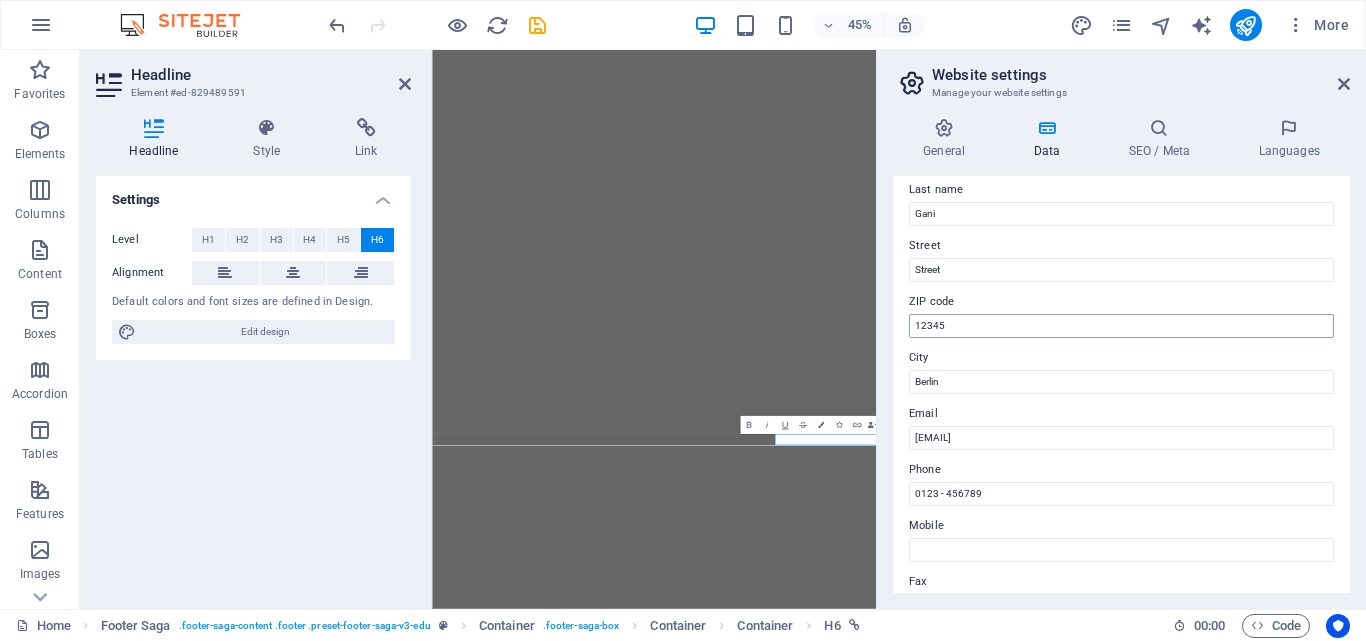 scroll, scrollTop: 200, scrollLeft: 0, axis: vertical 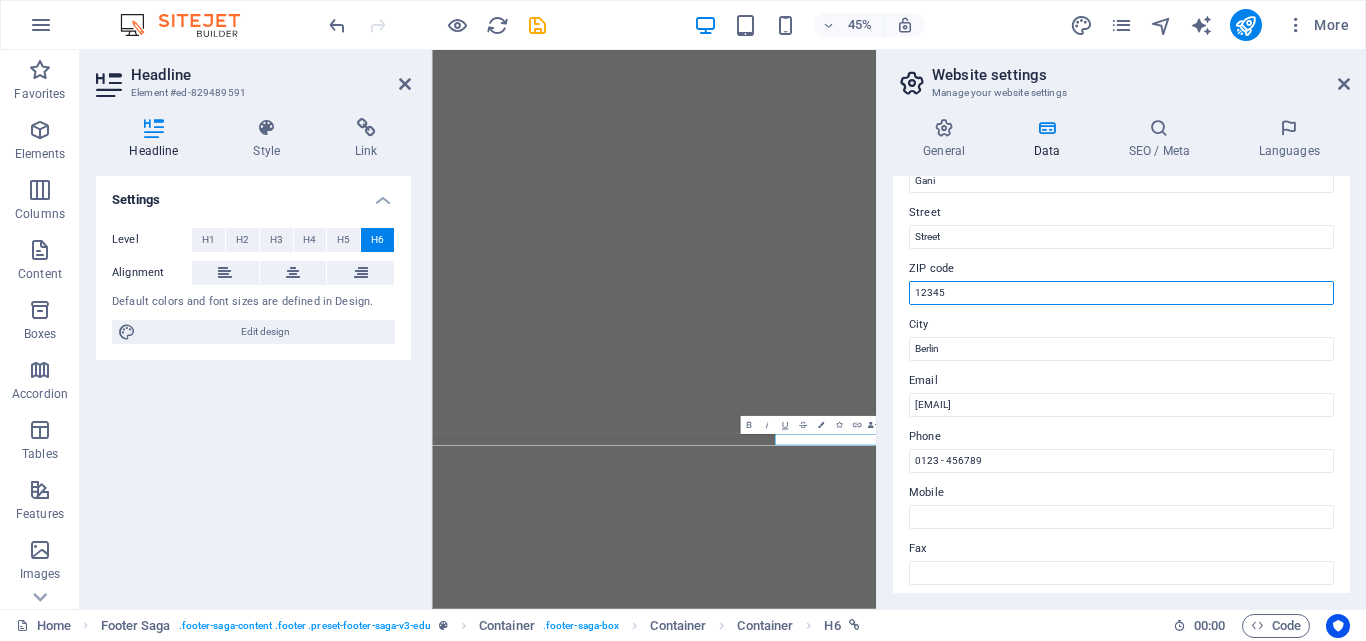 click on "12345" at bounding box center (1121, 293) 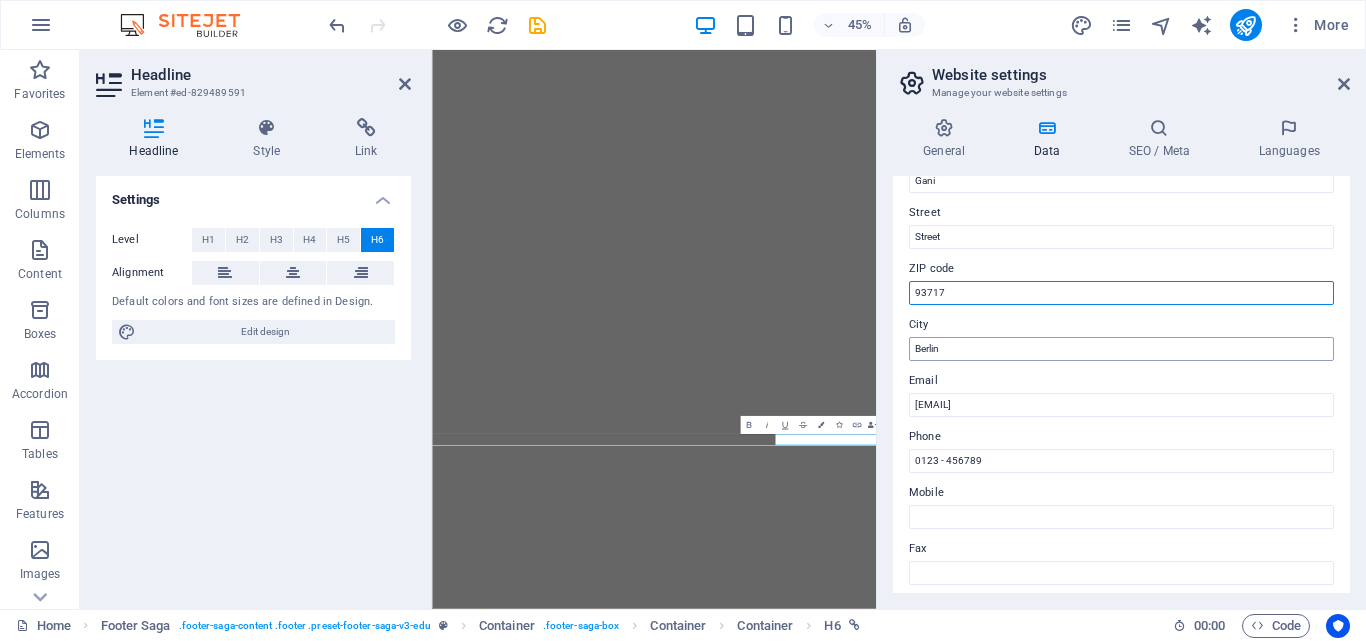 type on "93717" 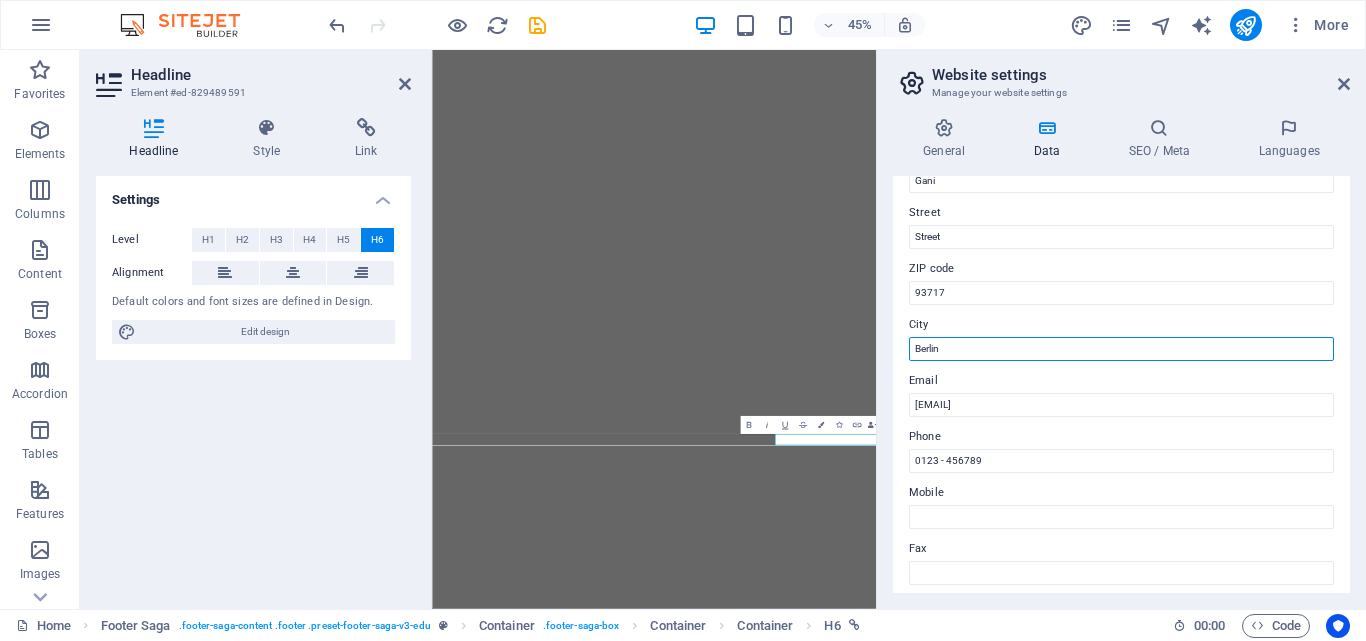 click on "Berlin" at bounding box center [1121, 349] 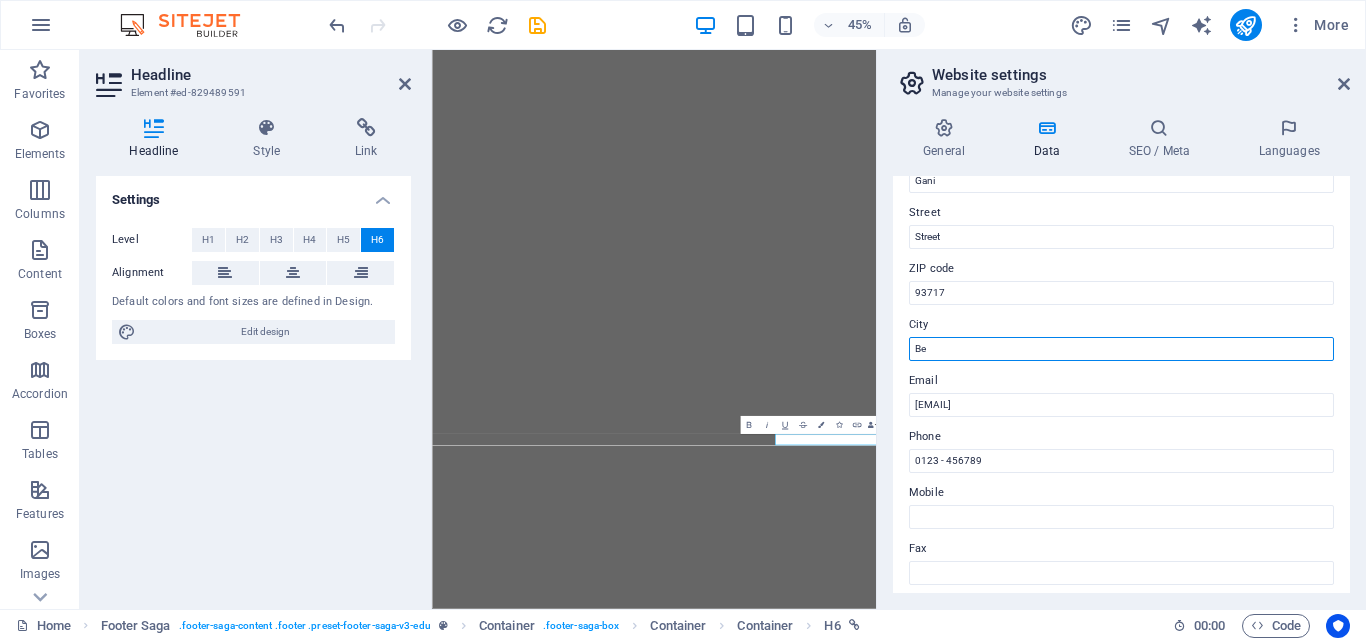 type on "B" 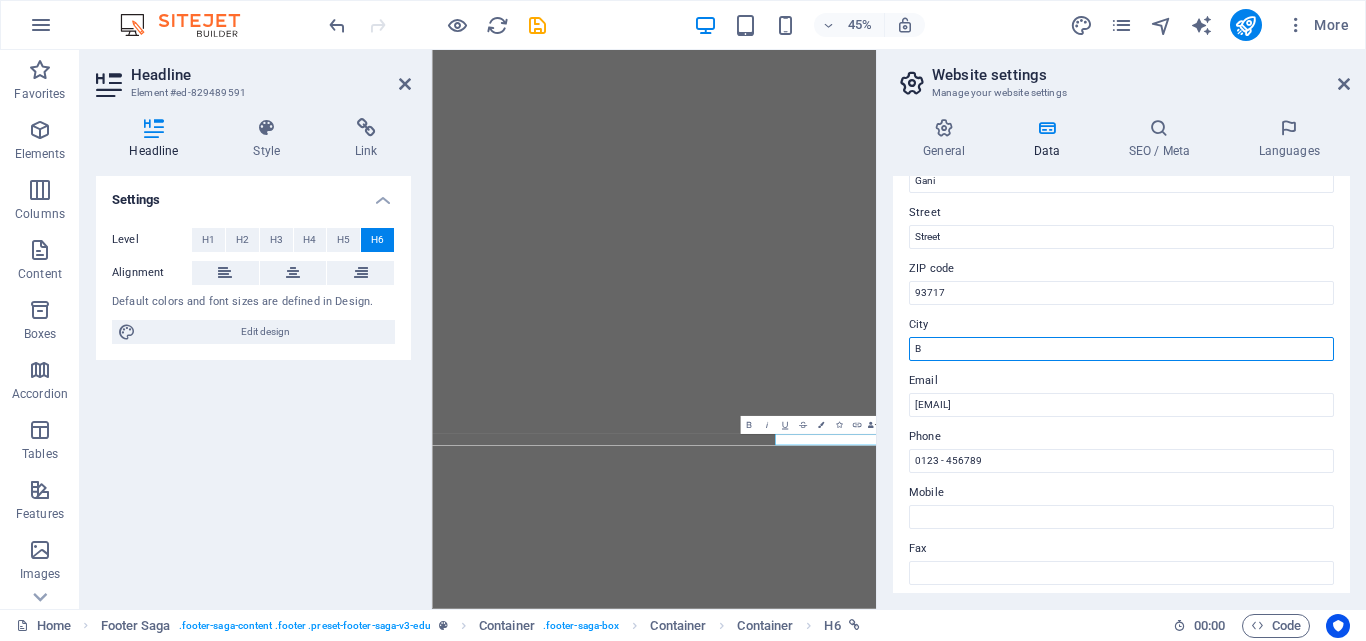 type on "Baubau" 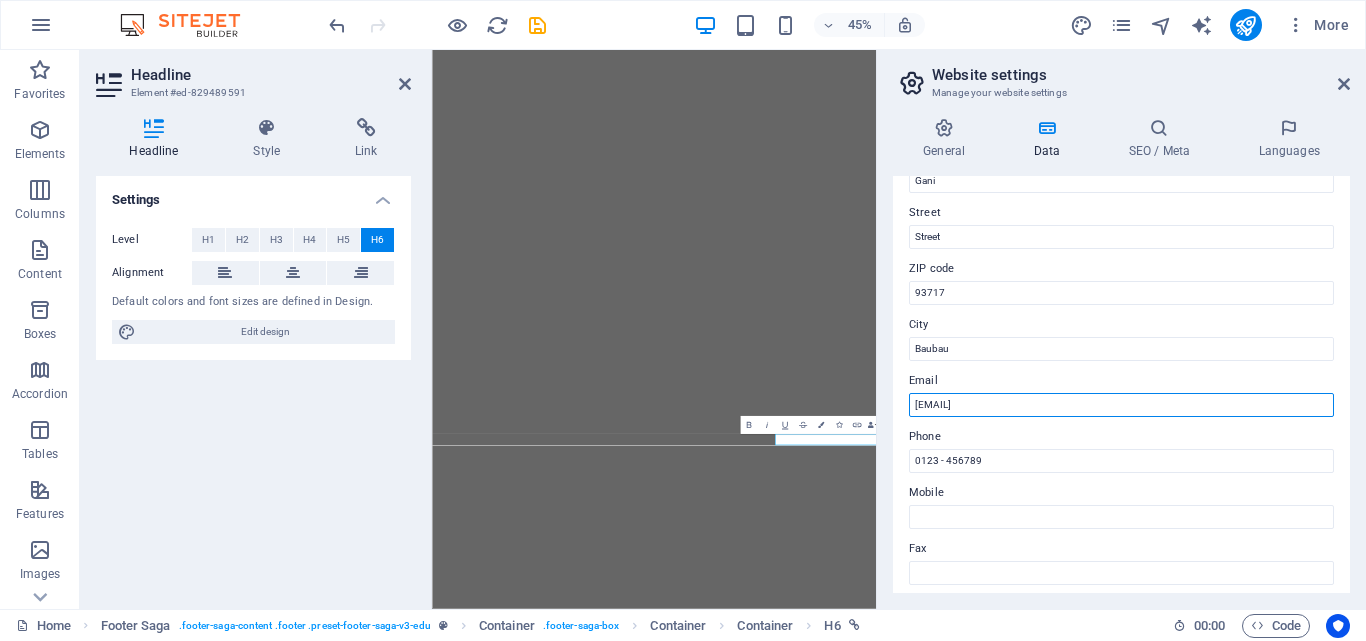 click on "[EMAIL]" at bounding box center [1121, 405] 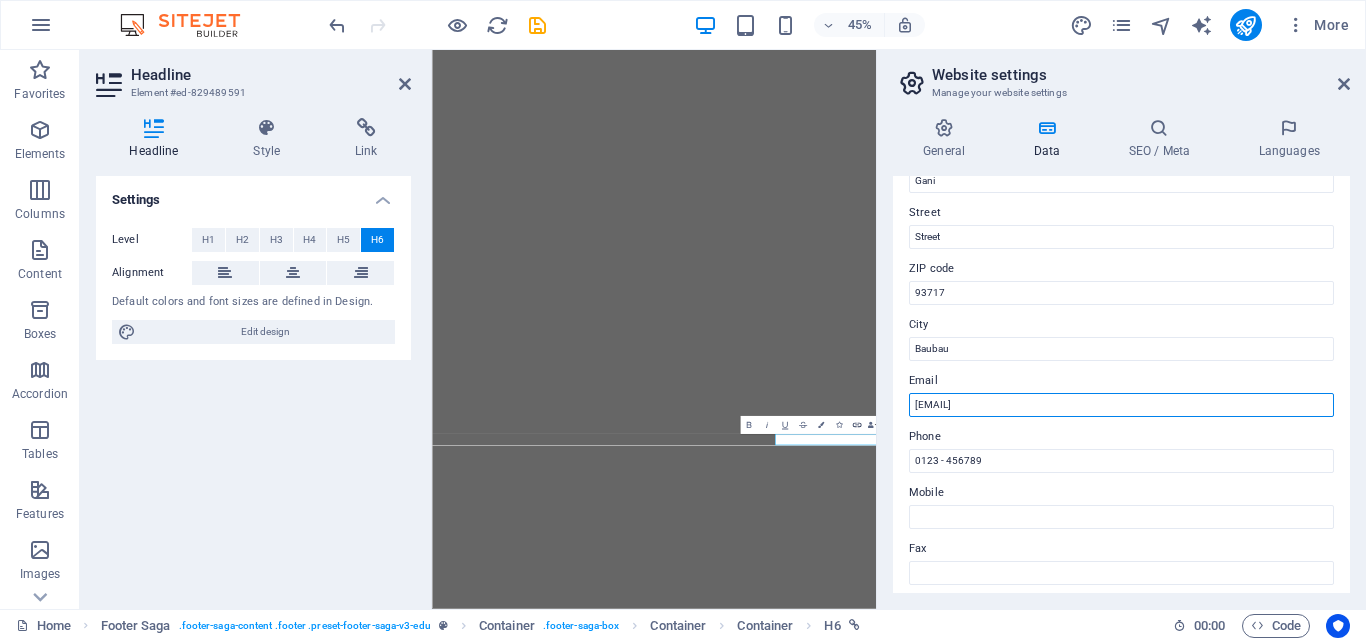 drag, startPoint x: 1138, startPoint y: 408, endPoint x: 852, endPoint y: 421, distance: 286.2953 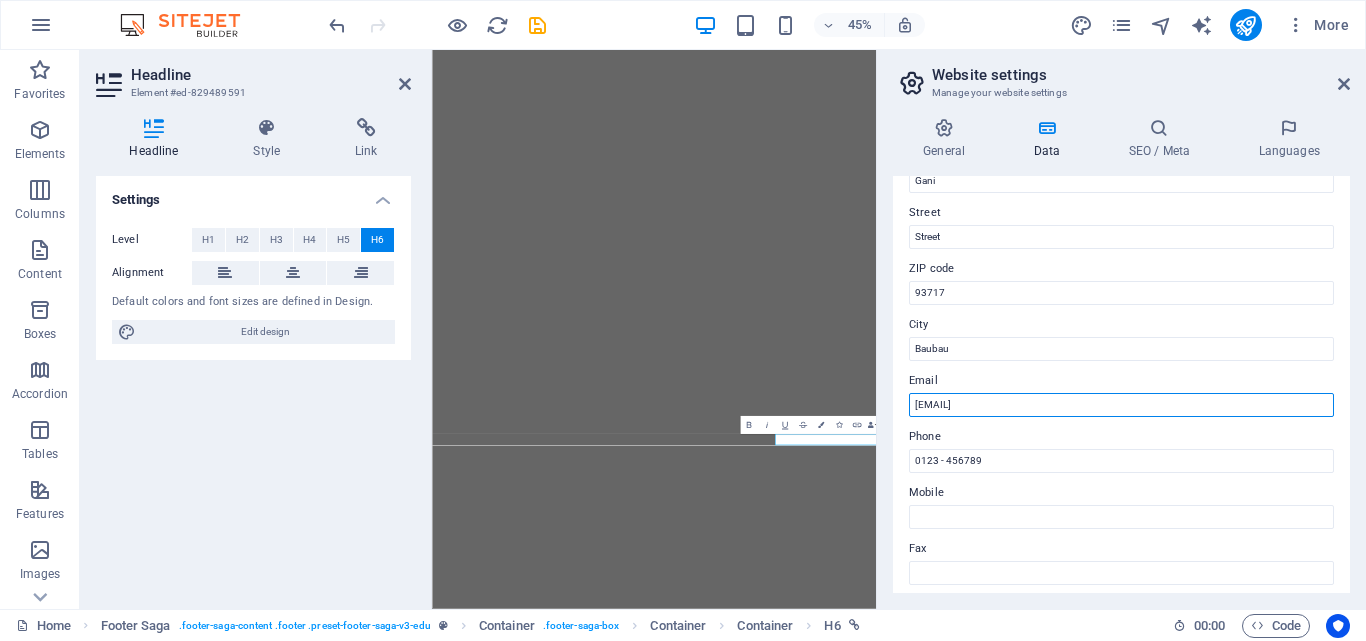 click on "[EMAIL]" at bounding box center [1121, 405] 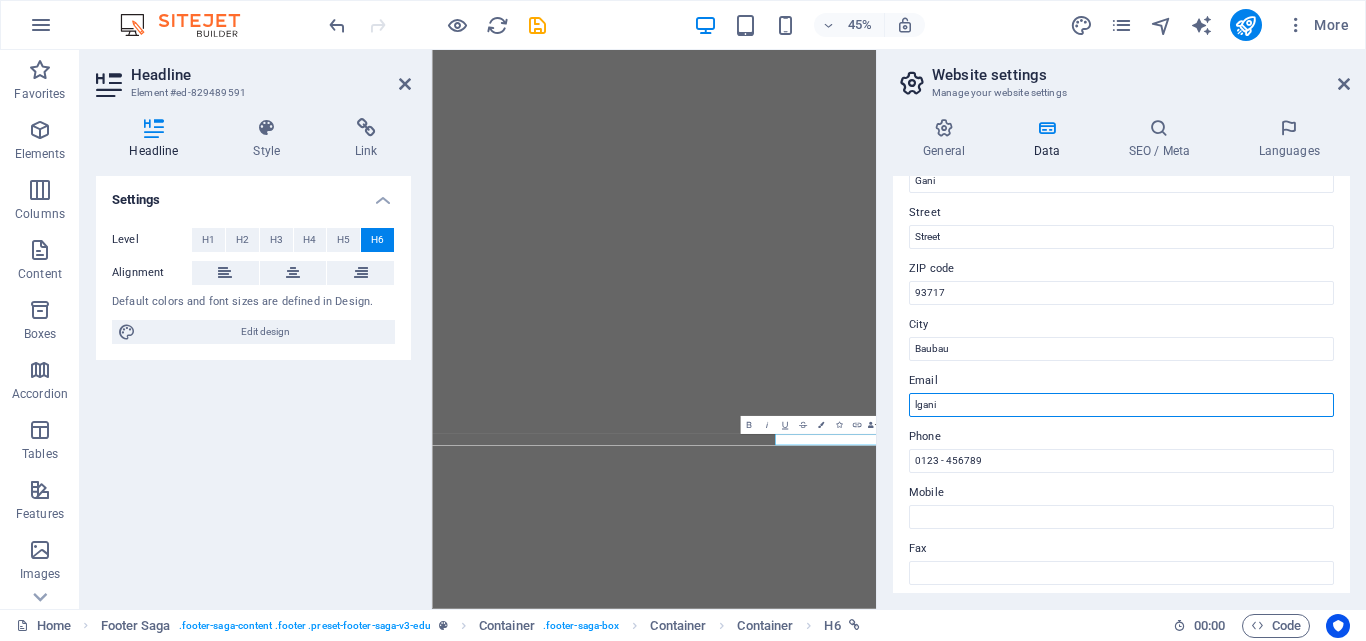 type on "[EMAIL]" 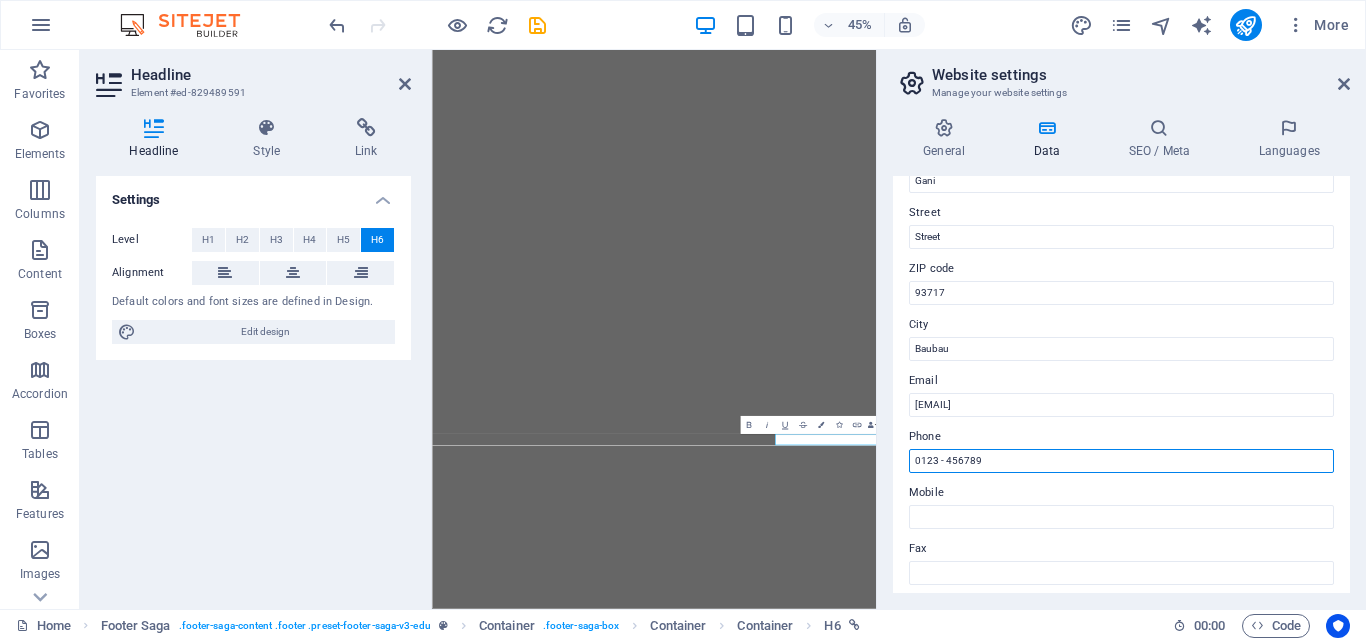 click on "0123 - 456789" at bounding box center (1121, 461) 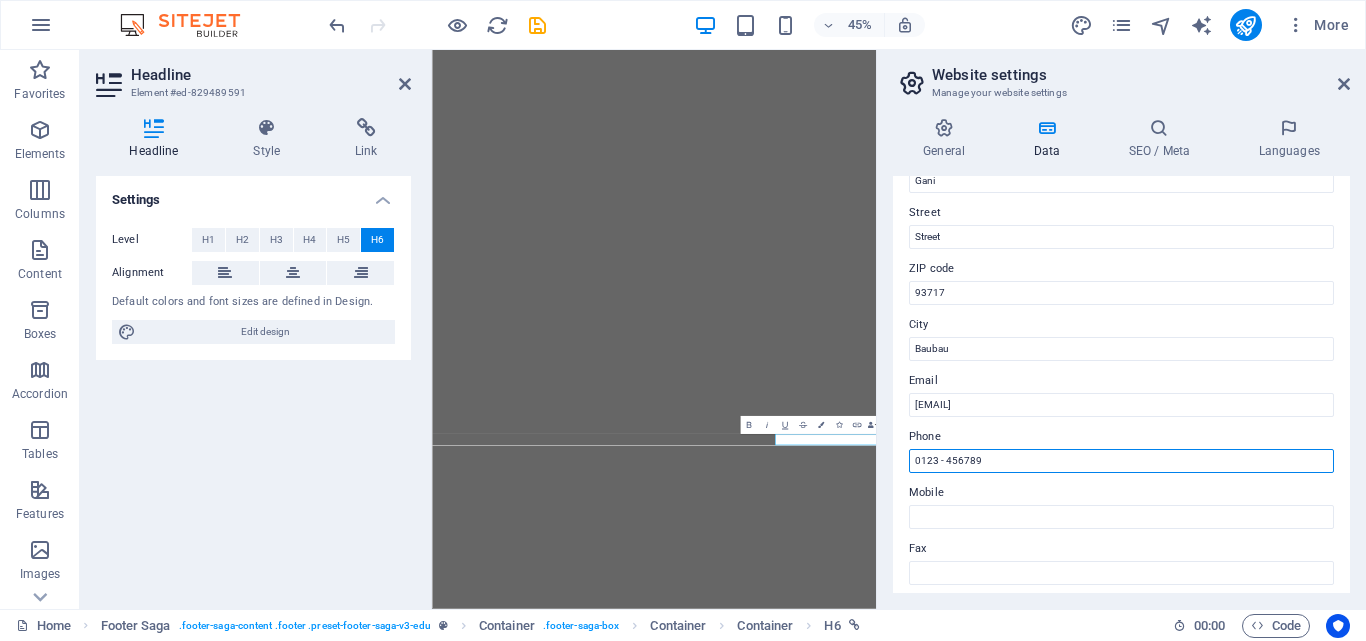 drag, startPoint x: 996, startPoint y: 455, endPoint x: 895, endPoint y: 459, distance: 101.07918 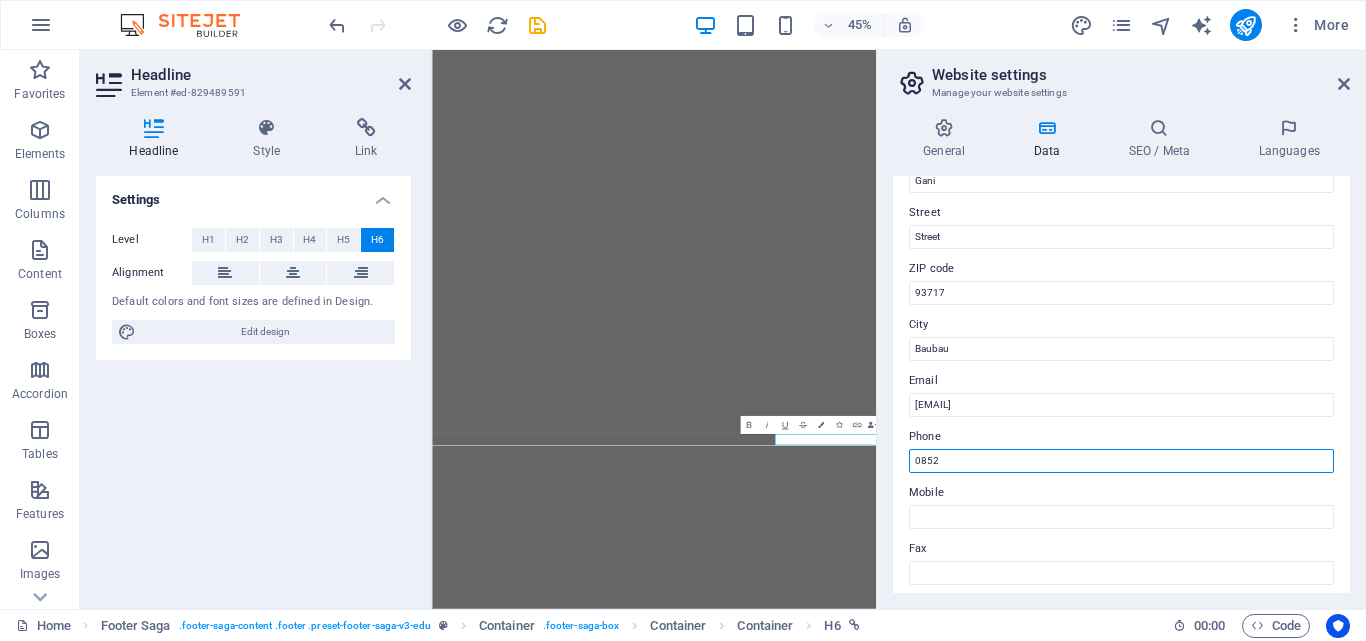 type on "[PHONE]" 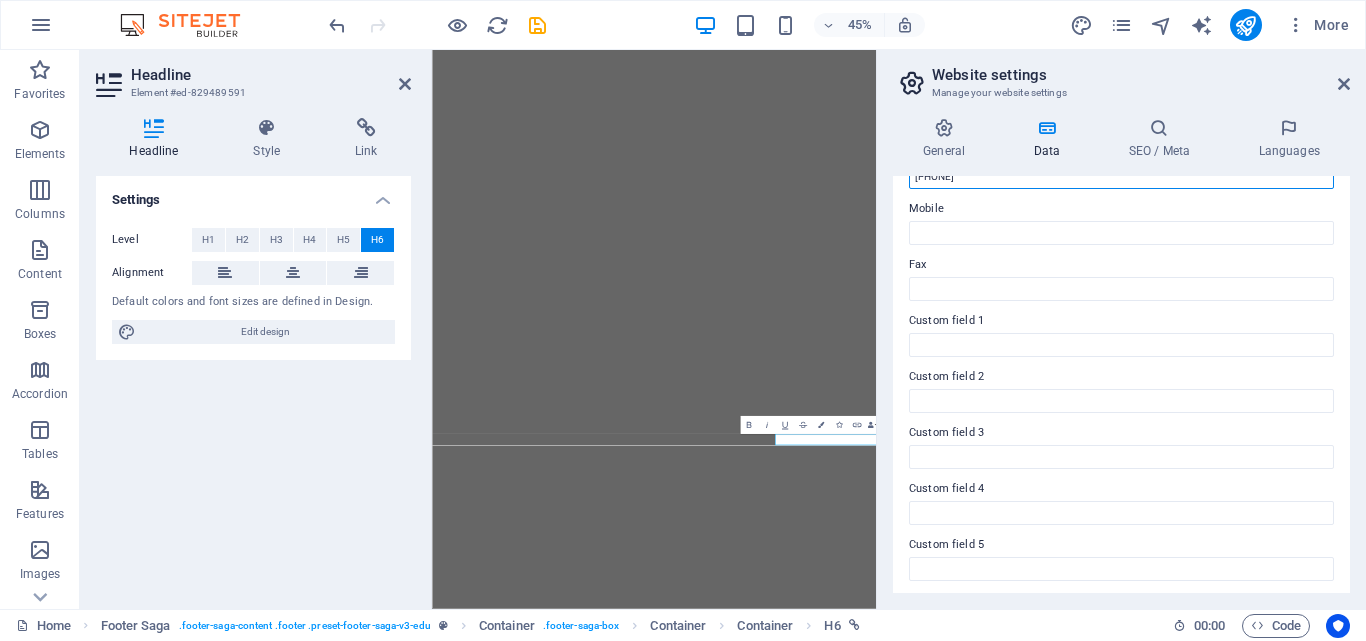 scroll, scrollTop: 544, scrollLeft: 0, axis: vertical 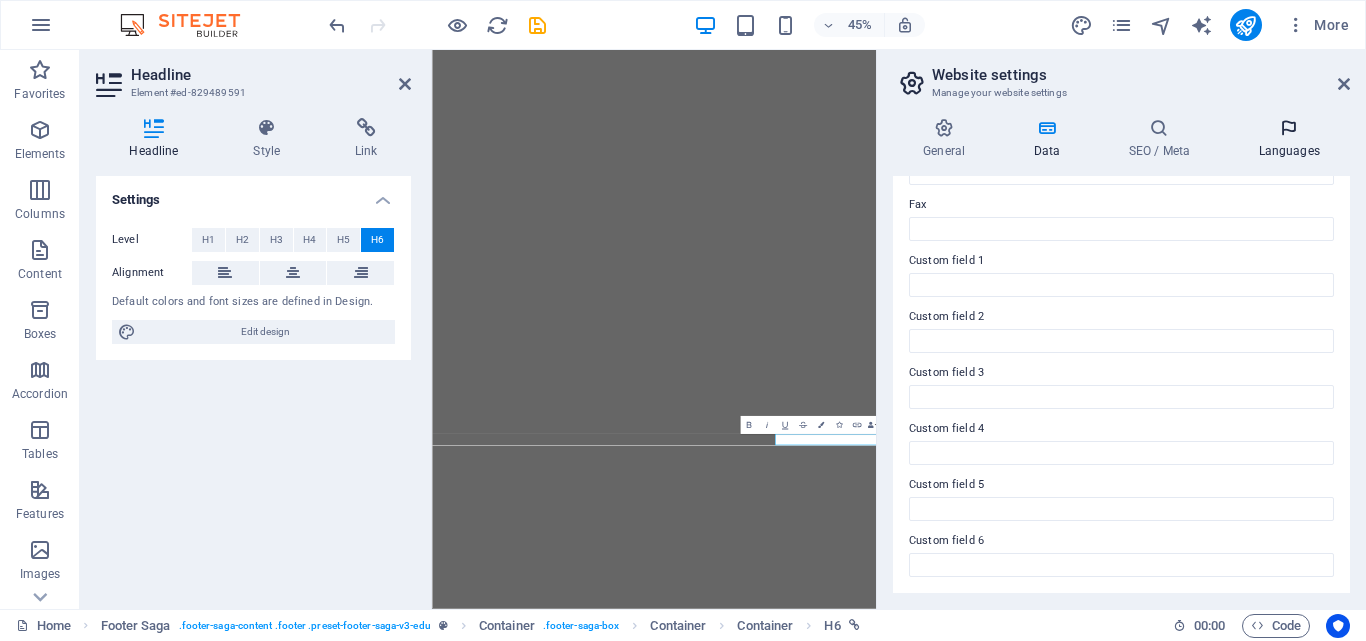 click on "Languages" at bounding box center [1289, 139] 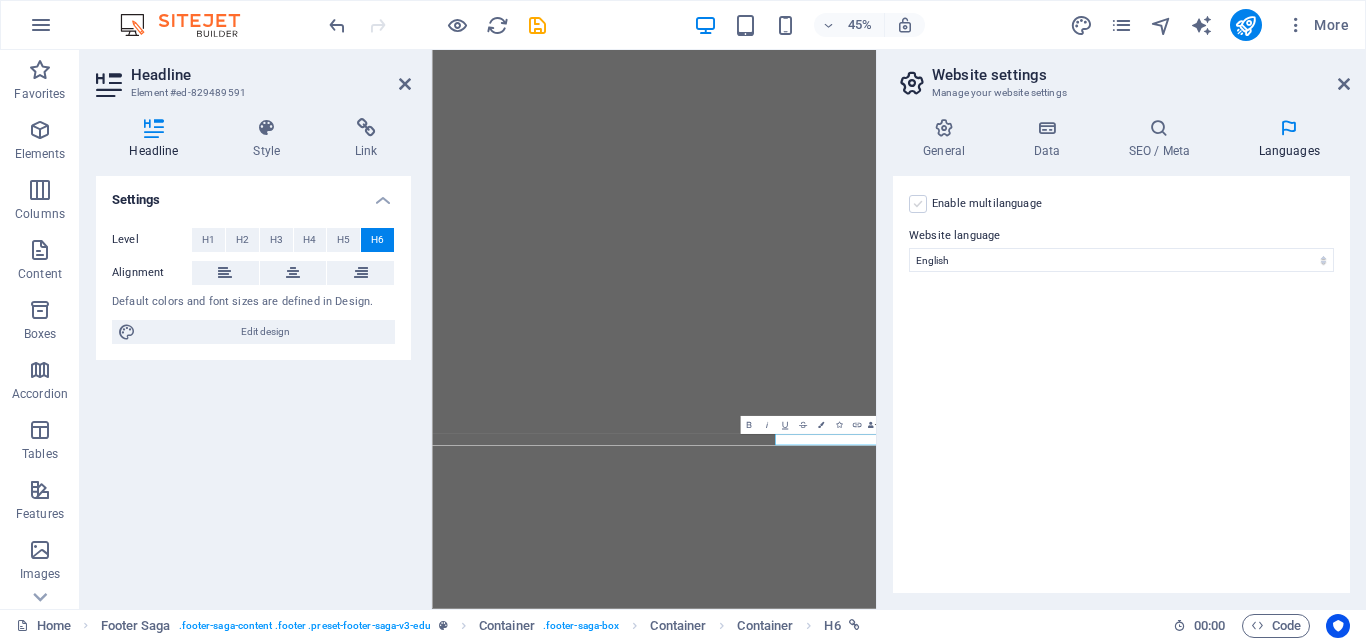 click at bounding box center (918, 204) 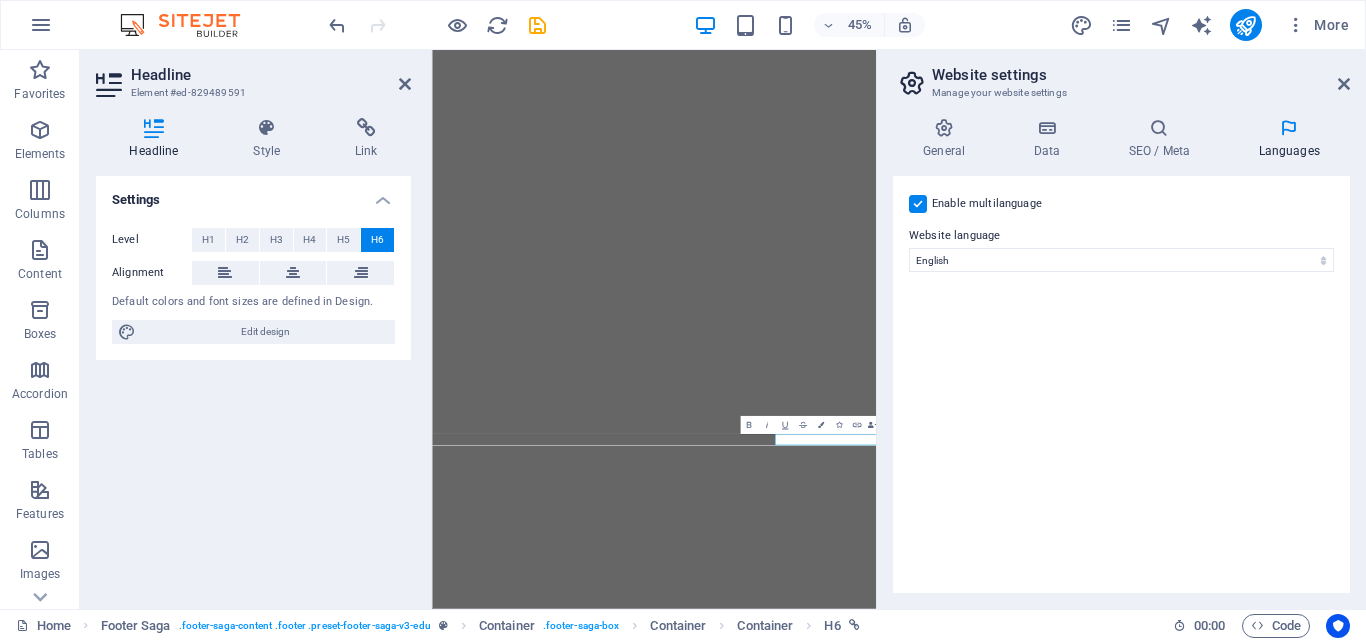 select 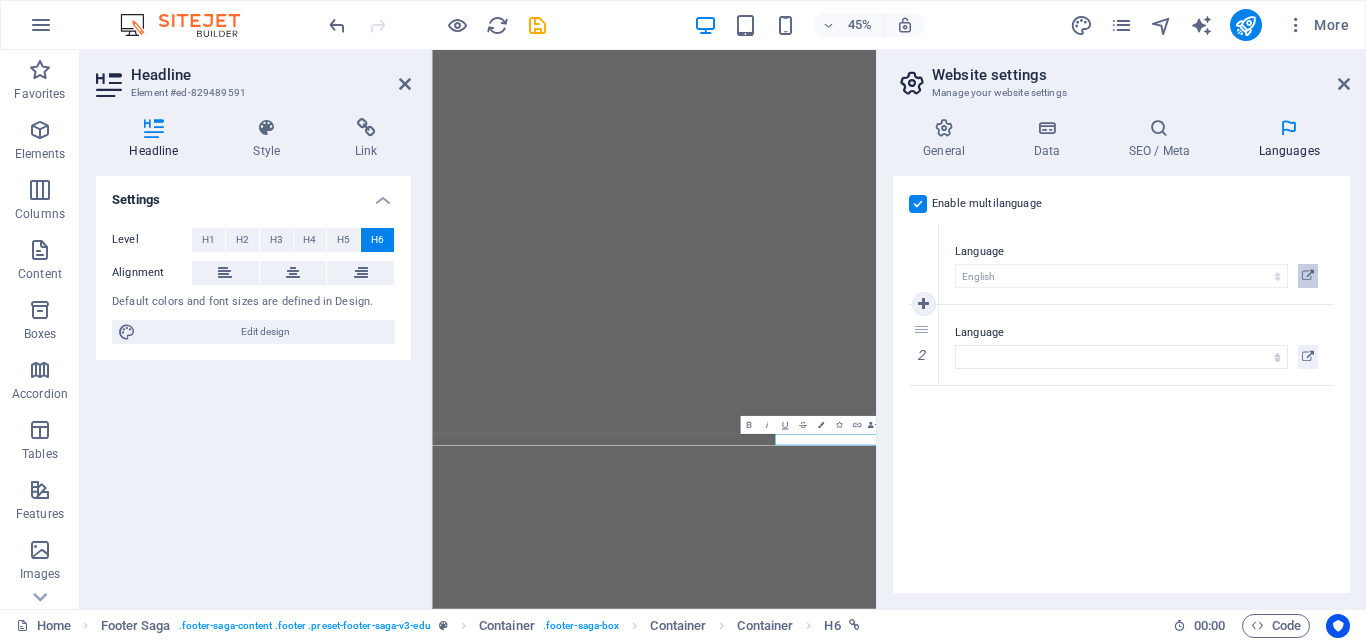 click at bounding box center (1308, 276) 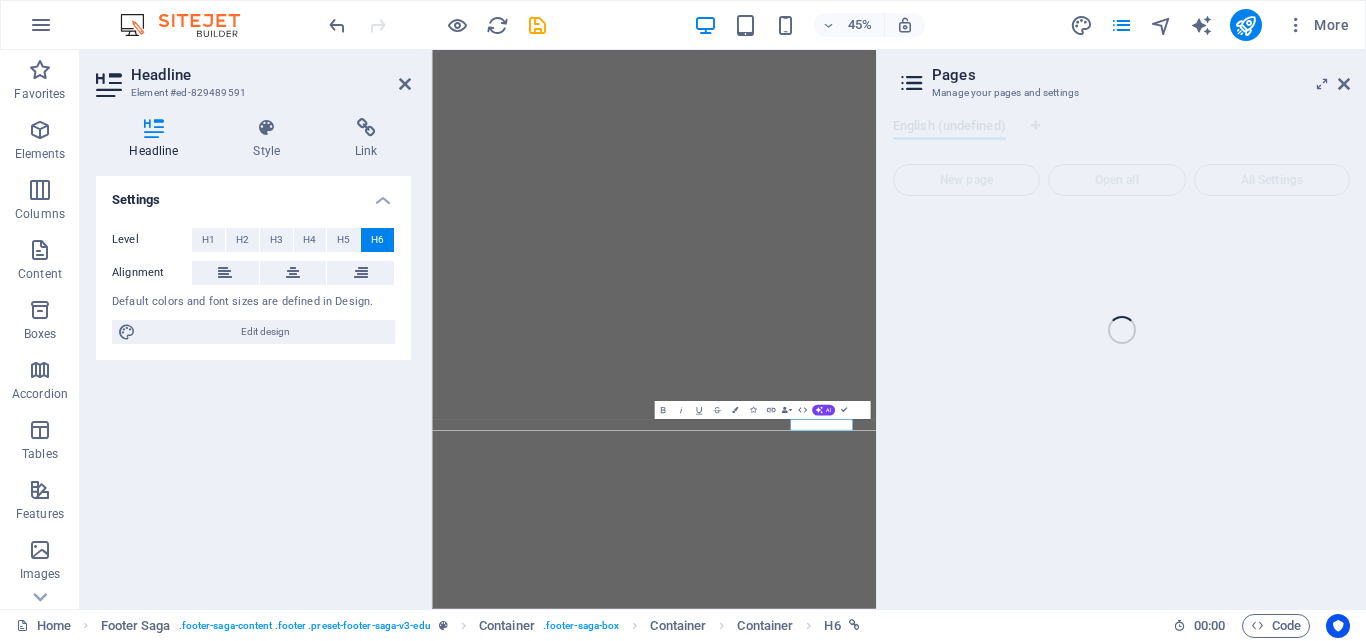 click on "Home Favorites Elements Columns Content Boxes Accordion Tables Features Images Slider Header Footer Forms Marketing Collections Headline Element #ed-829489591 Headline Style Link Settings Level H1 H2 H3 H4 H5 H6 Alignment Default colors and font sizes are defined in Design. Edit design Footer Saga Element Layout How this element expands within the layout (Flexbox). Size Default auto px % 1/1 1/2 1/3 1/4 1/5 1/6 1/7 1/8 1/9 1/10 Grow 1 Shrink Order Container layout Visible Visible Opacity 100 % Overflow Spacing Margin Default auto px % rem vw vh Custom Custom auto px % rem vw vh auto px % rem vw vh auto px % rem vw vh auto px % rem vw vh Padding Default px rem % vh vw Custom Custom px rem % vh vw px rem % vh vw px rem % vh vw px rem % vh vw Border Style              - Width 1 auto px rem % vh vw Custom Custom 1 auto px rem % vh vw 1 auto px rem % vh vw 1 auto px rem % vh vw 1 auto px rem % vh vw  - Color Round corners Default px rem % vh vw Custom Custom px rem % vh vw px rem % vh vw px rem % vh vw %" at bounding box center (683, 329) 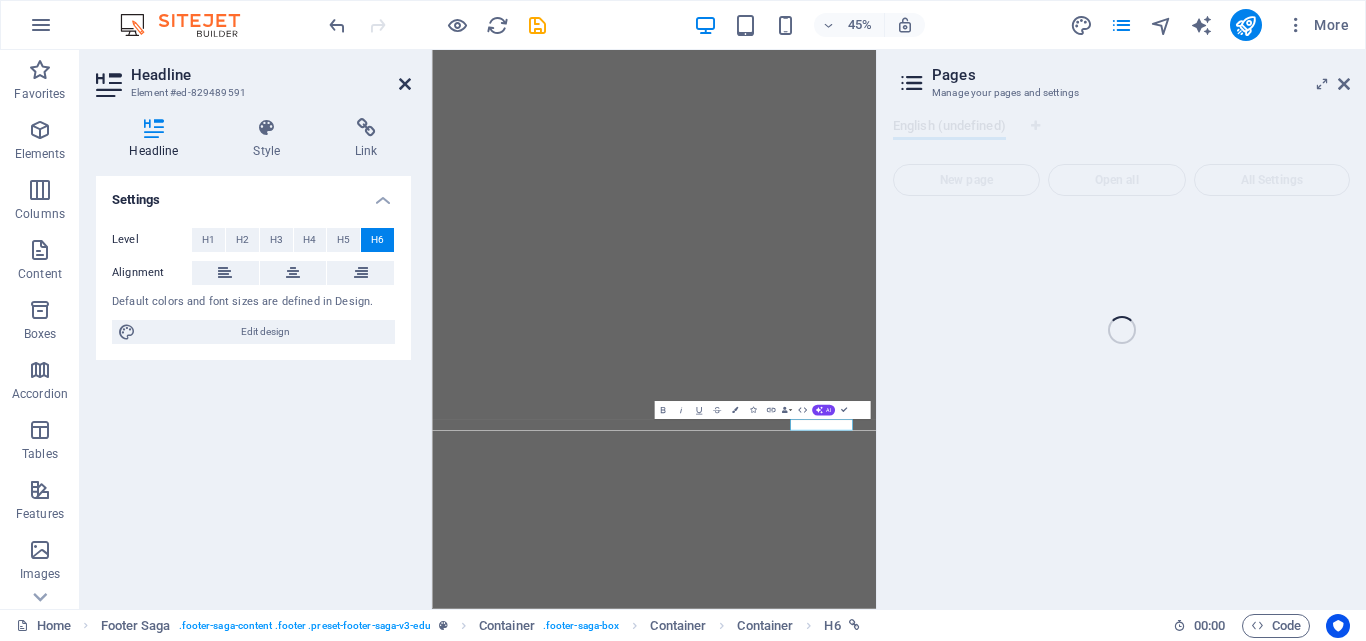 click at bounding box center (405, 84) 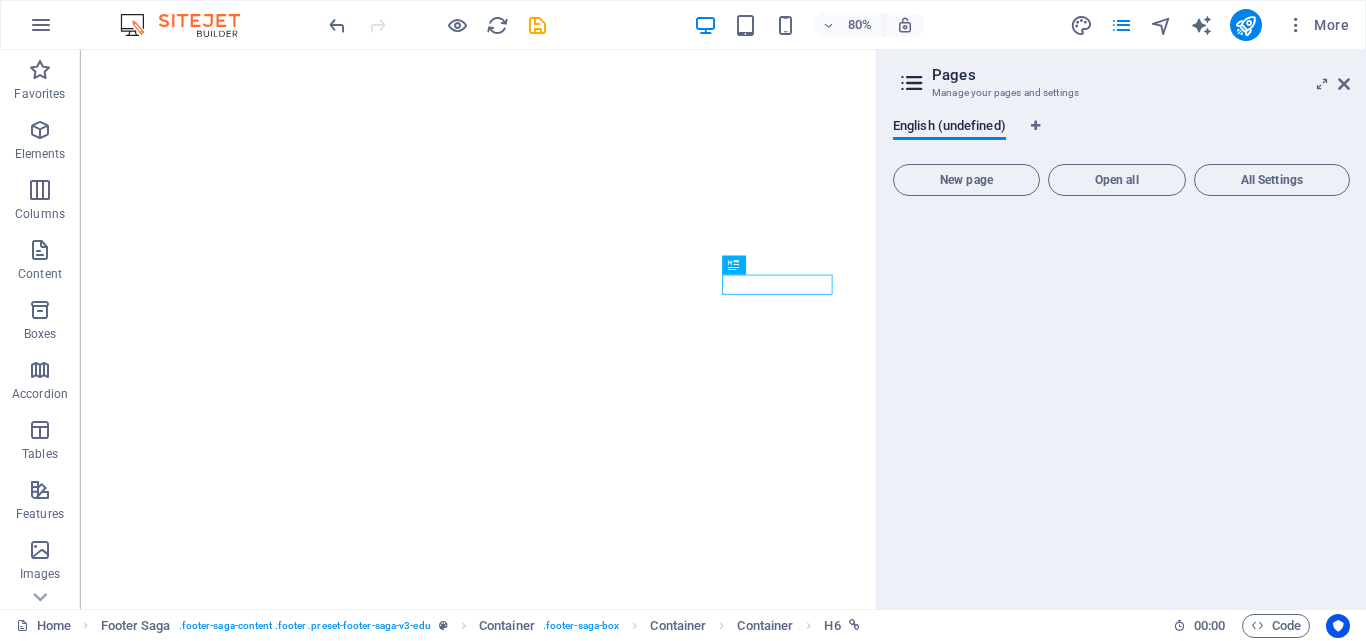click at bounding box center (1121, 402) 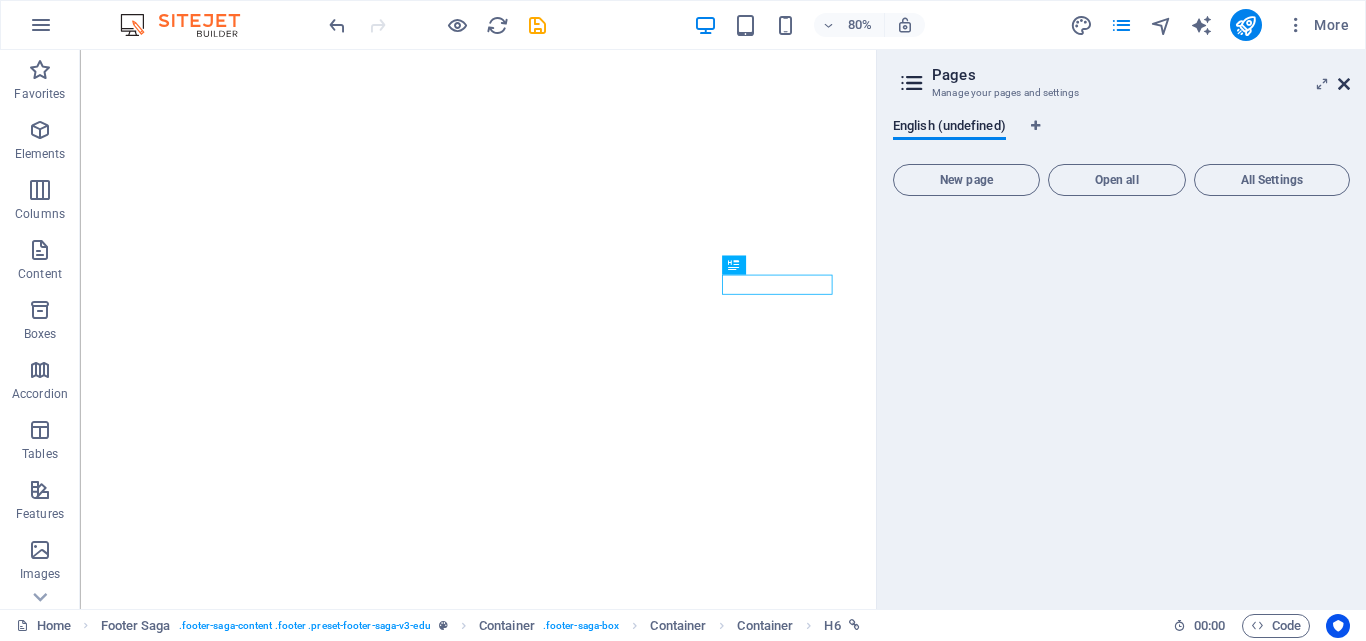 click at bounding box center (1344, 84) 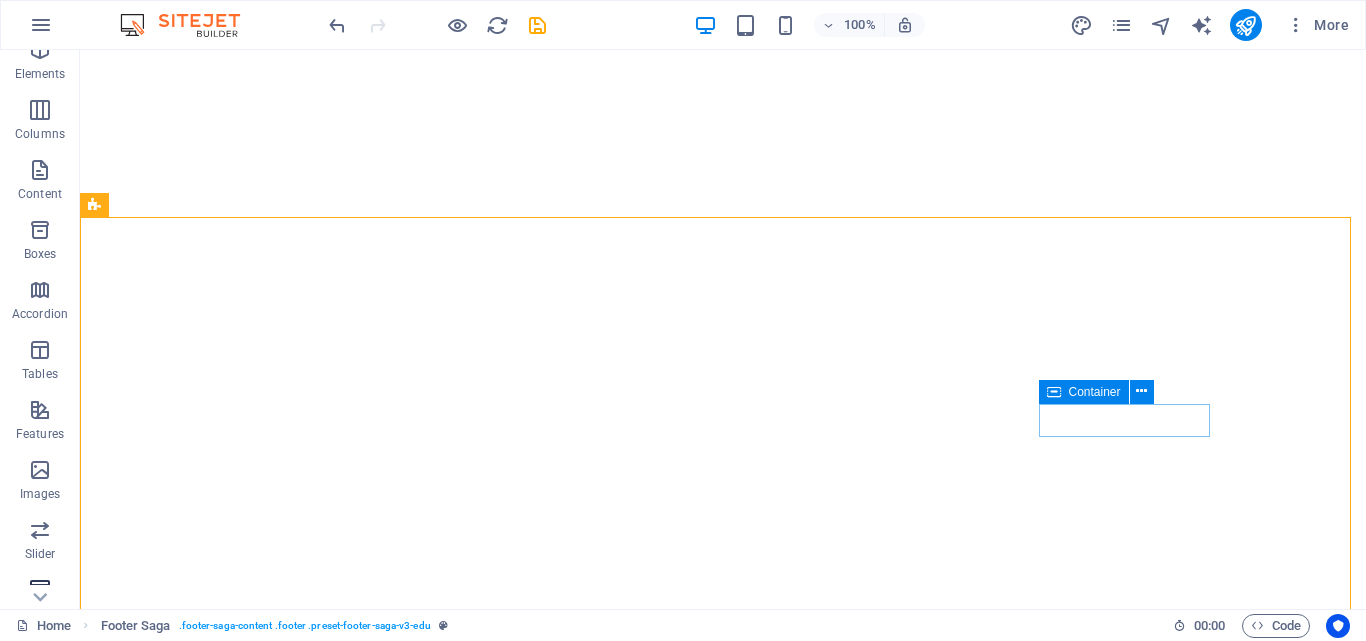 scroll, scrollTop: 100, scrollLeft: 0, axis: vertical 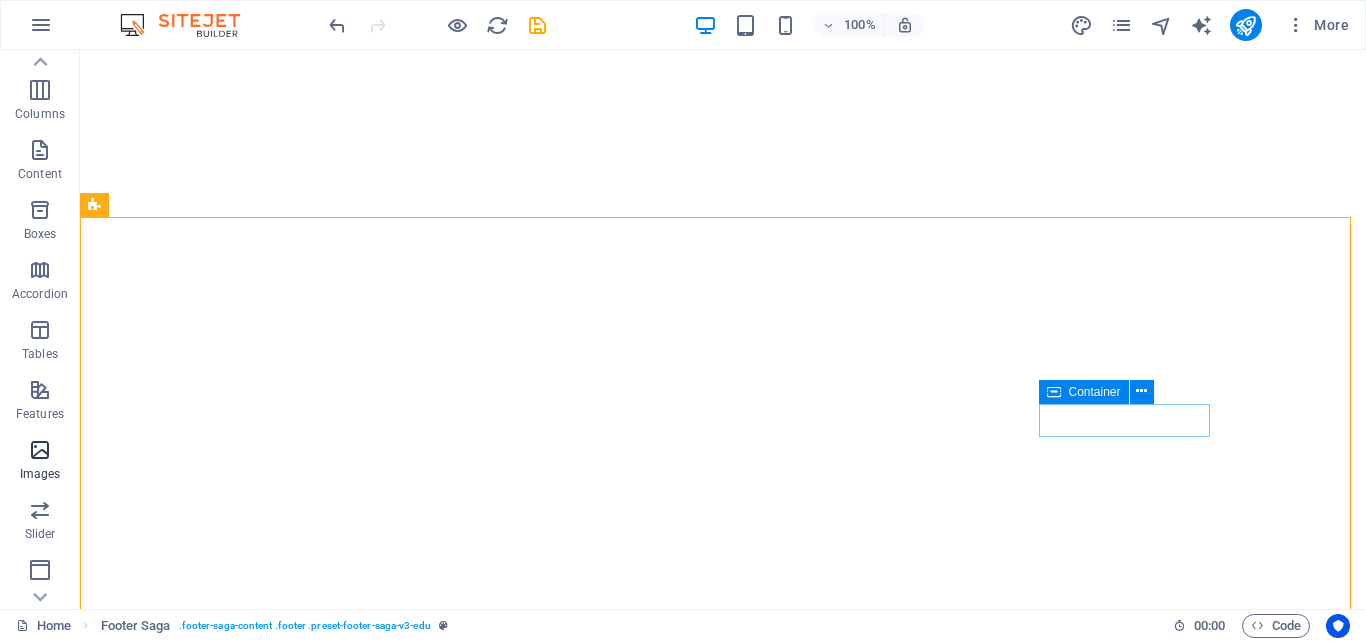click at bounding box center (40, 450) 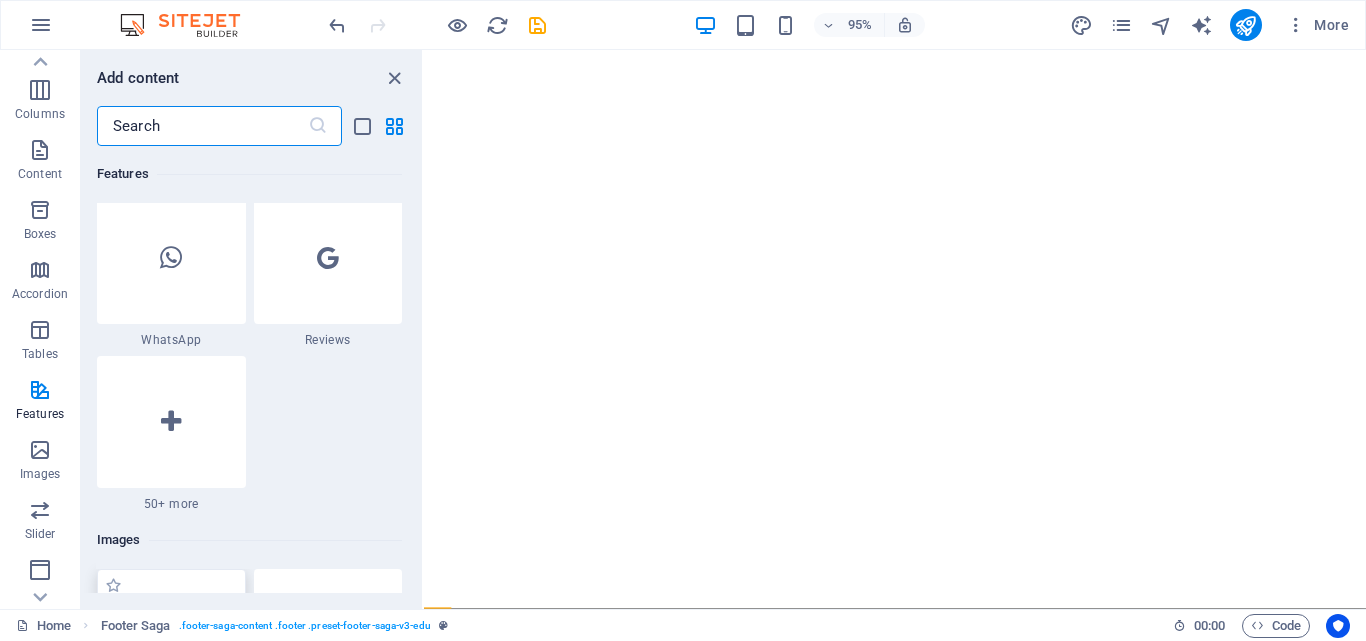 scroll, scrollTop: 9740, scrollLeft: 0, axis: vertical 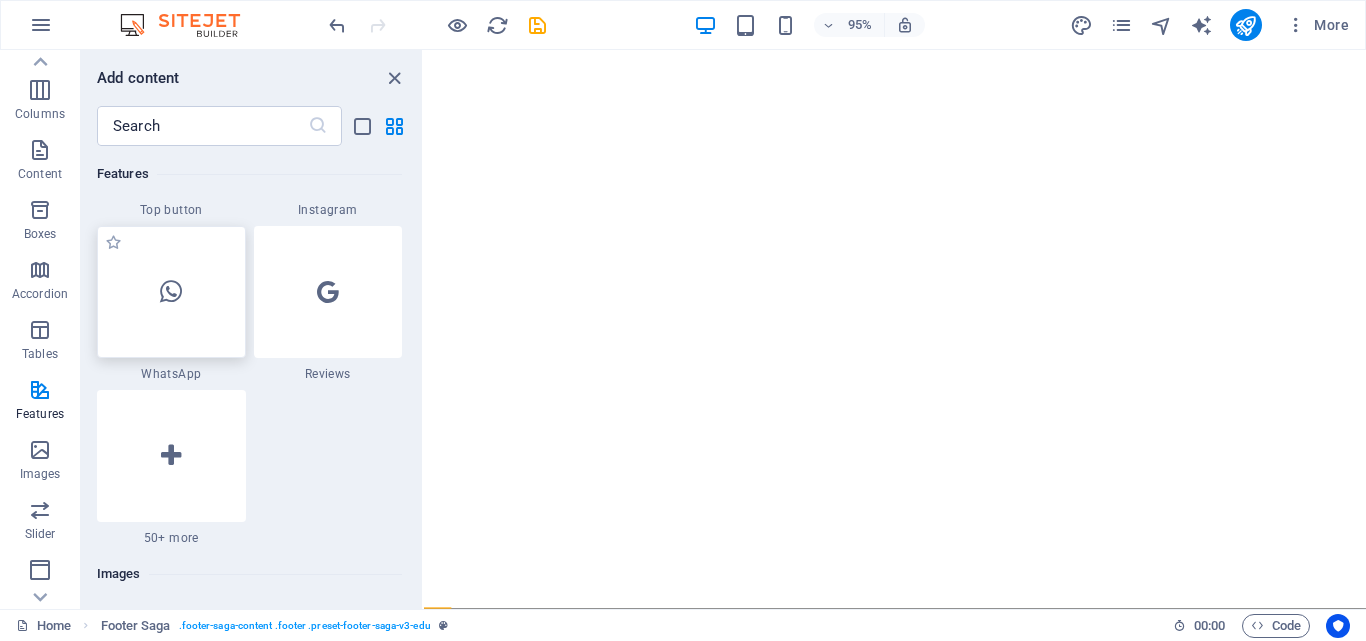 click at bounding box center (171, 292) 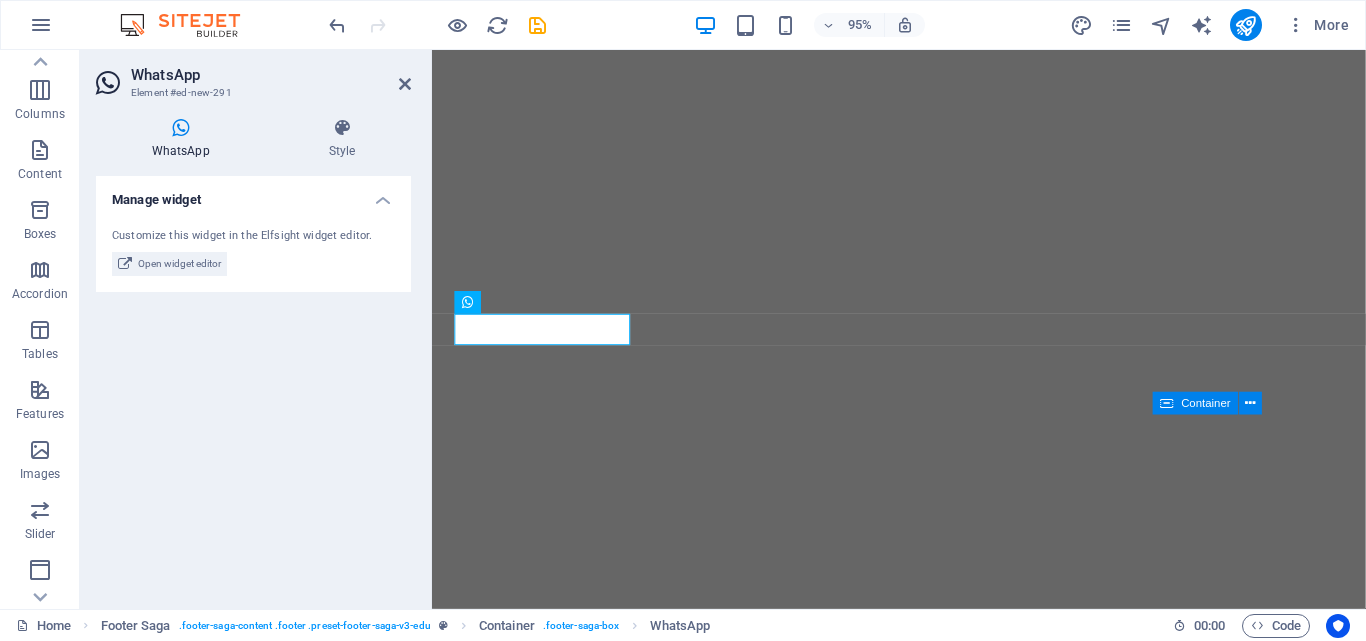 click on "Manage widget Customize this widget in the Elfsight widget editor. Open widget editor" at bounding box center (253, 384) 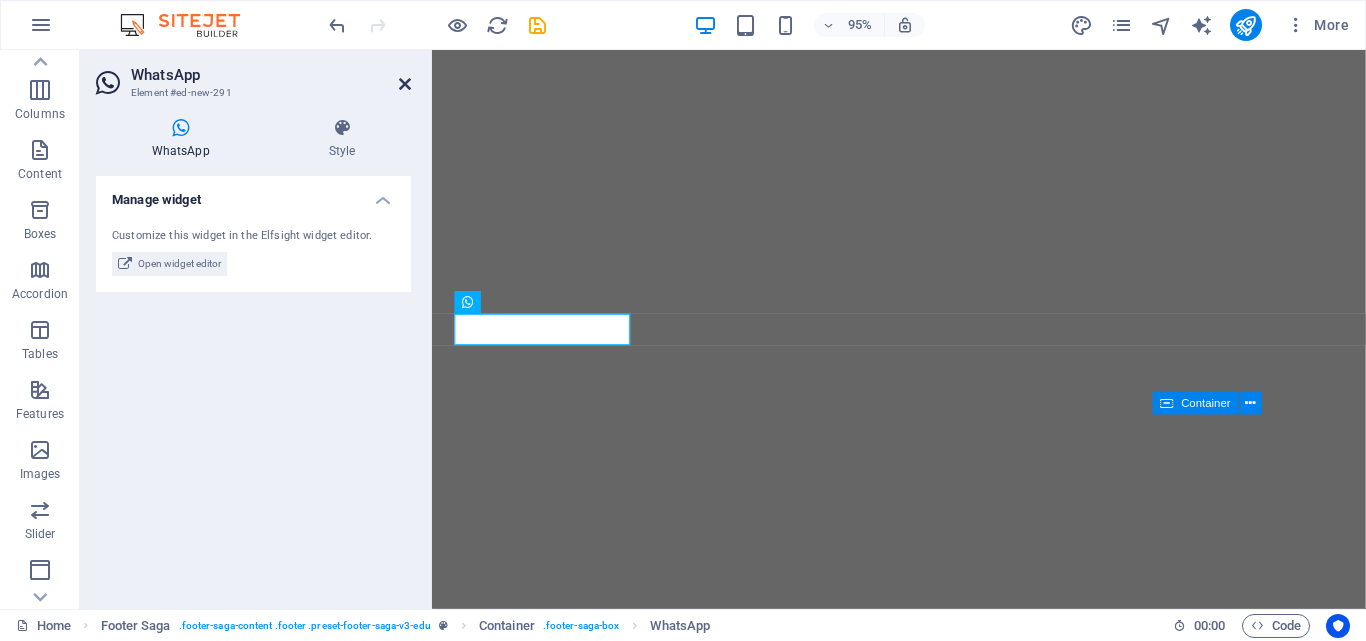 click at bounding box center (405, 84) 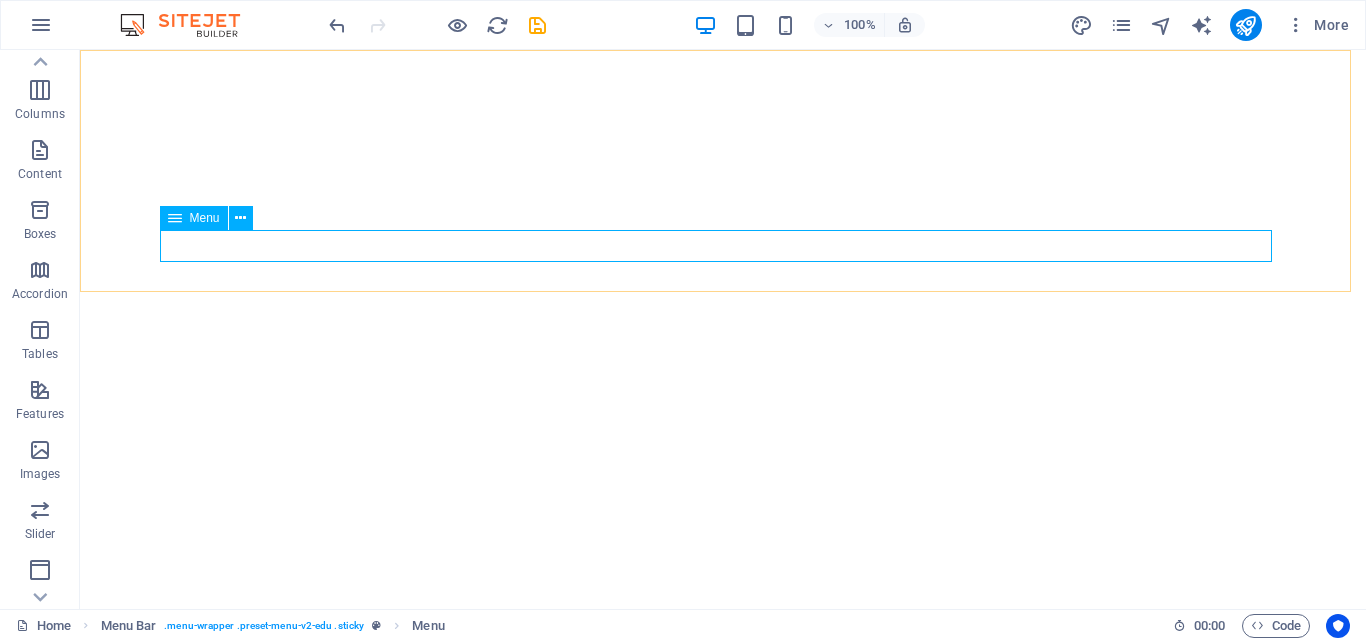 click on "Menu" at bounding box center (205, 218) 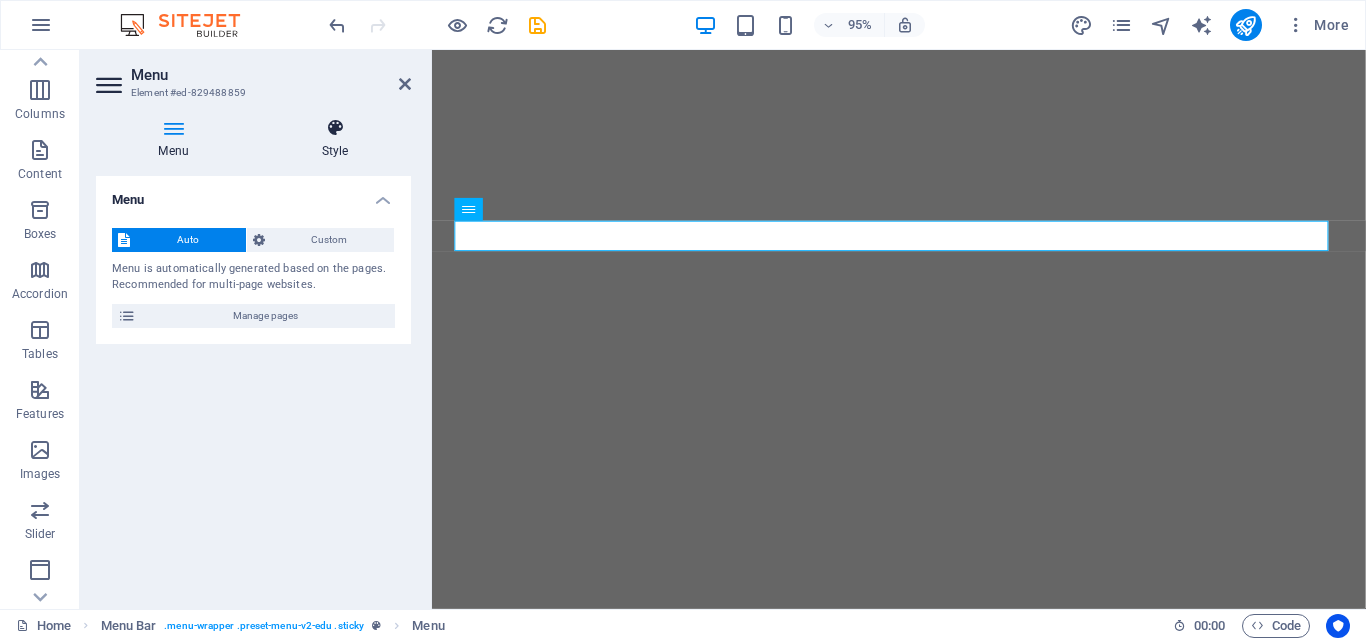 click on "Style" at bounding box center [335, 139] 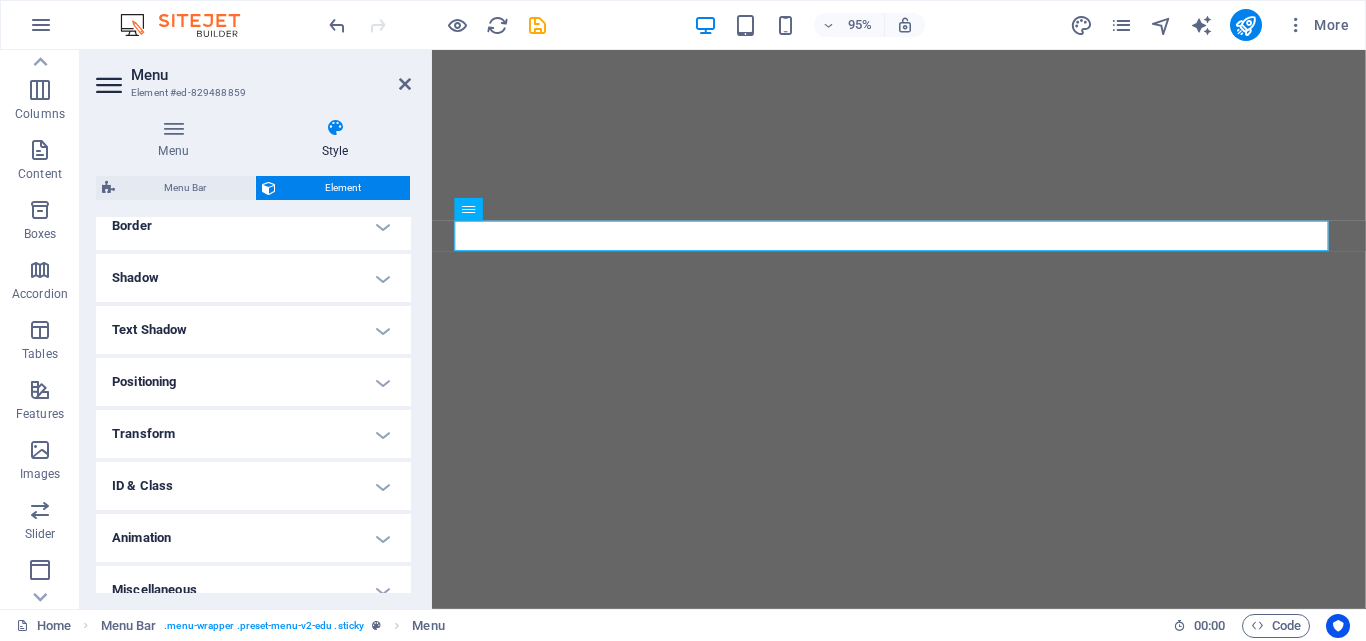 scroll, scrollTop: 469, scrollLeft: 0, axis: vertical 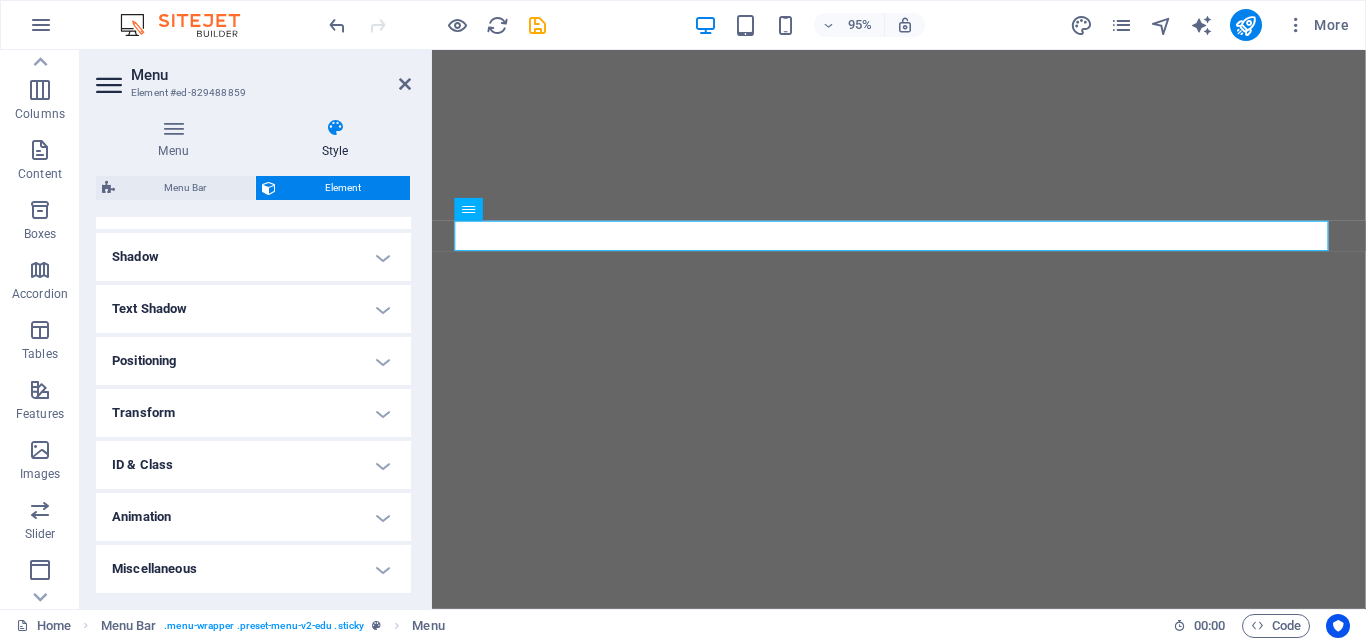 click on "Animation" at bounding box center (253, 517) 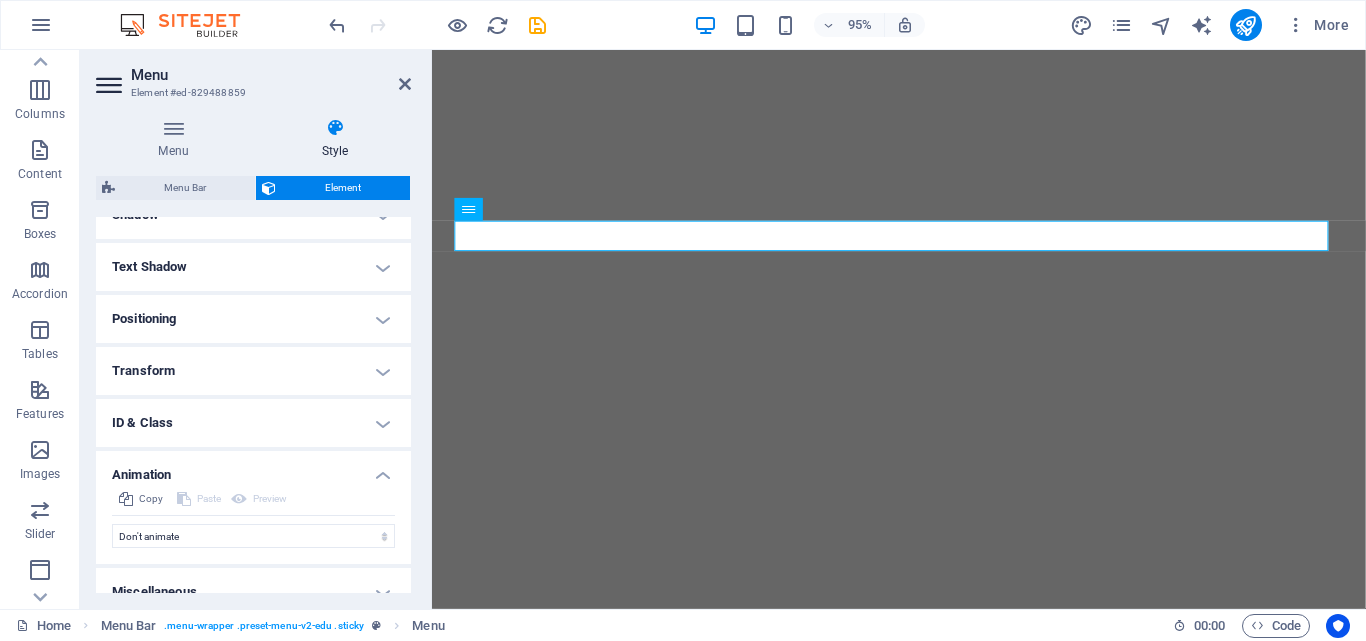 scroll, scrollTop: 534, scrollLeft: 0, axis: vertical 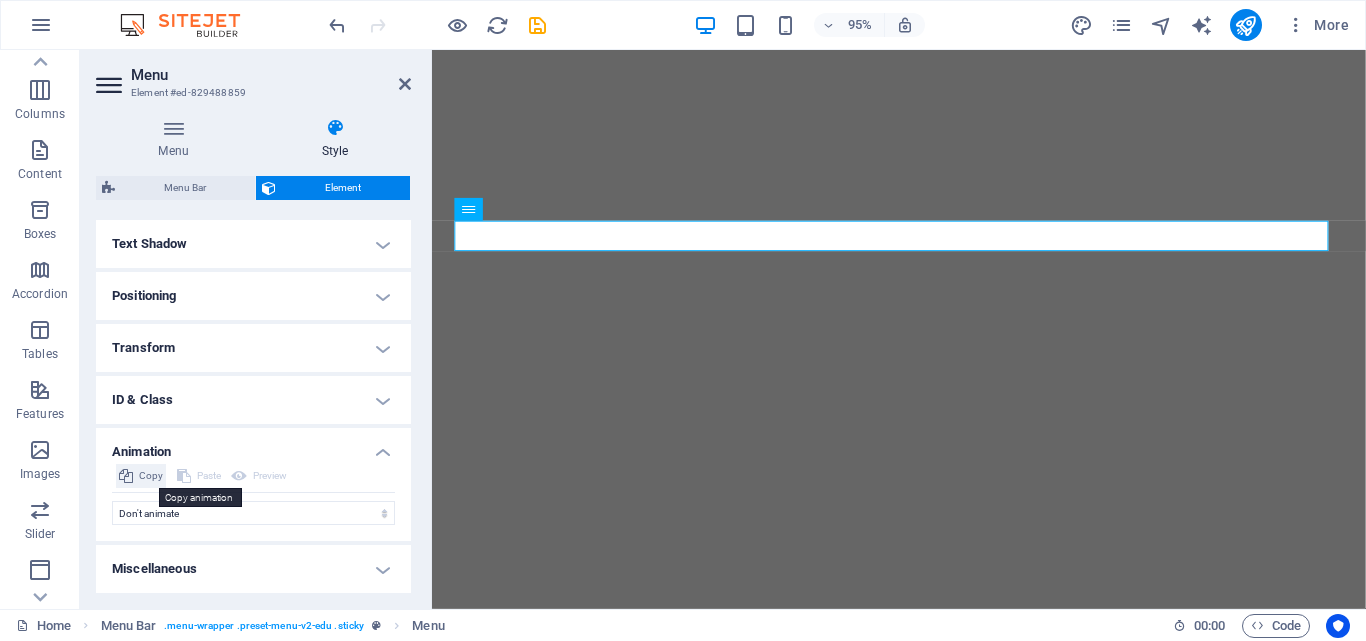 click on "Copy" at bounding box center [151, 476] 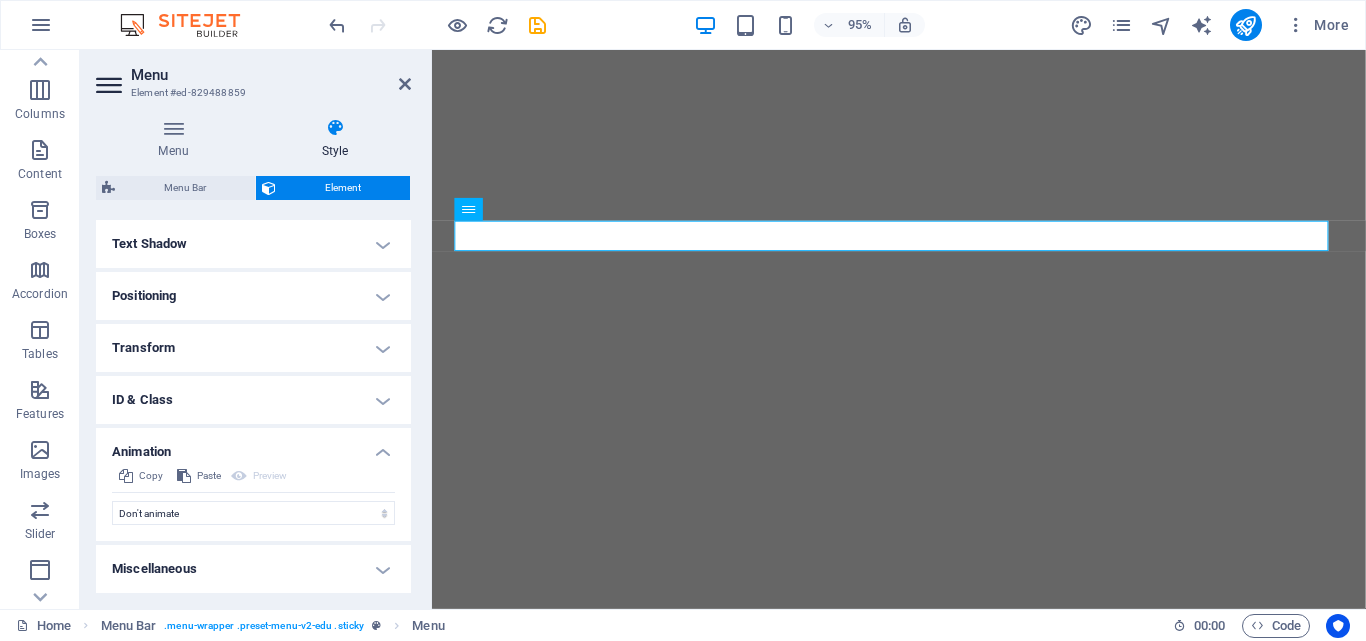 click on "Animation" at bounding box center [253, 446] 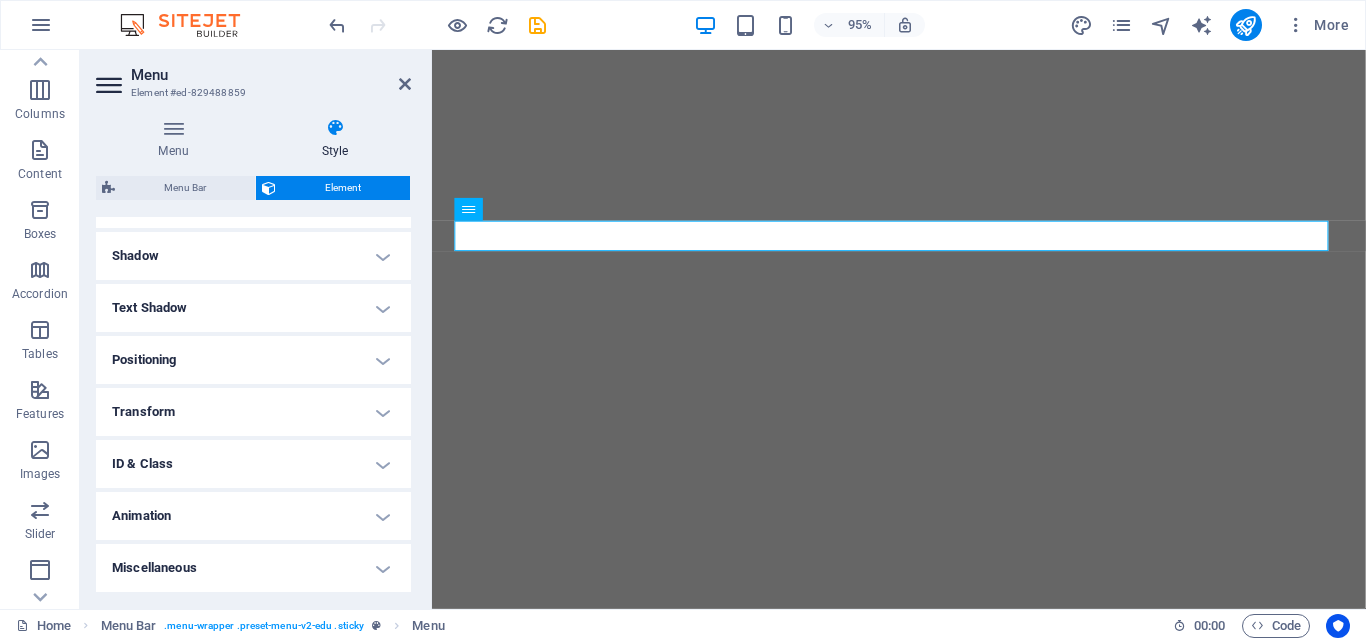 scroll, scrollTop: 469, scrollLeft: 0, axis: vertical 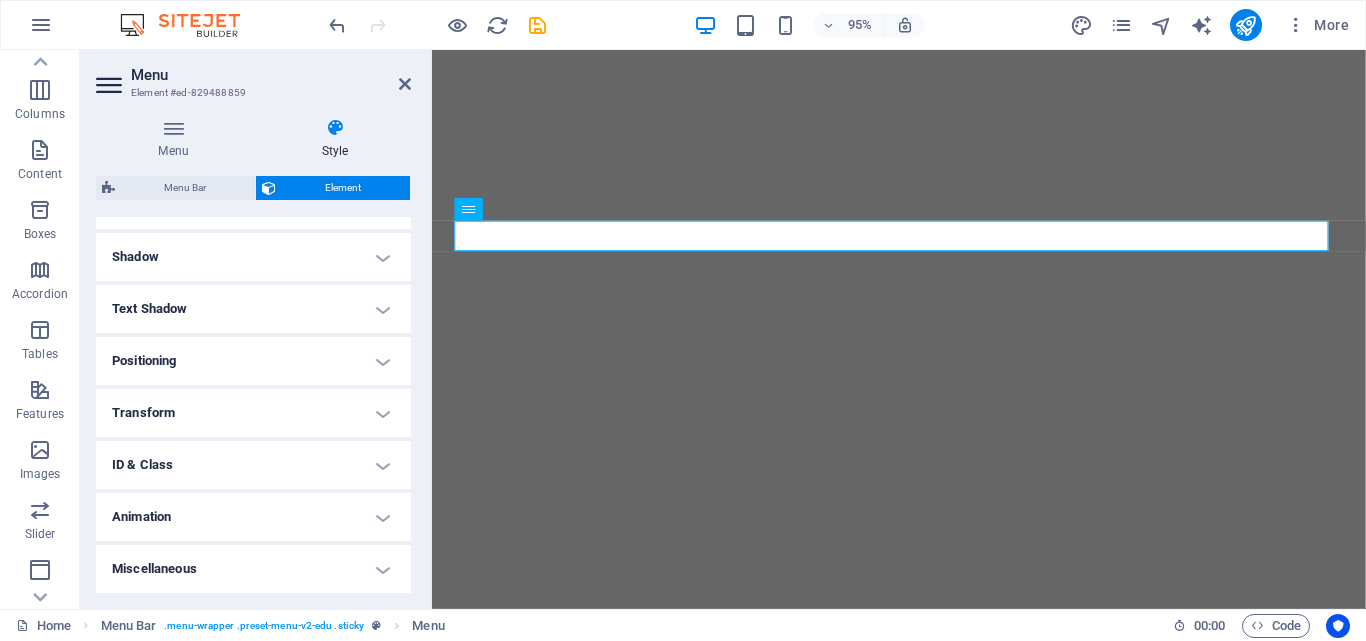 click on "Animation" at bounding box center (253, 517) 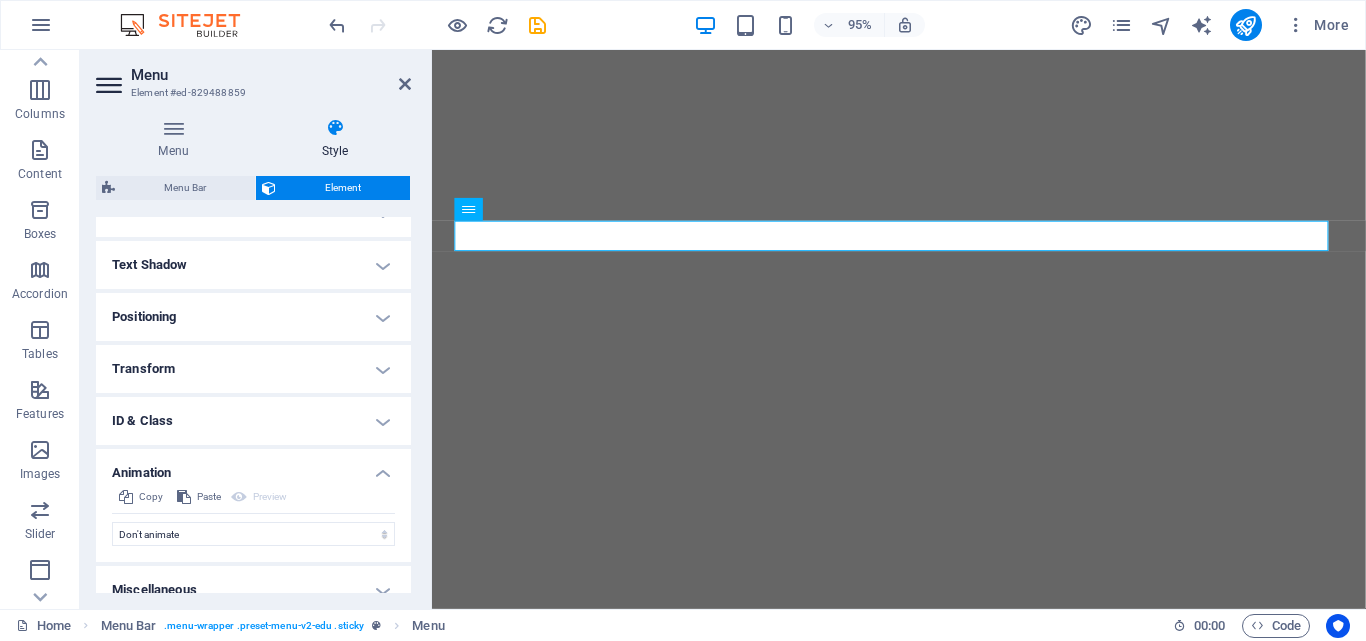 scroll, scrollTop: 534, scrollLeft: 0, axis: vertical 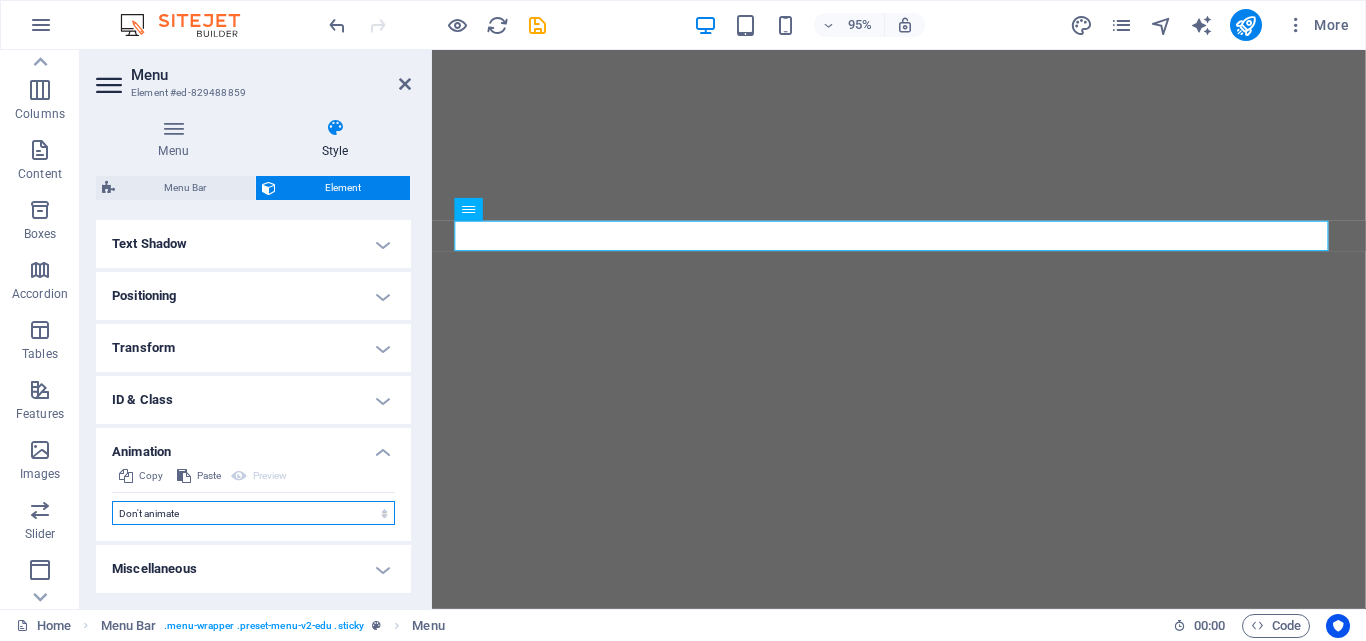click on "Don't animate Show / Hide Slide up/down Zoom in/out Slide left to right Slide right to left Slide top to bottom Slide bottom to top Pulse Blink Open as overlay" at bounding box center [253, 513] 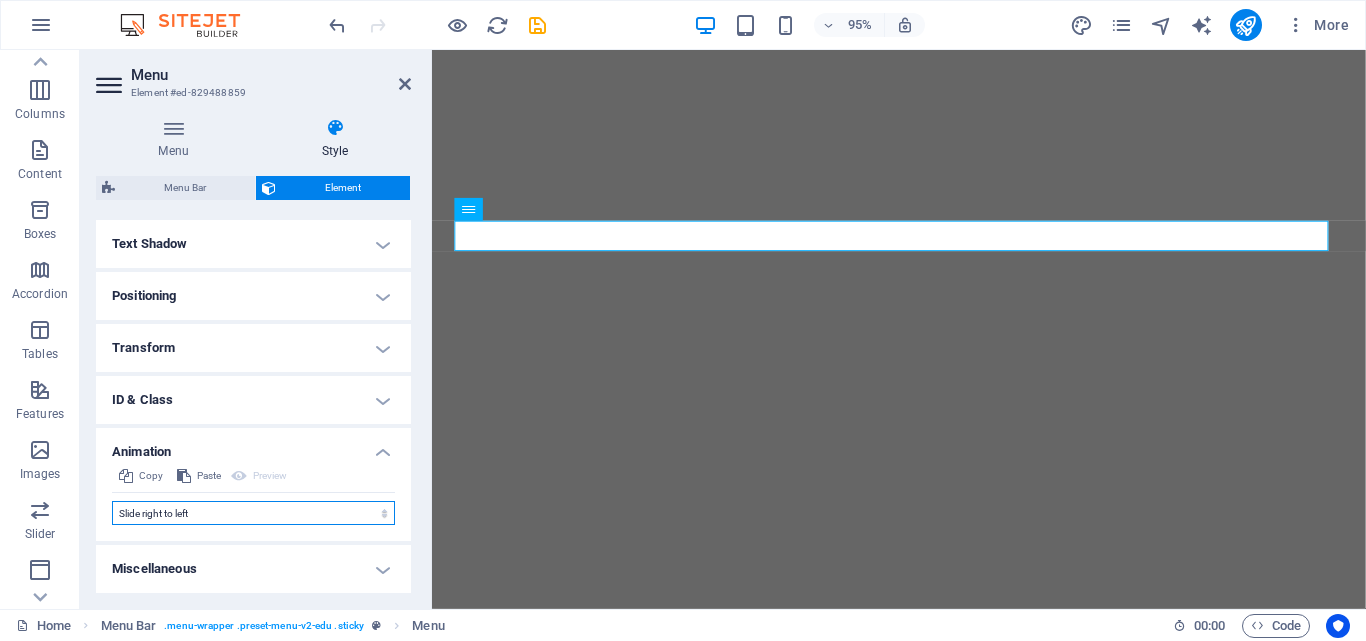 click on "Don't animate Show / Hide Slide up/down Zoom in/out Slide left to right Slide right to left Slide top to bottom Slide bottom to top Pulse Blink Open as overlay" at bounding box center [253, 513] 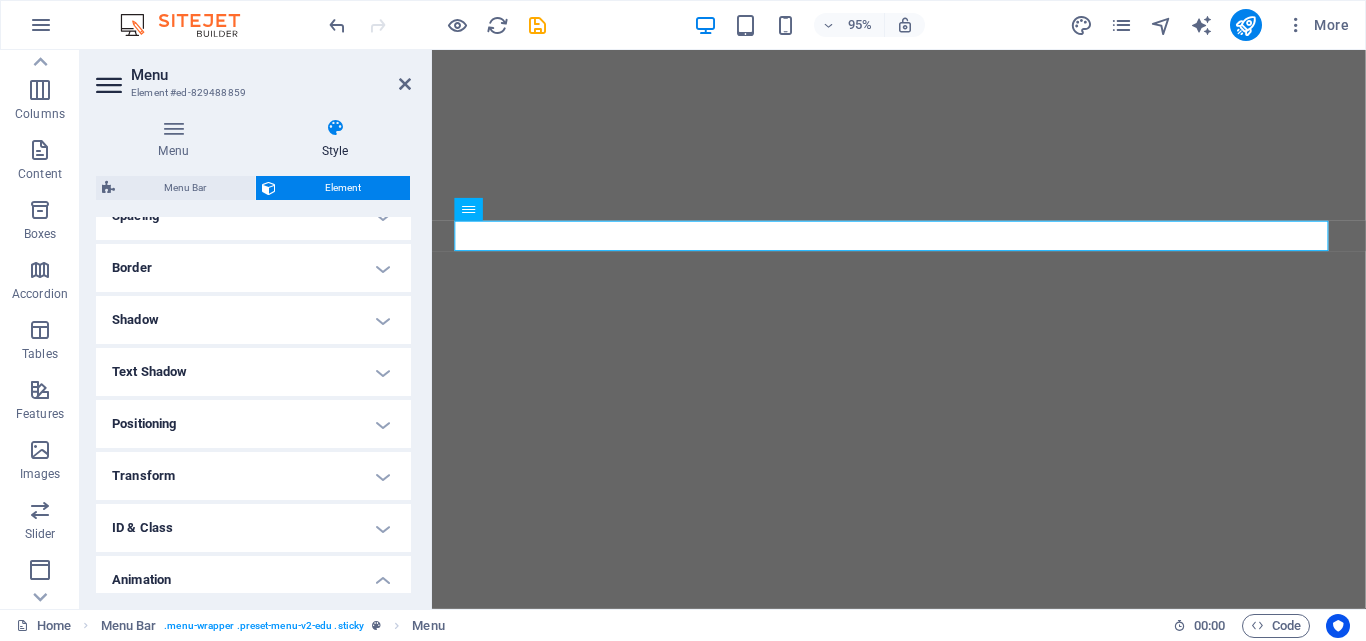 scroll, scrollTop: 275, scrollLeft: 0, axis: vertical 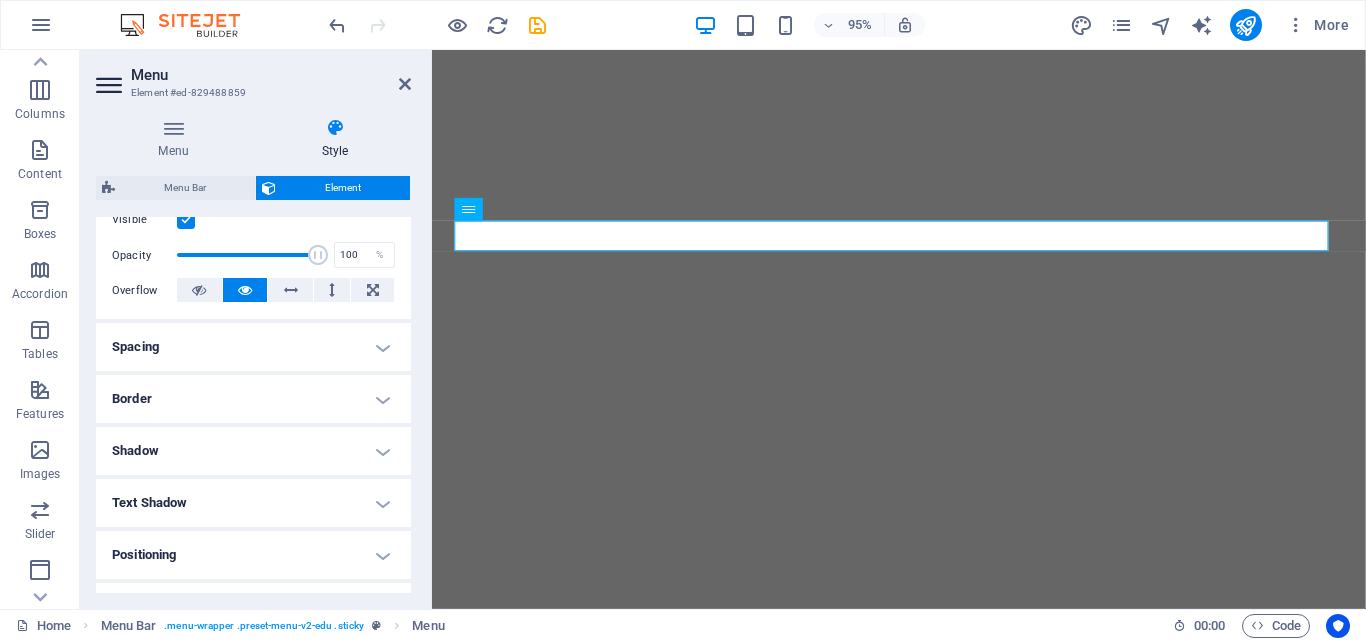 click on "Text Shadow" at bounding box center (253, 503) 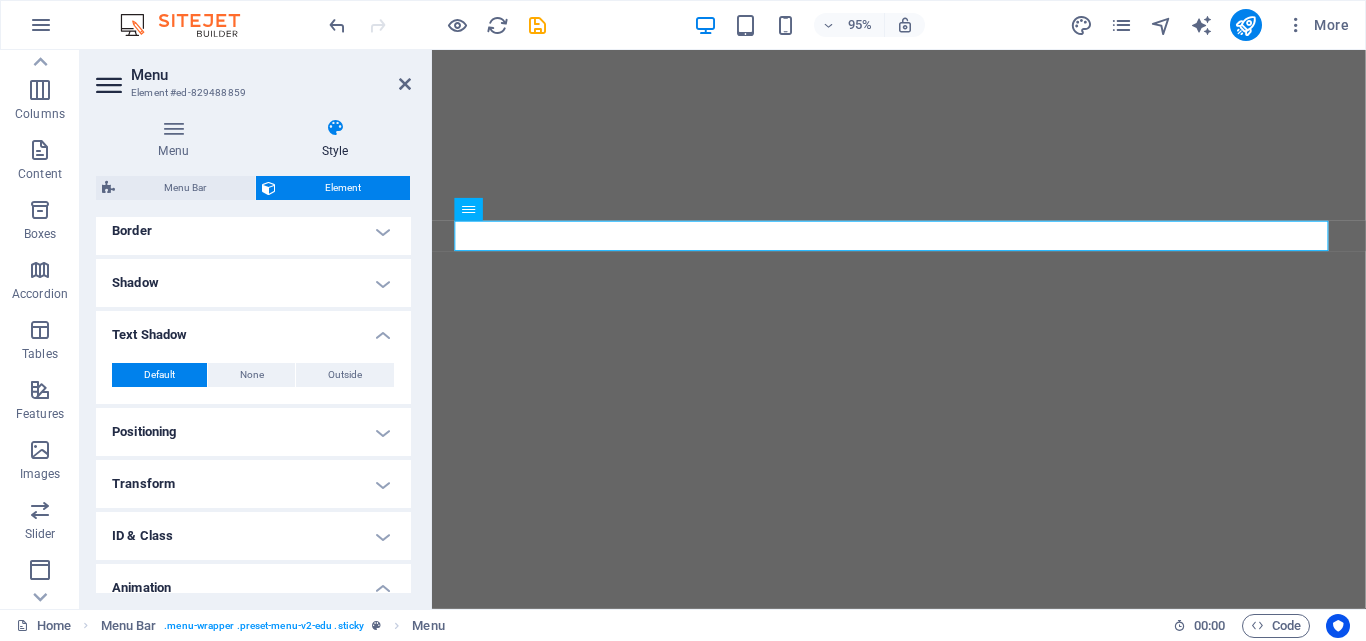 scroll, scrollTop: 475, scrollLeft: 0, axis: vertical 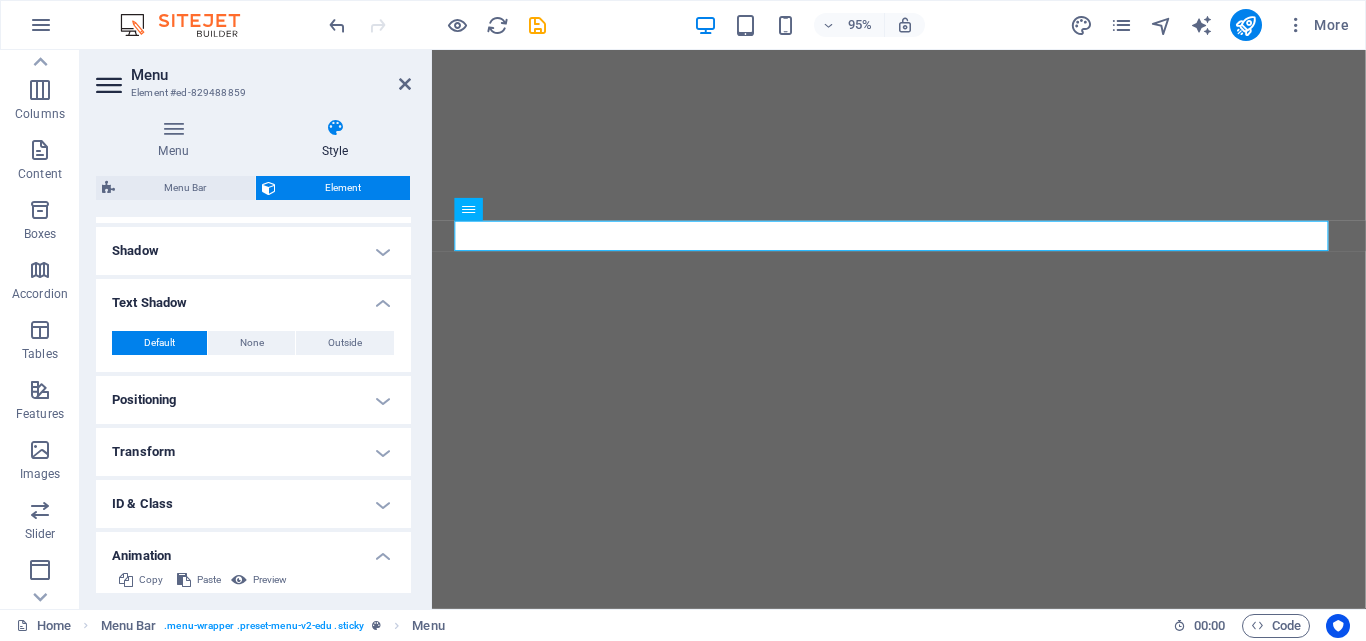 click on "Positioning" at bounding box center (253, 400) 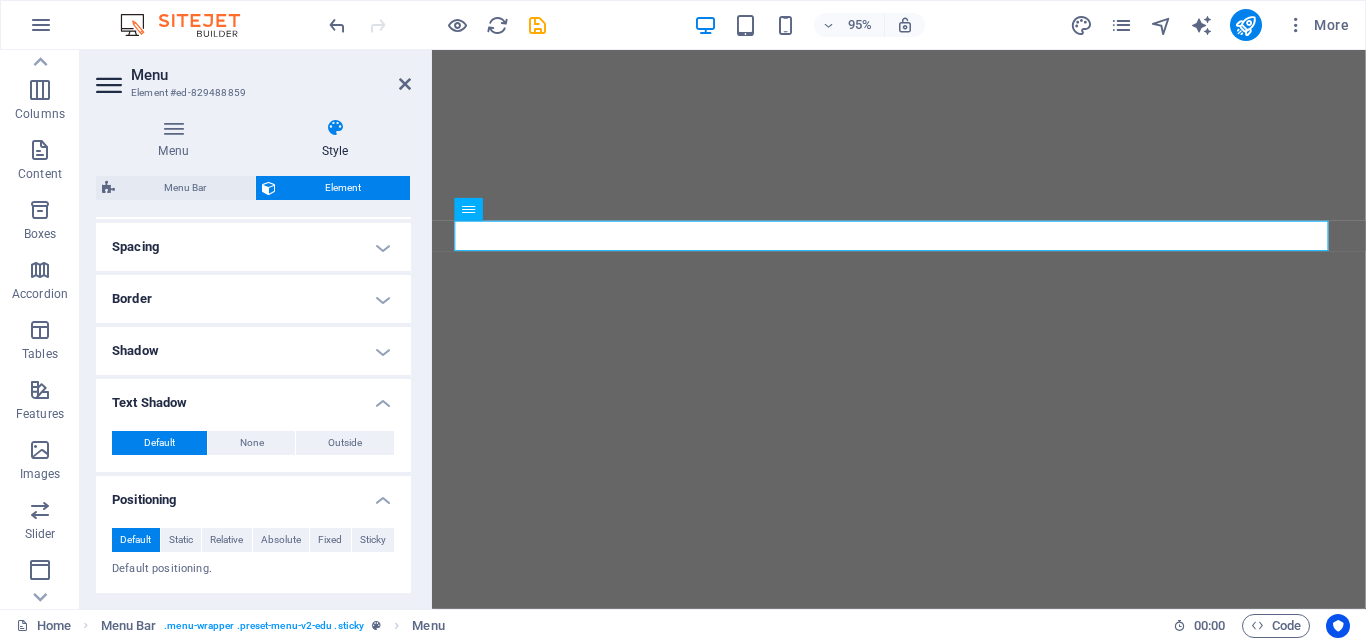 scroll, scrollTop: 275, scrollLeft: 0, axis: vertical 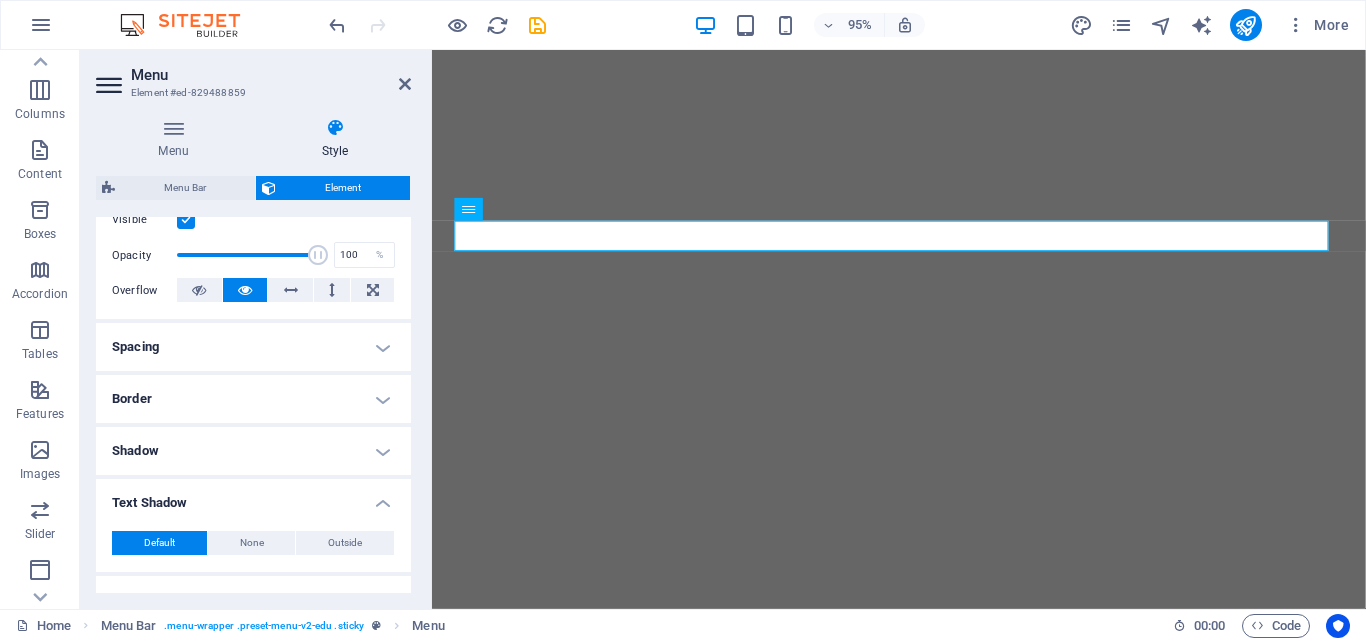 click on "Border" at bounding box center (253, 399) 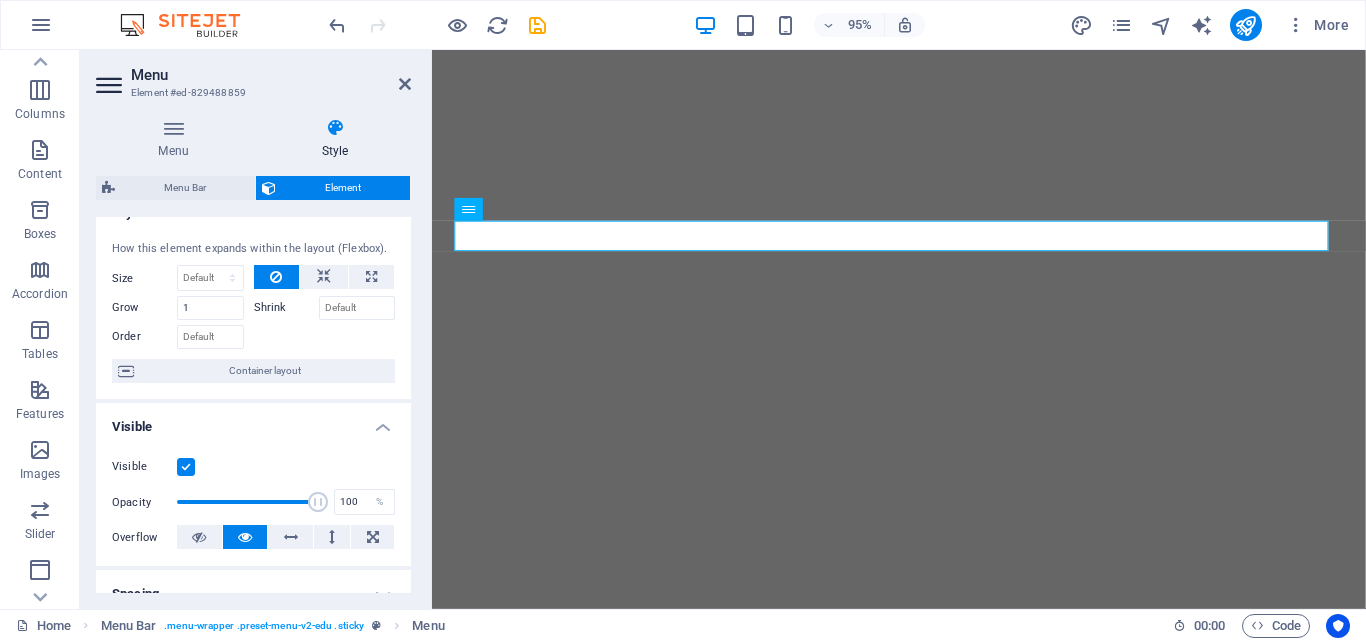 scroll, scrollTop: 0, scrollLeft: 0, axis: both 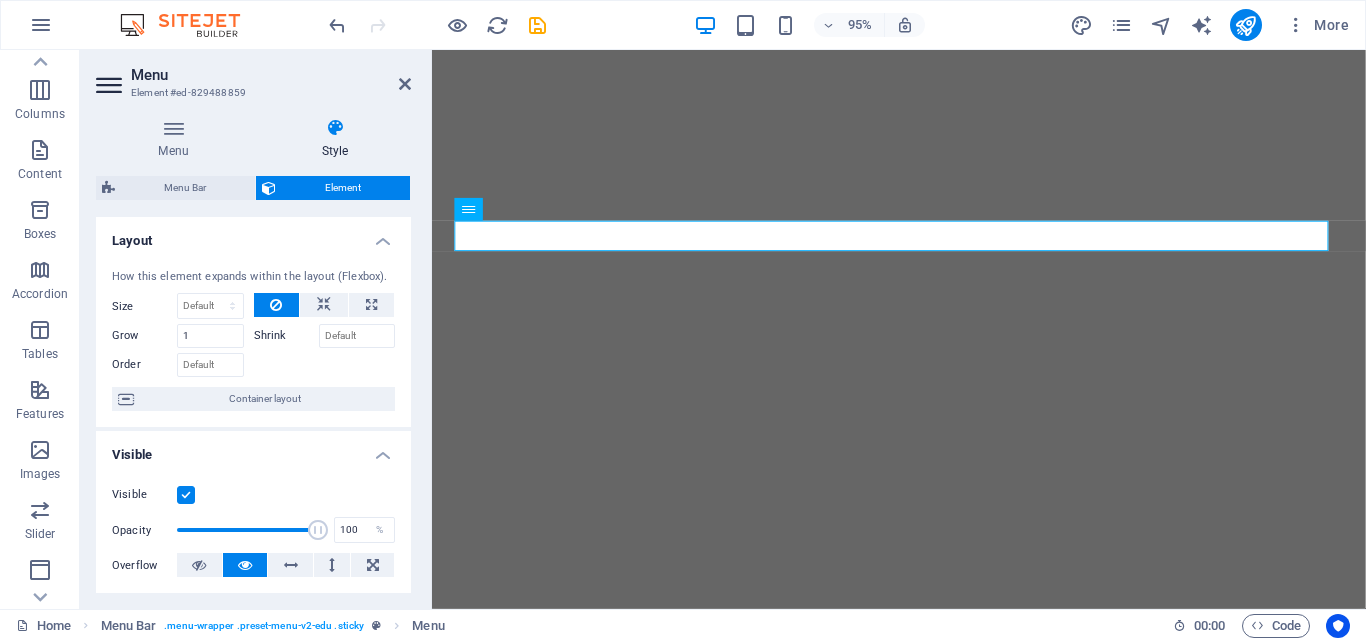 click on "Layout" at bounding box center [253, 235] 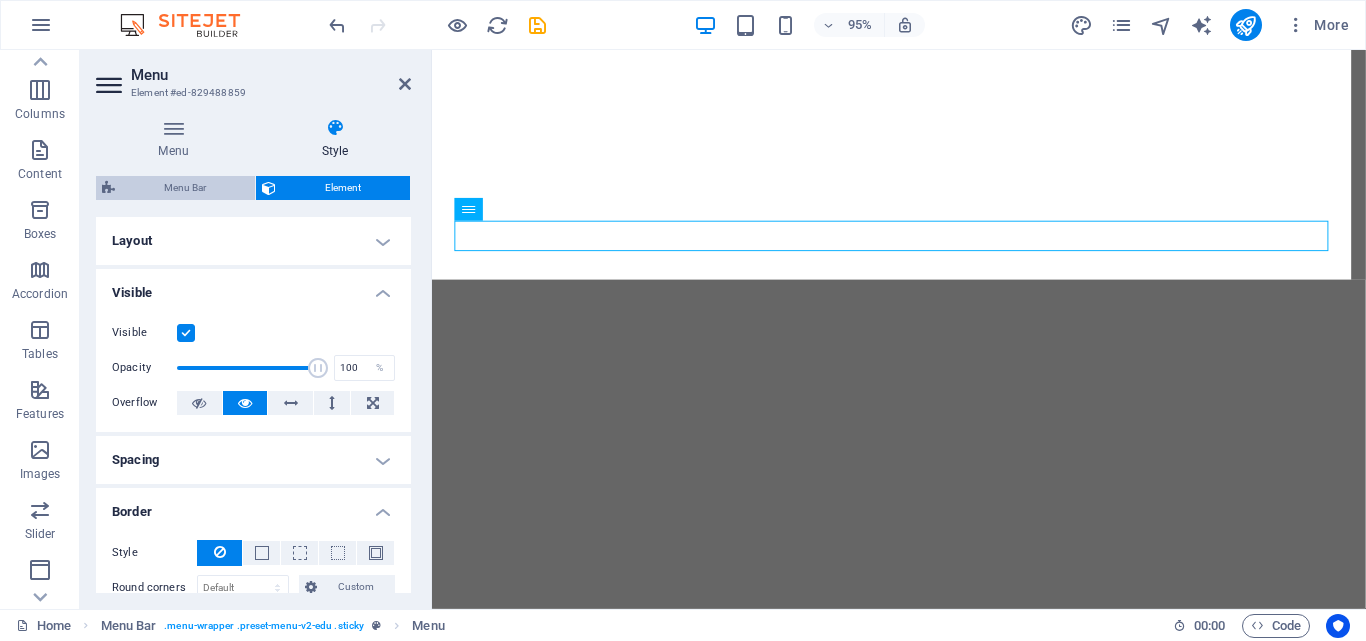 click on "Menu Bar" at bounding box center (185, 188) 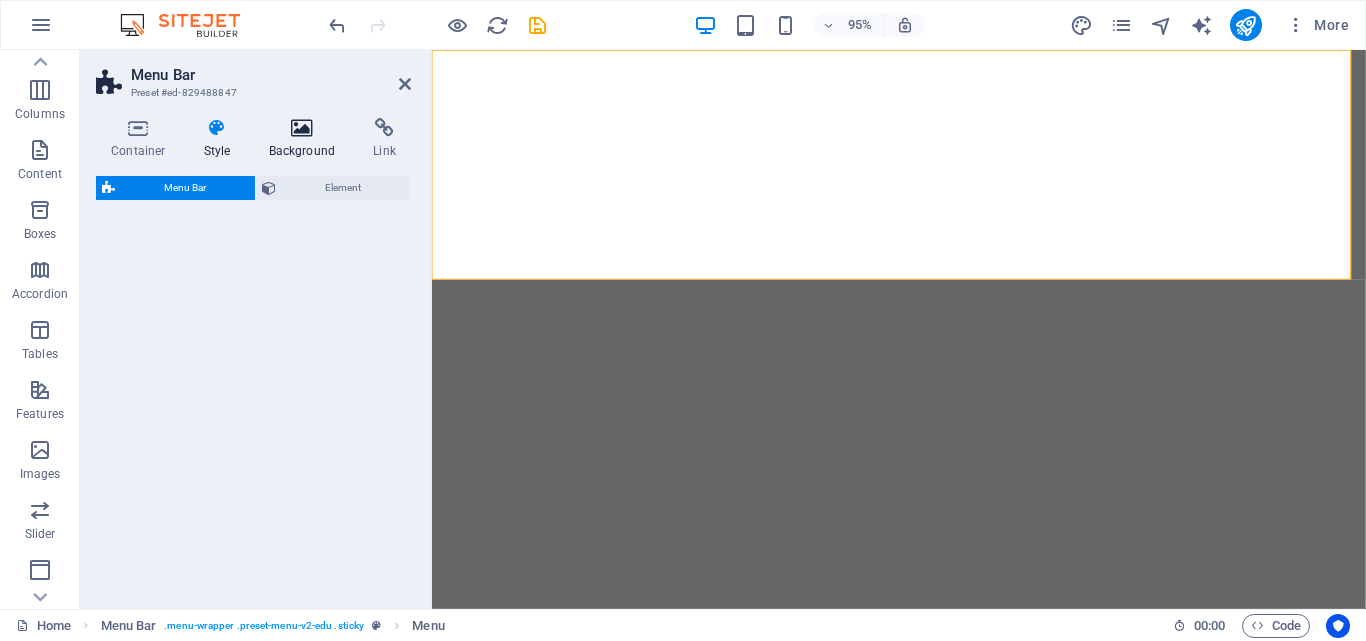 click on "Background" at bounding box center [306, 139] 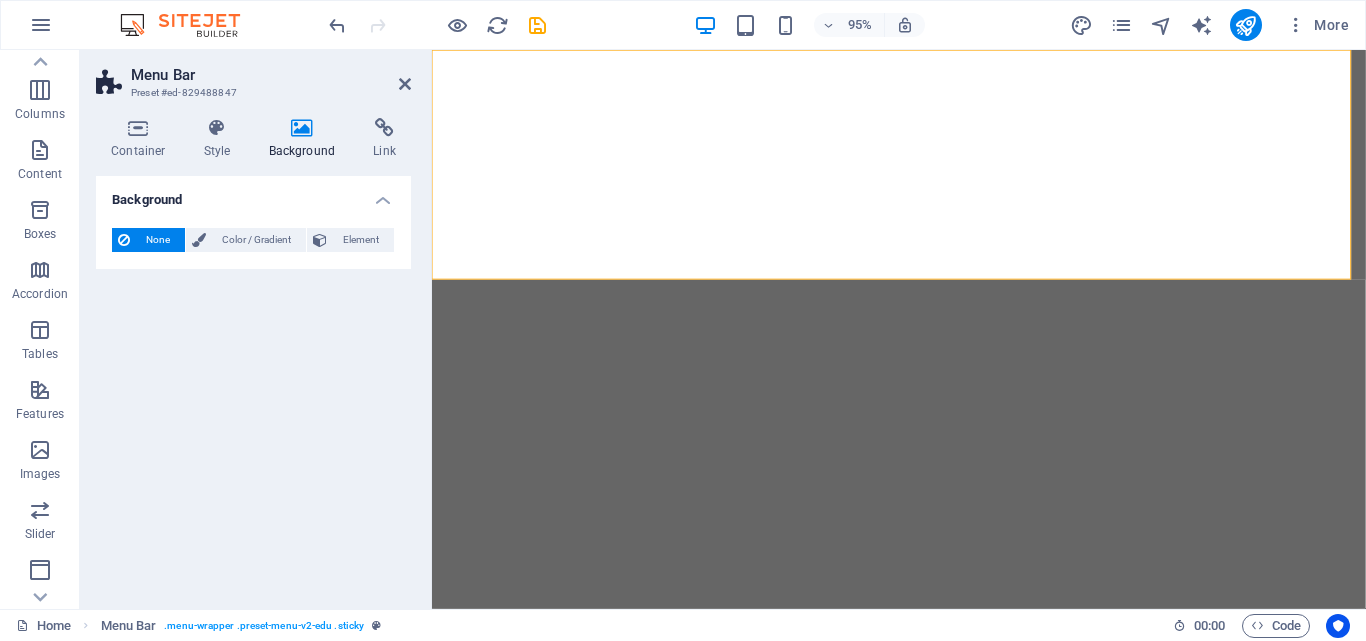 click on "Background" at bounding box center (306, 139) 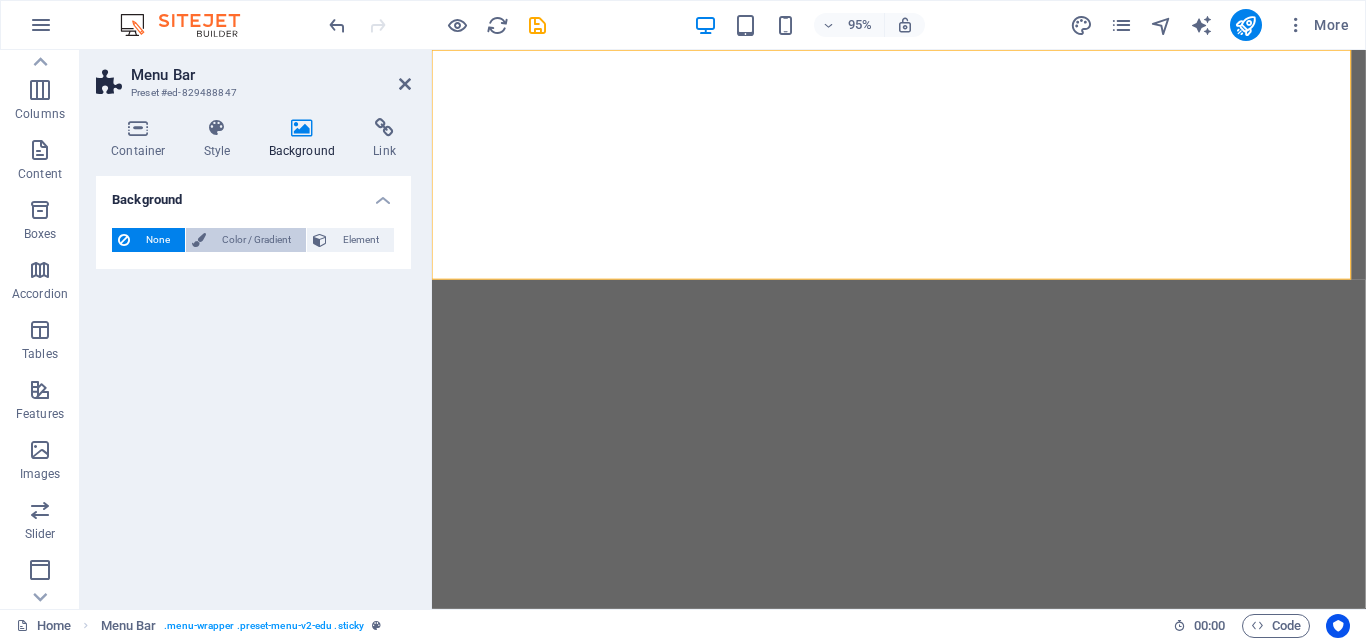 click on "Color / Gradient" at bounding box center [256, 240] 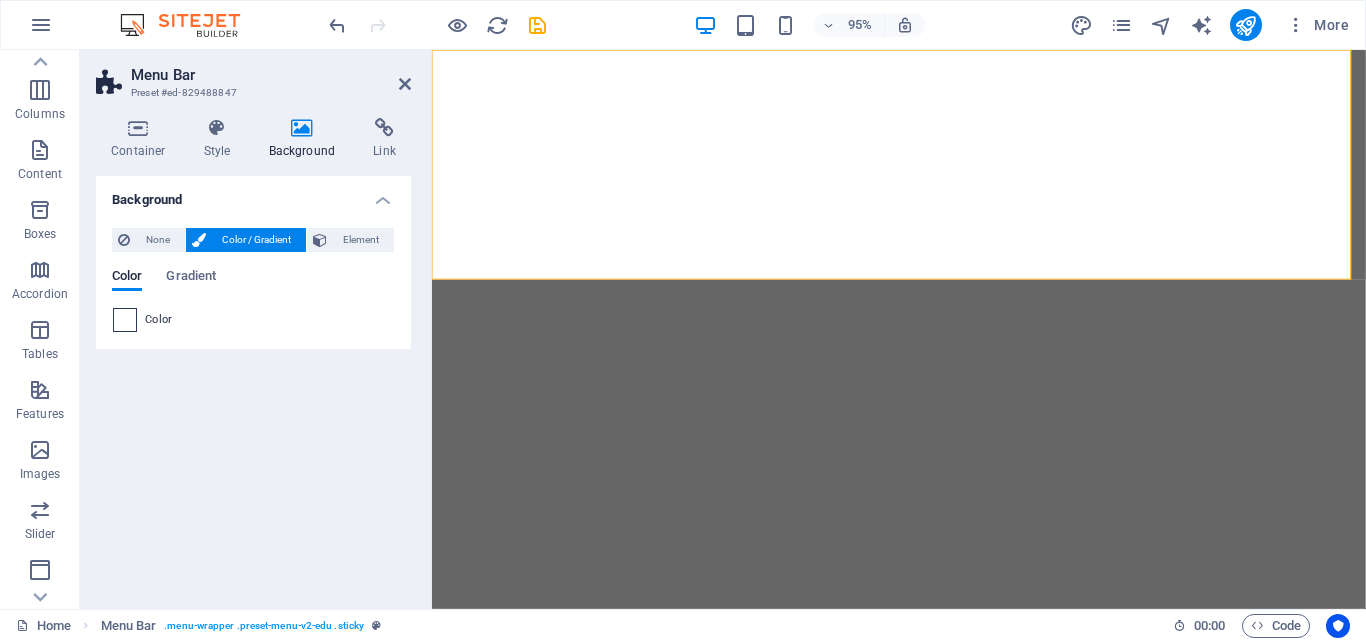 click at bounding box center (125, 320) 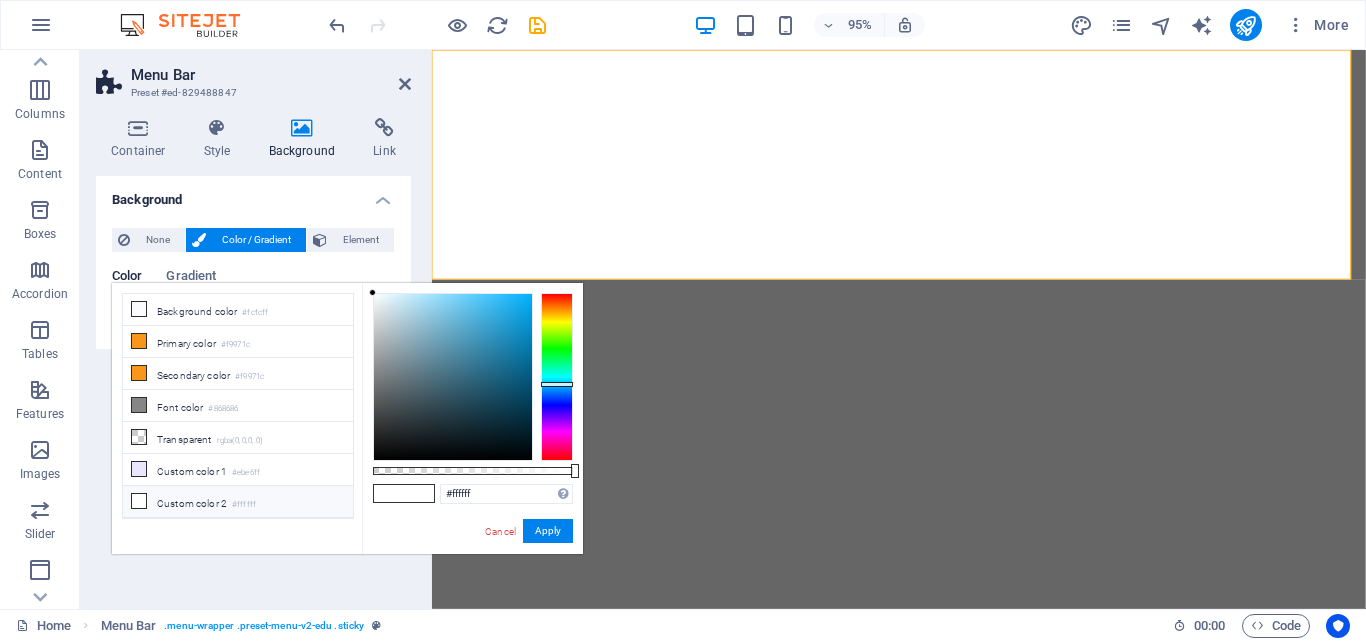 click at bounding box center (557, 377) 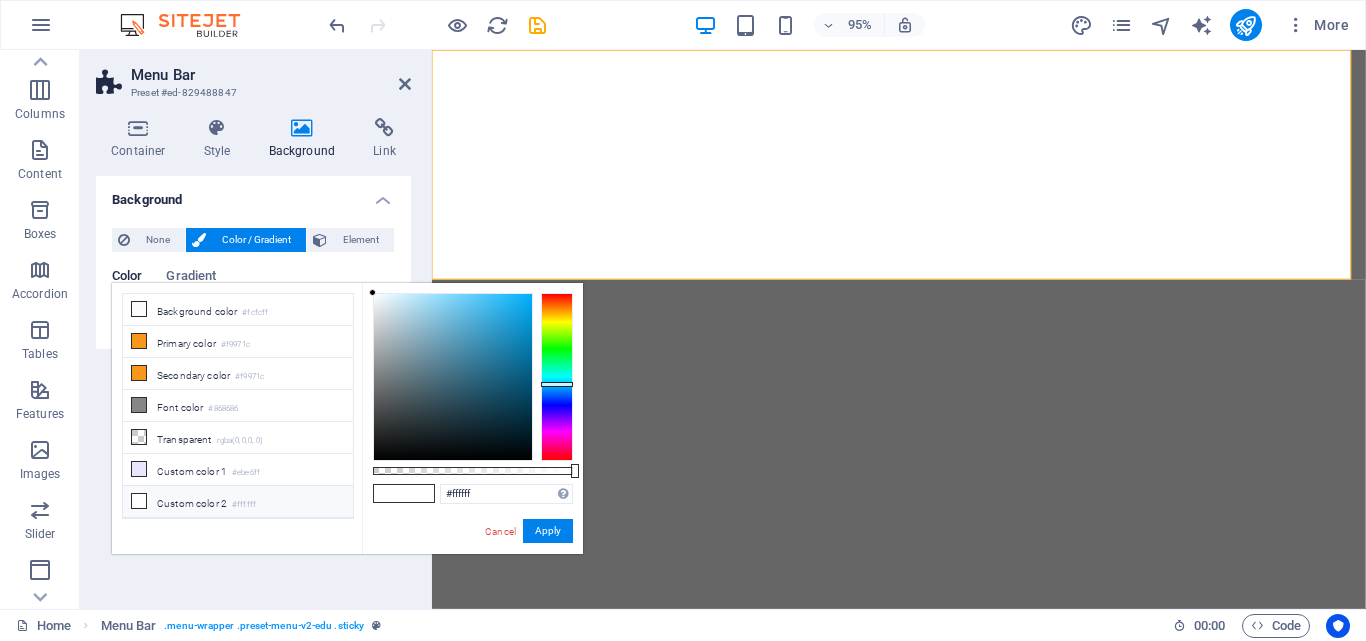 click at bounding box center [557, 377] 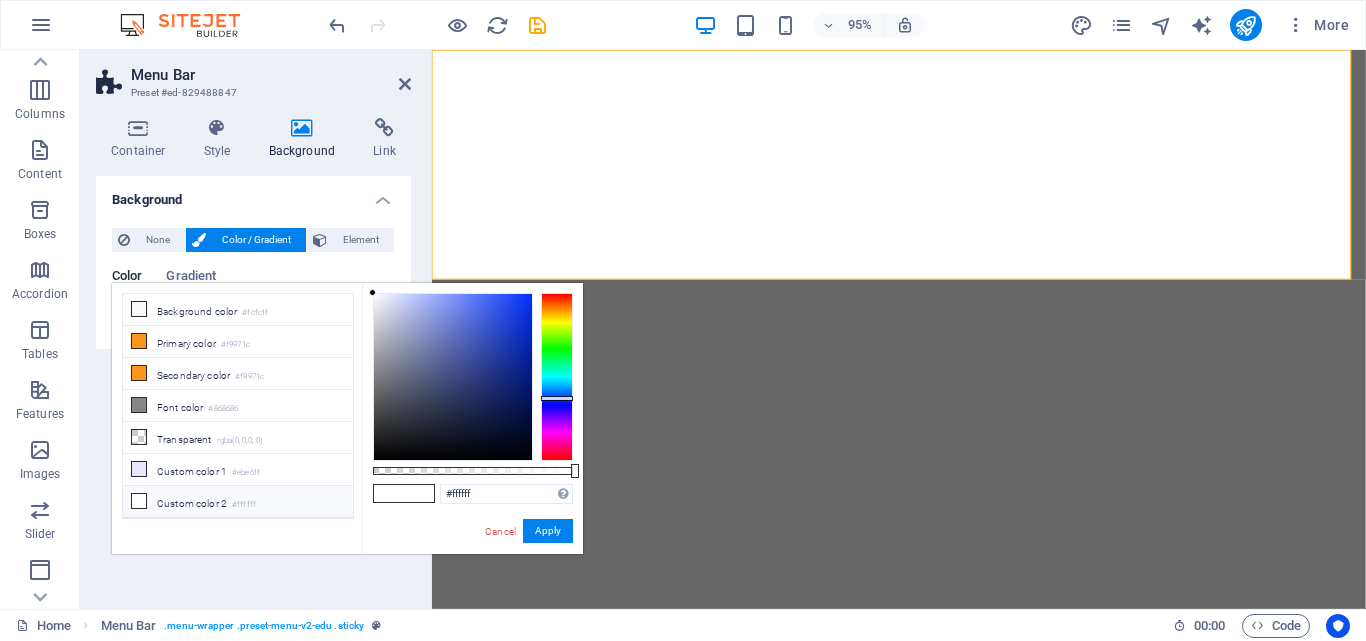 click at bounding box center [557, 377] 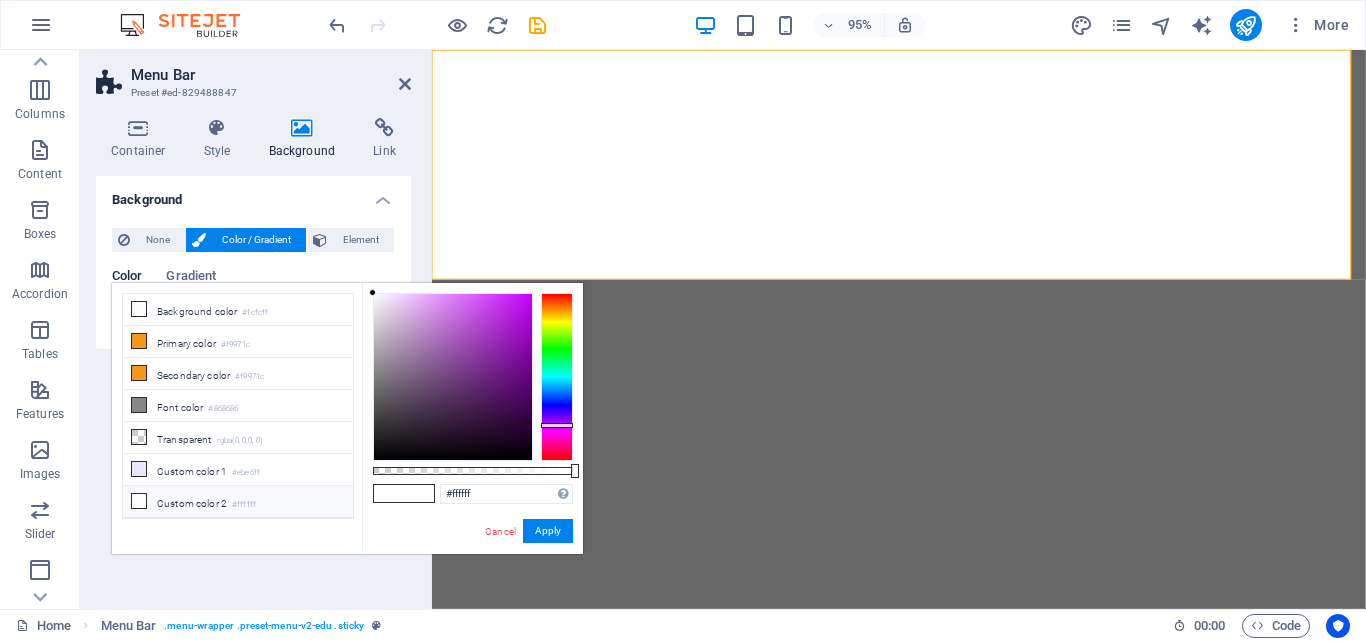 click at bounding box center (557, 377) 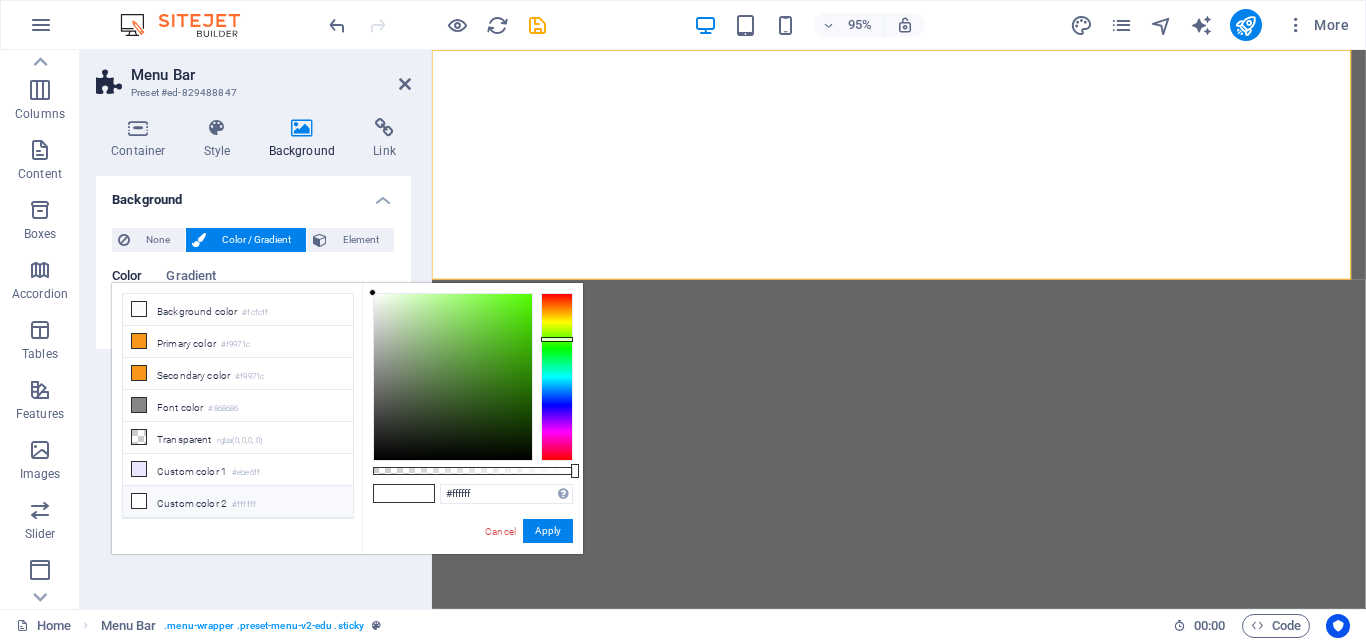 click on "#ffffff Supported formats #0852ed rgb(8, 82, 237) rgba(8, 82, 237, 90%) hsv(221,97,93) hsl(221, 93%, 48%) Cancel Apply" at bounding box center (472, 563) 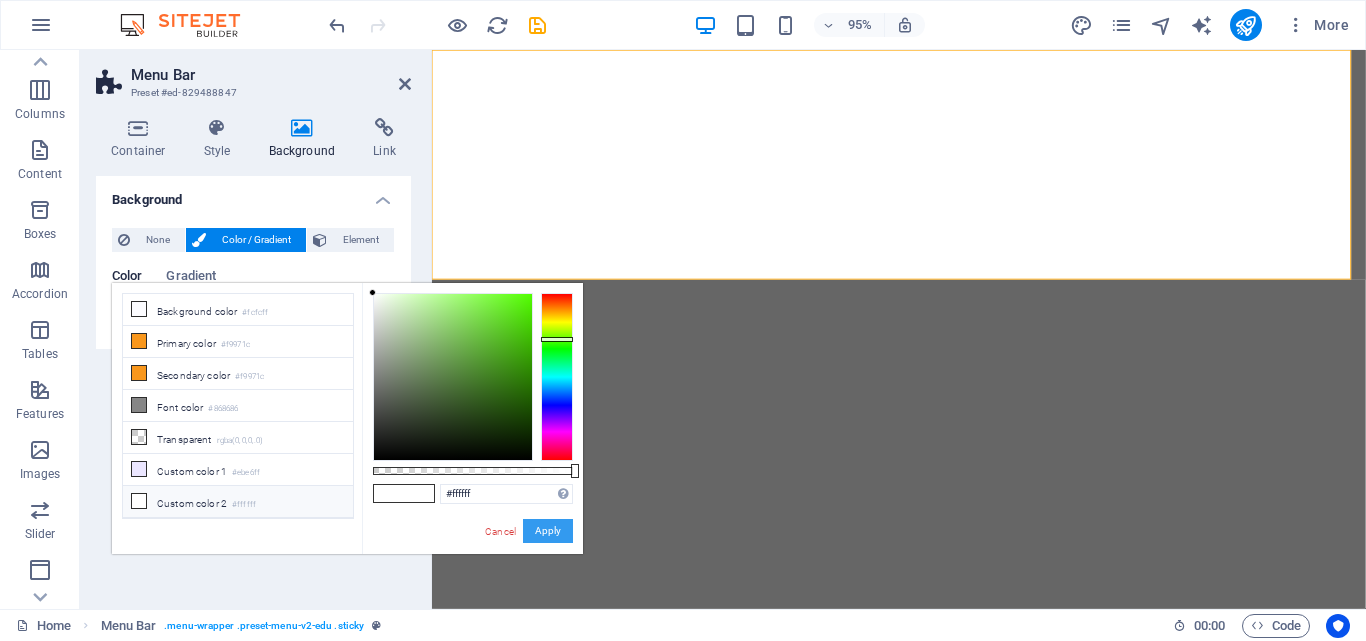 click on "Apply" at bounding box center [548, 531] 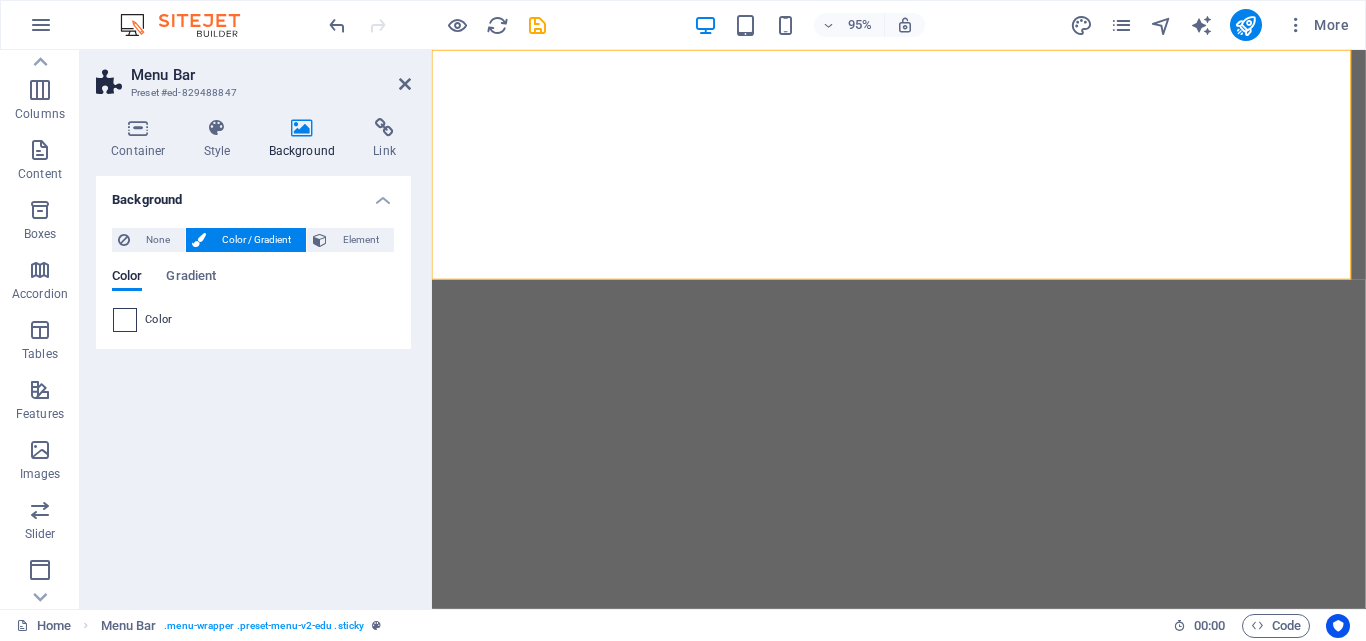 click at bounding box center [125, 320] 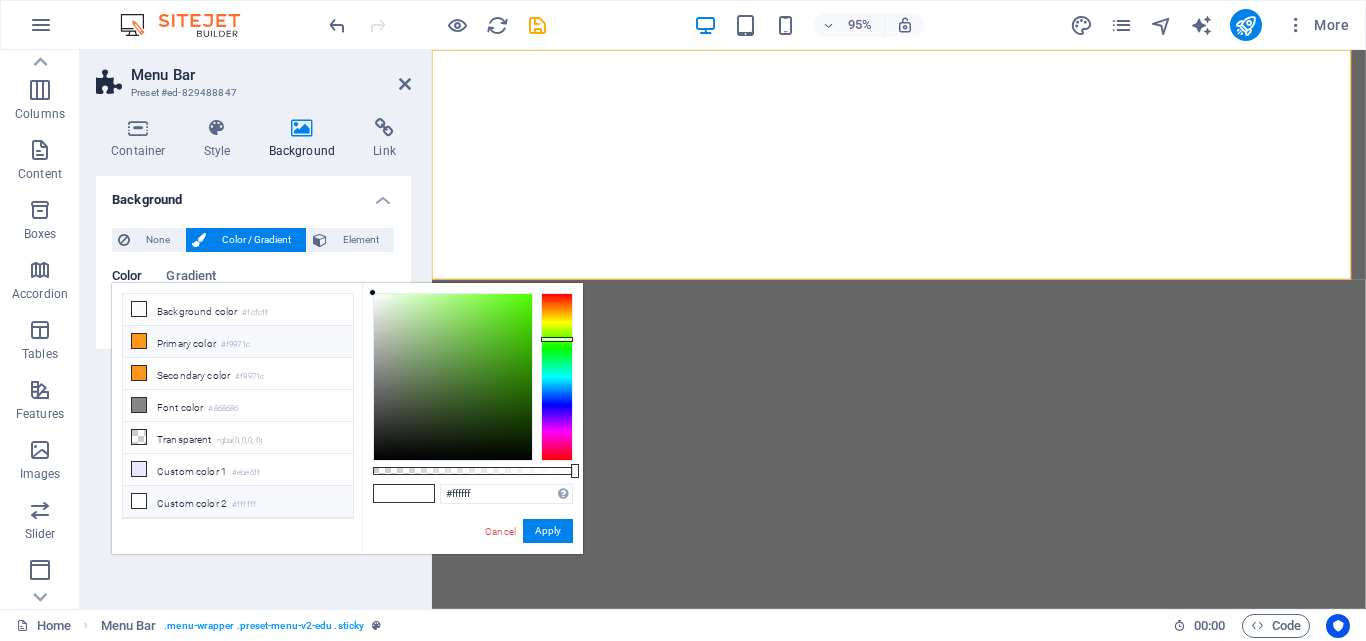 click at bounding box center (139, 341) 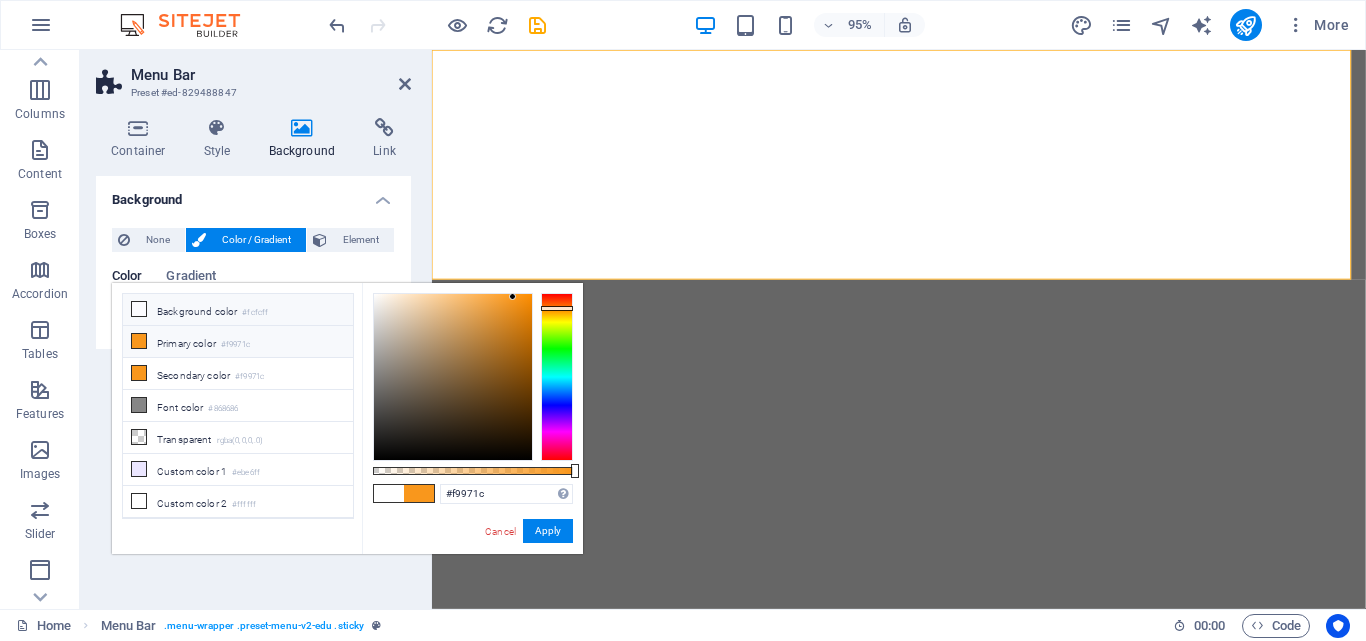 click on "Background color
#fcfcff" at bounding box center [238, 310] 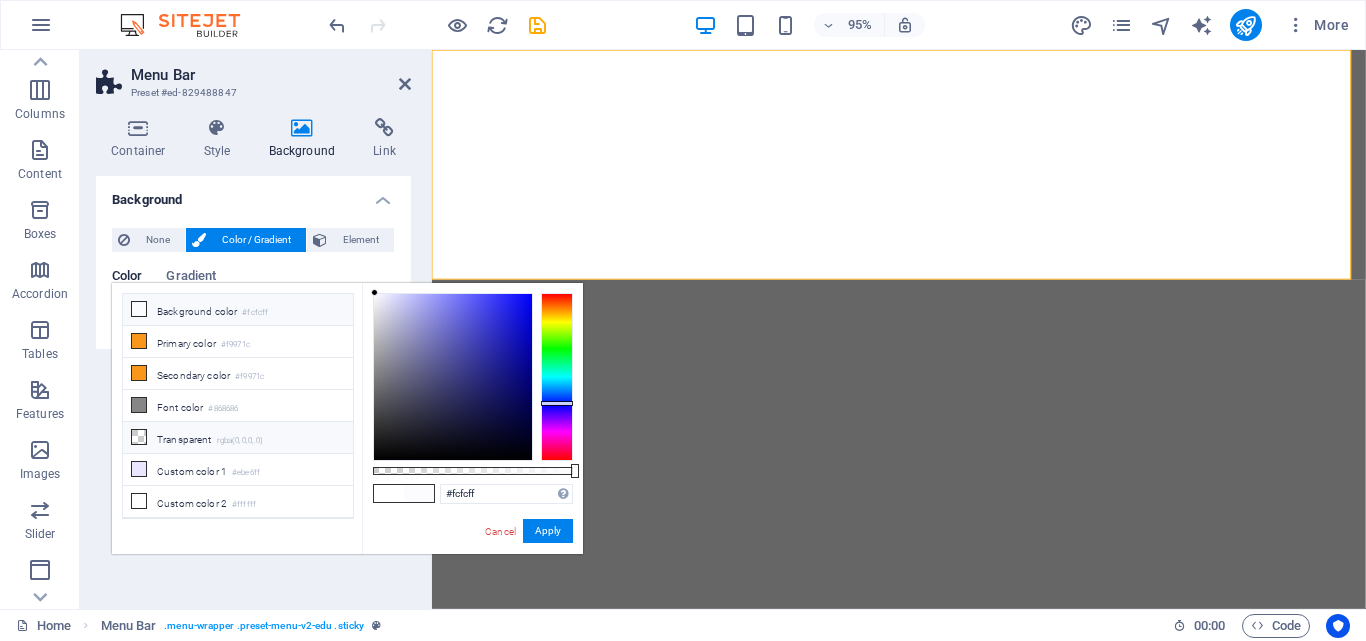 click at bounding box center [139, 437] 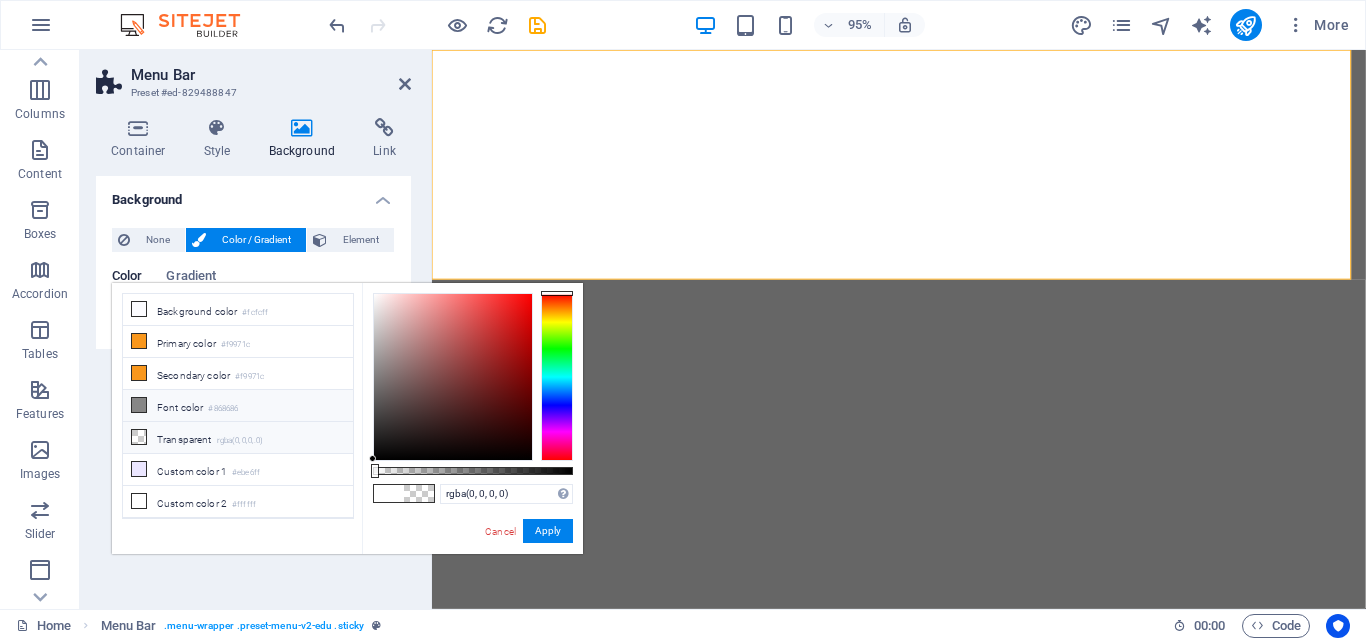 click at bounding box center [139, 405] 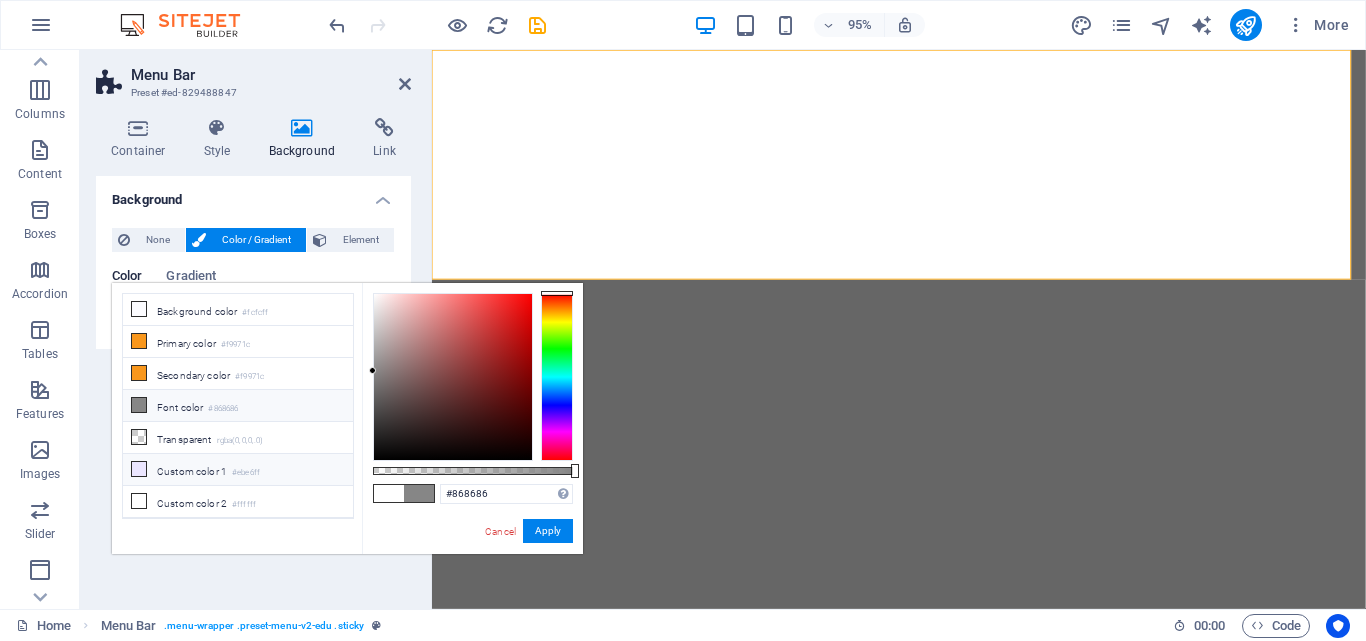 click at bounding box center [139, 469] 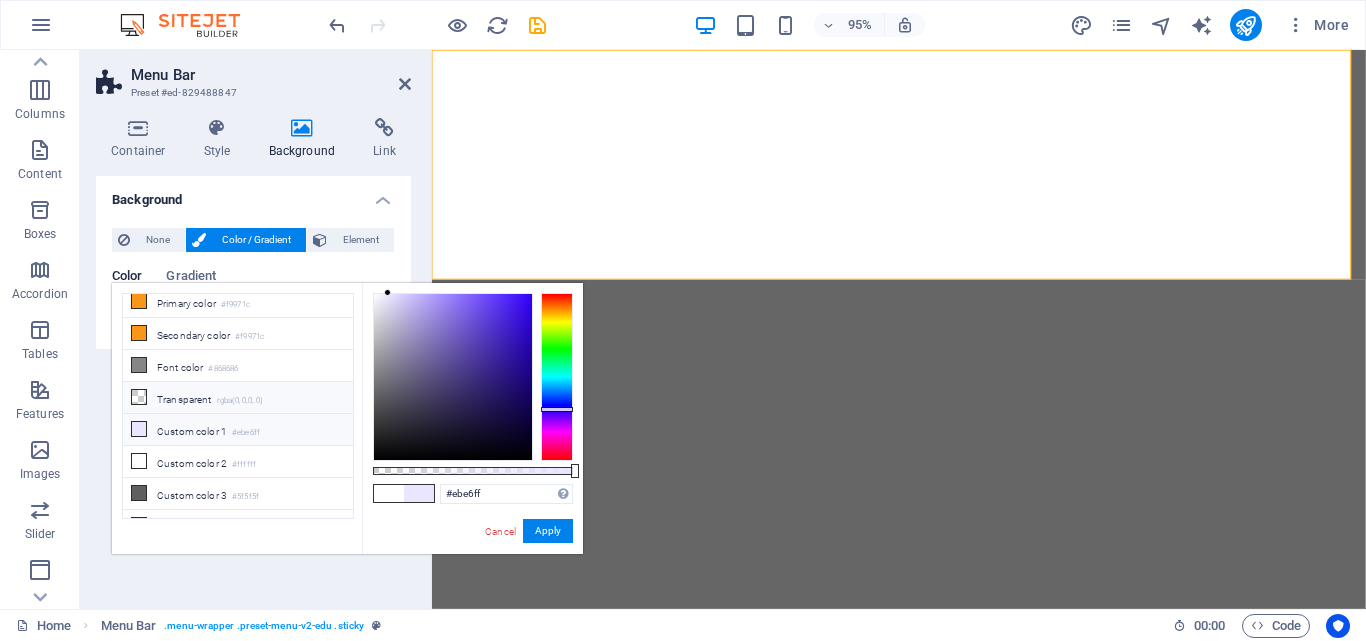 scroll, scrollTop: 55, scrollLeft: 0, axis: vertical 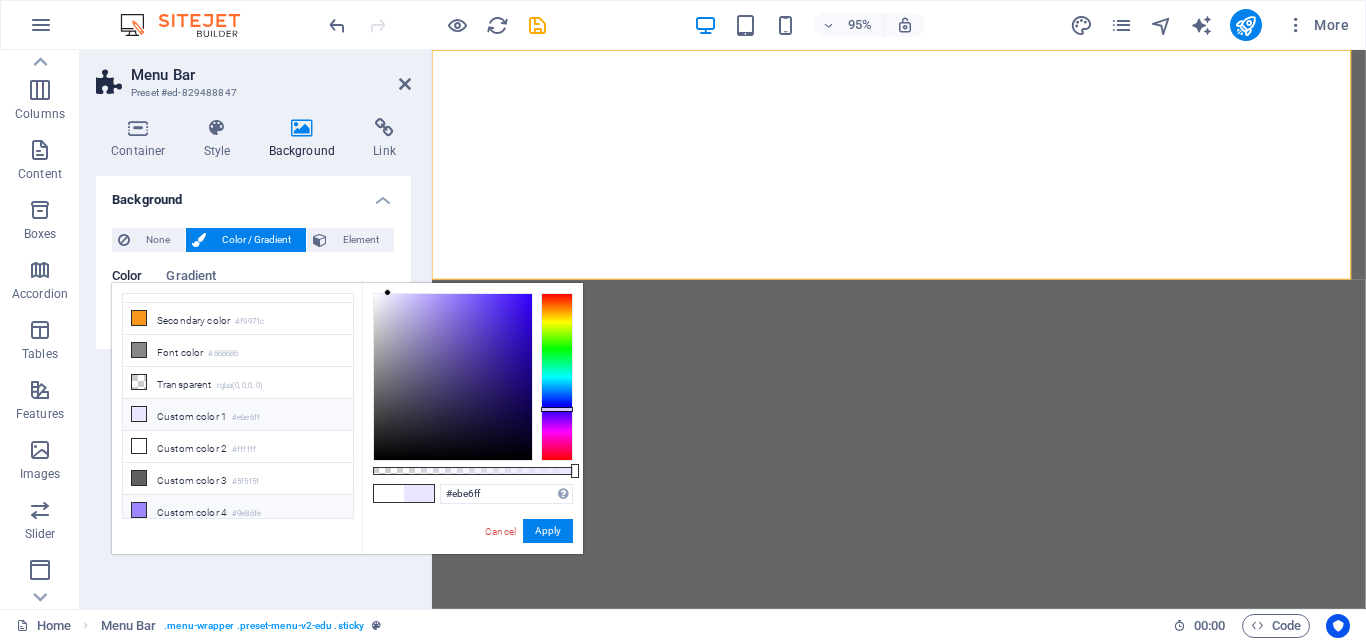 click at bounding box center (139, 510) 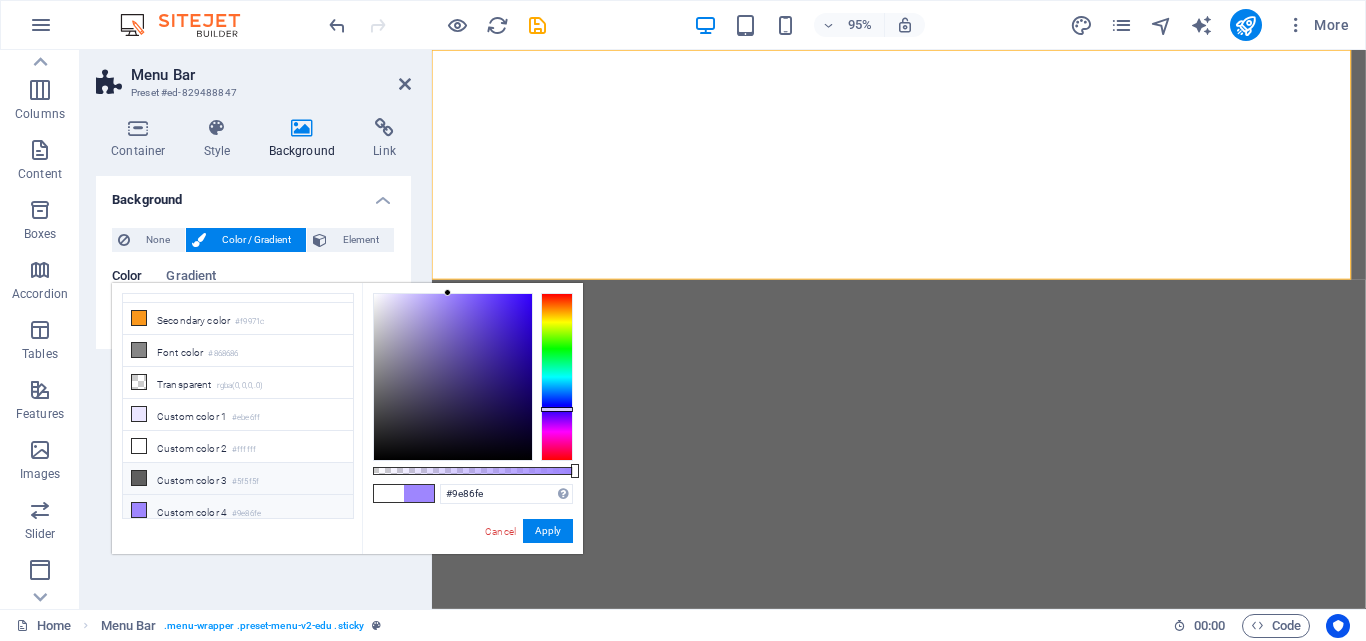 click at bounding box center (139, 478) 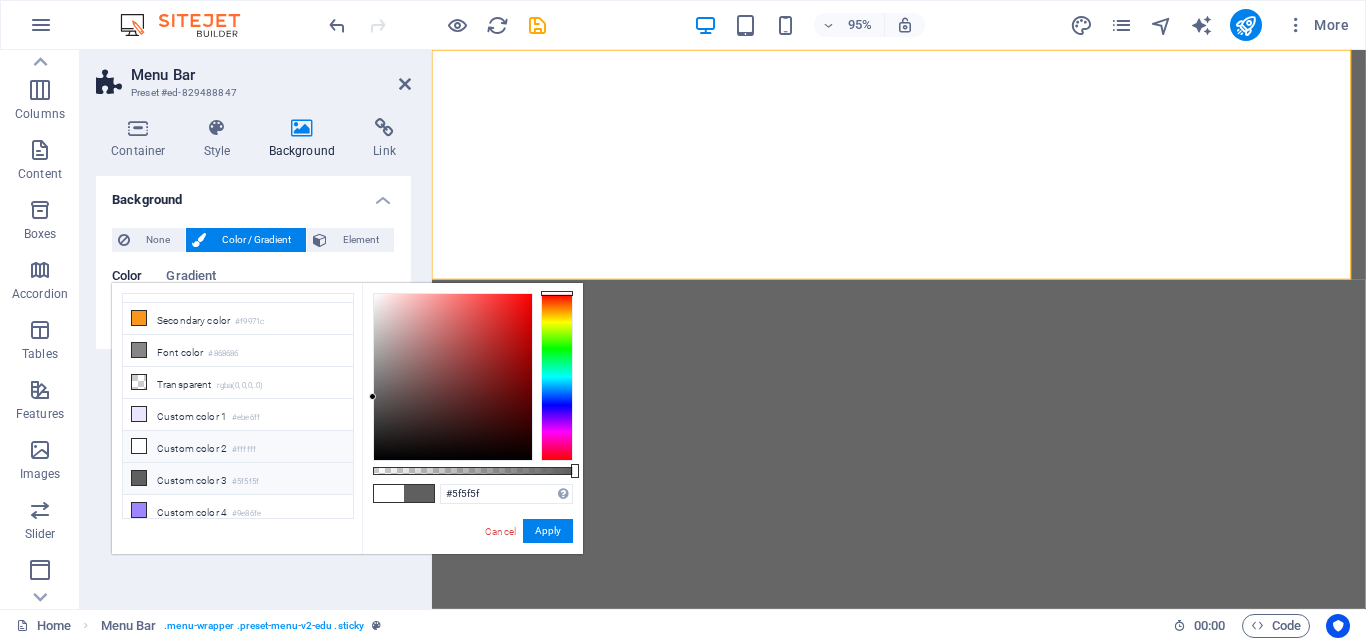 click at bounding box center [139, 446] 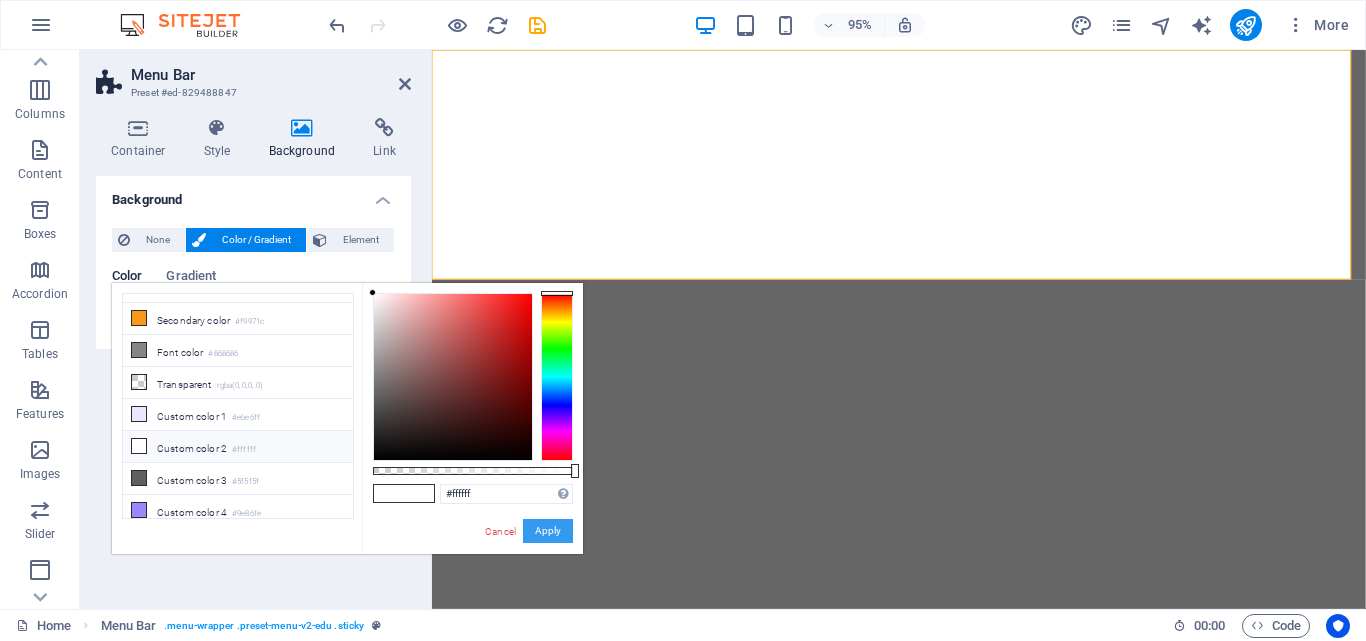 click on "Apply" at bounding box center [548, 531] 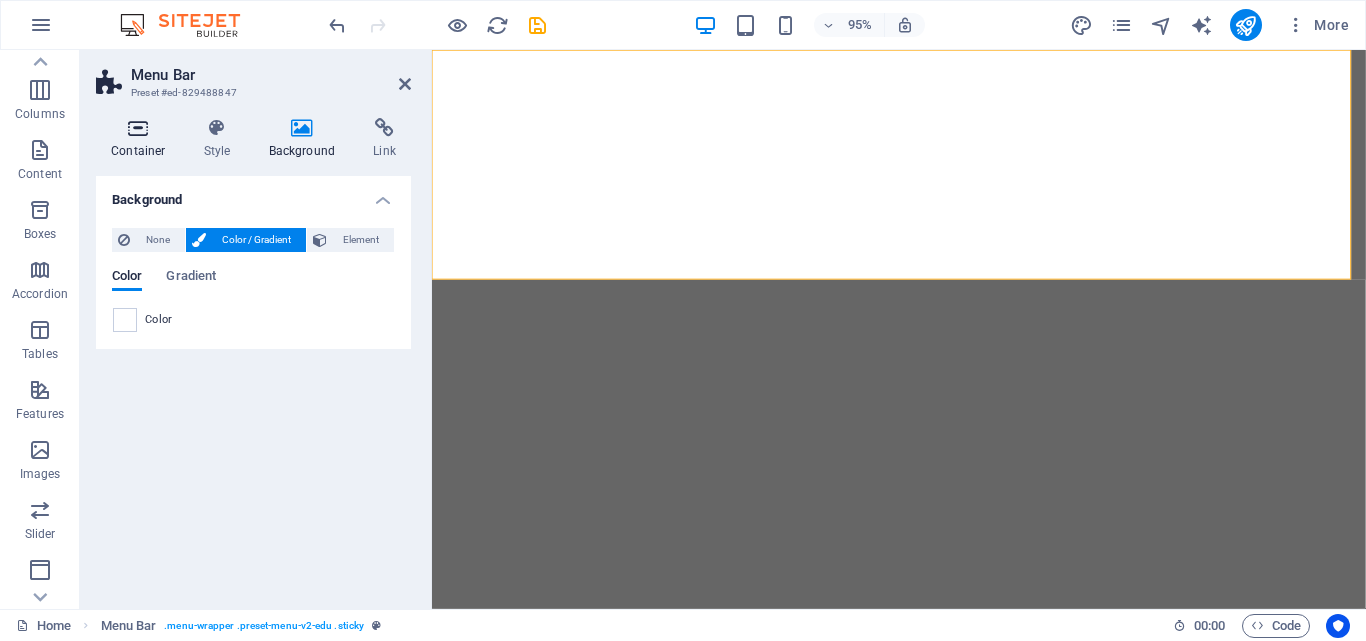 click at bounding box center (138, 128) 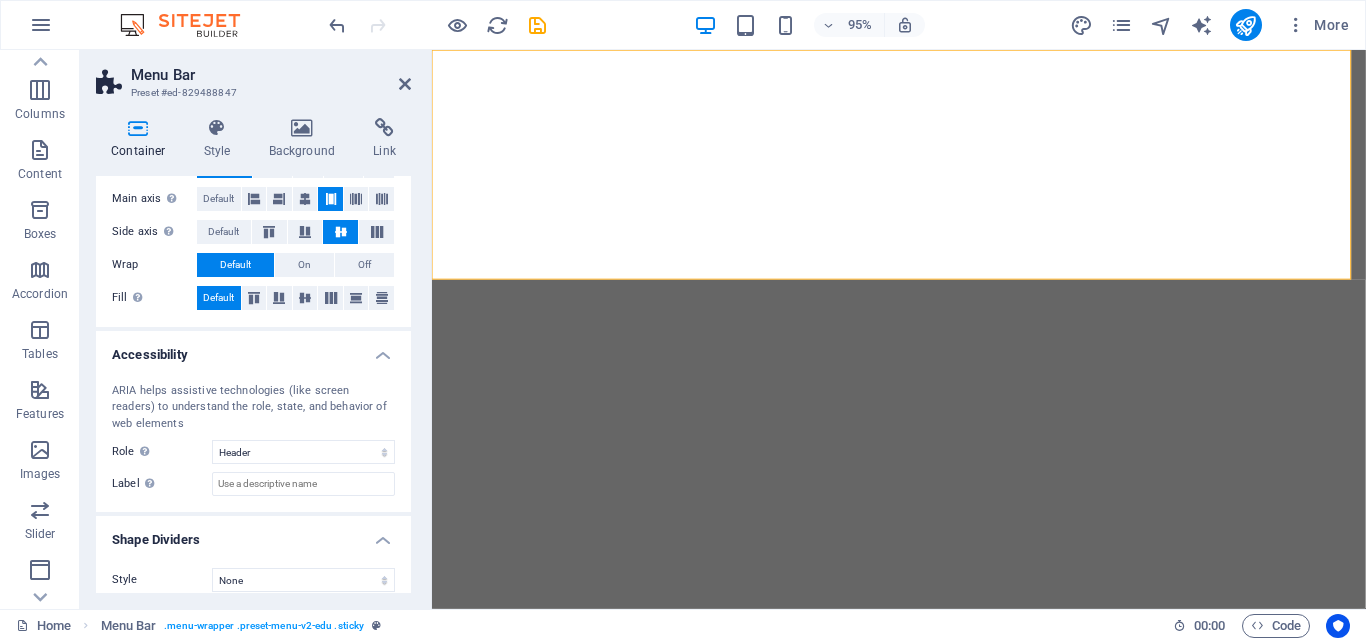 scroll, scrollTop: 358, scrollLeft: 0, axis: vertical 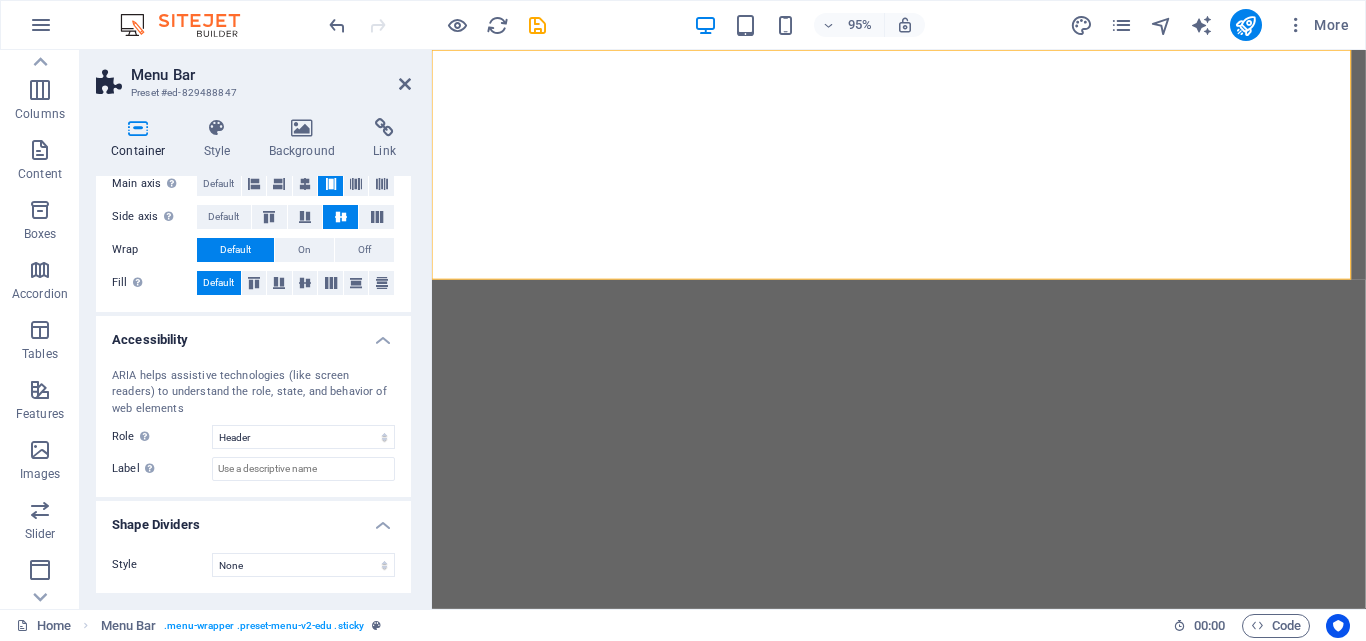 click on "Shape Dividers" at bounding box center (253, 519) 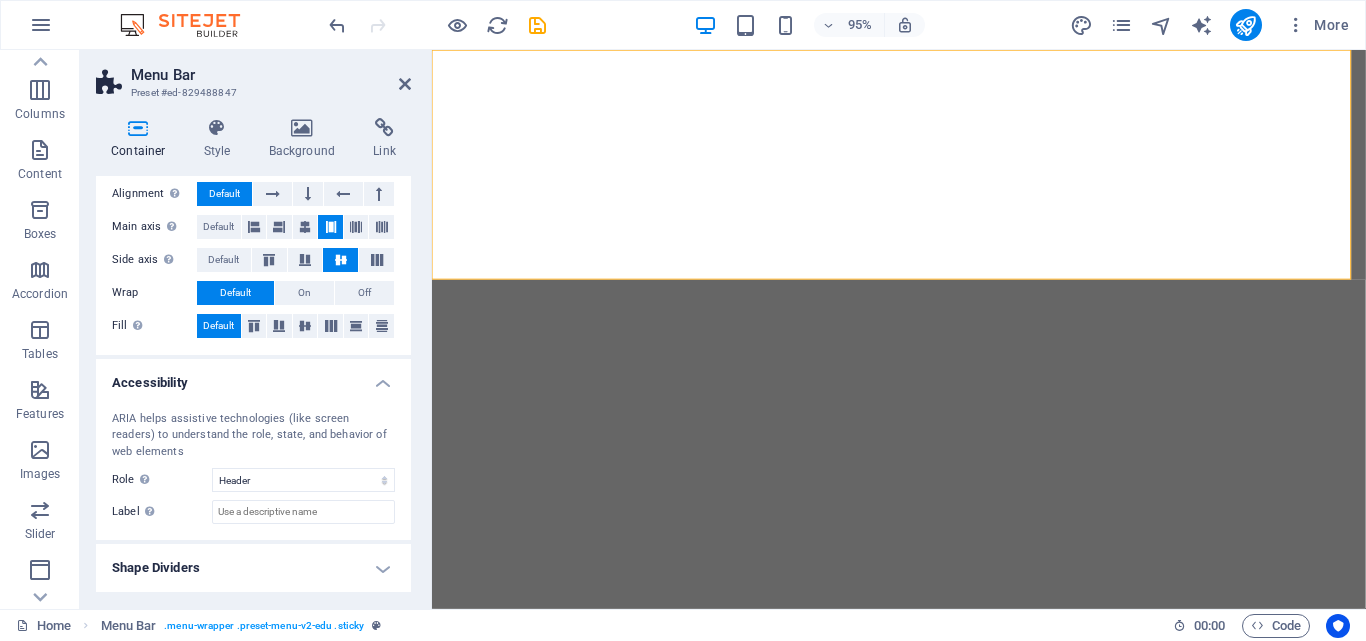 scroll, scrollTop: 315, scrollLeft: 0, axis: vertical 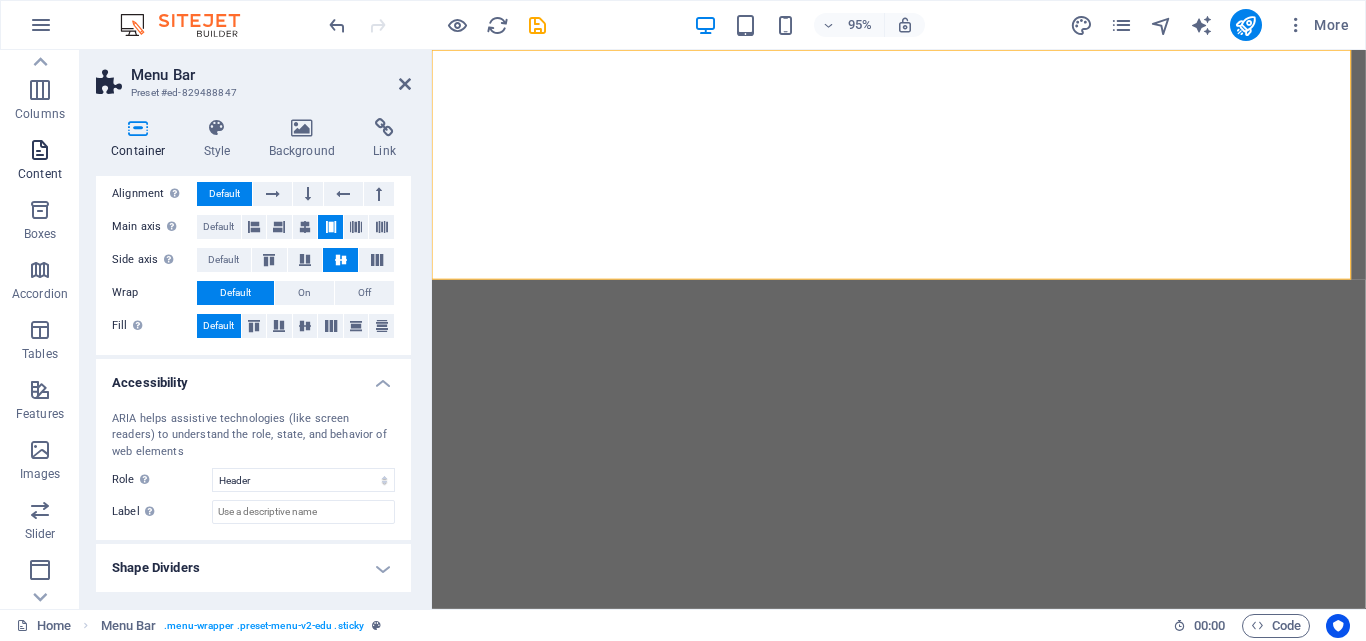 click at bounding box center (40, 150) 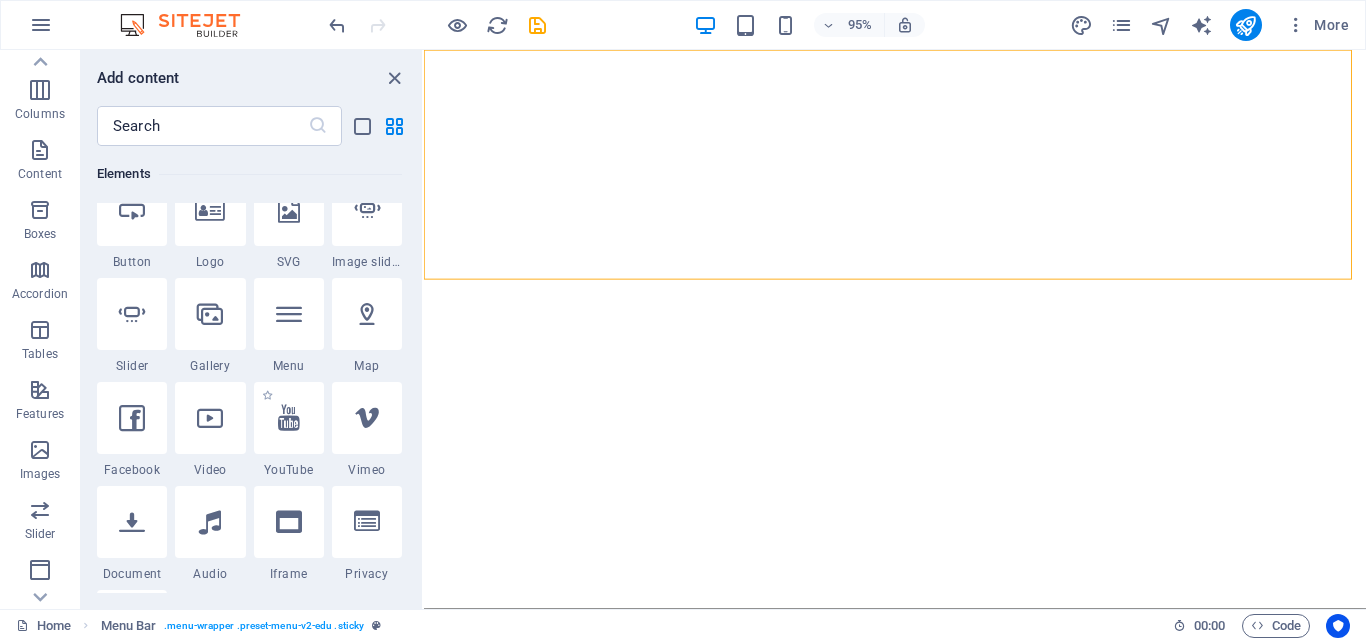 scroll, scrollTop: 399, scrollLeft: 0, axis: vertical 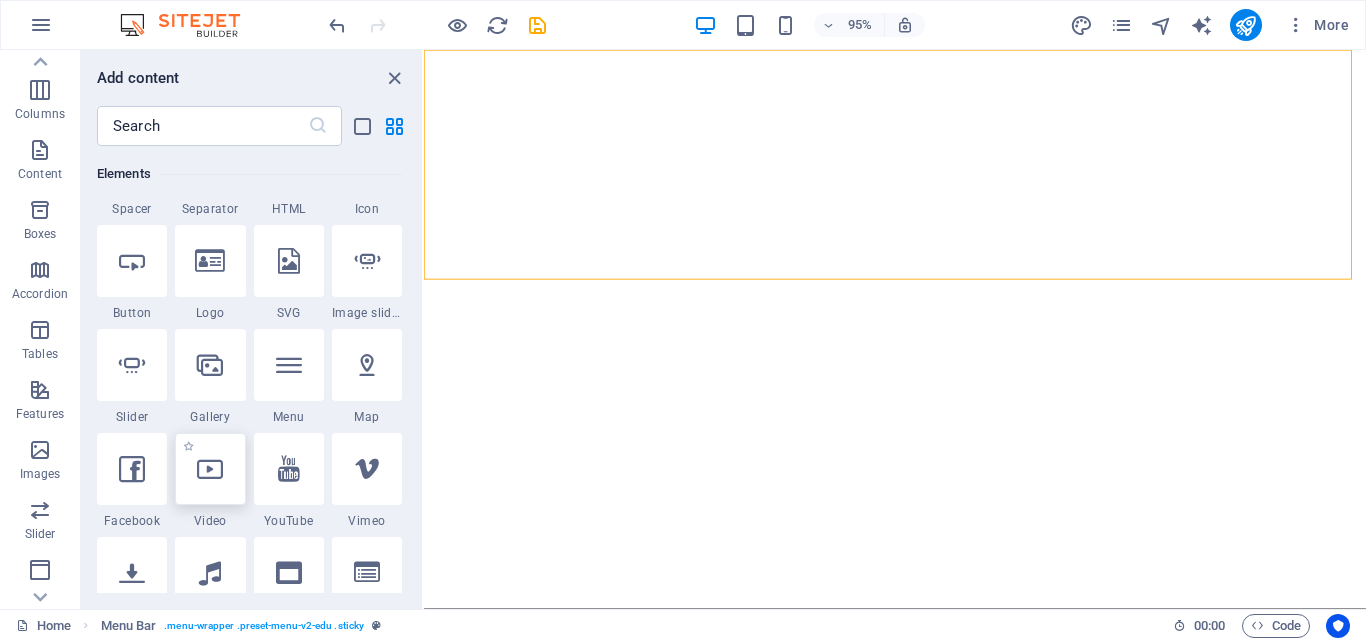 click at bounding box center [210, 469] 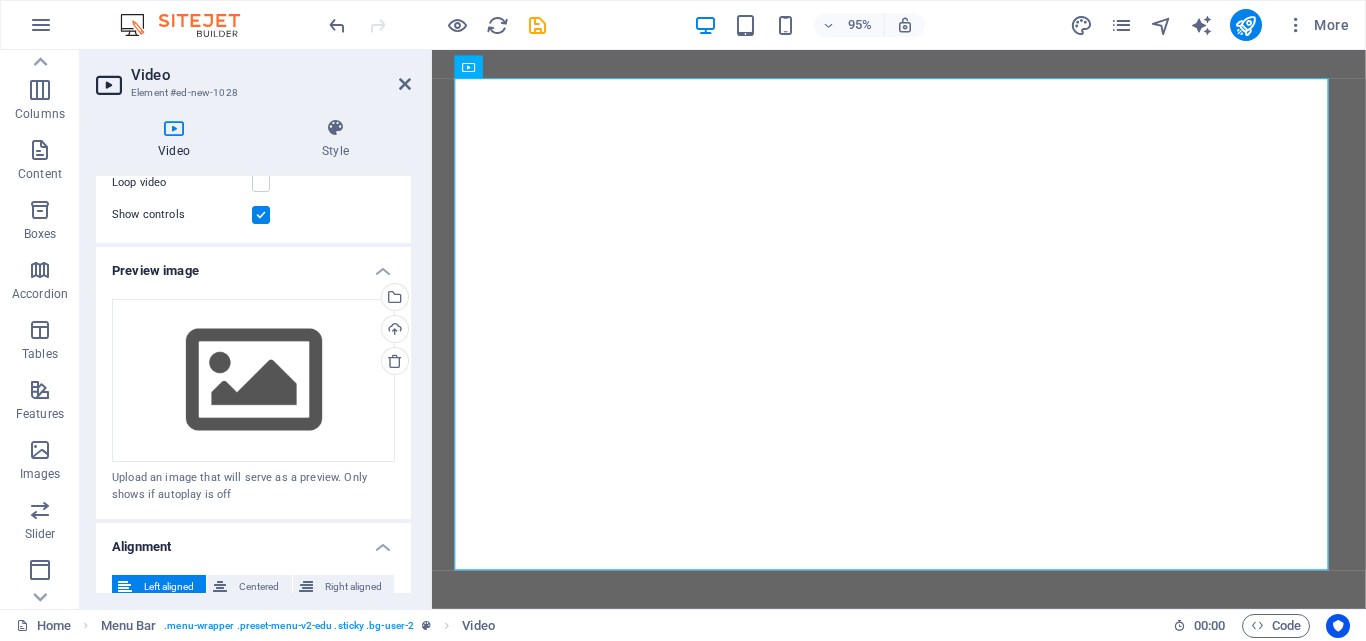 scroll, scrollTop: 217, scrollLeft: 0, axis: vertical 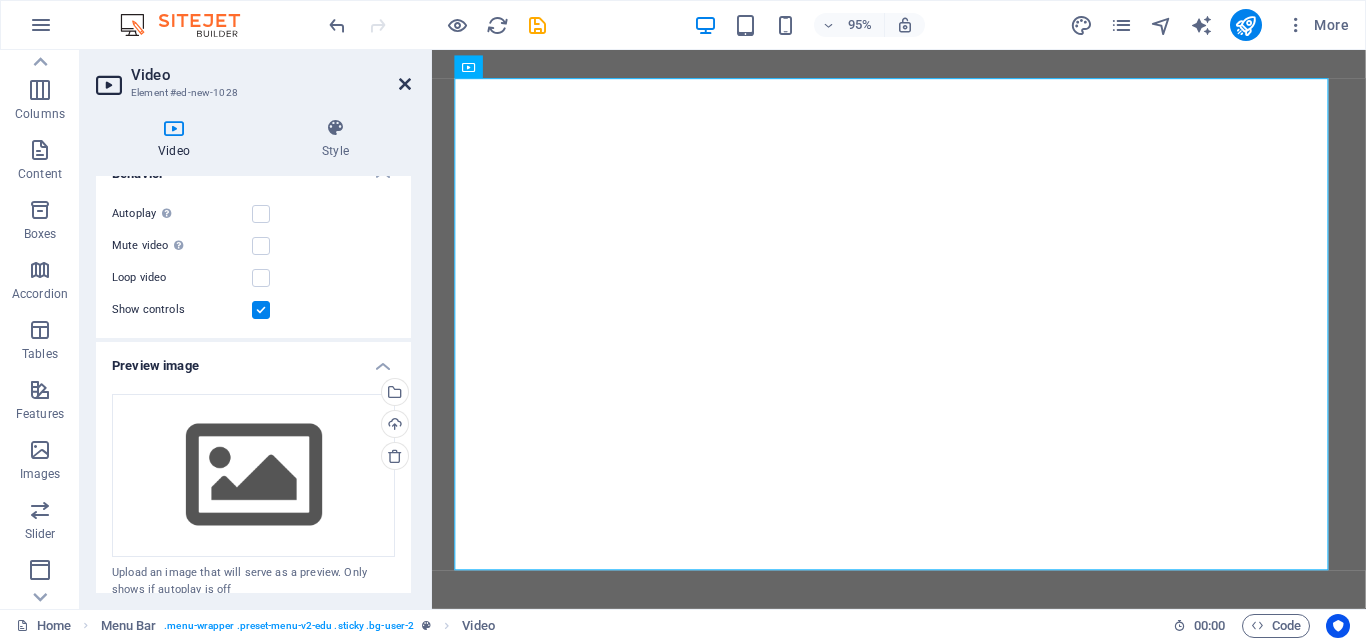 click at bounding box center (405, 84) 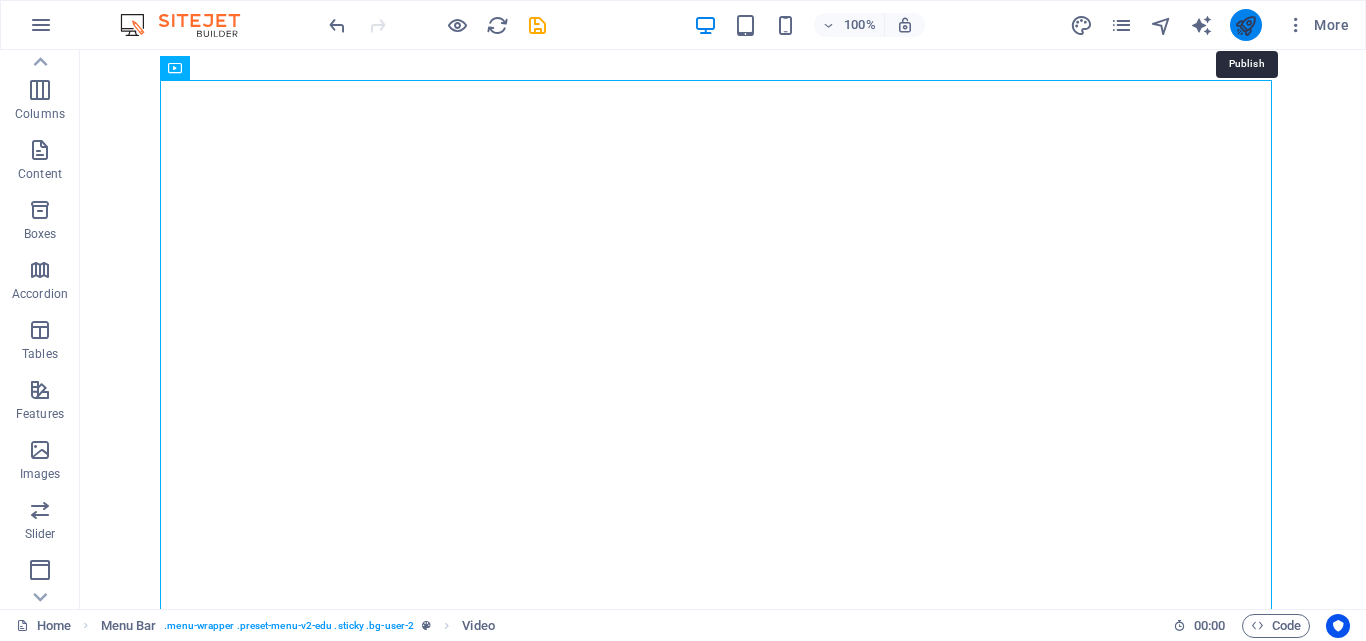 click at bounding box center [1245, 25] 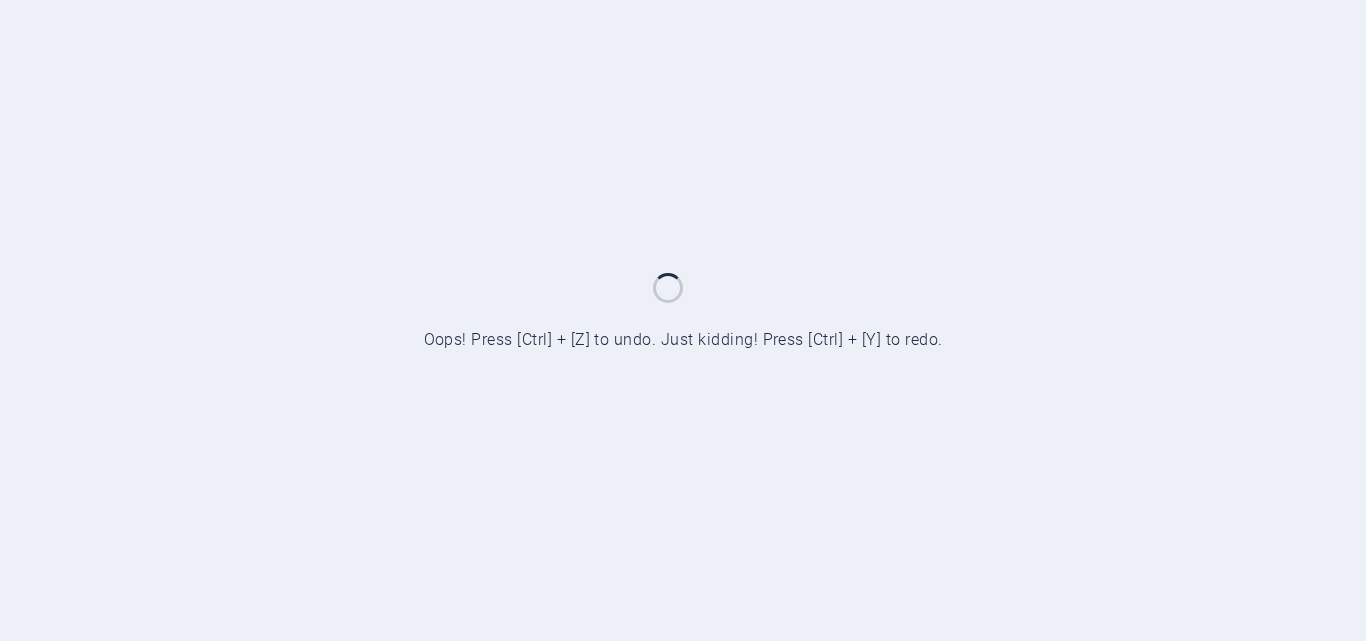 scroll, scrollTop: 0, scrollLeft: 0, axis: both 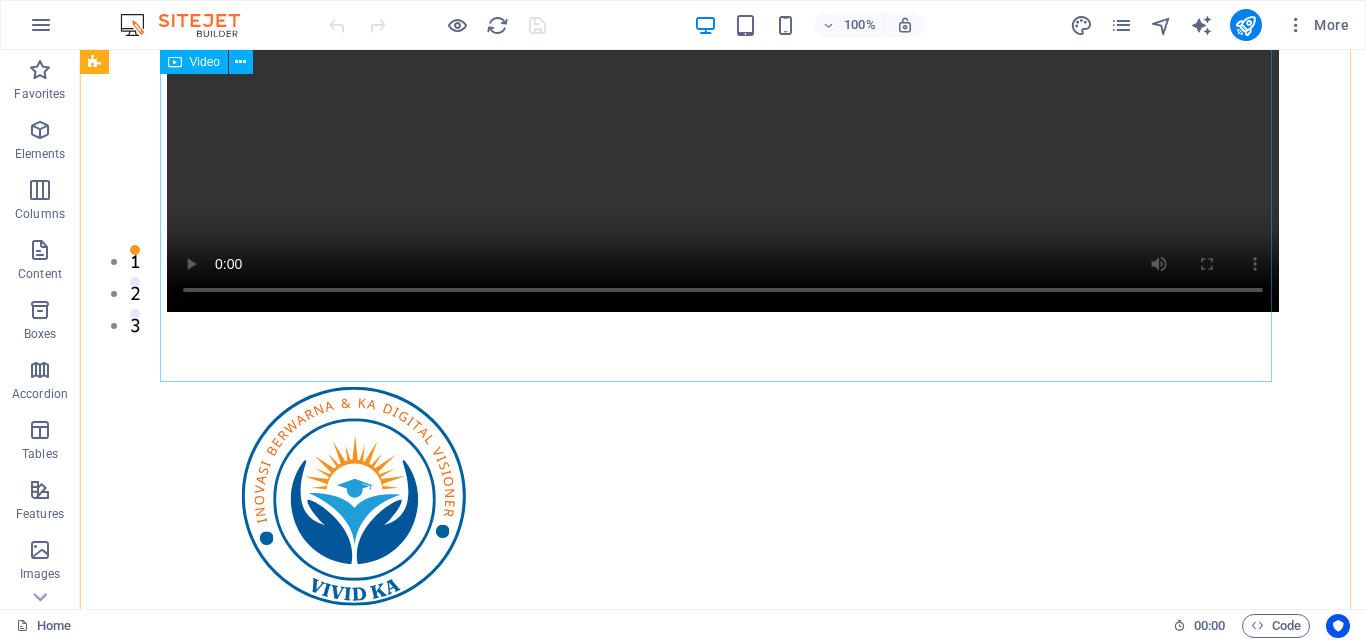 click at bounding box center (723, 34) 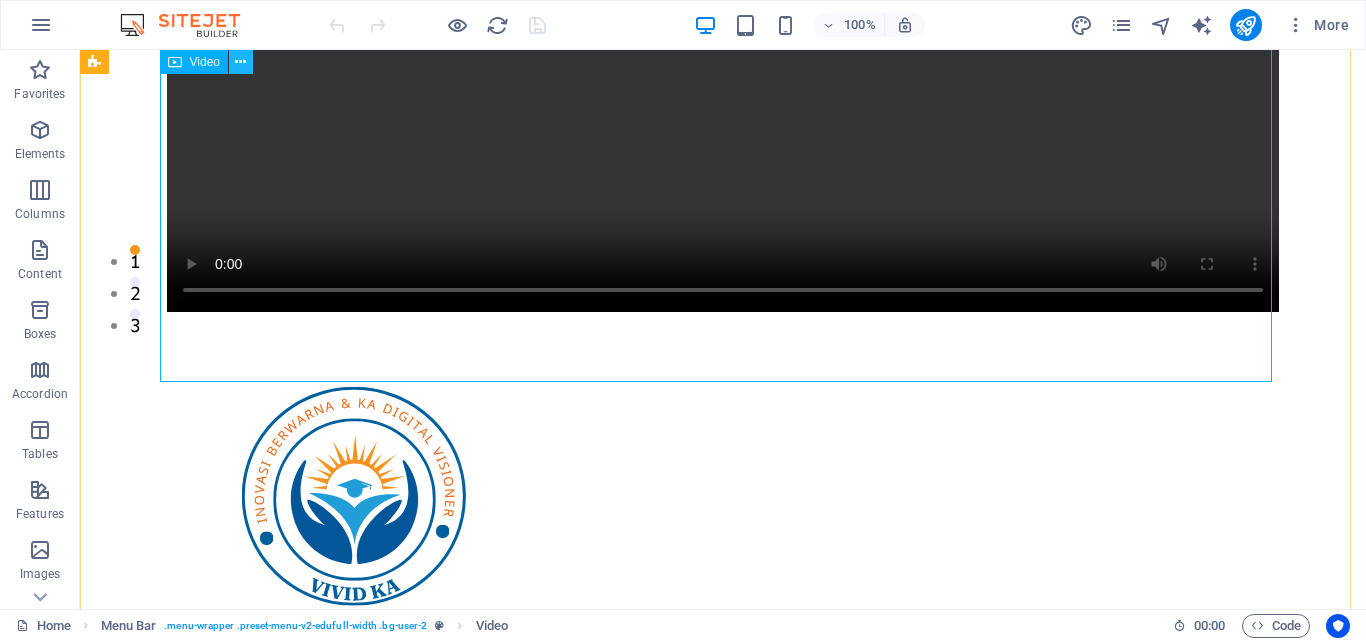 click at bounding box center (240, 62) 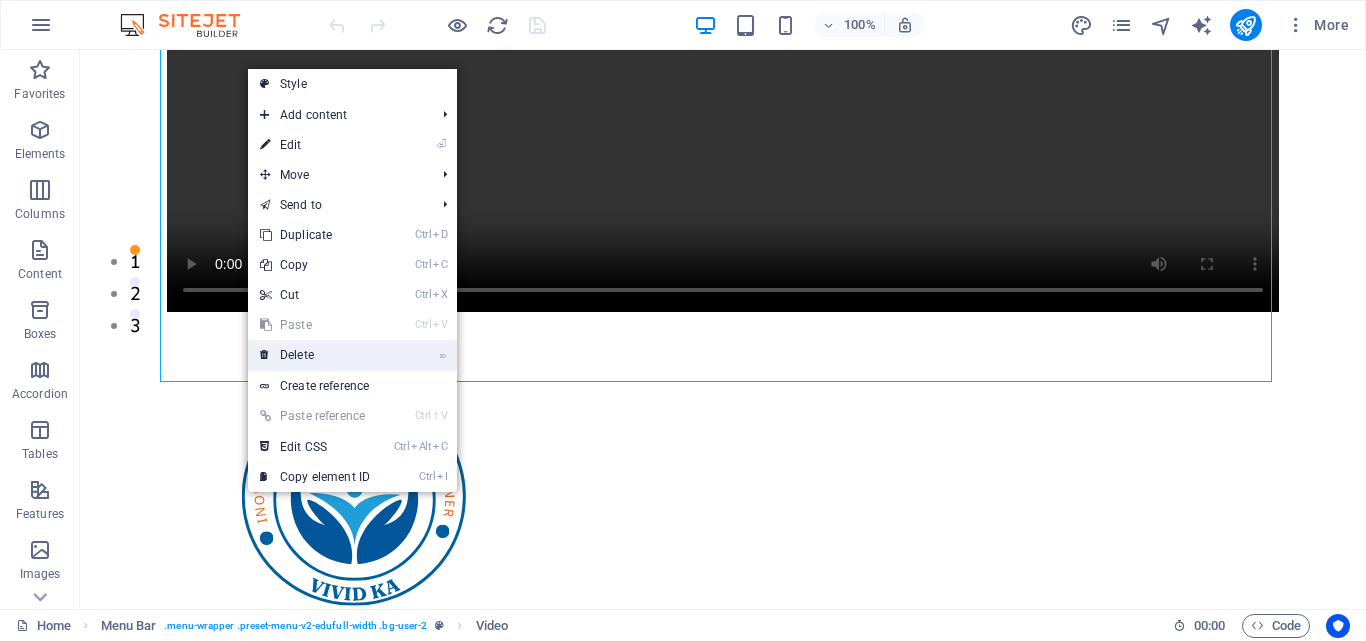 click on "⌦  Delete" at bounding box center (315, 355) 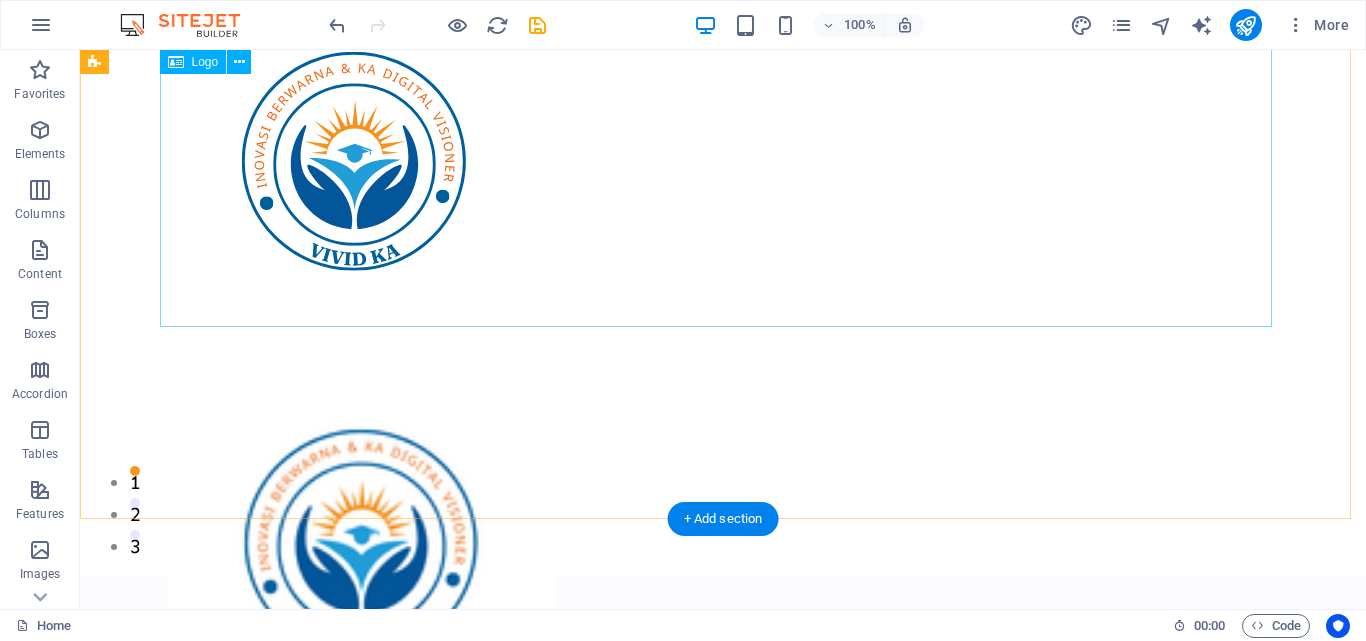 scroll, scrollTop: 0, scrollLeft: 0, axis: both 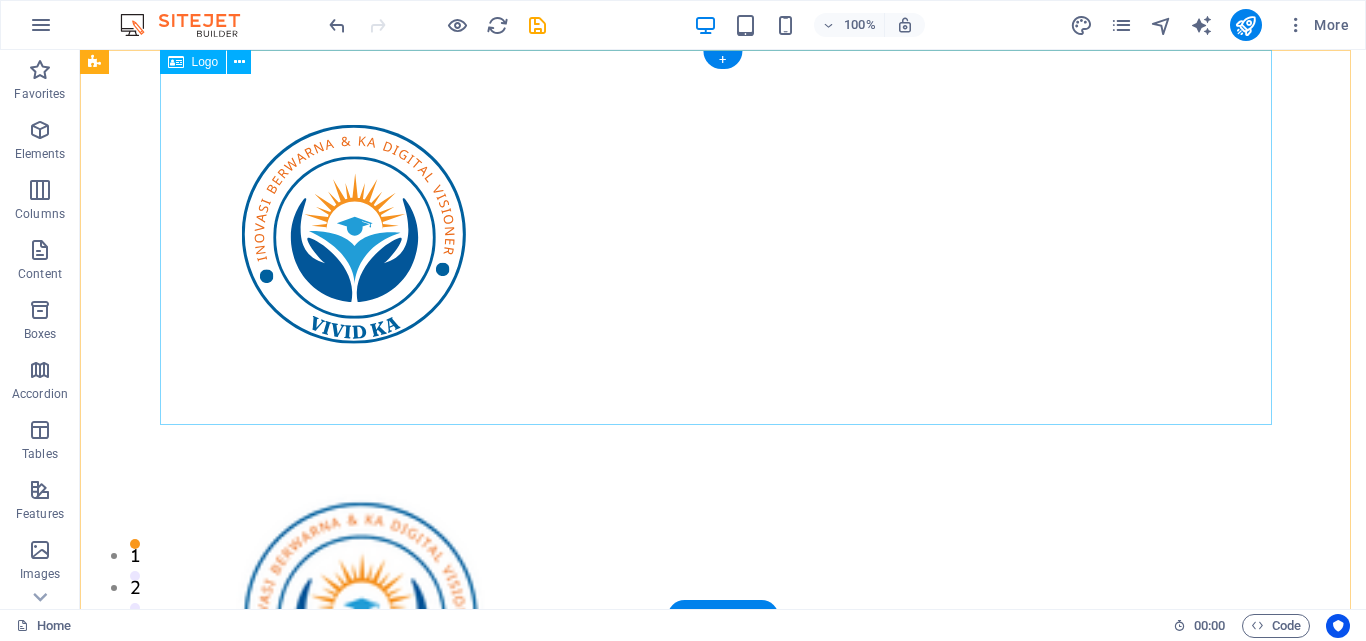 click at bounding box center [723, 237] 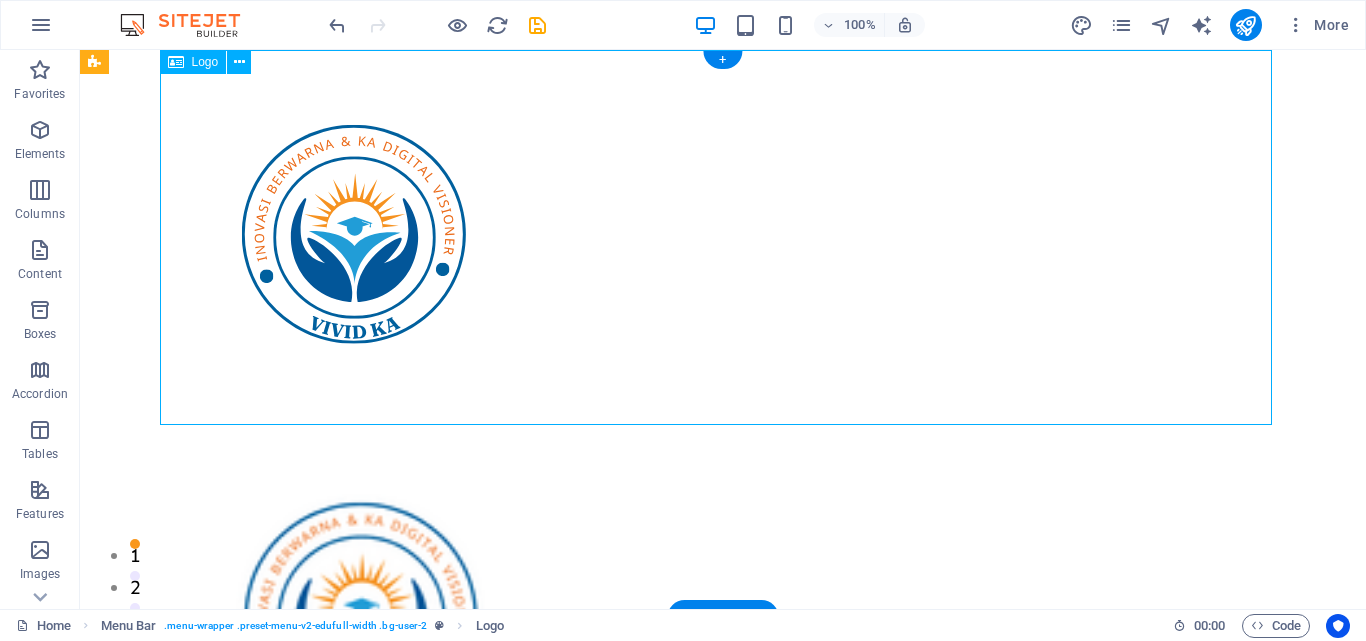 click at bounding box center (723, 237) 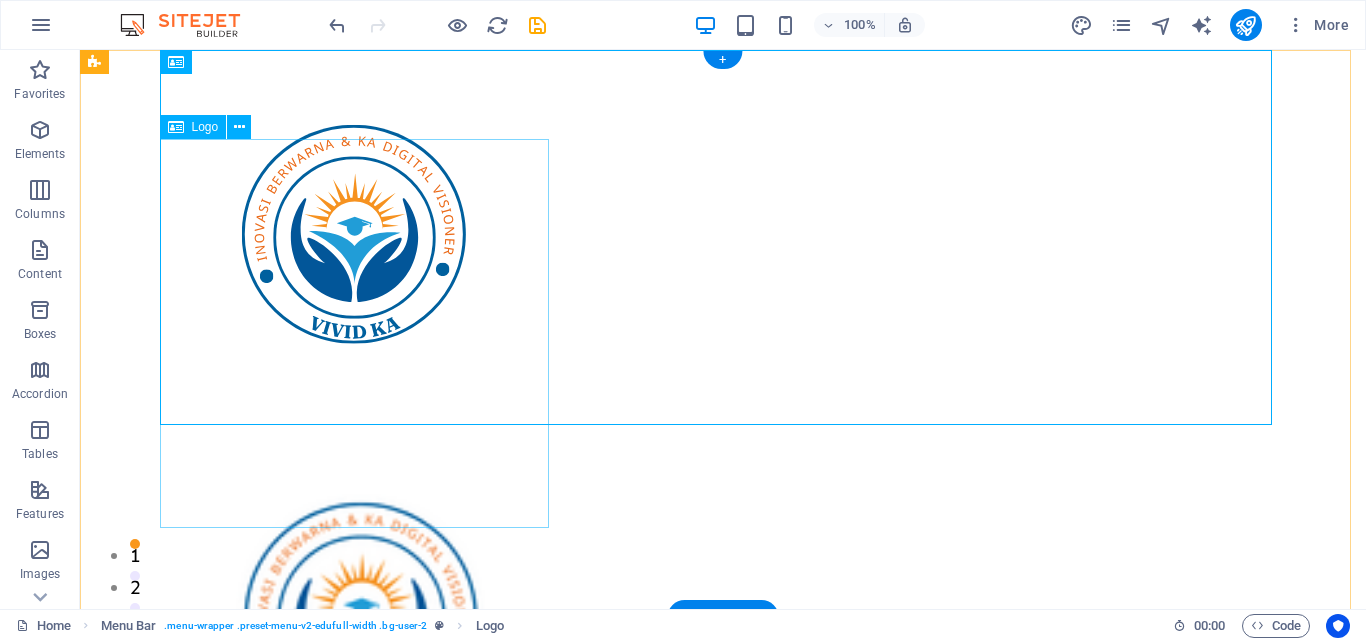 click at bounding box center [361, 619] 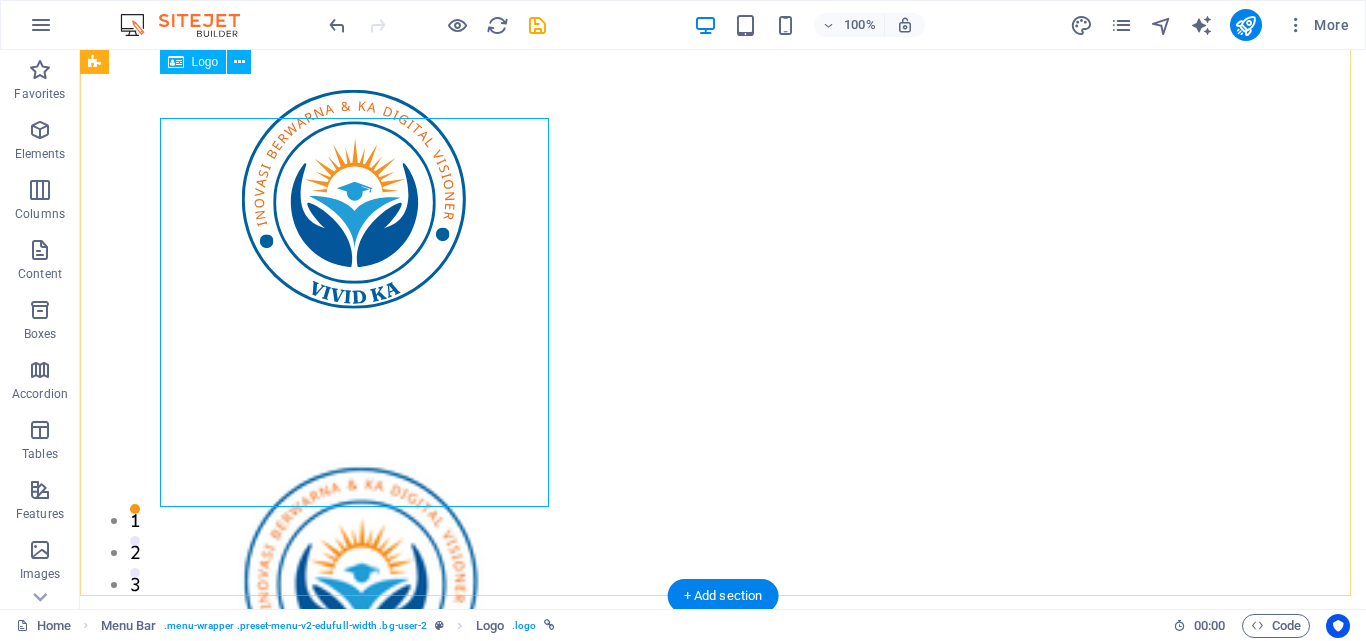 scroll, scrollTop: 0, scrollLeft: 0, axis: both 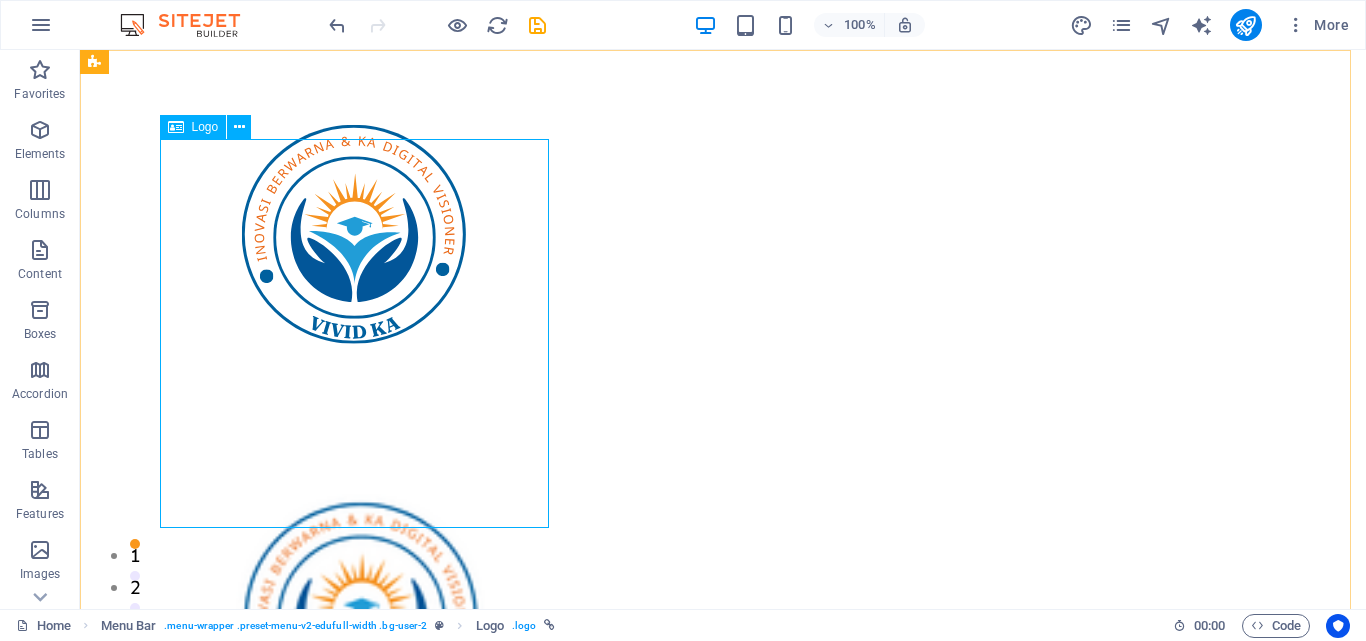 click at bounding box center [176, 127] 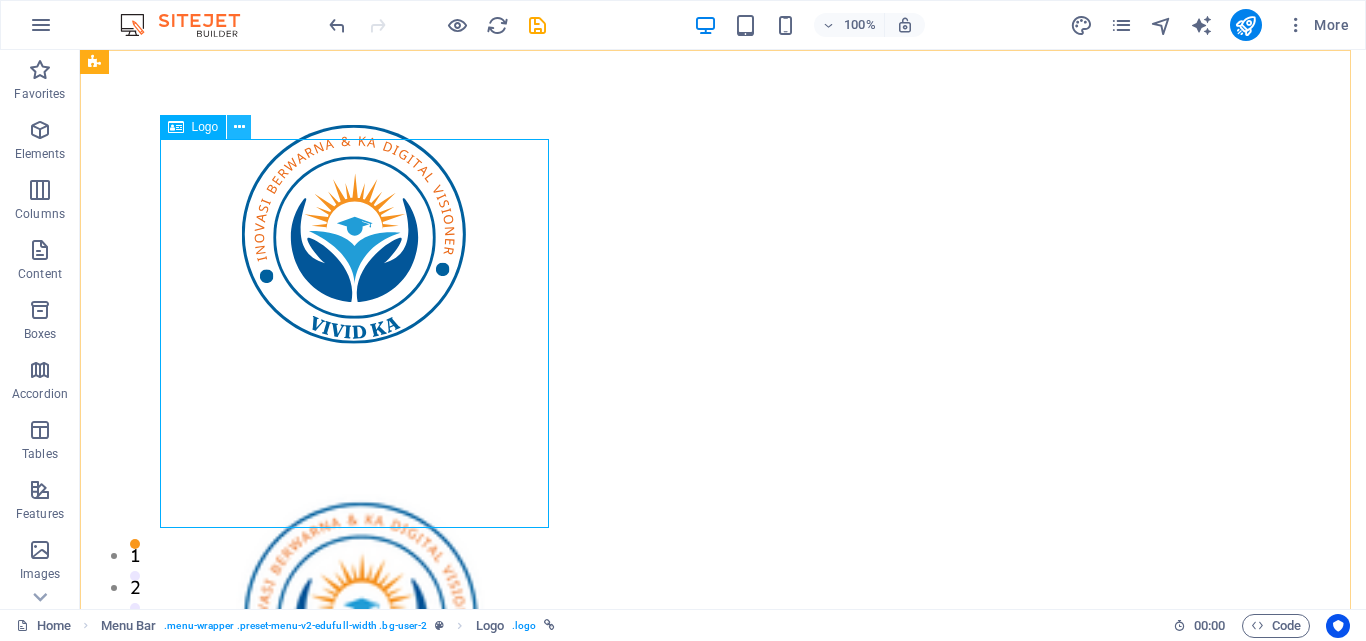 click at bounding box center (239, 127) 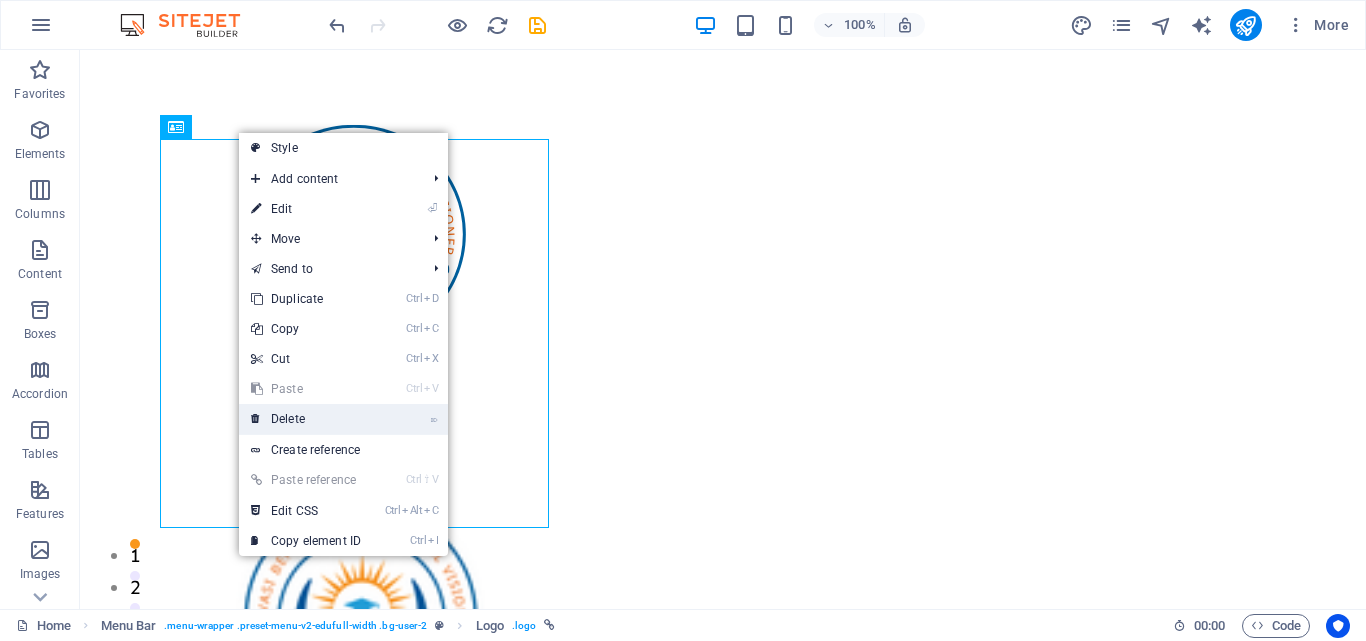 drag, startPoint x: 298, startPoint y: 414, endPoint x: 217, endPoint y: 364, distance: 95.189285 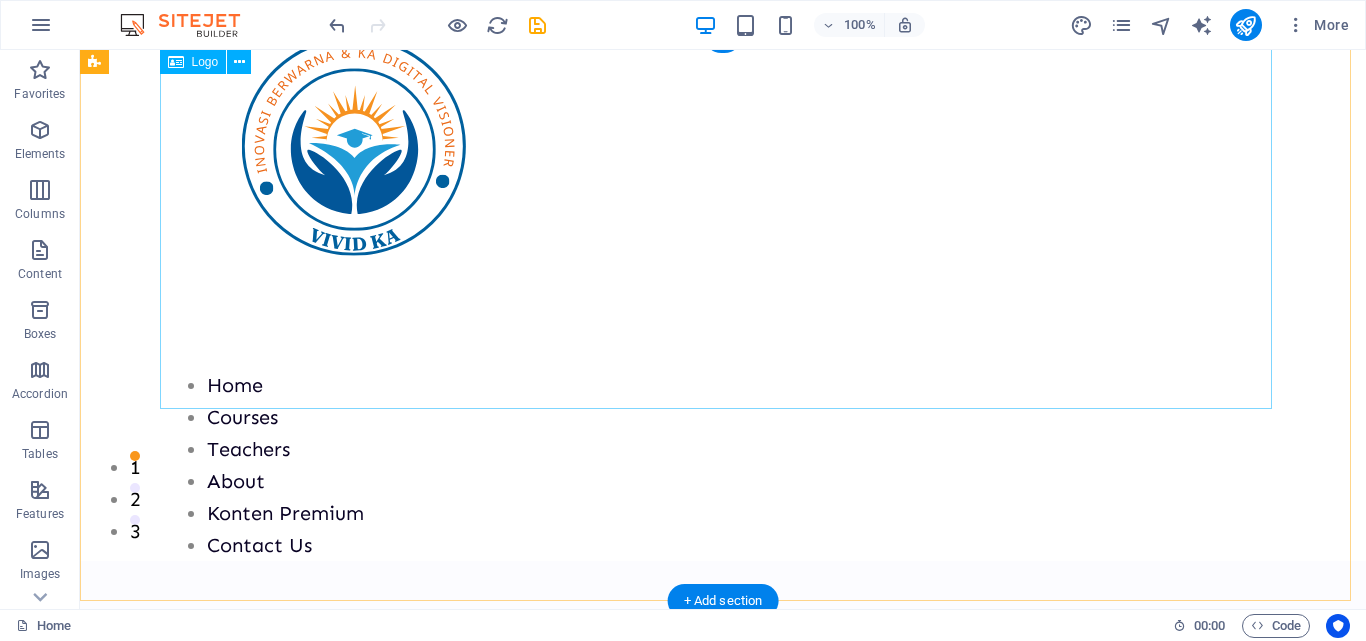scroll, scrollTop: 0, scrollLeft: 0, axis: both 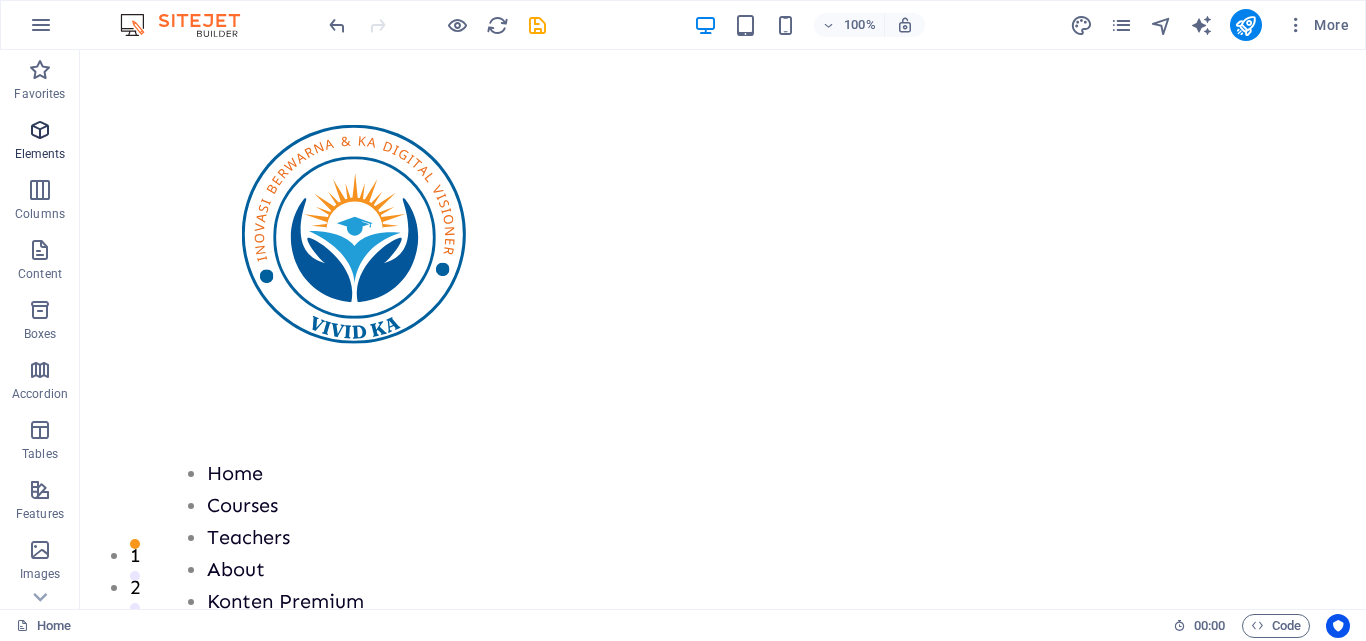 click on "Elements" at bounding box center [40, 142] 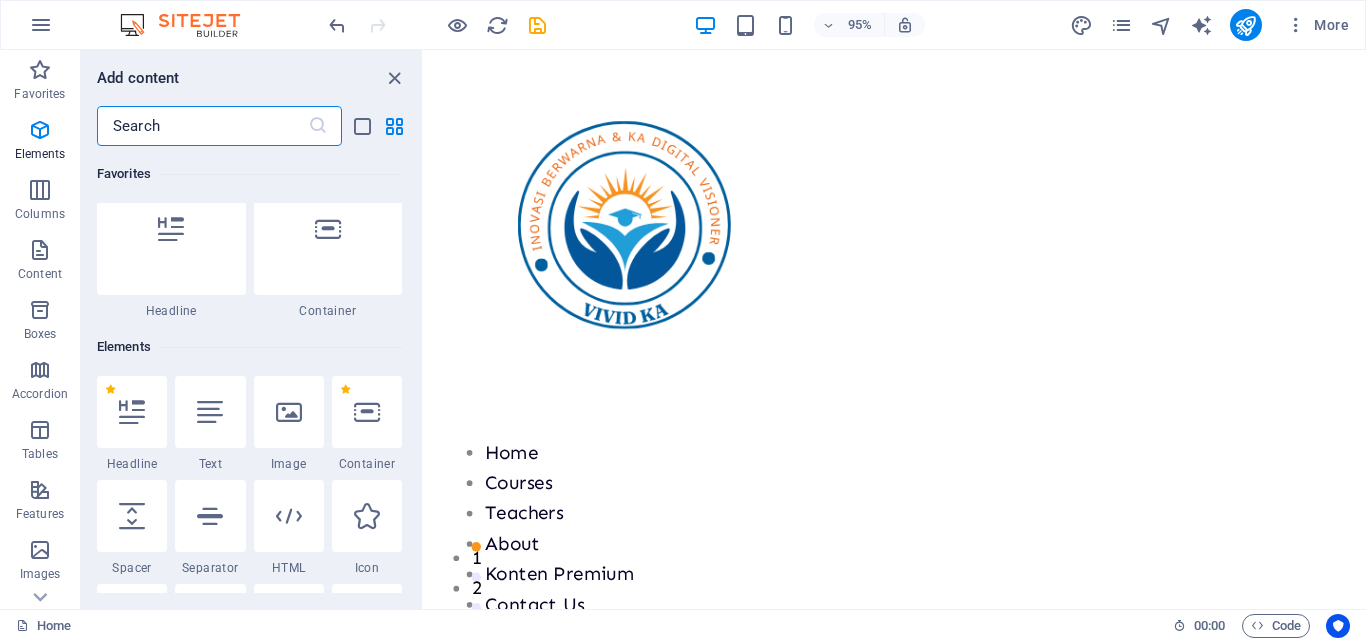 scroll, scrollTop: 0, scrollLeft: 0, axis: both 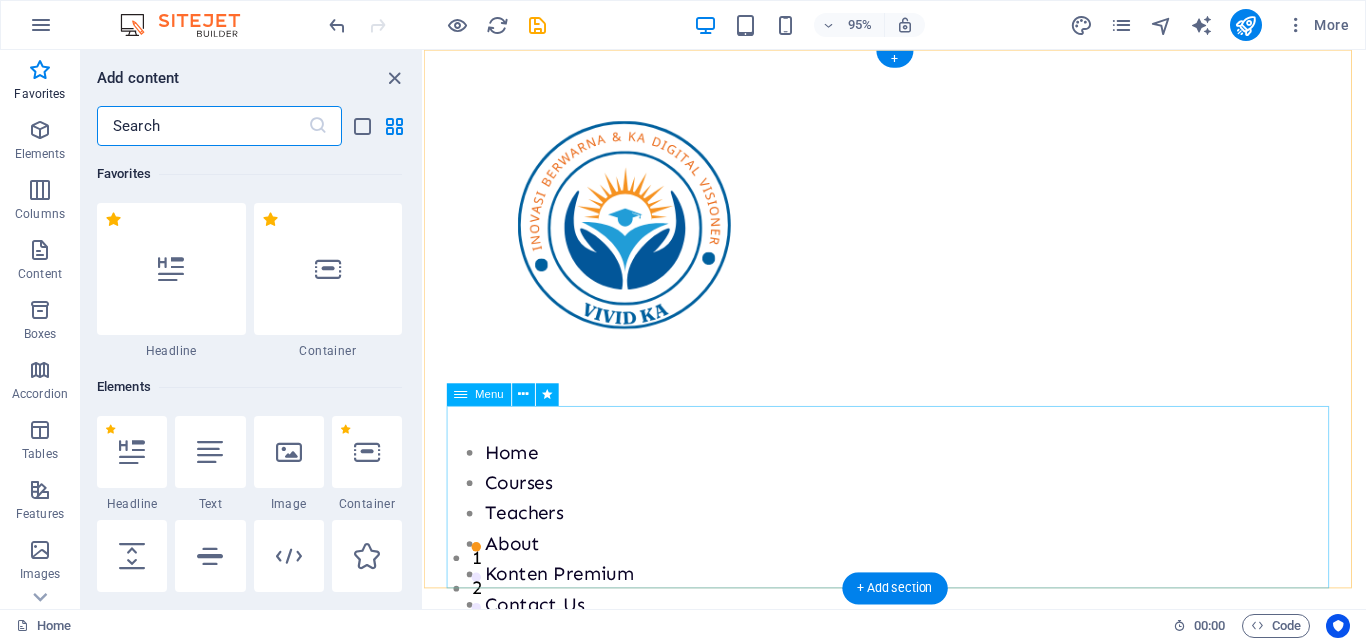 click on "Home Courses Teachers About Konten Premium Contact Us" at bounding box center [920, 553] 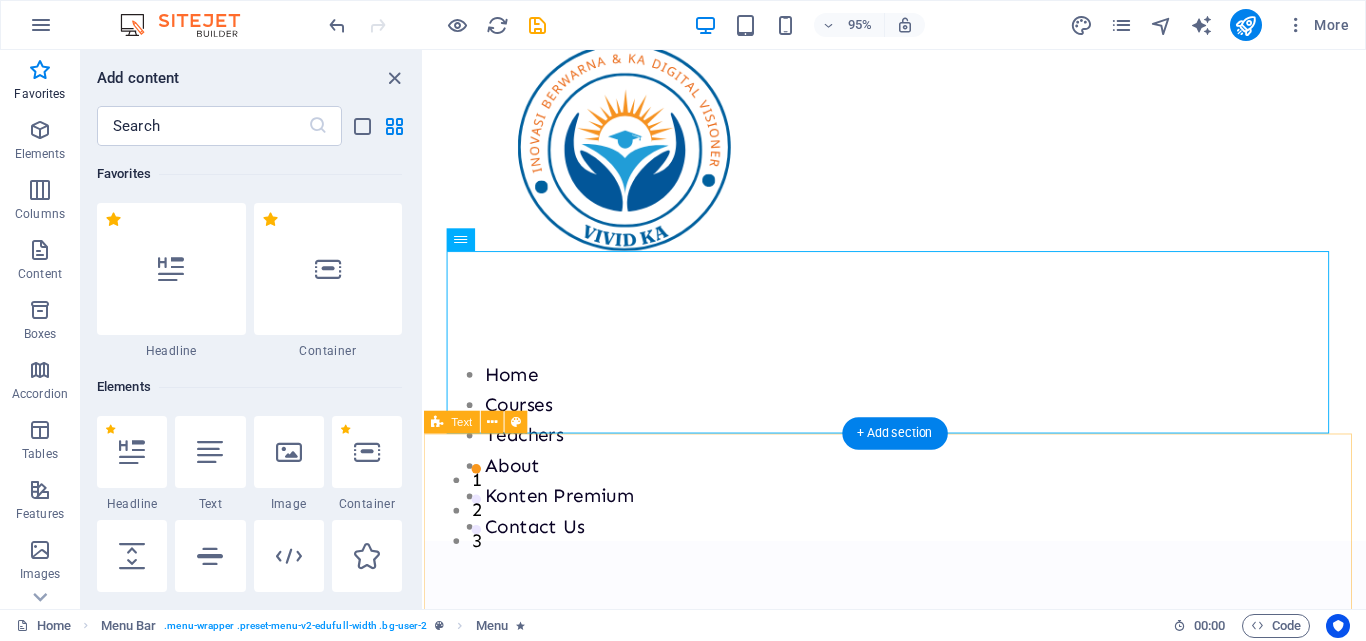 scroll, scrollTop: 200, scrollLeft: 0, axis: vertical 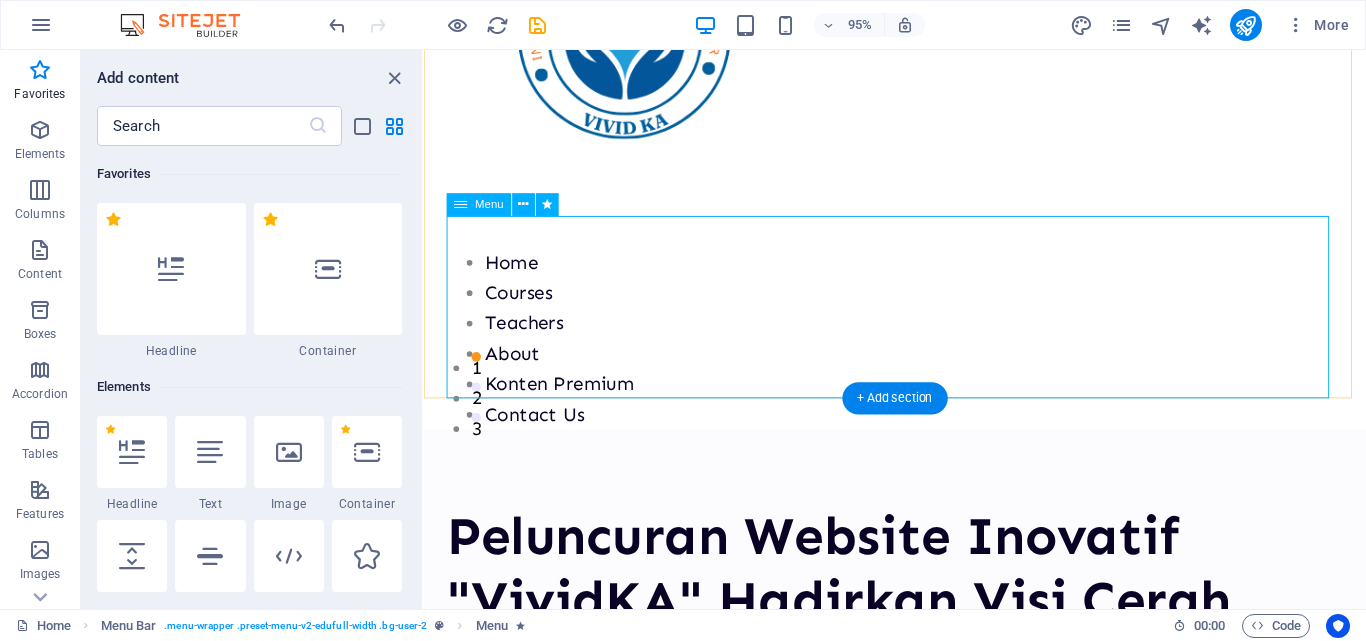 click on "Home Courses Teachers About Konten Premium Contact Us" at bounding box center (920, 353) 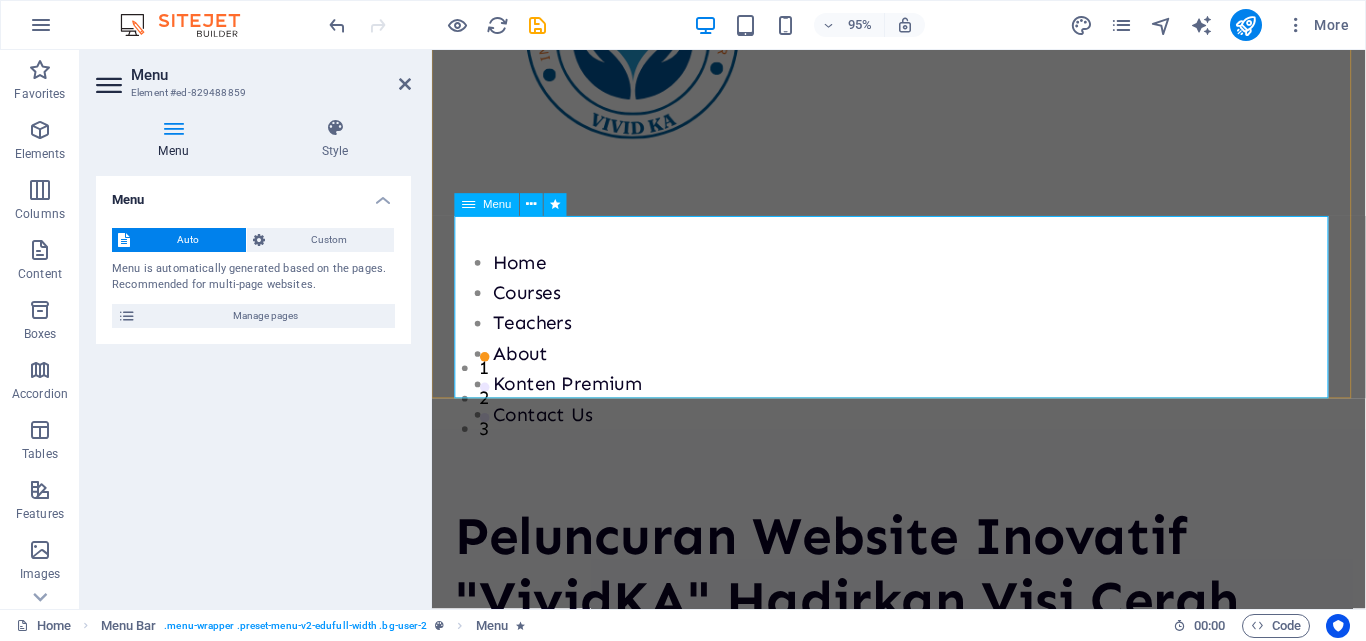 click on "Menu" at bounding box center (497, 204) 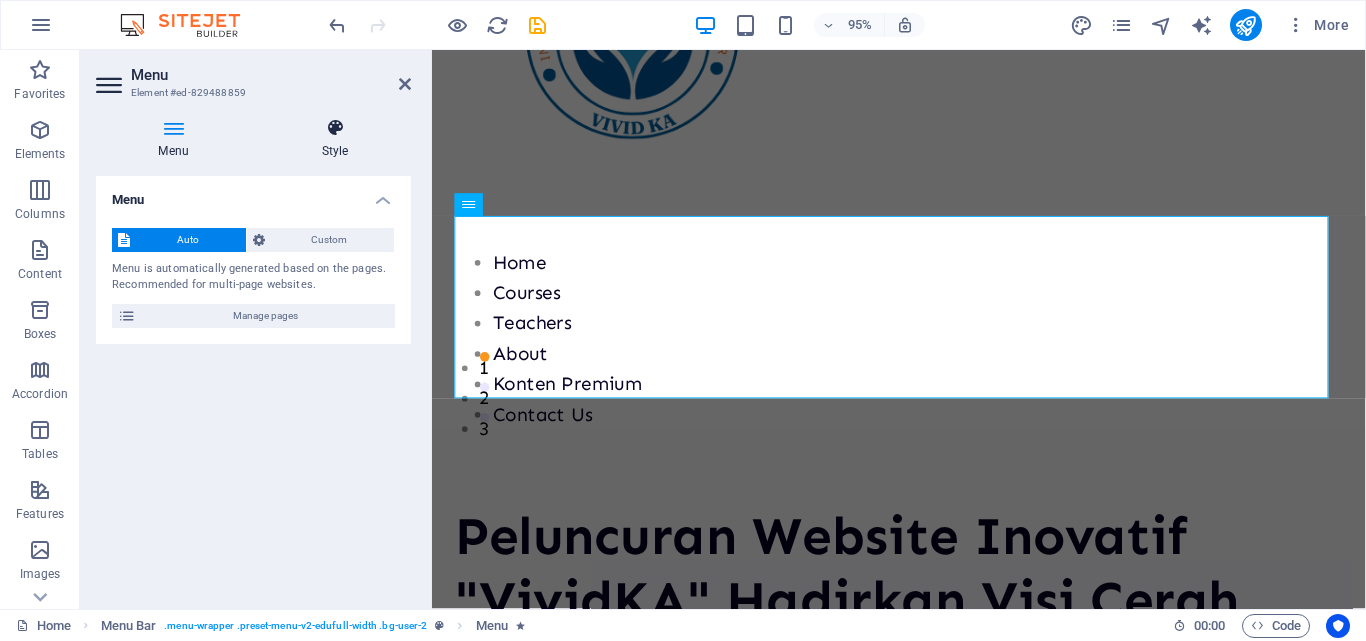 click on "Style" at bounding box center [335, 139] 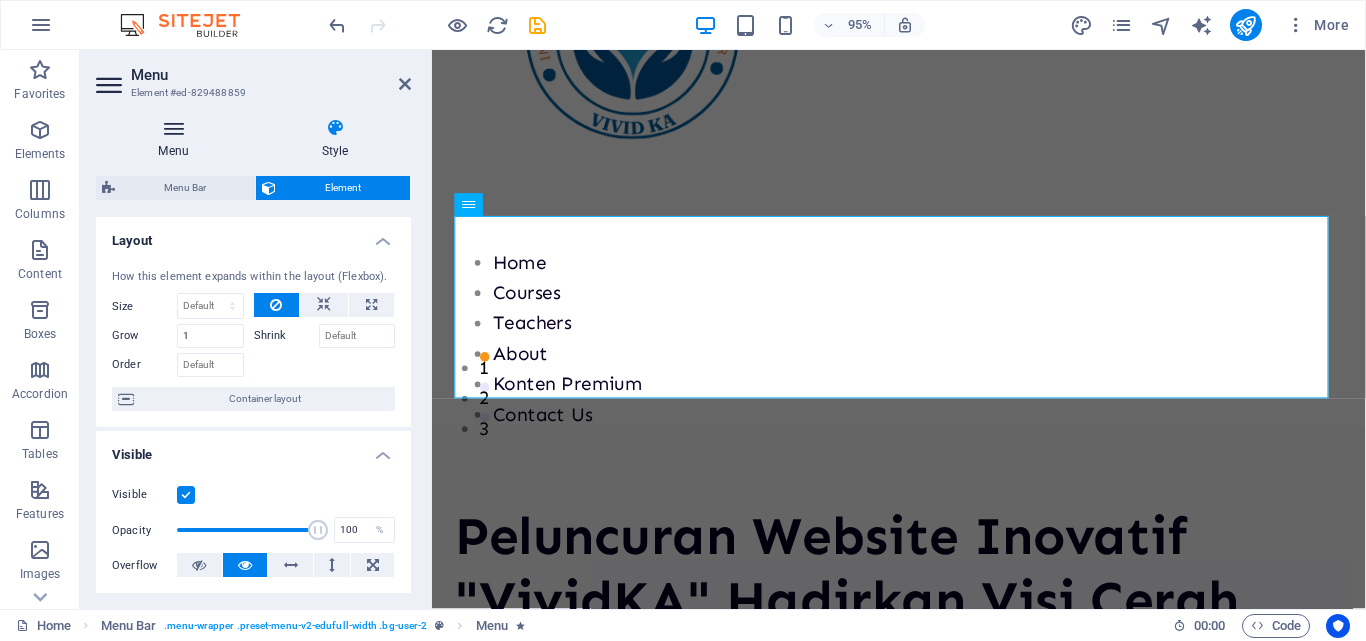 click on "Menu" at bounding box center [177, 139] 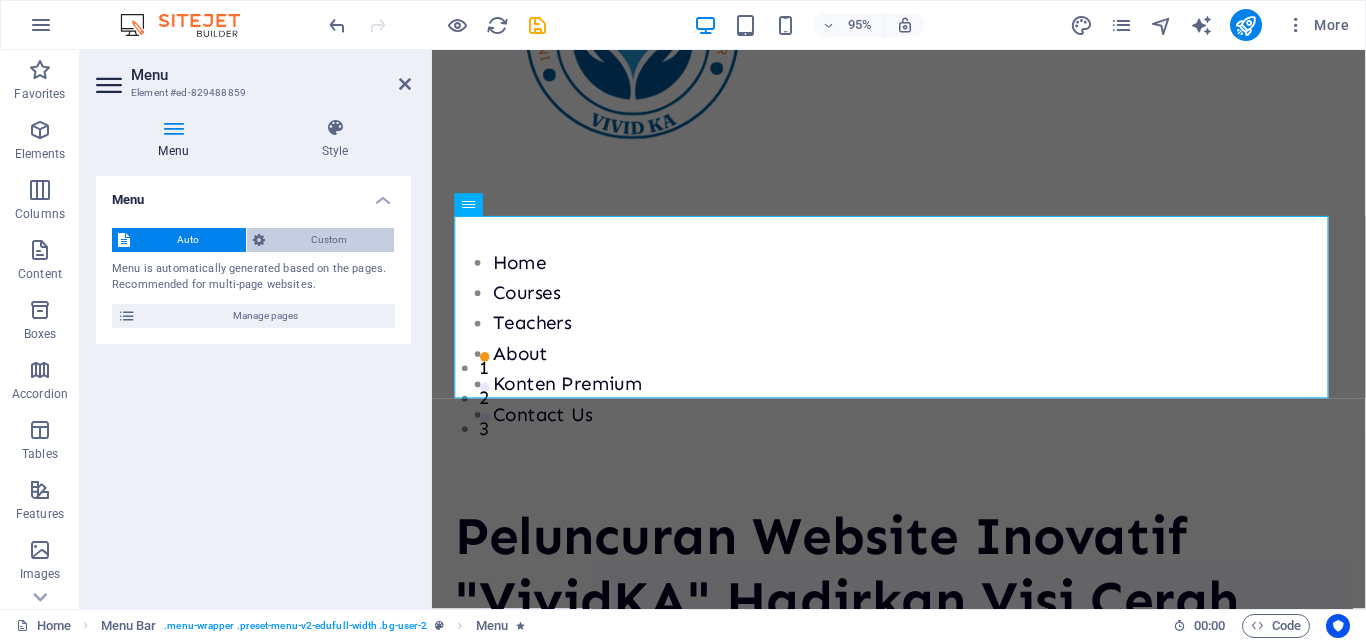click on "Custom" at bounding box center (330, 240) 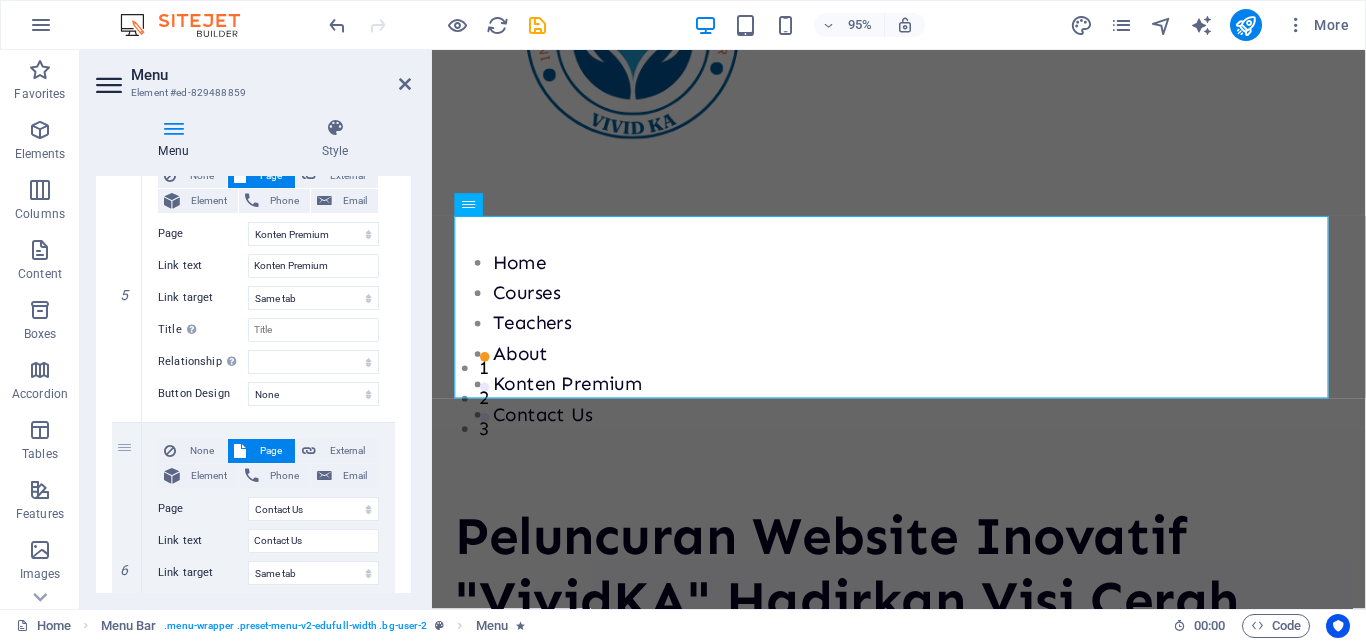 scroll, scrollTop: 1278, scrollLeft: 0, axis: vertical 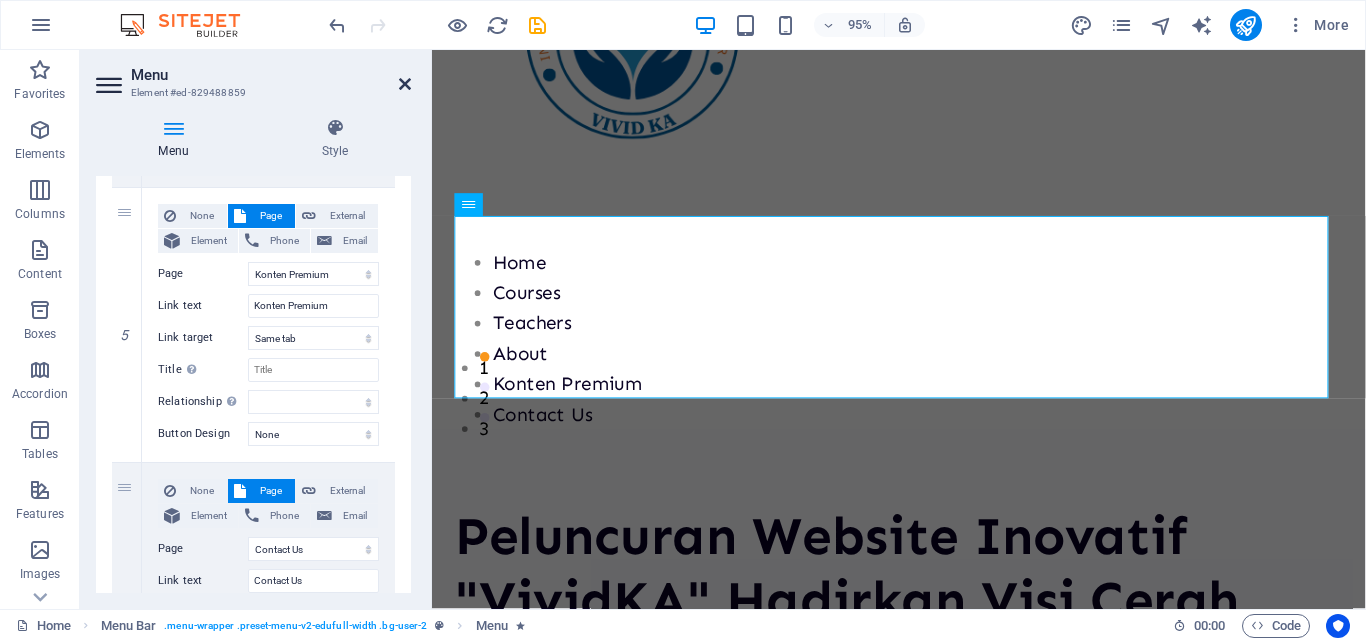 click at bounding box center [405, 84] 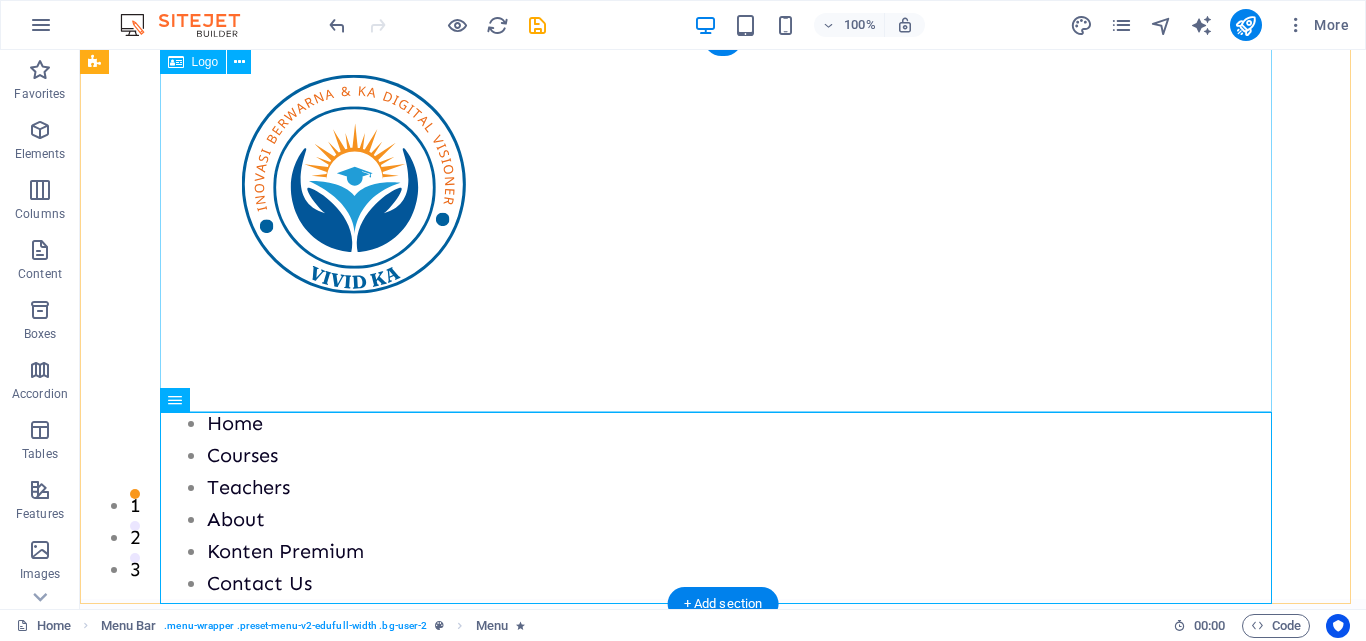 scroll, scrollTop: 0, scrollLeft: 0, axis: both 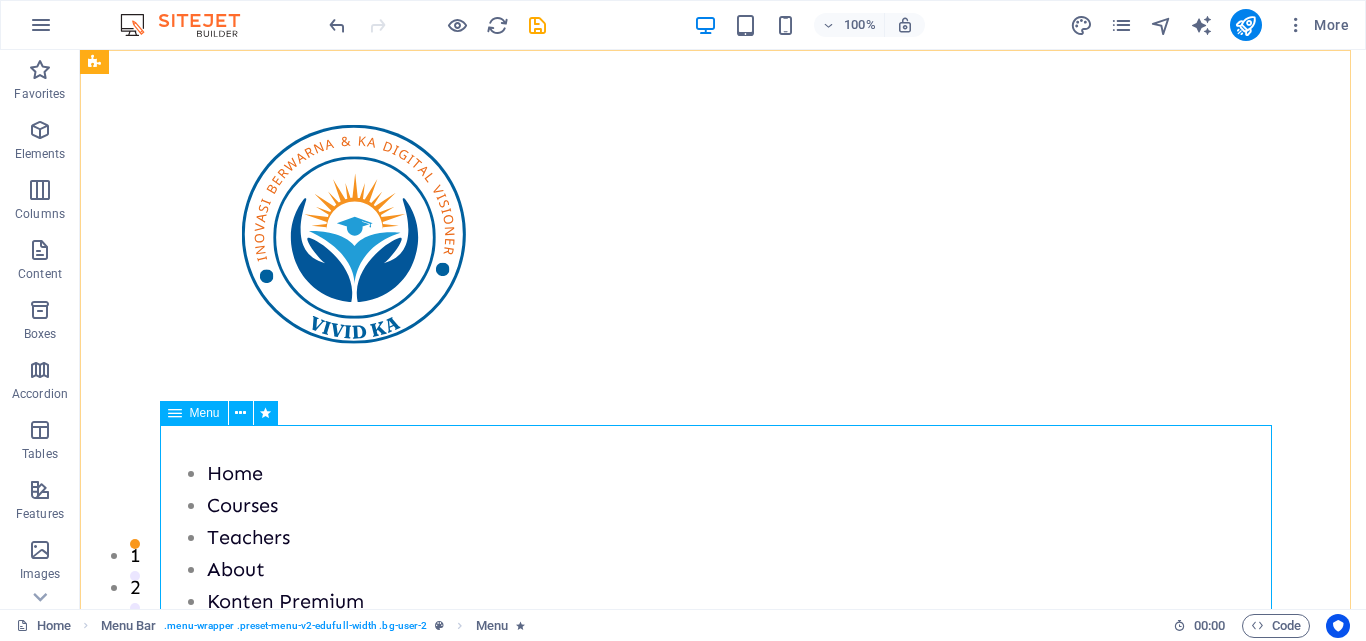 click on "Menu" at bounding box center (205, 413) 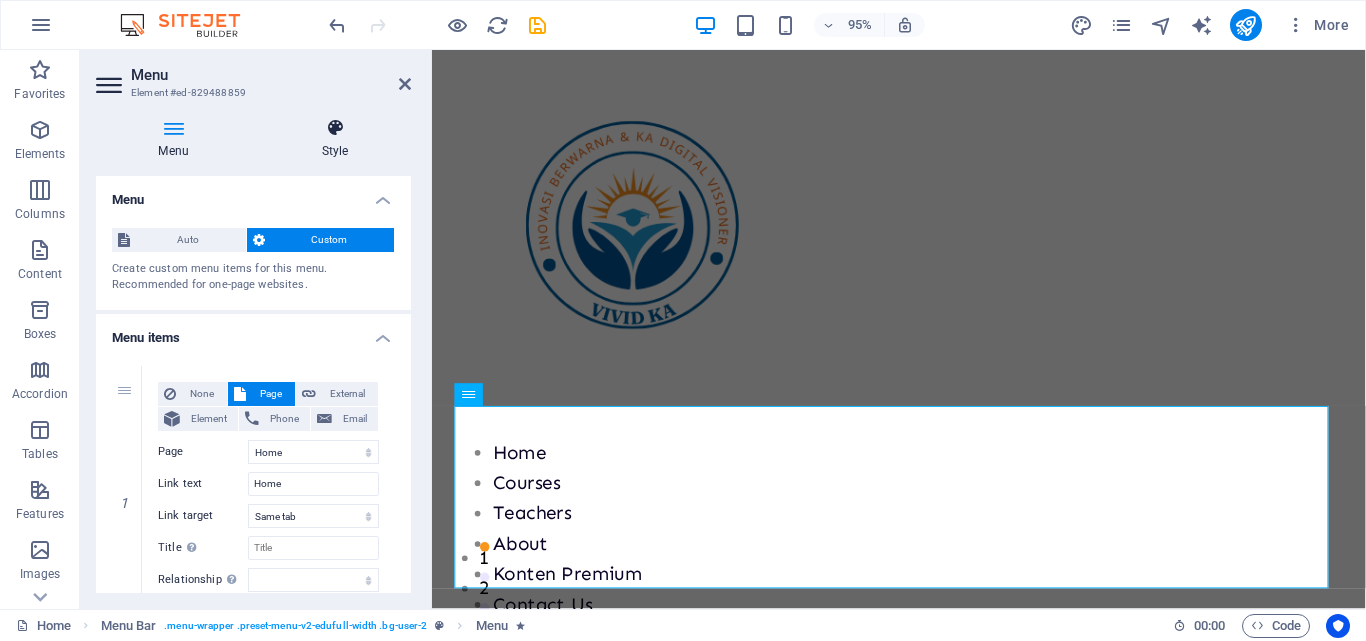 click on "Style" at bounding box center (335, 139) 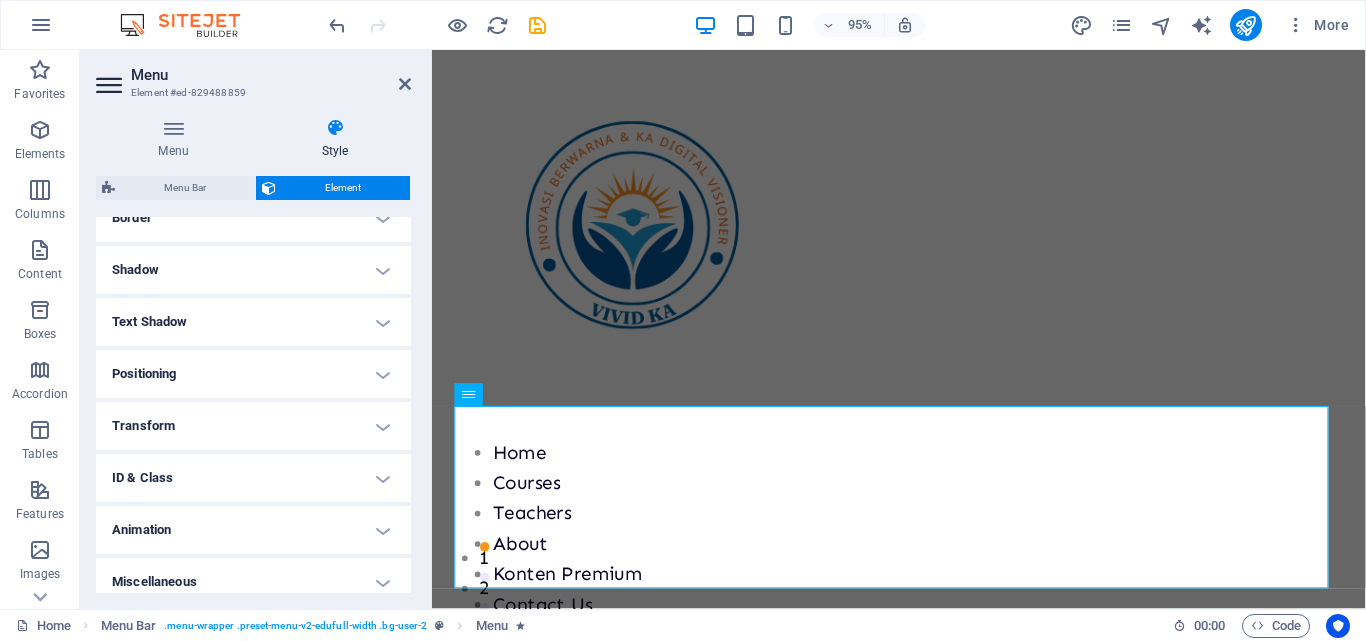 scroll, scrollTop: 469, scrollLeft: 0, axis: vertical 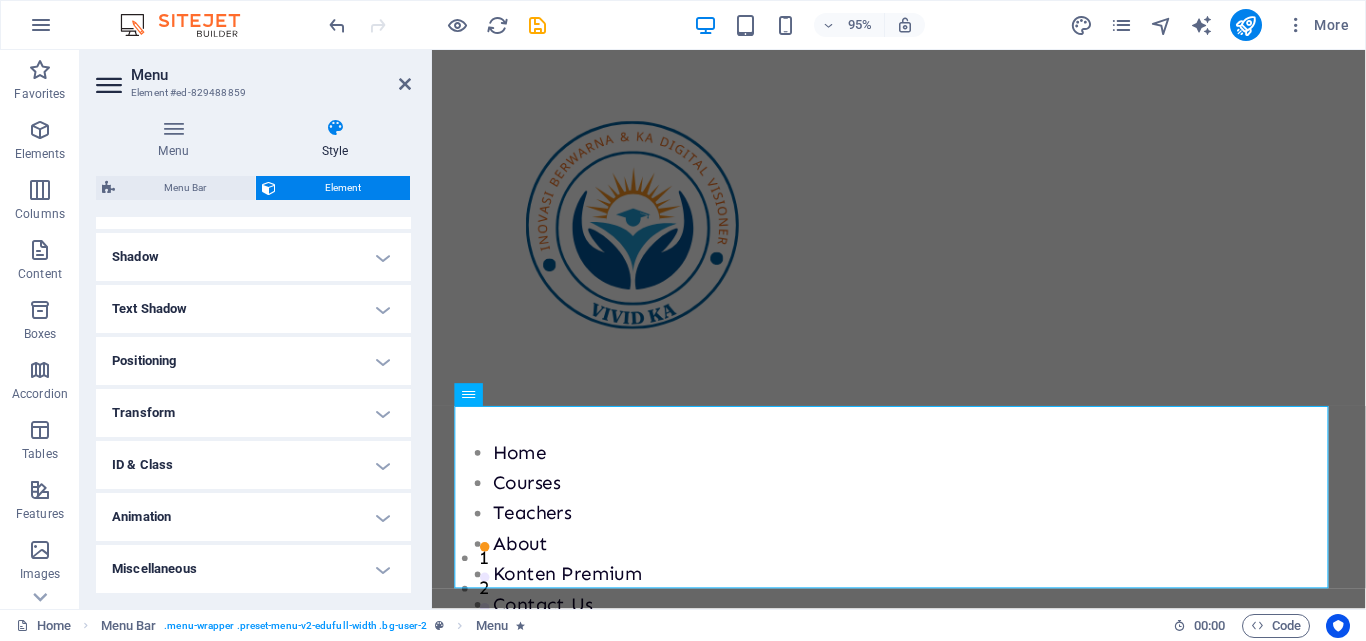 click on "Animation" at bounding box center (253, 517) 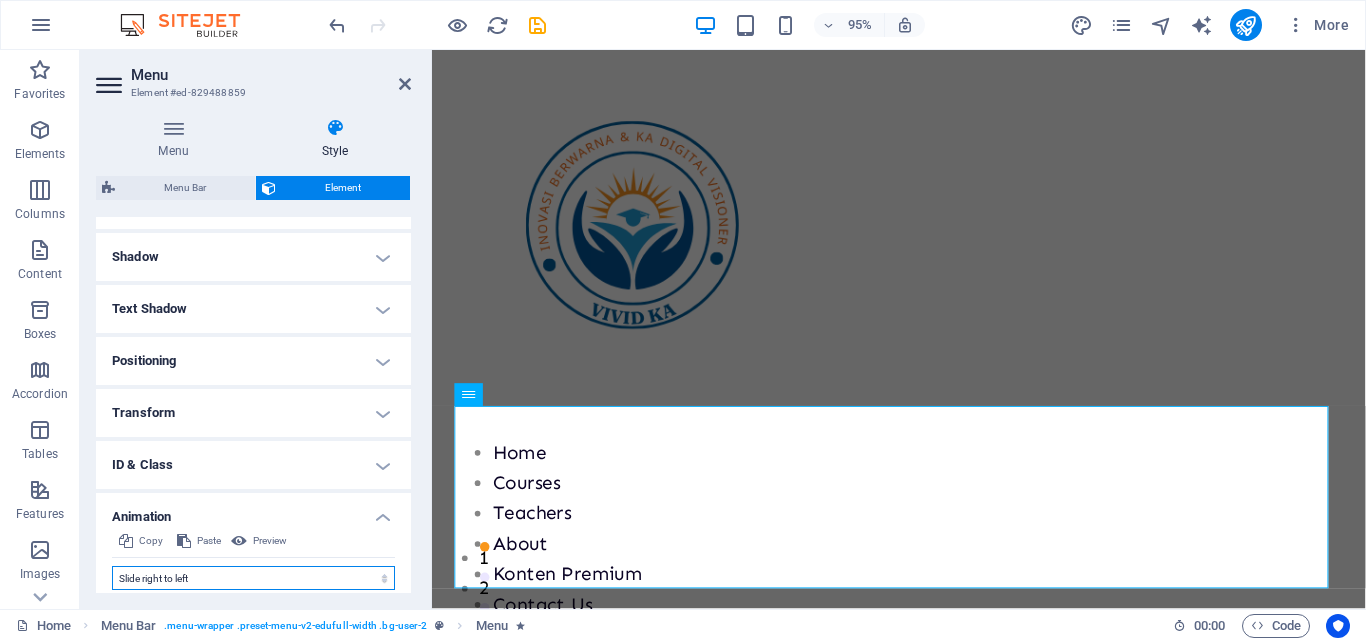 click on "Don't animate Show / Hide Slide up/down Zoom in/out Slide left to right Slide right to left Slide top to bottom Slide bottom to top Pulse Blink Open as overlay" at bounding box center (253, 578) 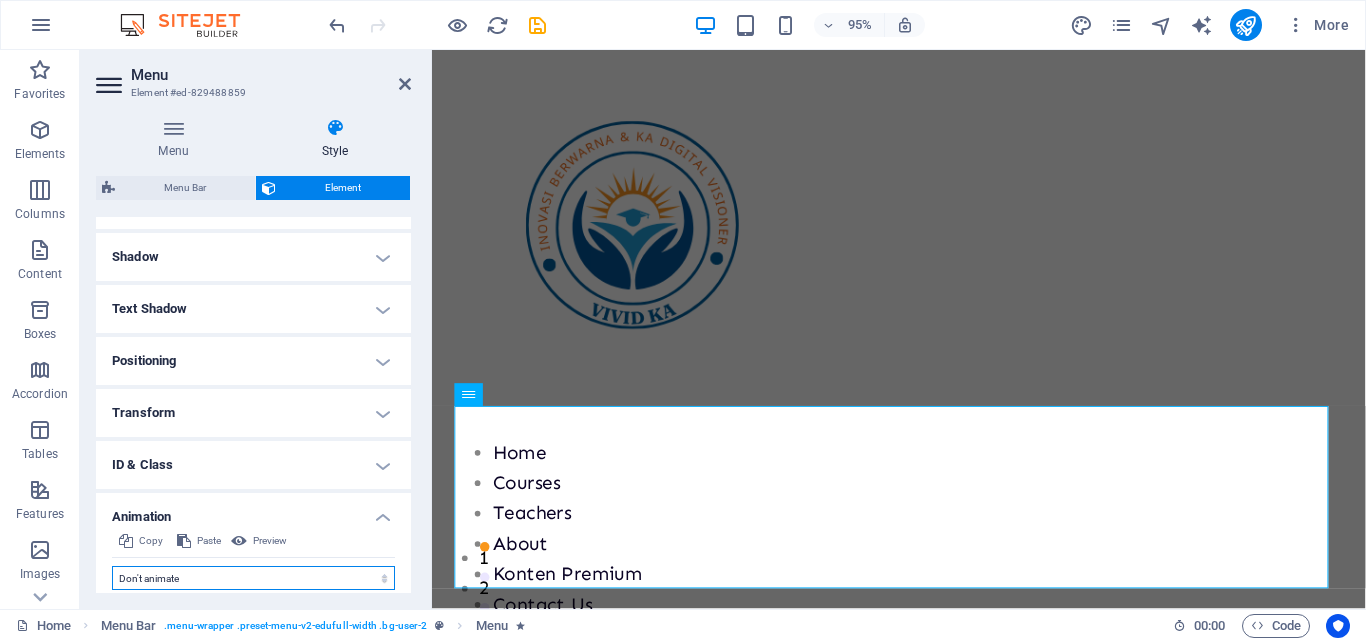 click on "Don't animate Show / Hide Slide up/down Zoom in/out Slide left to right Slide right to left Slide top to bottom Slide bottom to top Pulse Blink Open as overlay" at bounding box center [253, 578] 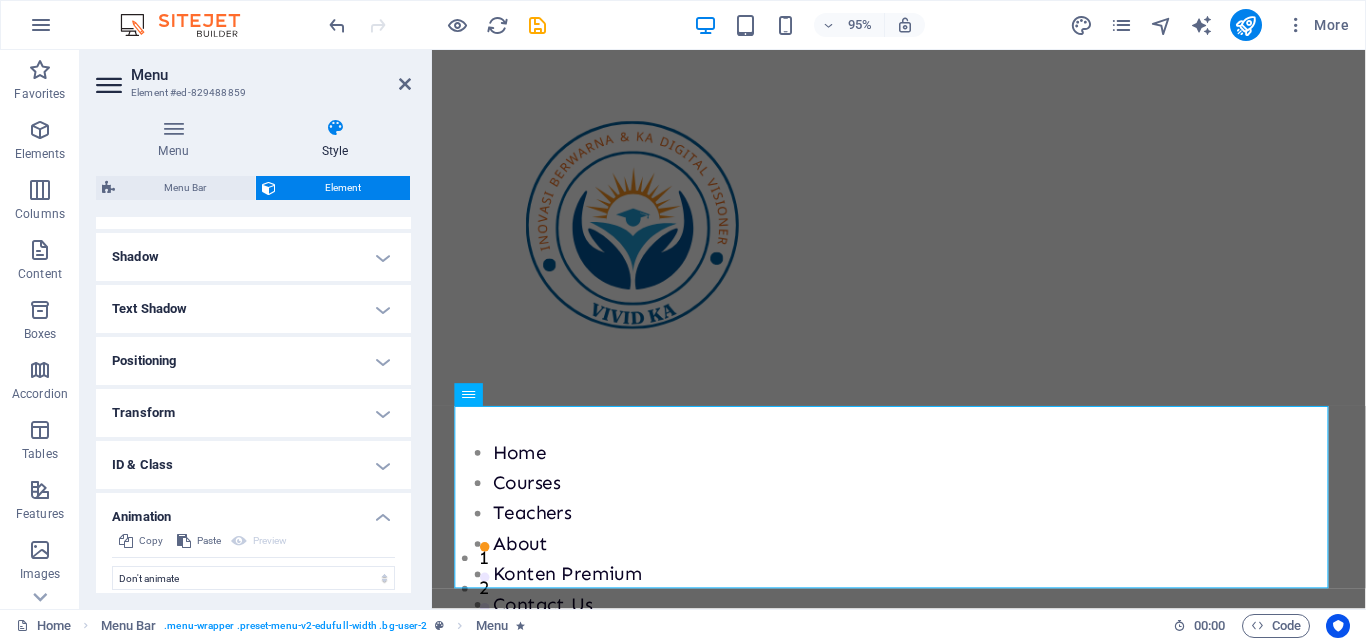 click on "Positioning" at bounding box center (253, 361) 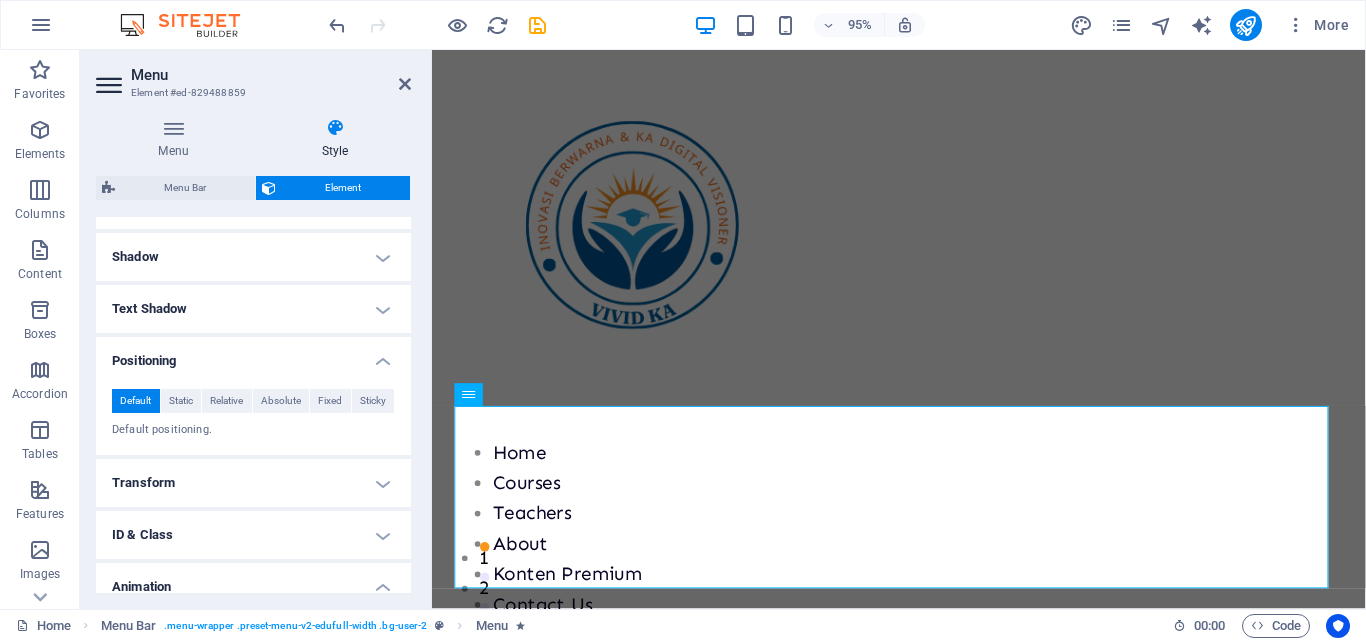 click on "Text Shadow" at bounding box center [253, 309] 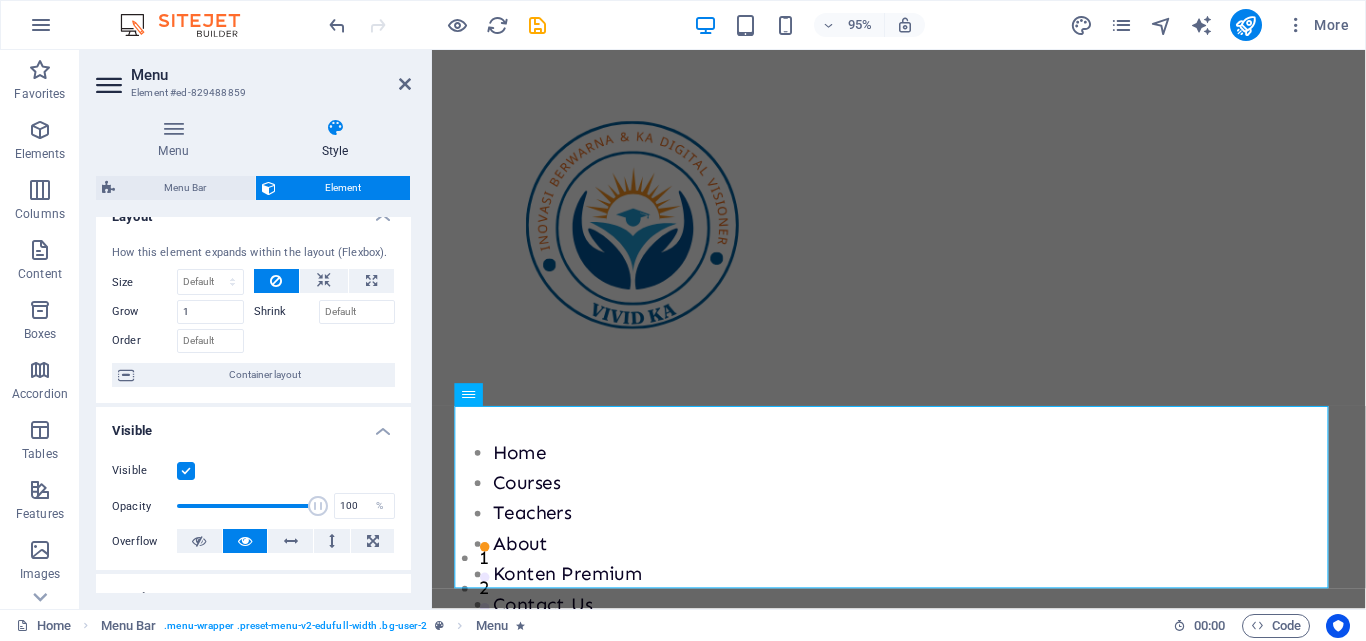 scroll, scrollTop: 0, scrollLeft: 0, axis: both 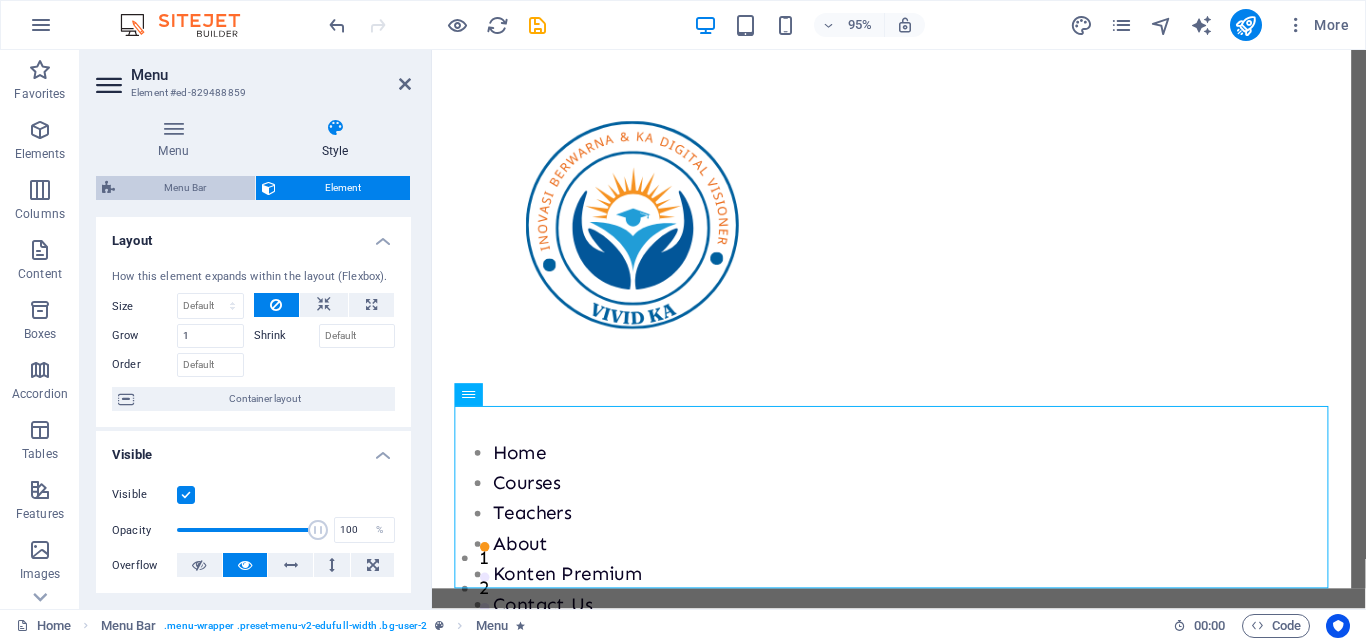 click on "Menu Bar" at bounding box center [185, 188] 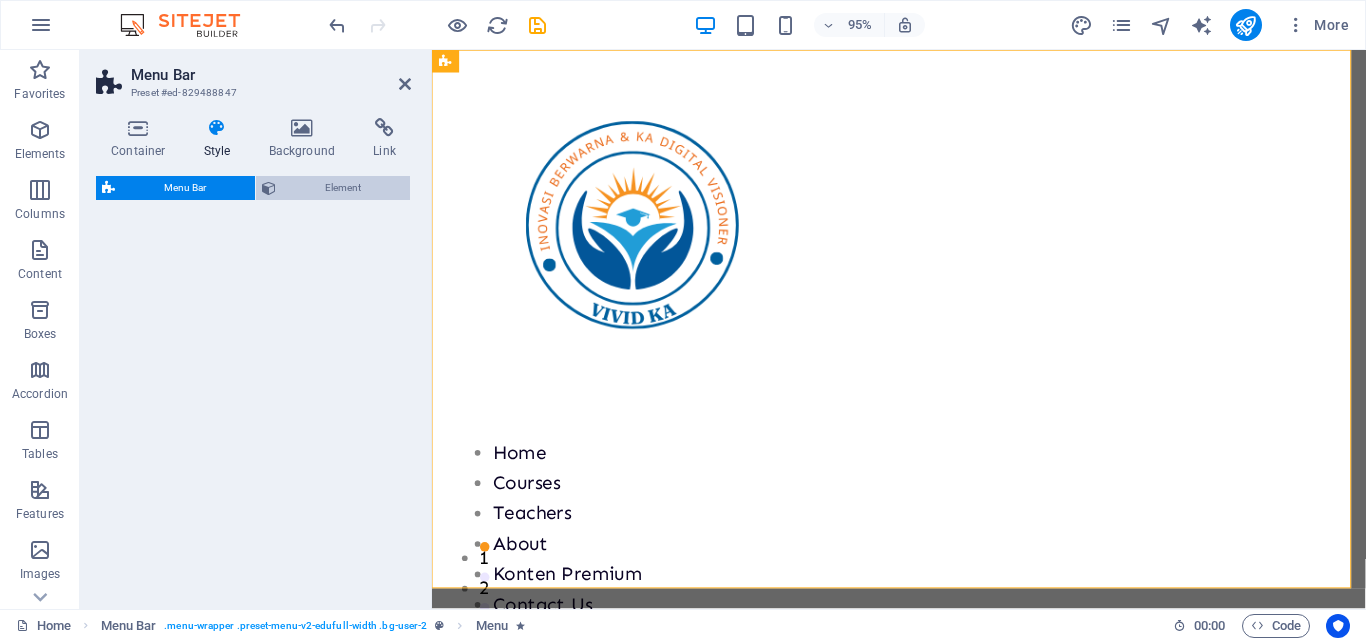 select on "rem" 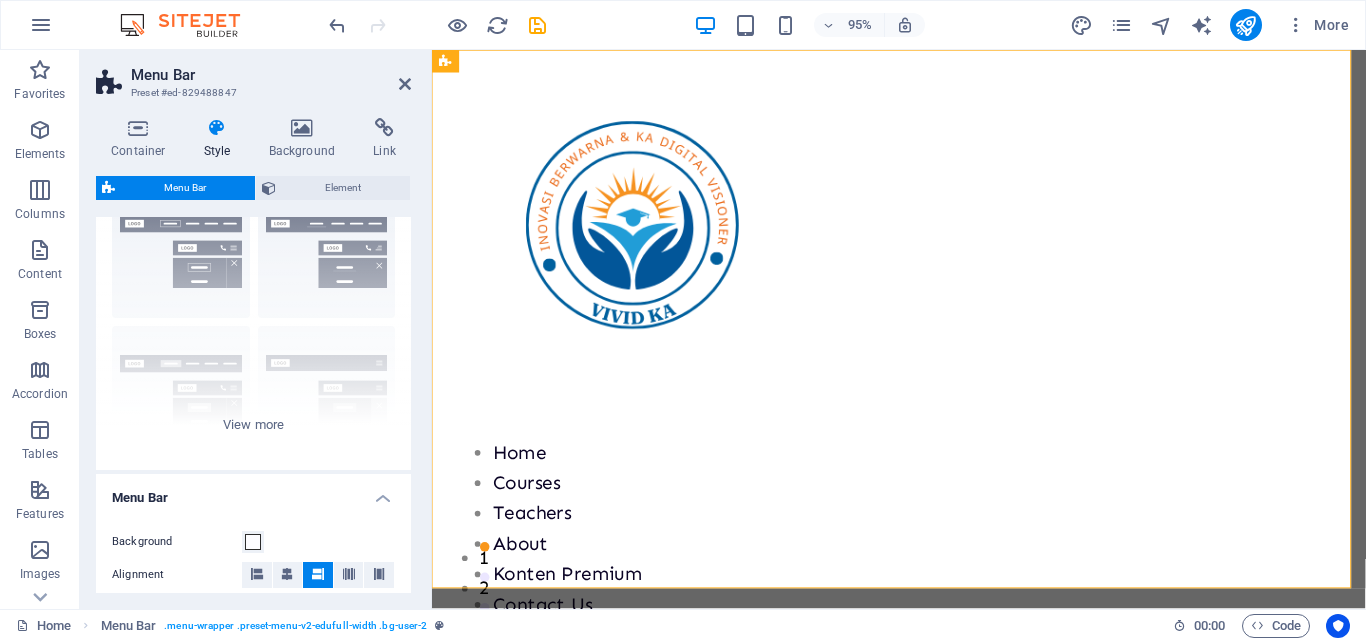 scroll, scrollTop: 0, scrollLeft: 0, axis: both 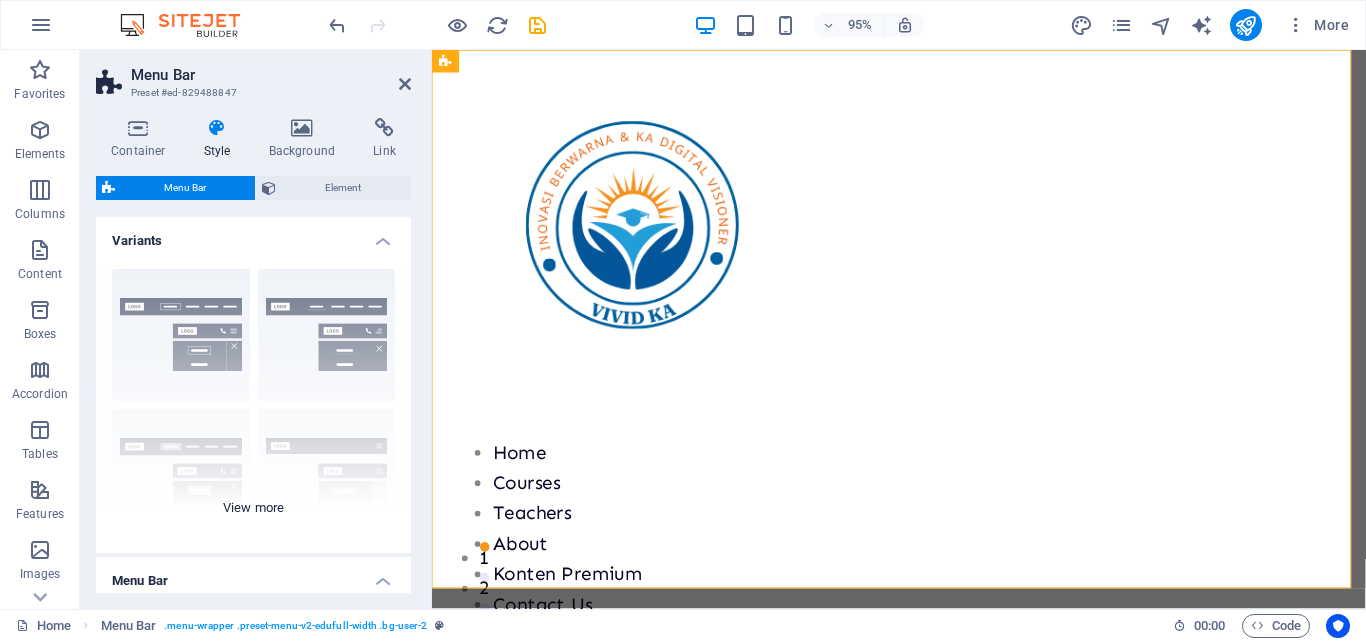 click on "Border Centered Default Fixed Loki Trigger Wide XXL" at bounding box center [253, 403] 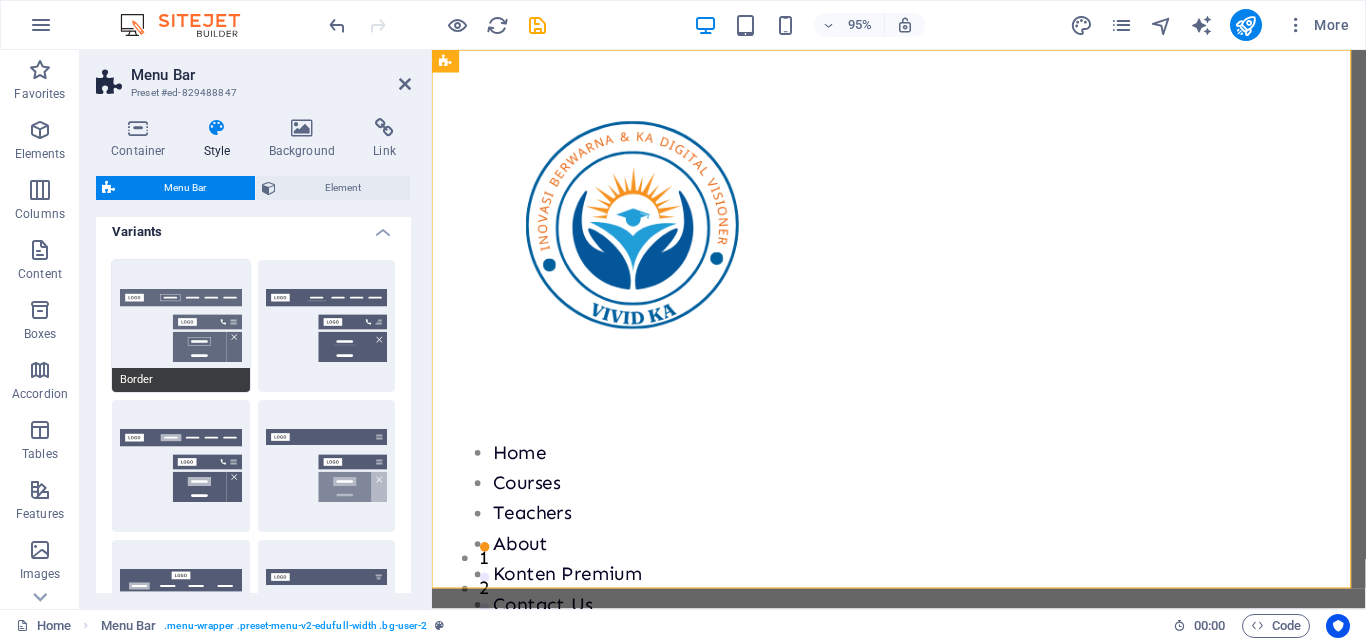 scroll, scrollTop: 0, scrollLeft: 0, axis: both 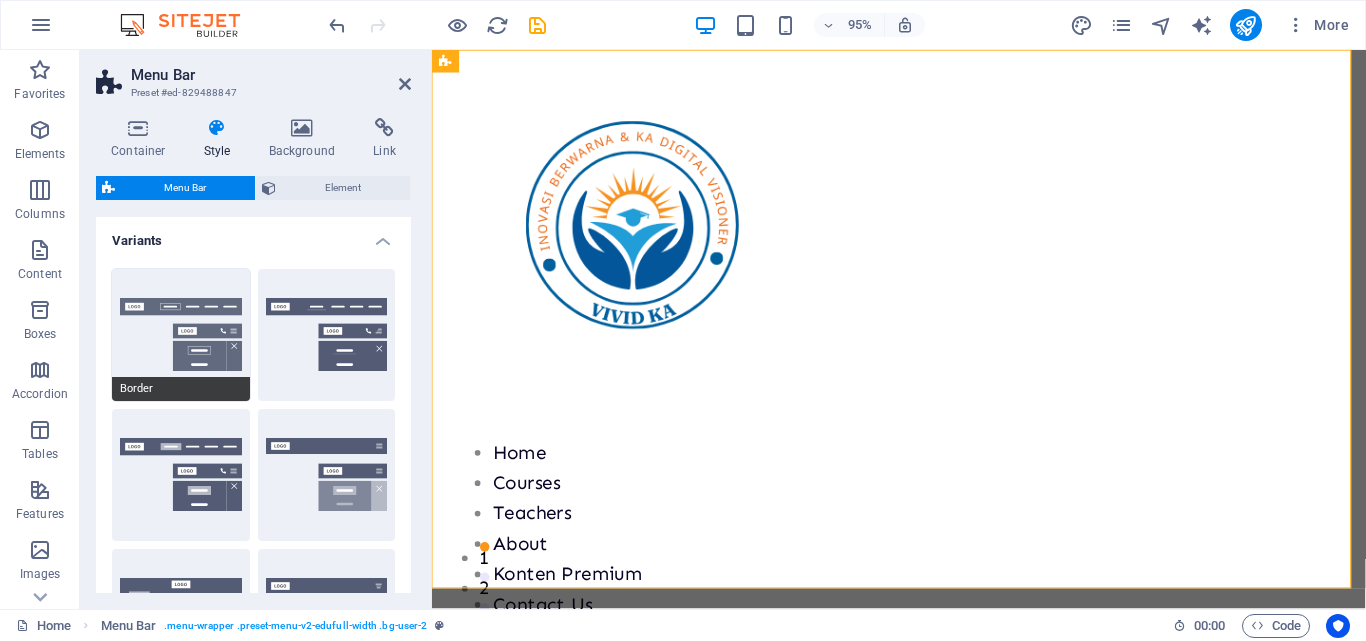 click on "Border" at bounding box center (181, 335) 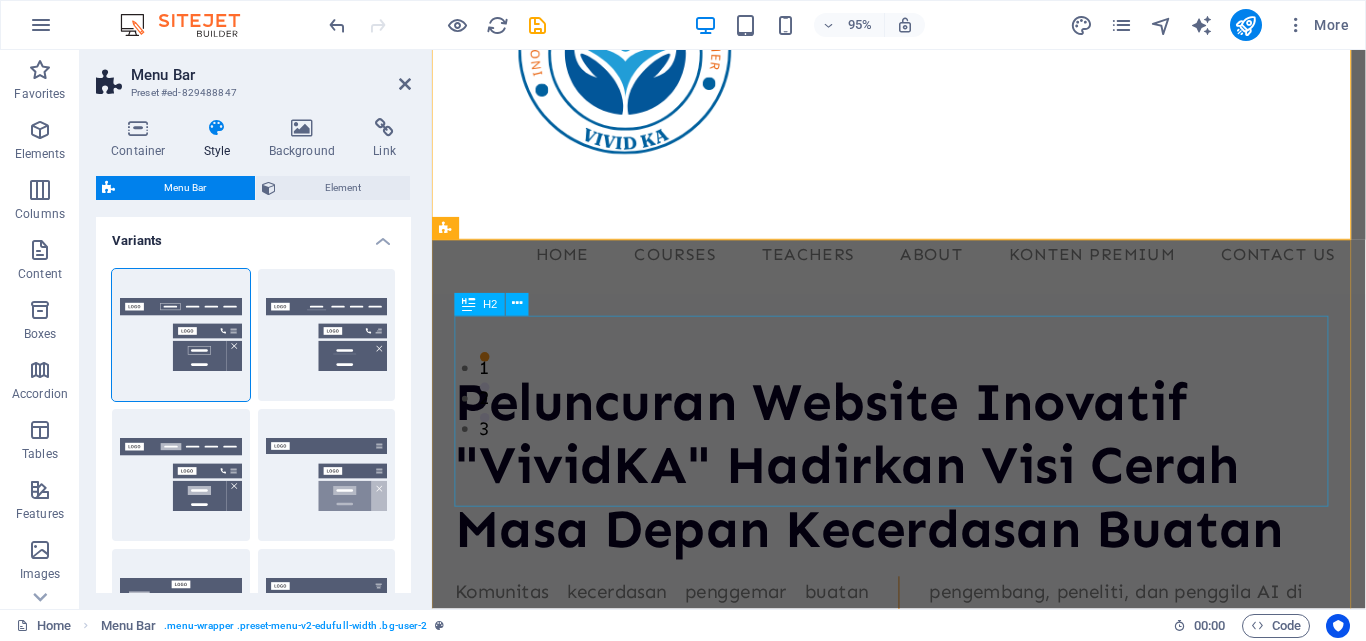 scroll, scrollTop: 300, scrollLeft: 0, axis: vertical 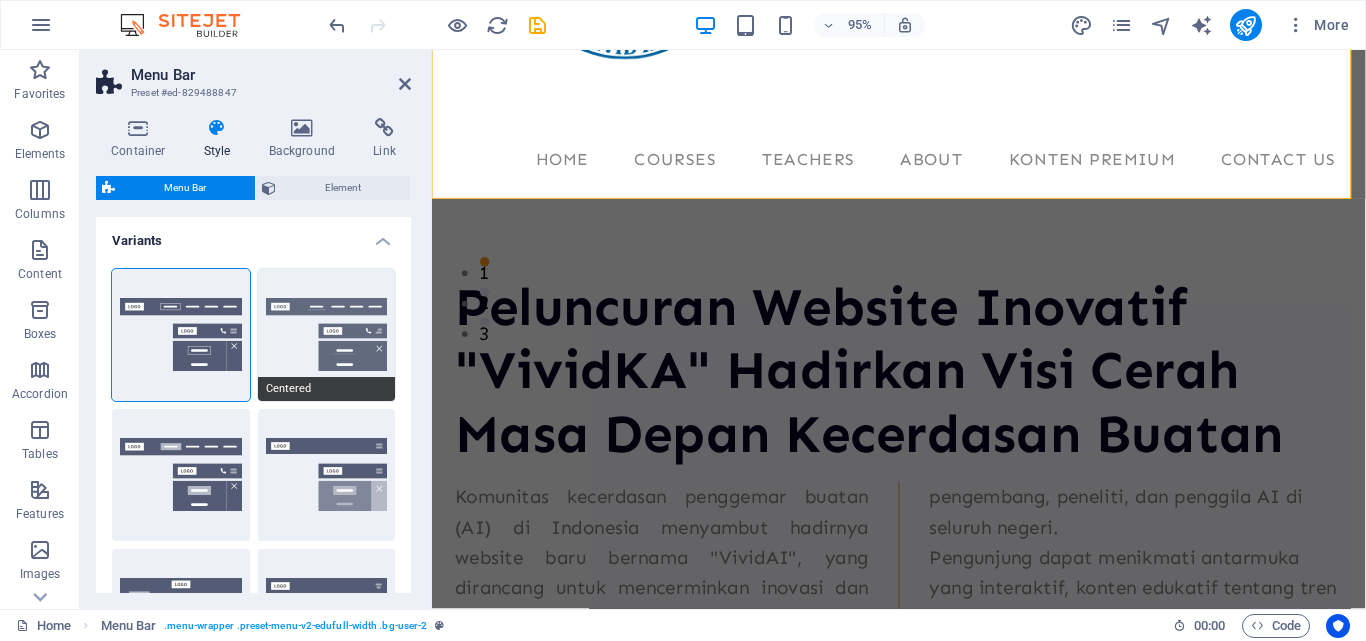 click on "Centered" at bounding box center (327, 335) 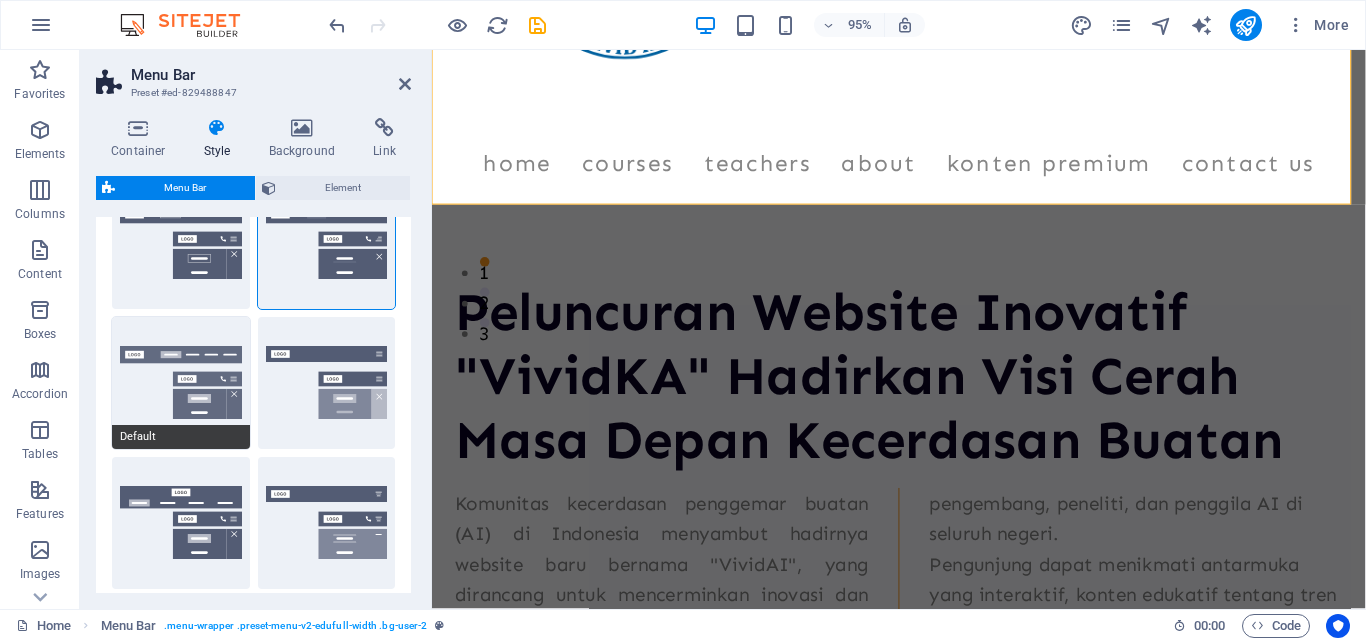 scroll, scrollTop: 100, scrollLeft: 0, axis: vertical 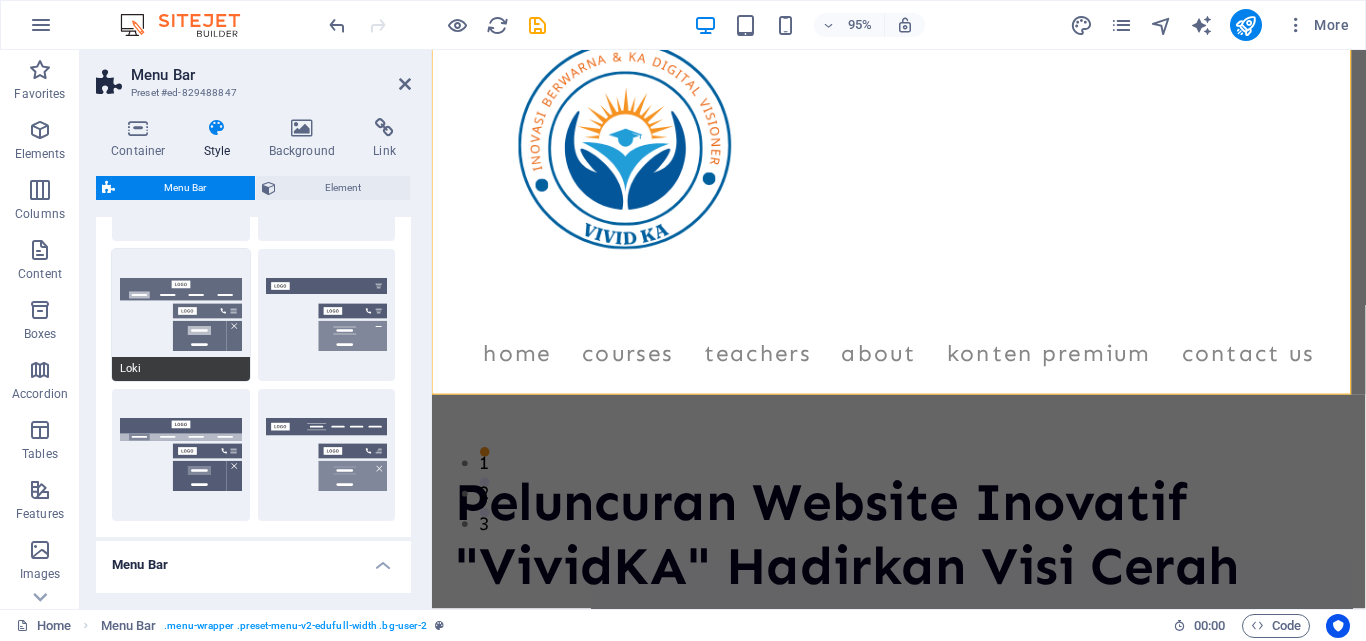 click on "Loki" at bounding box center [181, 315] 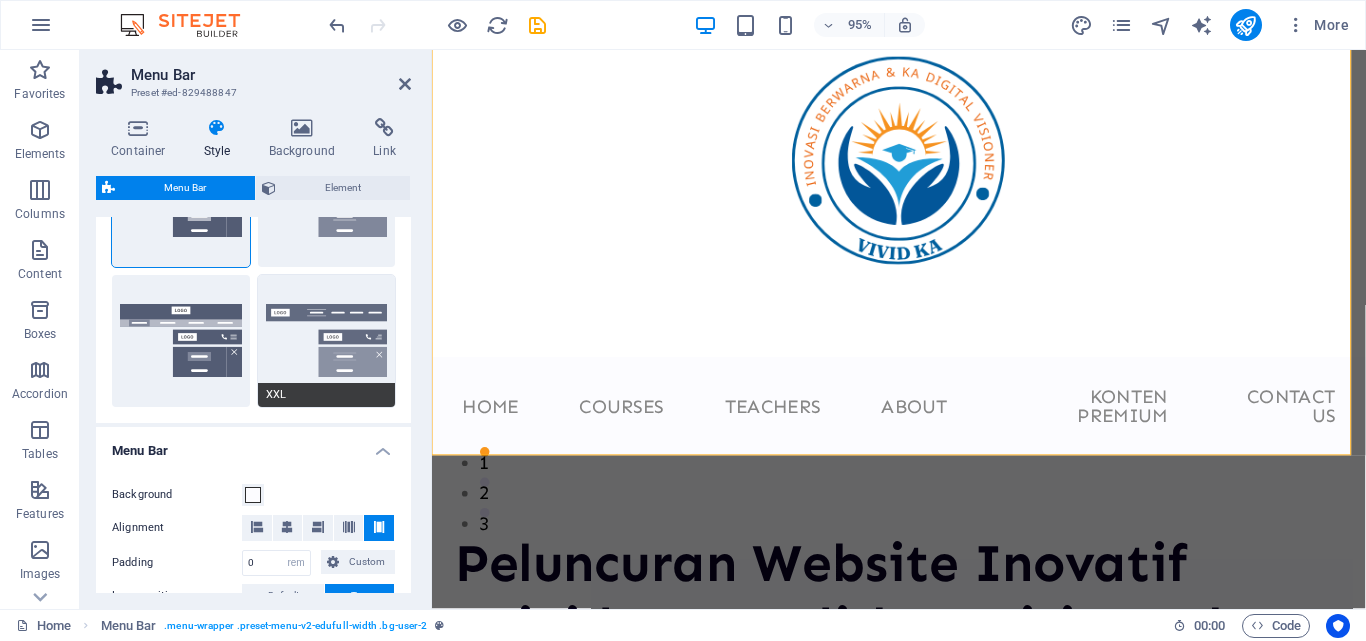 scroll, scrollTop: 400, scrollLeft: 0, axis: vertical 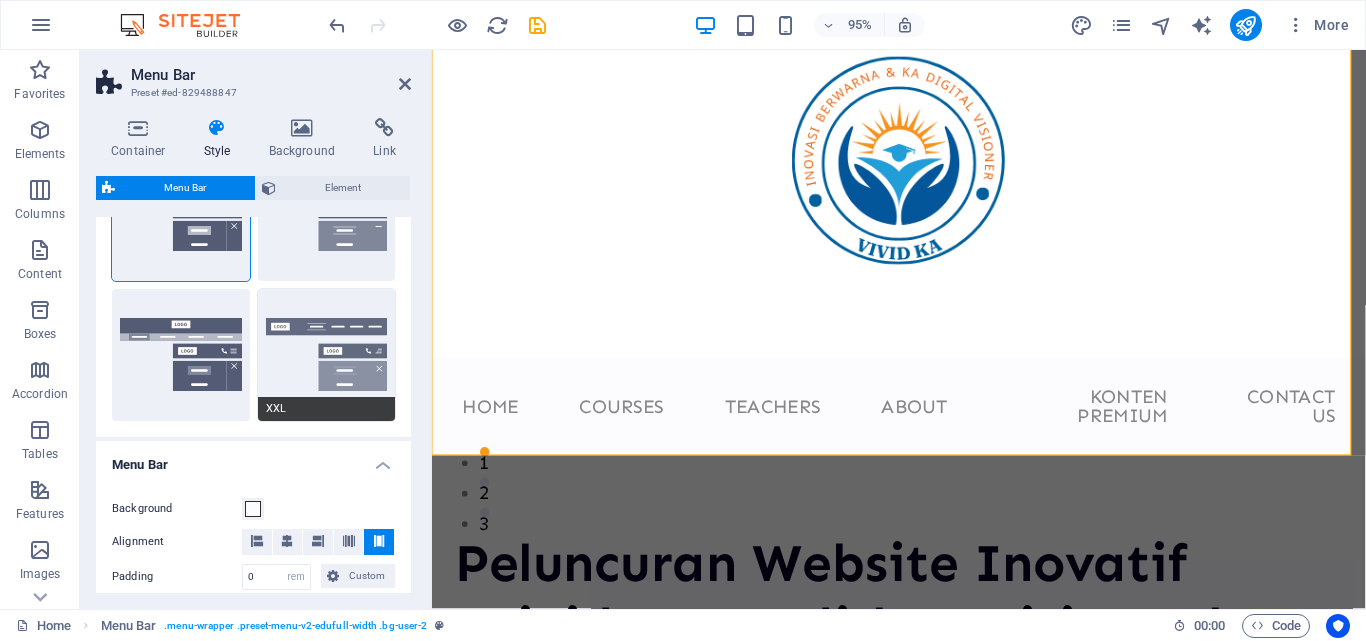 click on "XXL" at bounding box center (327, 355) 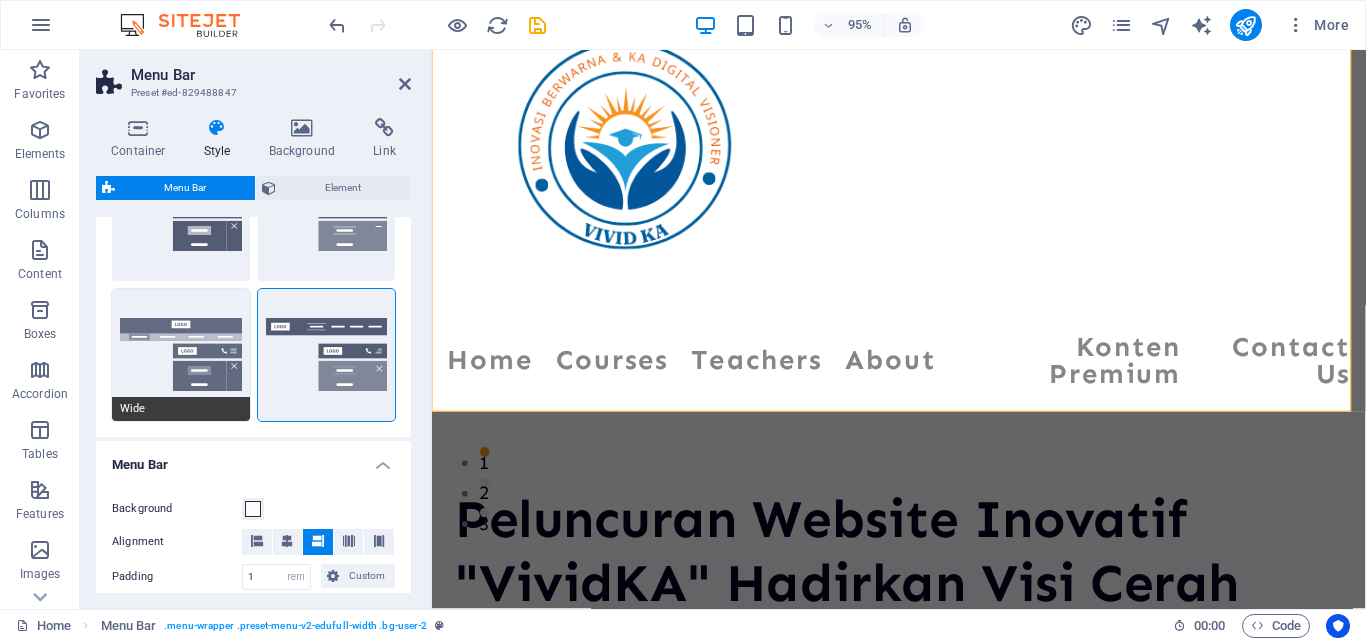 click on "Wide" at bounding box center [181, 355] 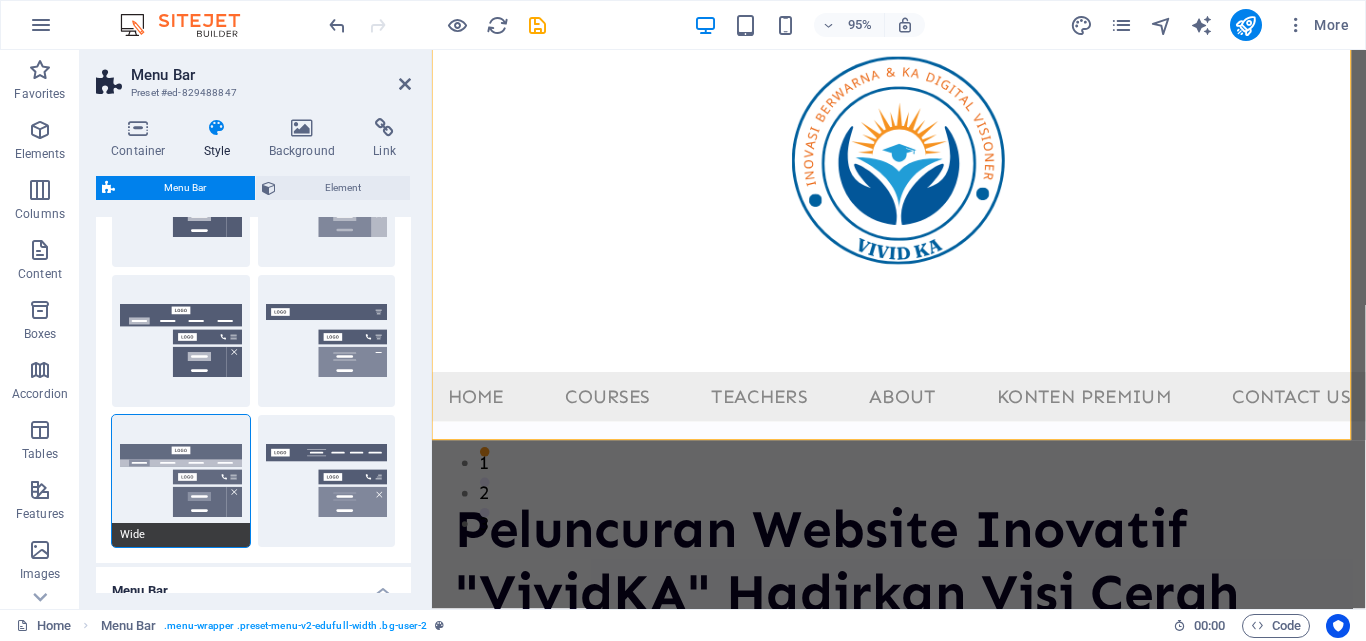 scroll, scrollTop: 200, scrollLeft: 0, axis: vertical 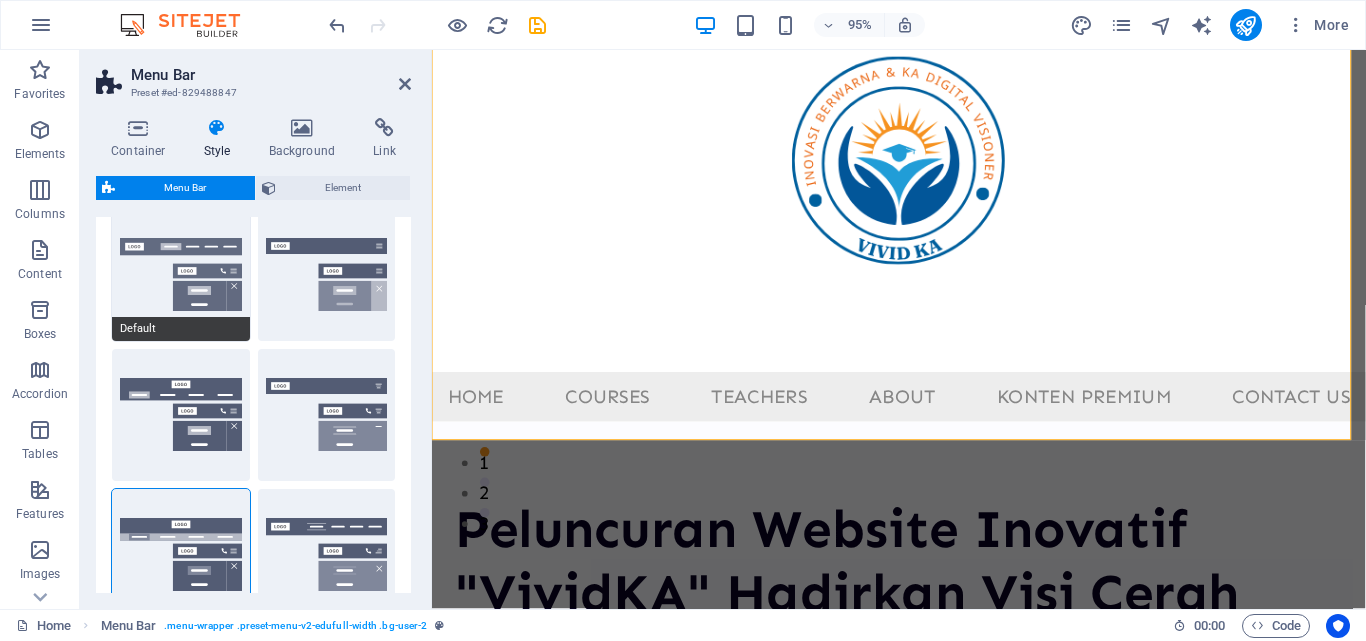 click on "Default" at bounding box center (181, 275) 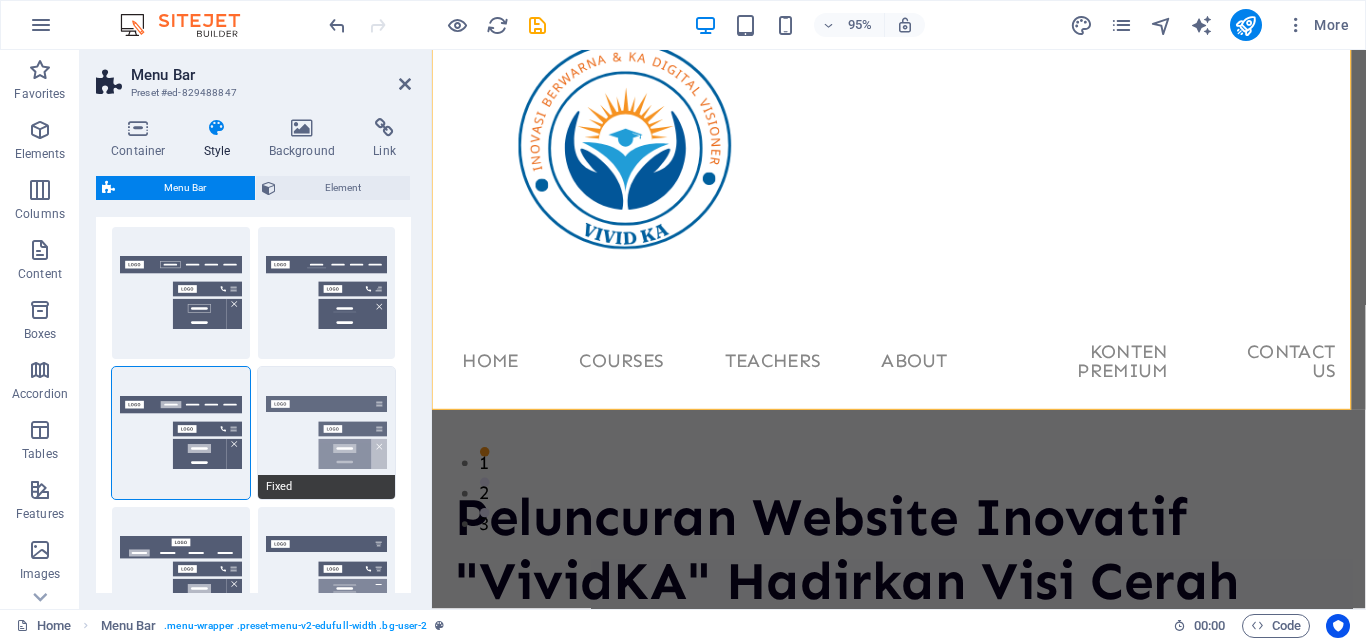 scroll, scrollTop: 0, scrollLeft: 0, axis: both 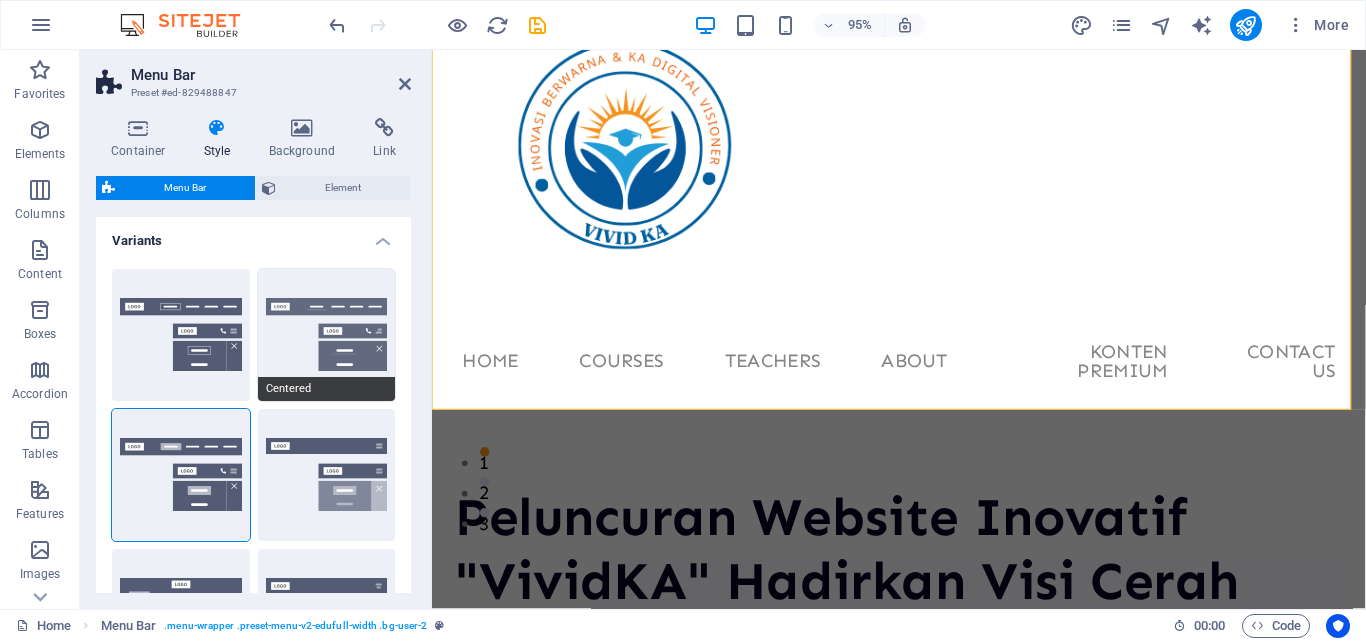 click on "Centered" at bounding box center [327, 335] 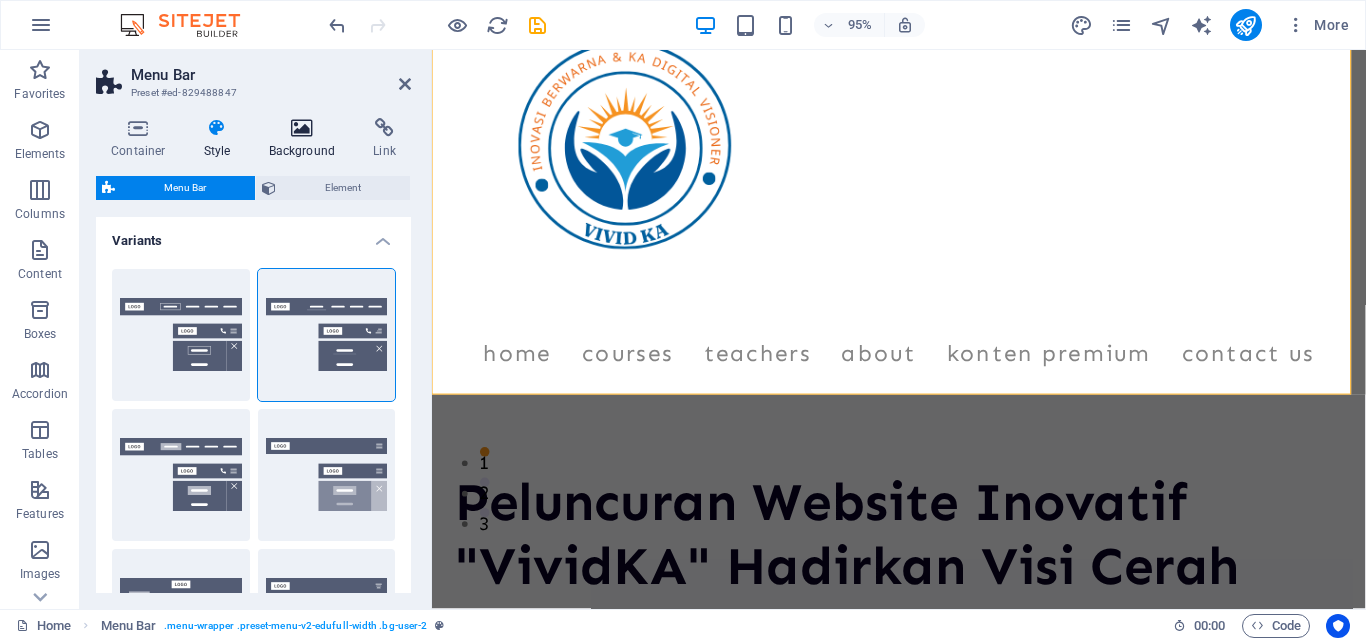 click on "Background" at bounding box center (306, 139) 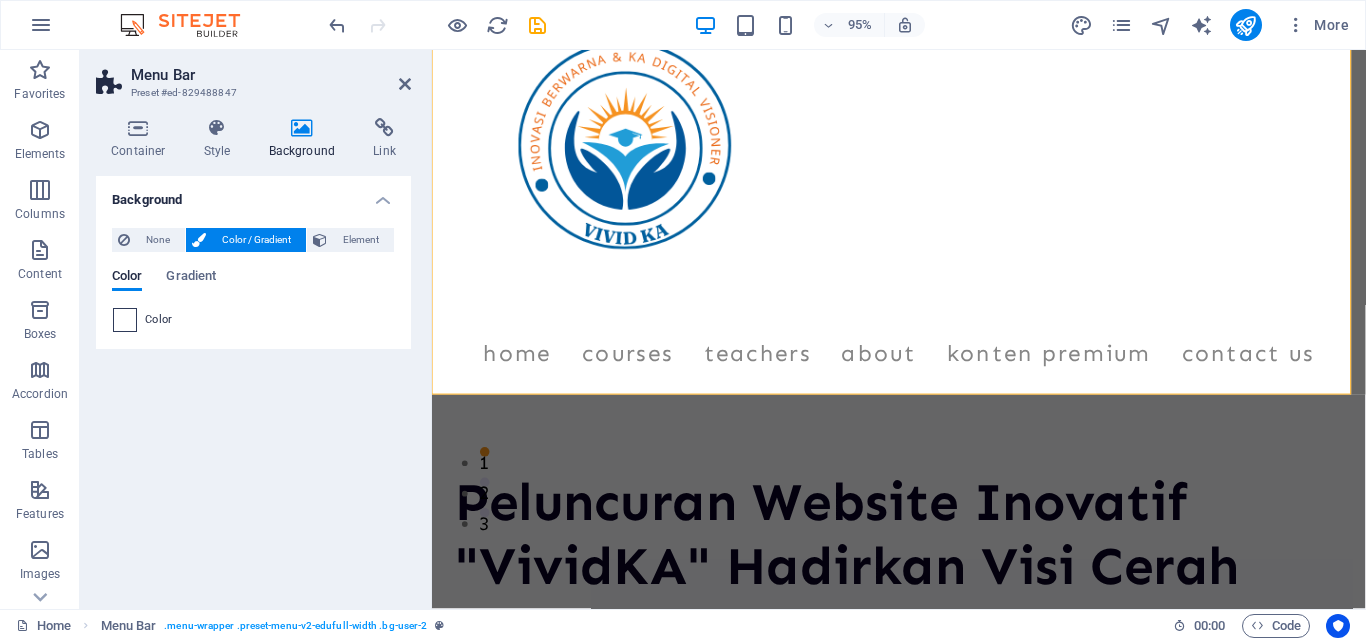 click at bounding box center [125, 320] 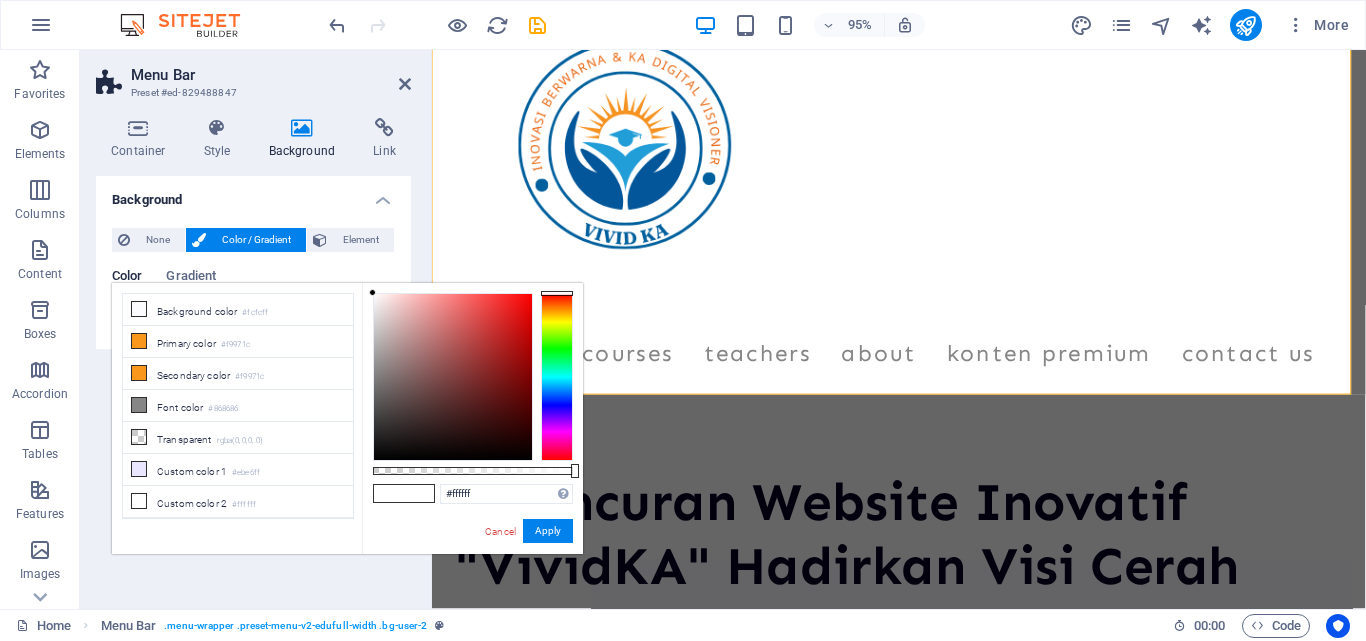 click at bounding box center [557, 377] 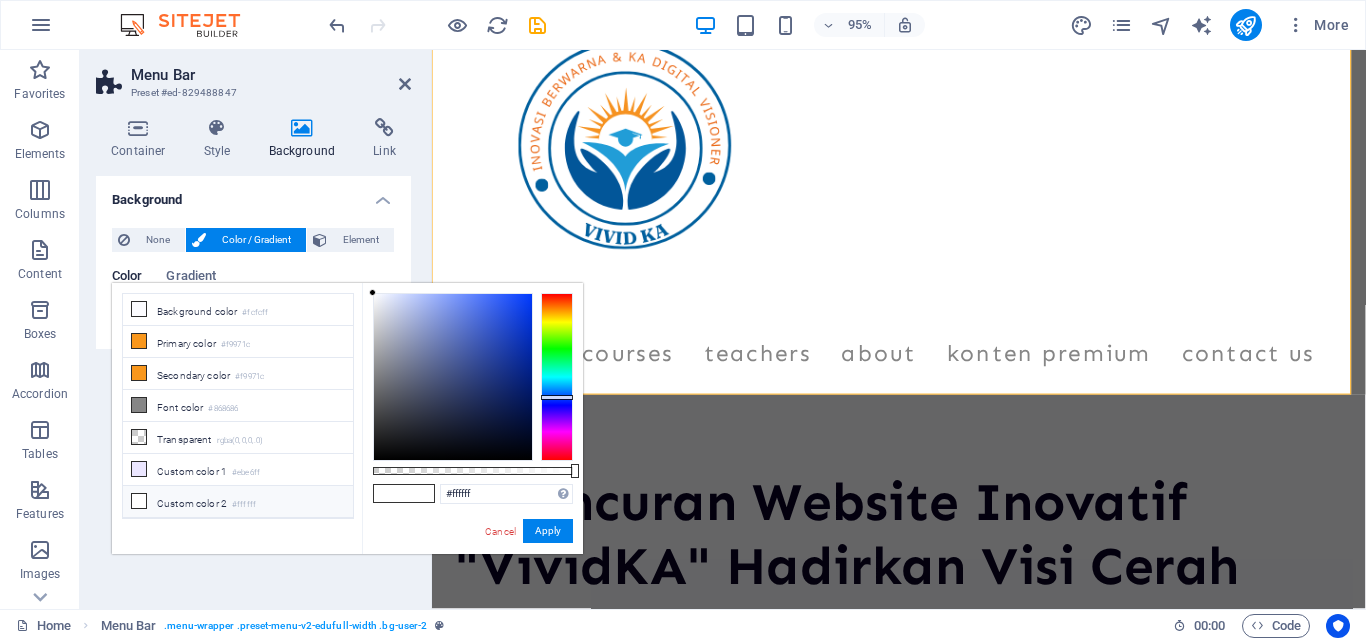 click at bounding box center (557, 377) 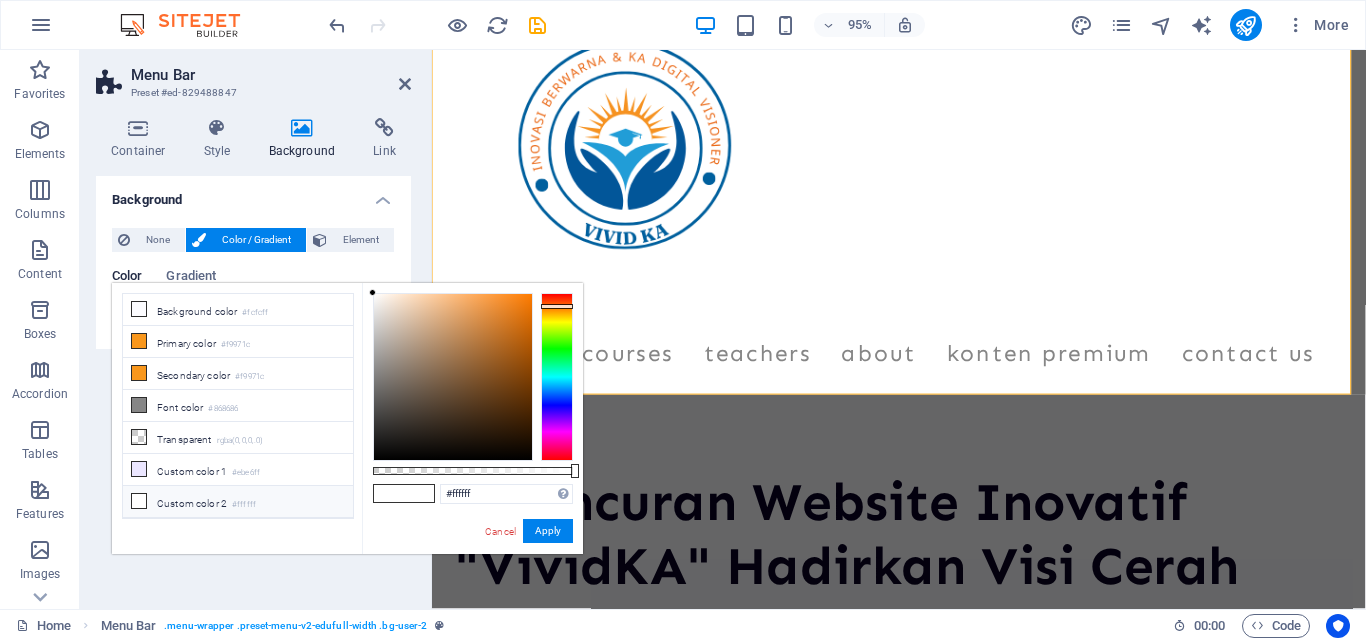 click at bounding box center [557, 306] 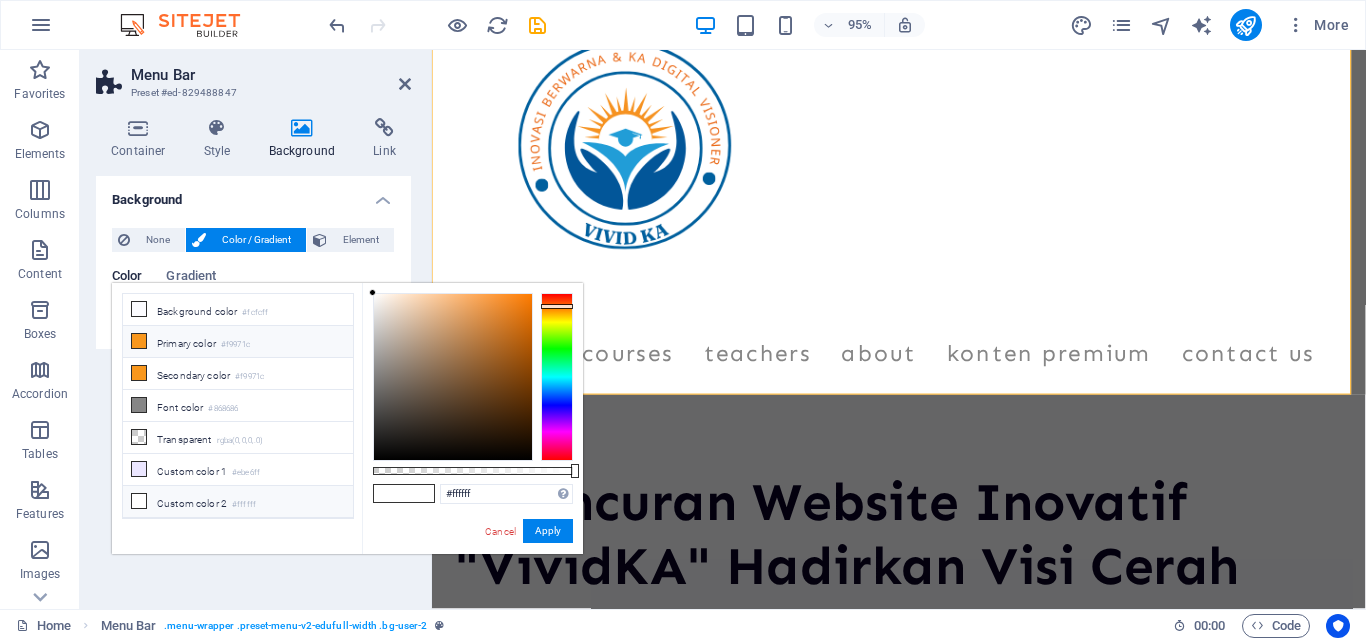 click at bounding box center [139, 341] 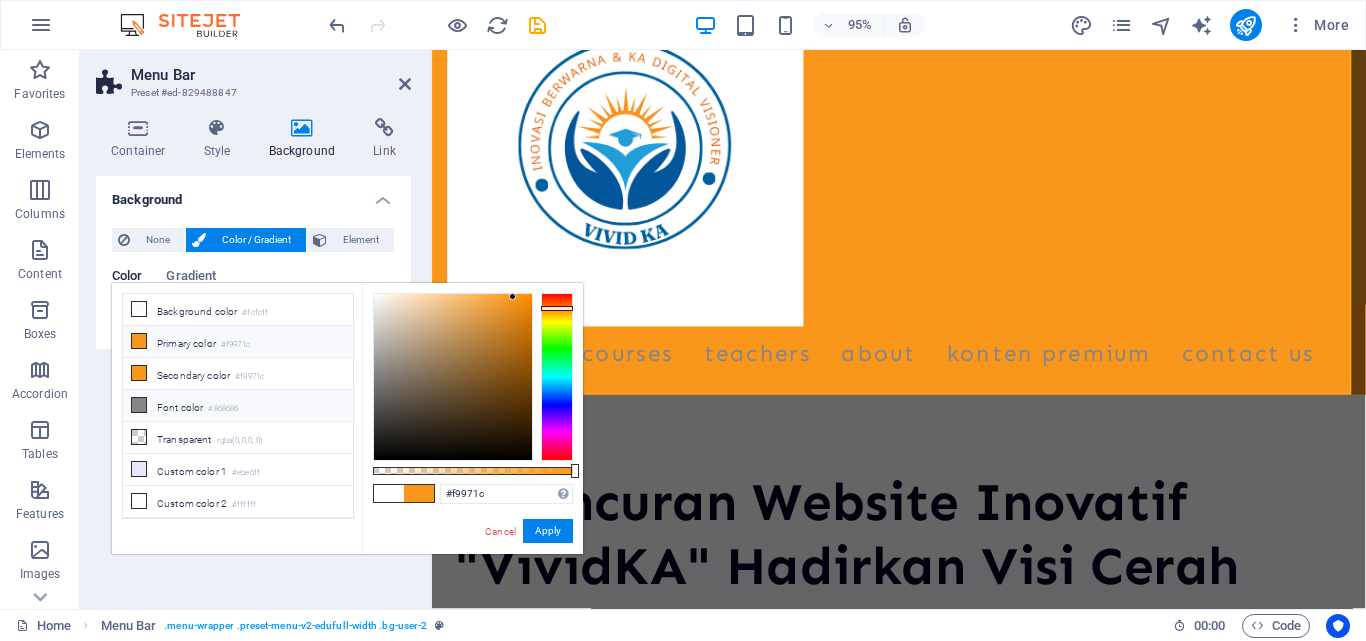 click on "Font color
#868686" at bounding box center [238, 406] 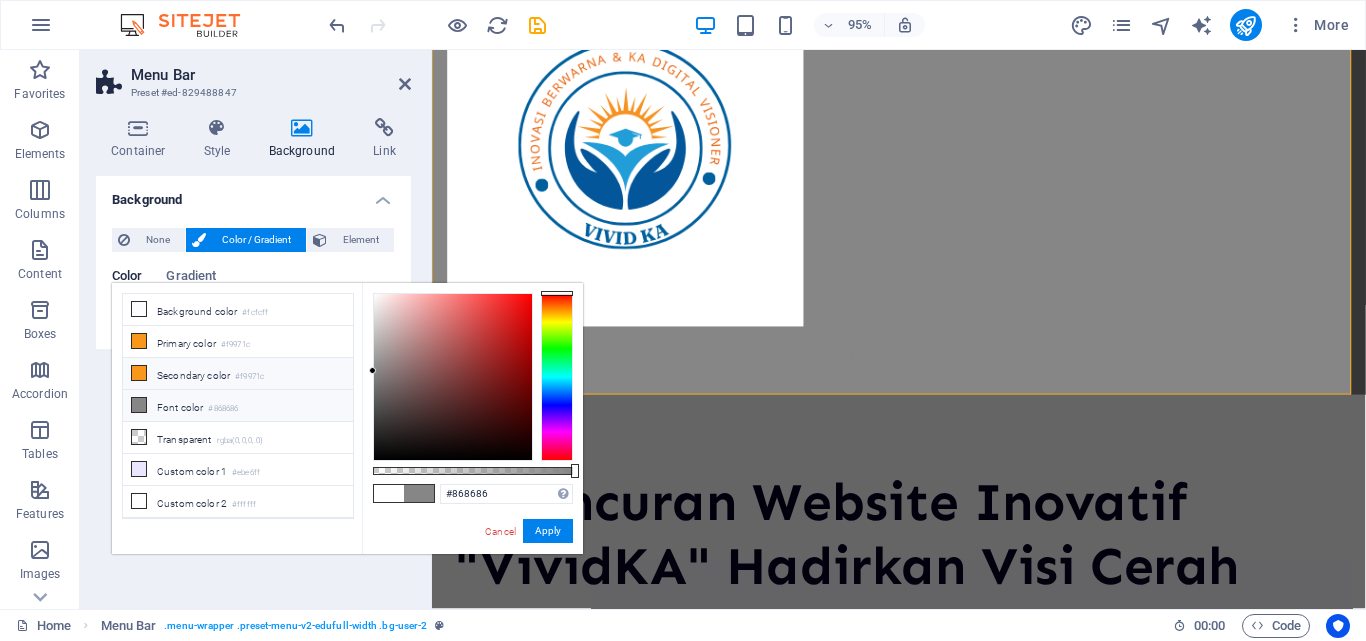 click on "Secondary color
#f9971c" at bounding box center [238, 374] 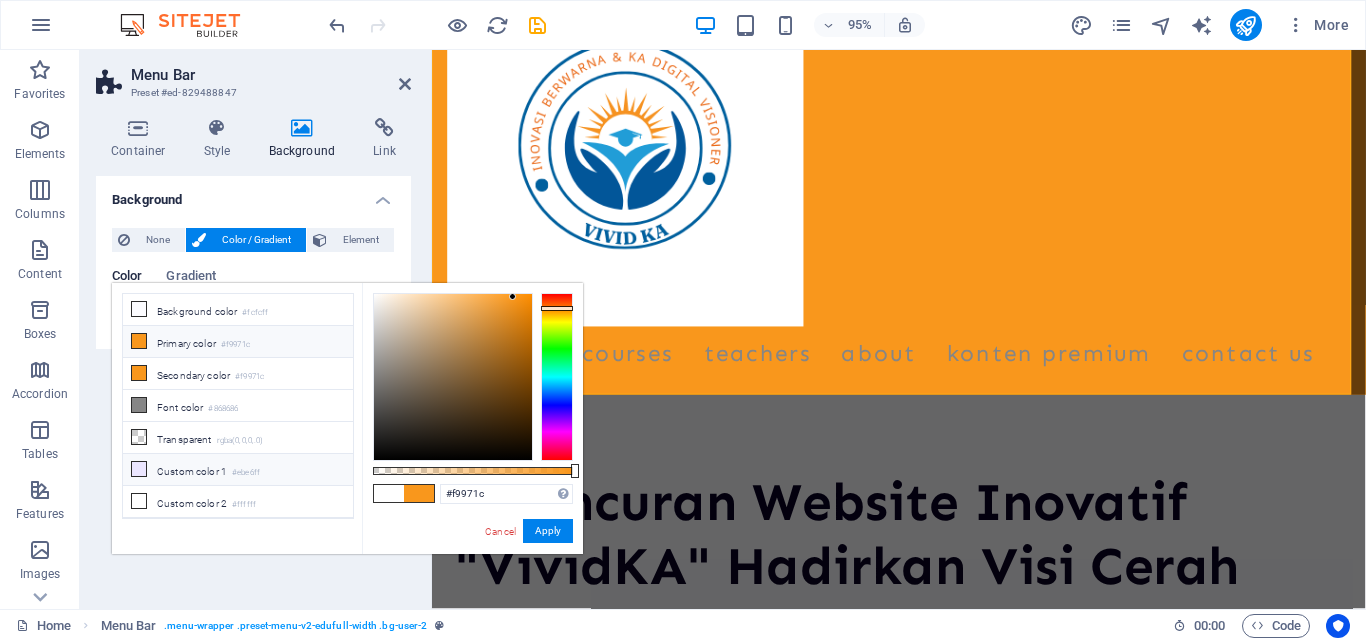 click on "Custom color 1
#ebe6ff" at bounding box center [238, 470] 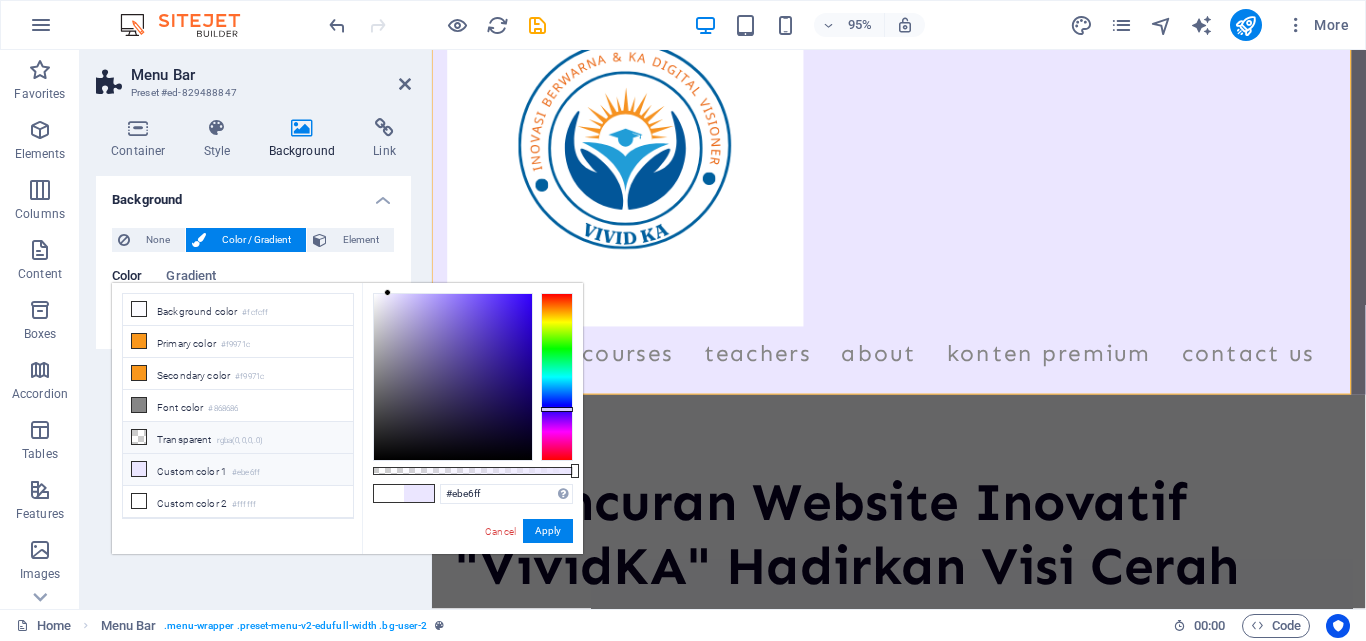 click on "Transparent
rgba(0,0,0,.0)" at bounding box center [238, 438] 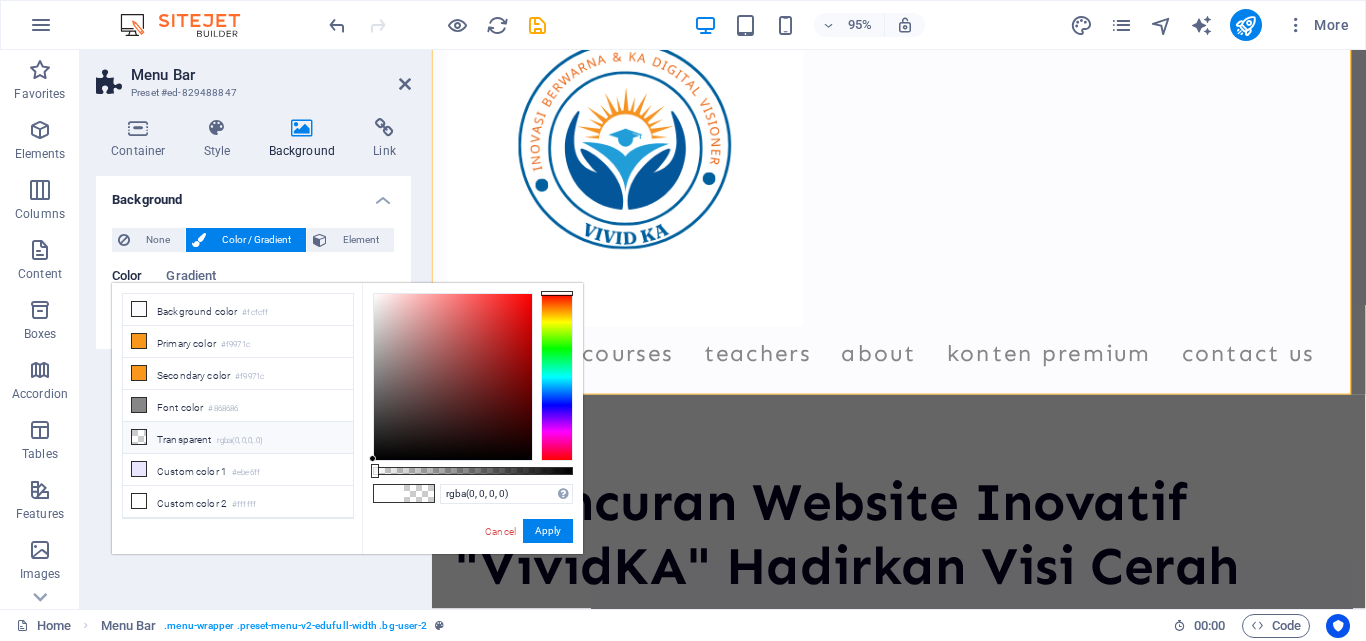 click on "Transparent
rgba(0,0,0,.0)" at bounding box center (238, 438) 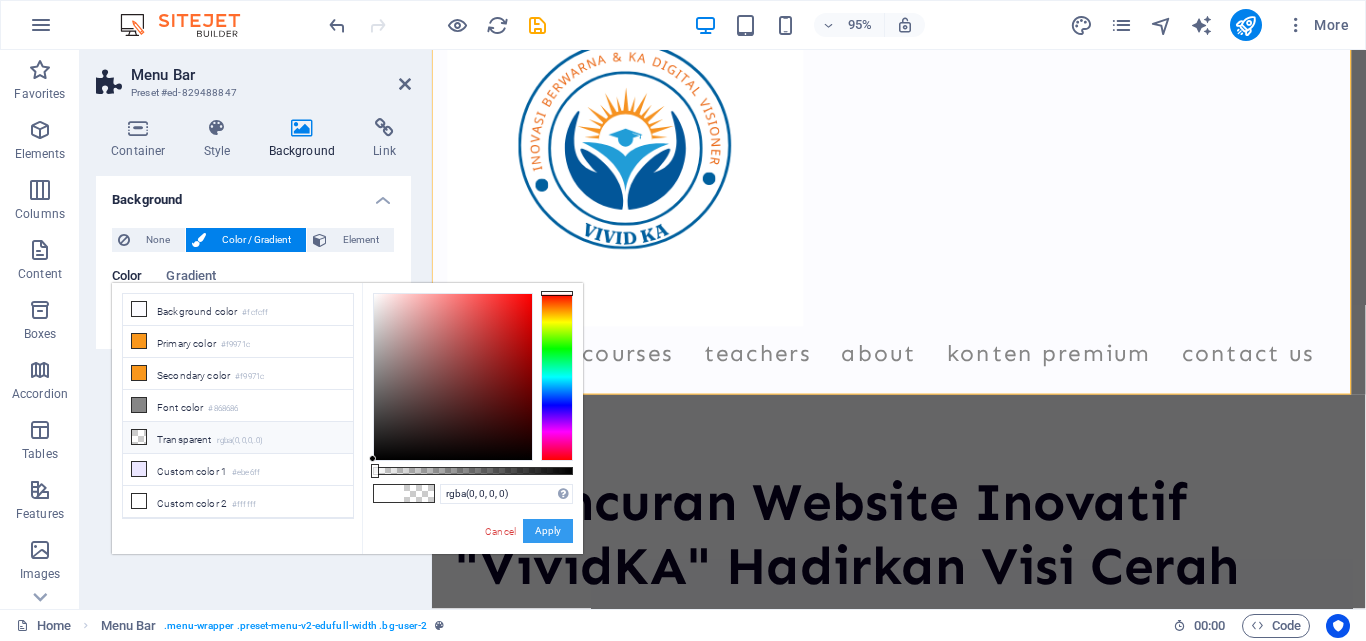 click on "Apply" at bounding box center (548, 531) 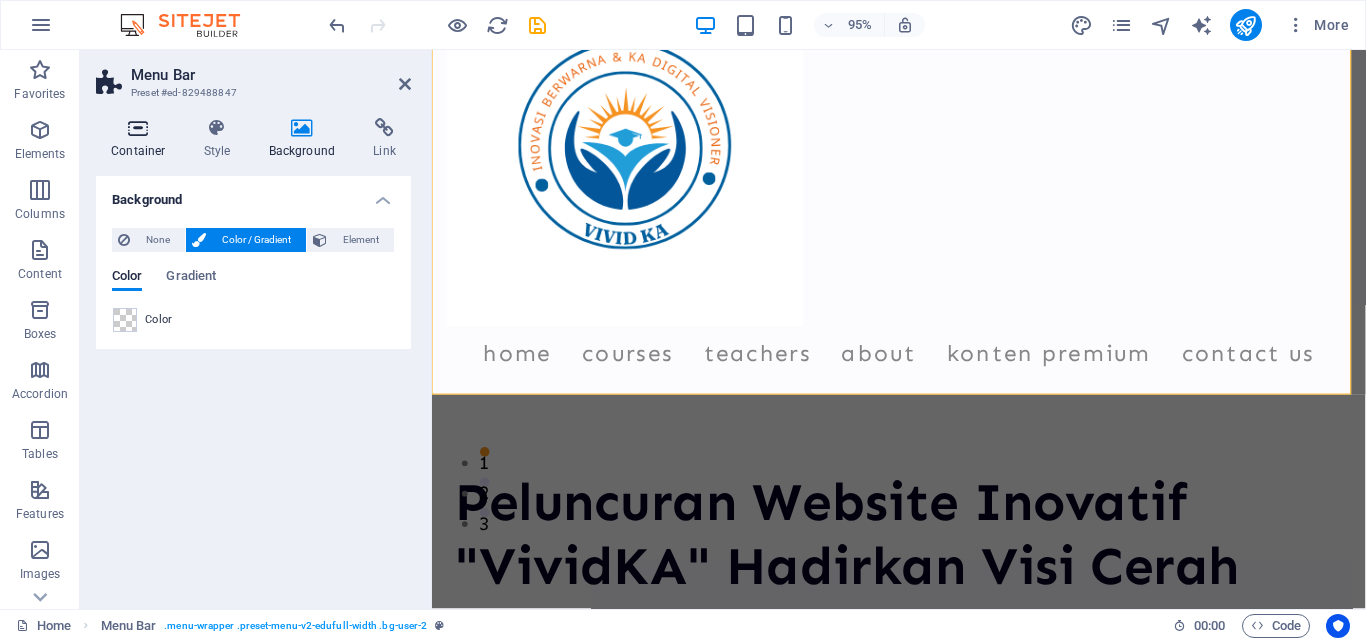 click on "Container" at bounding box center [142, 139] 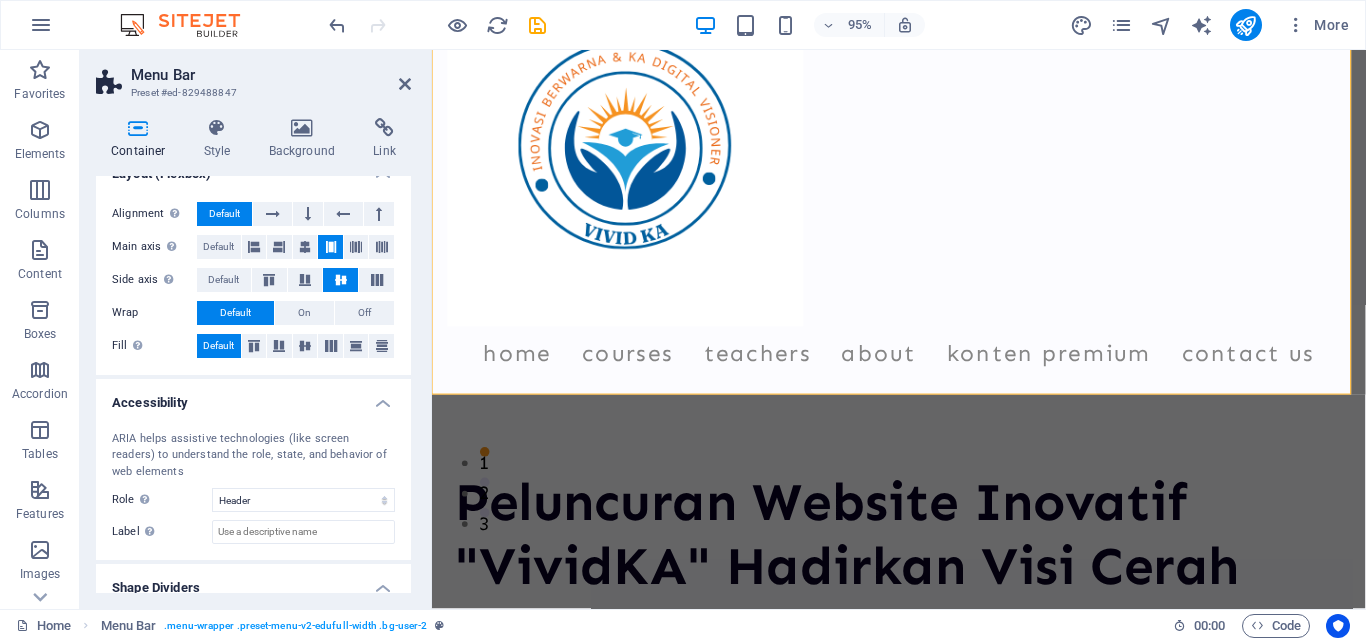 scroll, scrollTop: 358, scrollLeft: 0, axis: vertical 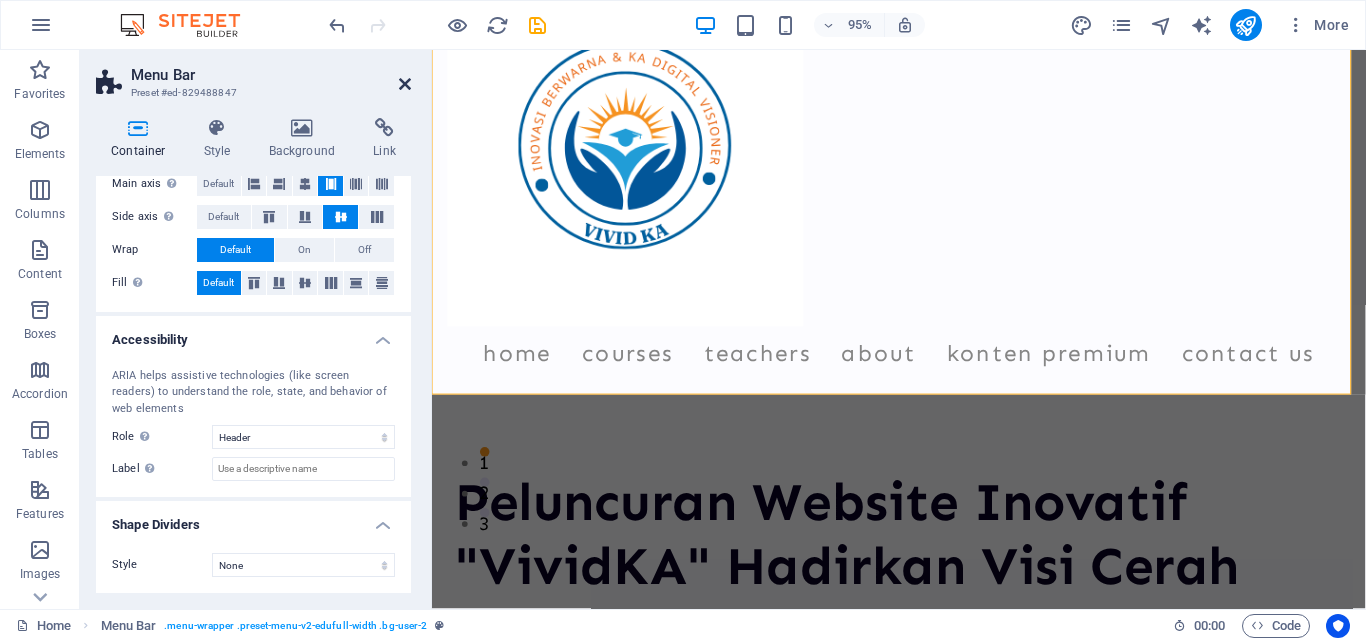 click at bounding box center [405, 84] 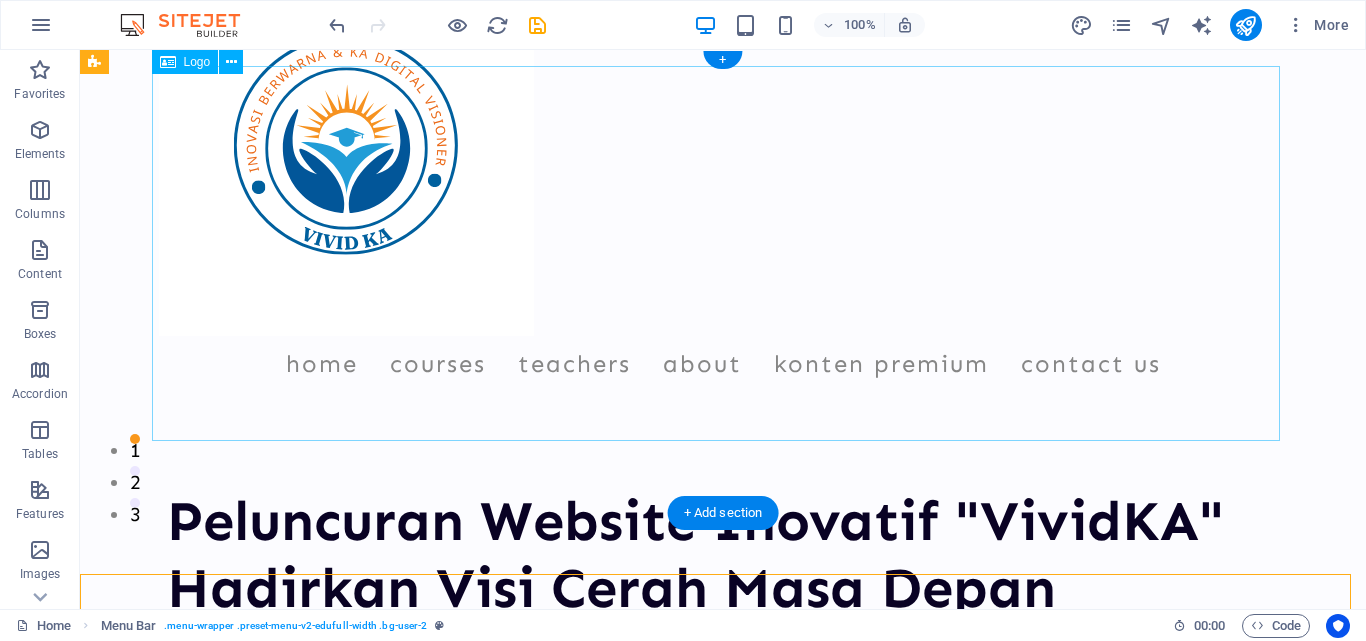 scroll, scrollTop: 0, scrollLeft: 0, axis: both 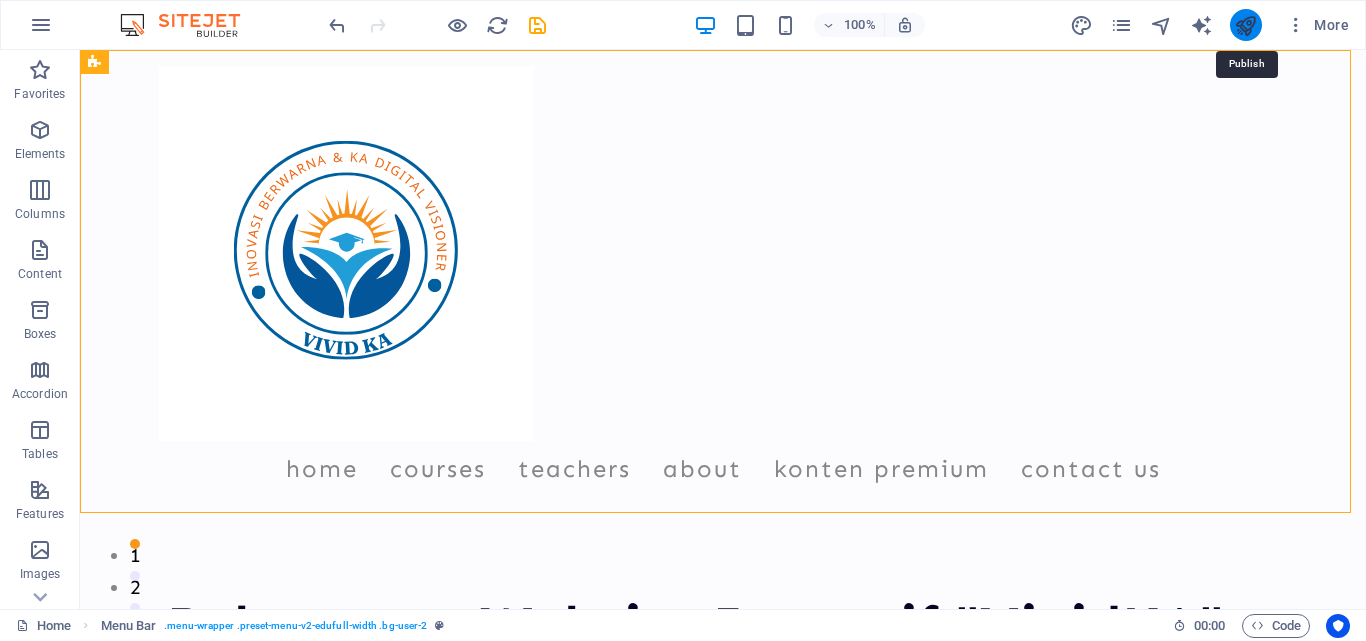 drag, startPoint x: 1243, startPoint y: 24, endPoint x: 738, endPoint y: 186, distance: 530.348 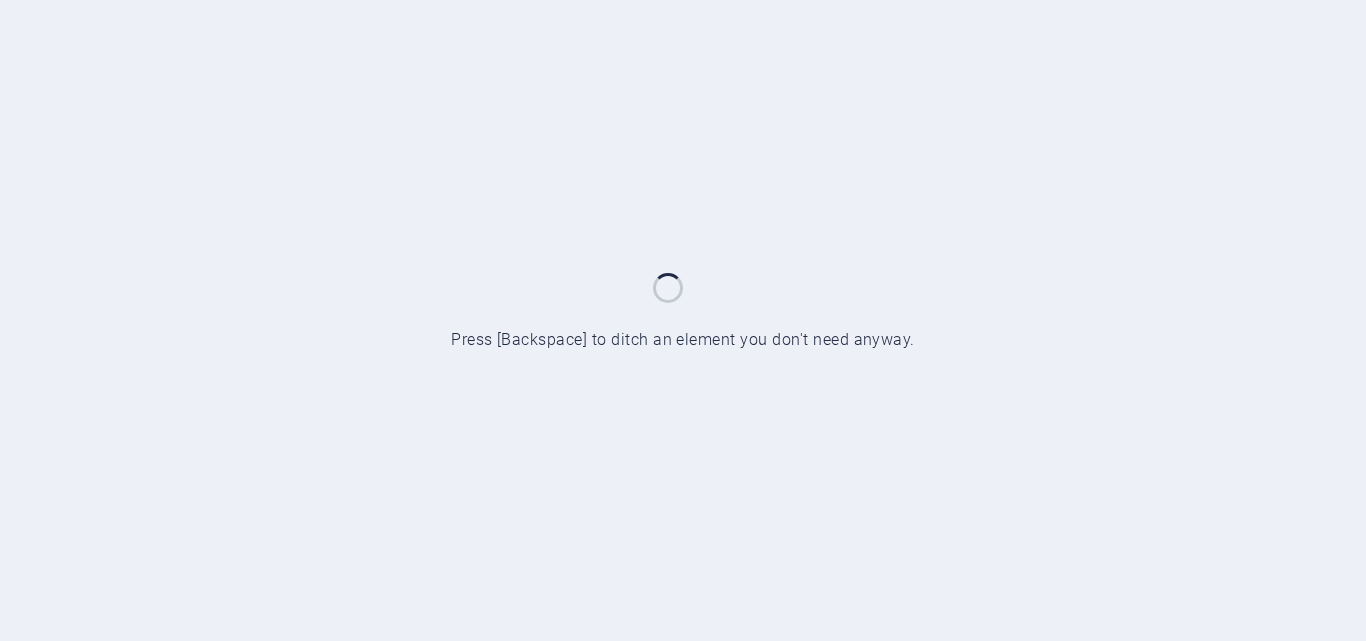 scroll, scrollTop: 0, scrollLeft: 0, axis: both 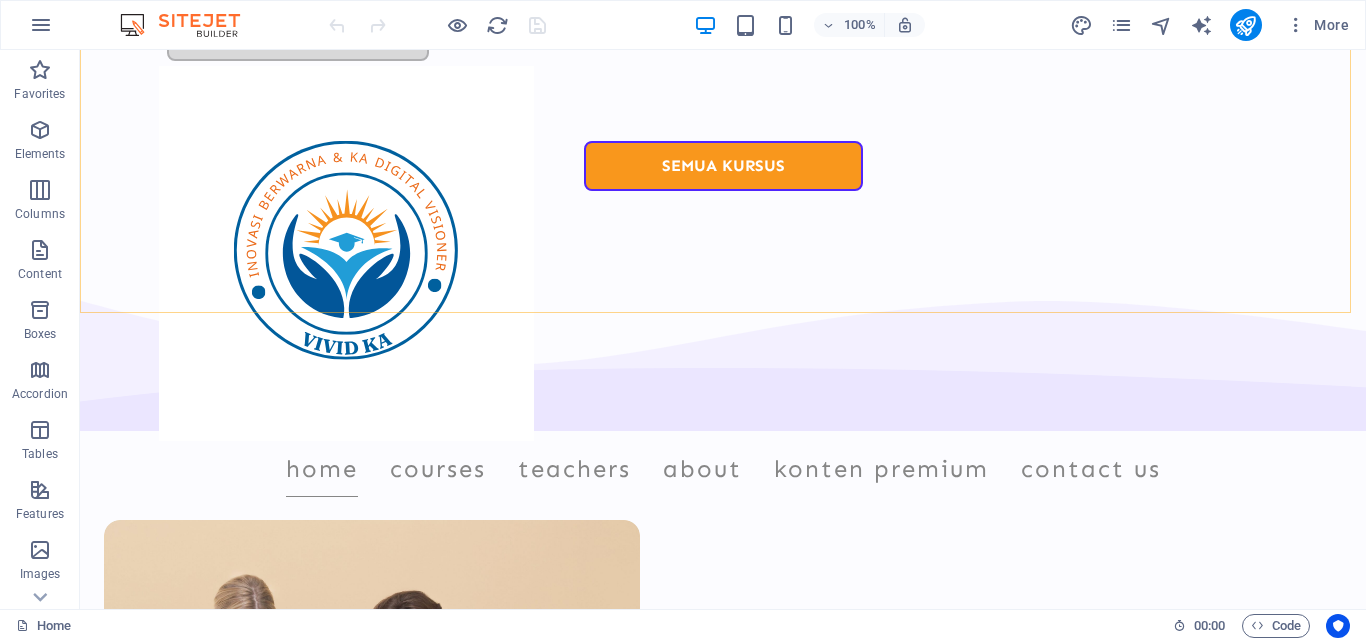click on "Home Courses Teachers About Konten Premium Contact Us" at bounding box center [723, 281] 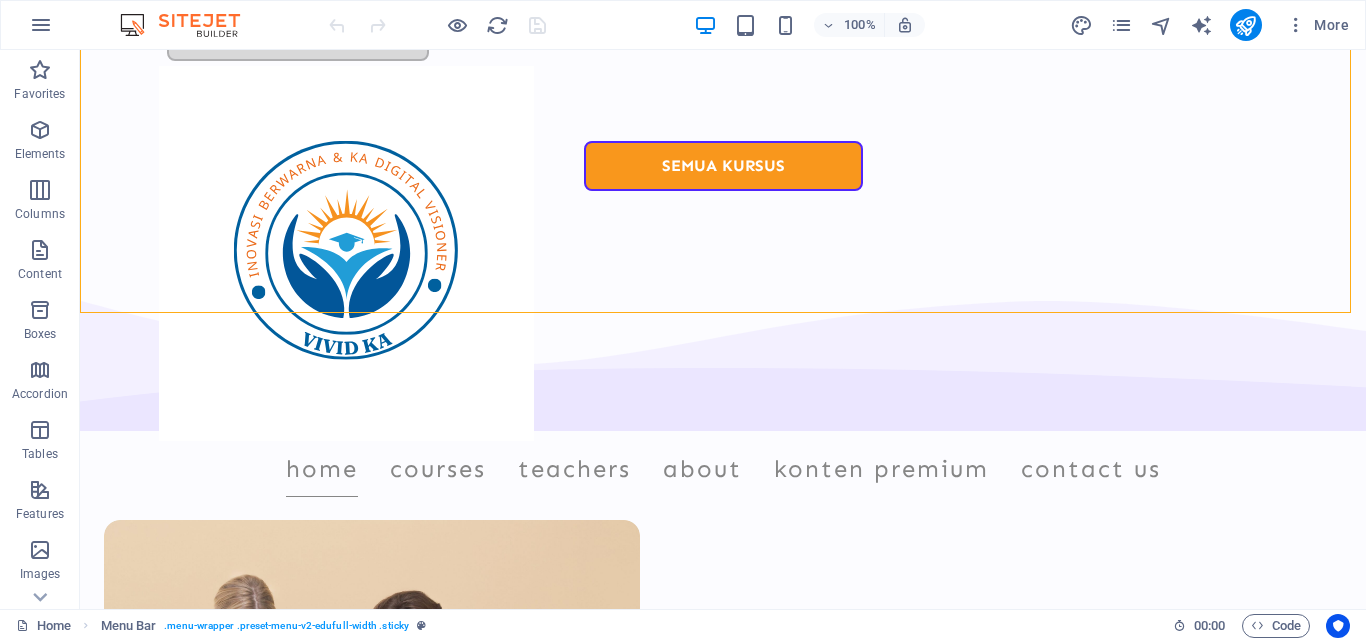 click on "Home Courses Teachers About Konten Premium Contact Us" at bounding box center [723, 281] 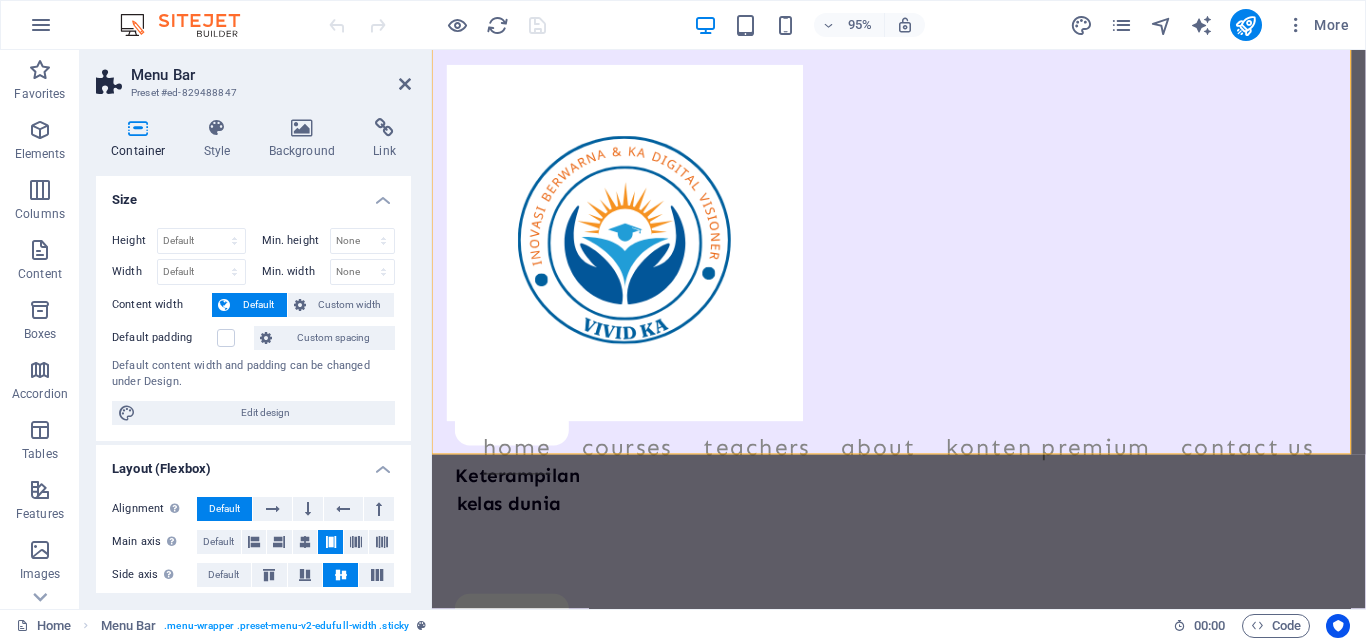scroll, scrollTop: 10236, scrollLeft: 0, axis: vertical 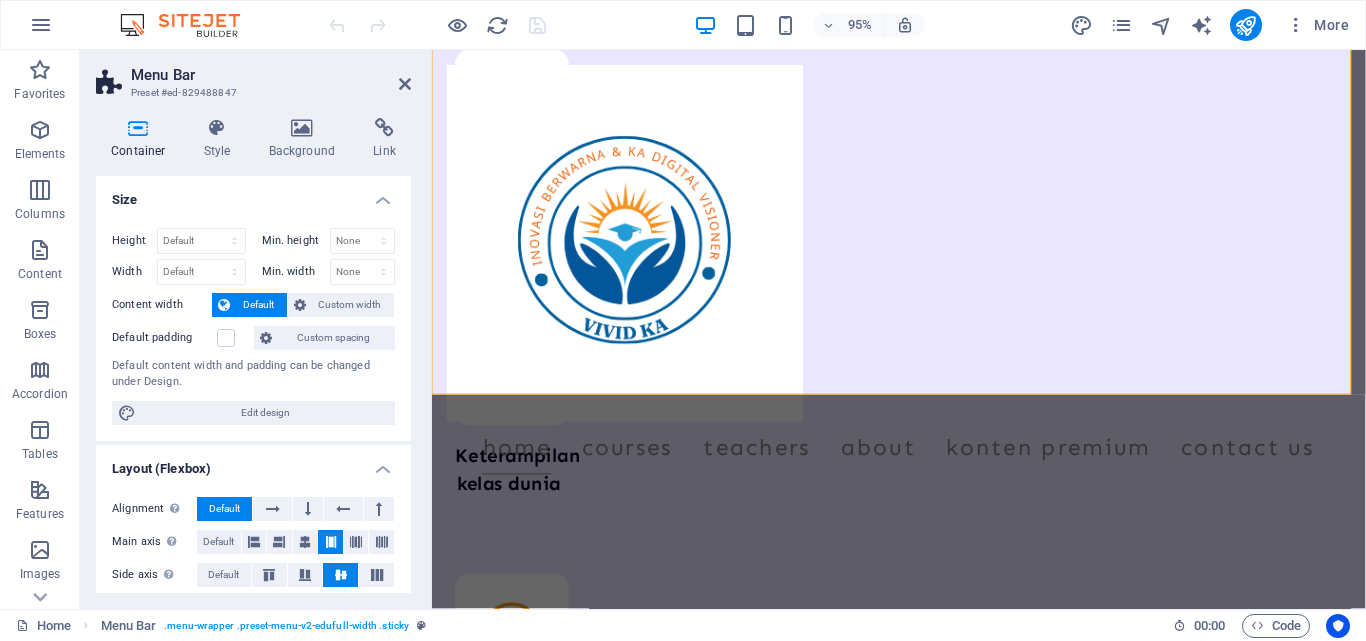 click on "Home Courses Teachers About Konten Premium Contact Us" at bounding box center [923, 281] 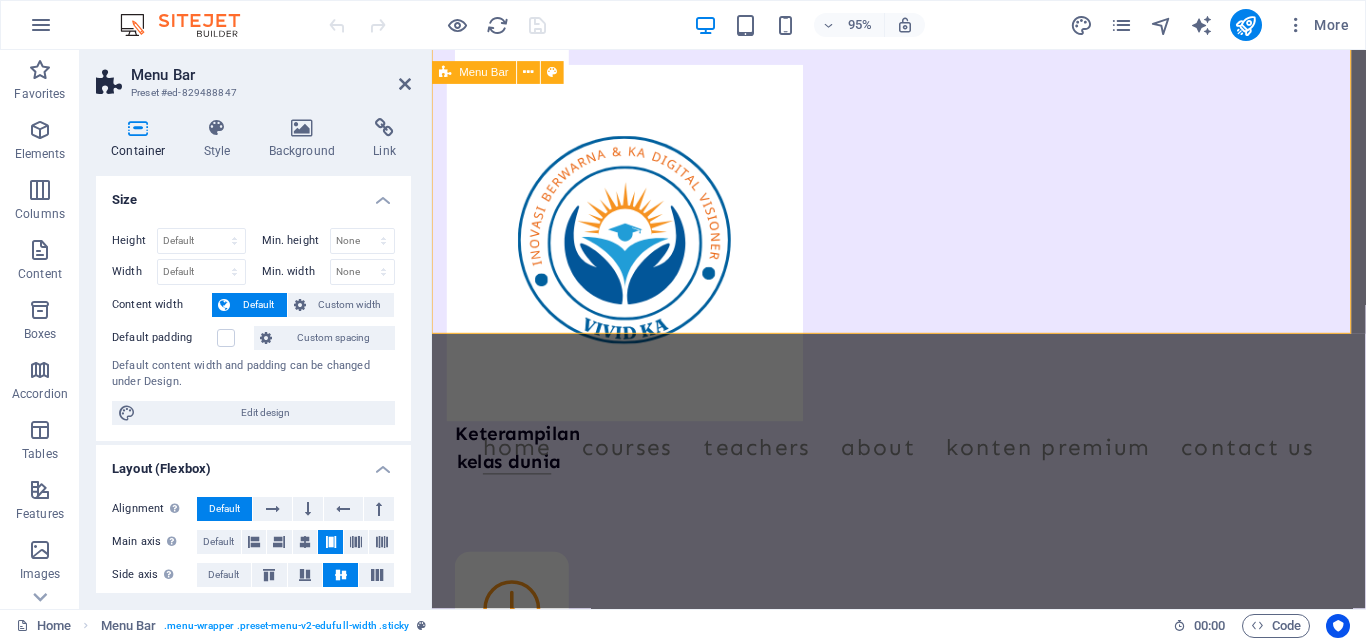 scroll, scrollTop: 10136, scrollLeft: 0, axis: vertical 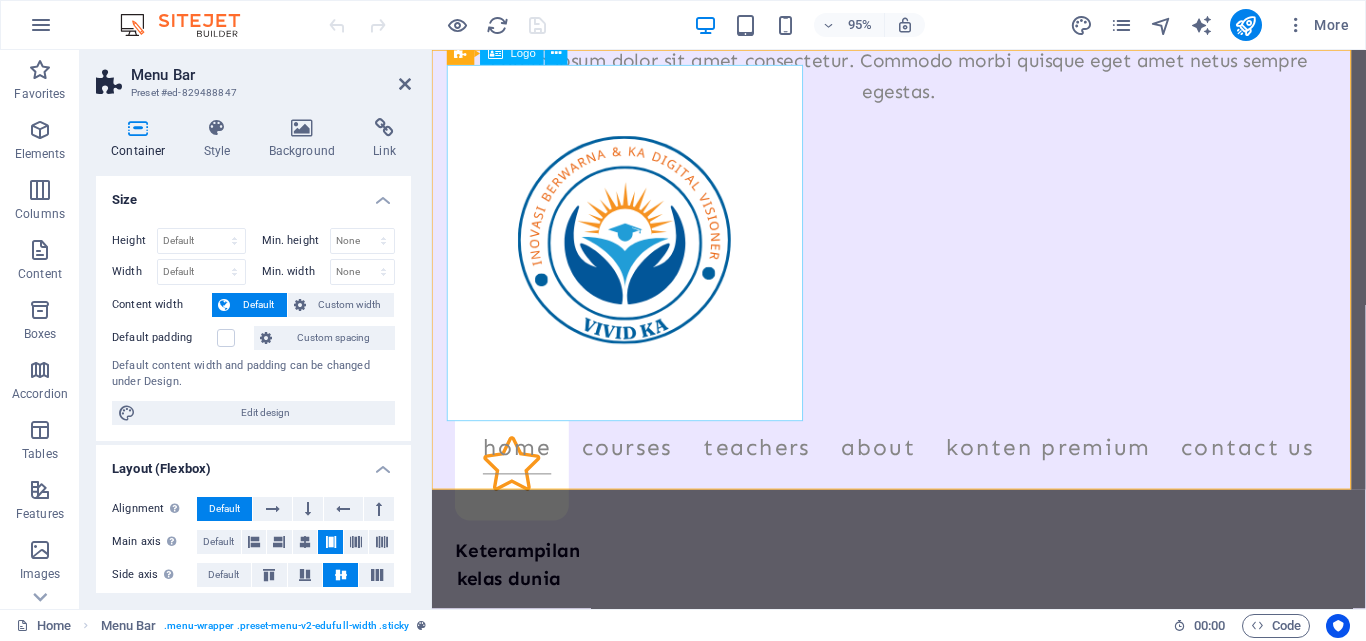 drag, startPoint x: 764, startPoint y: 223, endPoint x: 997, endPoint y: 232, distance: 233.17375 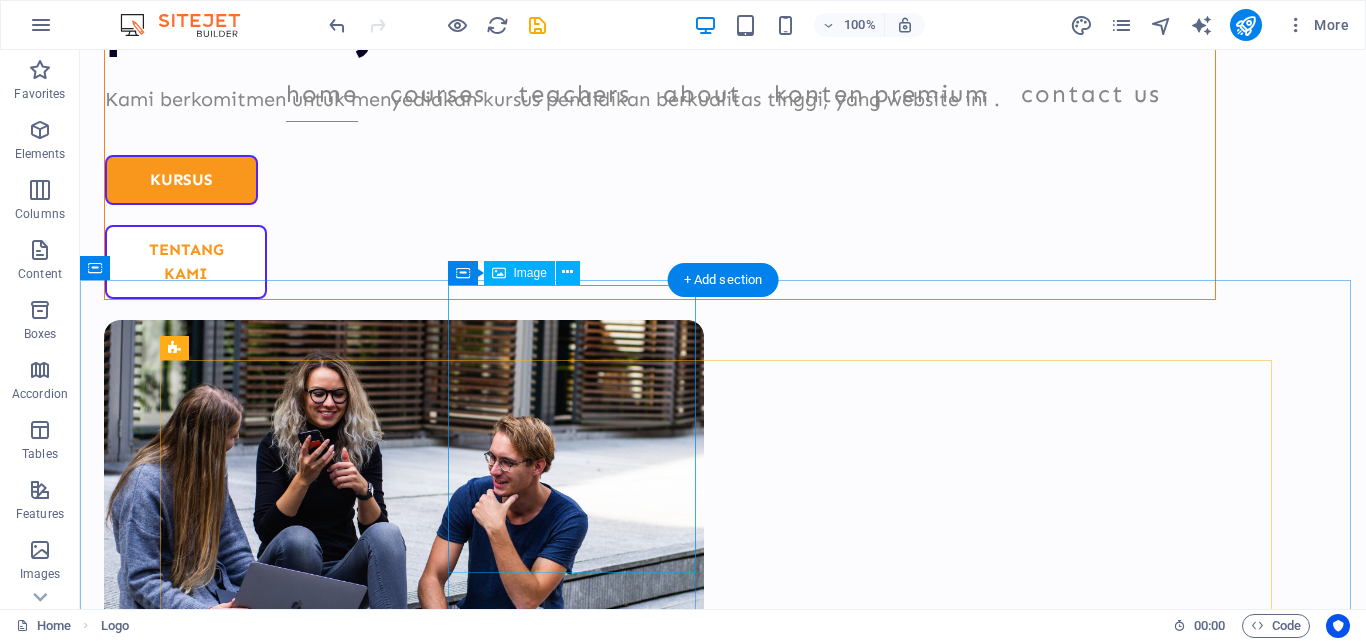 scroll, scrollTop: 2200, scrollLeft: 0, axis: vertical 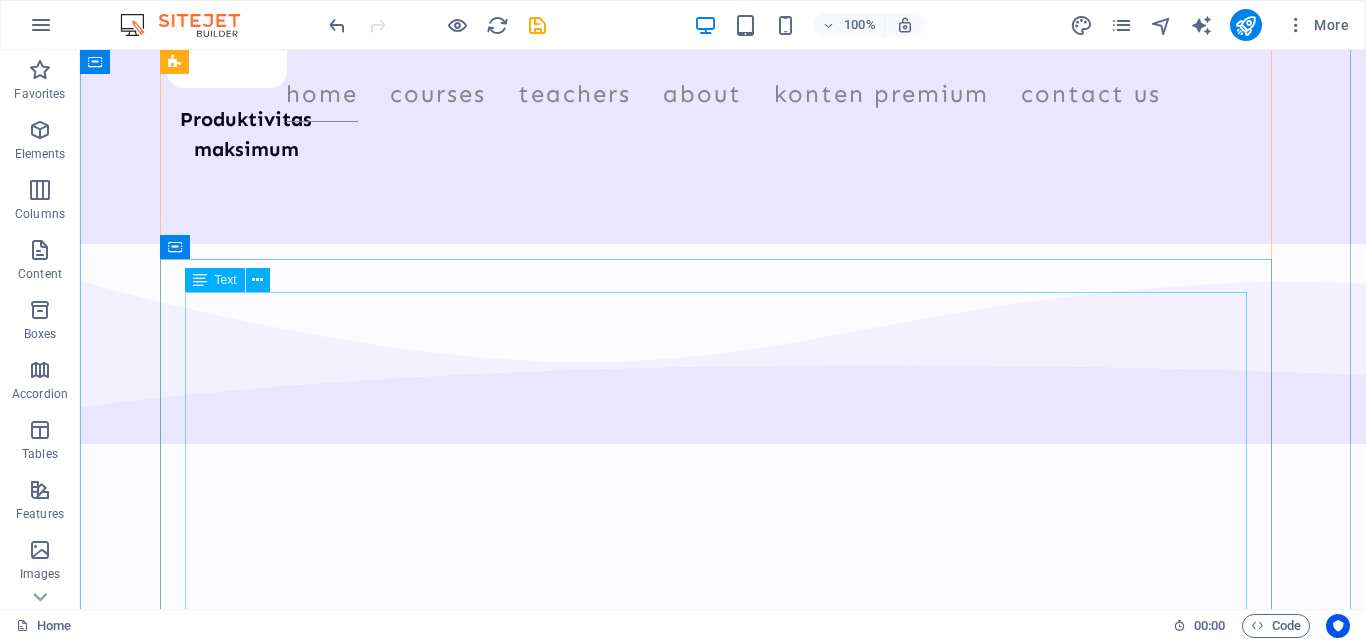 click on "Kami merujuk pada  "Vivid KA"  sebagai sebuah platform atau konsep pembelajaran digital berbasis AI dengan moto  "Visionary Intelligence in Dynamic Artificial Intelligence" . Berdasarkan penjelasan Anda, berikut analisis dan penjabaran tentang apa yang mungkin disajikan oleh konten pembelajaran semacam ini: Makna "Vivid KA" Visionary Intelligence : Kecerdasan yang visioner, artinya AI tidak hanya reaktif, tetapi mampu memprediksi, berinovasi, dan beradaptasi dengan tren masa depan. Dynamic Artificial Intelligence : AI yang dinamis, mampu belajar secara real-time, personalisasi konten, dan menyesuaikan kebutuhan pengguna. Ini mengindikasikan bahwa  Vivid KA  mungkin menawarkan: ✅ Sistem pembelajaran adaptif berbasis AI. ✅ Konten yang terus diperbarui sesuai perkembangan teknologi. ✅ Solusi kreatif untuk pendidikan, bisnis, atau pengembangan diri. Kemungkinan Konten Pembelajaran yang Disajikan Jika  Vivid KA  adalah platform digital berbasis AI, berikut yang bisa dihadirkannya: A. Fitur Utama" at bounding box center (723, 9482) 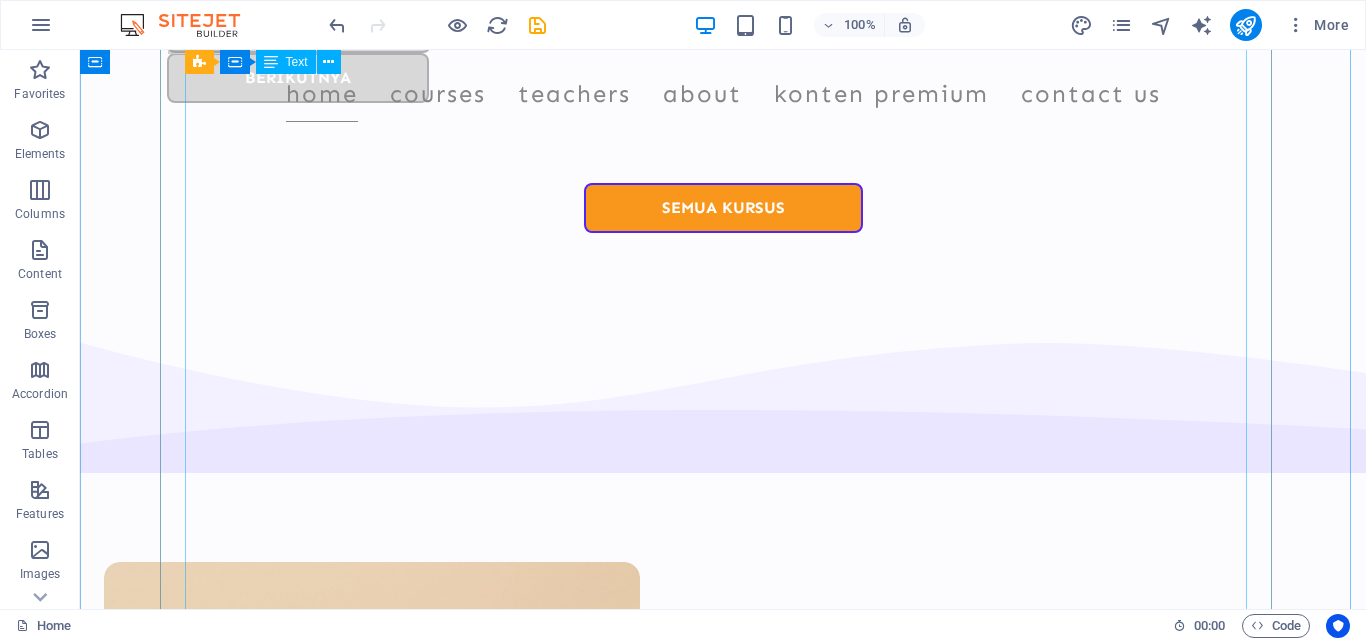 scroll, scrollTop: 8846, scrollLeft: 0, axis: vertical 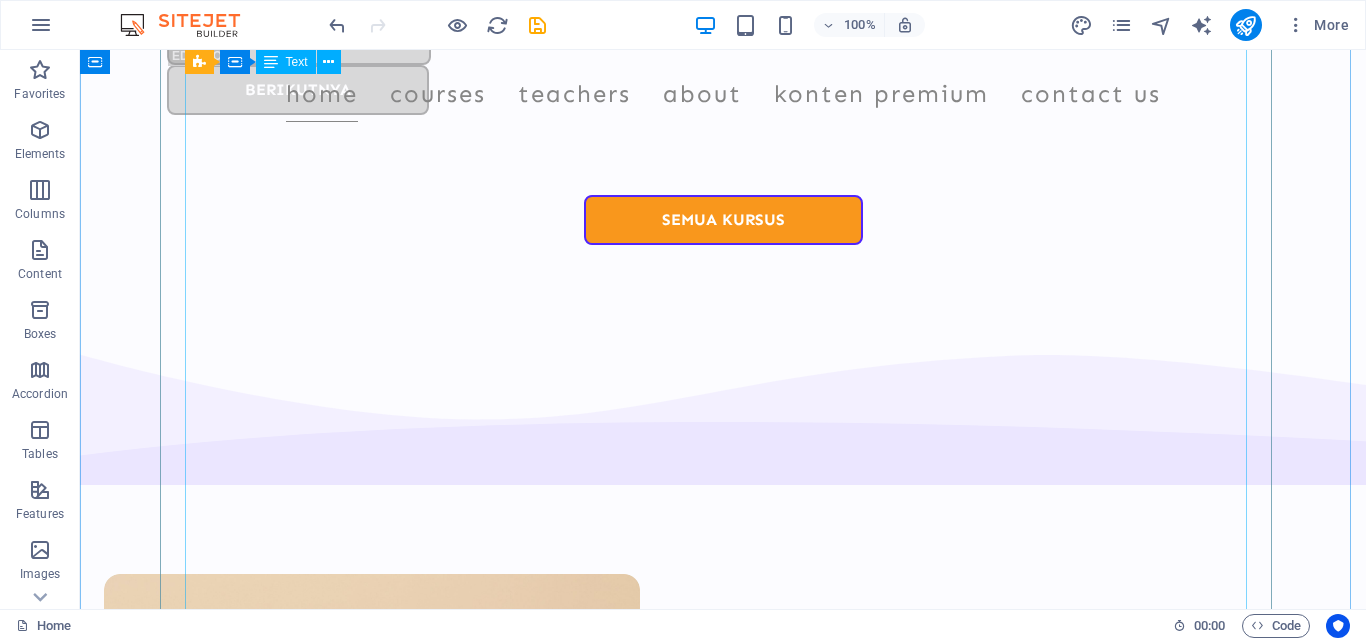 click on "Pendidikan di Indonesia memiliki beberapa keunikan yang membedakannya dari sistem pendidikan di negara lain. Berikut adalah beberapa faktor yang membuat pendidikan kita unik: 1. Kebinekaan dalam Kesatuan Indonesia terdiri dari ratusan suku, bahasa, dan budaya, tetapi pendidikan nasional tetap mengedepankan Pancasila dan Bhineka Tunggal Ika sebagai fondasi. Muatan lokal (seperti bahasa daerah, kesenian, atau kearifan lokal) diajarkan di banyak sekolah untuk melestarikan budaya. 2. Pendidikan Karakter & Religius Pendidikan di Indonesia tidak hanya fokus pada akademik, tetapi juga menekankan nilai-nilai moral, agama, dan budi pekerti . Ada mata pelajaran seperti Pendidikan Agama dan Pendidikan Pancasila & Kewarganegaraan (PPKn) yang wajib di semua jenjang. 3. Kurikulum yang Dinamis Indonesia sering melakukan pembaruan kurikulum untuk menyesuaikan dengan perkembangan zaman, seperti Kurikulum Merdeka yang lebih fleksibel dan berfokus pada minat siswa. Ada penekanan pada 4. , 5." at bounding box center [723, 9309] 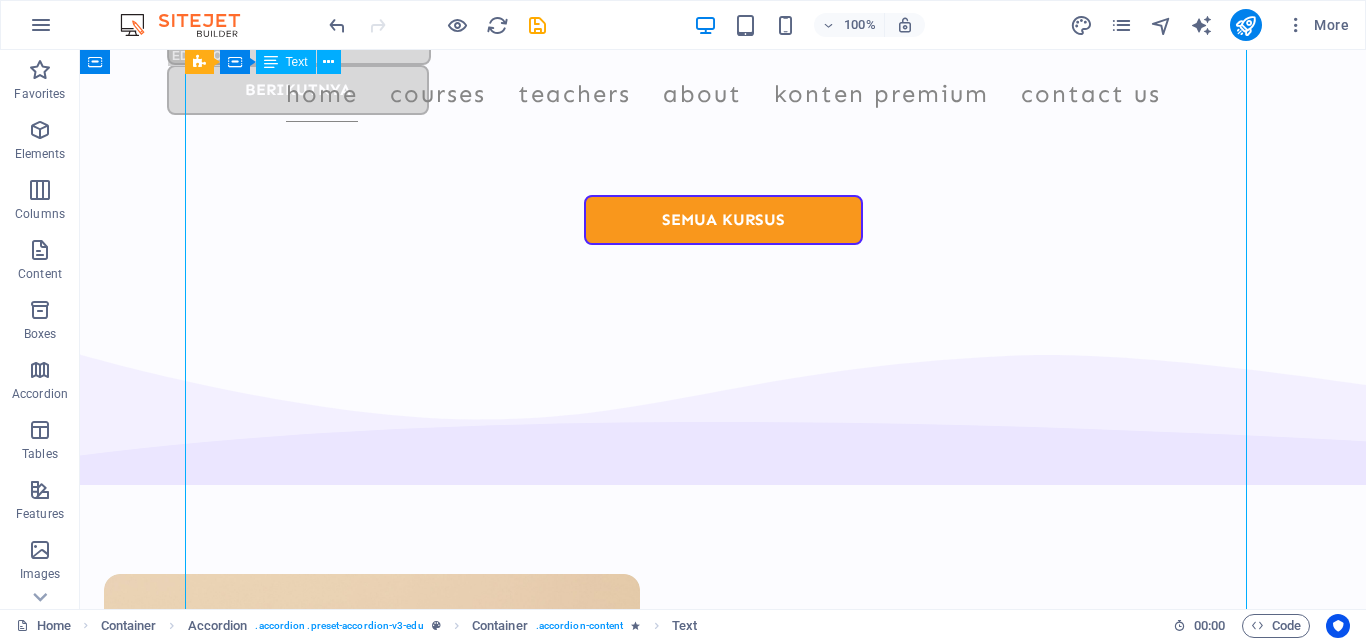 click on "Pendidikan di Indonesia memiliki beberapa keunikan yang membedakannya dari sistem pendidikan di negara lain. Berikut adalah beberapa faktor yang membuat pendidikan kita unik: 1. Kebinekaan dalam Kesatuan Indonesia terdiri dari ratusan suku, bahasa, dan budaya, tetapi pendidikan nasional tetap mengedepankan Pancasila dan Bhineka Tunggal Ika sebagai fondasi. Muatan lokal (seperti bahasa daerah, kesenian, atau kearifan lokal) diajarkan di banyak sekolah untuk melestarikan budaya. 2. Pendidikan Karakter & Religius Pendidikan di Indonesia tidak hanya fokus pada akademik, tetapi juga menekankan nilai-nilai moral, agama, dan budi pekerti . Ada mata pelajaran seperti Pendidikan Agama dan Pendidikan Pancasila & Kewarganegaraan (PPKn) yang wajib di semua jenjang. 3. Kurikulum yang Dinamis Indonesia sering melakukan pembaruan kurikulum untuk menyesuaikan dengan perkembangan zaman, seperti Kurikulum Merdeka yang lebih fleksibel dan berfokus pada minat siswa. Ada penekanan pada 4. , 5." at bounding box center (723, 9309) 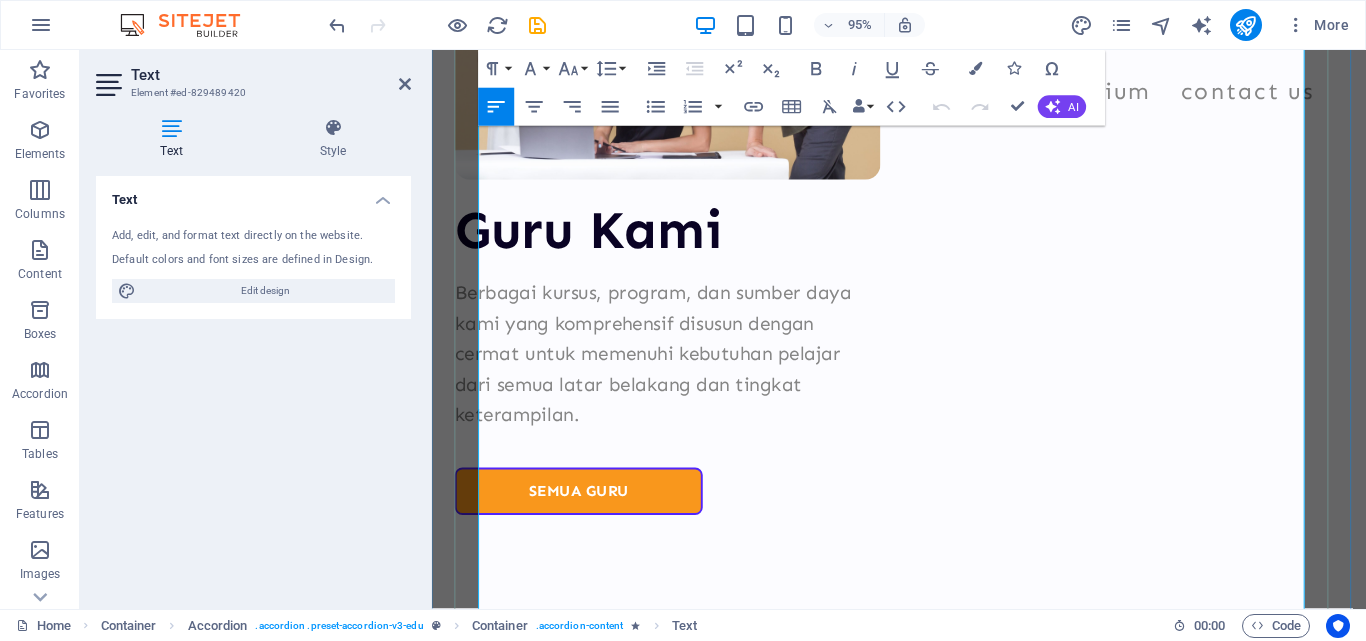 scroll, scrollTop: 9171, scrollLeft: 0, axis: vertical 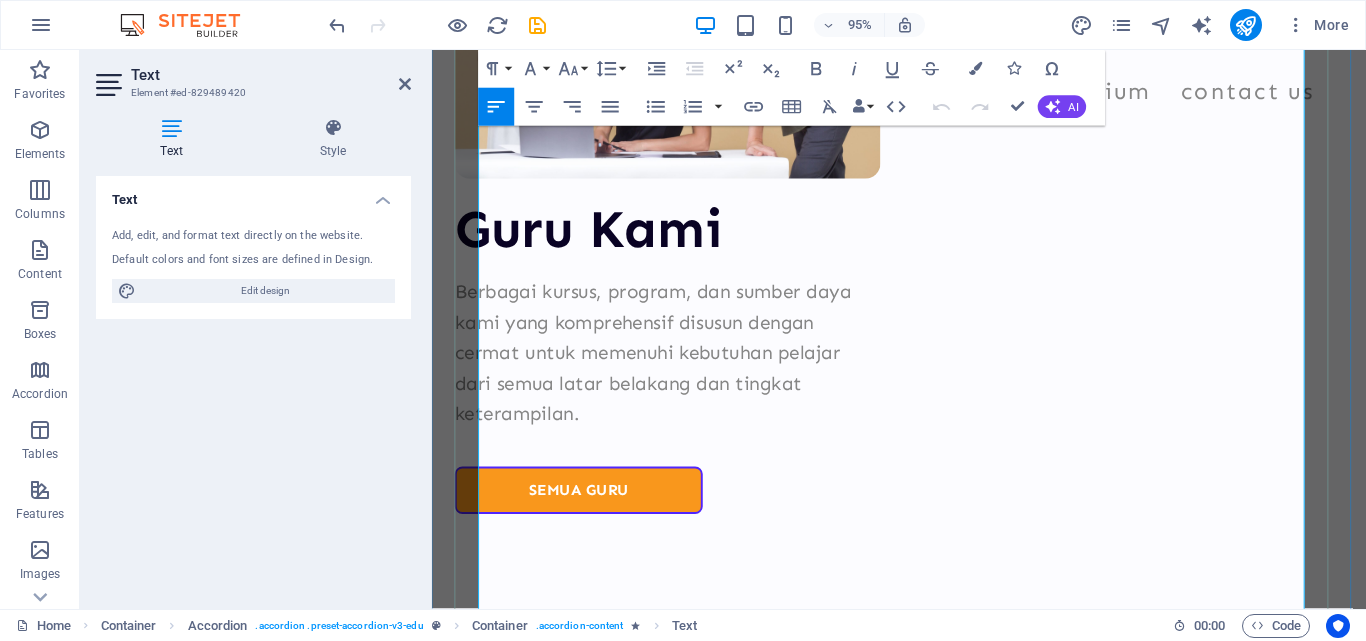 click on "Proyek Penguatan Profil Pelajar Pancasila (P5)" at bounding box center (827, 8412) 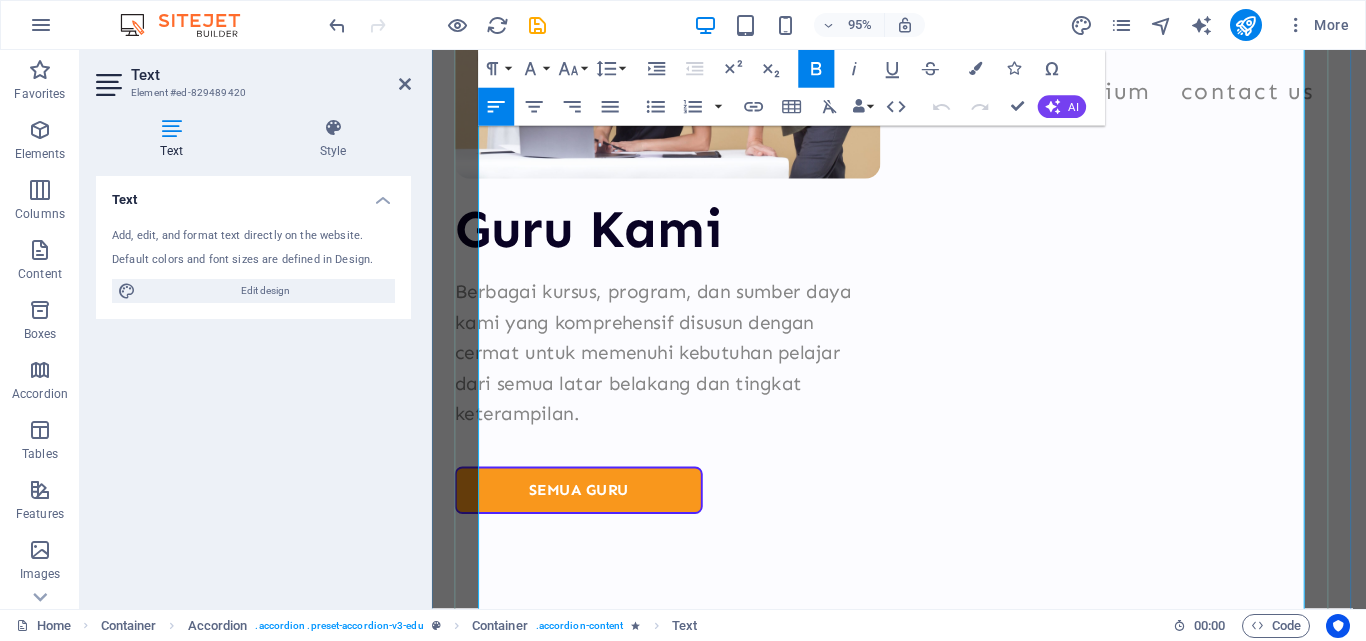 type 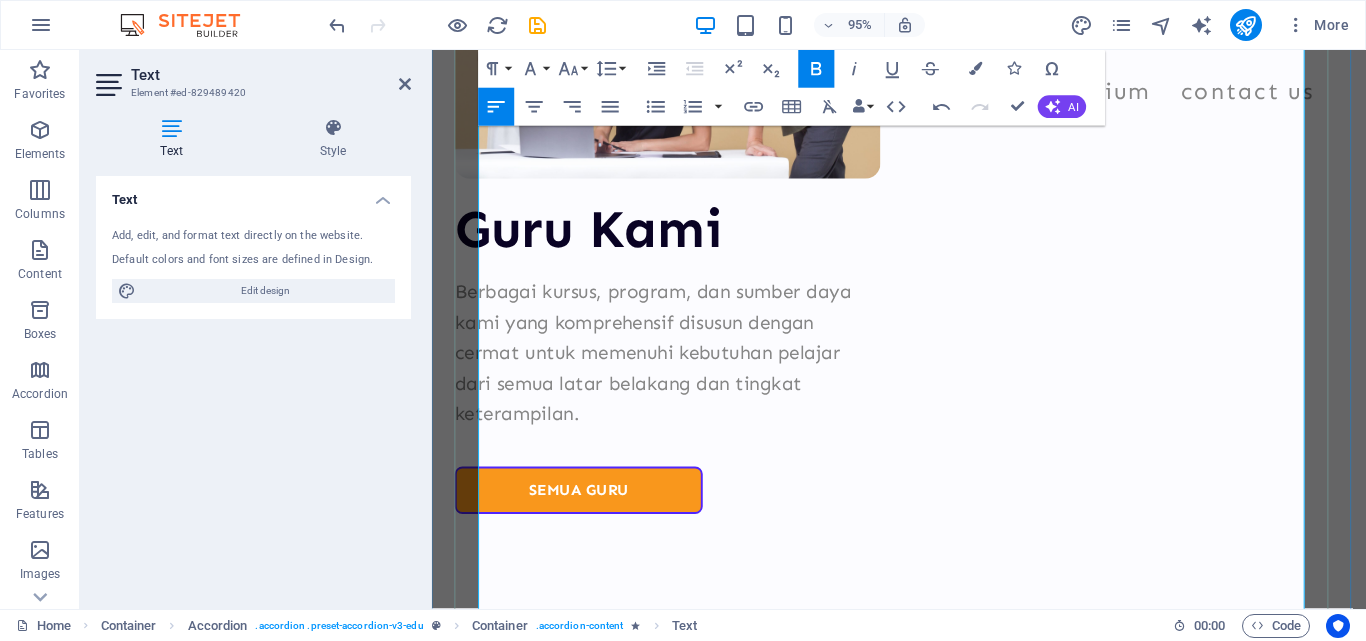 click on "Ada penekanan pada  Proyek Penguatan Profil Lulusan   untuk mengembangkan keterampilan abad 21." at bounding box center (923, 8413) 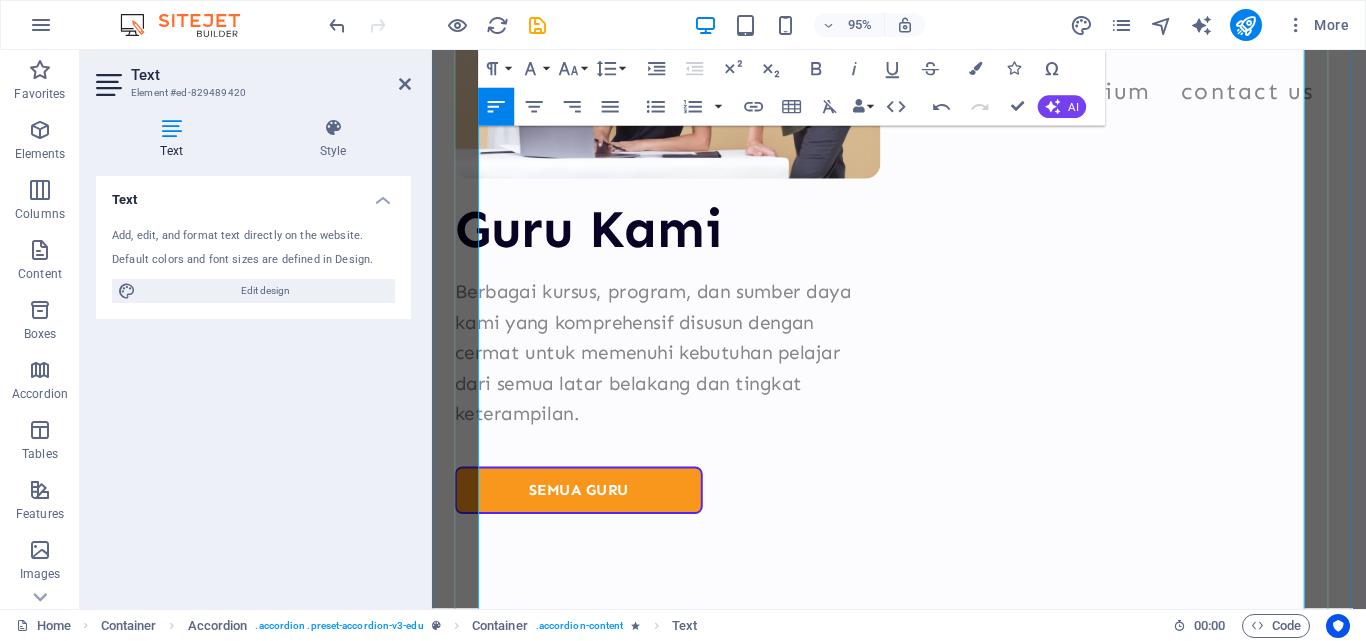 click on "Ada penekanan pada  Proyek Penguatan Profil Lulusan   untuk mengembangkan keterampilan abad 21." at bounding box center (923, 8413) 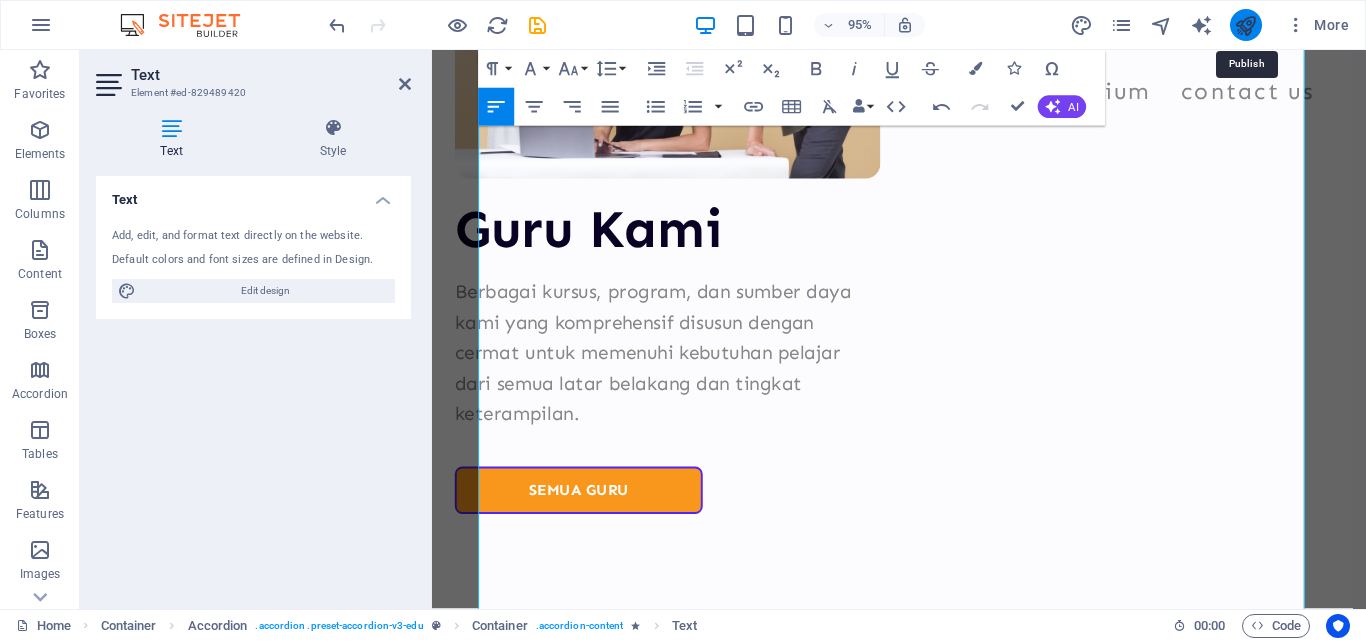click at bounding box center (1245, 25) 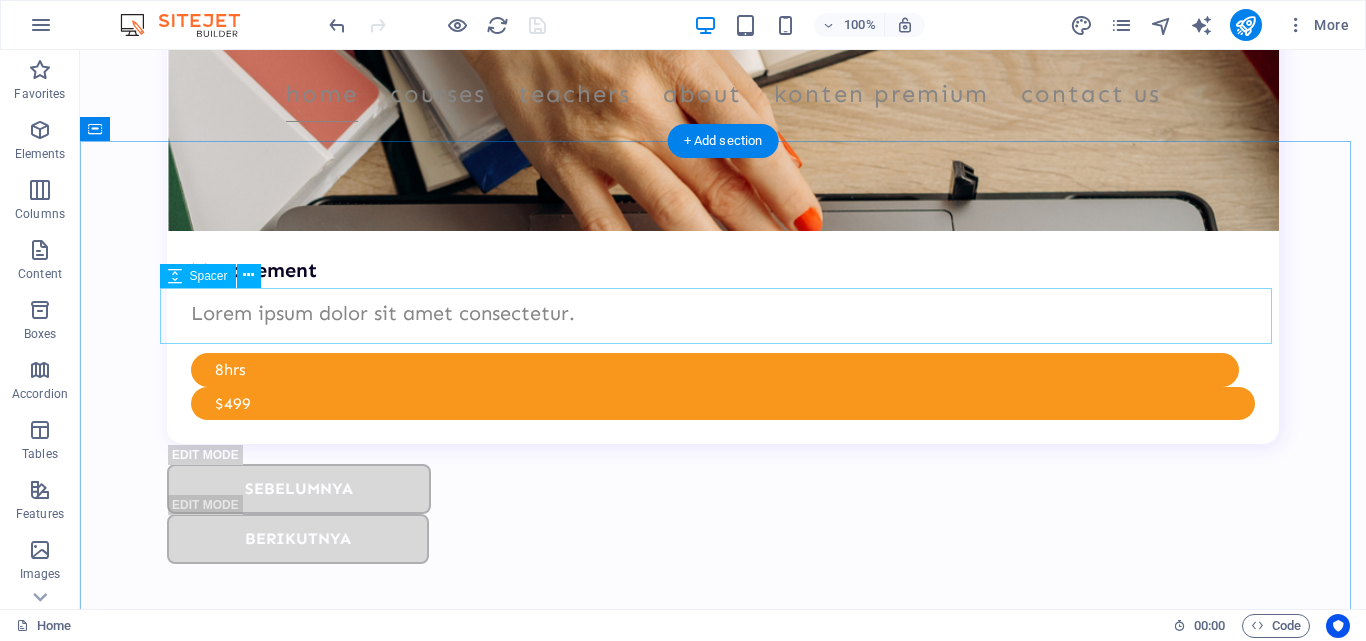 scroll, scrollTop: 8352, scrollLeft: 0, axis: vertical 